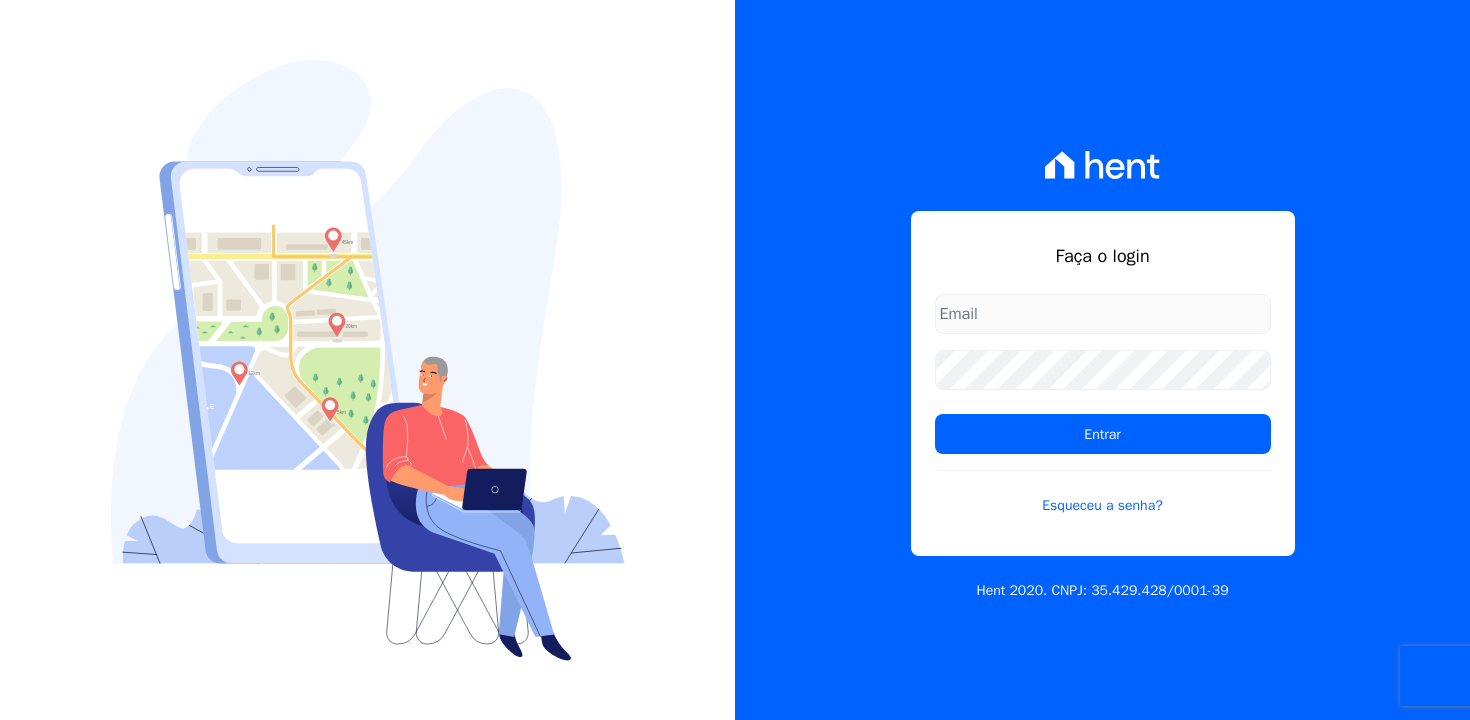 scroll, scrollTop: 0, scrollLeft: 0, axis: both 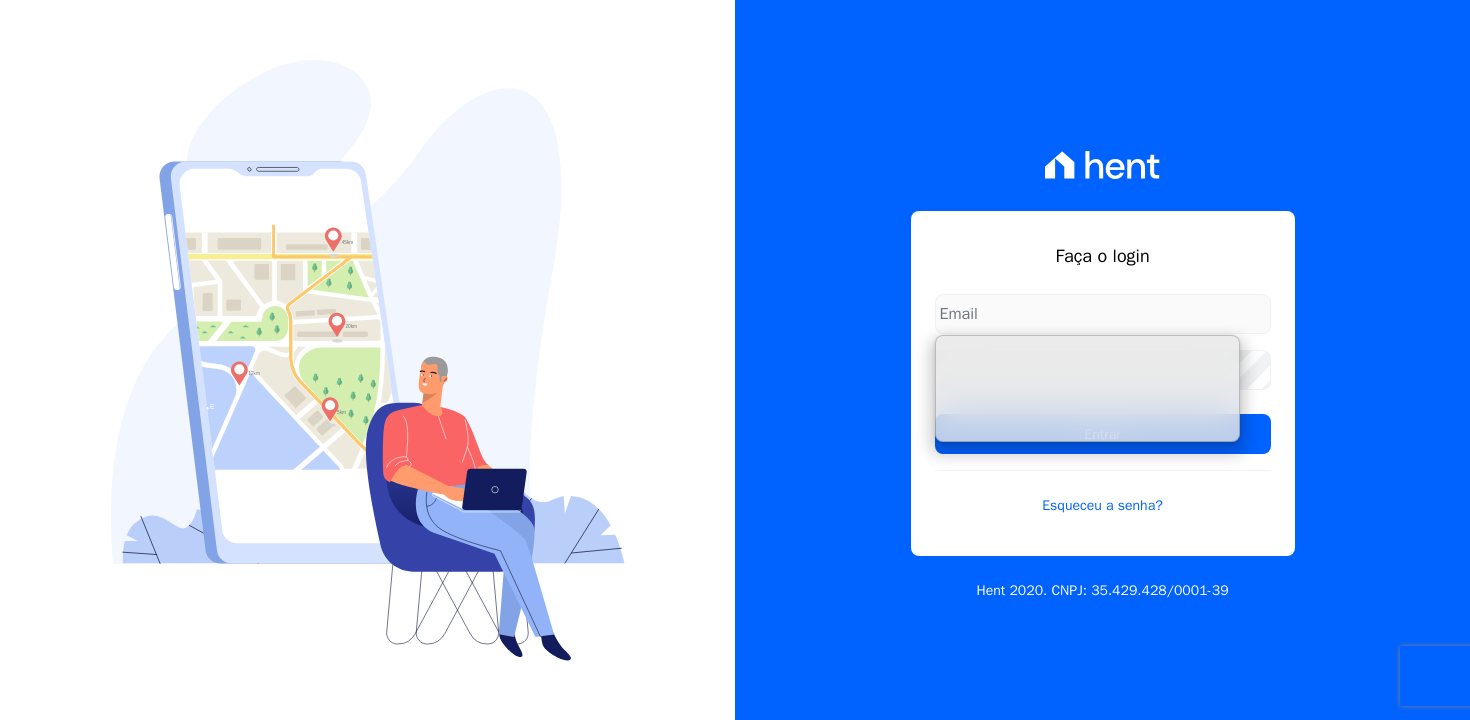 click on "Faça o login
Entrar
Esqueceu a senha?
Hent 2020. CNPJ: 35.429.428/0001-39" at bounding box center (1102, 360) 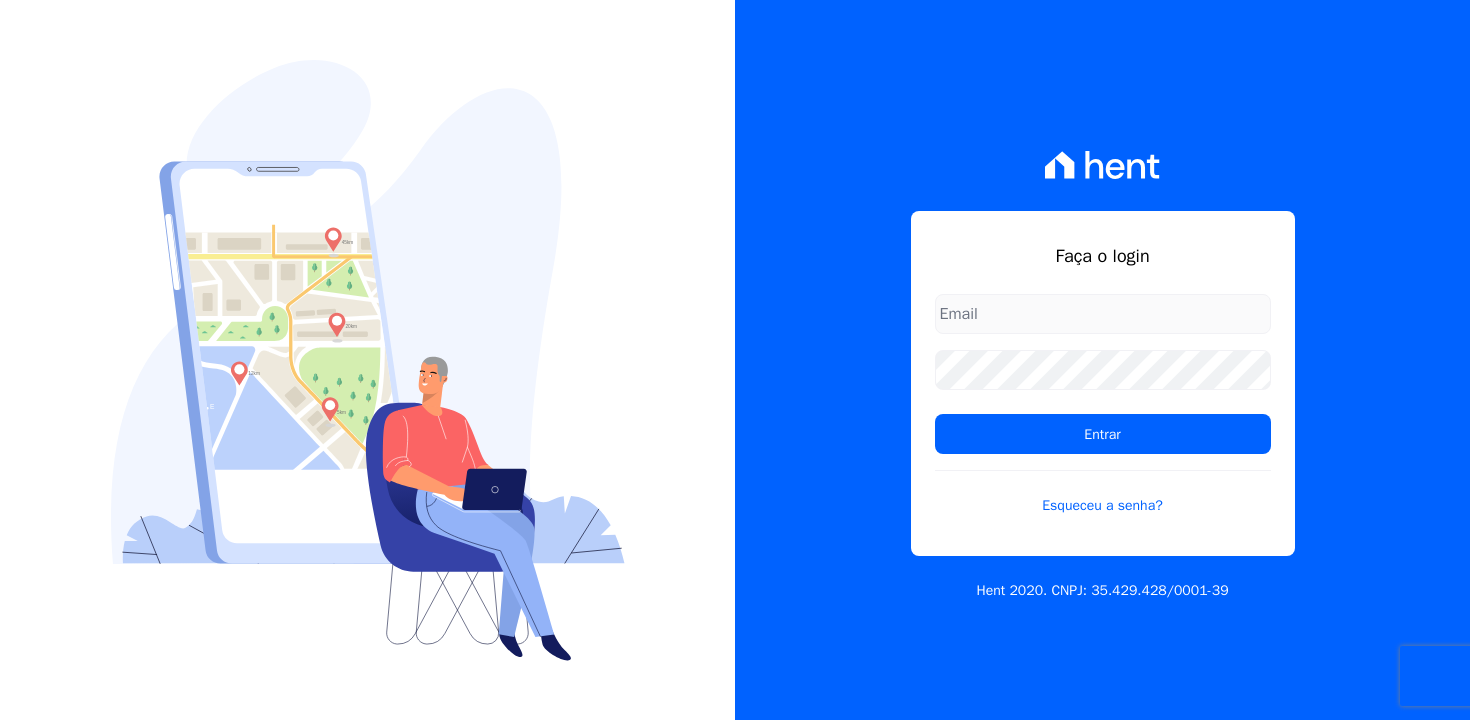 click on "Faça o login
Entrar
Esqueceu a senha?
Hent 2020. CNPJ: 35.429.428/0001-39" at bounding box center [1102, 360] 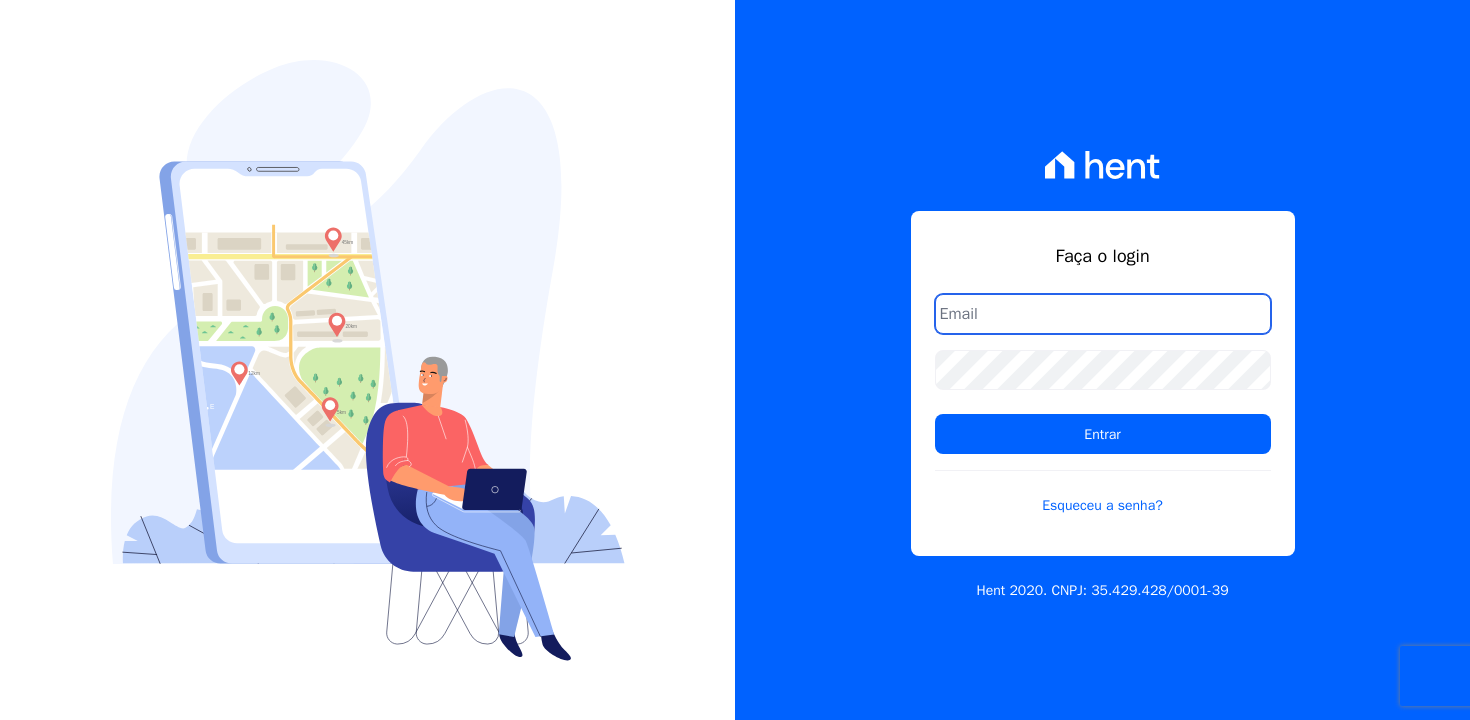 click at bounding box center (1103, 314) 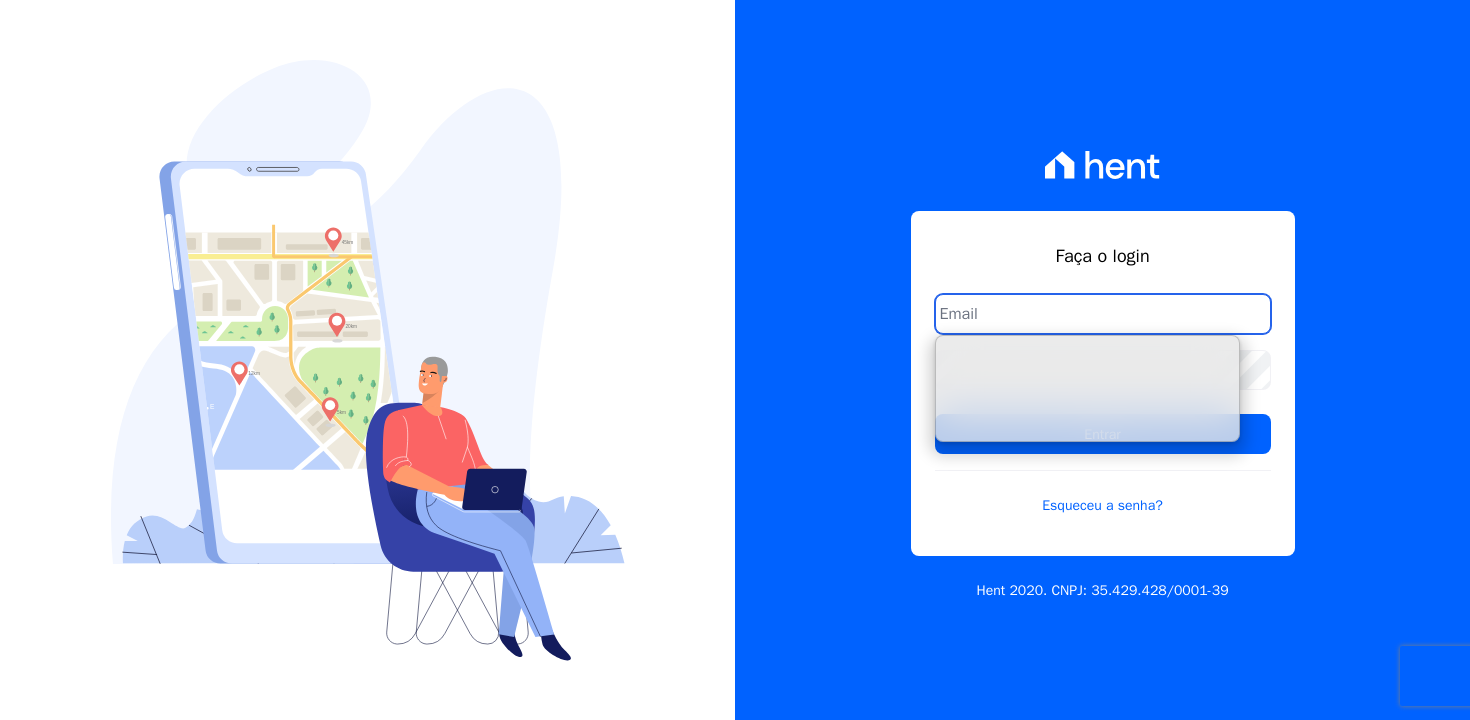 paste on "E-mail: [EMAIL_ADDRESS][DOMAIN_NAME]   Senha: [SECURITY_DATA]" 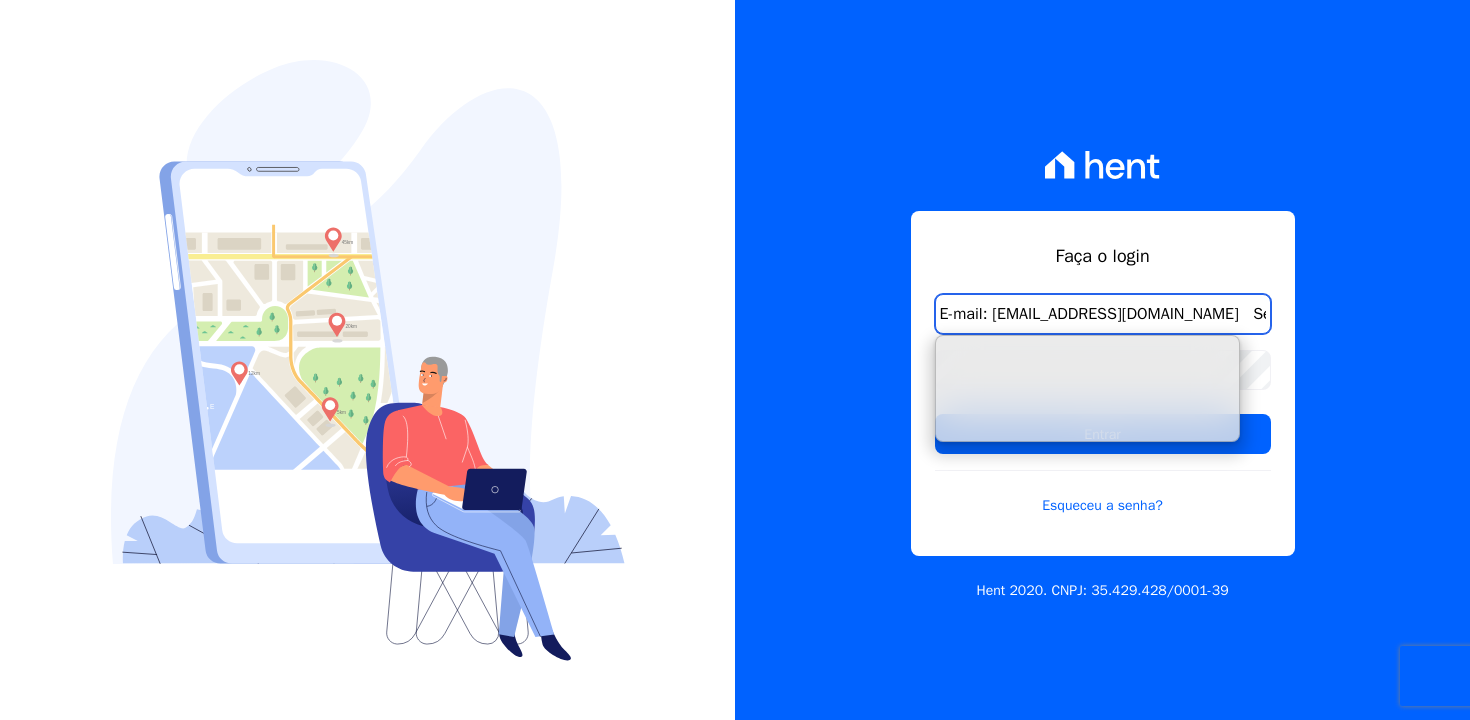 scroll, scrollTop: 0, scrollLeft: 99, axis: horizontal 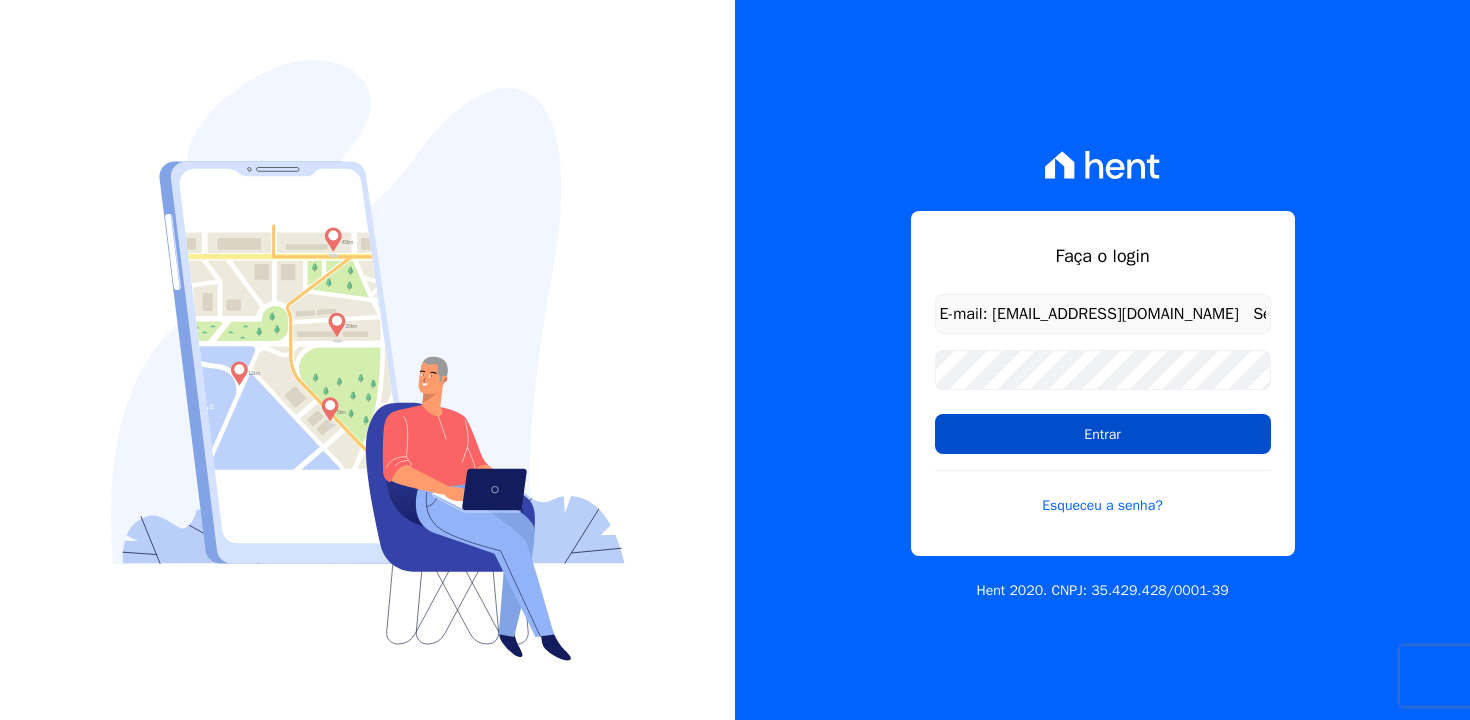 click on "Entrar" at bounding box center (1103, 434) 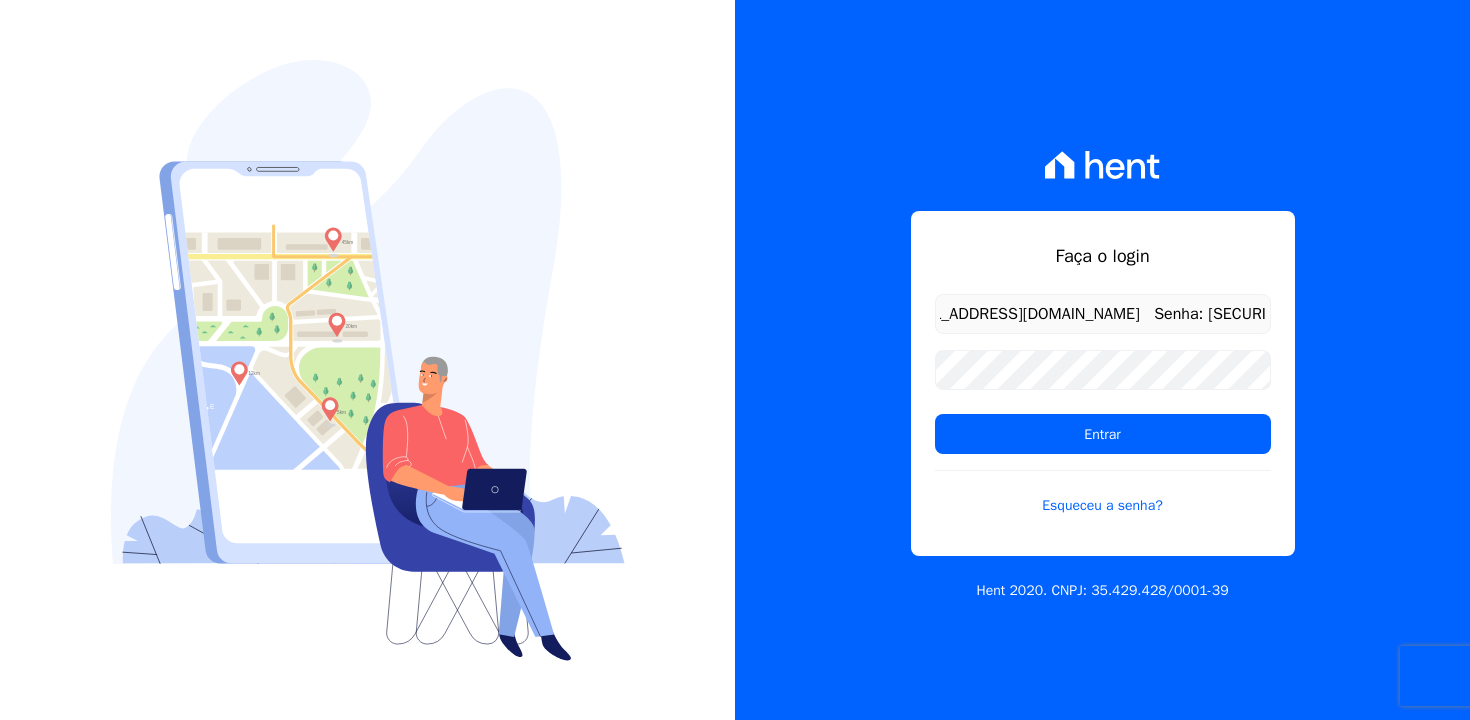 scroll, scrollTop: 0, scrollLeft: 0, axis: both 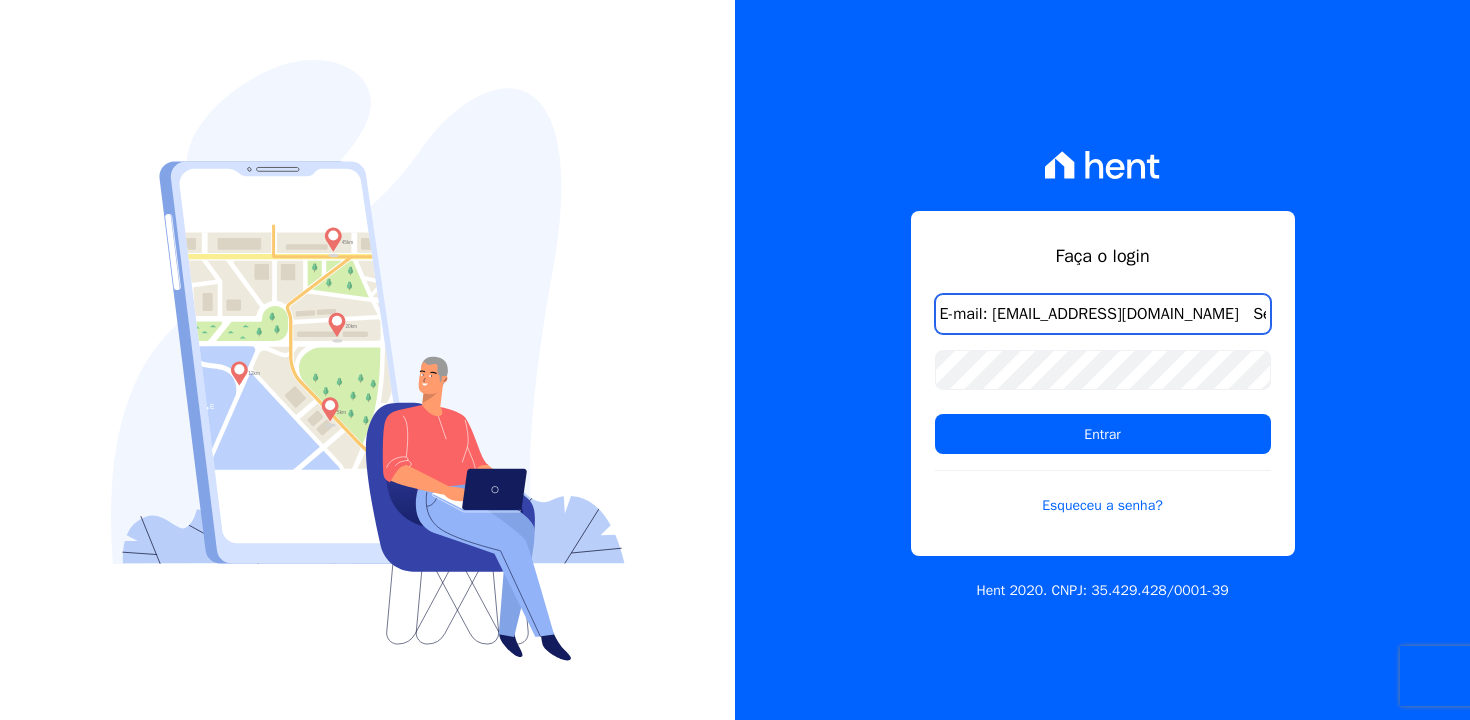 drag, startPoint x: 1002, startPoint y: 314, endPoint x: 812, endPoint y: 316, distance: 190.01053 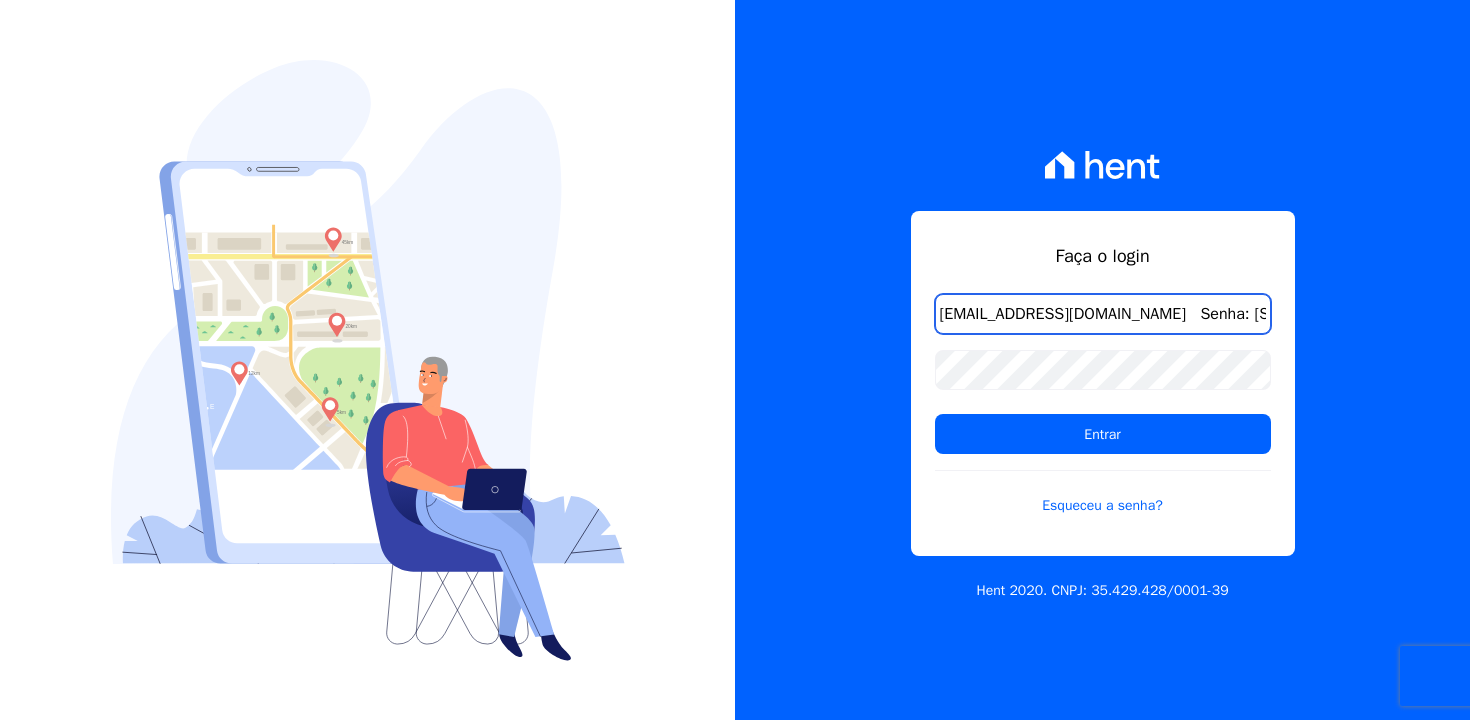 scroll, scrollTop: 0, scrollLeft: 44, axis: horizontal 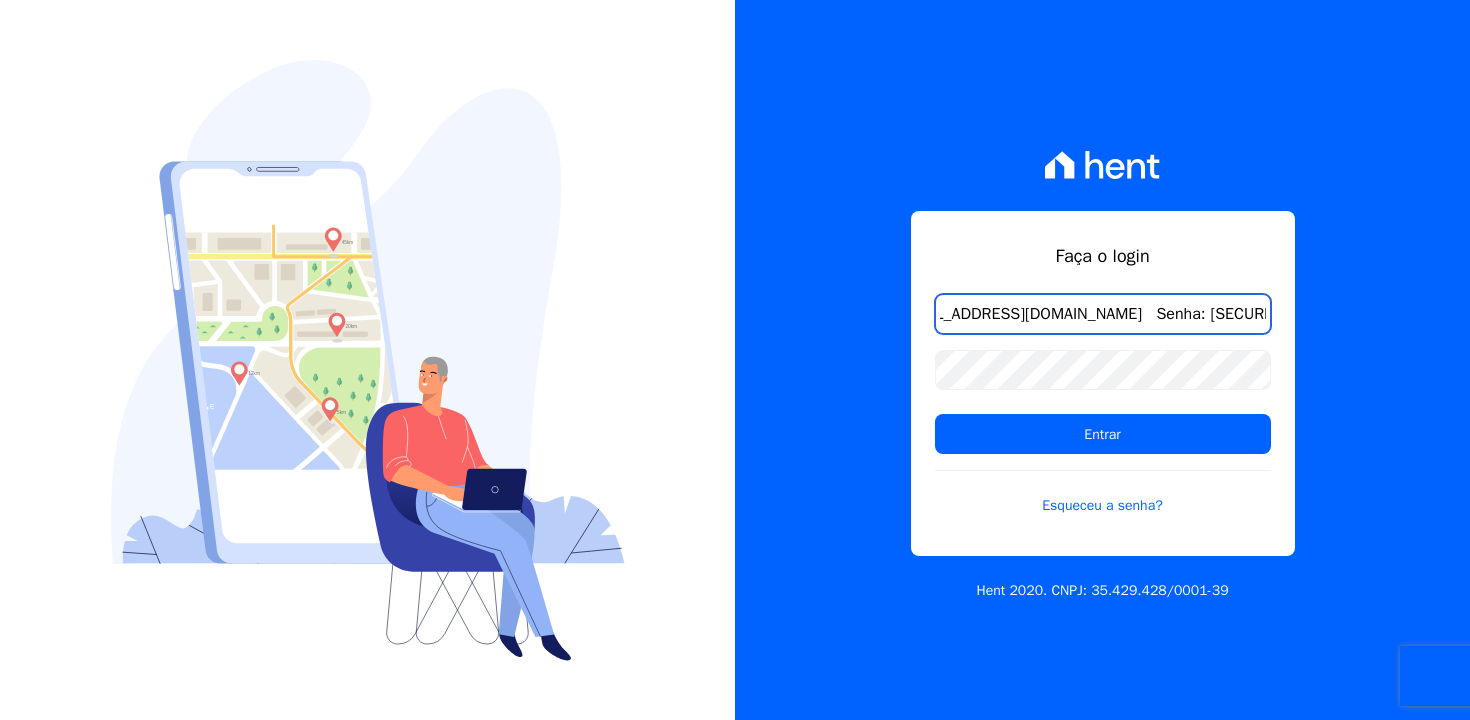 drag, startPoint x: 1169, startPoint y: 317, endPoint x: 1469, endPoint y: 315, distance: 300.00665 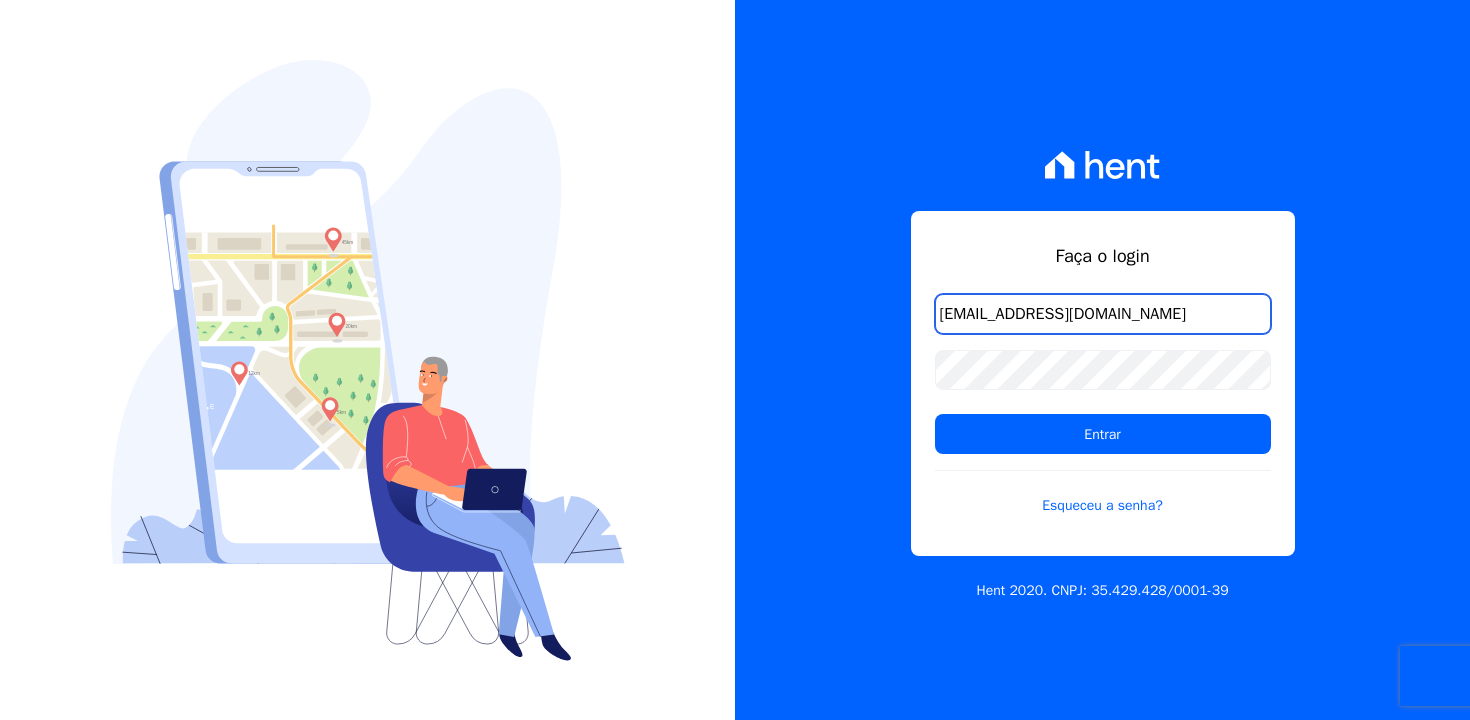 scroll, scrollTop: 0, scrollLeft: 0, axis: both 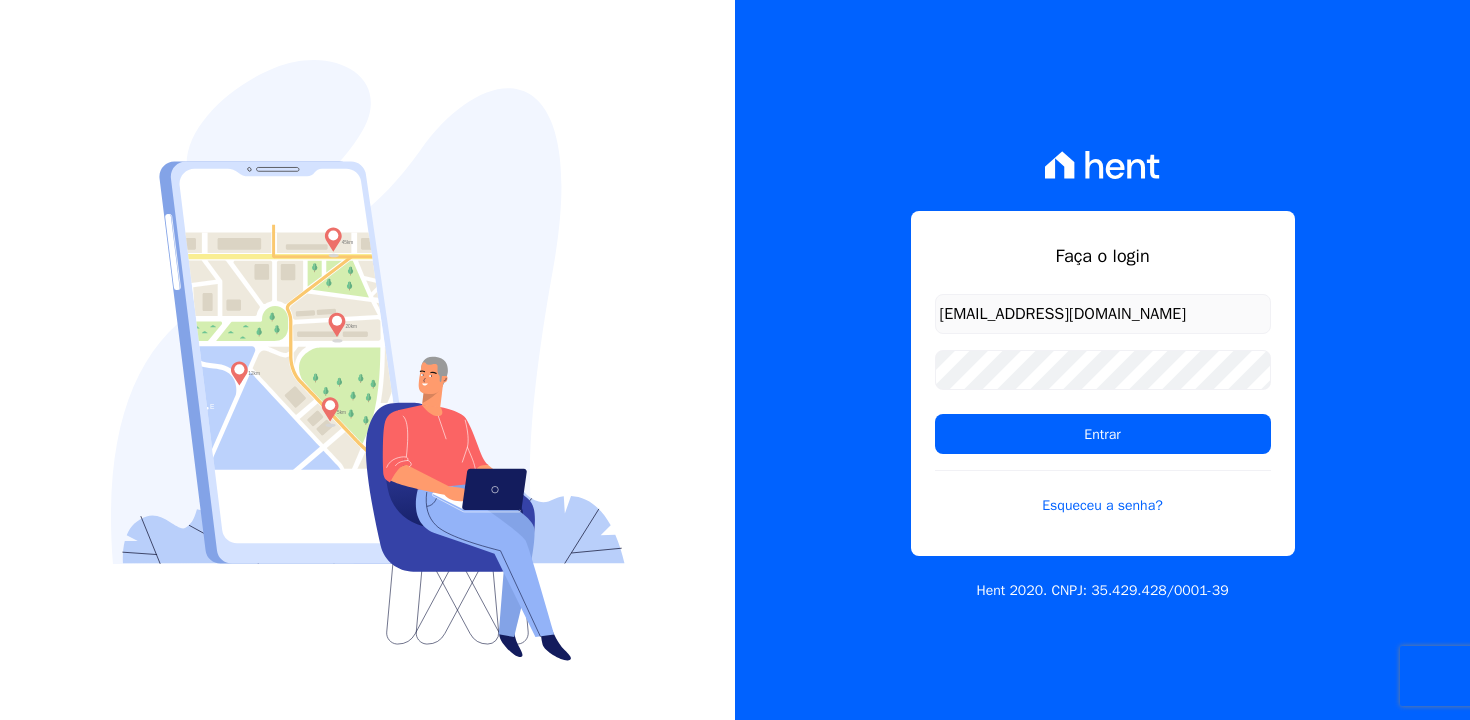 click on "Faça o login
adsongomessoares@gmail.com
Entrar
Esqueceu a senha?
Hent 2020. CNPJ: 35.429.428/0001-39" at bounding box center (1102, 360) 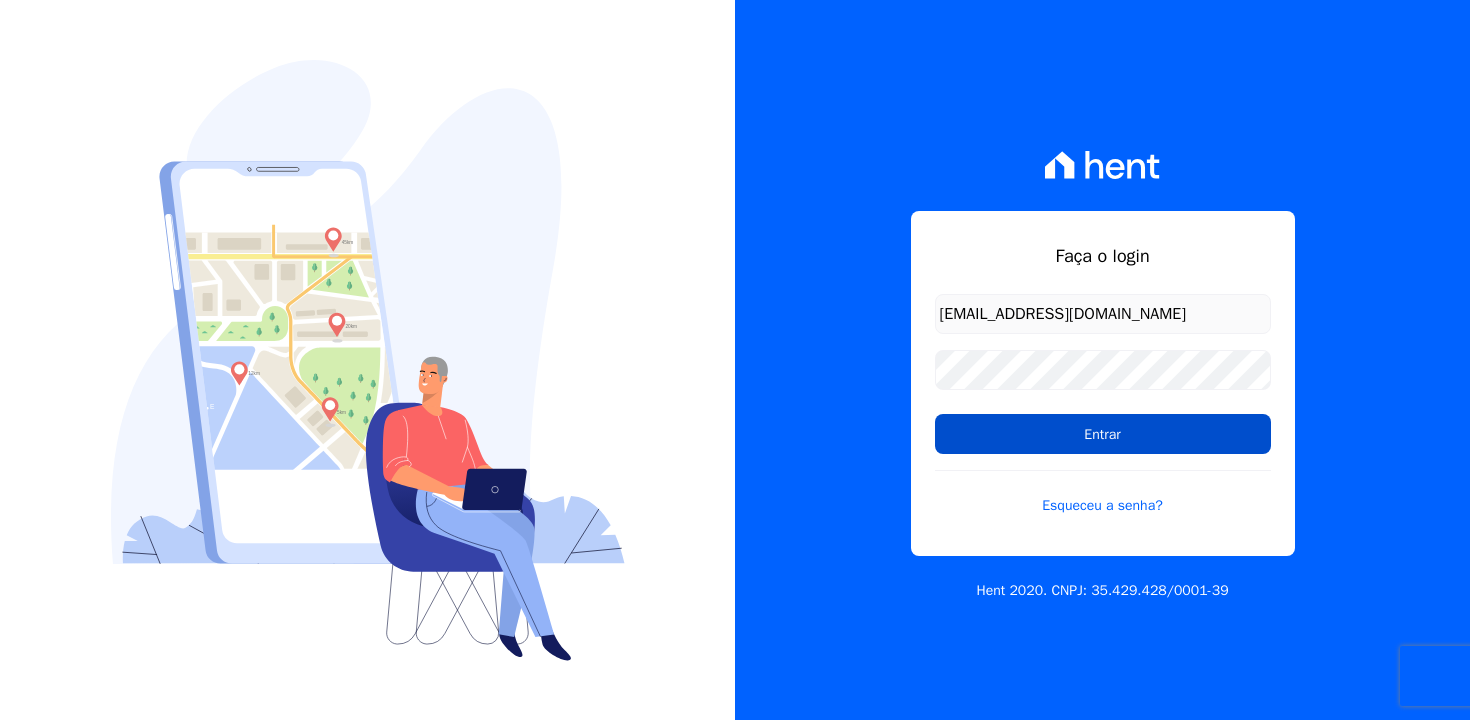 click on "Entrar" at bounding box center [1103, 434] 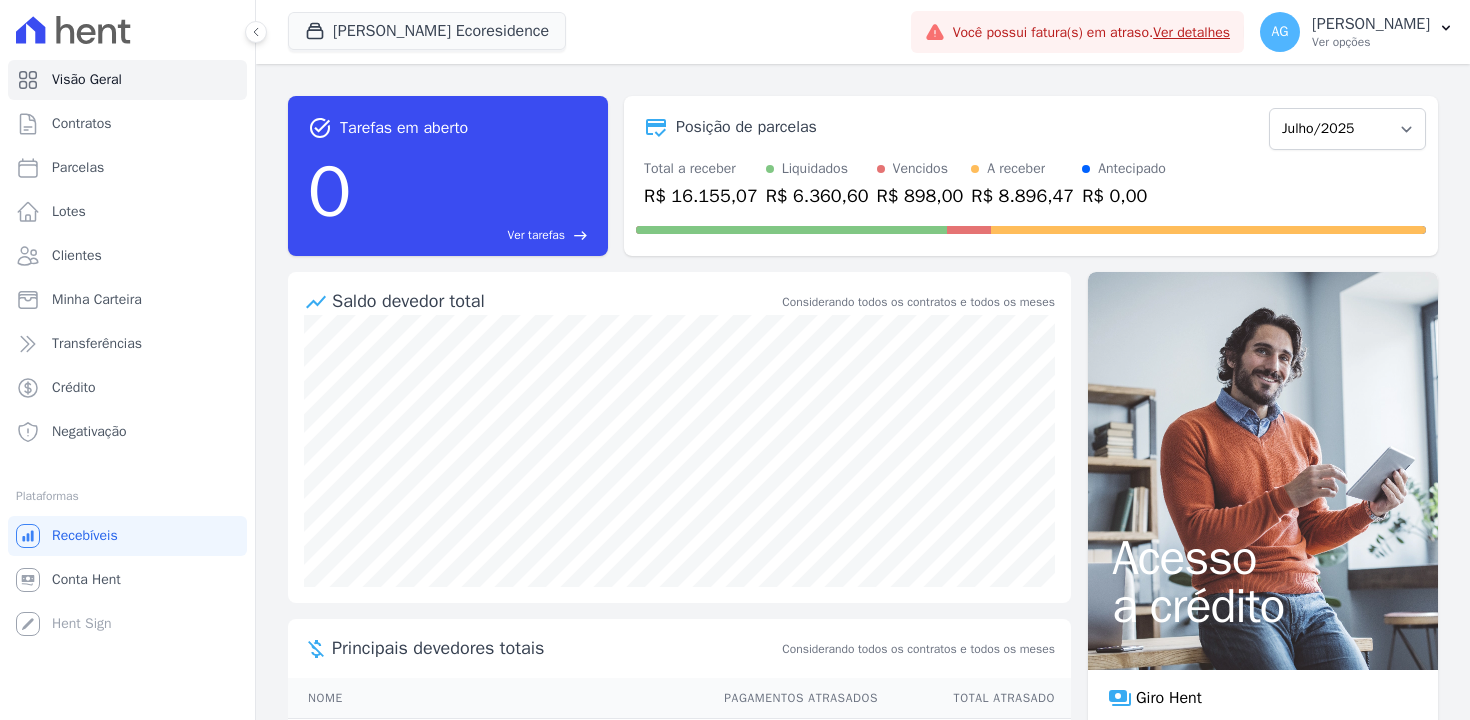 scroll, scrollTop: 0, scrollLeft: 0, axis: both 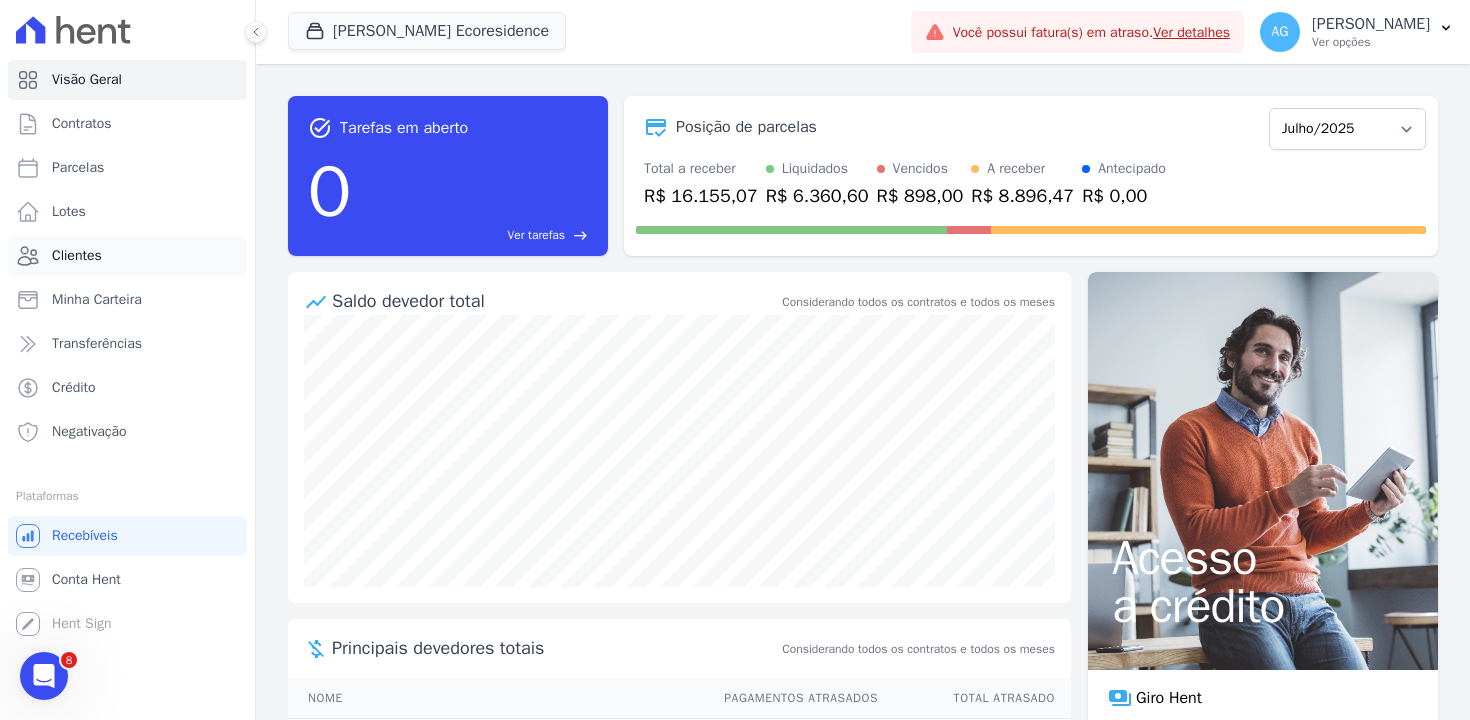 click on "Clientes" at bounding box center (127, 256) 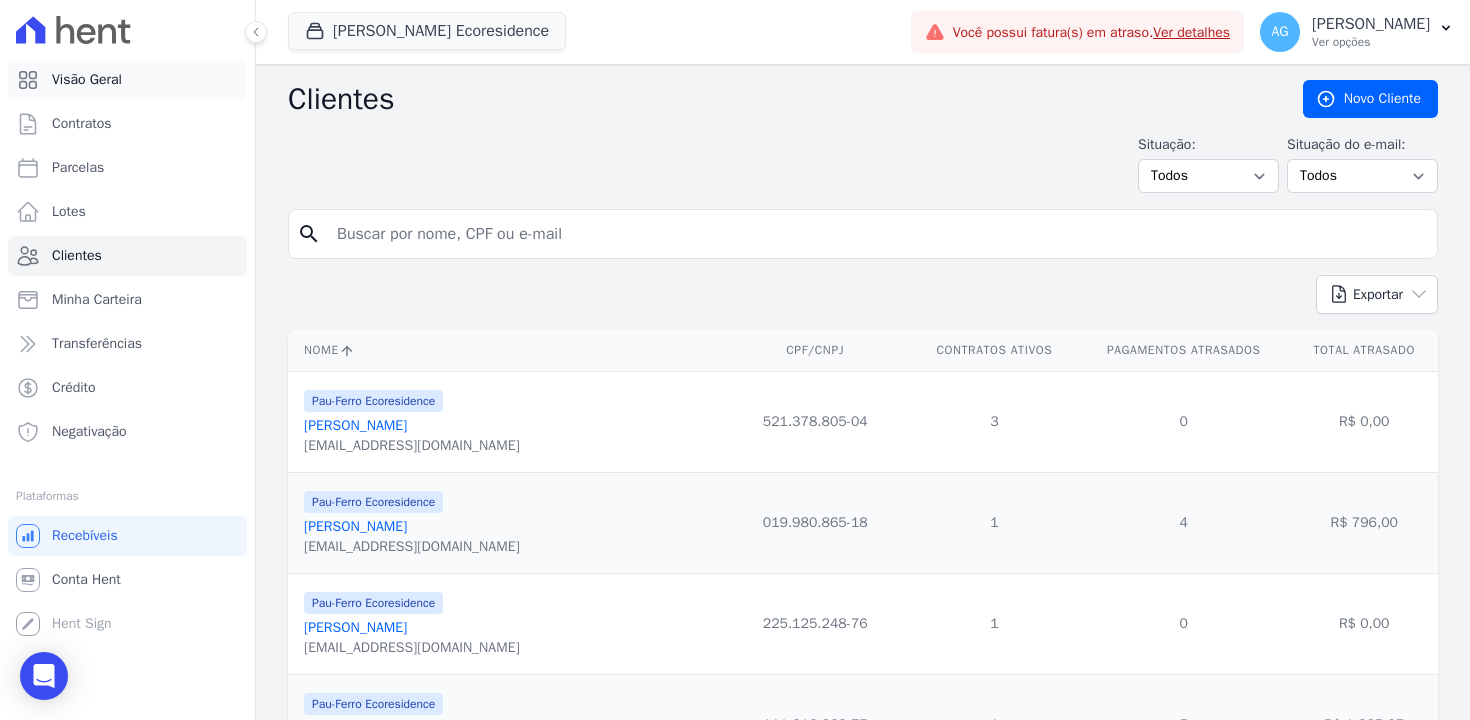 click on "Visão Geral" at bounding box center (127, 80) 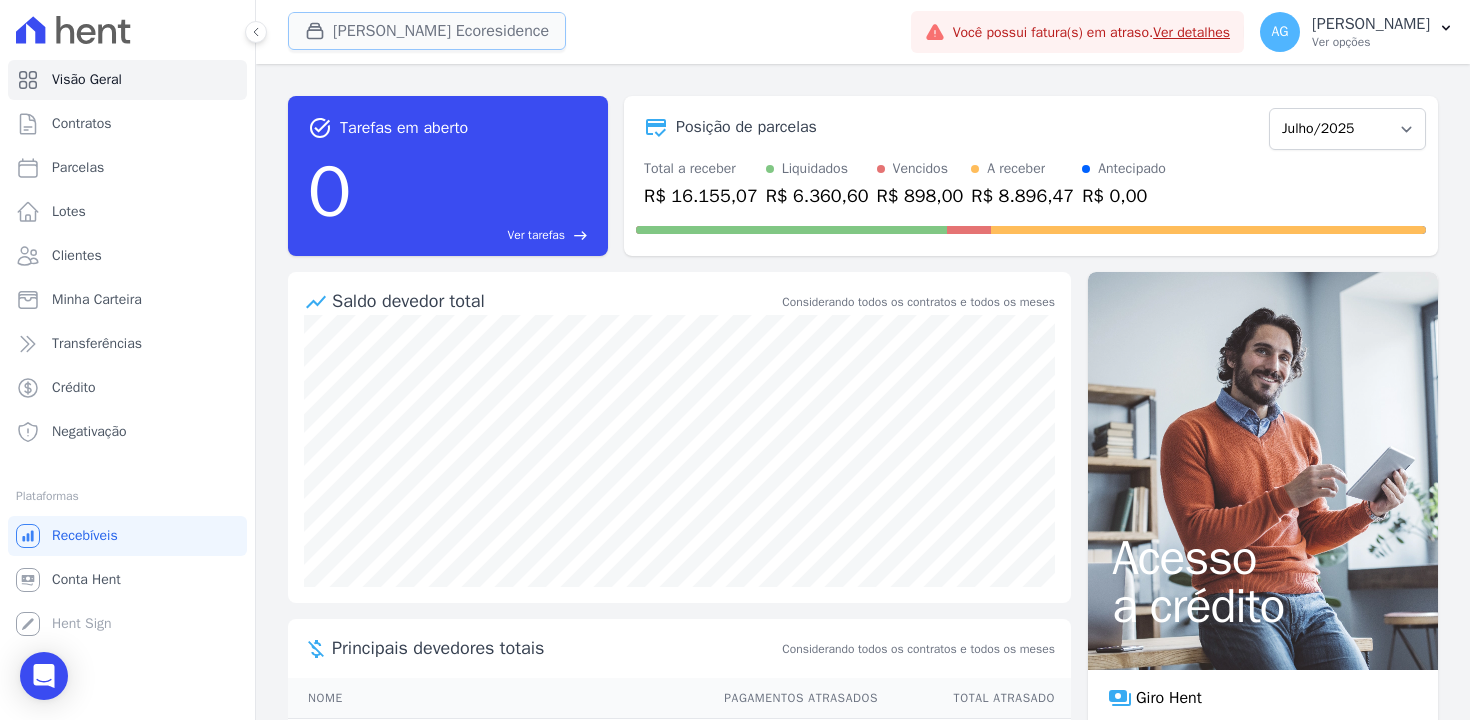 click on "Pau Ferro Ecoresidence" at bounding box center (427, 31) 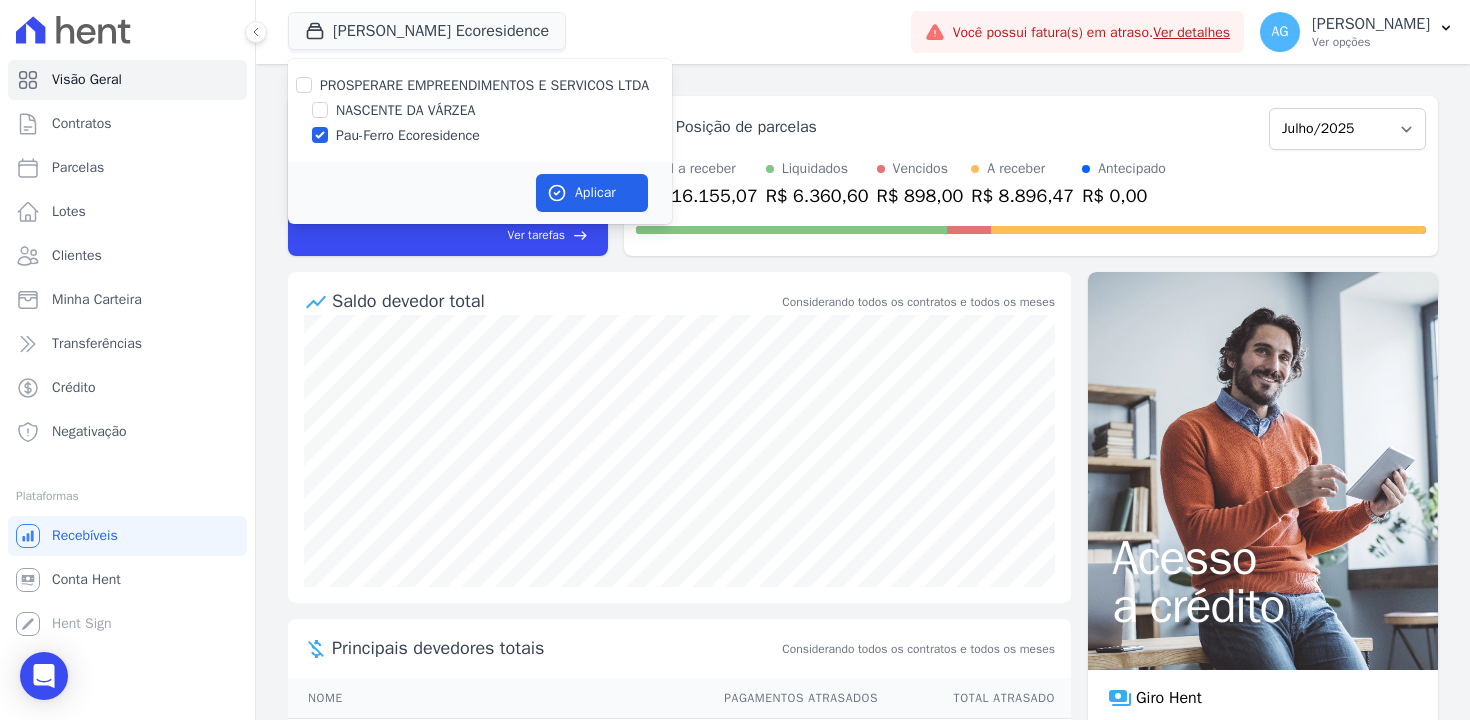 click on "NASCENTE DA VÁRZEA" at bounding box center [405, 110] 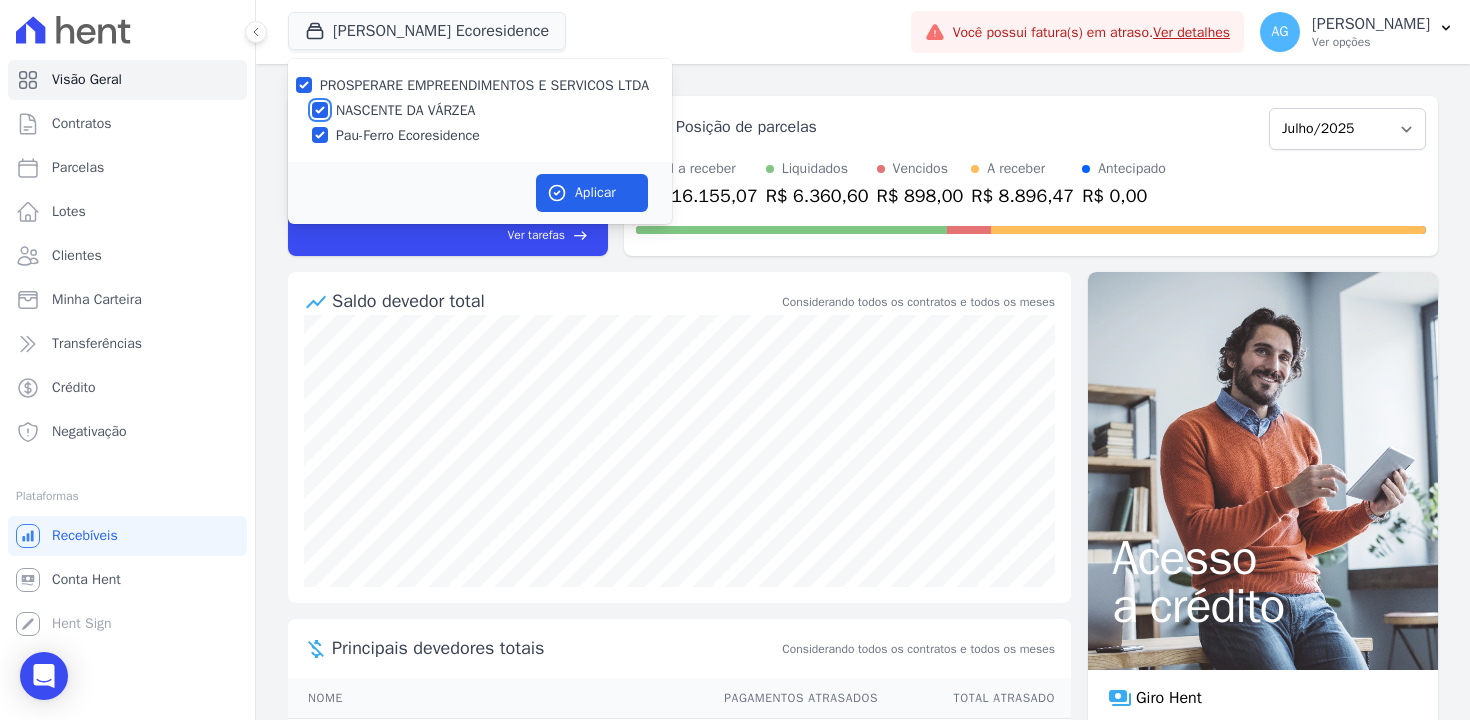 checkbox on "true" 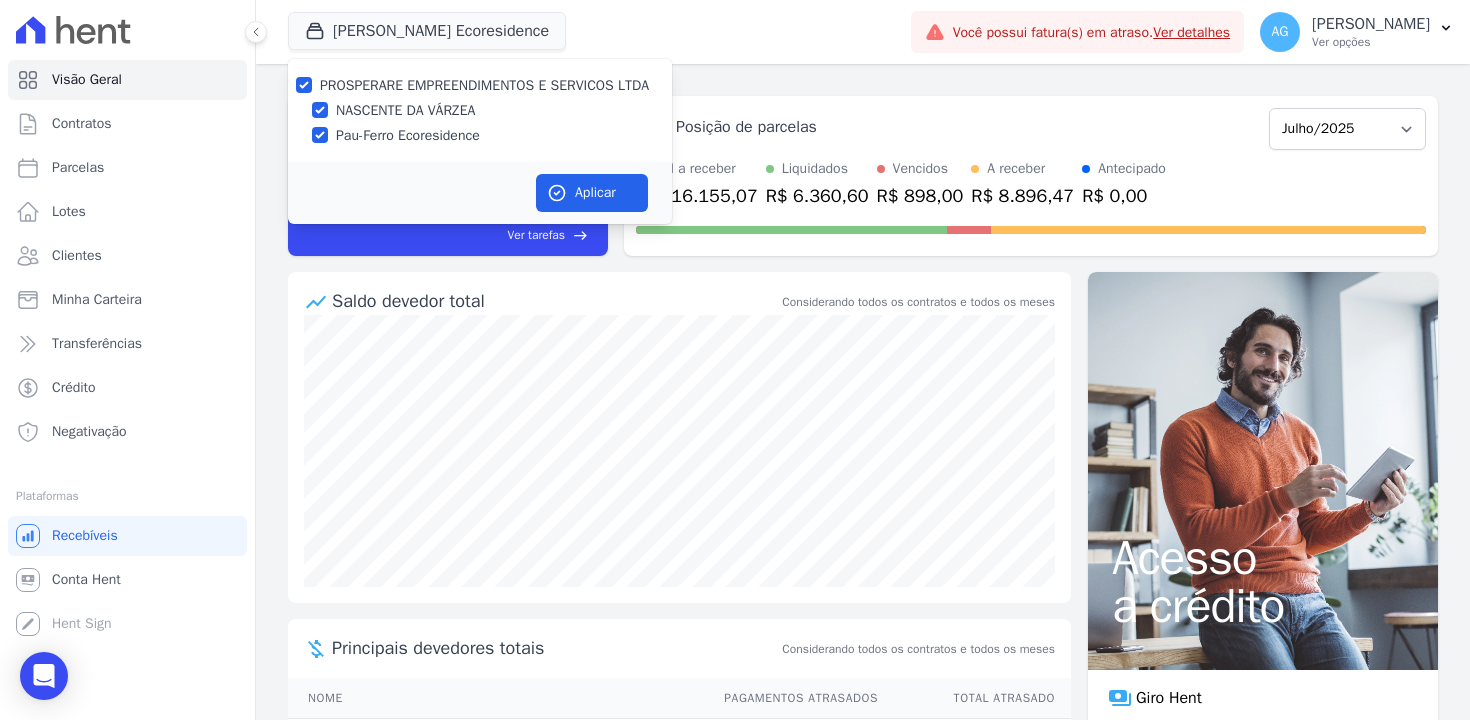 click on "Pau-Ferro Ecoresidence" at bounding box center (408, 135) 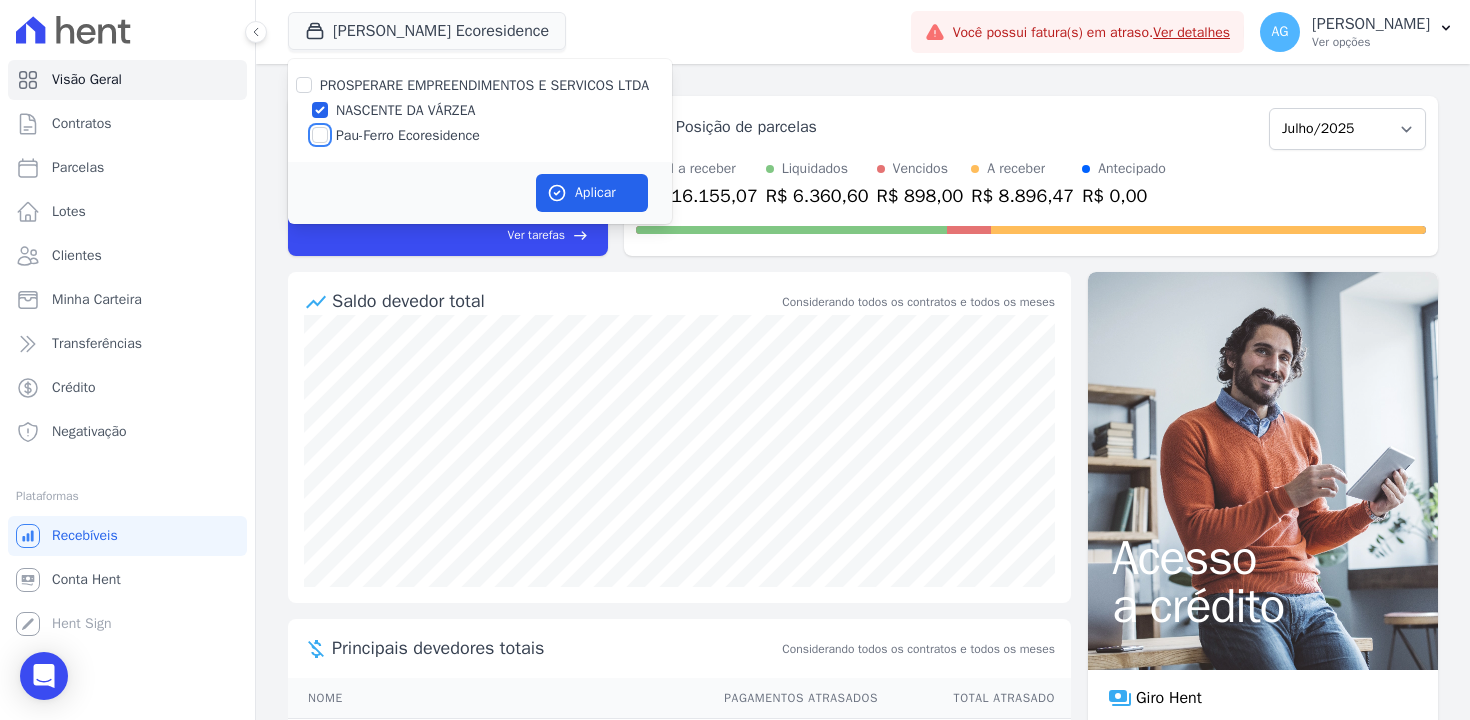 checkbox on "false" 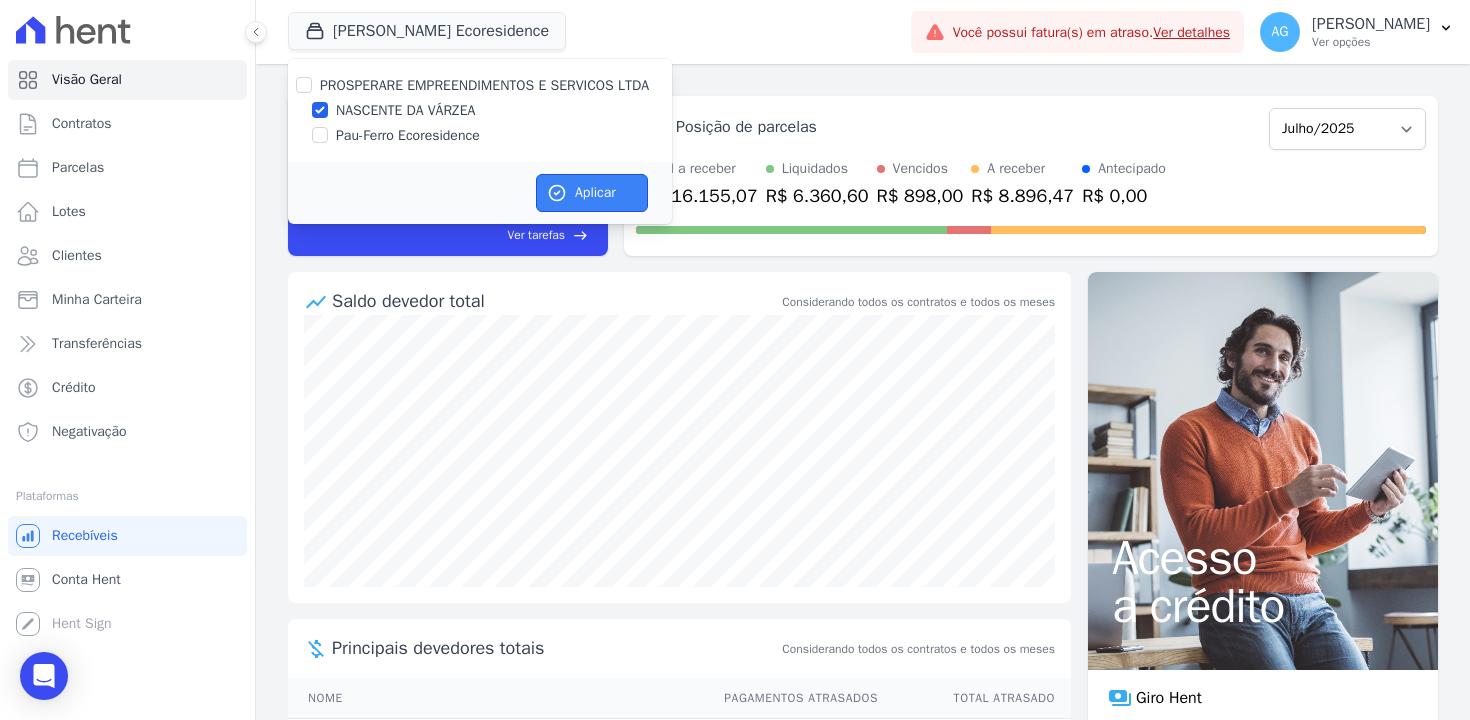 click on "Aplicar" at bounding box center [592, 193] 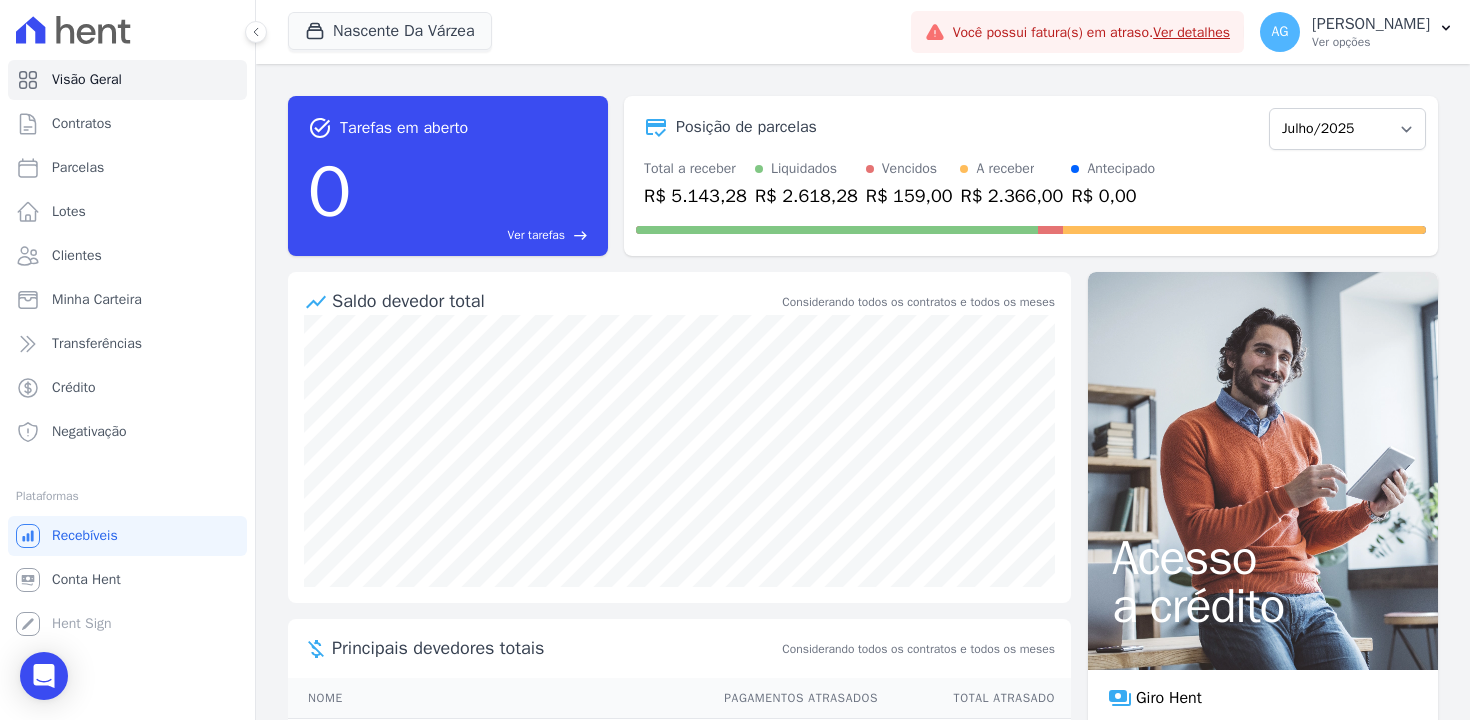 scroll, scrollTop: 111, scrollLeft: 0, axis: vertical 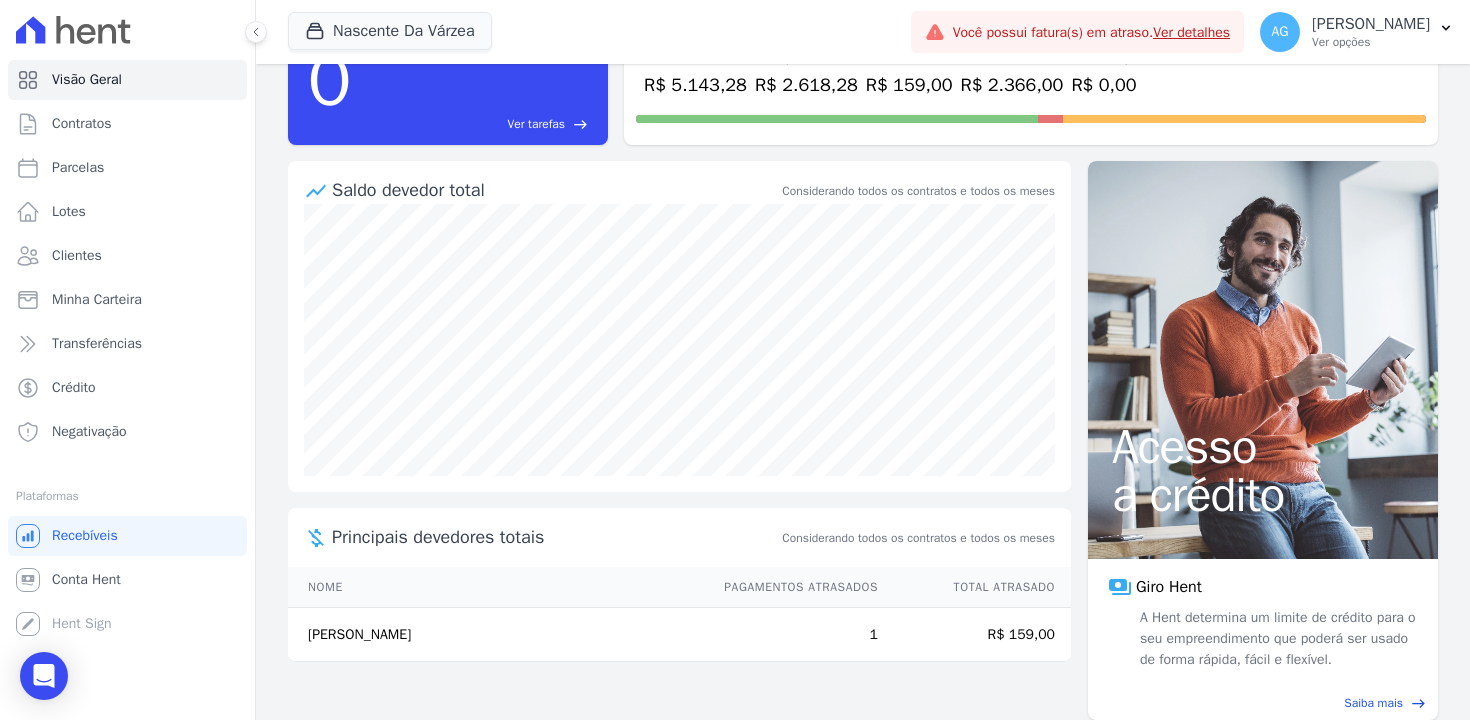 click on "[PERSON_NAME]" at bounding box center [487, 635] 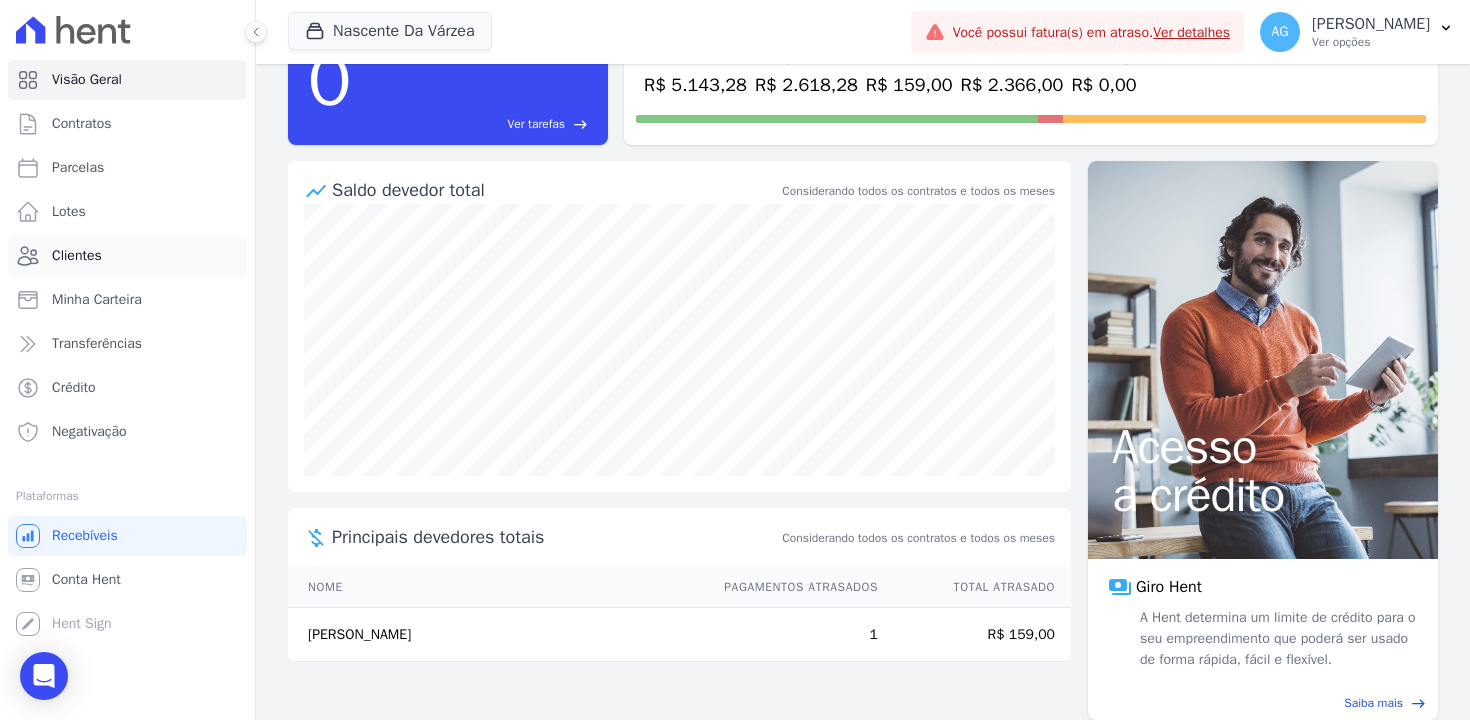 click on "Clientes" at bounding box center (77, 256) 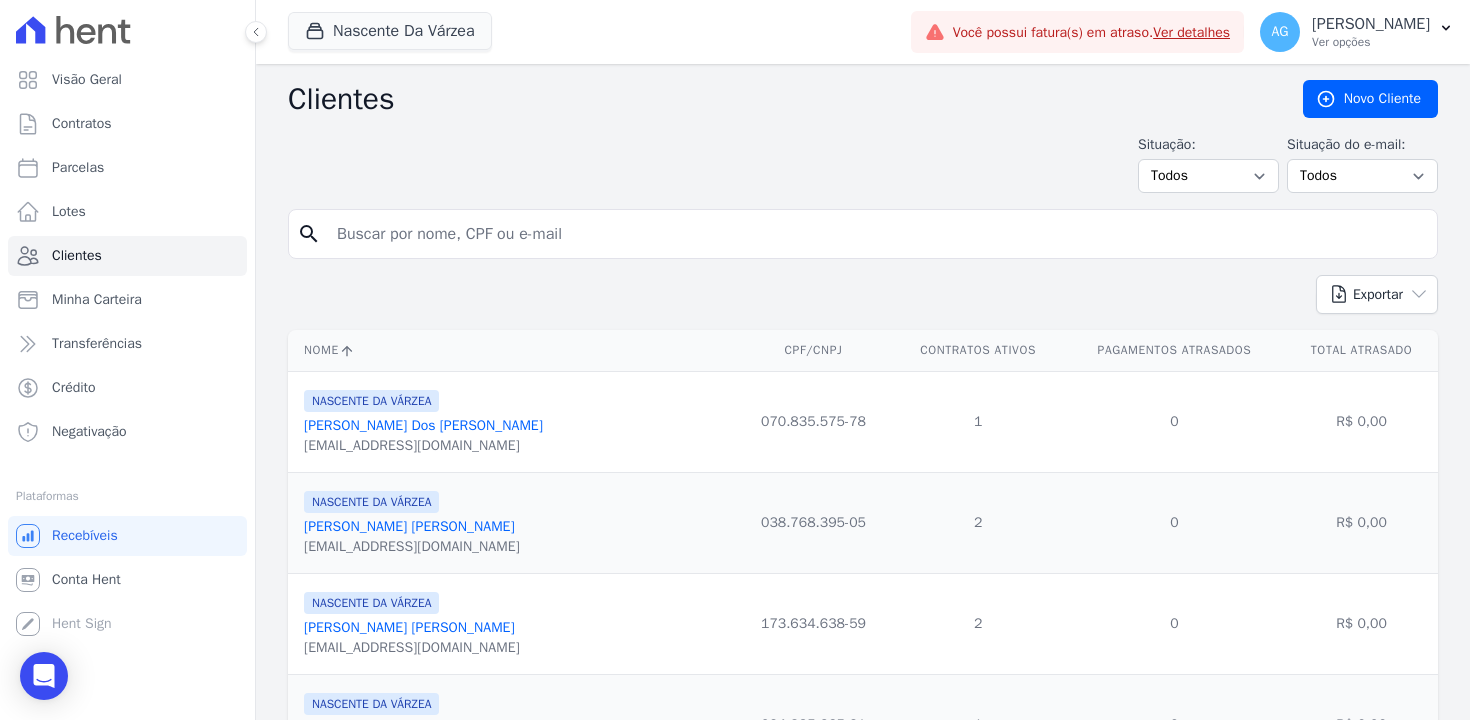 click at bounding box center [877, 234] 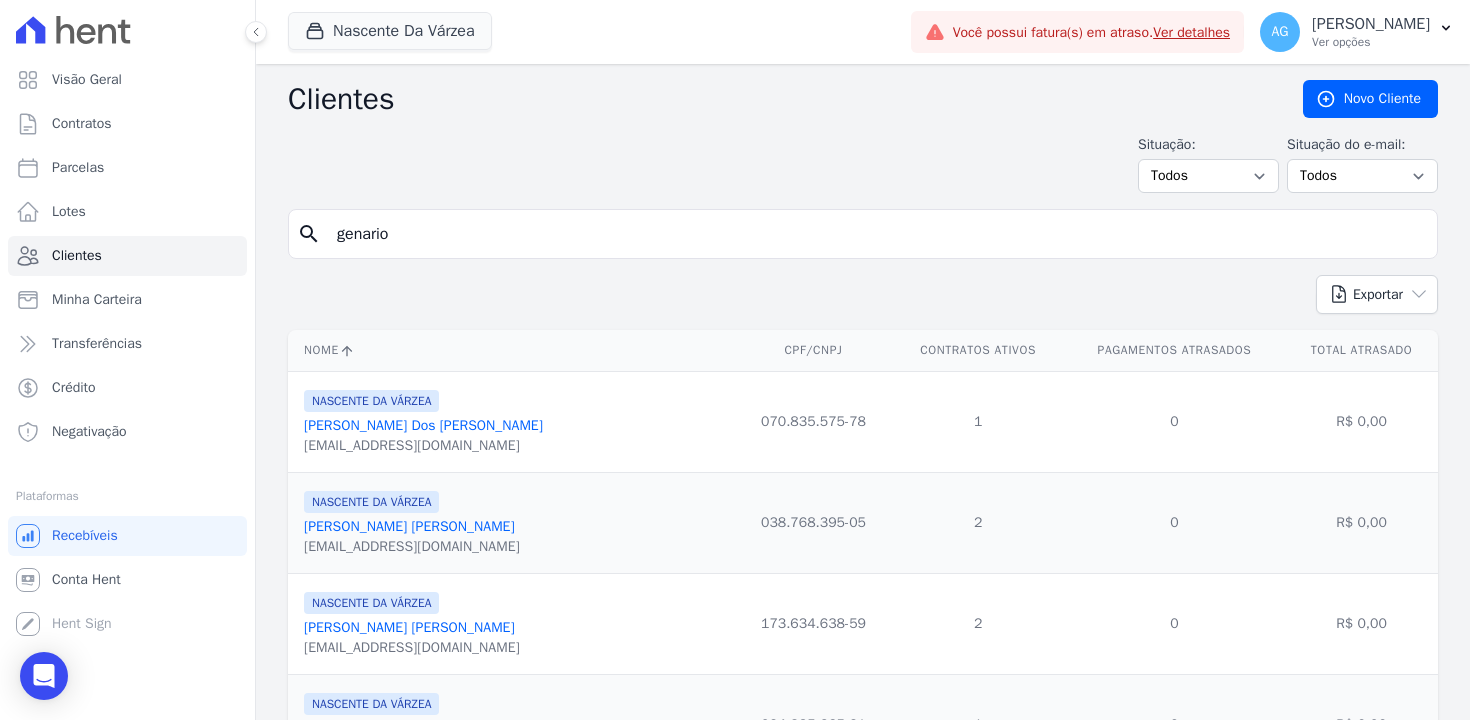 type on "genario" 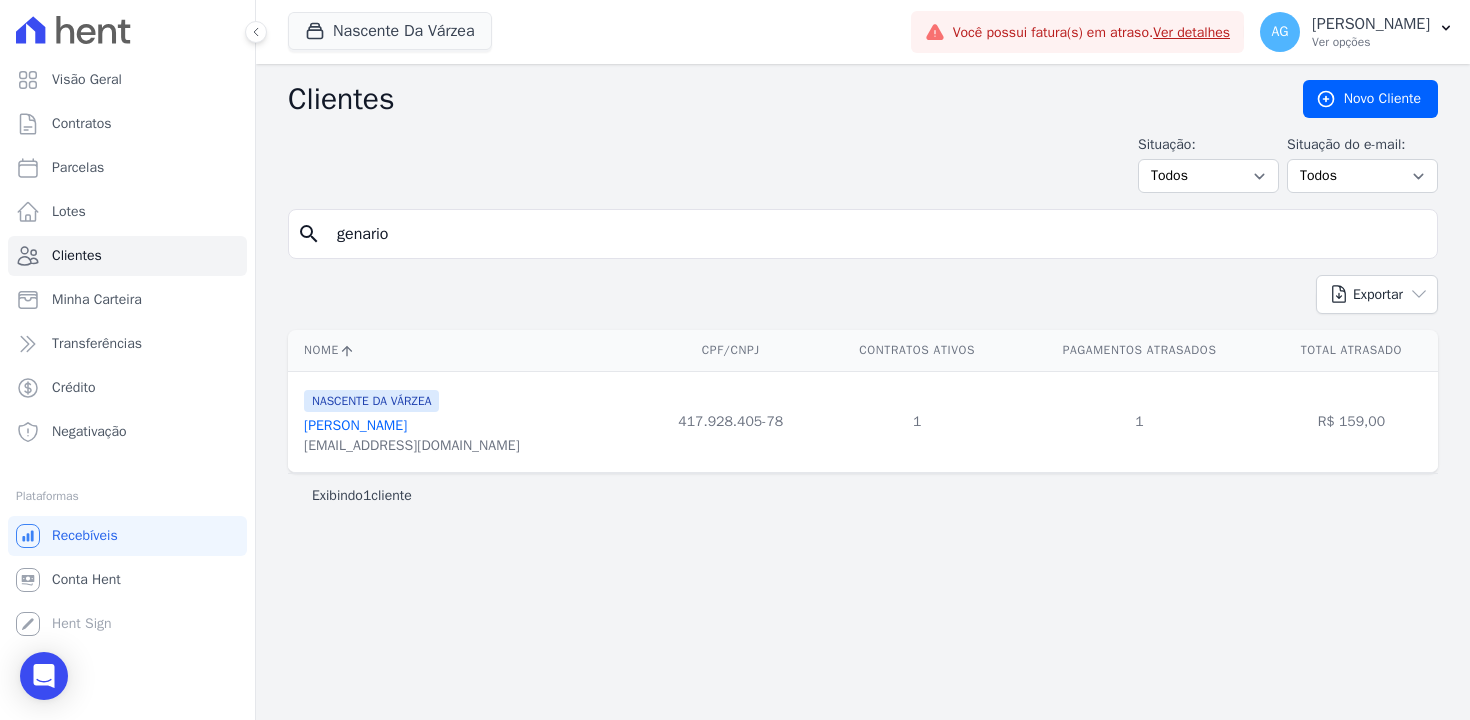 click on "[PERSON_NAME]" at bounding box center [355, 425] 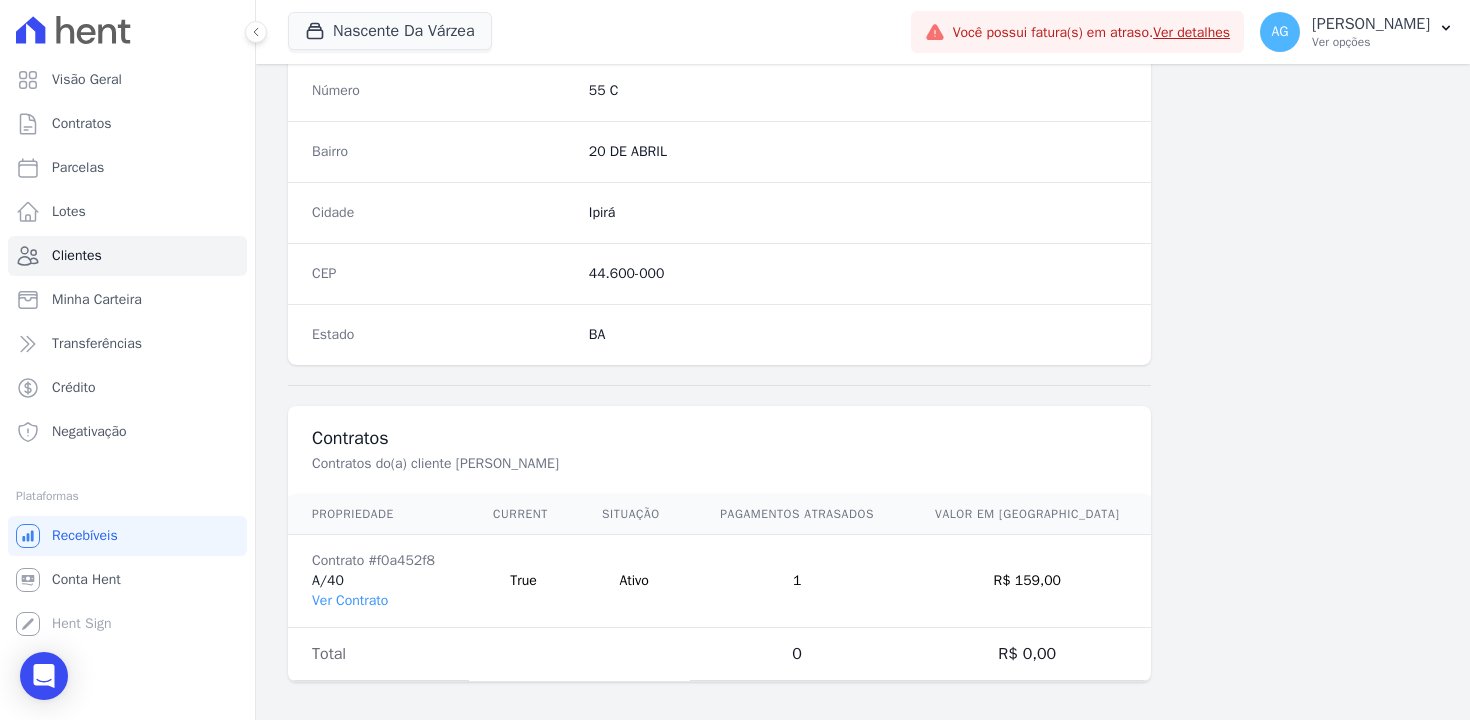 scroll, scrollTop: 1151, scrollLeft: 0, axis: vertical 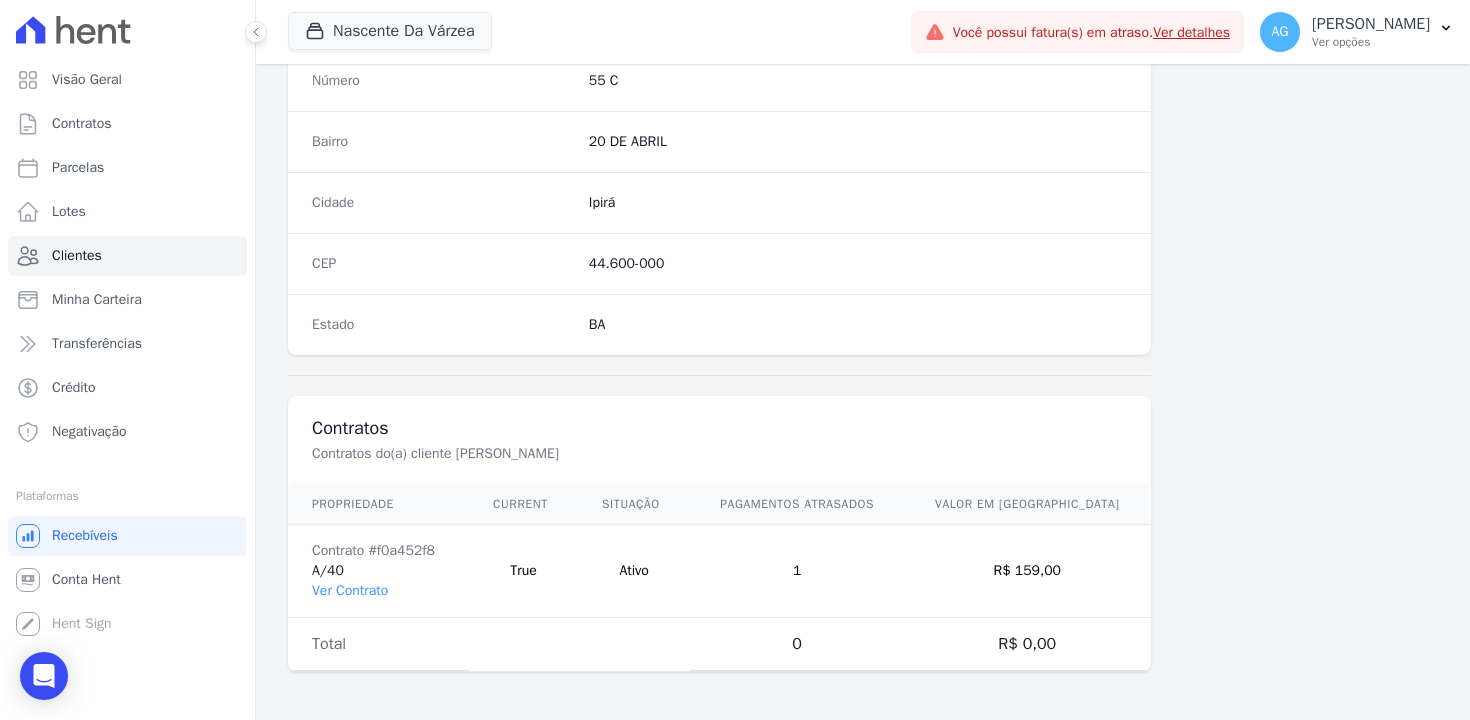 click on "Contrato #f0a452f8
A/40
Ver Contrato" at bounding box center (378, 571) 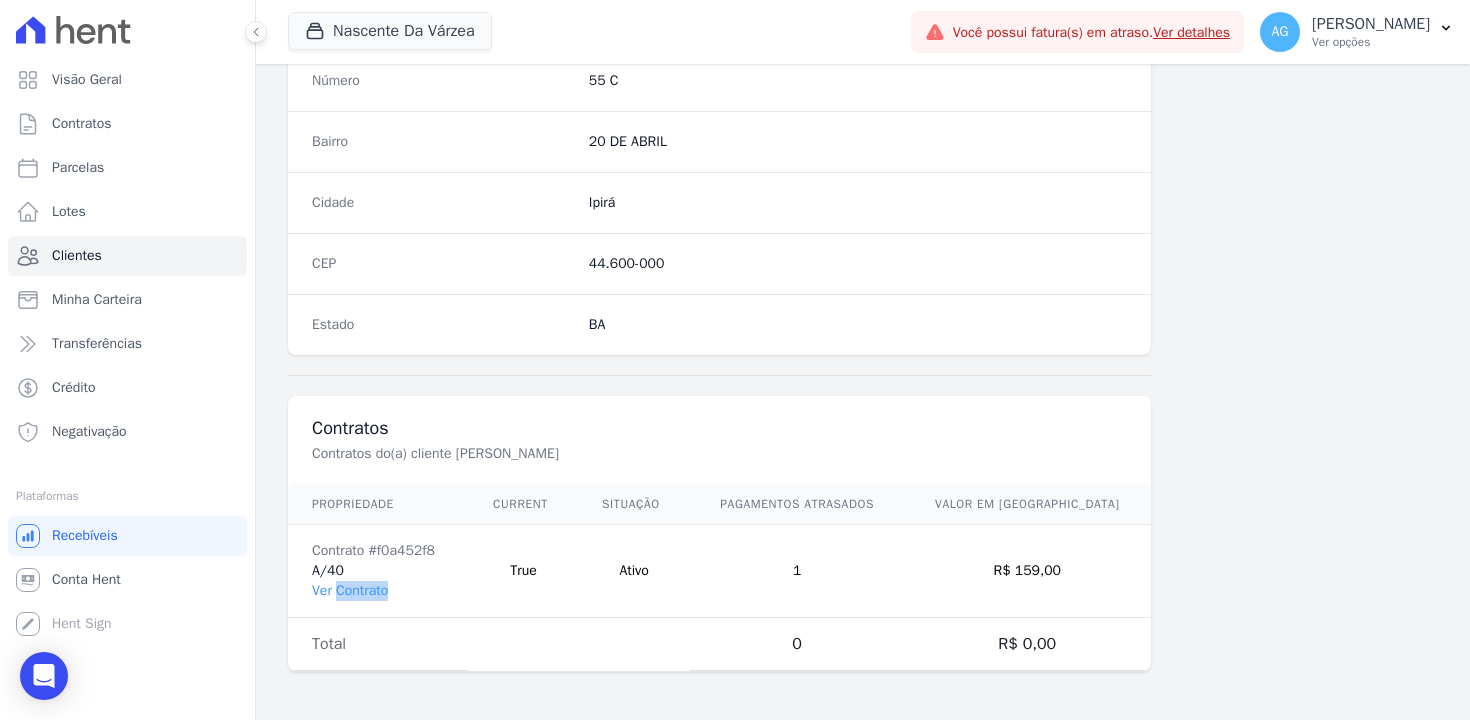click on "Contrato #f0a452f8
A/40
Ver Contrato" at bounding box center (378, 571) 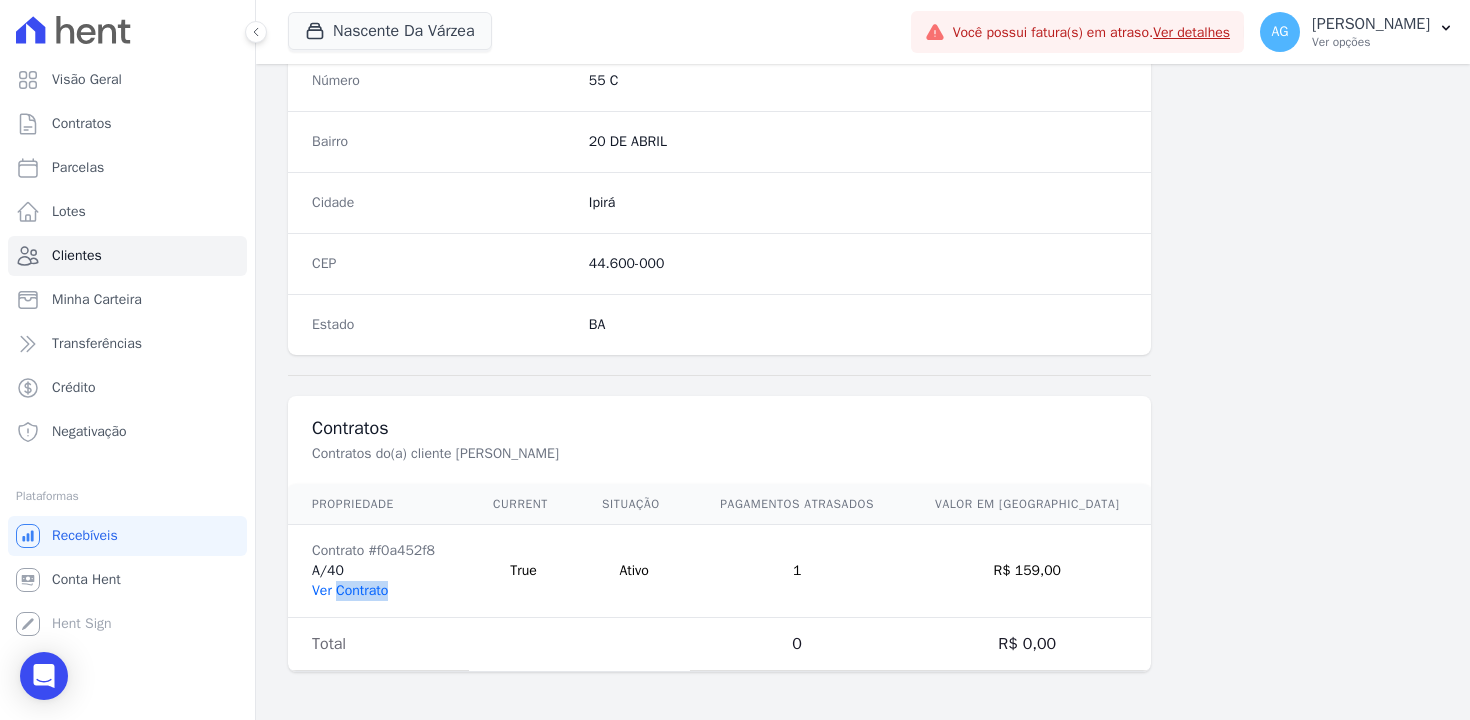 click on "Ver Contrato" at bounding box center [350, 590] 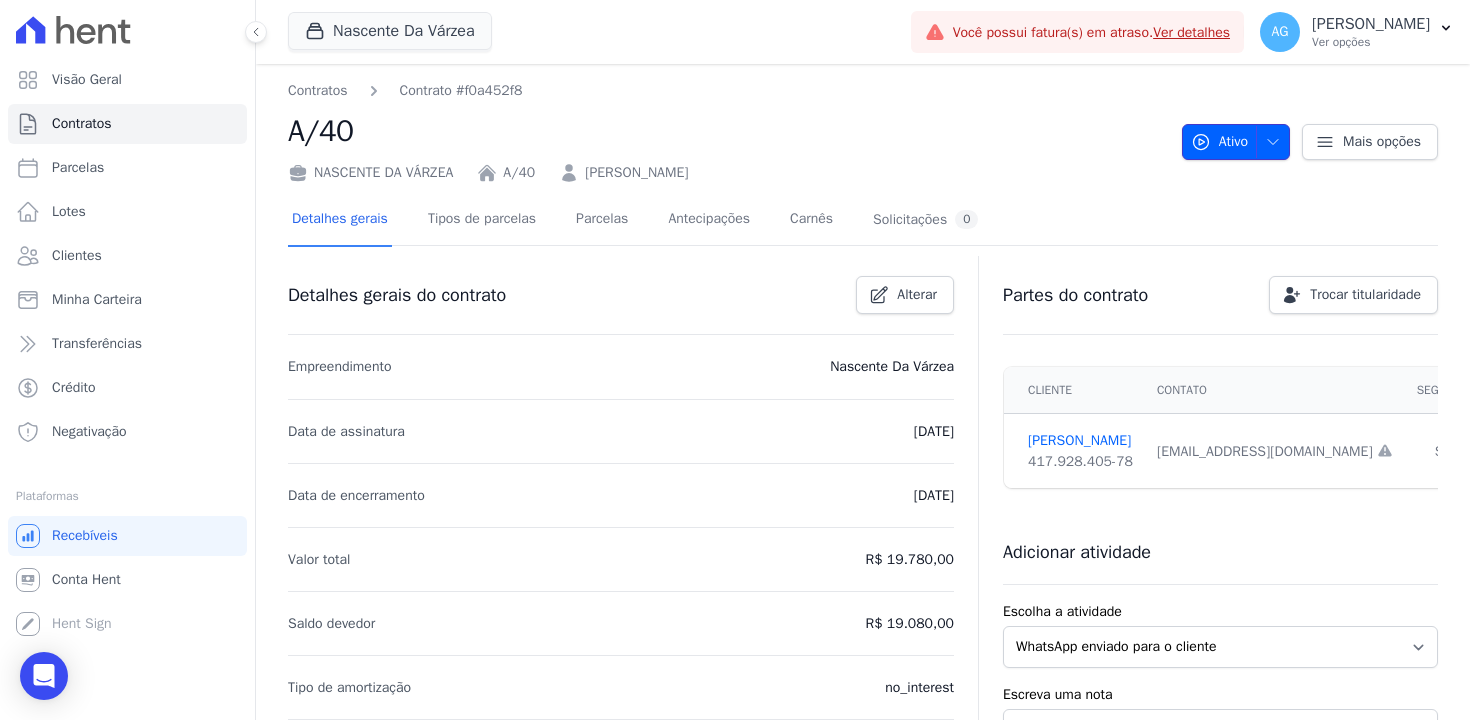 click at bounding box center [1268, 142] 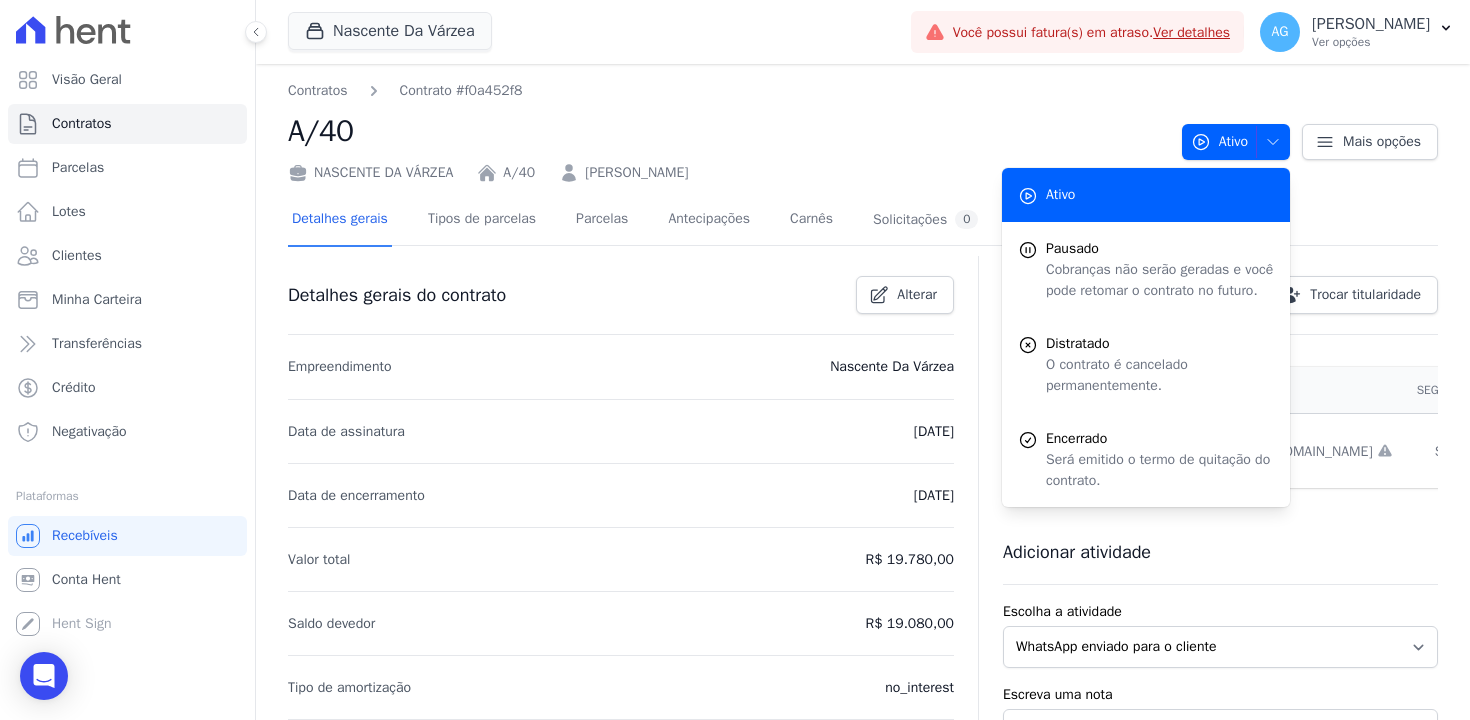 click on "A/40" at bounding box center [727, 131] 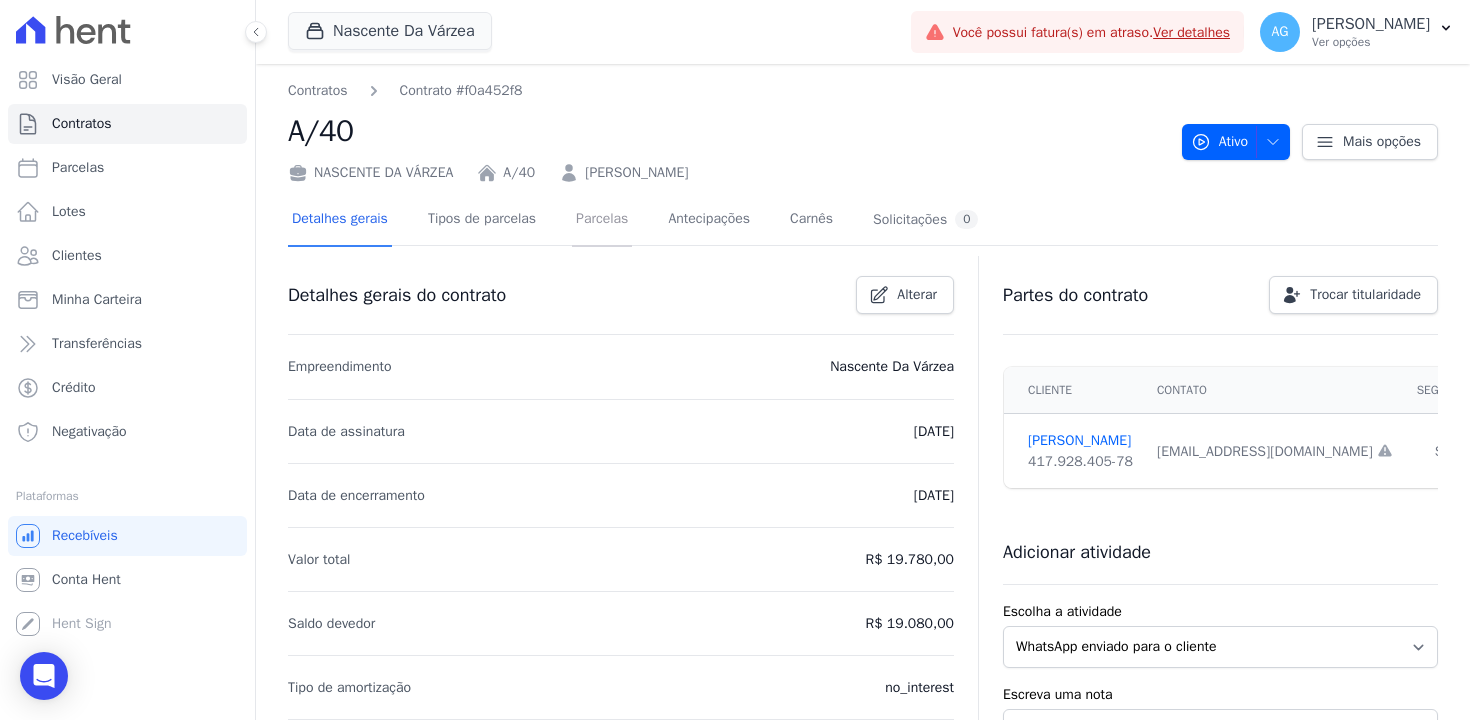 click on "Parcelas" at bounding box center [602, 220] 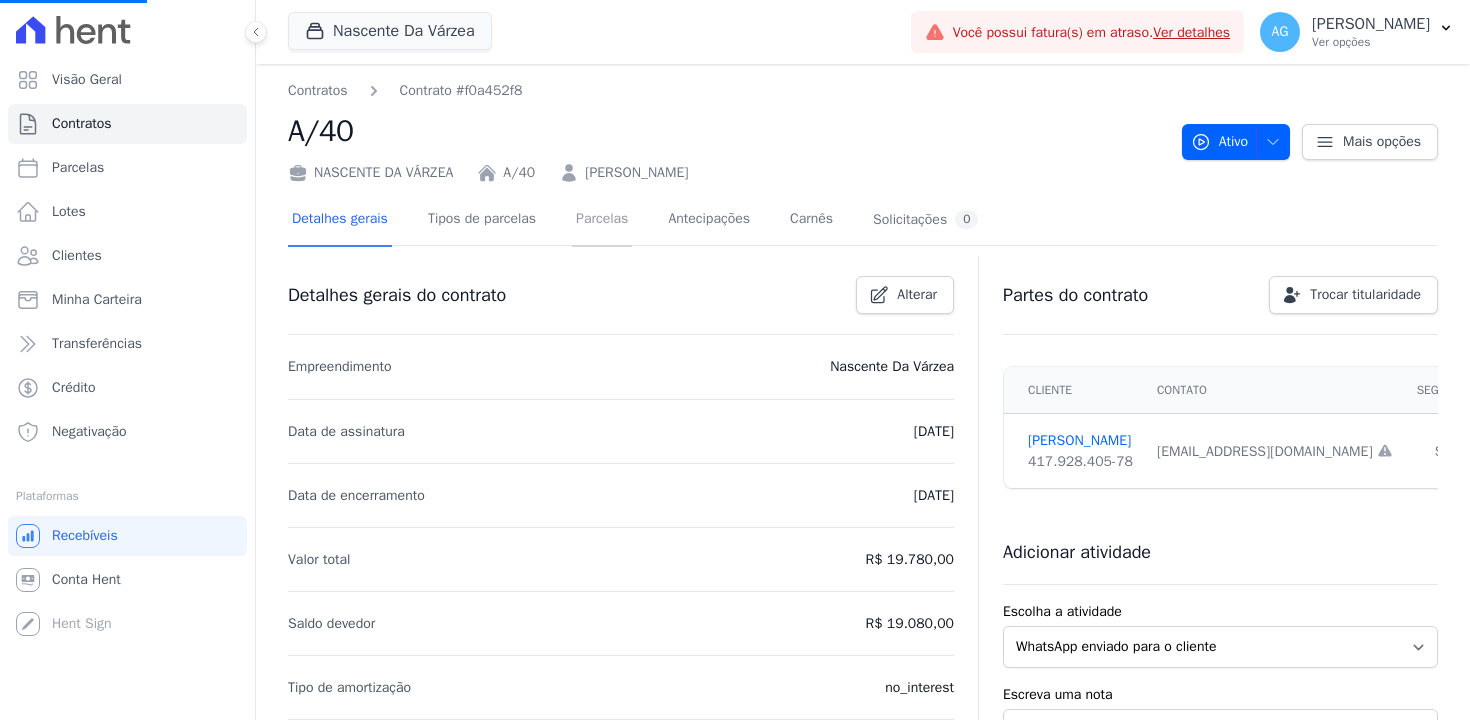 click on "Parcelas" at bounding box center [602, 220] 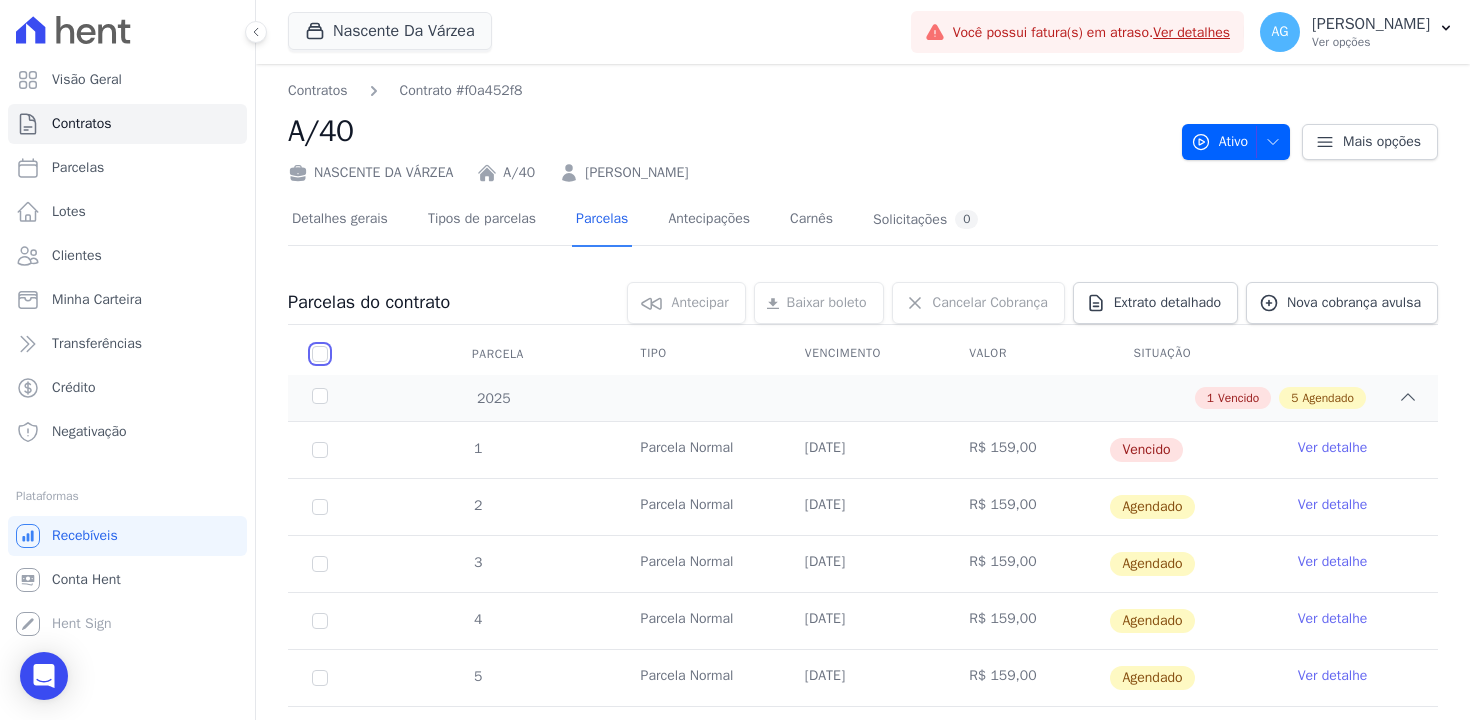 click at bounding box center (320, 354) 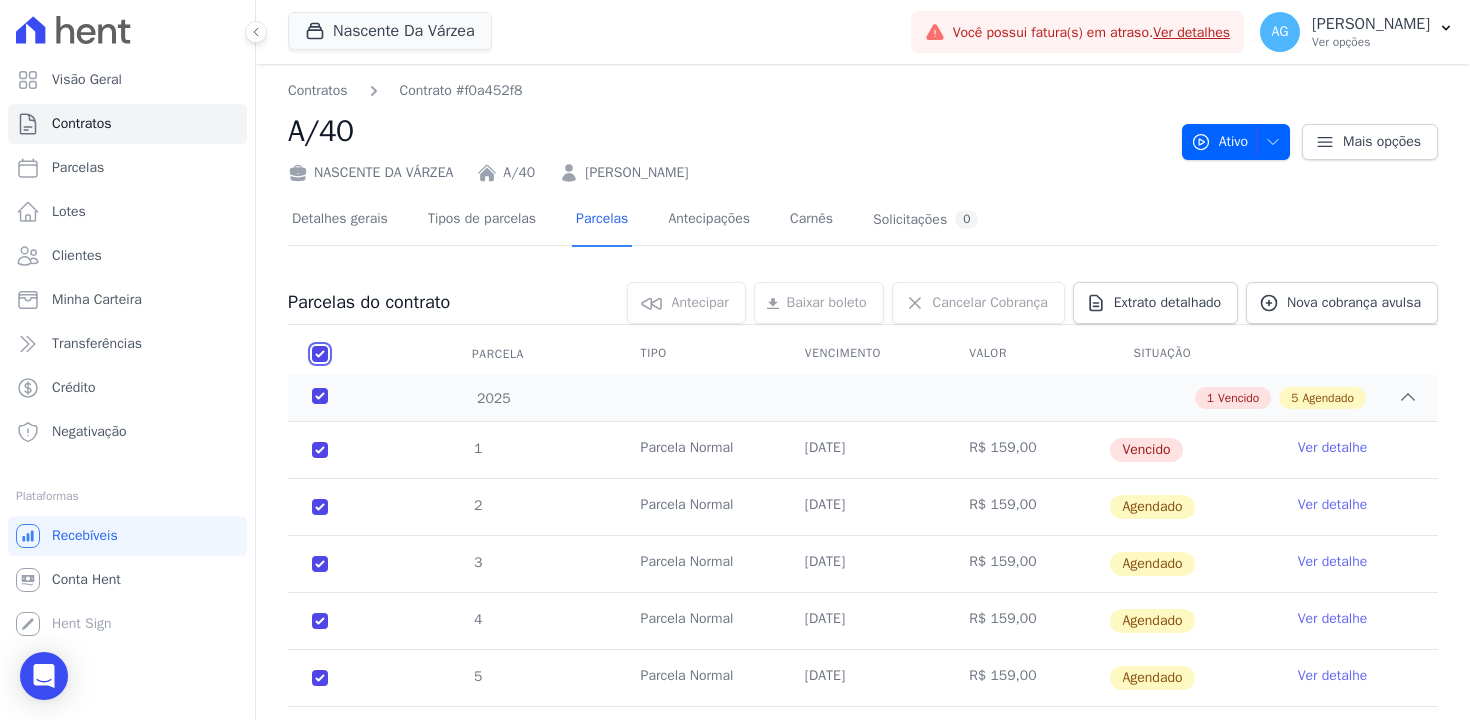 checkbox on "true" 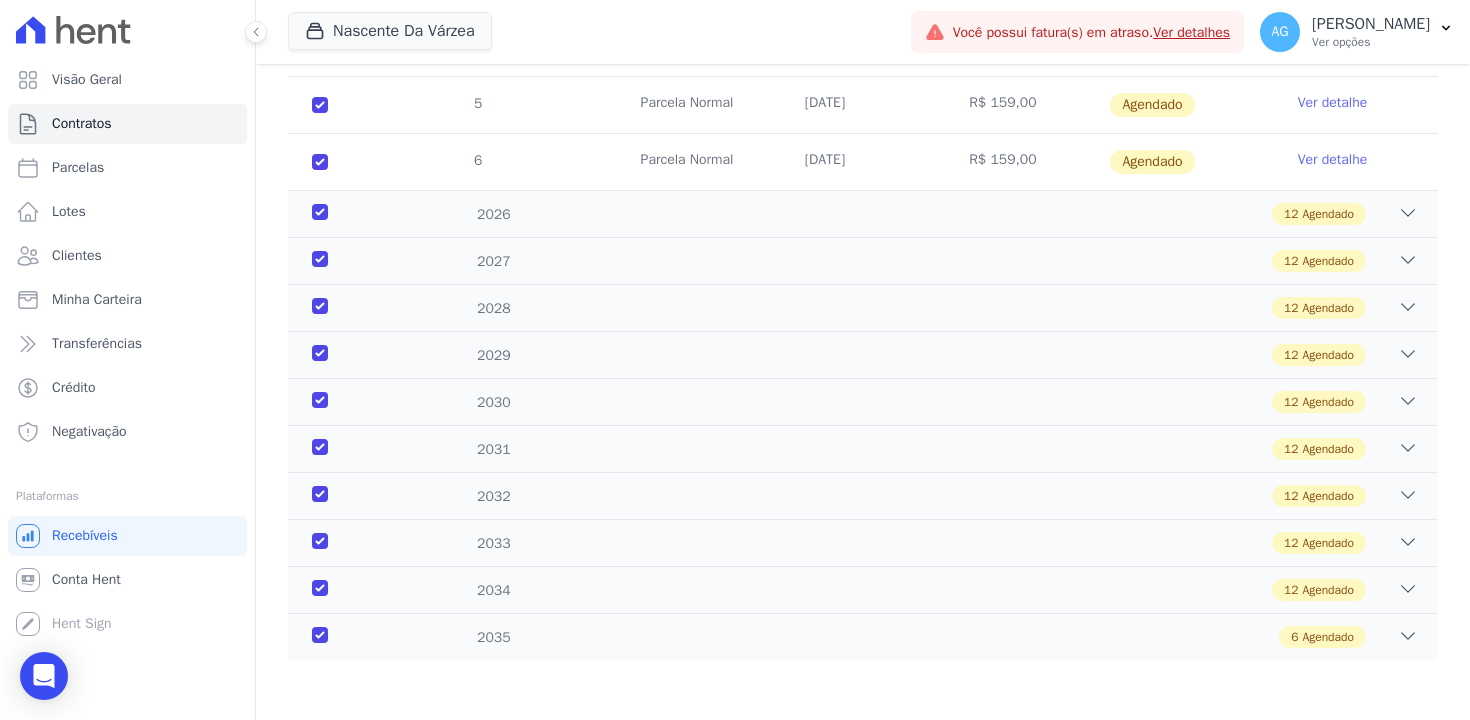 scroll, scrollTop: 0, scrollLeft: 0, axis: both 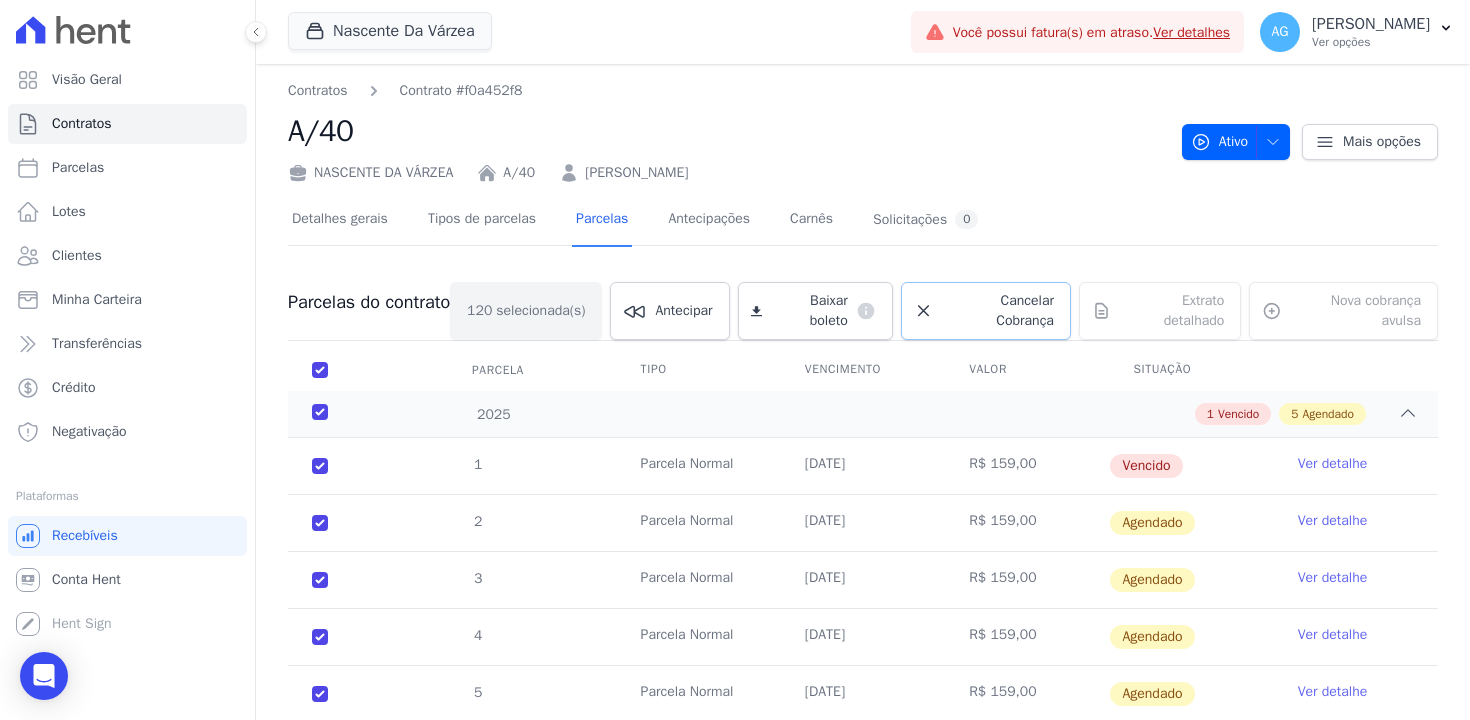click on "Cancelar Cobrança" at bounding box center (997, 311) 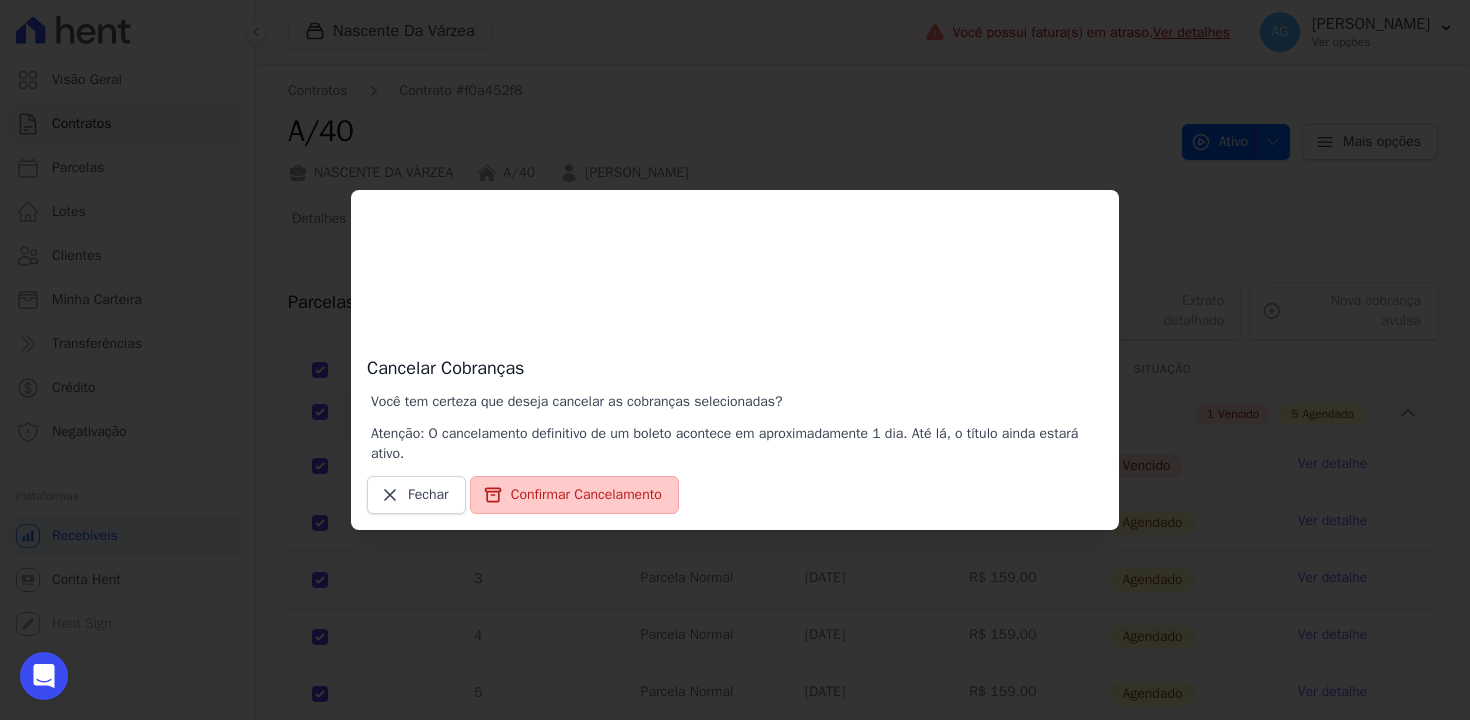 click on "Confirmar Cancelamento" at bounding box center (574, 495) 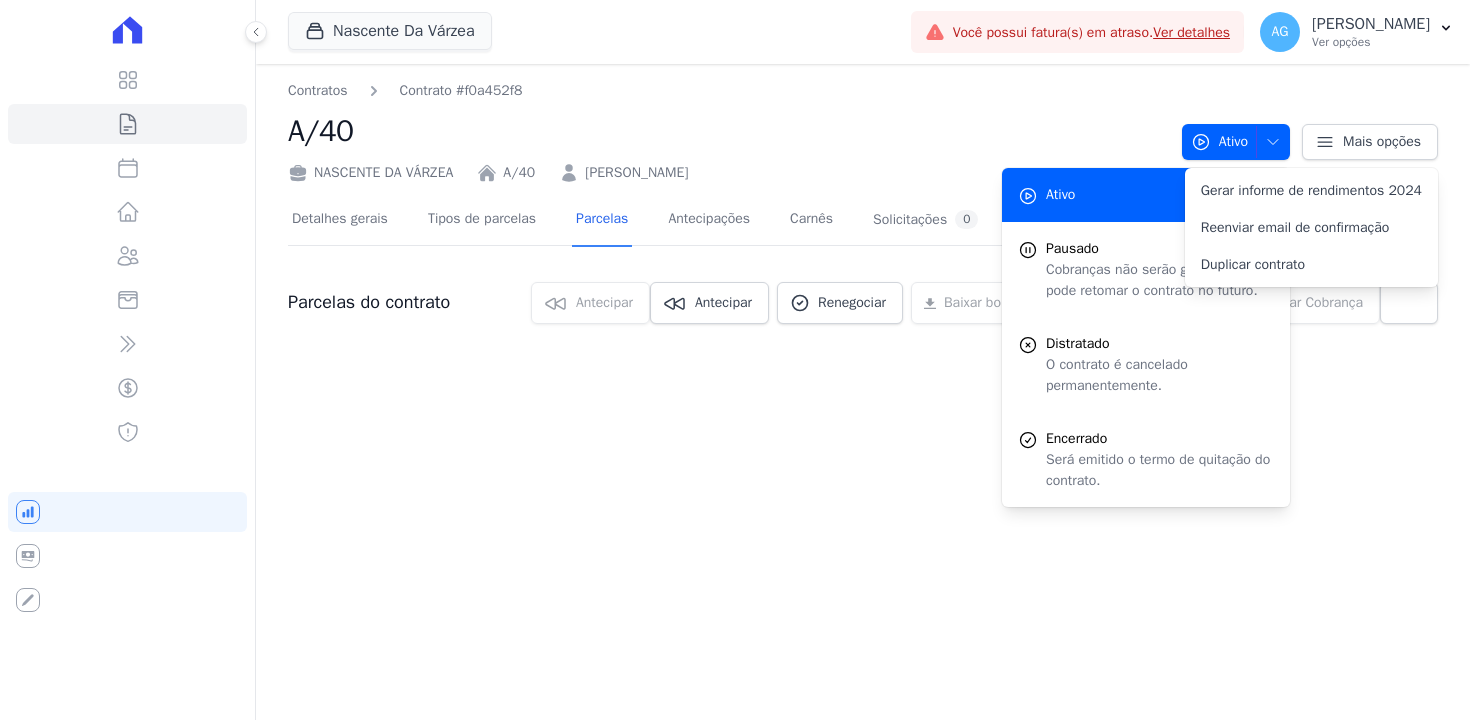 scroll, scrollTop: 0, scrollLeft: 0, axis: both 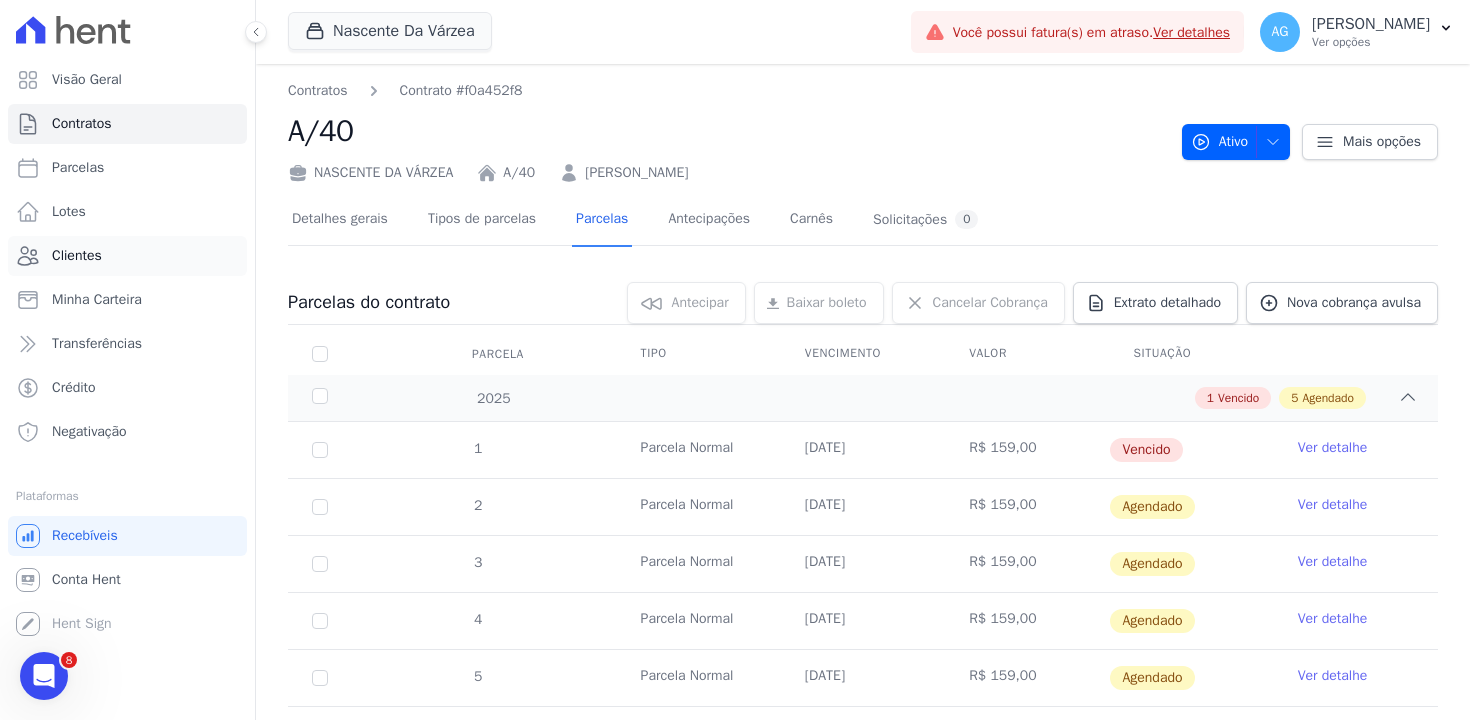 click on "Clientes" at bounding box center (77, 256) 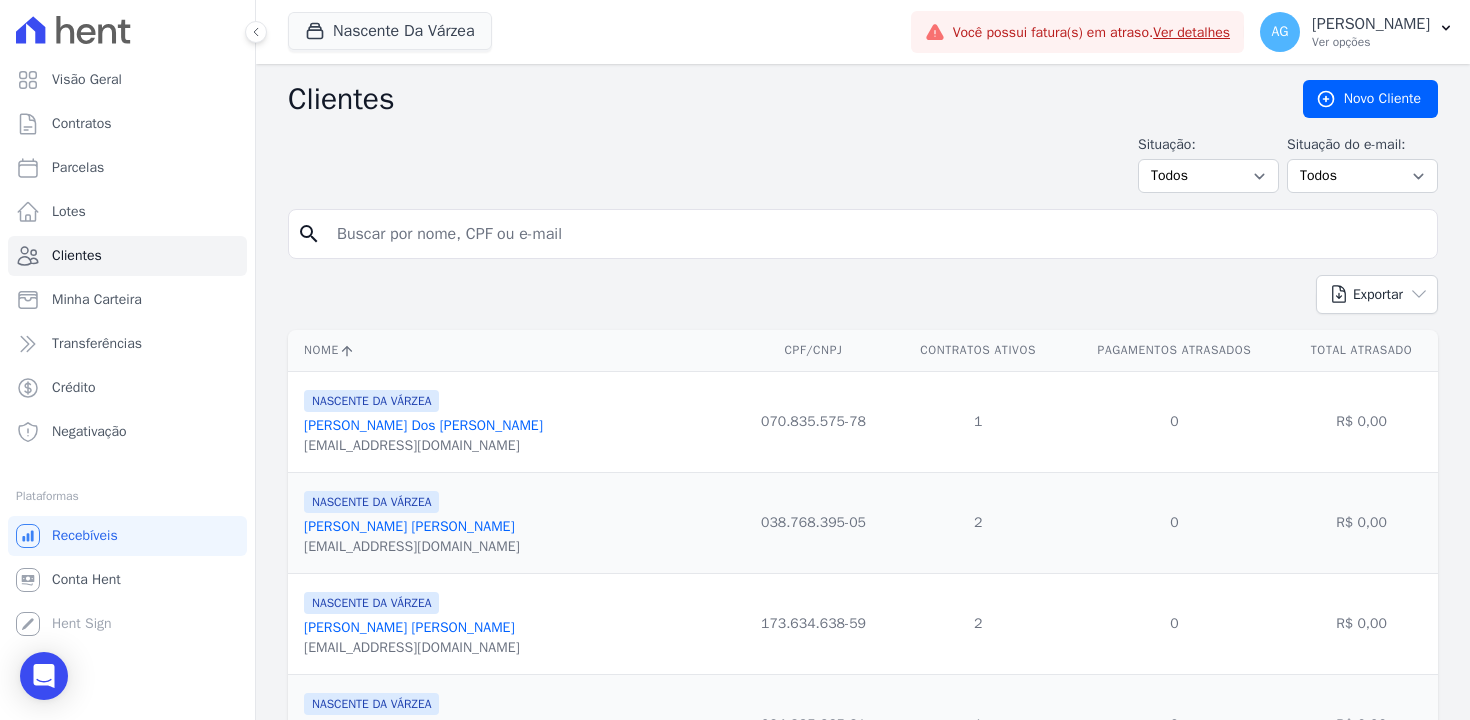 click at bounding box center (877, 234) 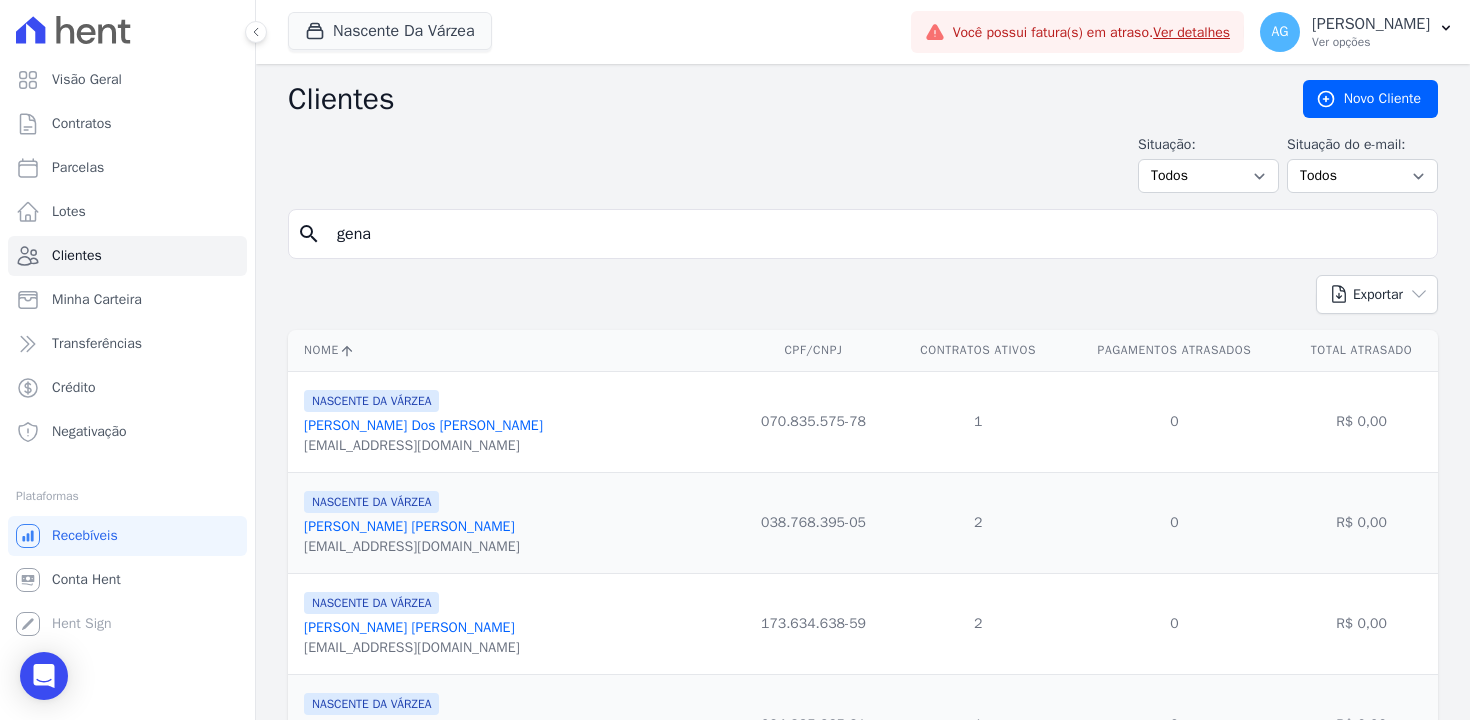 type on "gena" 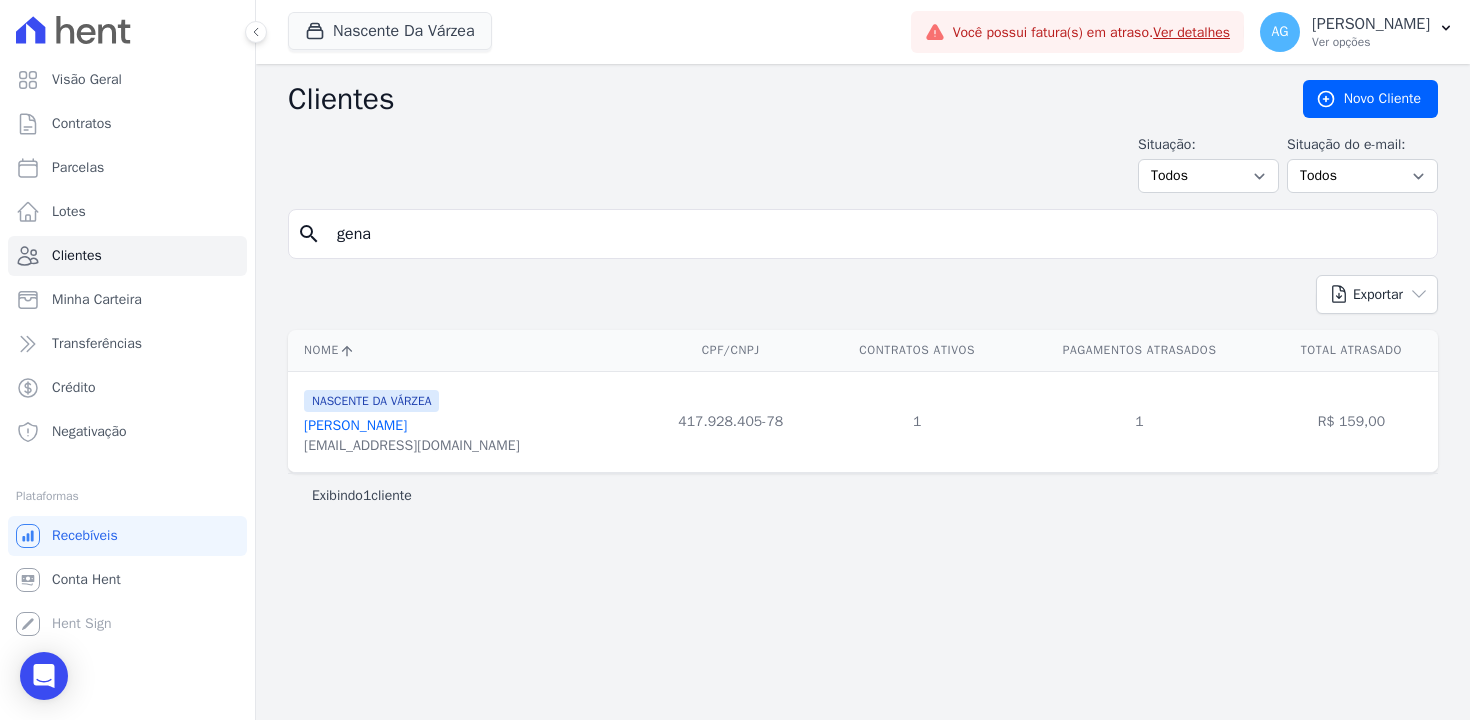 click on "Genario Rodrigues Santos" at bounding box center [355, 425] 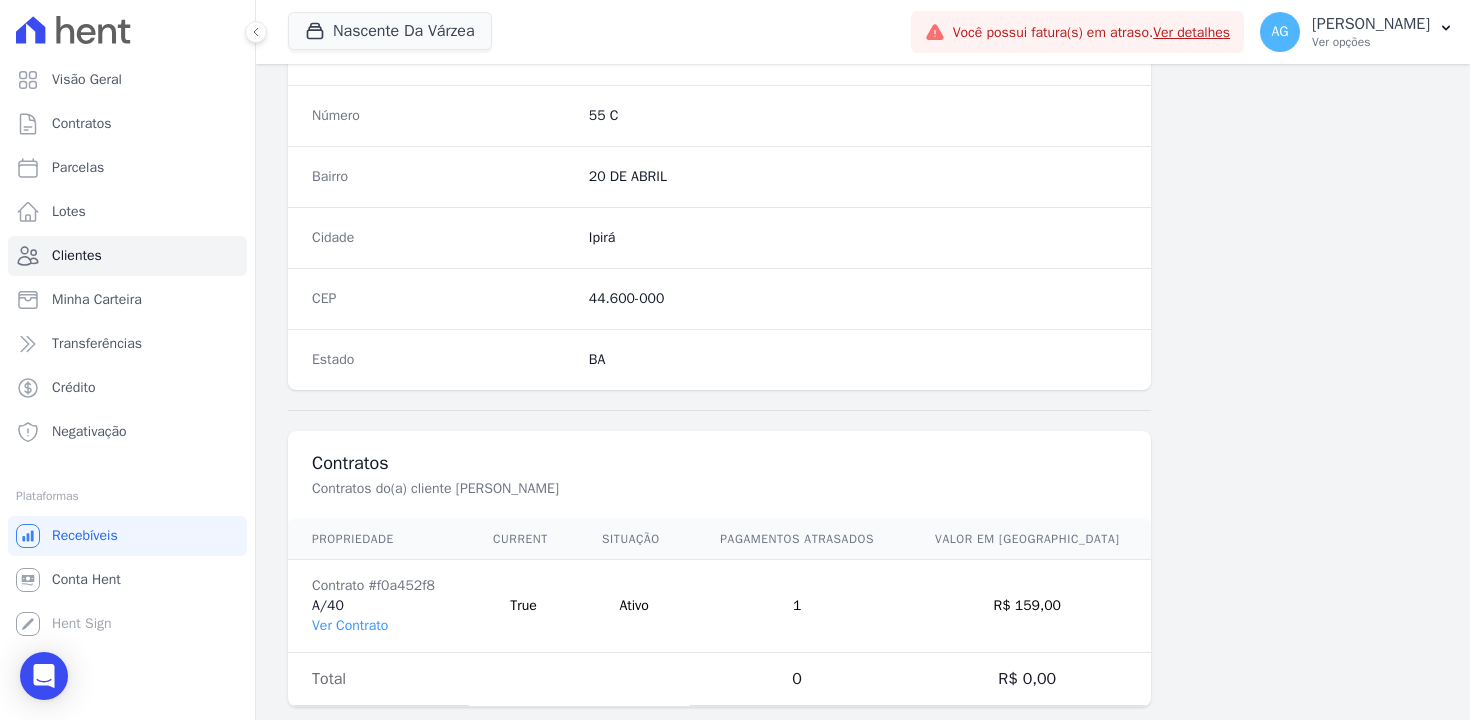 scroll, scrollTop: 1151, scrollLeft: 0, axis: vertical 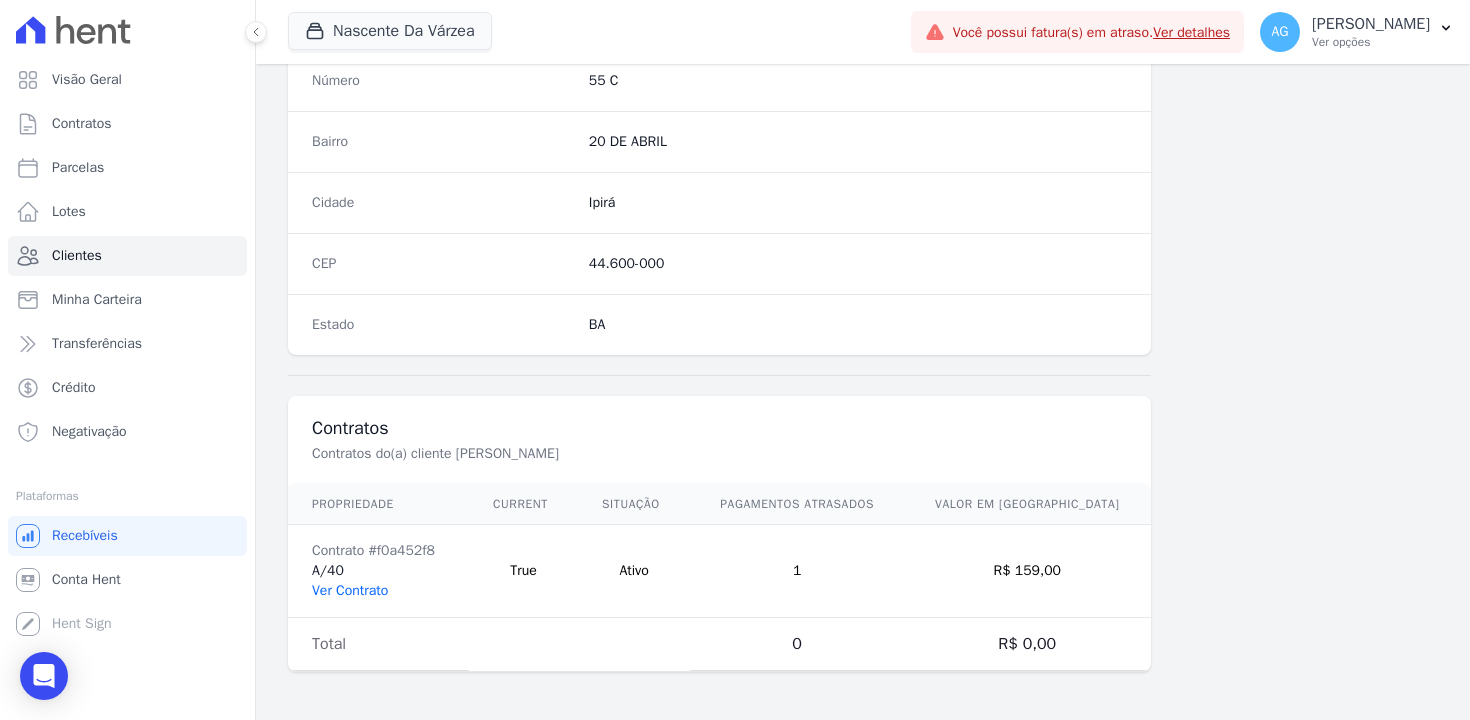 click on "Ver Contrato" at bounding box center [350, 590] 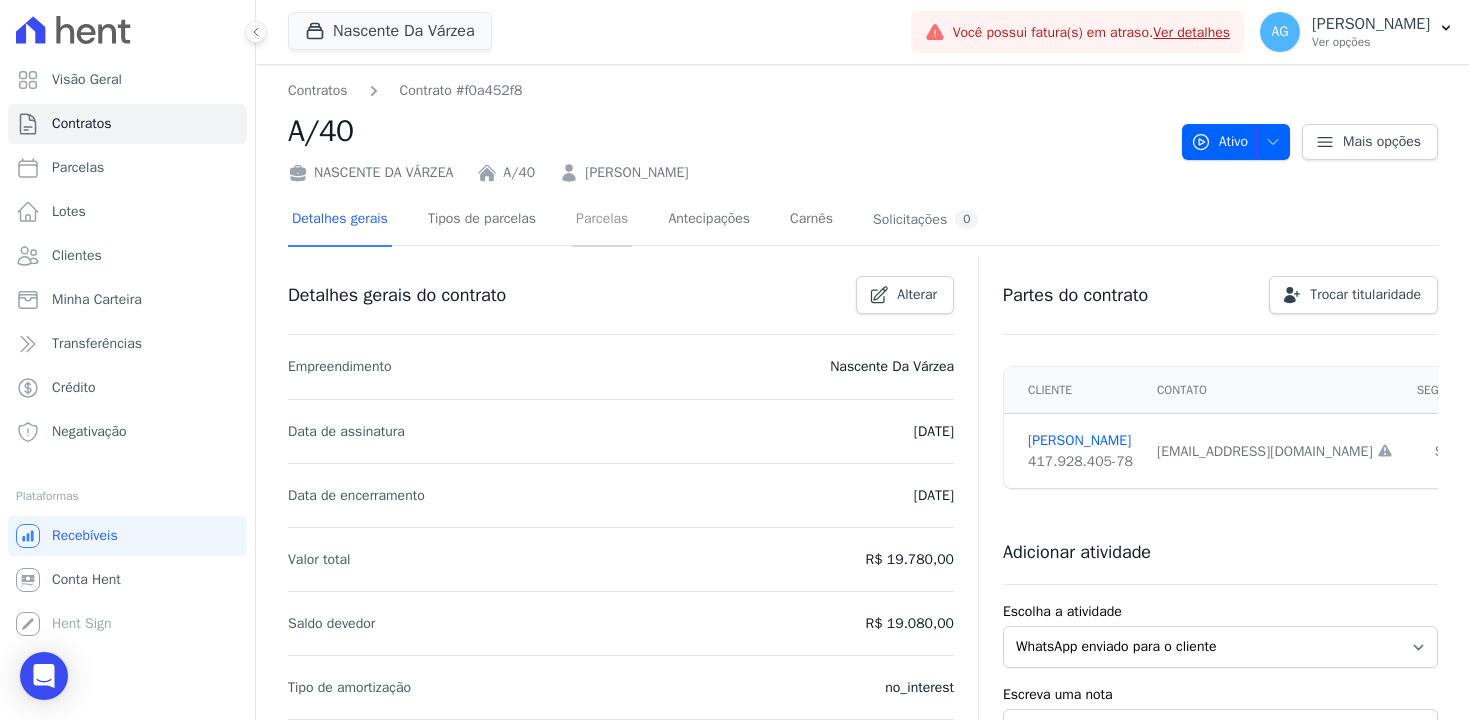 click on "Parcelas" at bounding box center [602, 220] 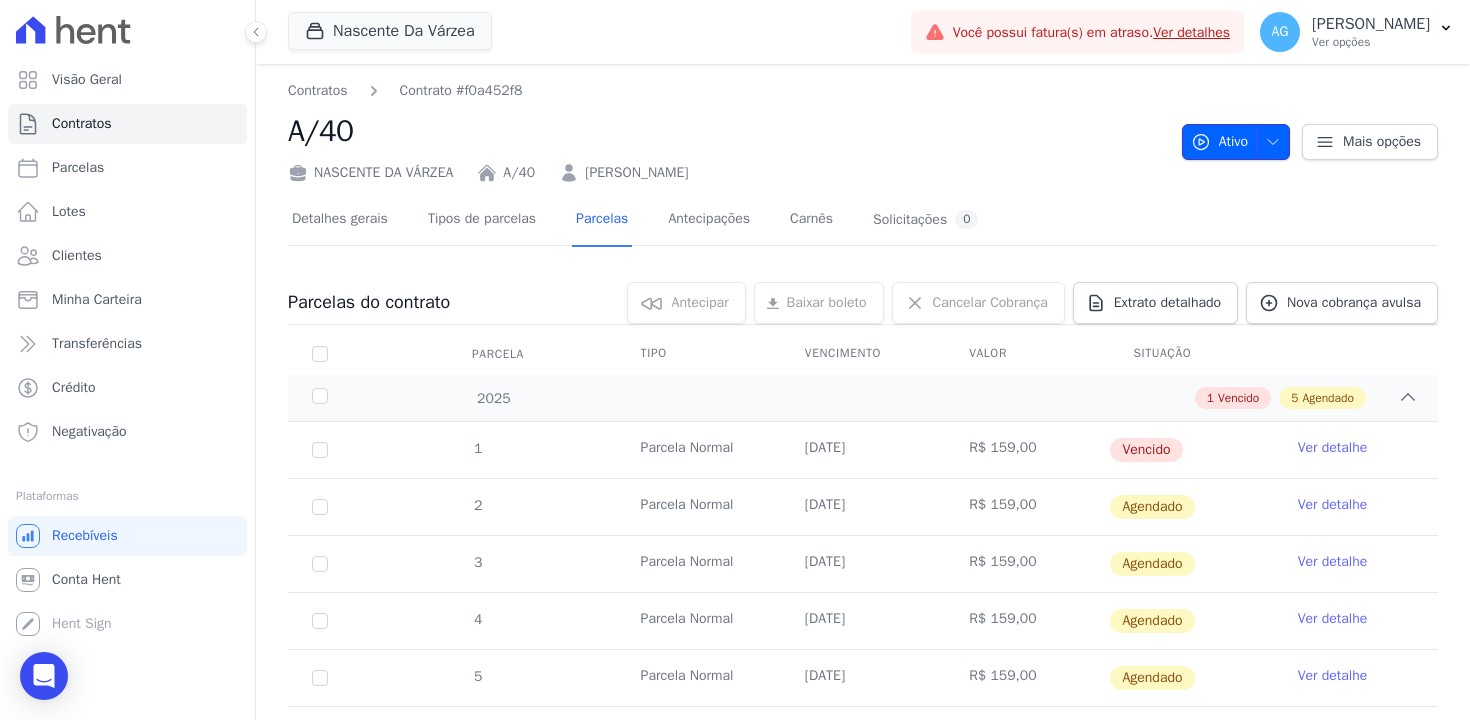 click 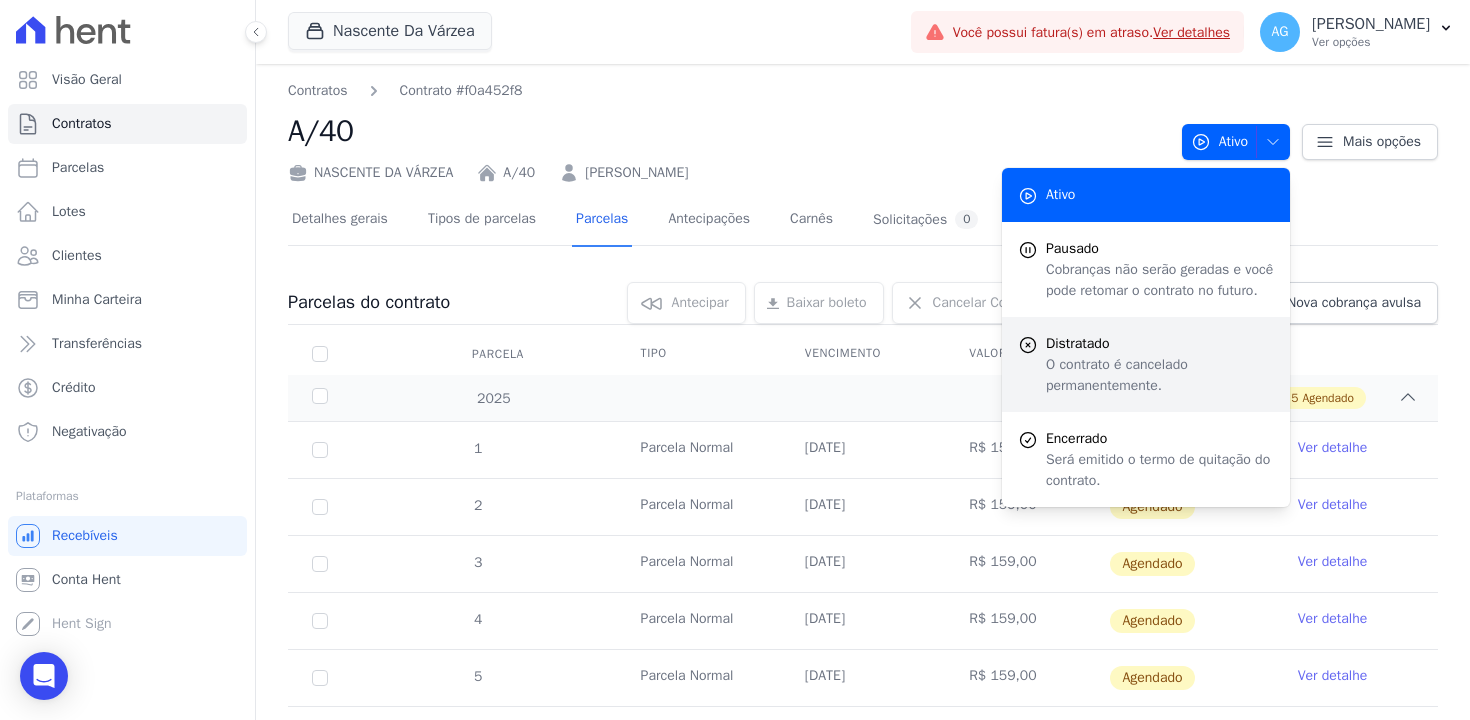 click on "O contrato é cancelado permanentemente." at bounding box center (1160, 375) 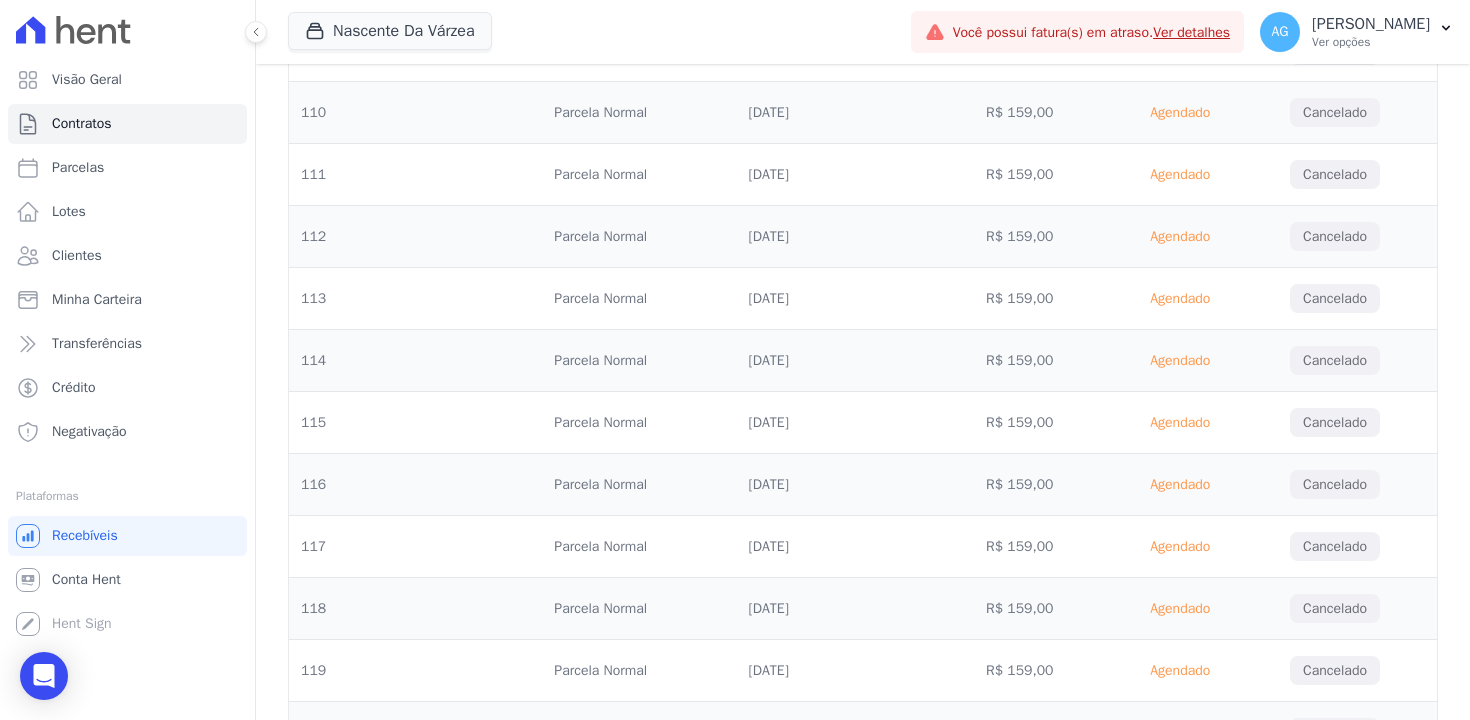 scroll, scrollTop: 7664, scrollLeft: 0, axis: vertical 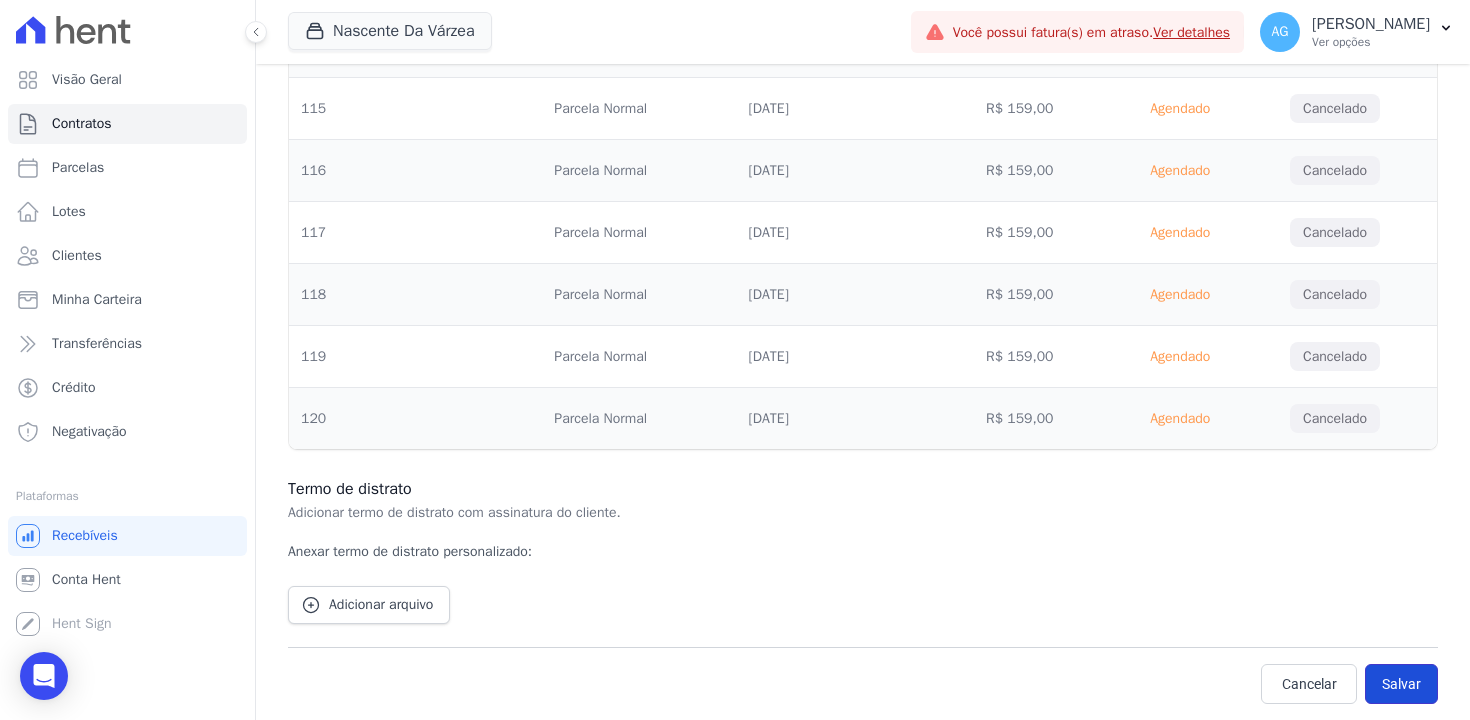 click on "Salvar" at bounding box center [1401, 684] 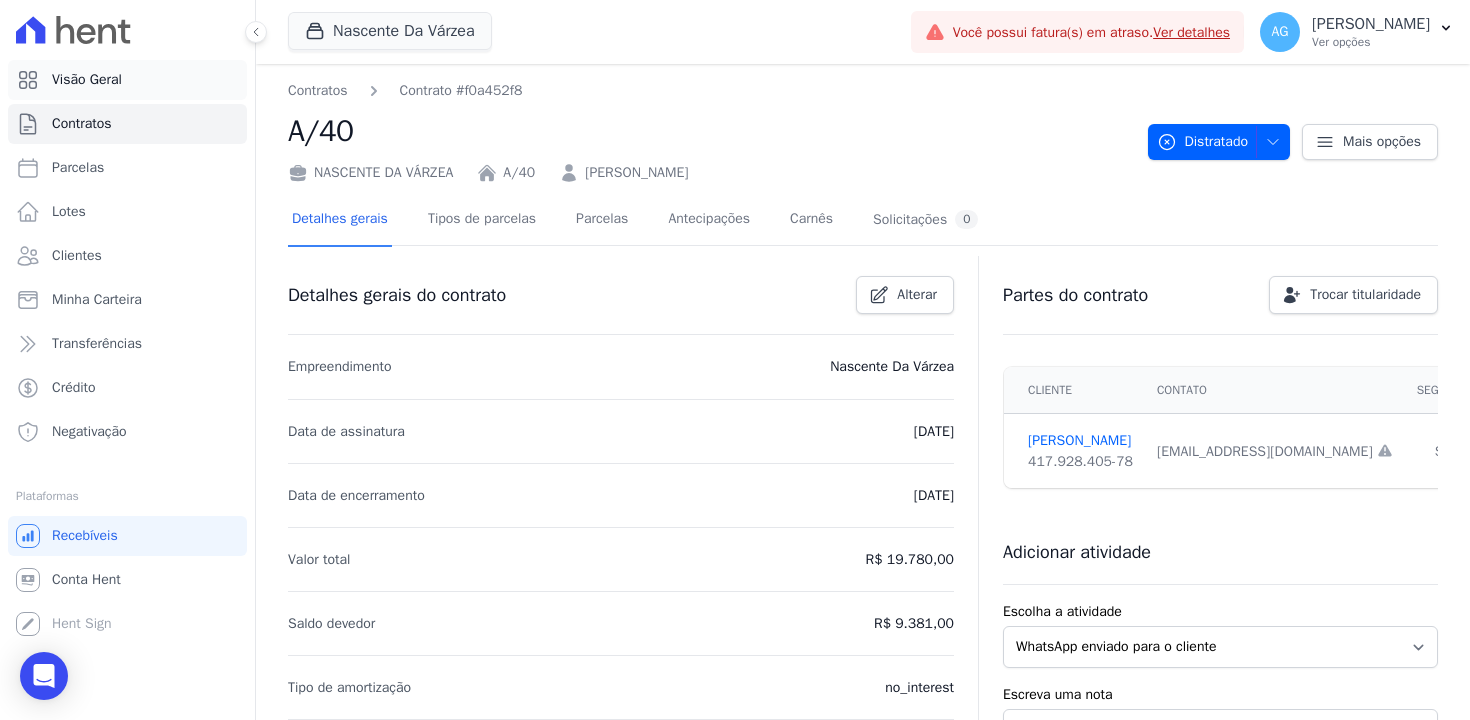 click on "Visão Geral" at bounding box center [87, 80] 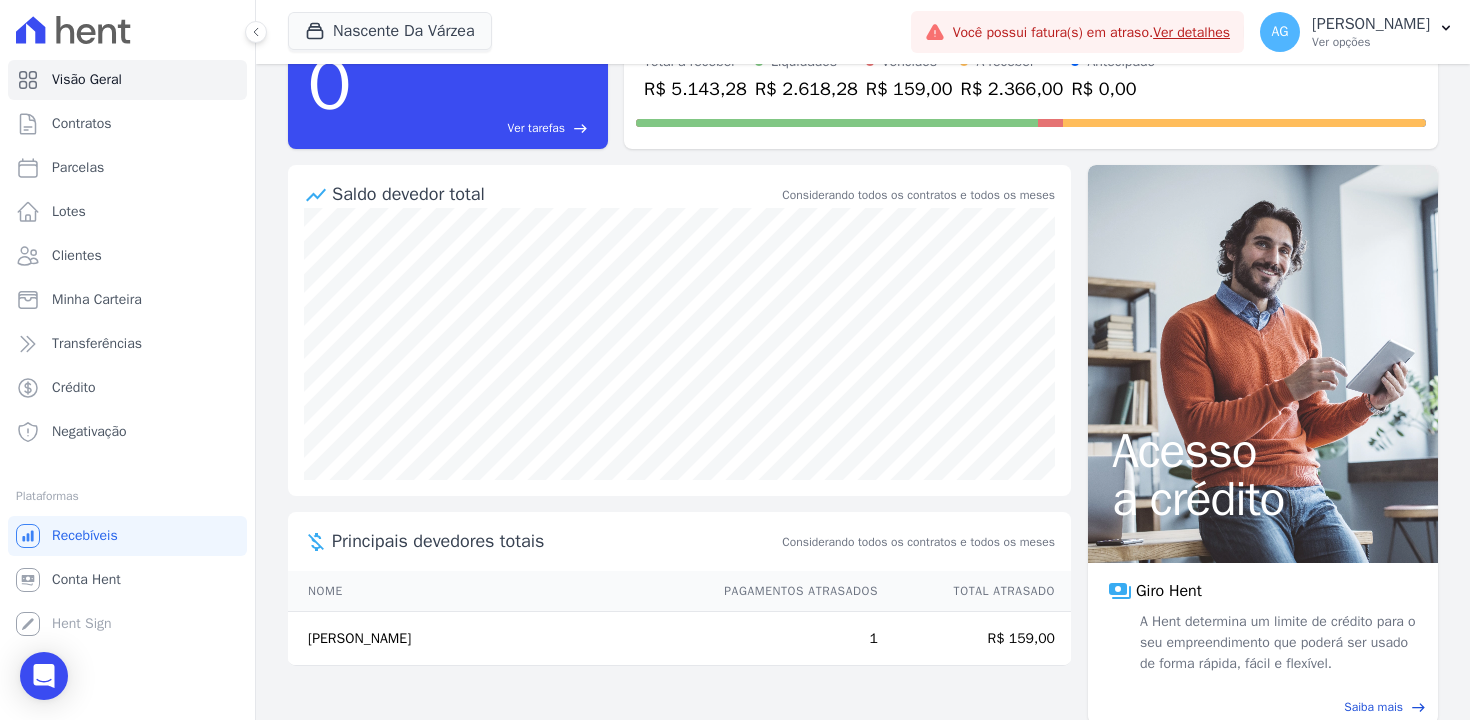 scroll, scrollTop: 111, scrollLeft: 0, axis: vertical 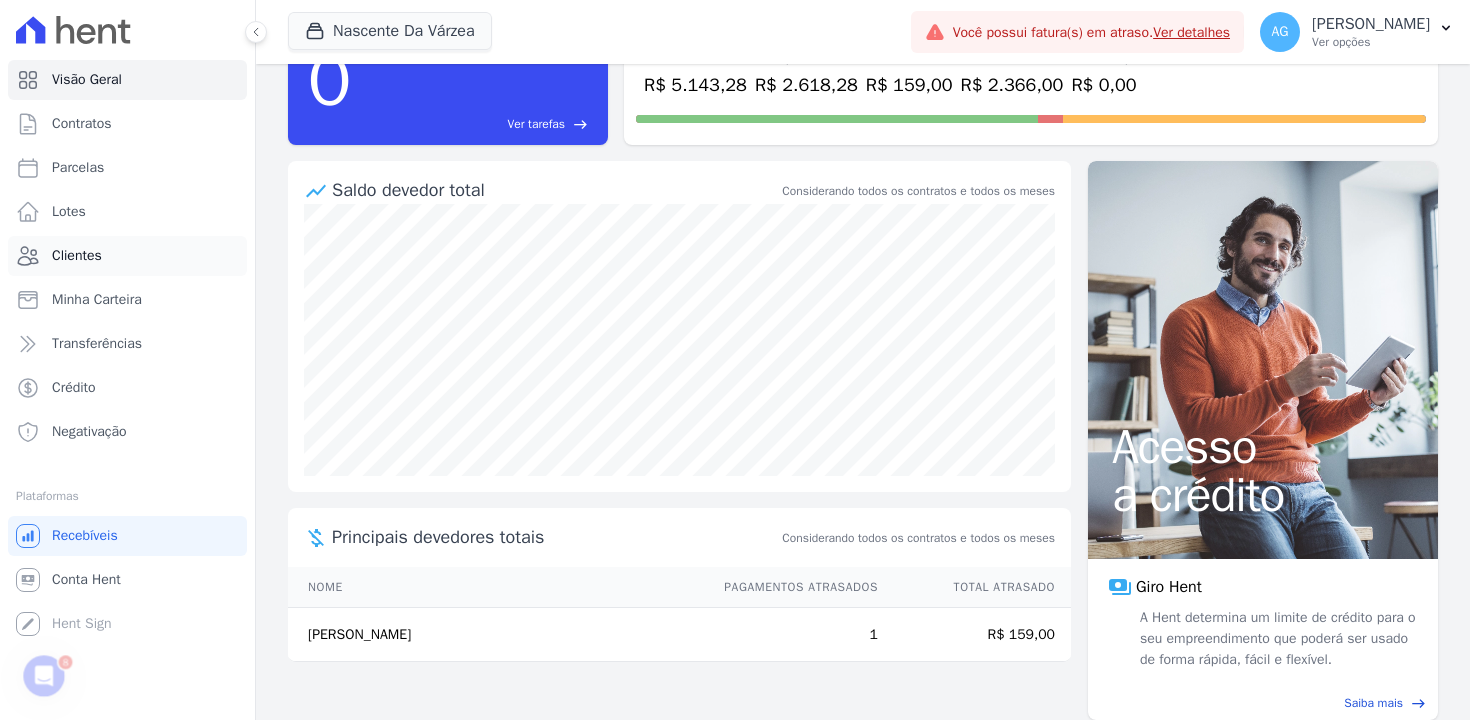 click on "Clientes" at bounding box center (77, 256) 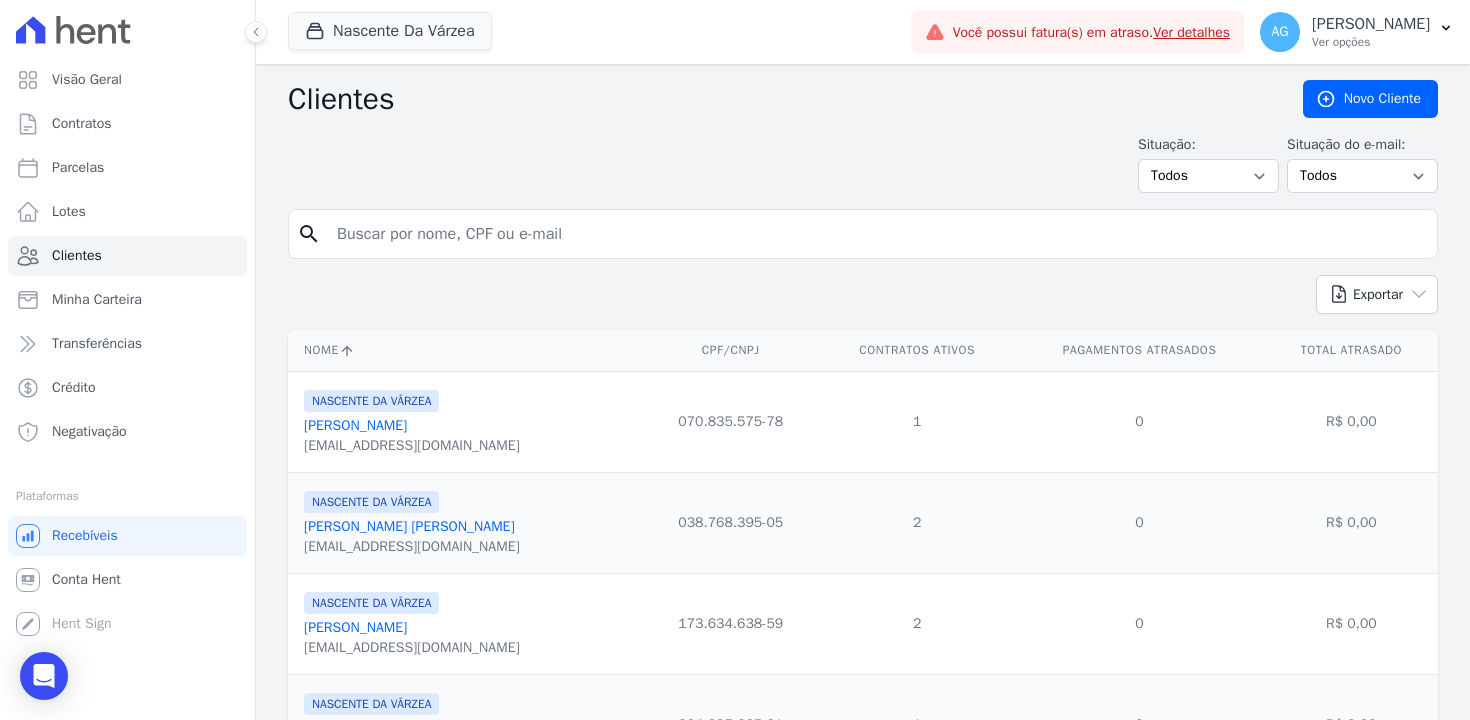 click at bounding box center (877, 234) 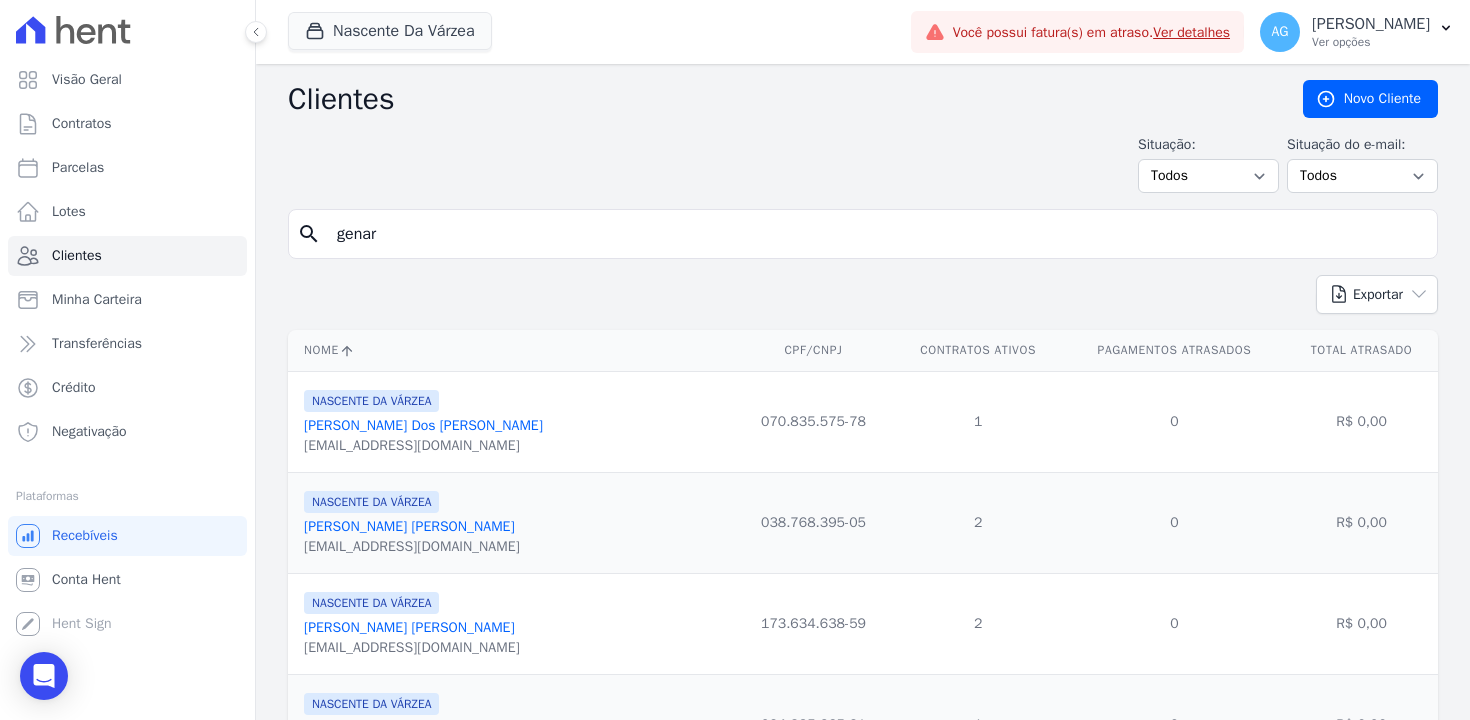 type on "genar" 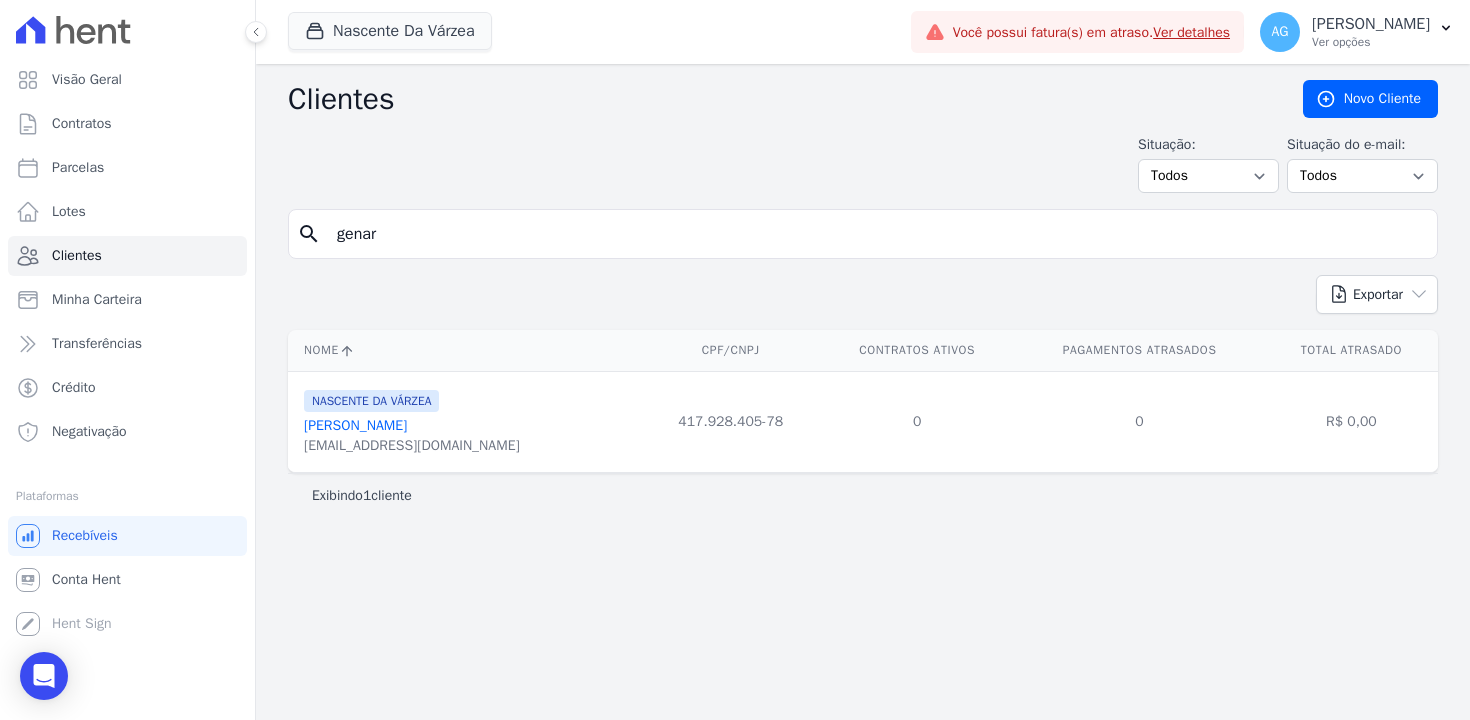 click on "[PERSON_NAME]" at bounding box center [355, 425] 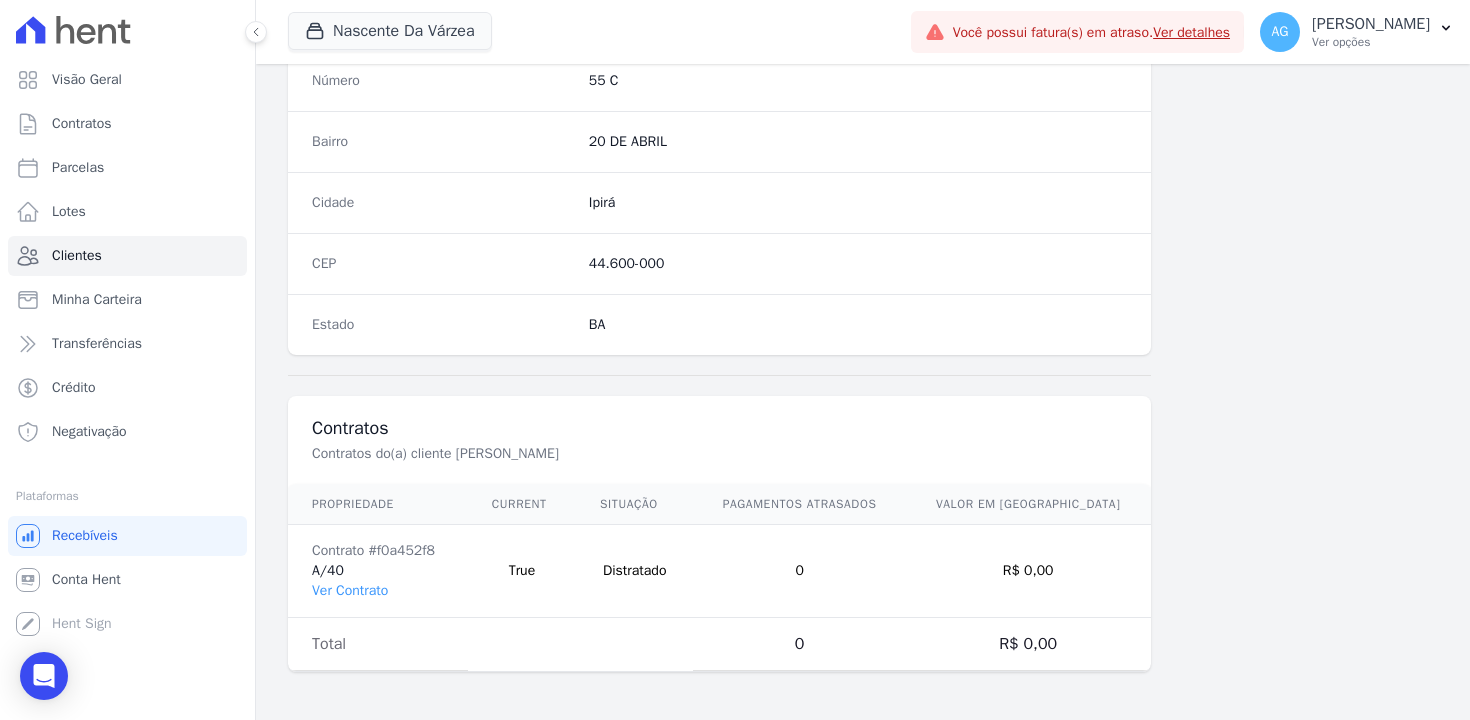 scroll, scrollTop: 0, scrollLeft: 0, axis: both 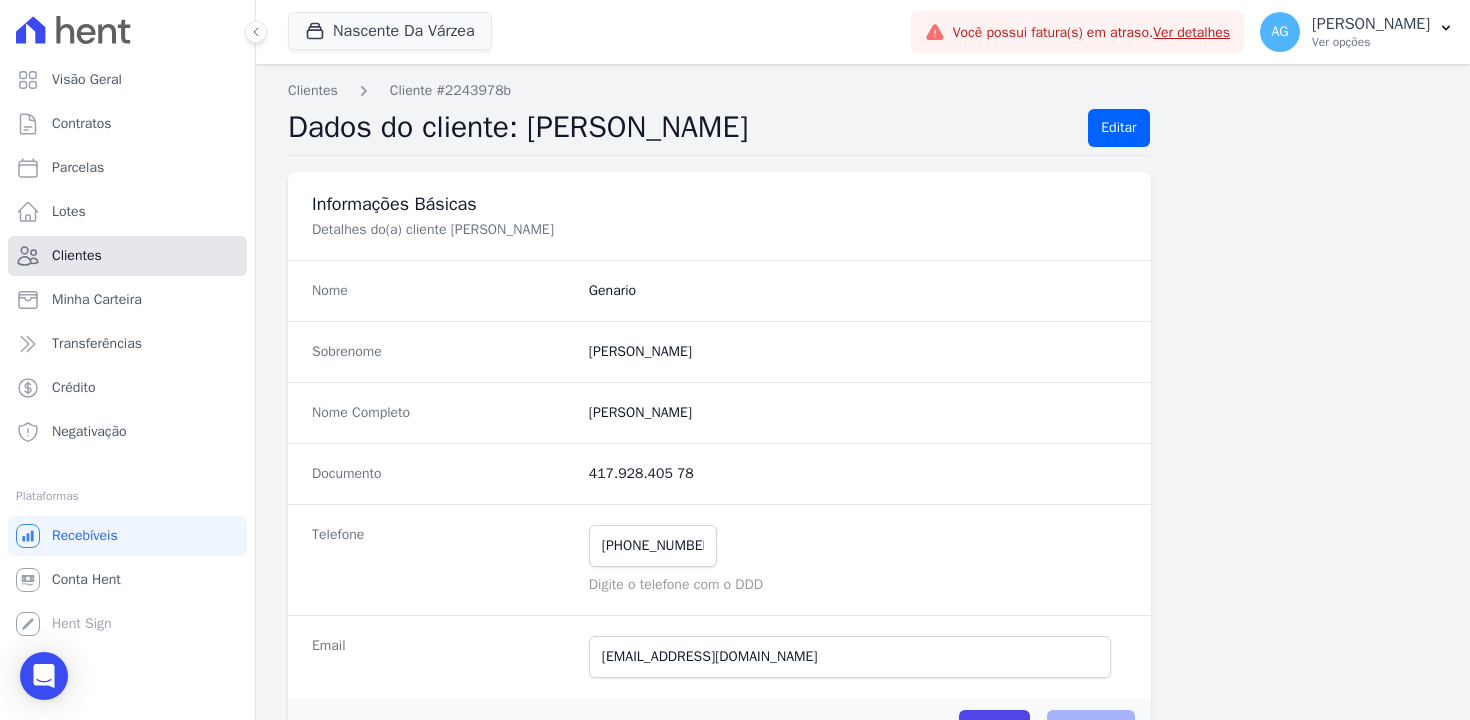 click on "Clientes" at bounding box center (77, 256) 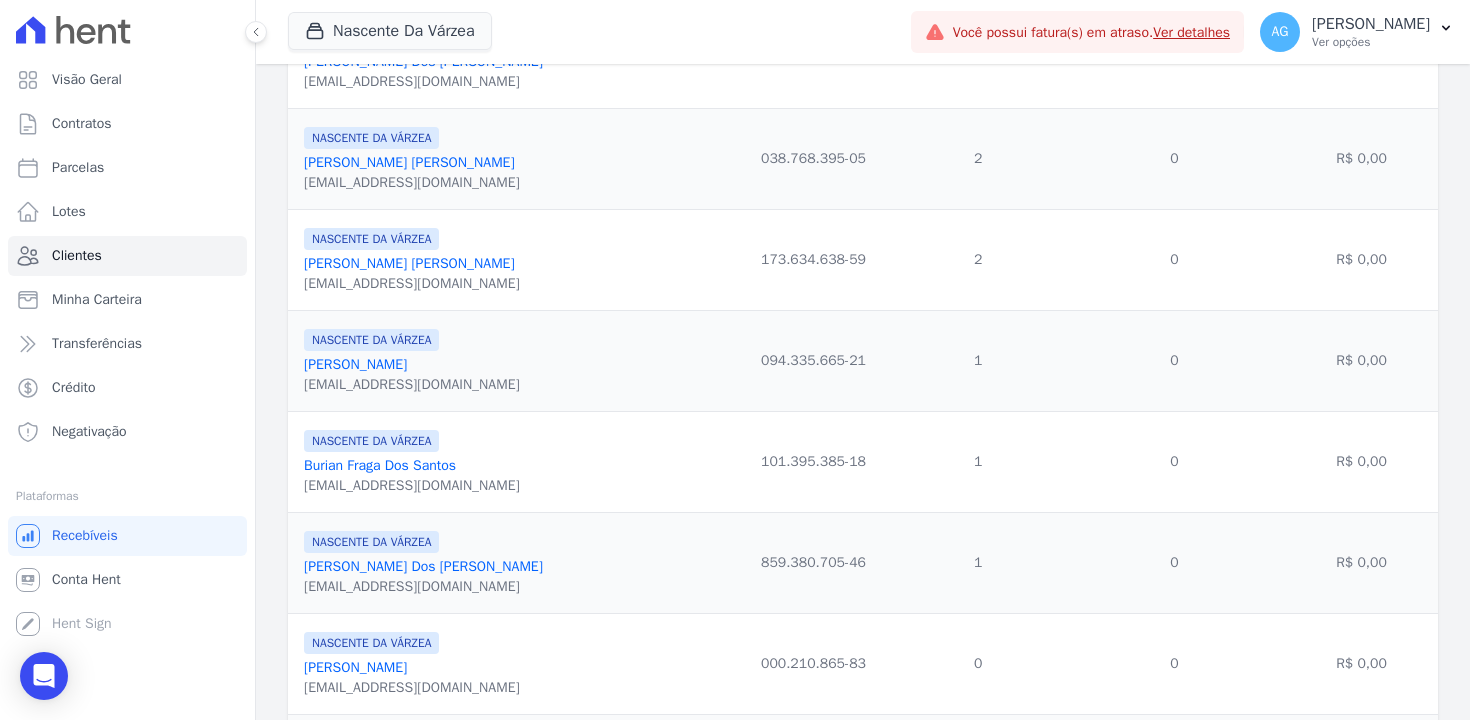 scroll, scrollTop: 371, scrollLeft: 0, axis: vertical 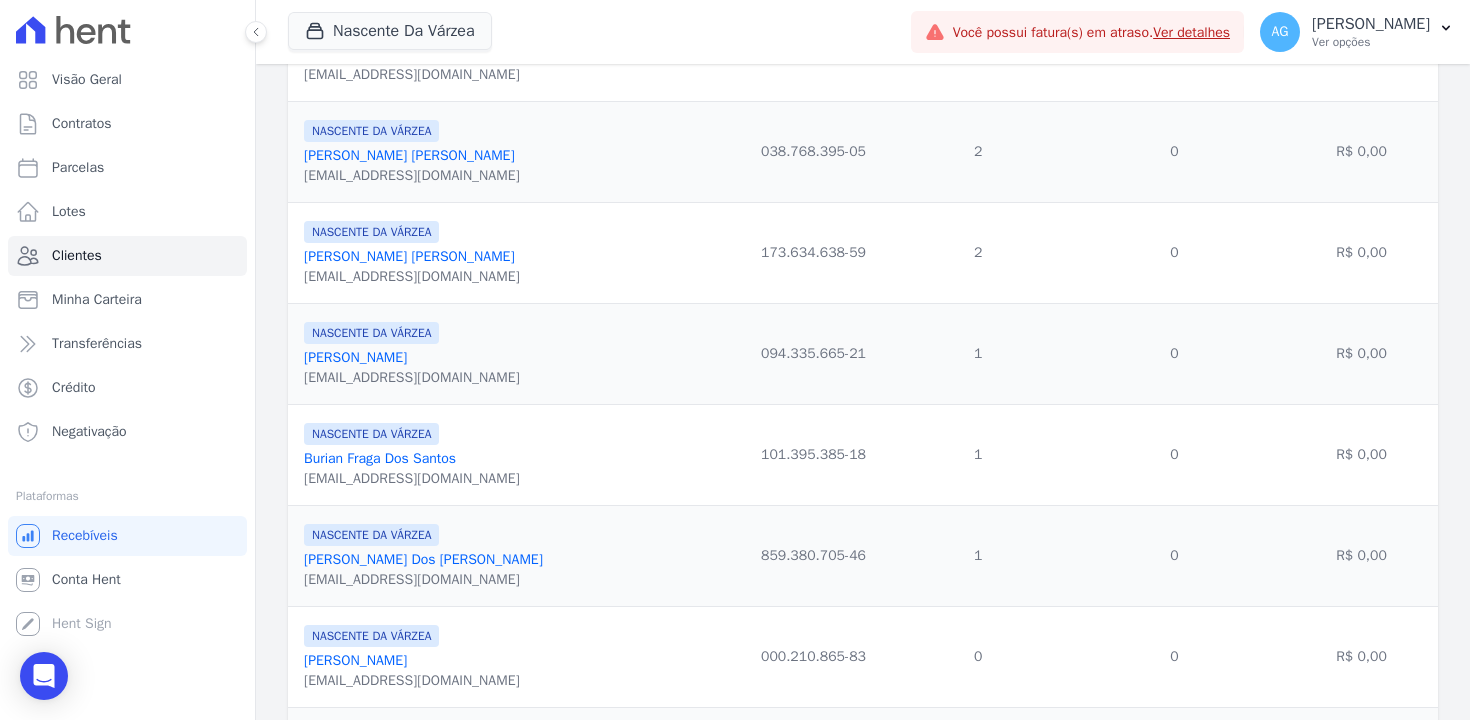 click on "[PERSON_NAME] [PERSON_NAME]" at bounding box center (409, 155) 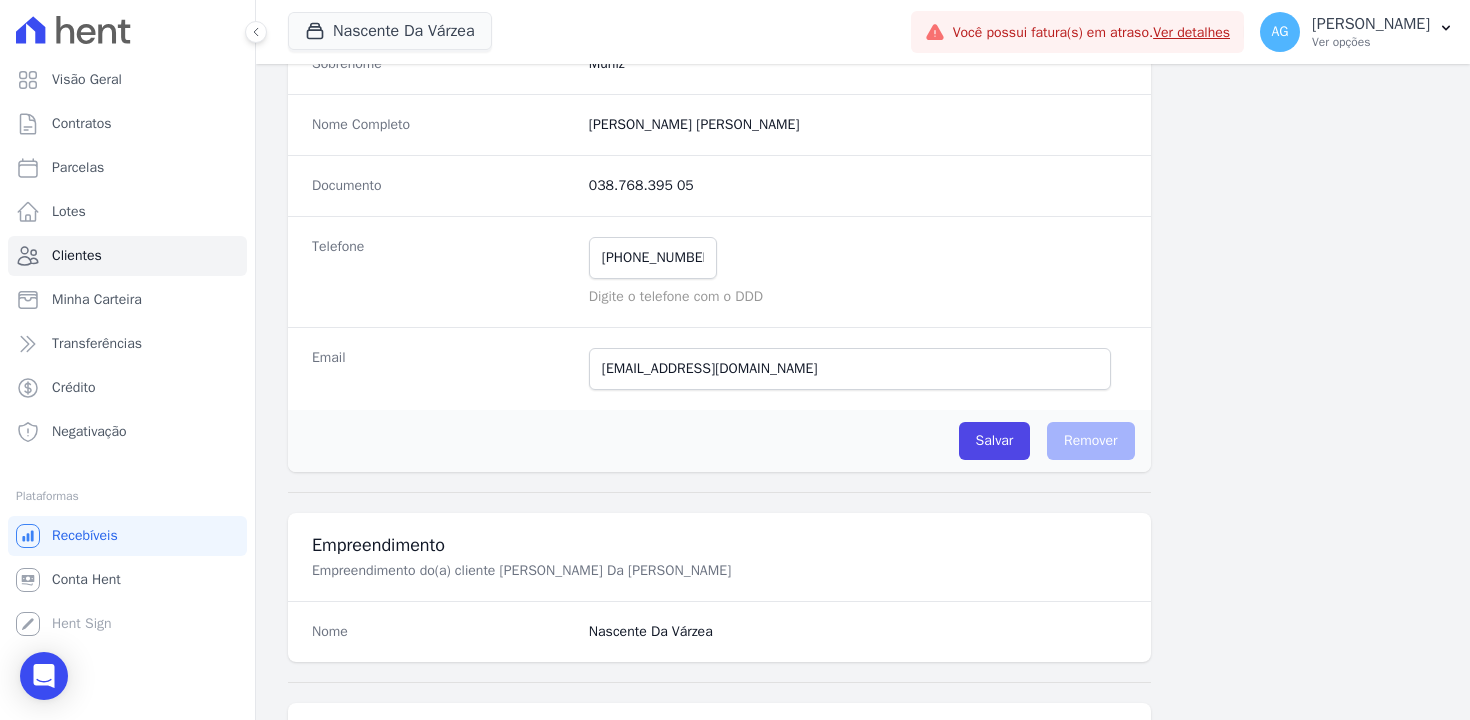 scroll, scrollTop: 0, scrollLeft: 0, axis: both 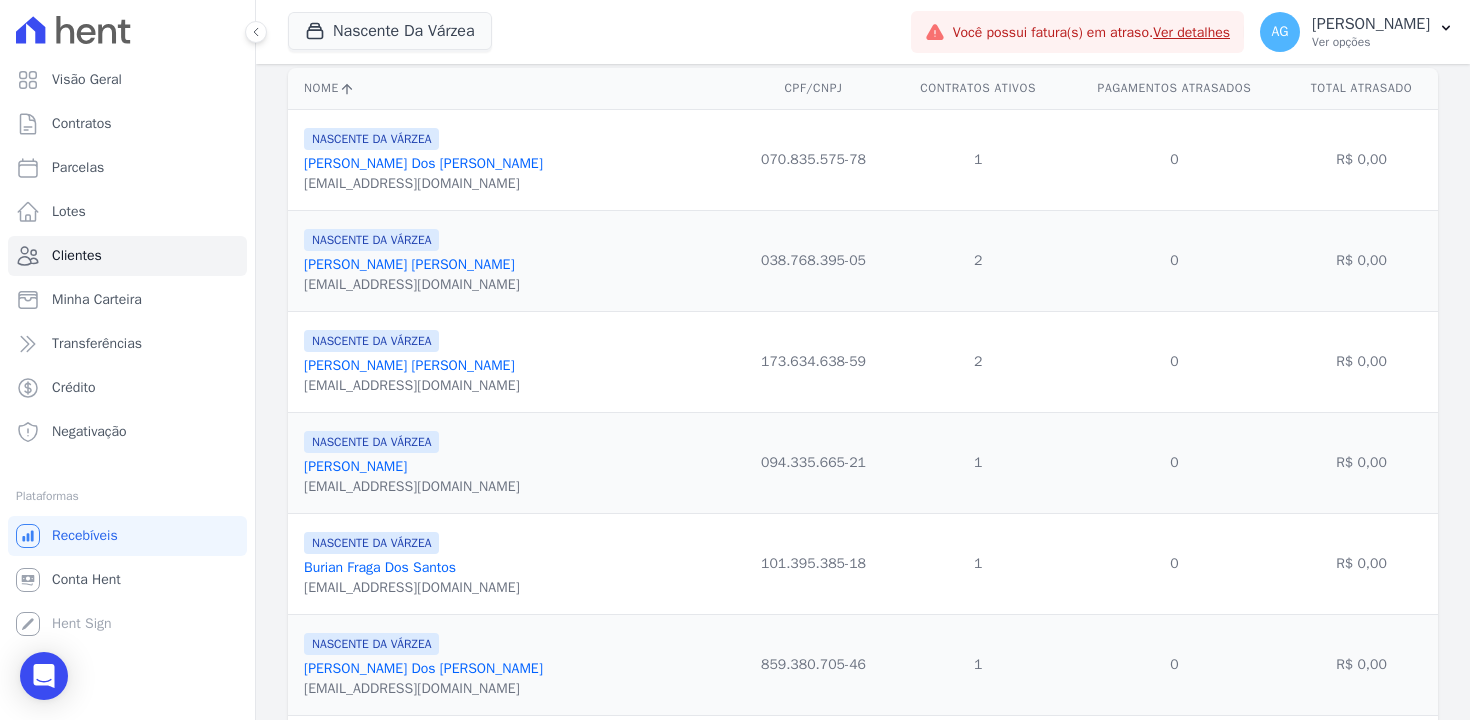 click on "[PERSON_NAME] [PERSON_NAME]" at bounding box center (409, 264) 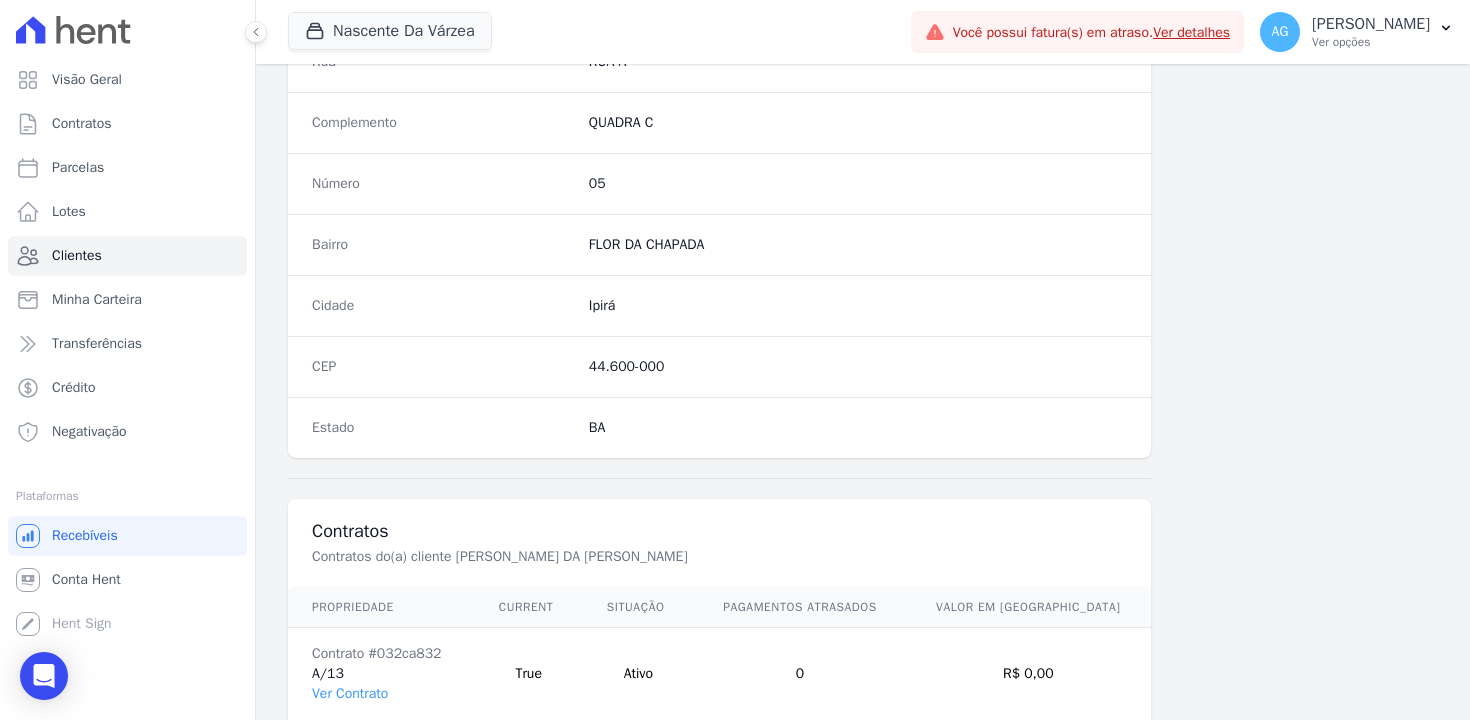 scroll, scrollTop: 1243, scrollLeft: 0, axis: vertical 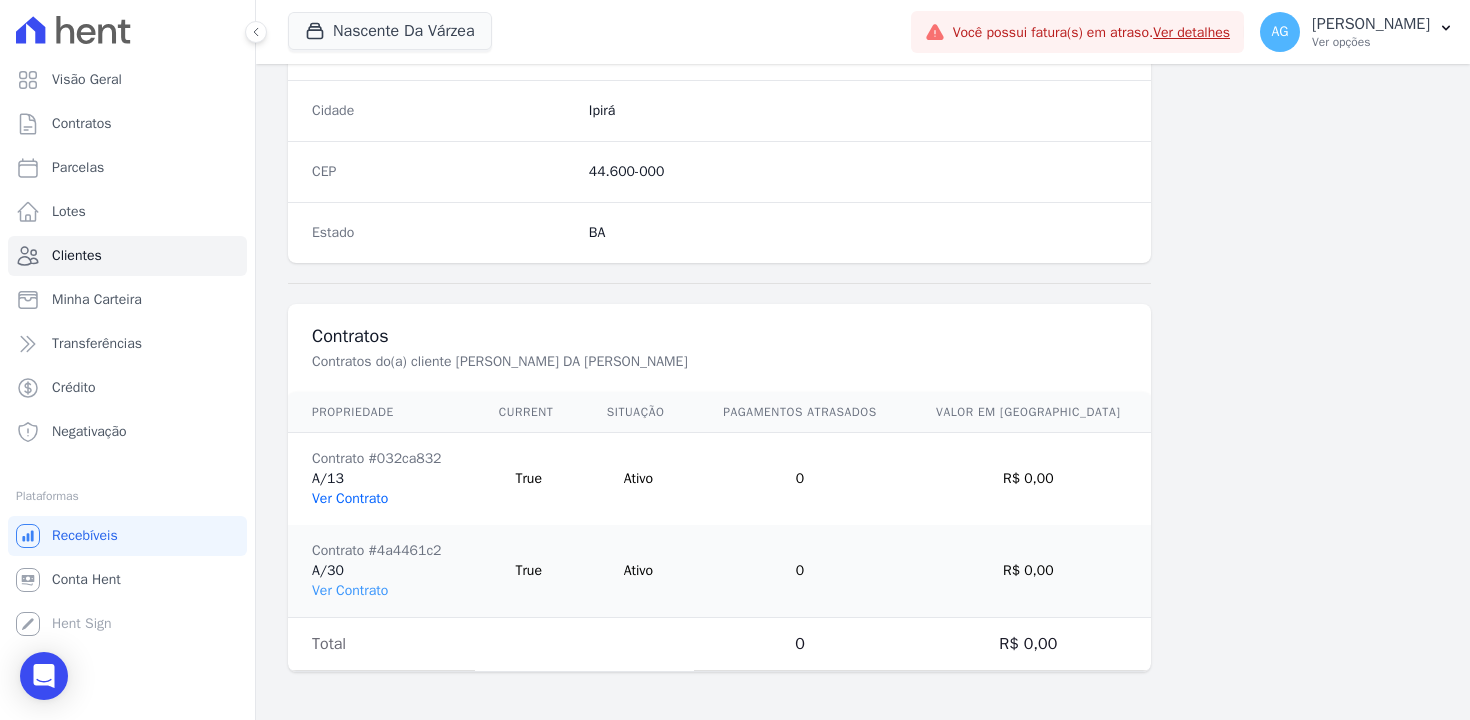 click on "Ver Contrato" at bounding box center (350, 498) 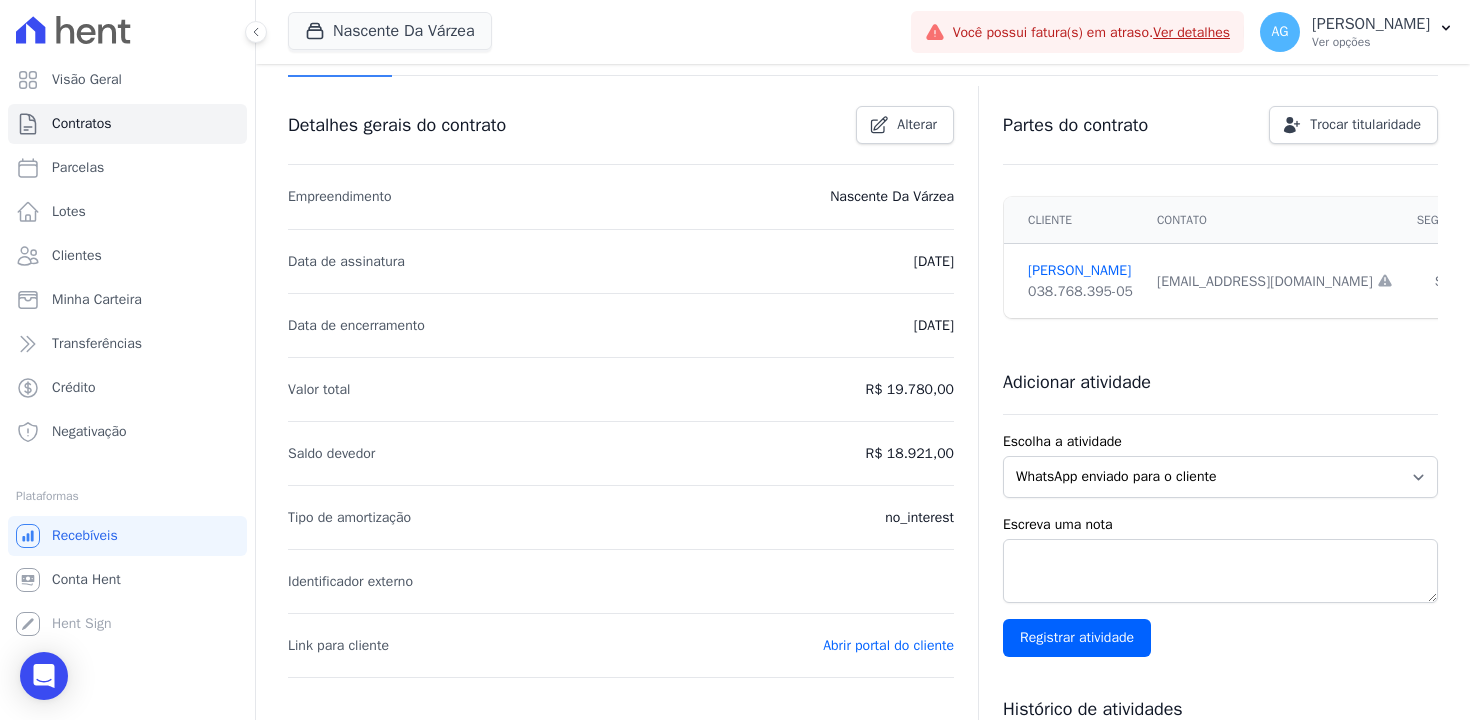 scroll, scrollTop: 105, scrollLeft: 0, axis: vertical 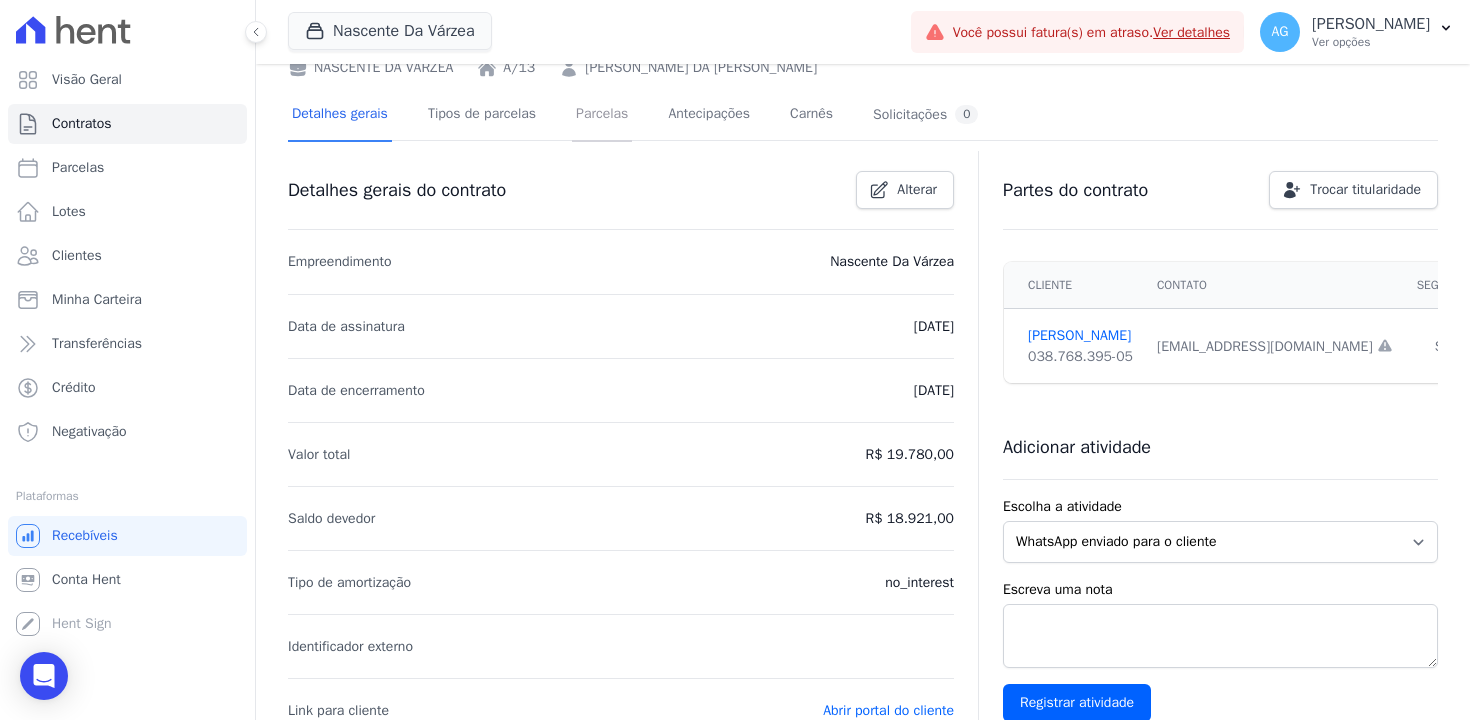 click on "Parcelas" at bounding box center [602, 115] 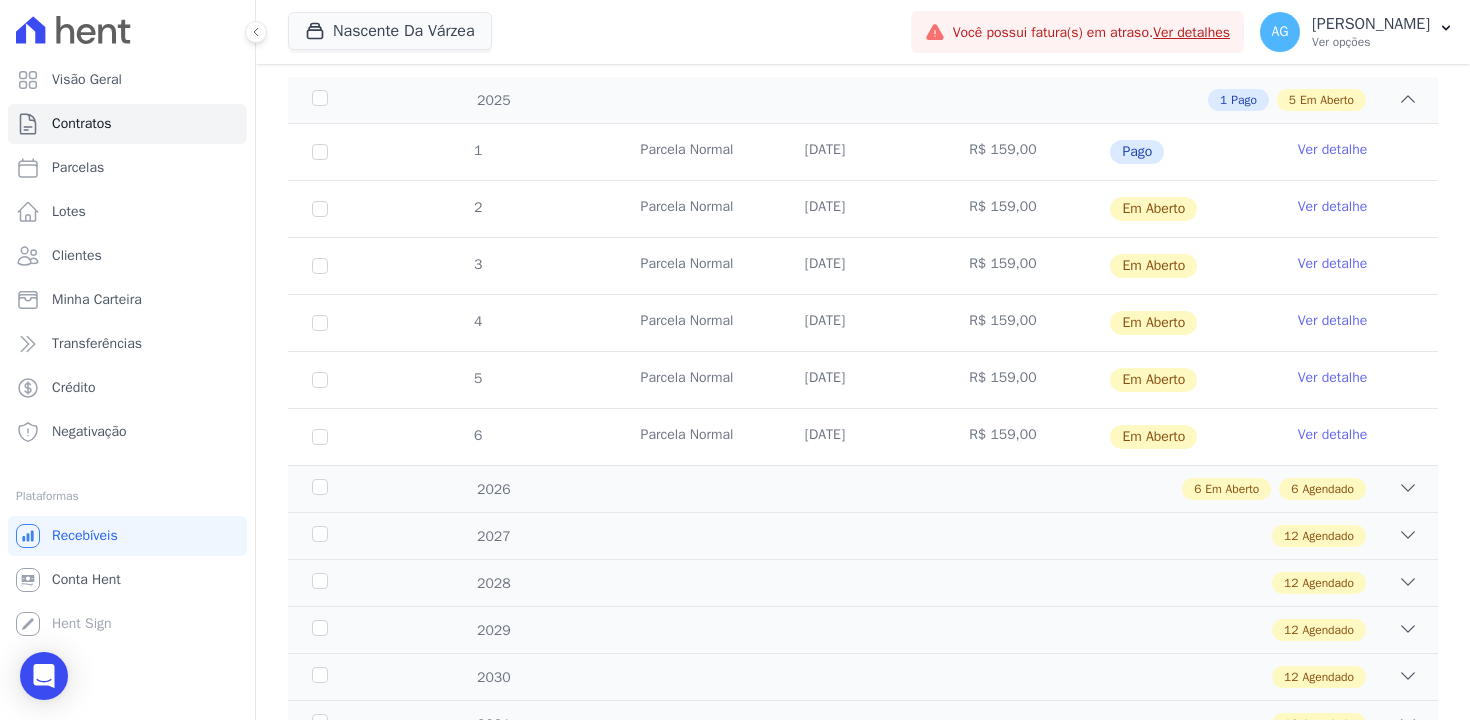 scroll, scrollTop: 0, scrollLeft: 0, axis: both 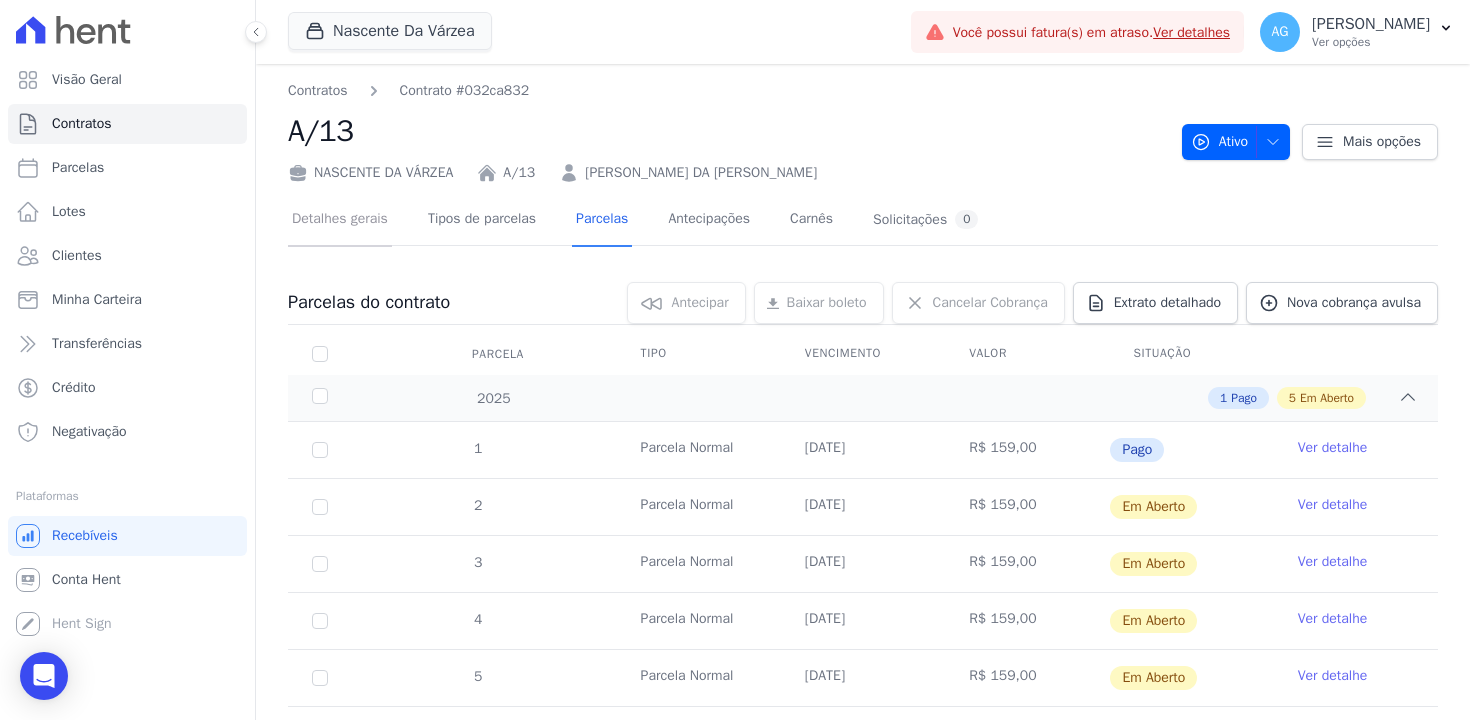 click on "Detalhes gerais" at bounding box center (340, 220) 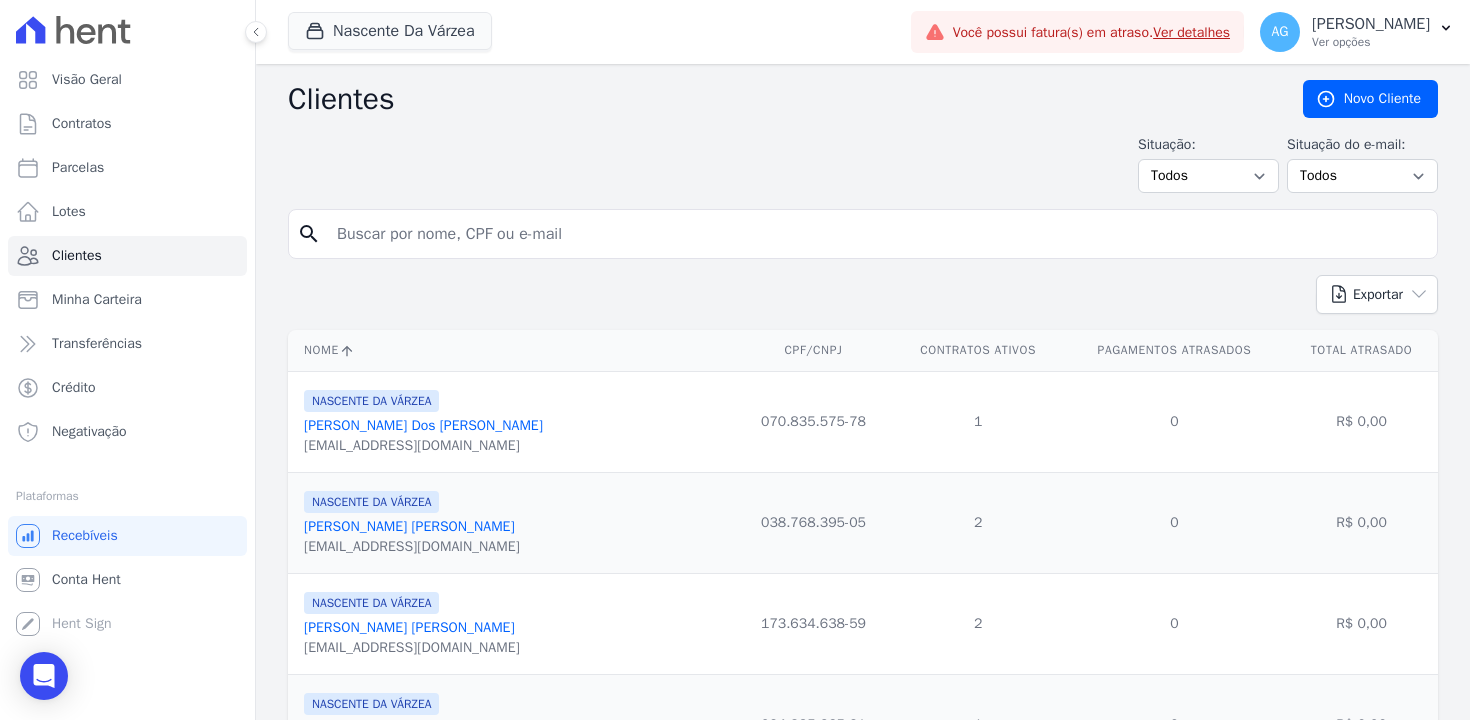 click on "[PERSON_NAME] [PERSON_NAME]" at bounding box center (409, 526) 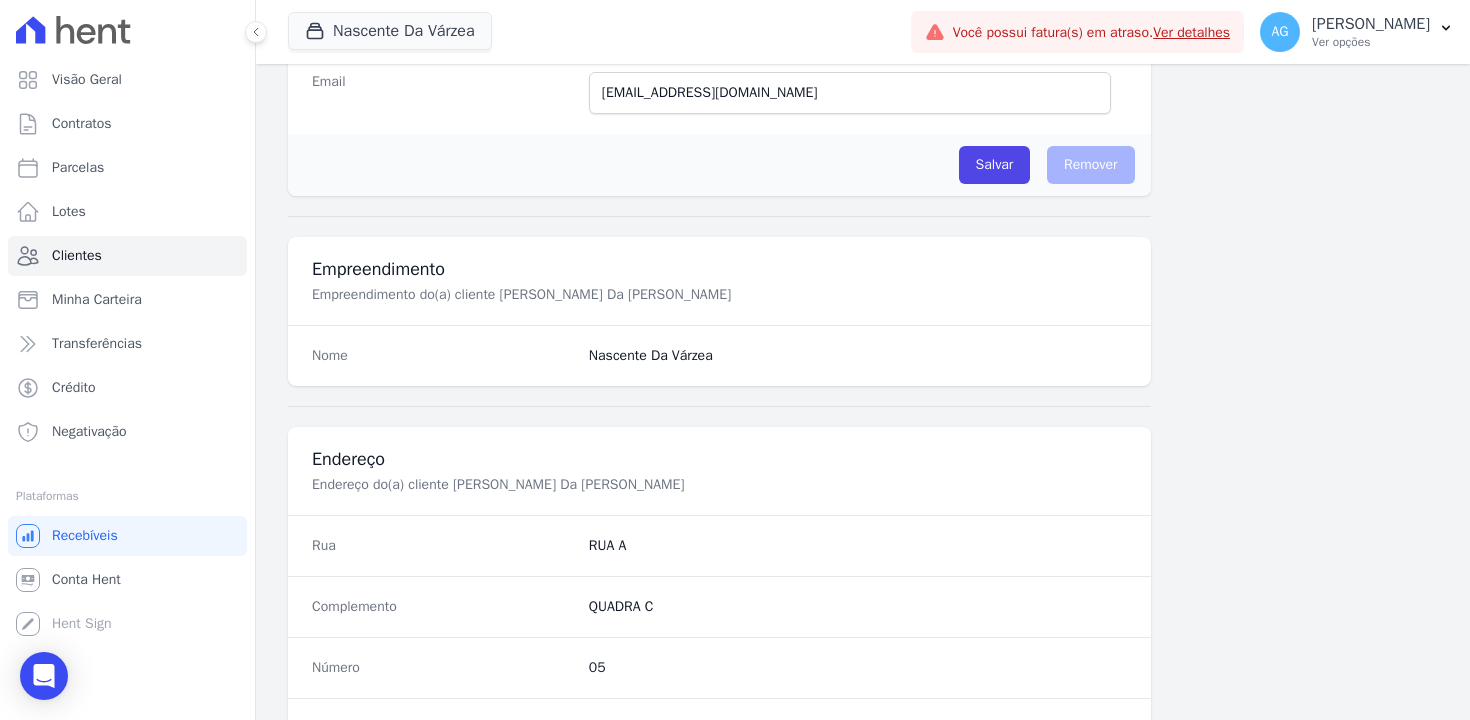 scroll, scrollTop: 1243, scrollLeft: 0, axis: vertical 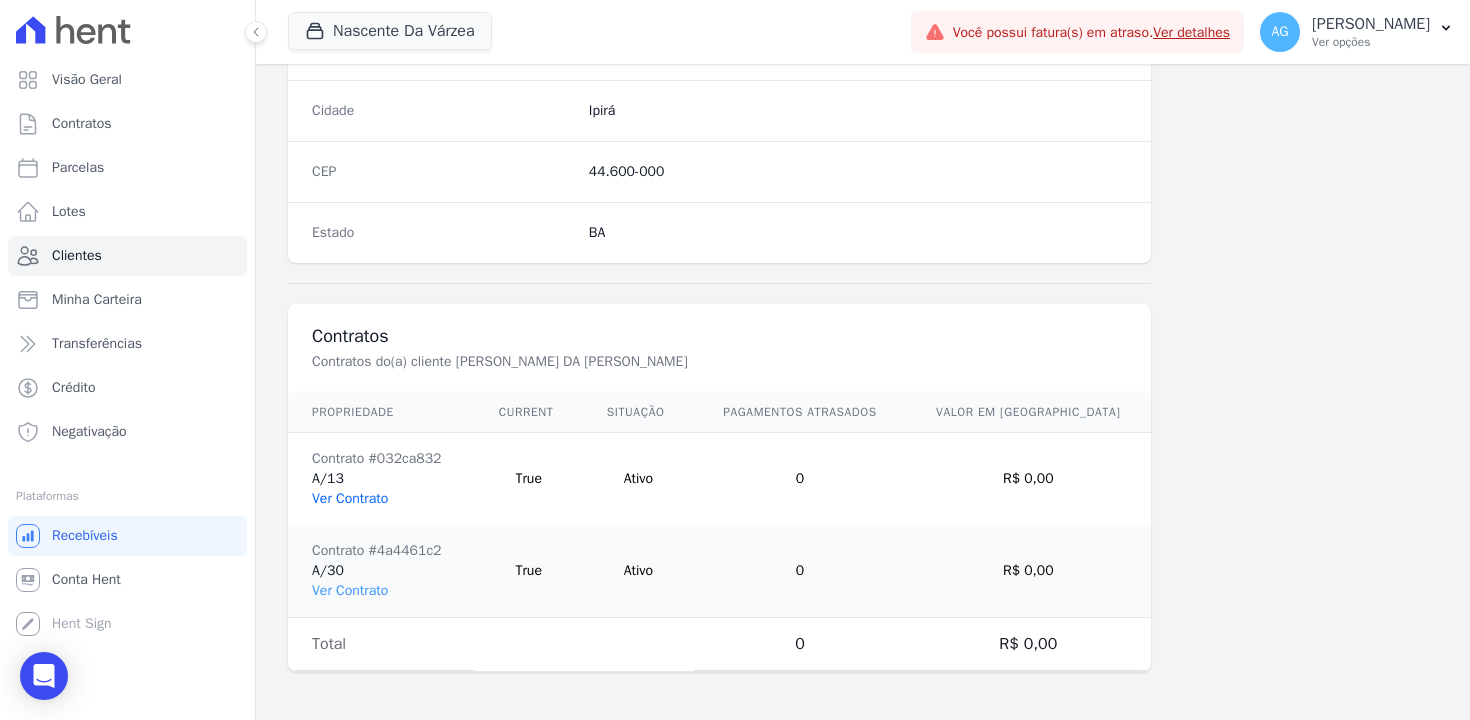 click on "Ver Contrato" at bounding box center (350, 498) 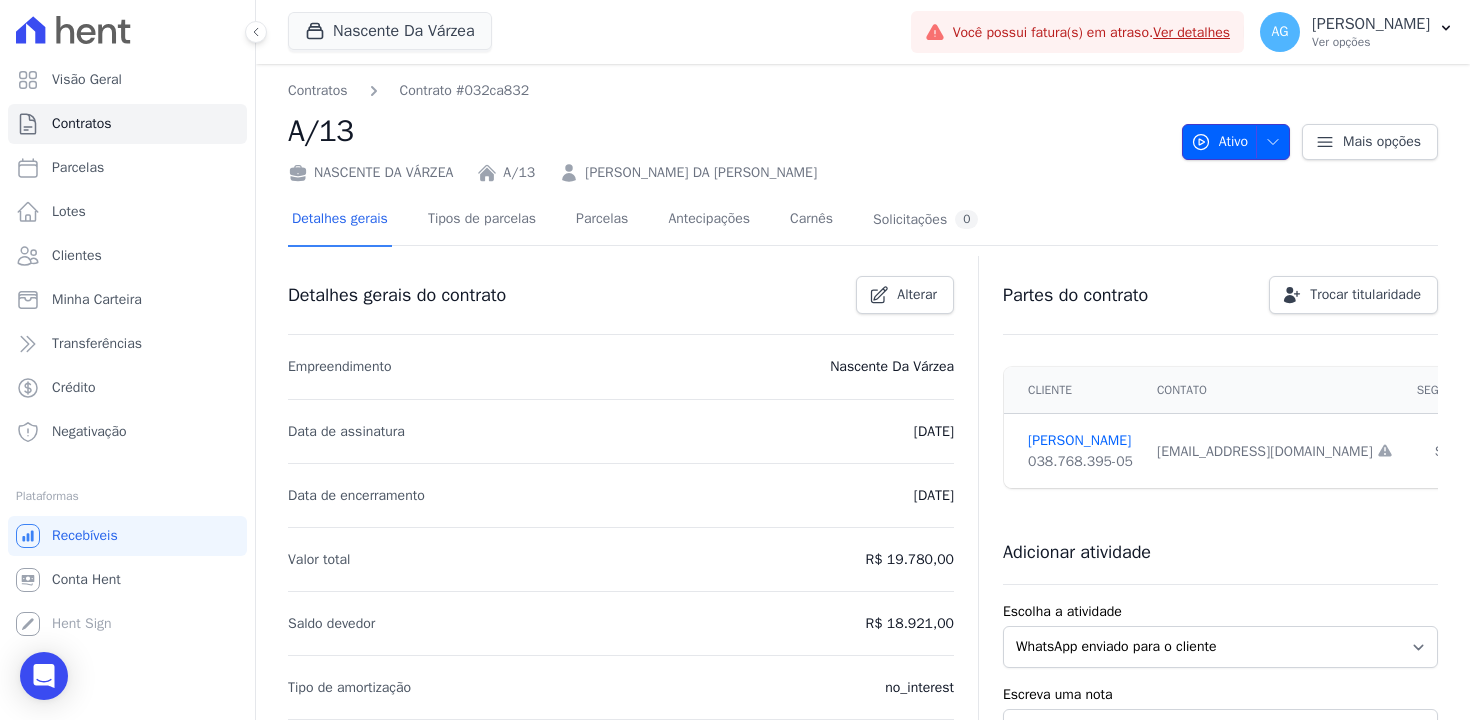 click at bounding box center [1268, 142] 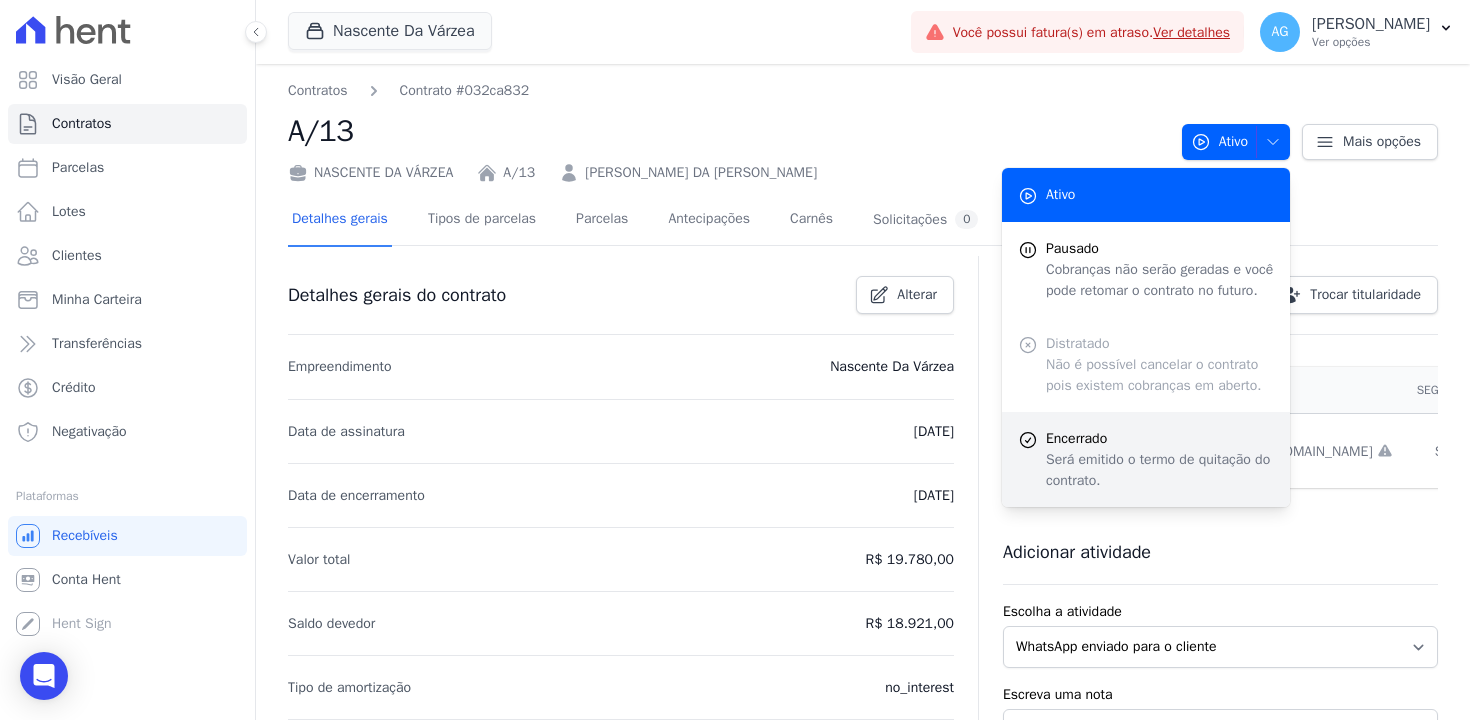 click on "Será emitido o termo de quitação do contrato." at bounding box center (1160, 470) 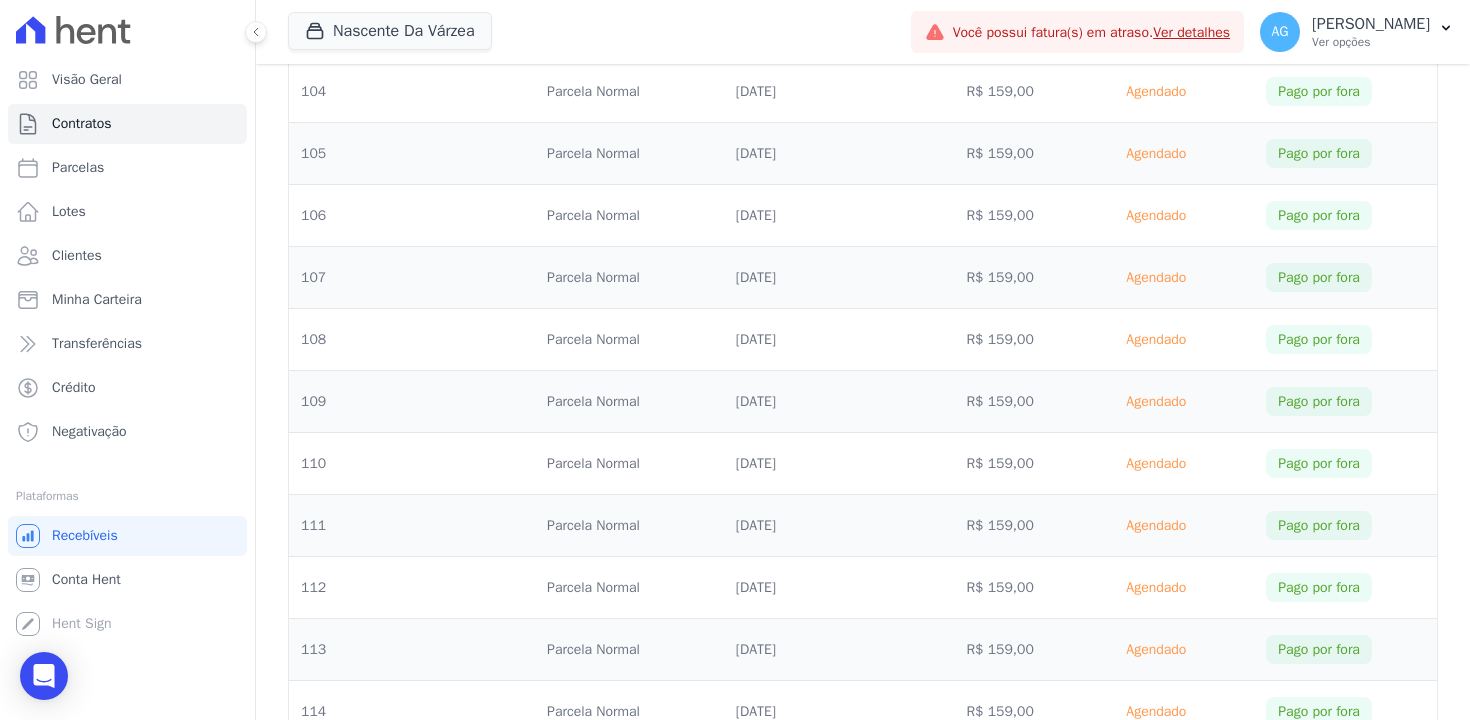 scroll, scrollTop: 7767, scrollLeft: 0, axis: vertical 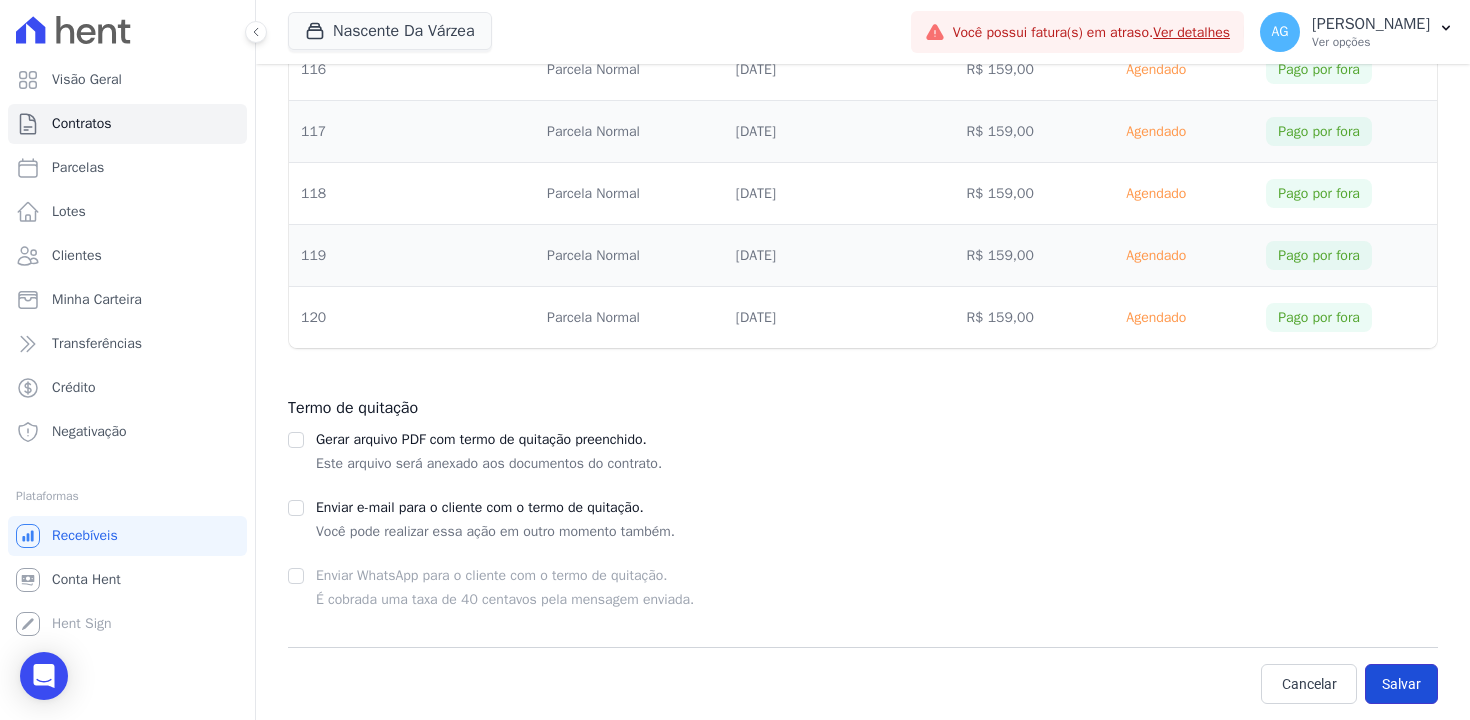 click on "Salvar" at bounding box center (1401, 684) 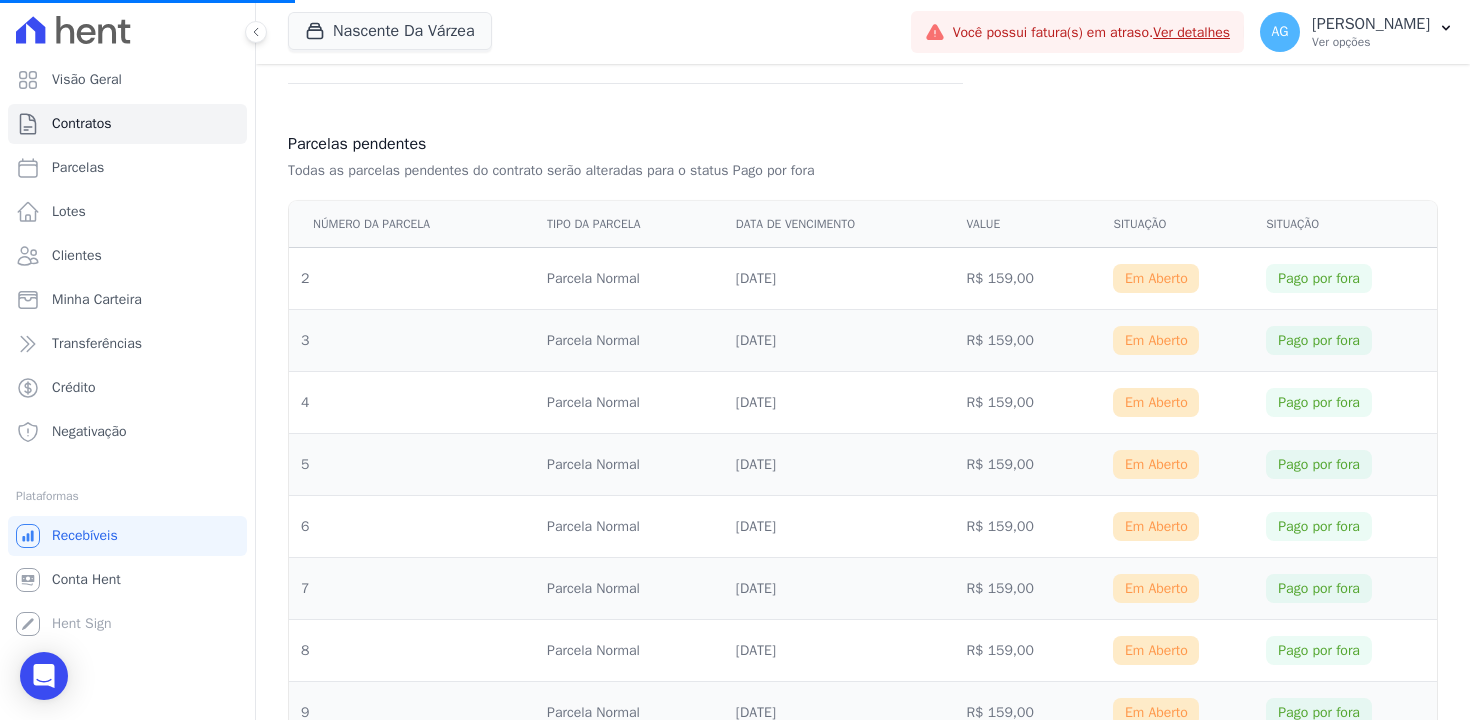 scroll, scrollTop: 0, scrollLeft: 0, axis: both 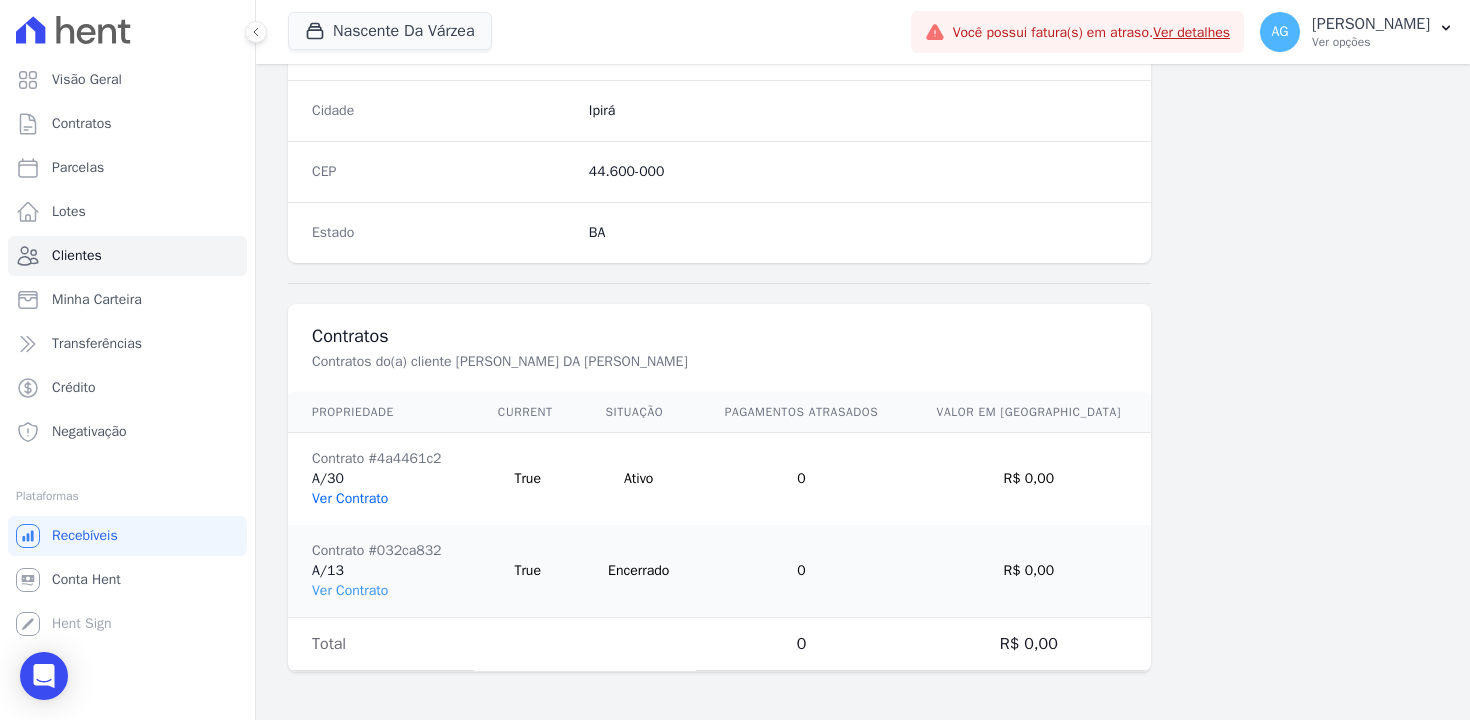 click on "Ver Contrato" at bounding box center [350, 498] 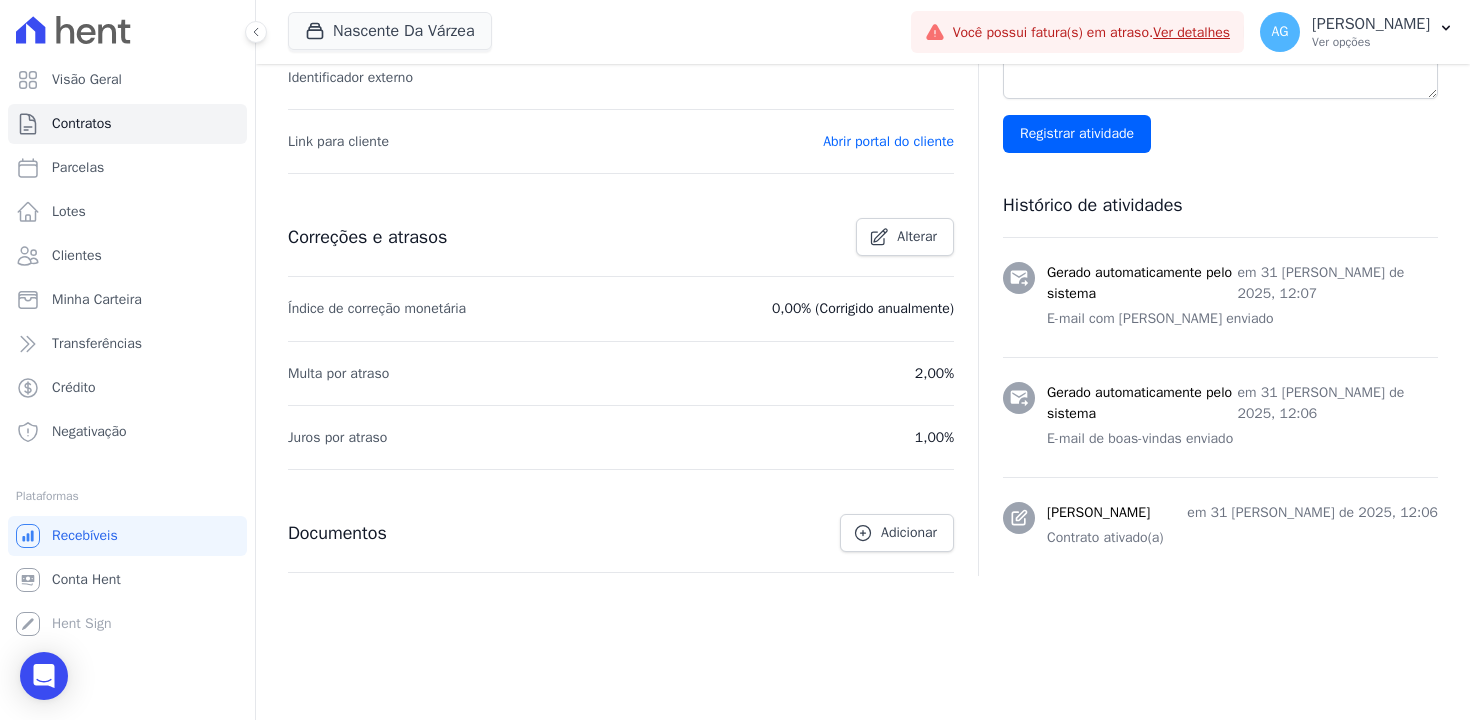 scroll, scrollTop: 0, scrollLeft: 0, axis: both 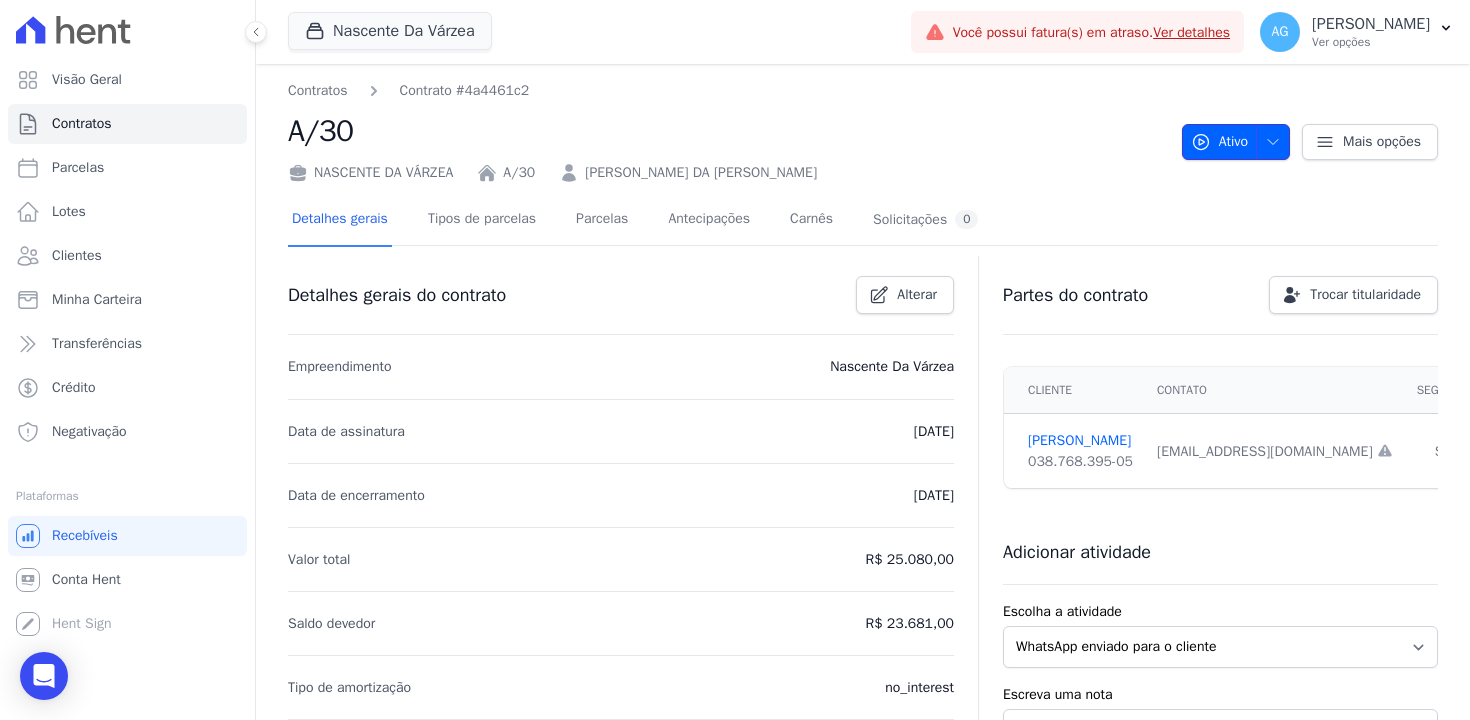 click 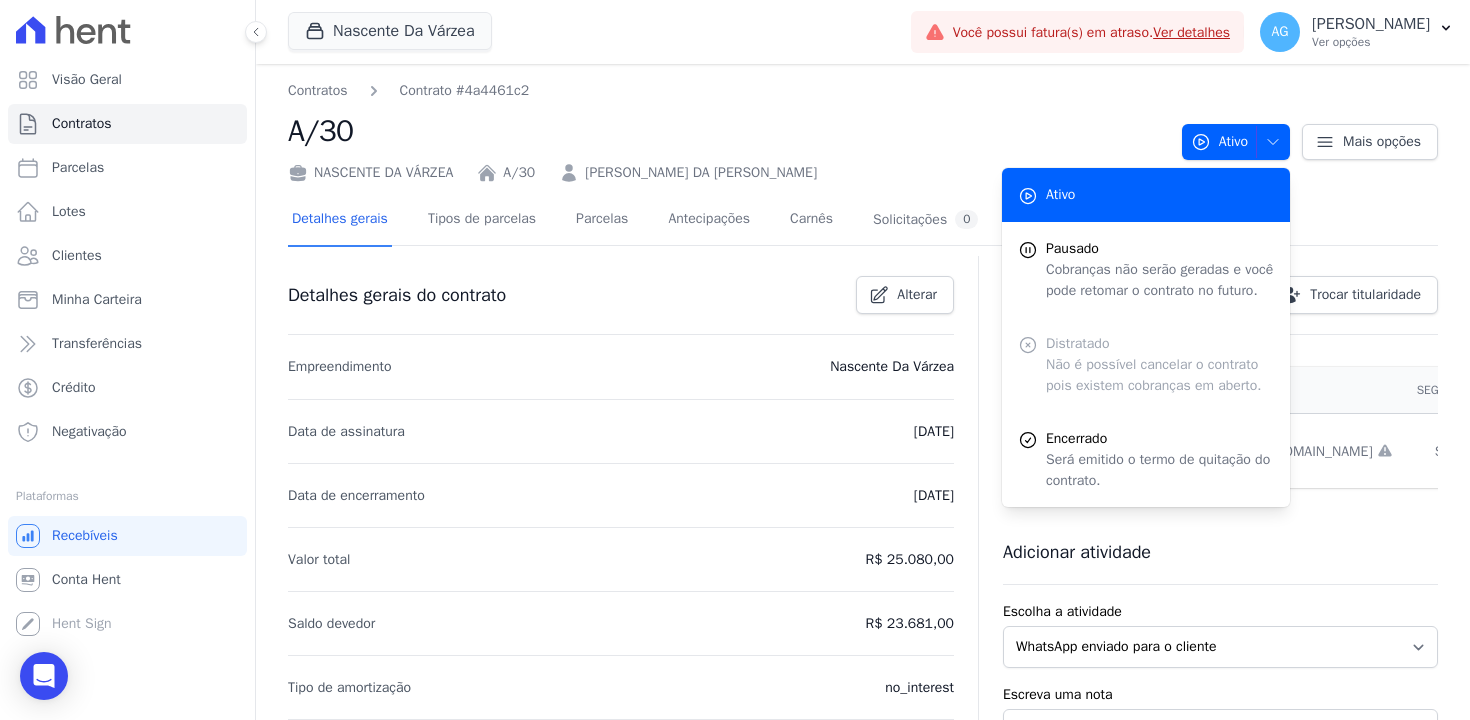 click on "Contratos
Contrato
#4a4461c2" at bounding box center (727, 90) 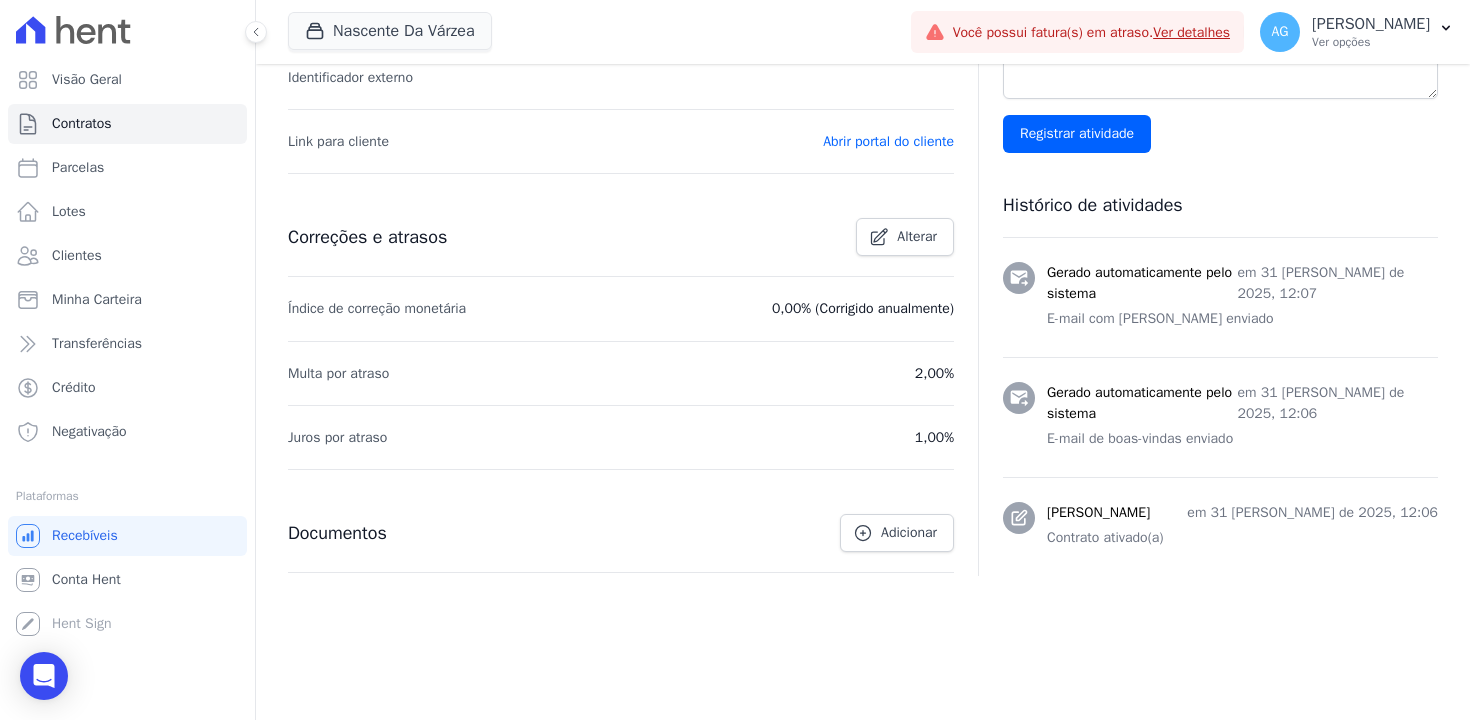 scroll, scrollTop: 0, scrollLeft: 0, axis: both 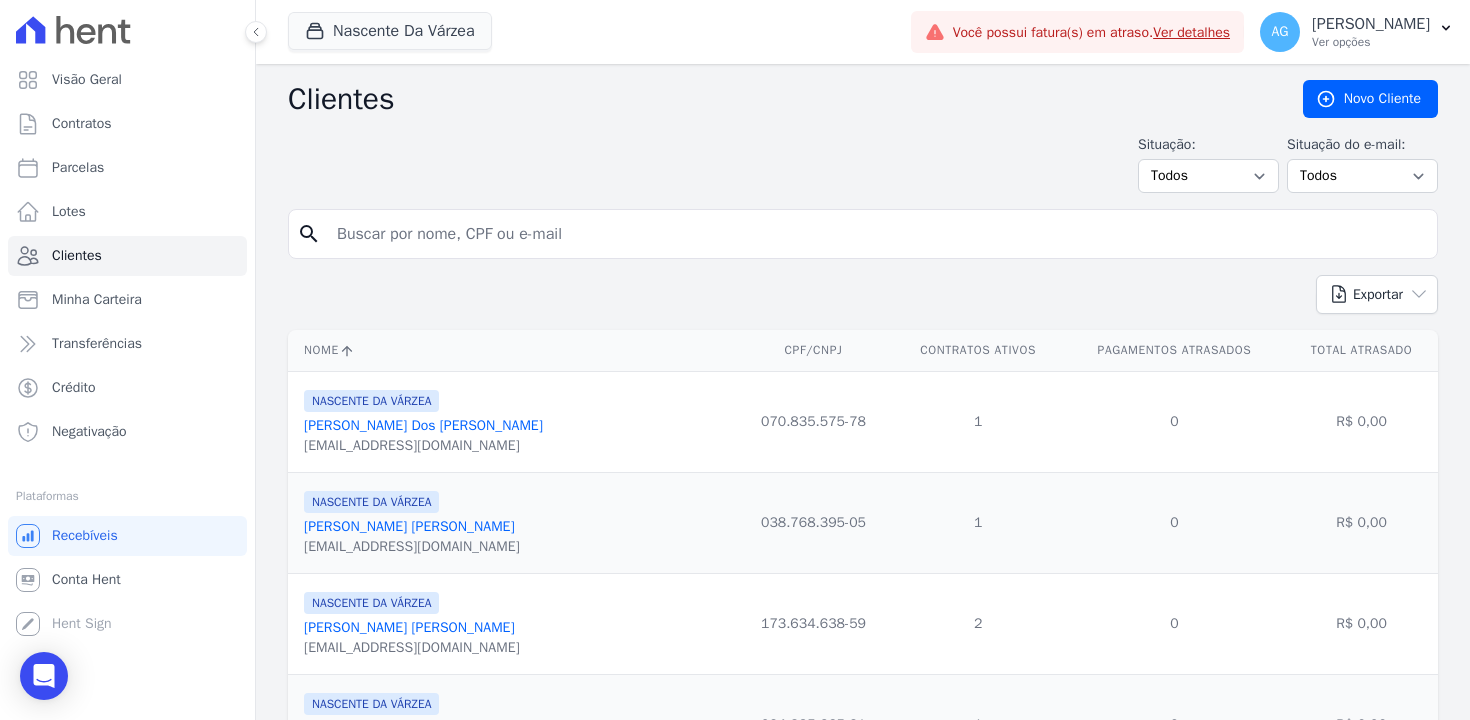 click on "[PERSON_NAME] [PERSON_NAME]" at bounding box center (409, 526) 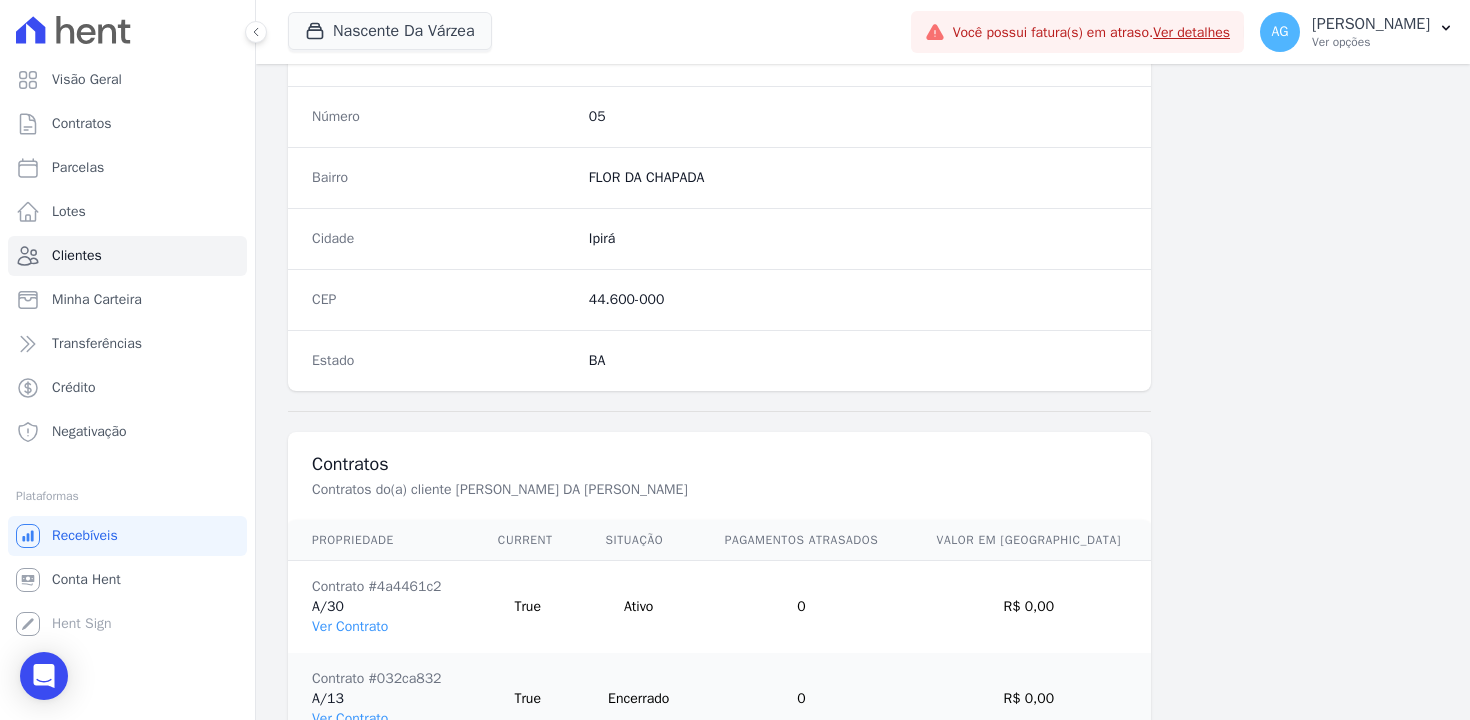 scroll, scrollTop: 1243, scrollLeft: 0, axis: vertical 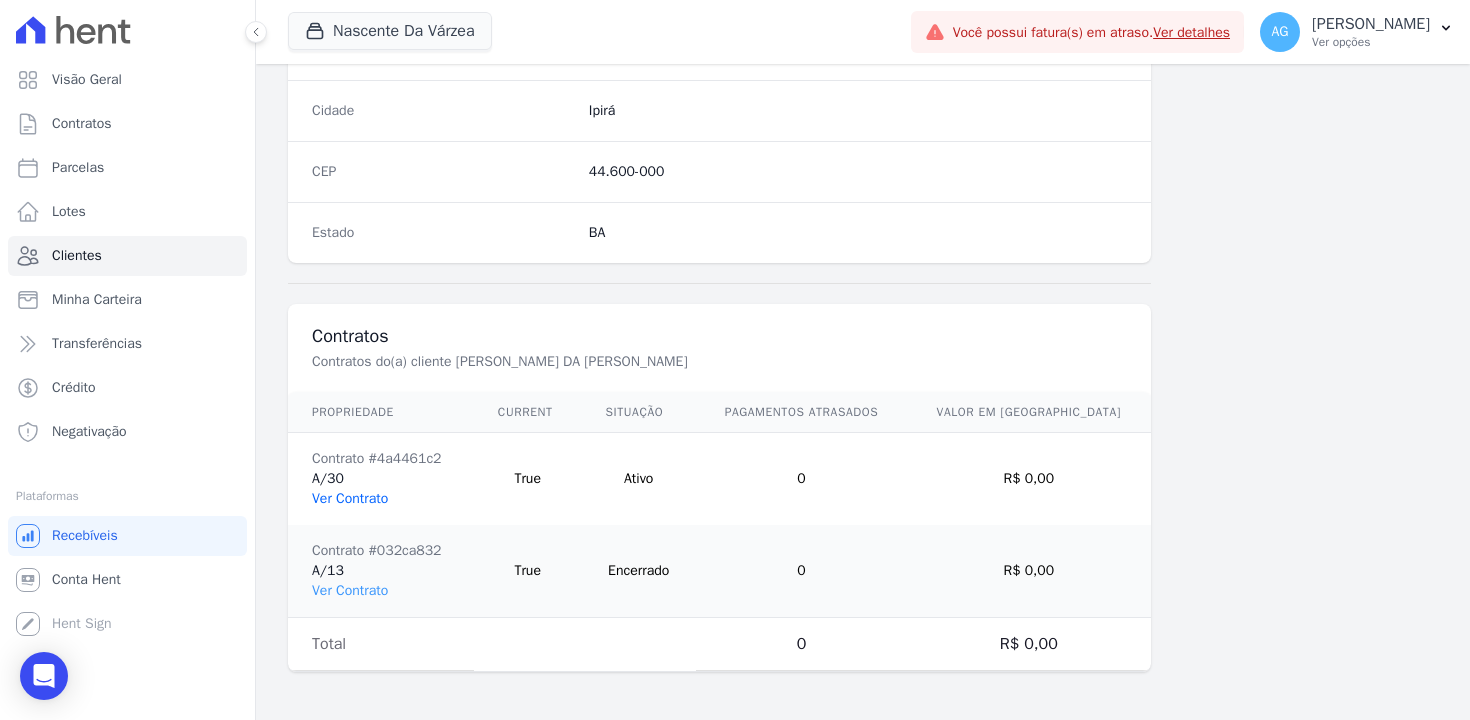 click on "Ver Contrato" at bounding box center [350, 498] 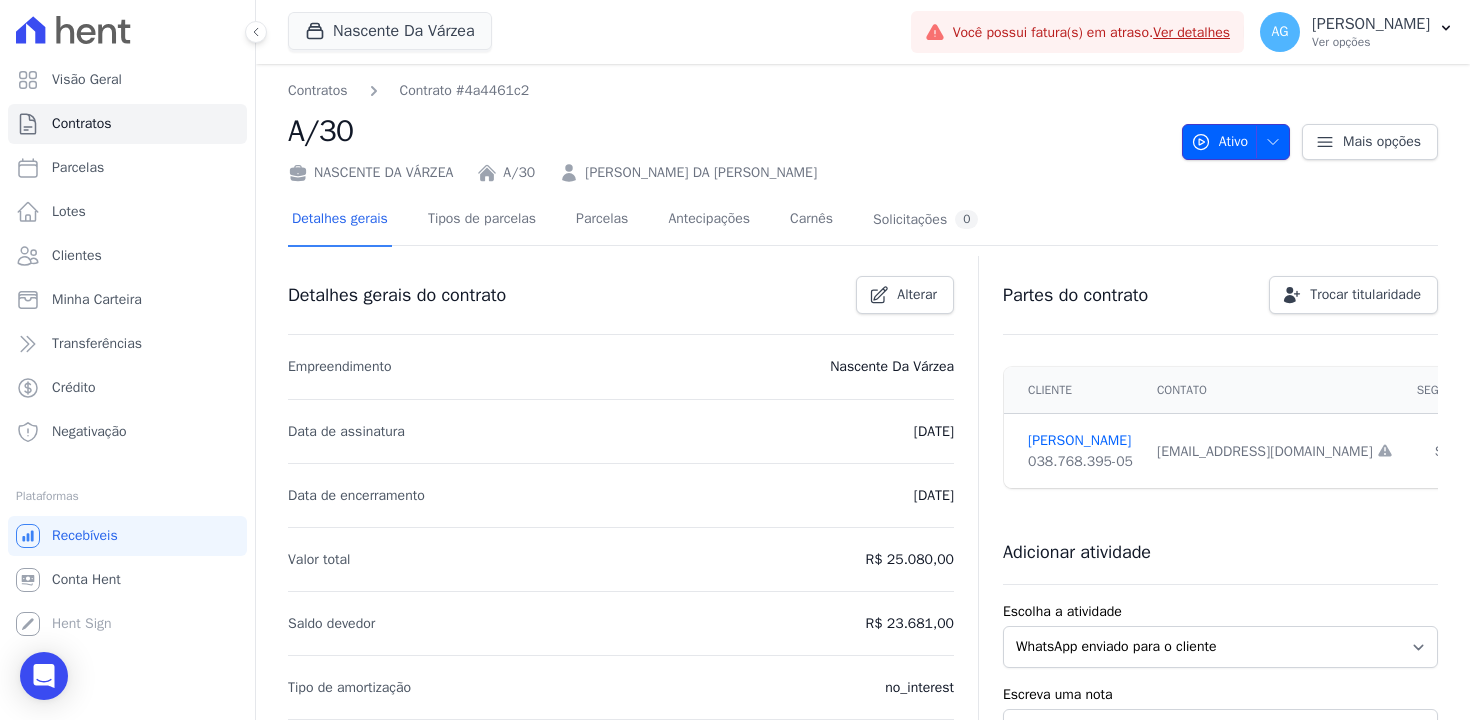 click 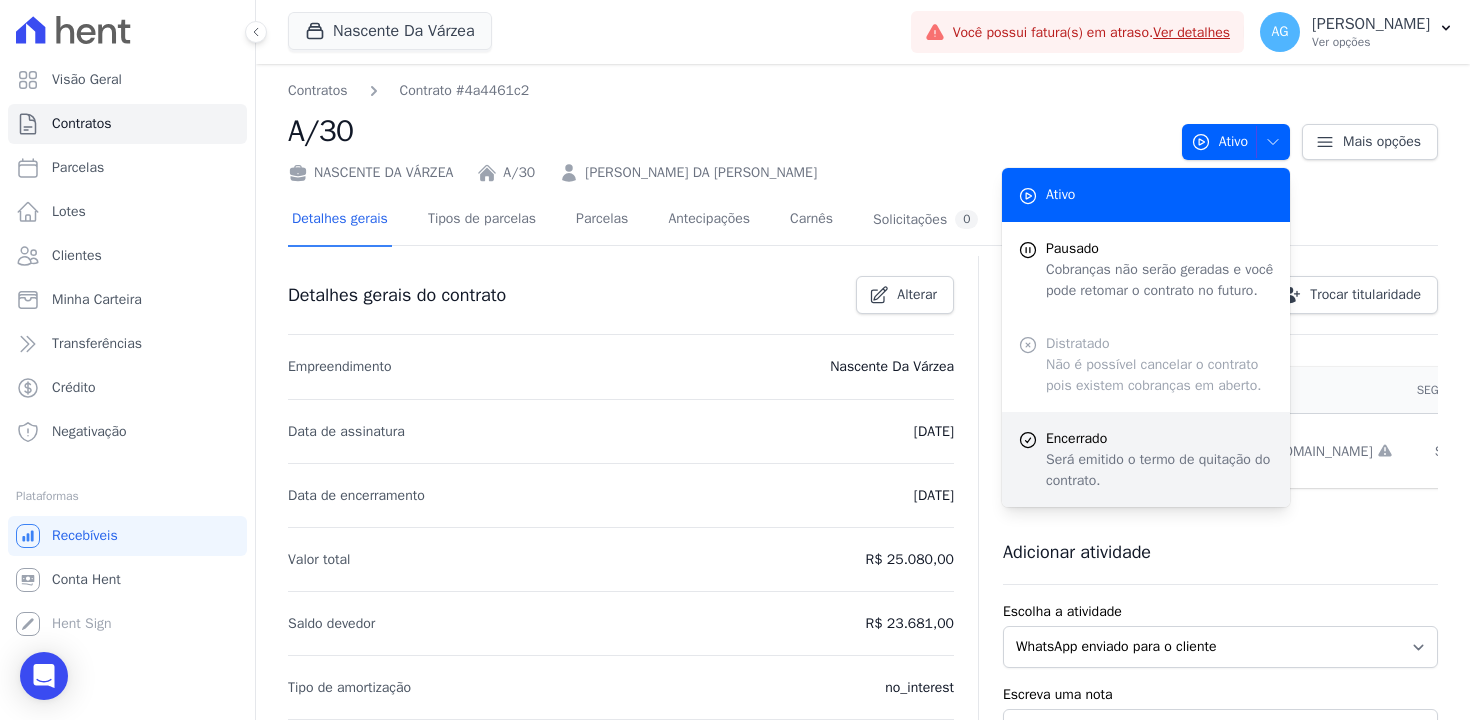 click on "Será emitido o termo de quitação do contrato." at bounding box center (1160, 470) 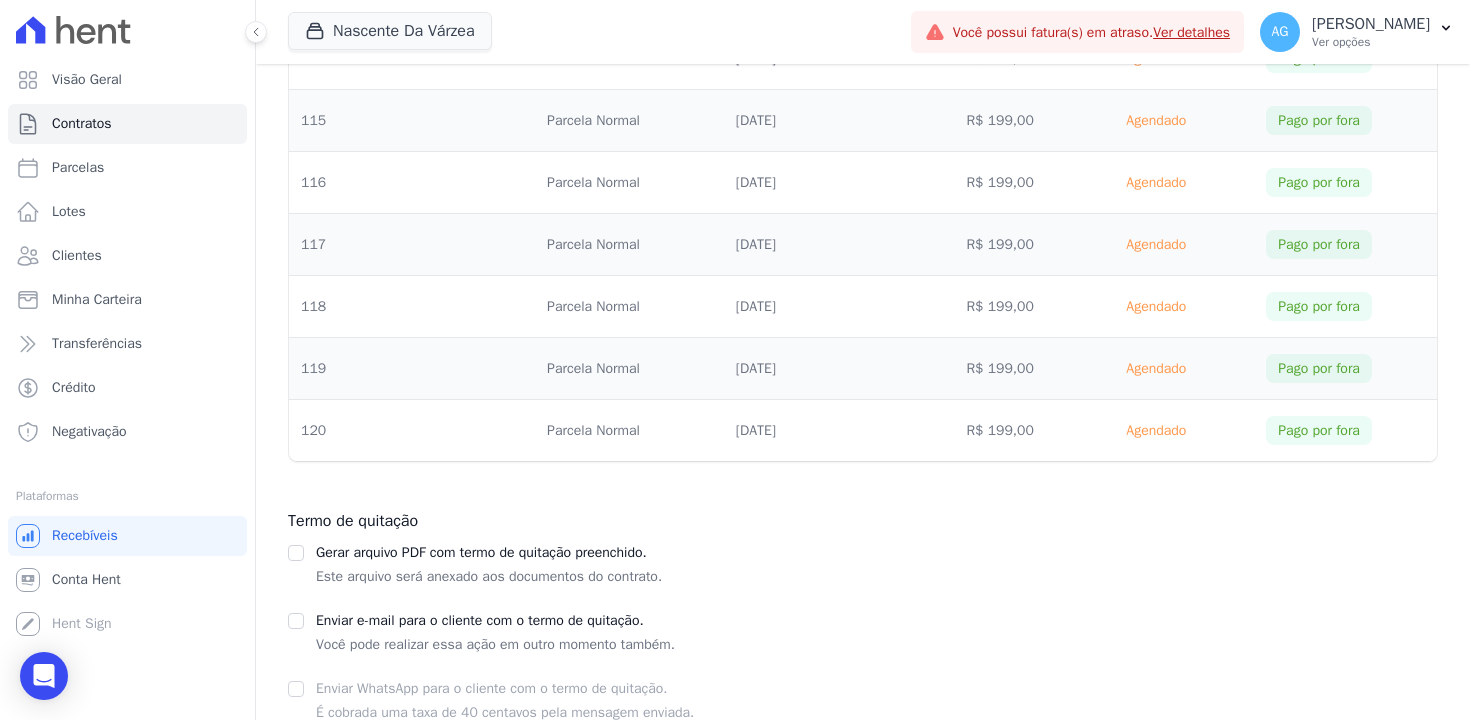 scroll, scrollTop: 7767, scrollLeft: 0, axis: vertical 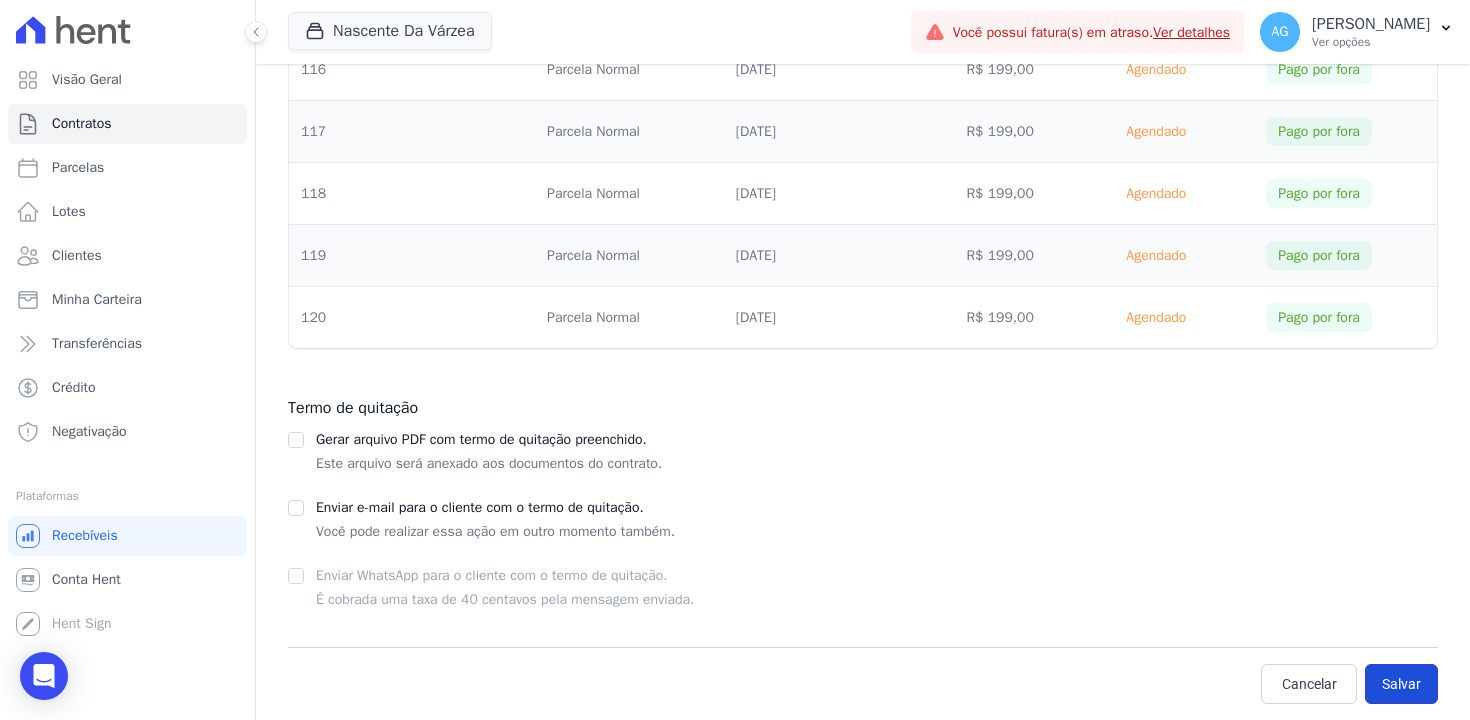 click on "Salvar" at bounding box center (1401, 684) 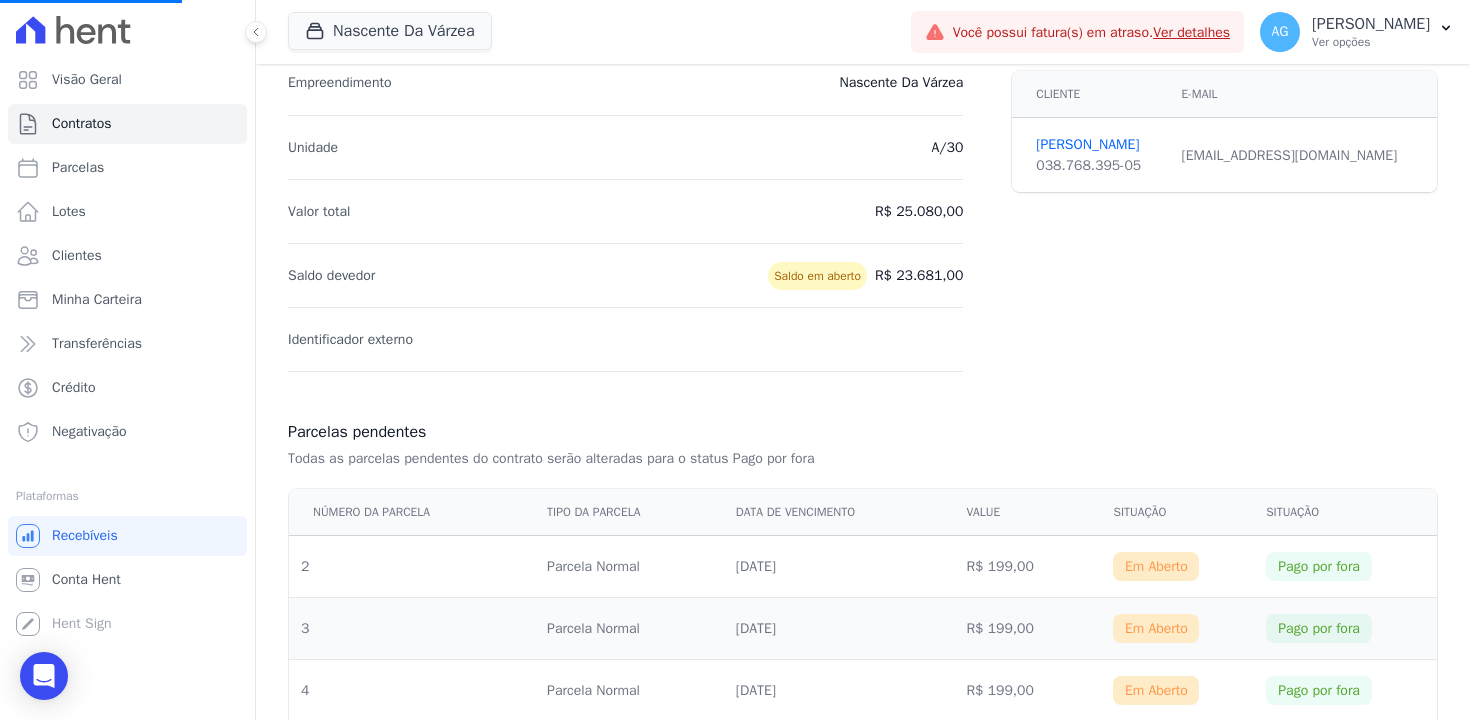 scroll, scrollTop: 0, scrollLeft: 0, axis: both 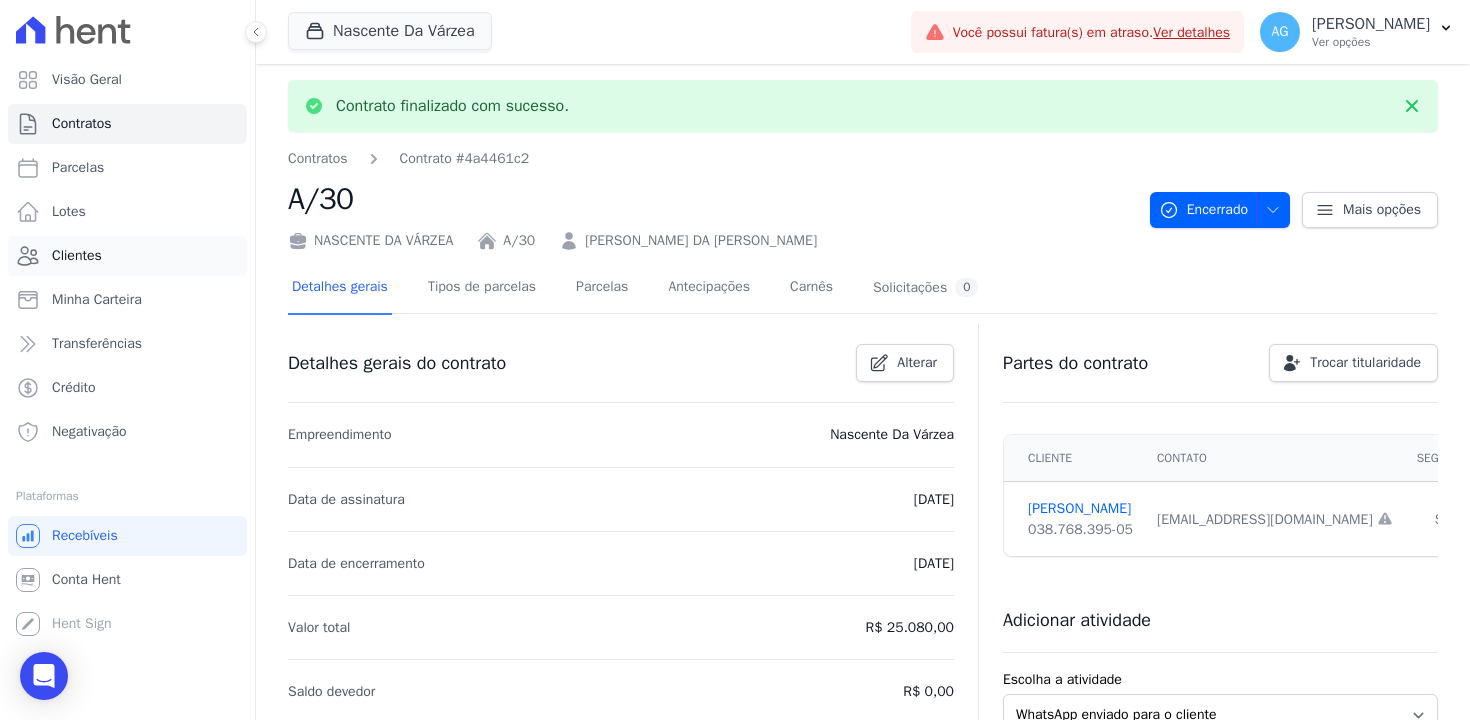 click on "Clientes" at bounding box center (77, 256) 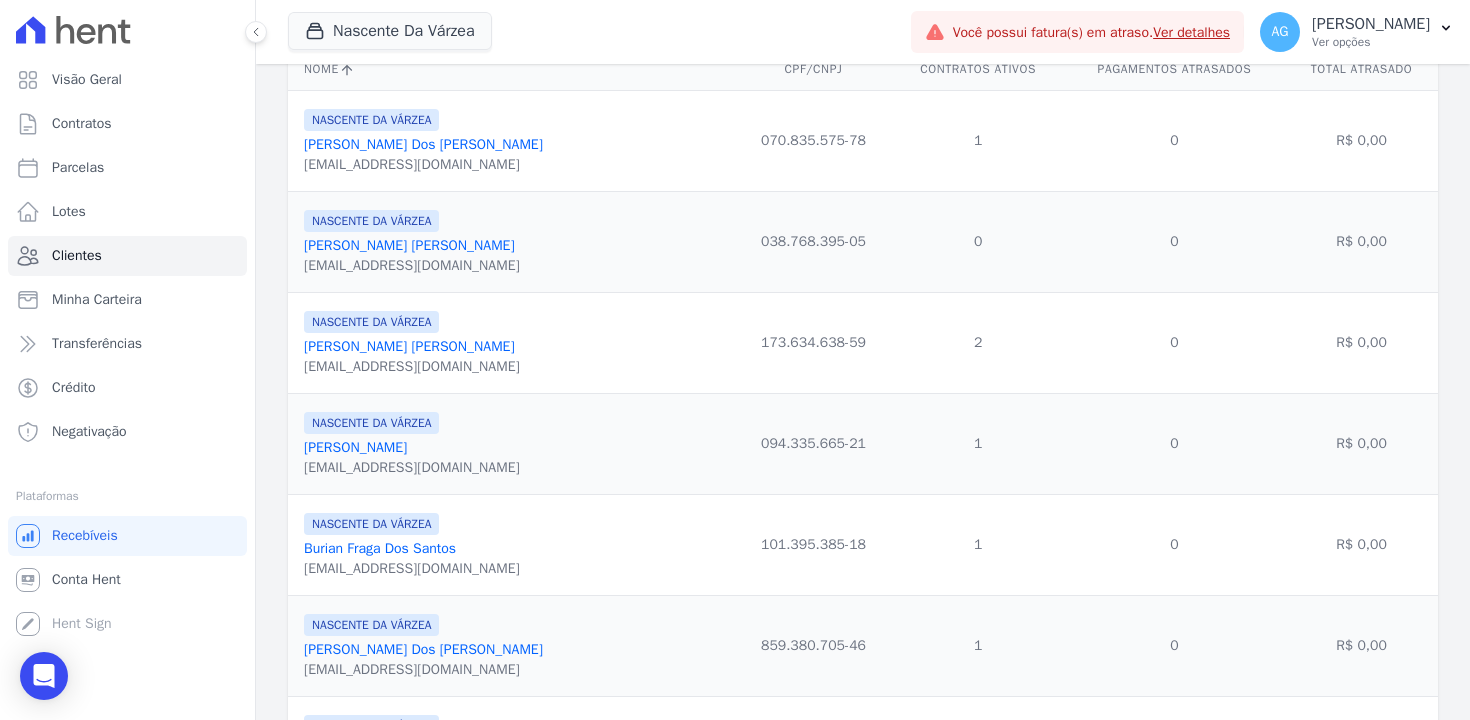 scroll, scrollTop: 287, scrollLeft: 0, axis: vertical 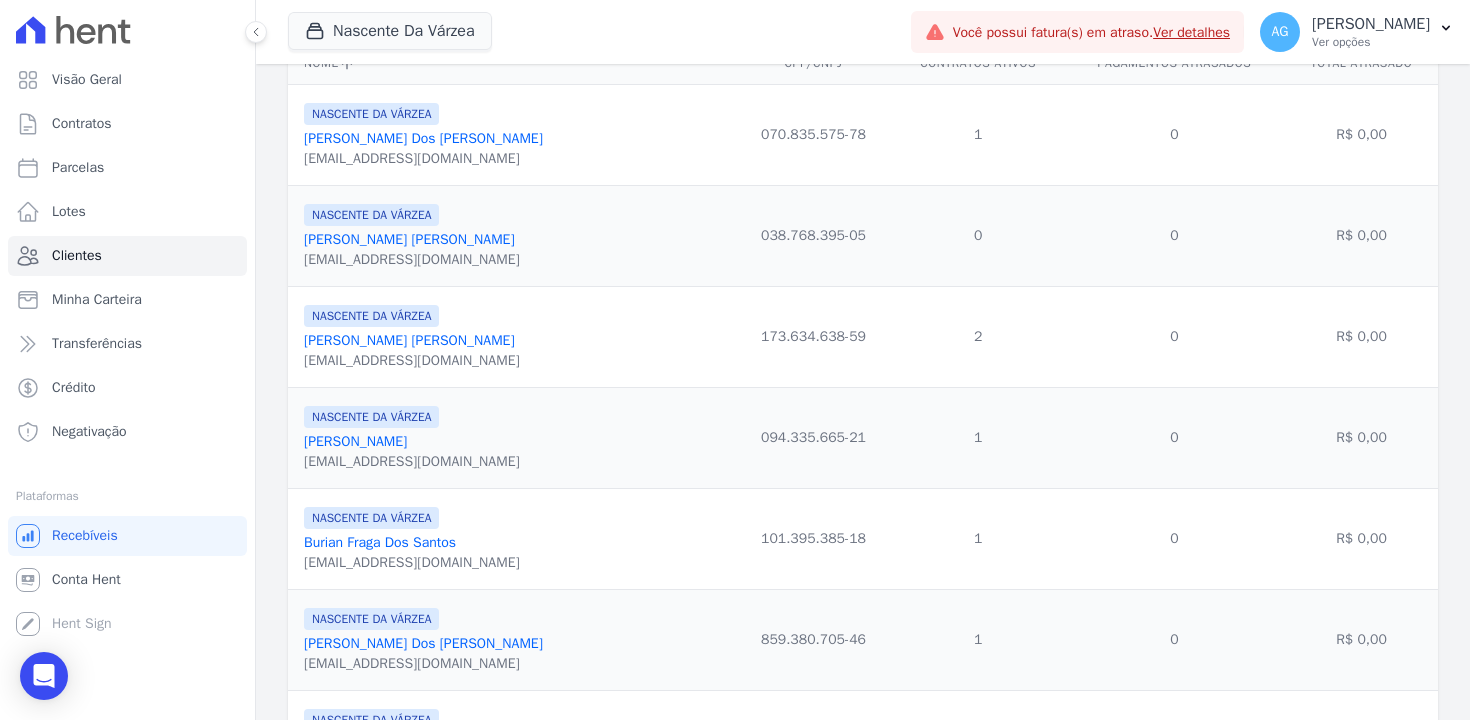 click on "[PERSON_NAME]" at bounding box center (409, 340) 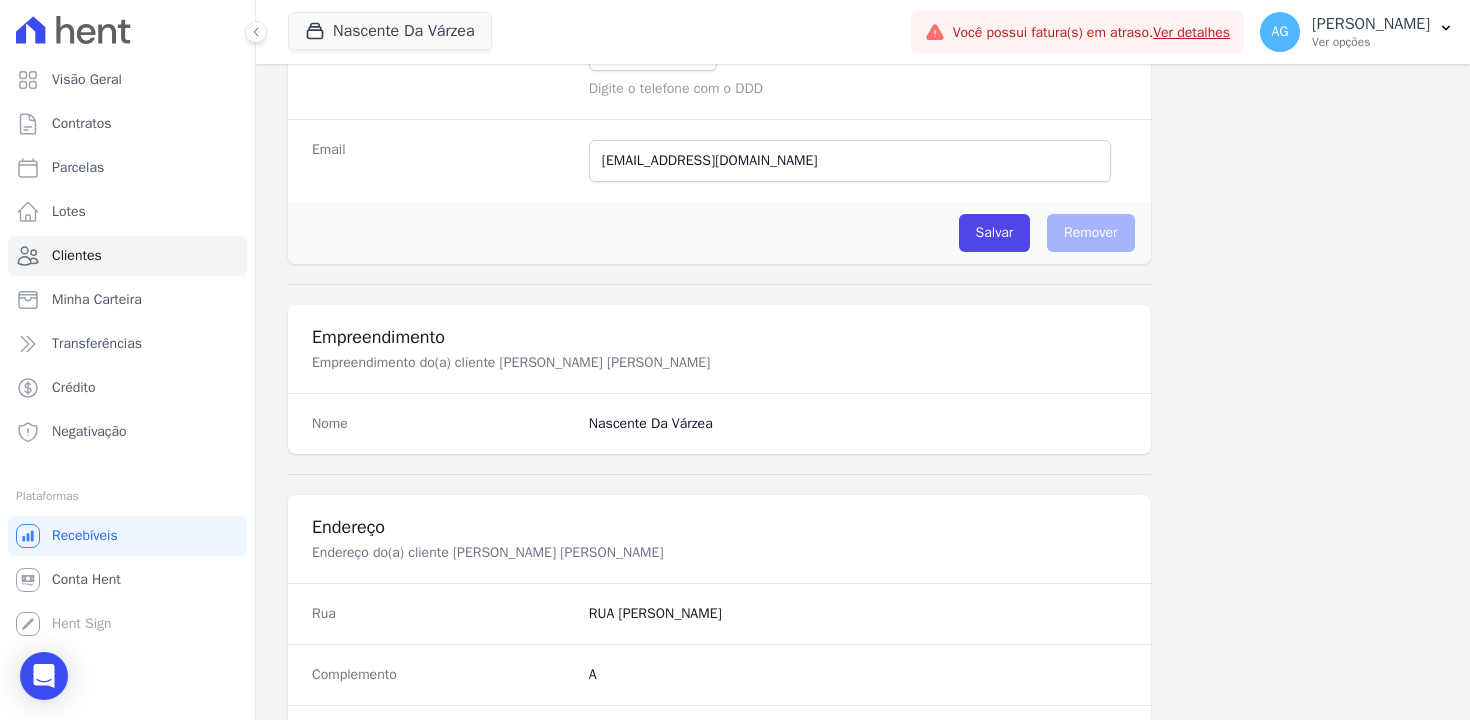 scroll, scrollTop: 1243, scrollLeft: 0, axis: vertical 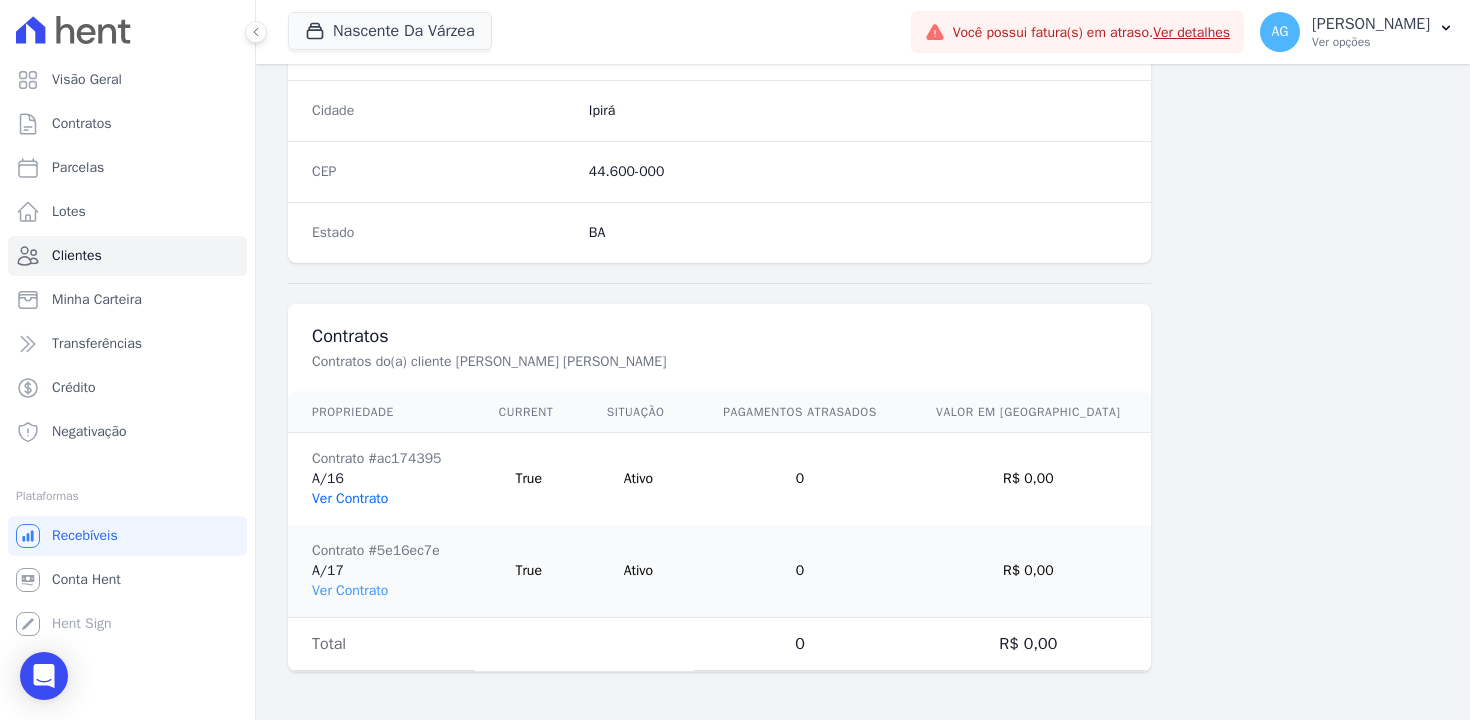 click on "Ver Contrato" at bounding box center [350, 498] 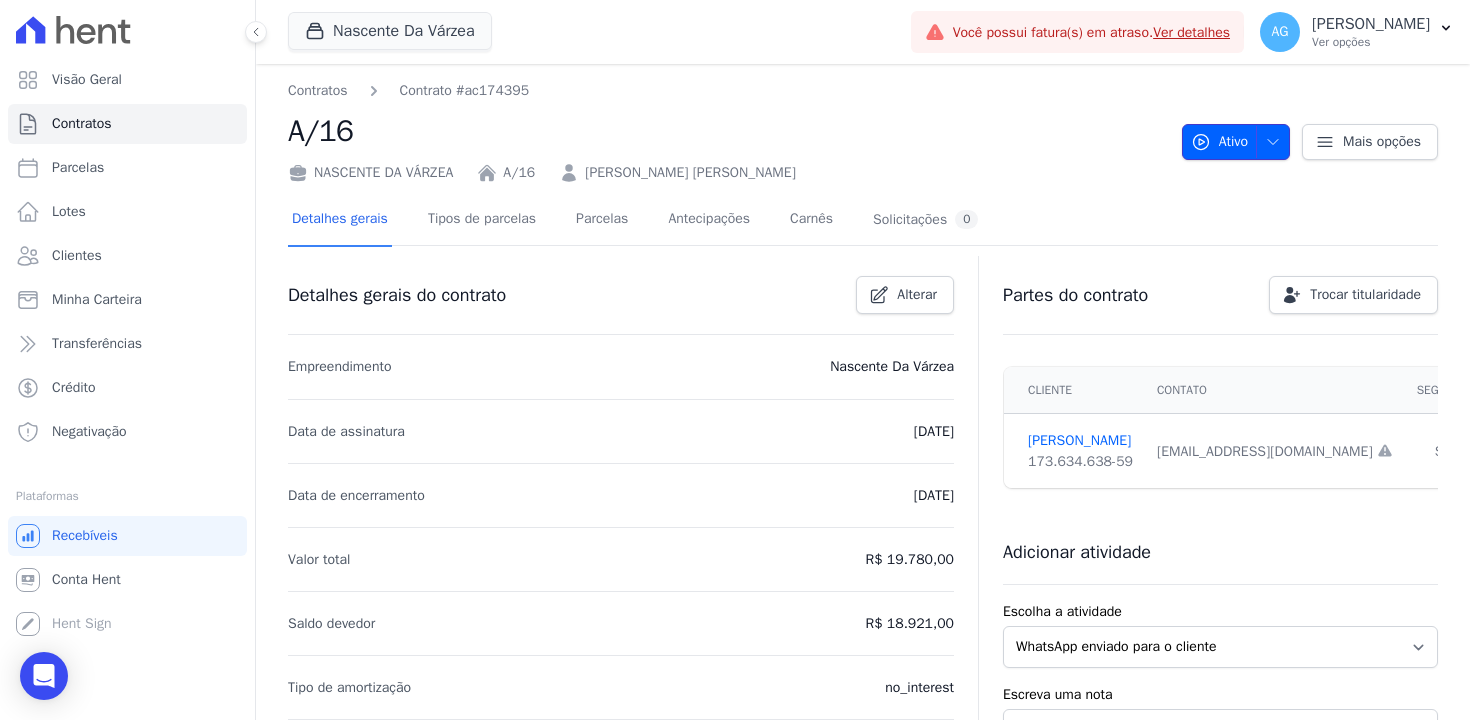 click on "Ativo" at bounding box center [1236, 142] 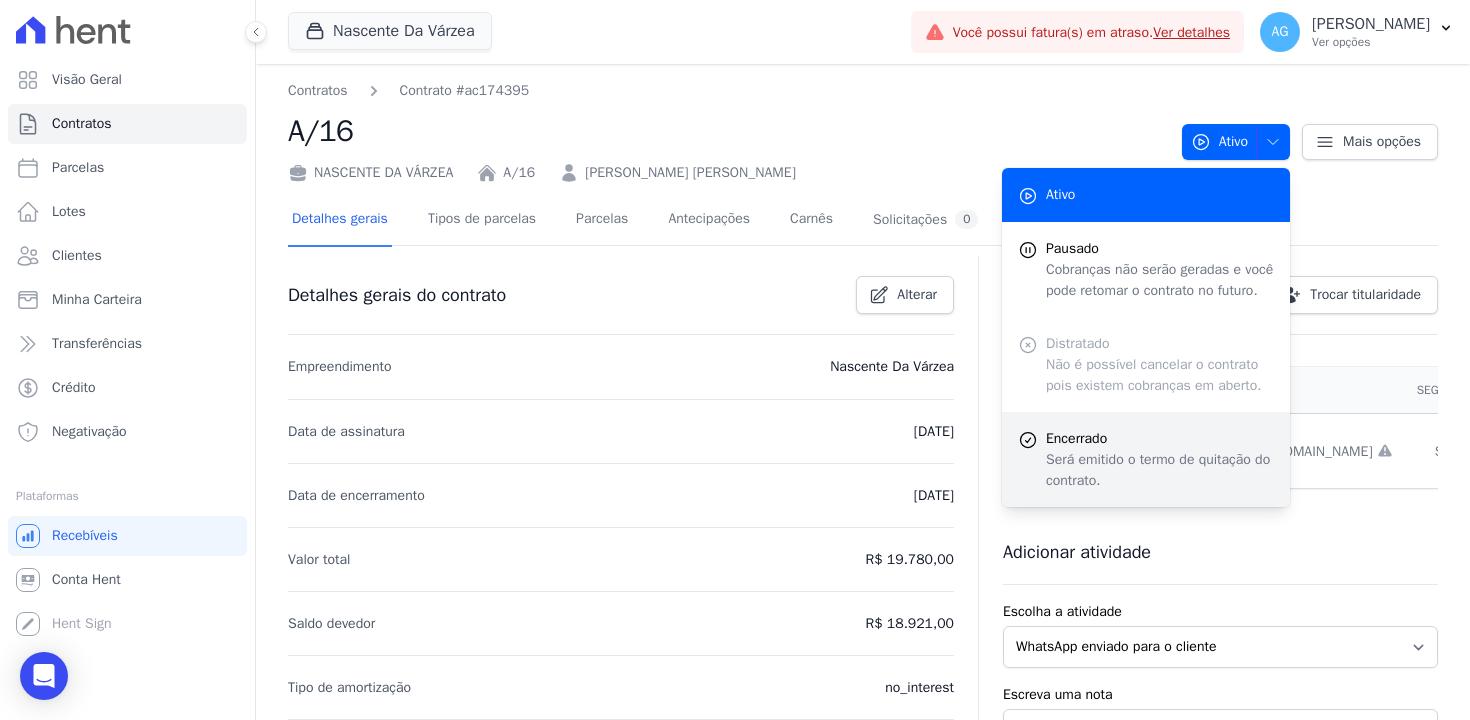 click on "Encerrado" at bounding box center (1160, 438) 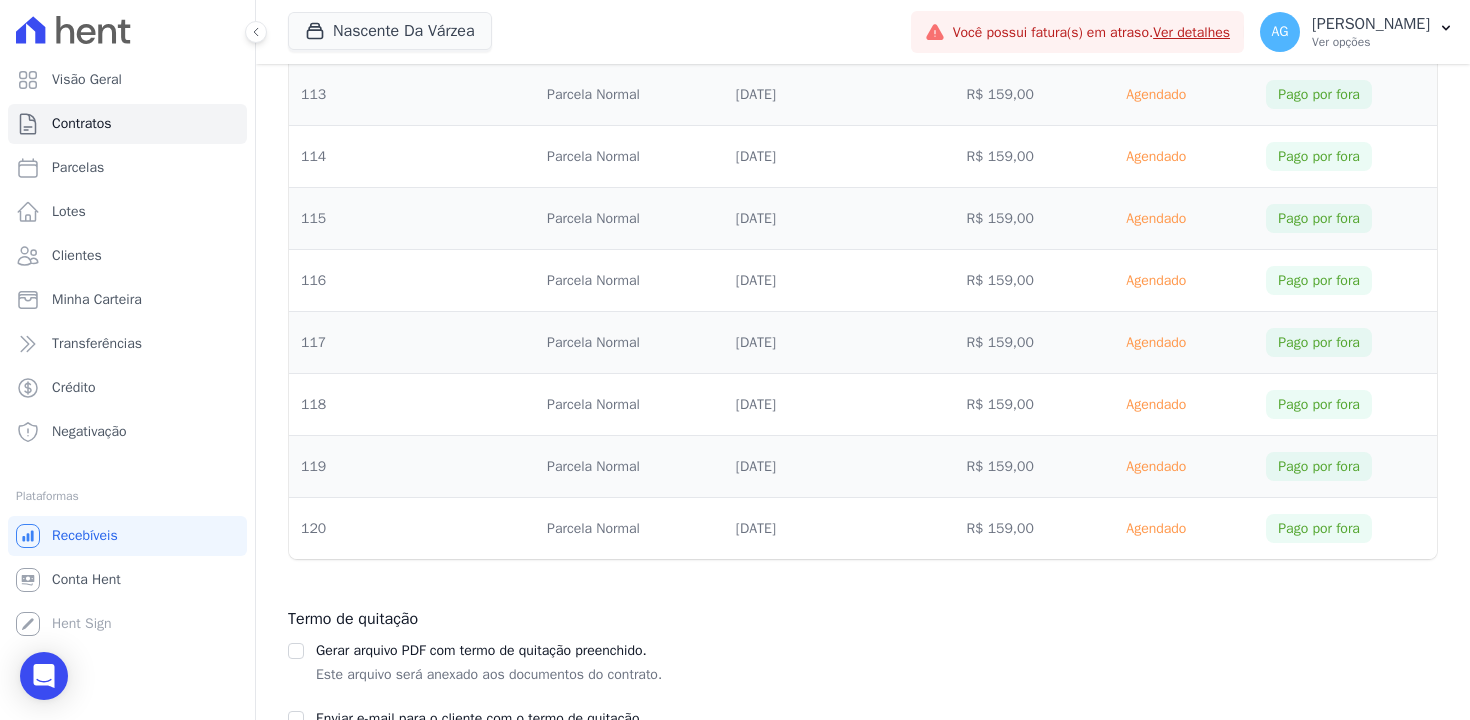 scroll, scrollTop: 7767, scrollLeft: 0, axis: vertical 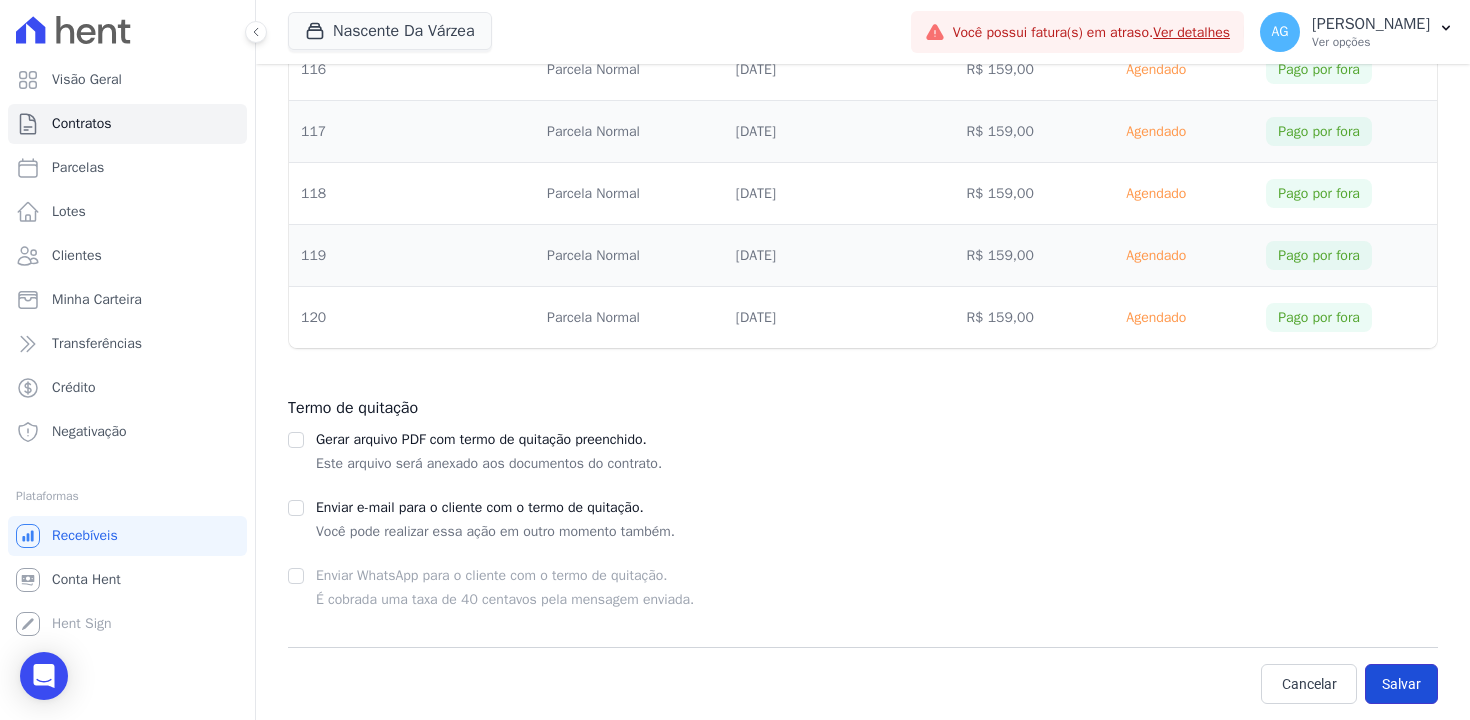 click on "Salvar" at bounding box center (1401, 684) 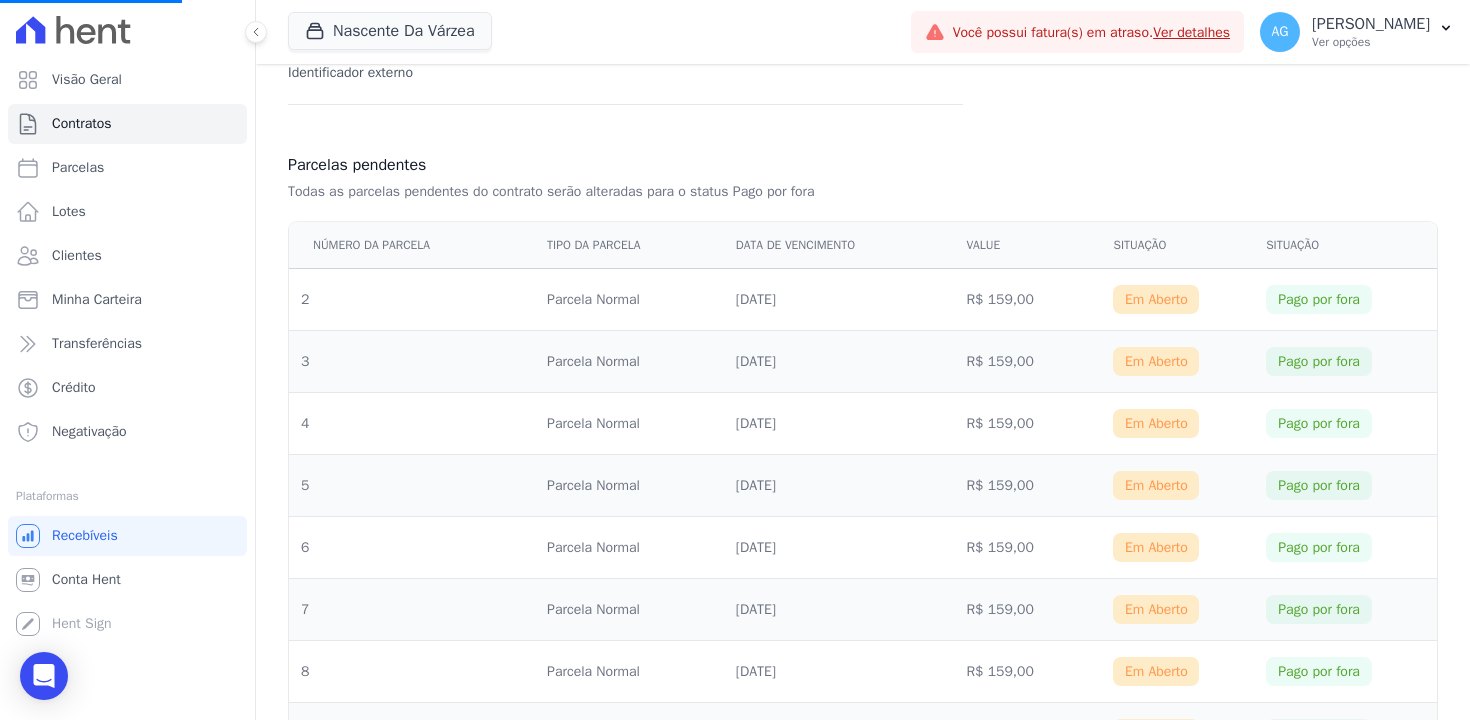 scroll, scrollTop: 0, scrollLeft: 0, axis: both 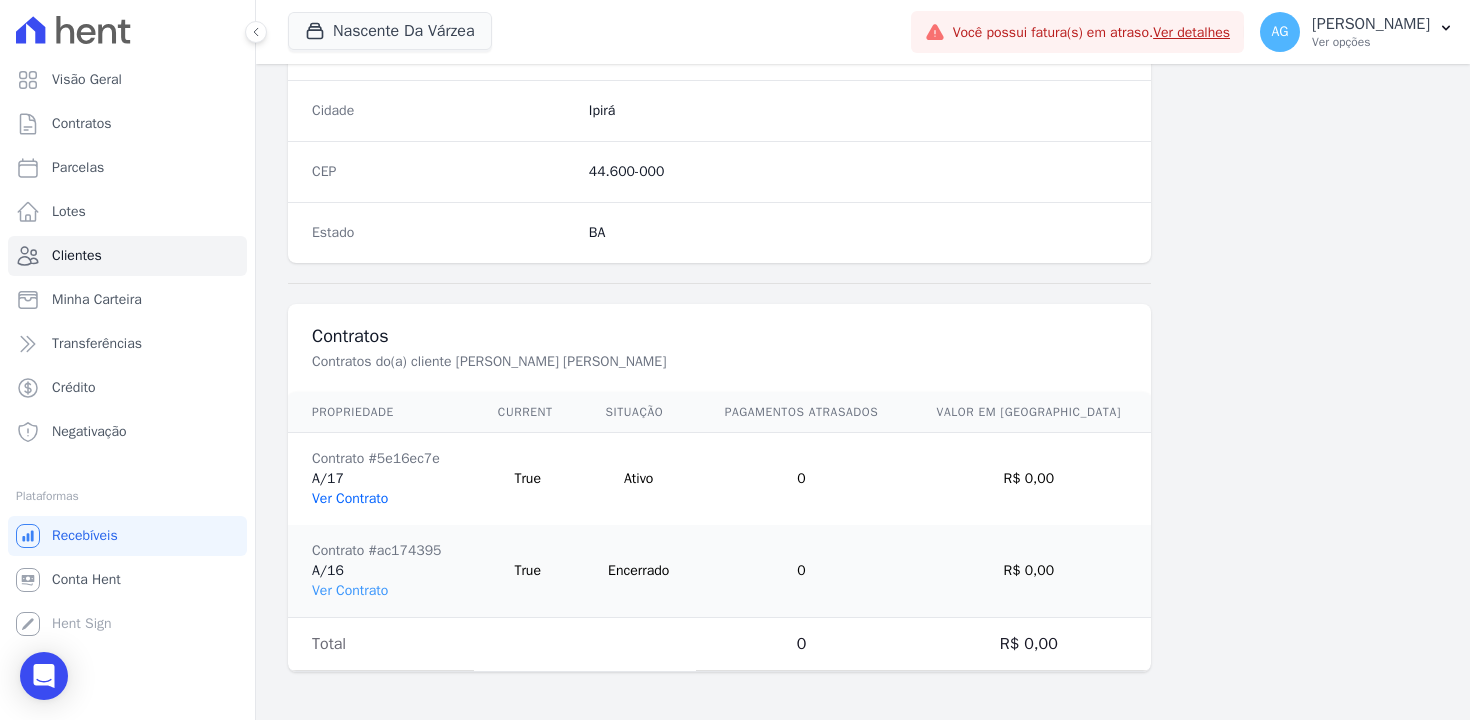 click on "Ver Contrato" at bounding box center [350, 498] 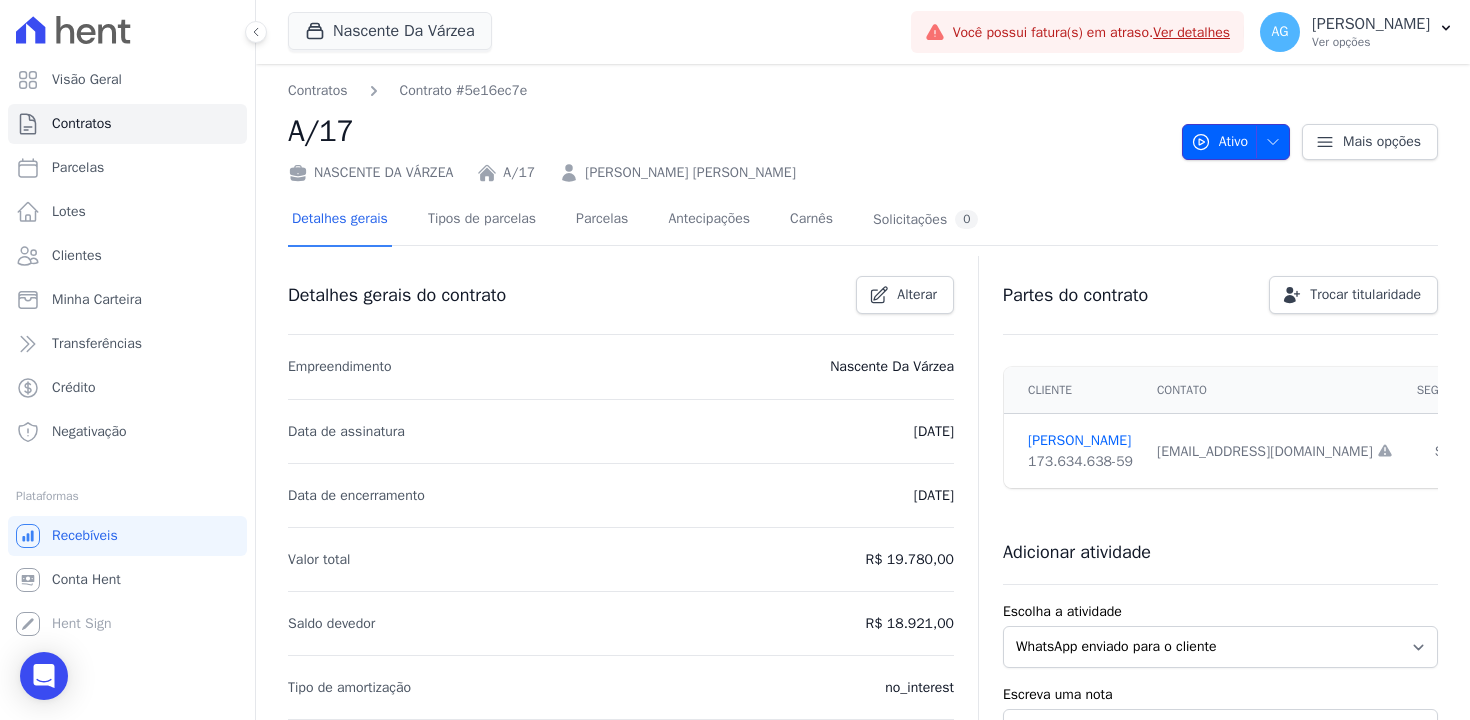 click 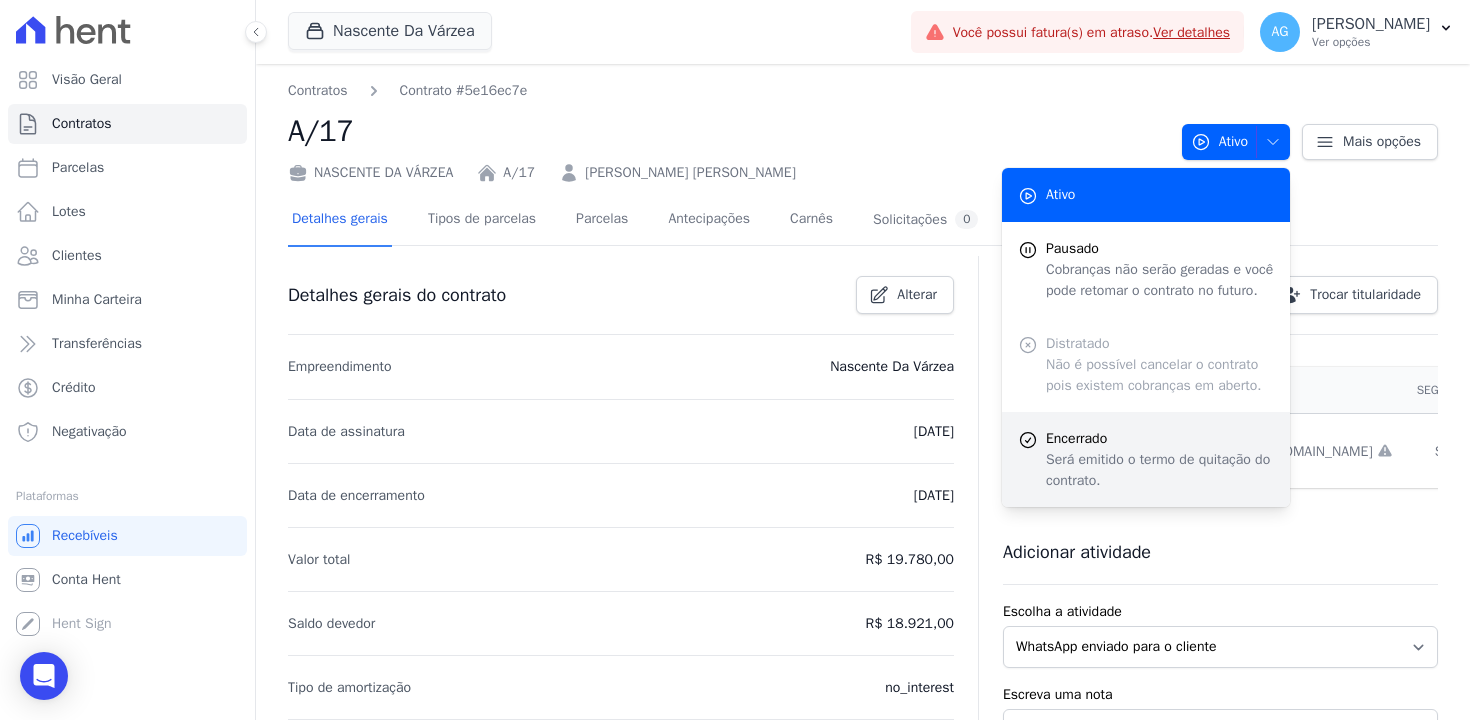 click on "Encerrado" at bounding box center (1160, 438) 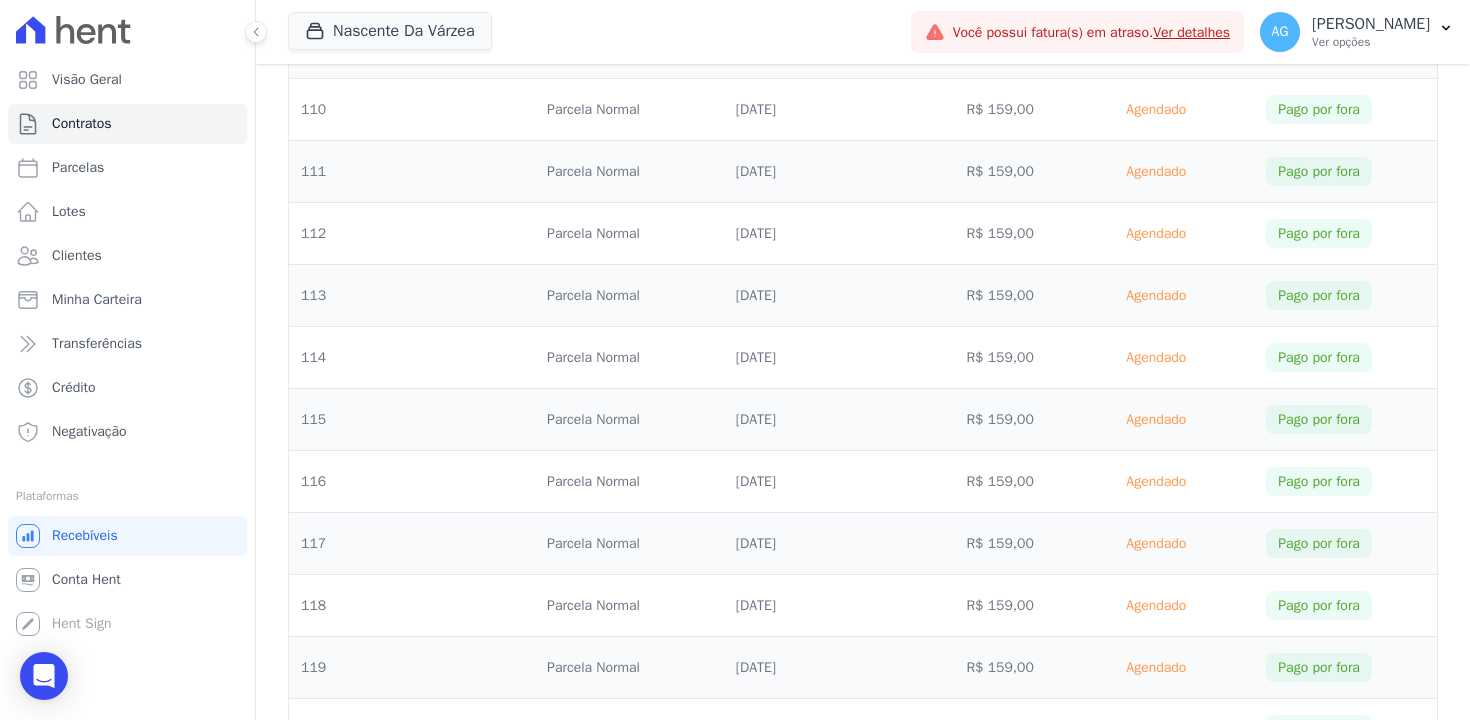scroll, scrollTop: 7767, scrollLeft: 0, axis: vertical 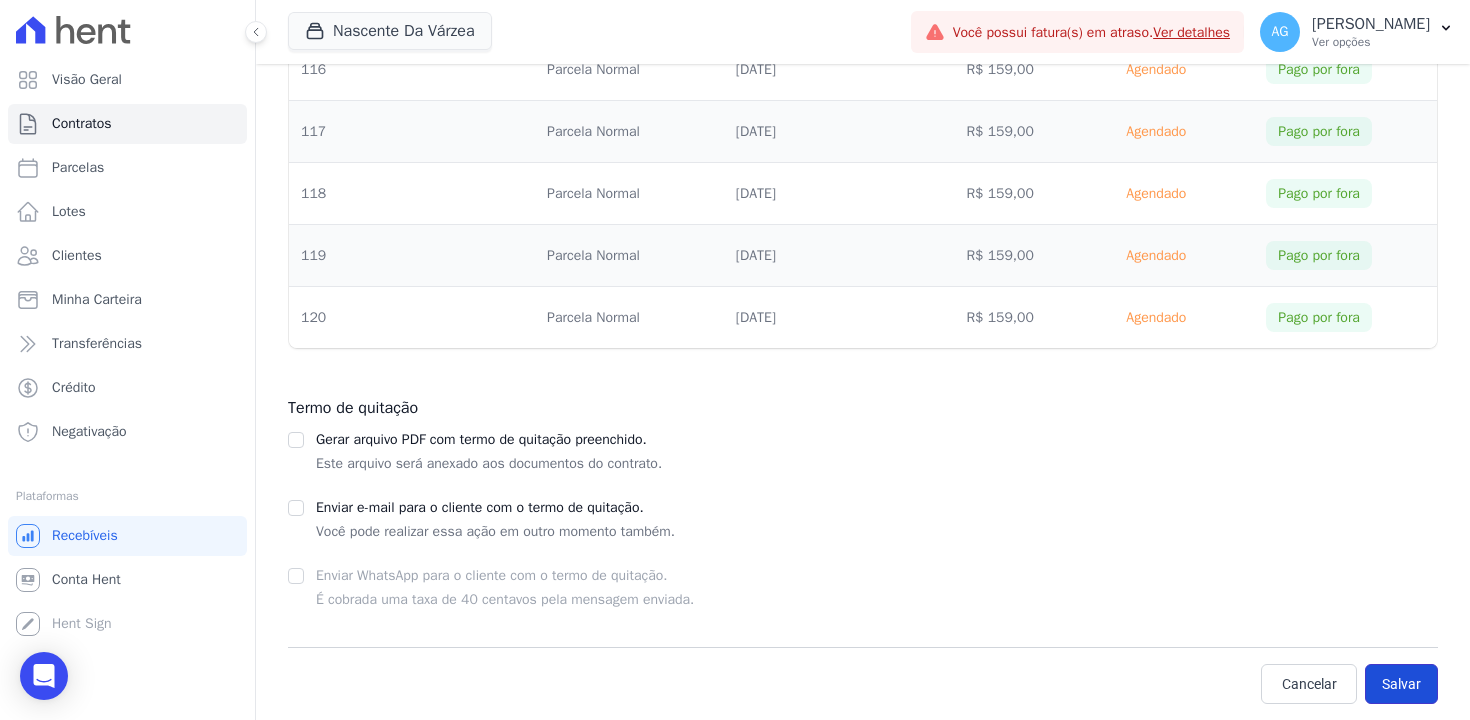 click on "Salvar" at bounding box center (1401, 684) 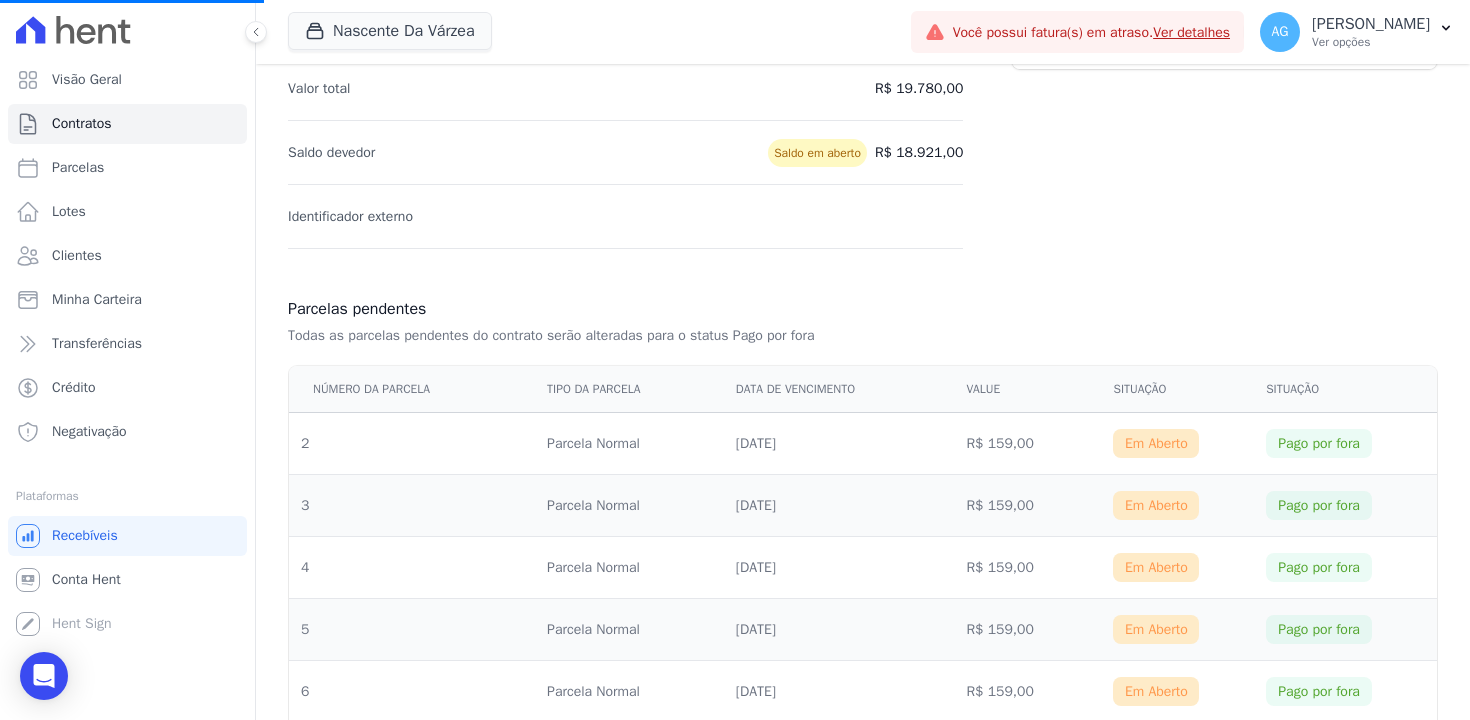 scroll, scrollTop: 0, scrollLeft: 0, axis: both 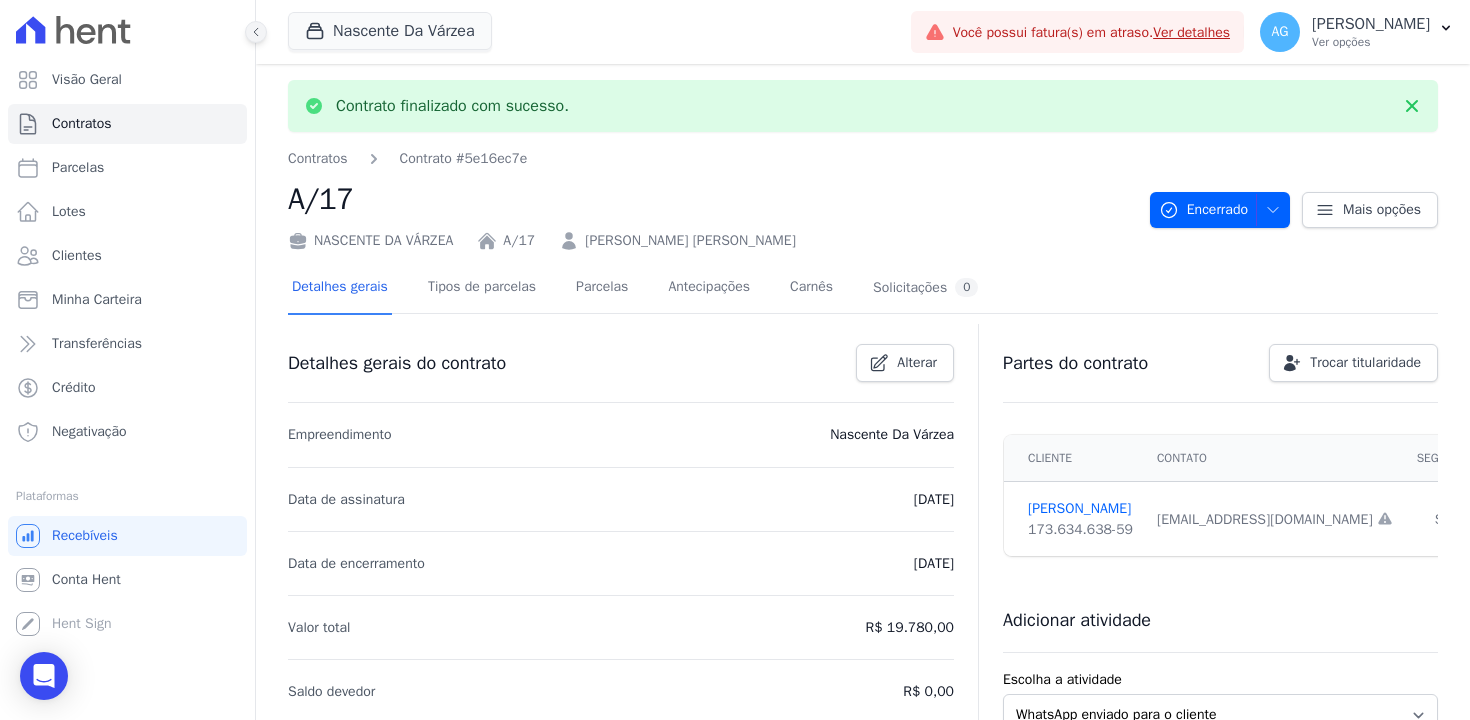 click at bounding box center [256, 32] 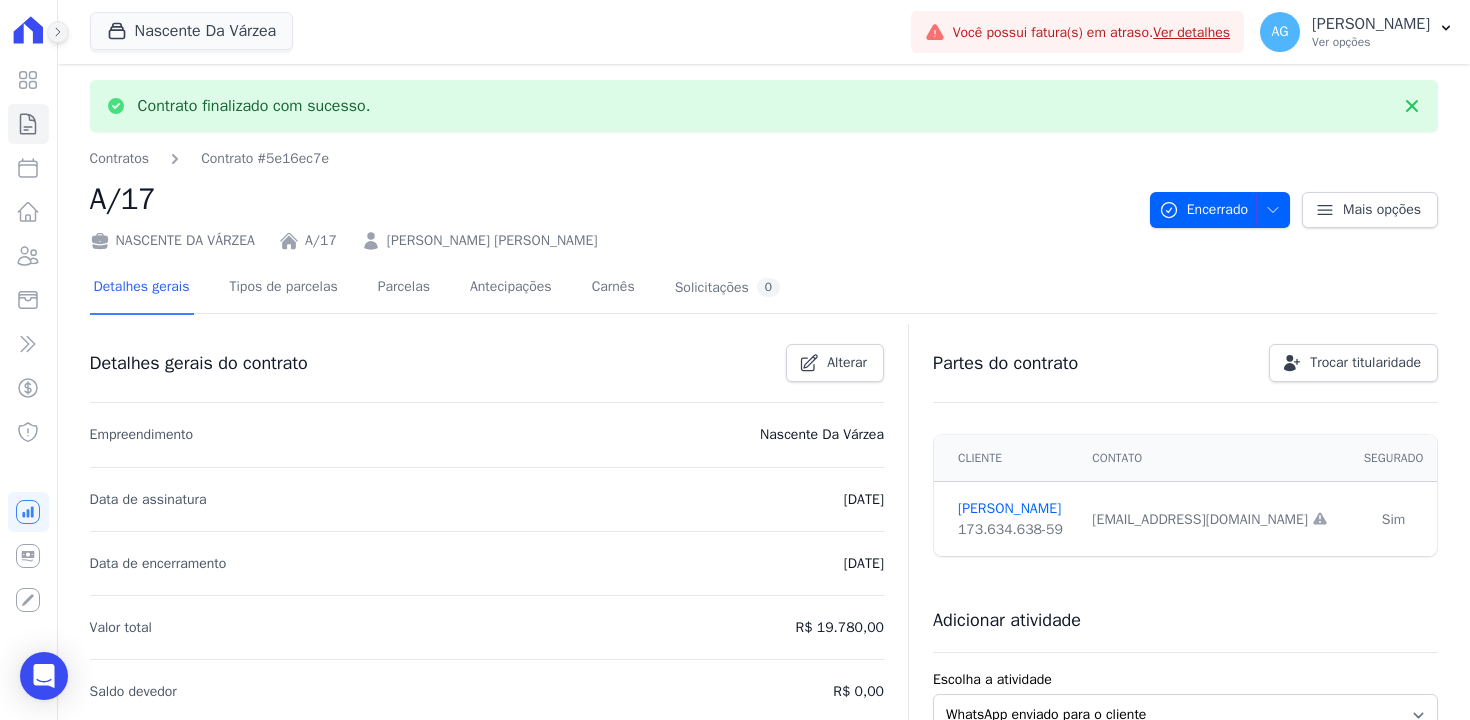 click at bounding box center [58, 32] 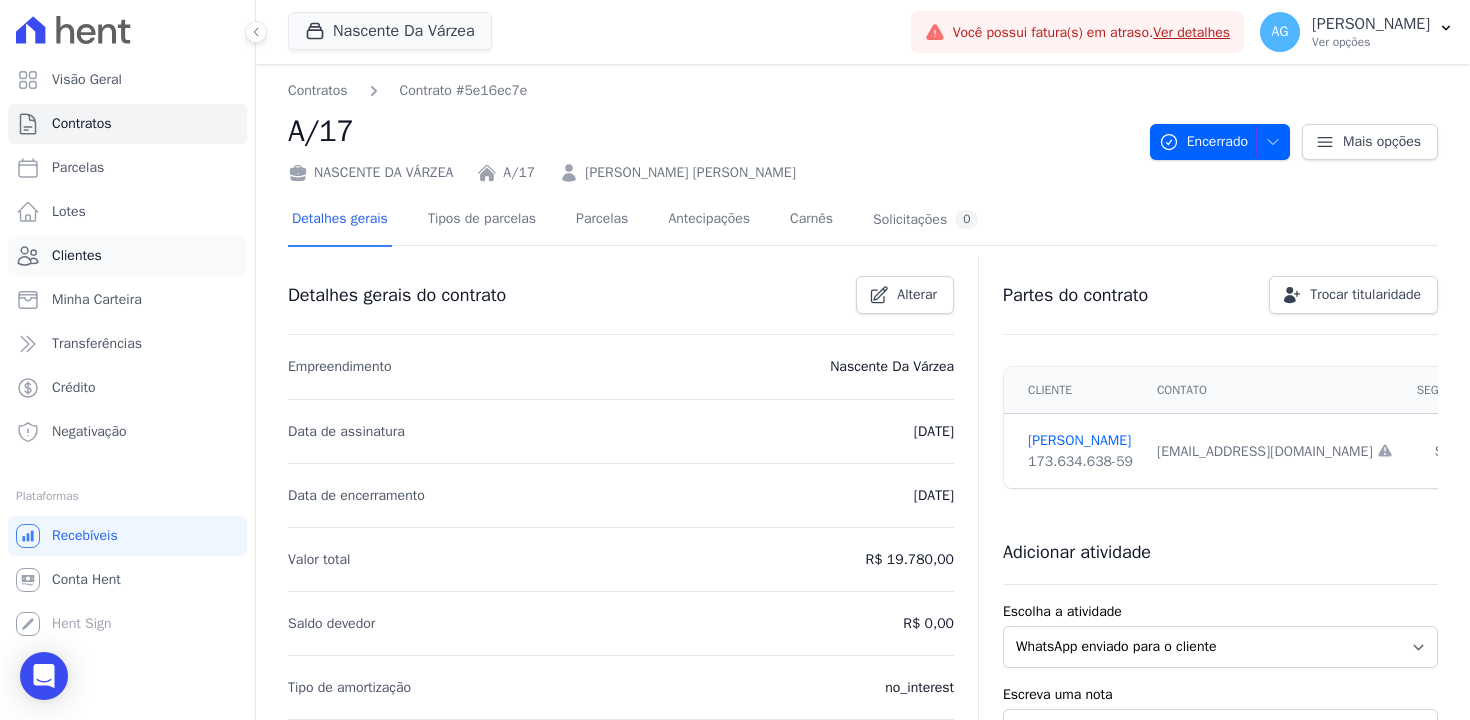 click on "Clientes" at bounding box center [127, 256] 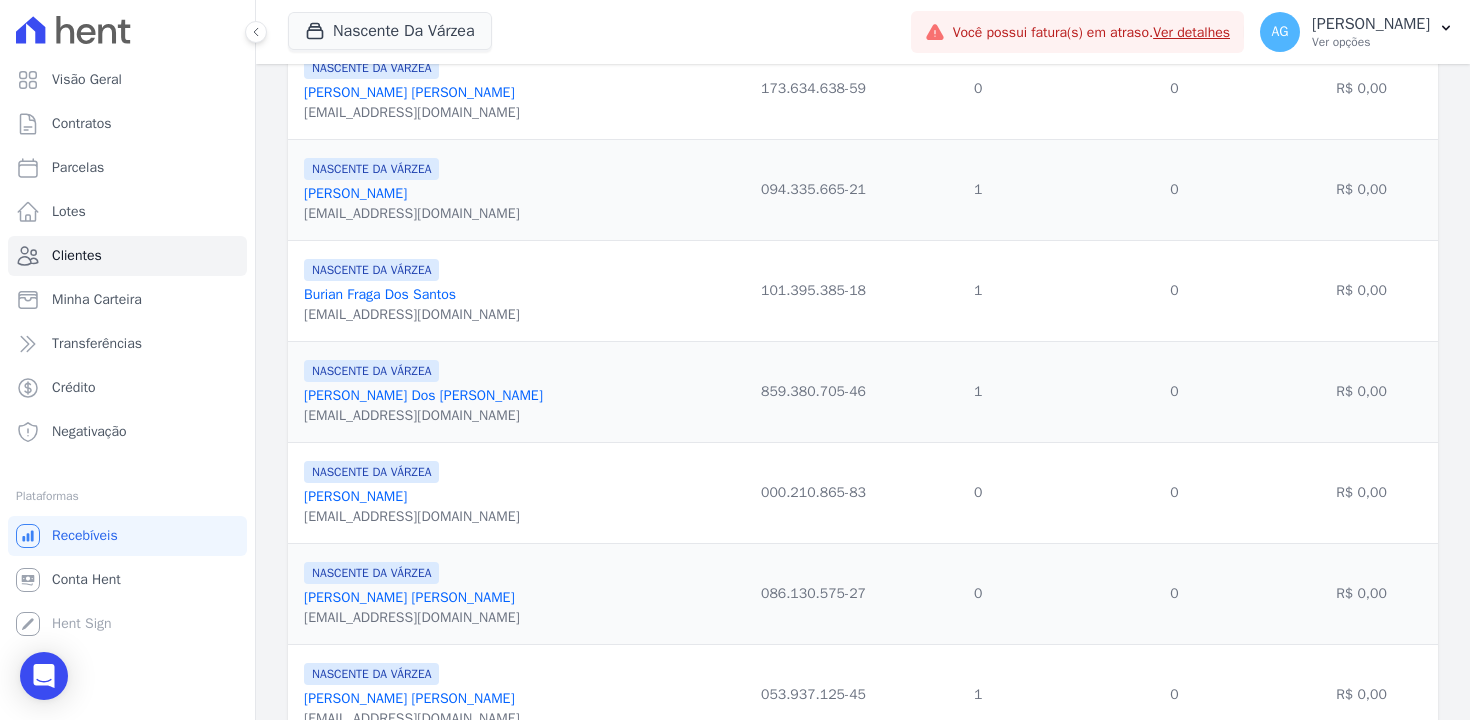 scroll, scrollTop: 543, scrollLeft: 0, axis: vertical 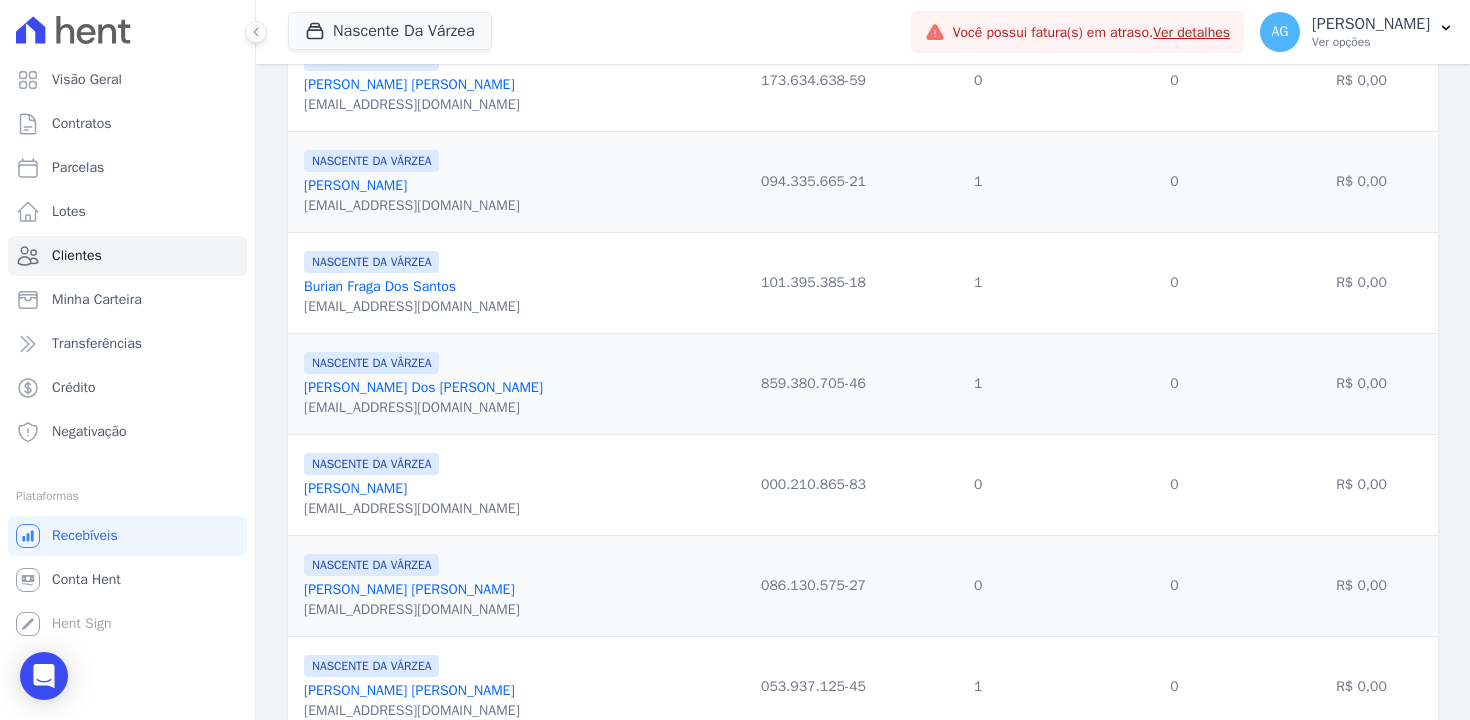 click on "[PERSON_NAME]" at bounding box center [355, 185] 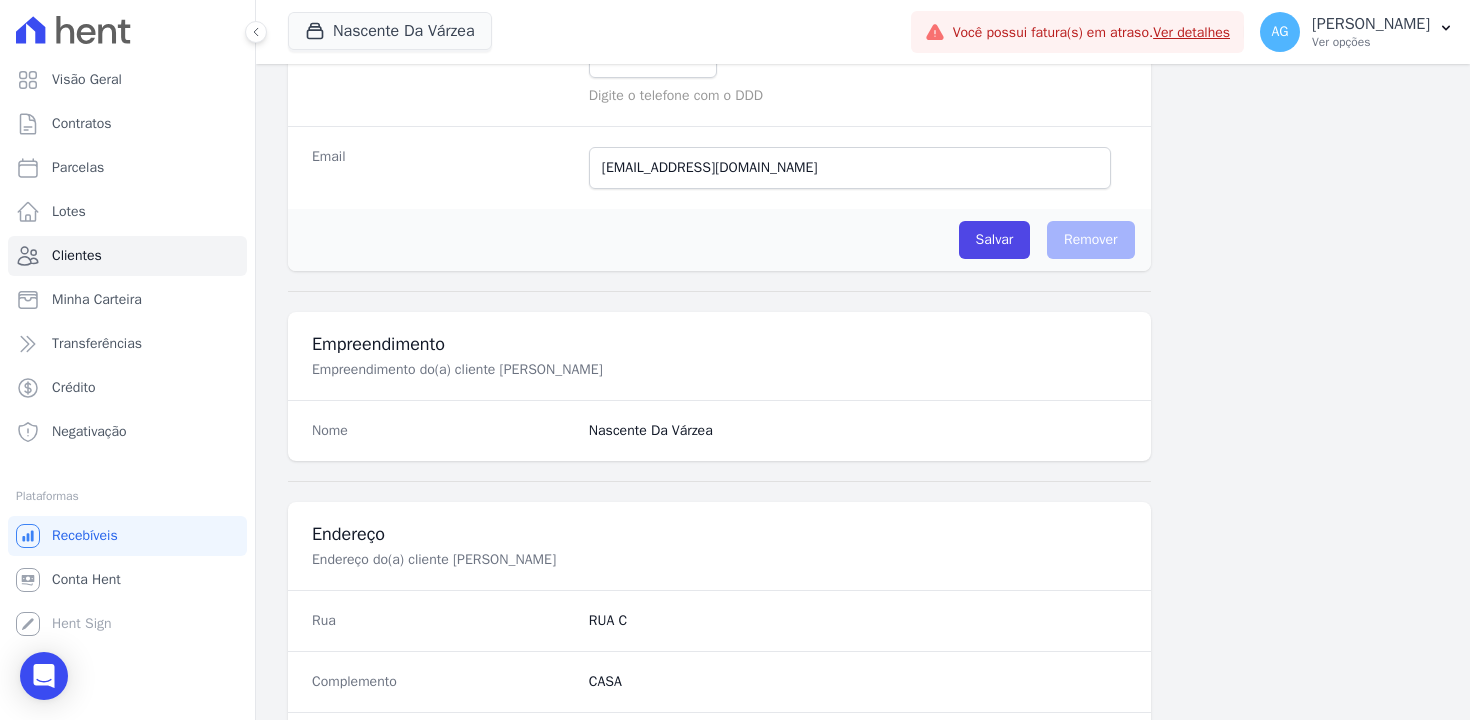scroll, scrollTop: 0, scrollLeft: 0, axis: both 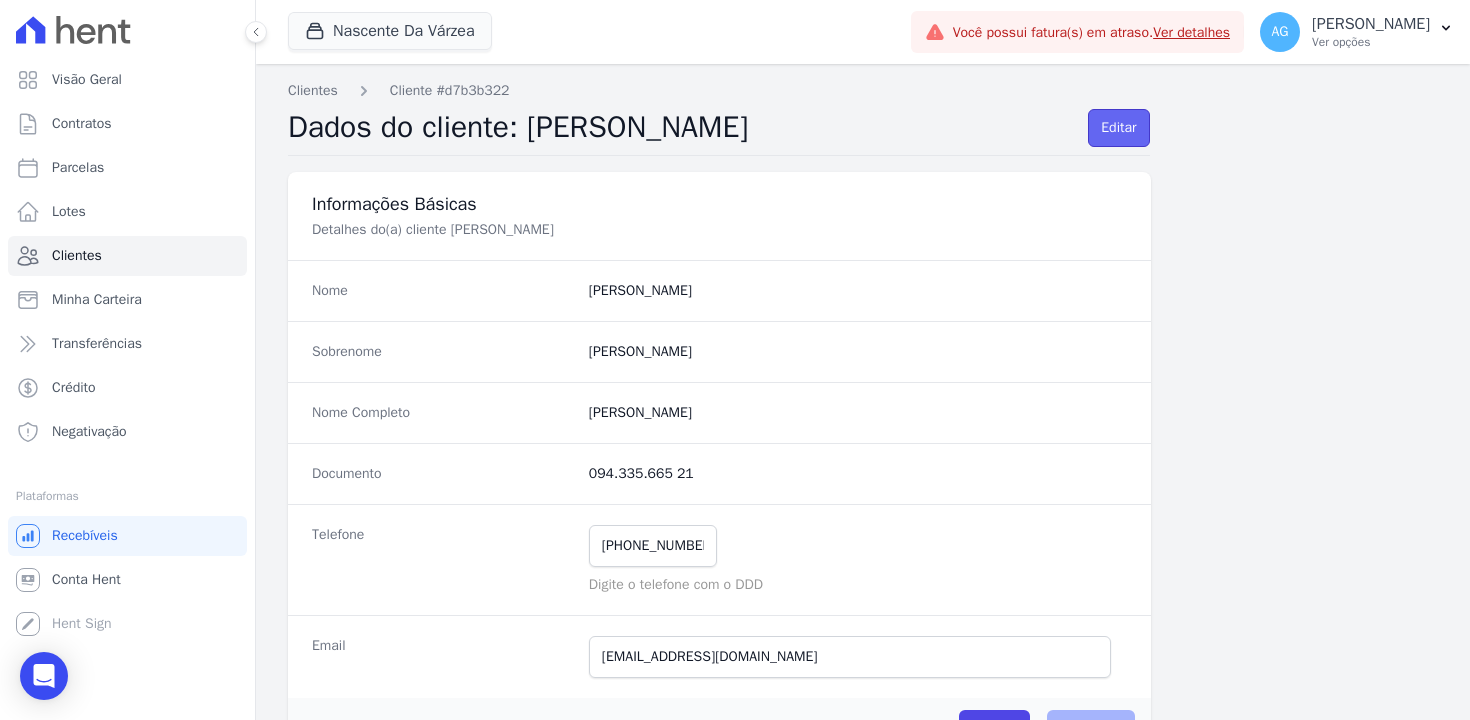 click on "Editar" at bounding box center (1118, 128) 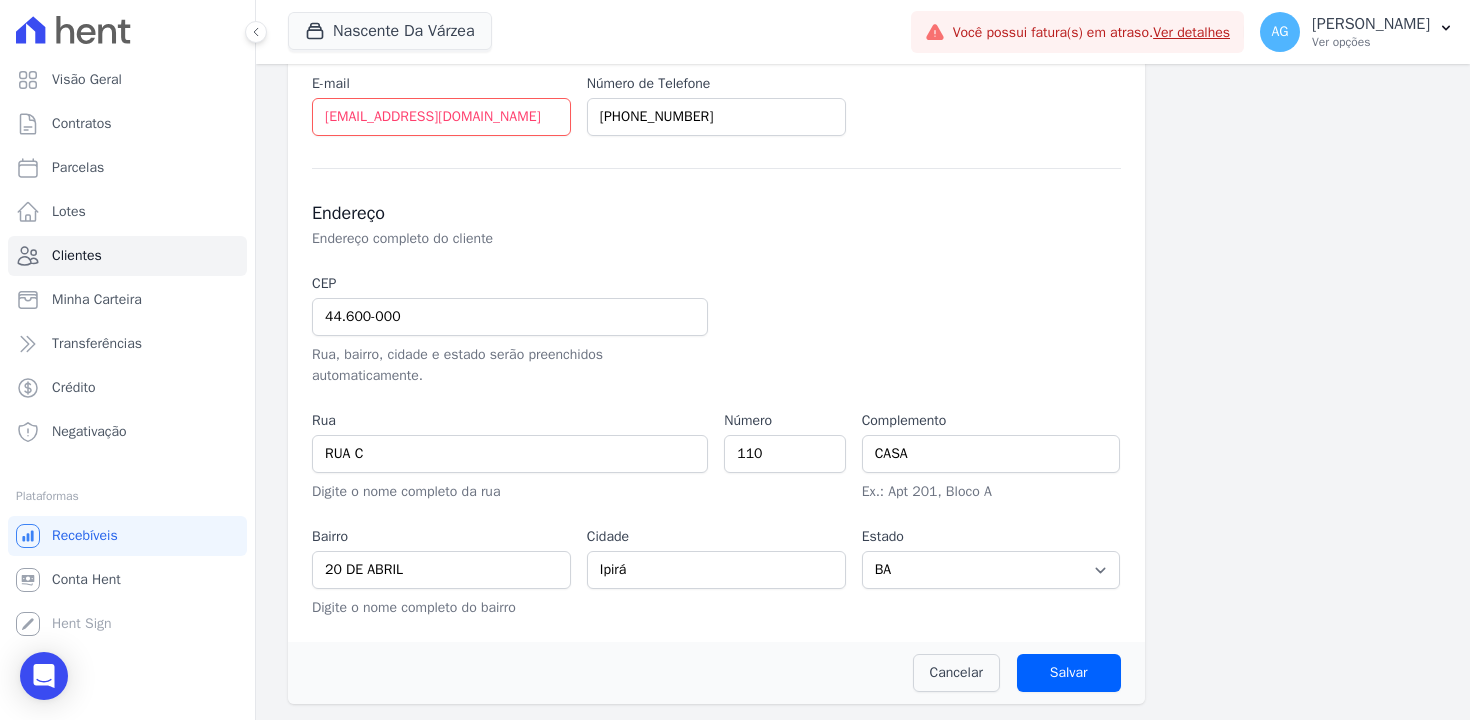 scroll, scrollTop: 0, scrollLeft: 0, axis: both 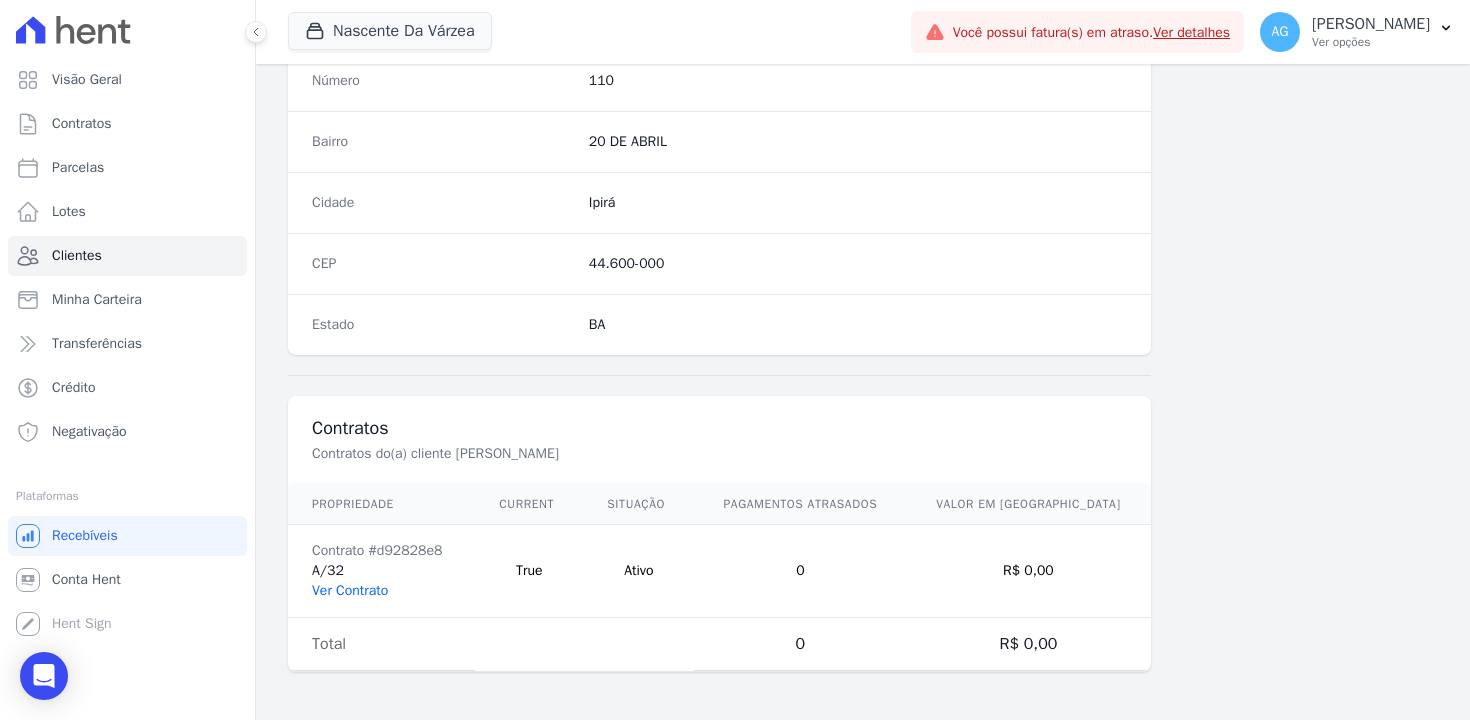 click on "Ver Contrato" at bounding box center [350, 590] 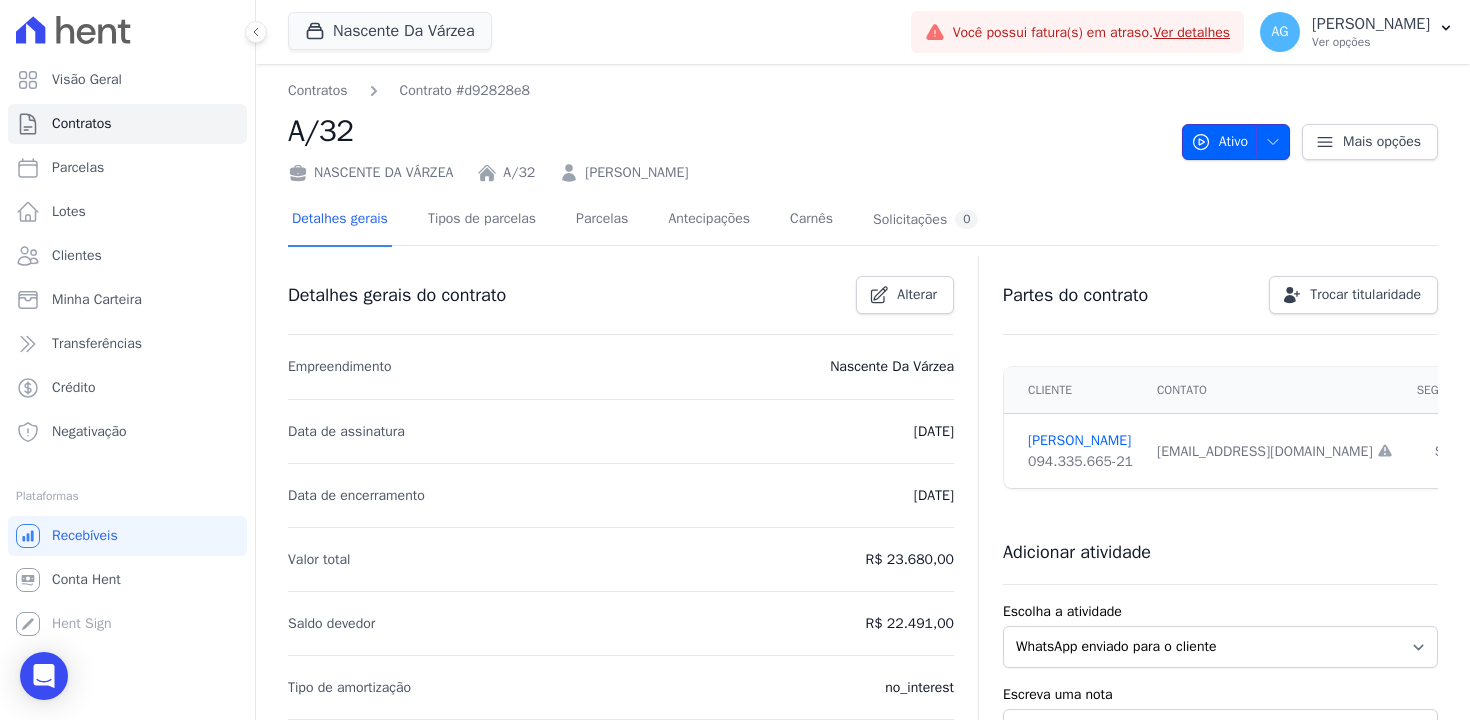 click 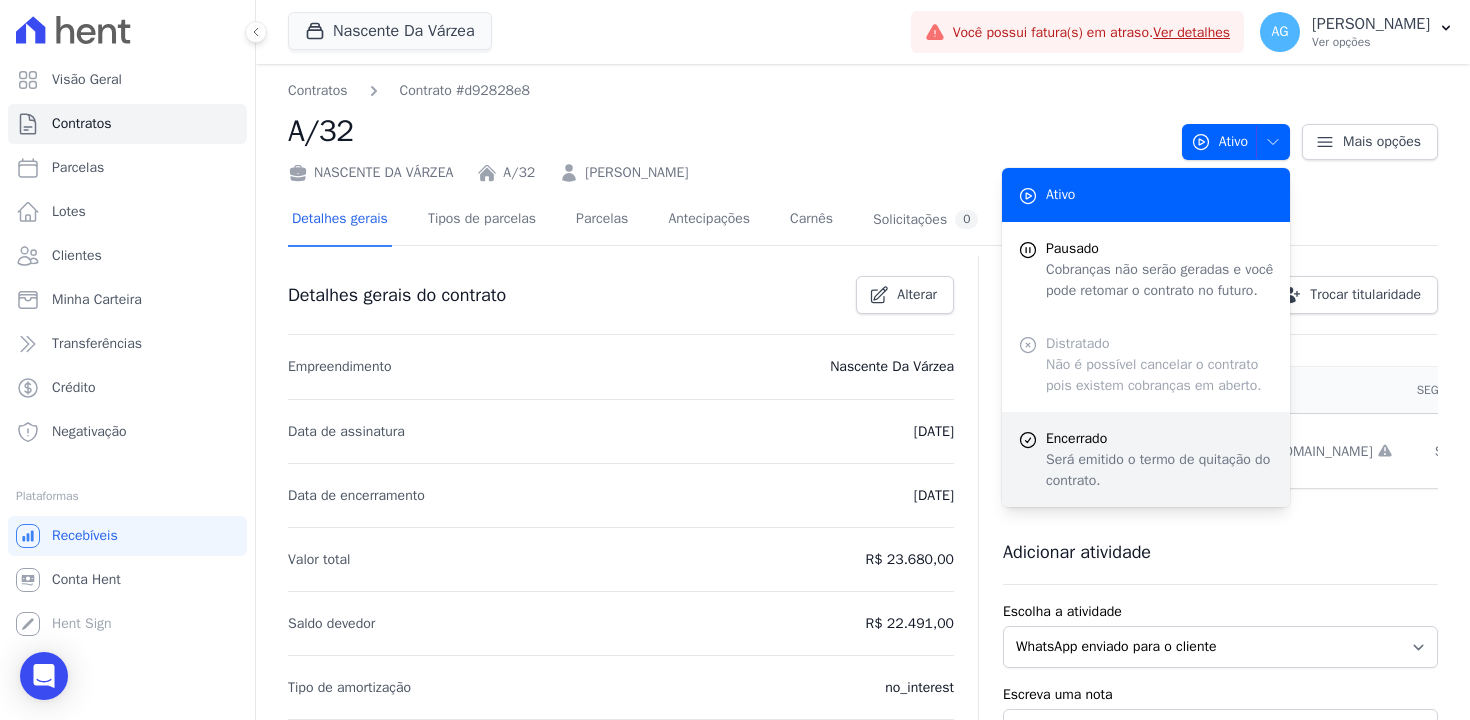 click on "Será emitido o termo de quitação do contrato." at bounding box center [1160, 470] 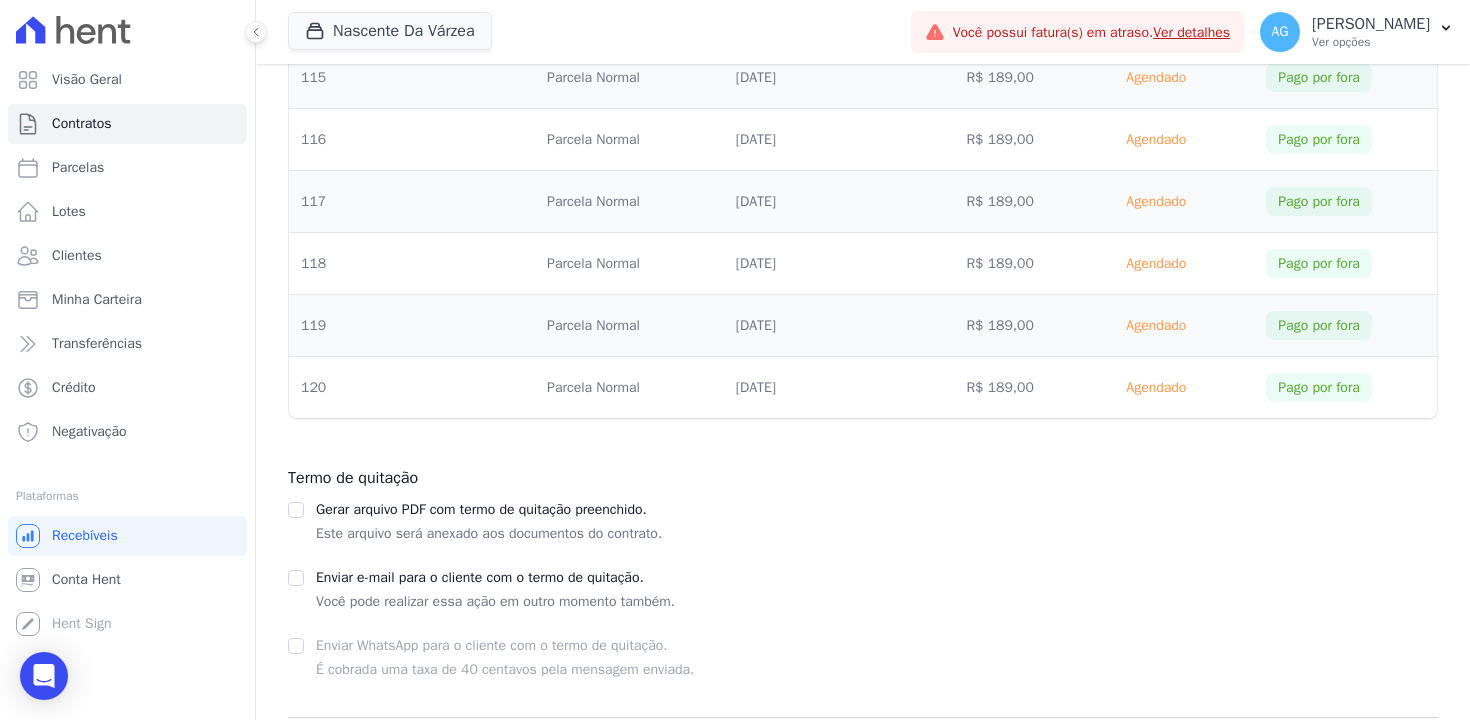 scroll, scrollTop: 7767, scrollLeft: 0, axis: vertical 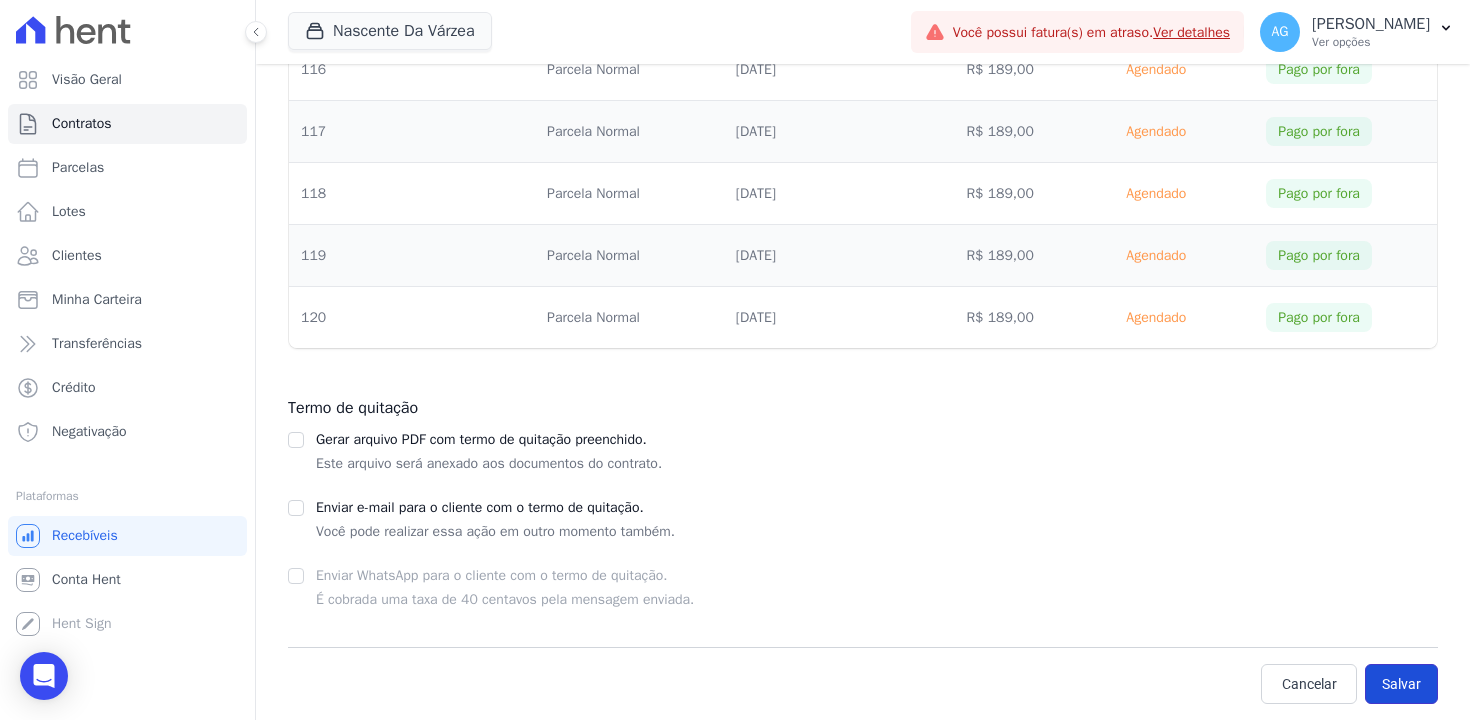 click on "Salvar" at bounding box center [1401, 684] 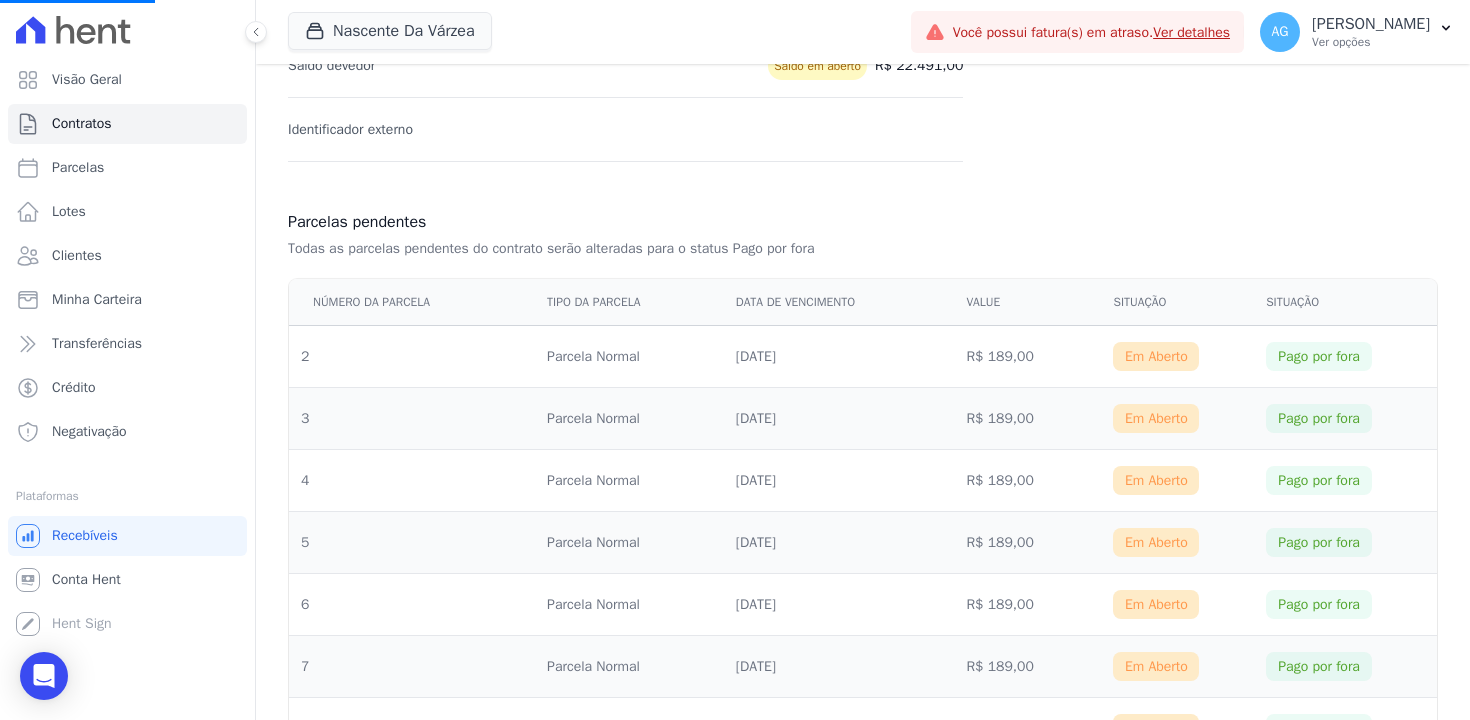 scroll, scrollTop: 0, scrollLeft: 0, axis: both 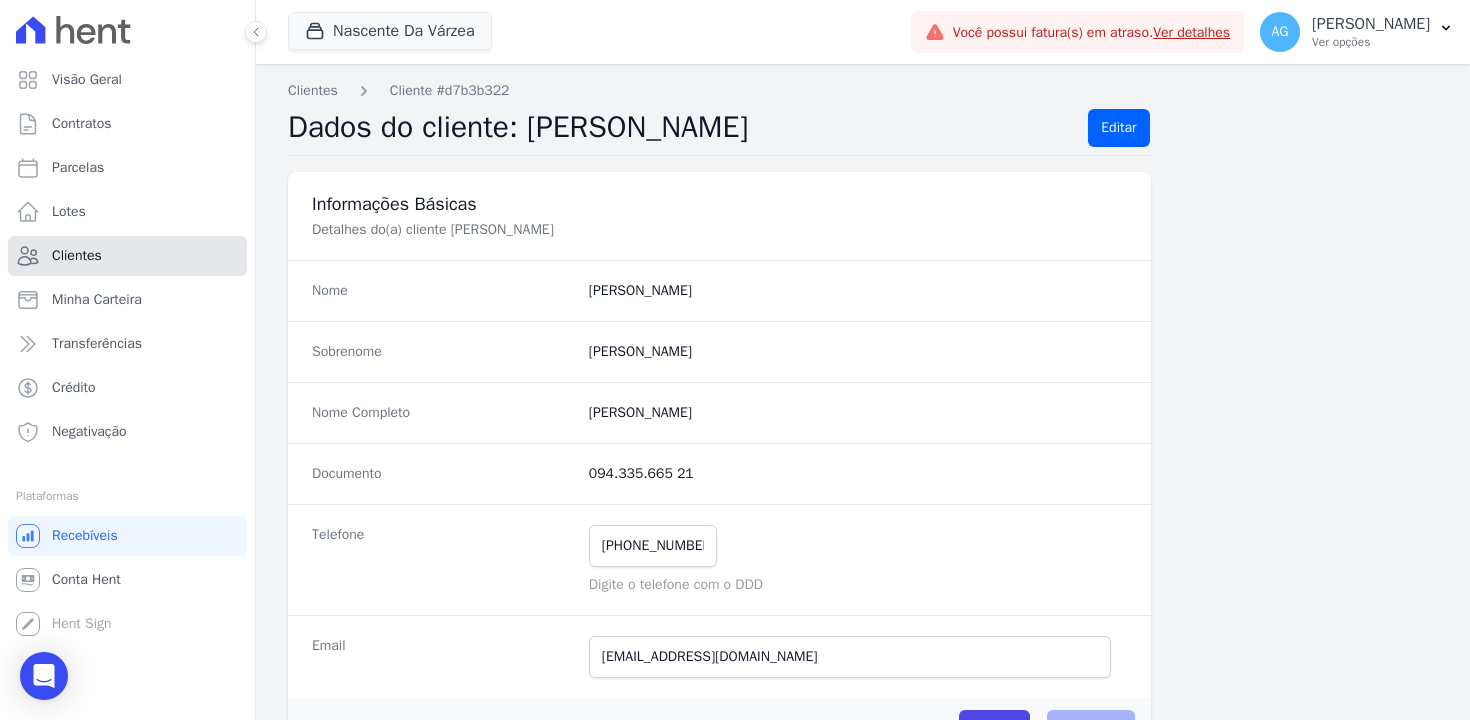 click on "Clientes" at bounding box center (127, 256) 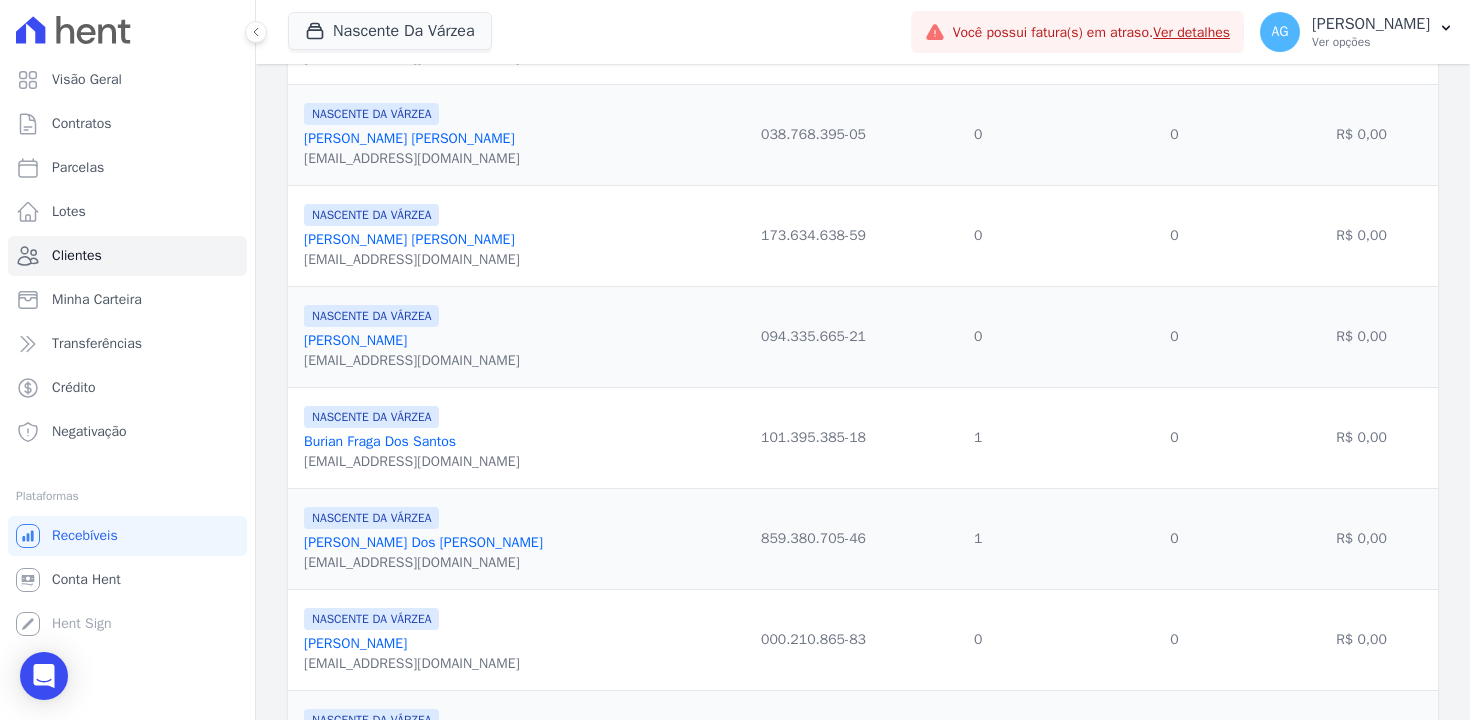scroll, scrollTop: 397, scrollLeft: 0, axis: vertical 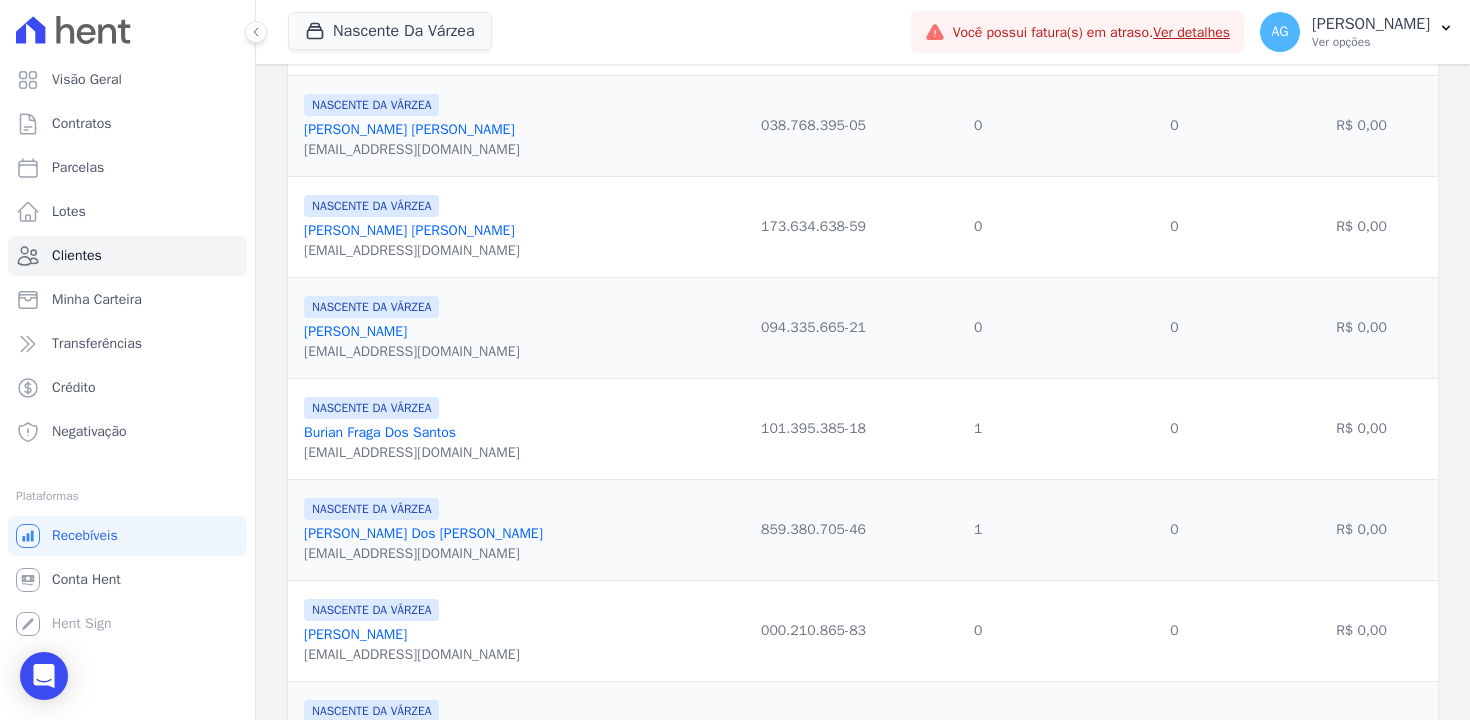 click on "Burian Fraga Dos Santos" at bounding box center (380, 432) 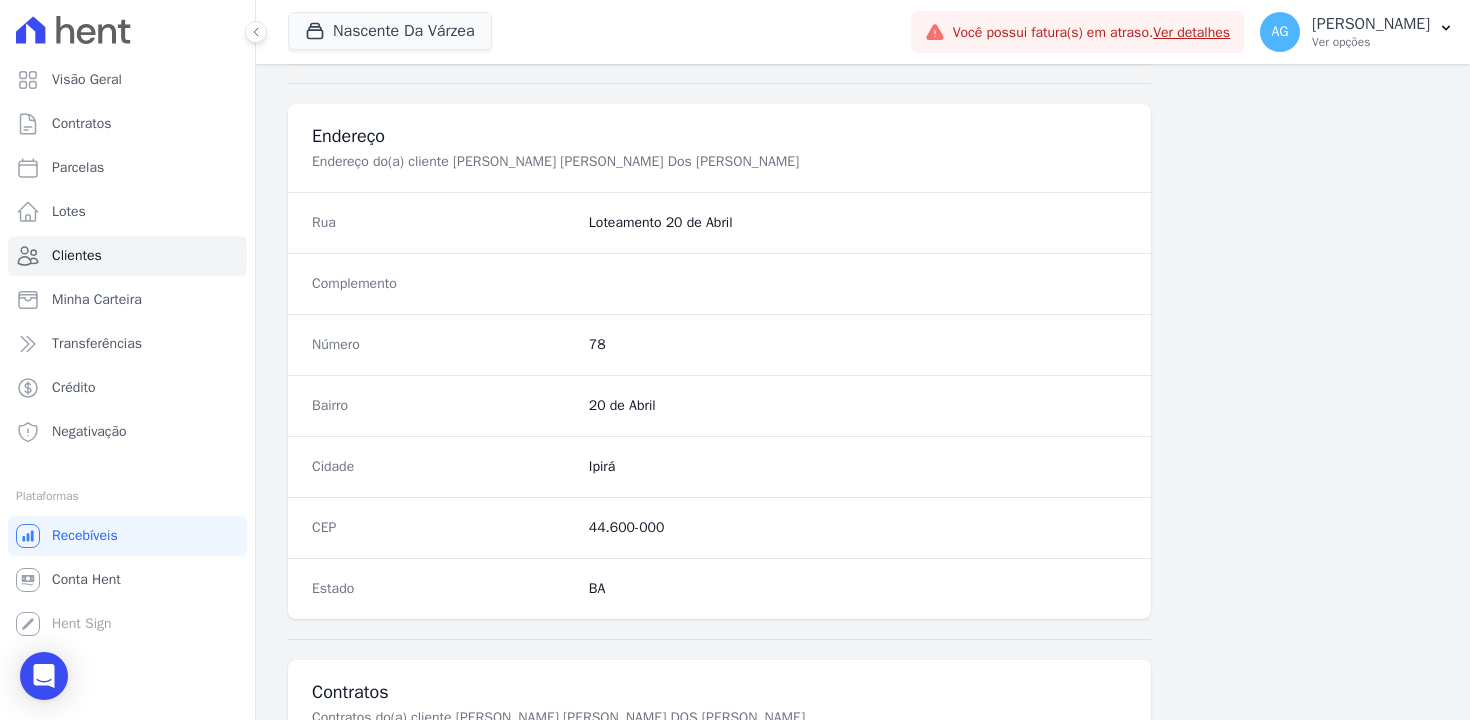 scroll, scrollTop: 1151, scrollLeft: 0, axis: vertical 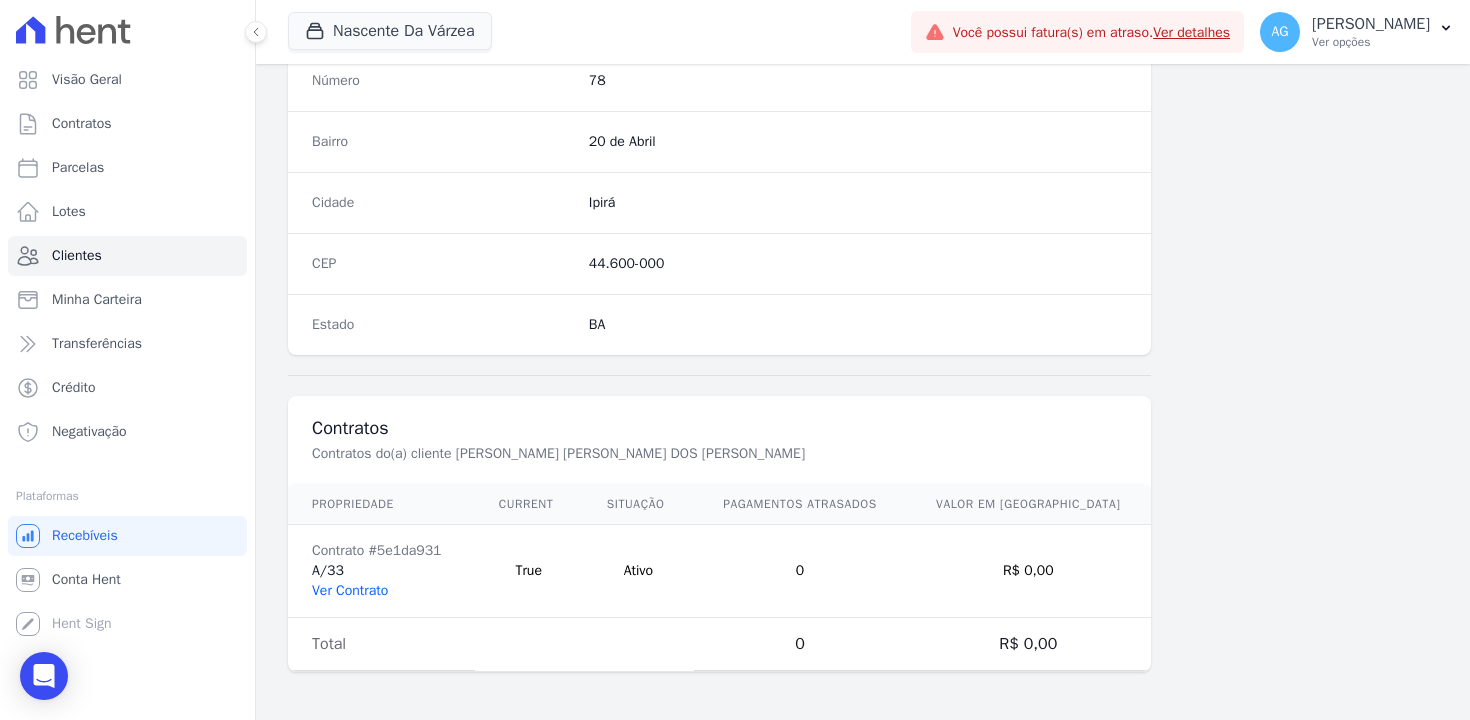 click on "Ver Contrato" at bounding box center [350, 590] 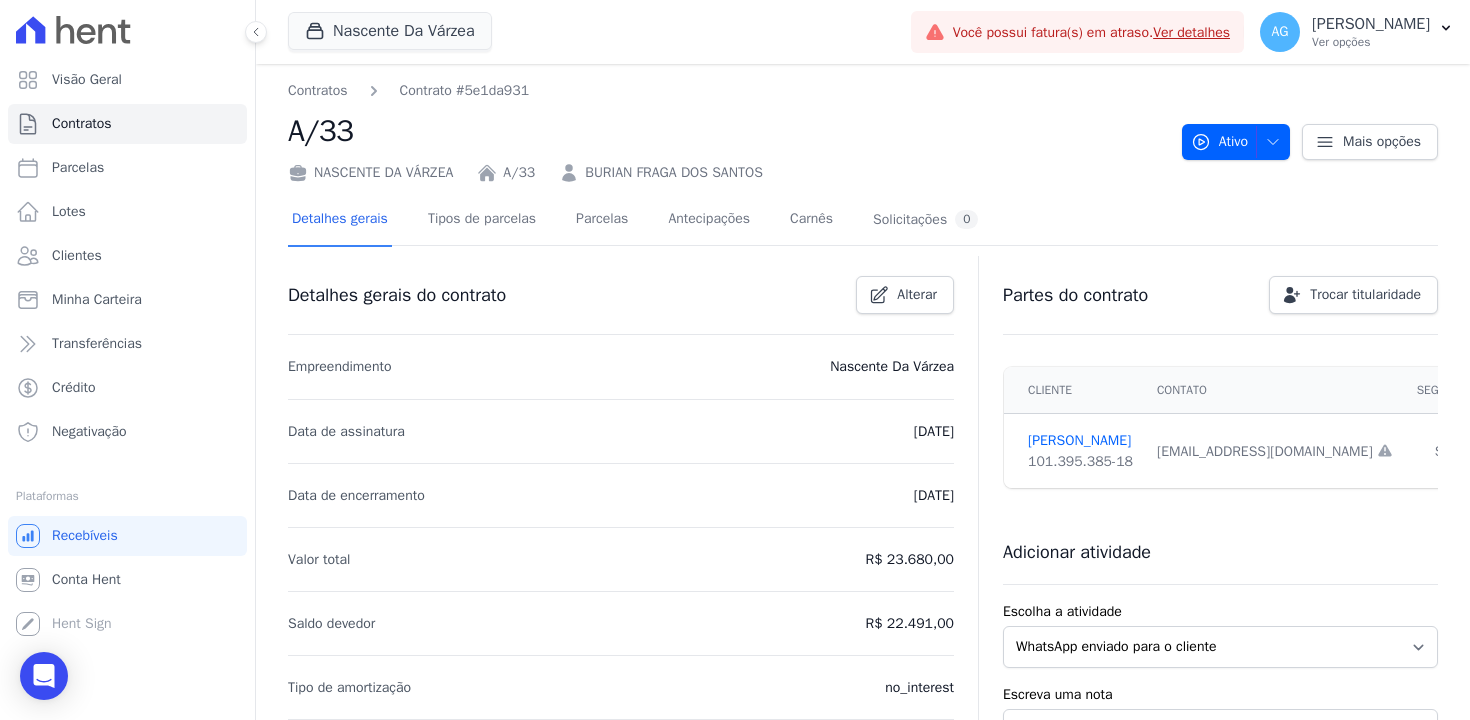 scroll, scrollTop: 17, scrollLeft: 0, axis: vertical 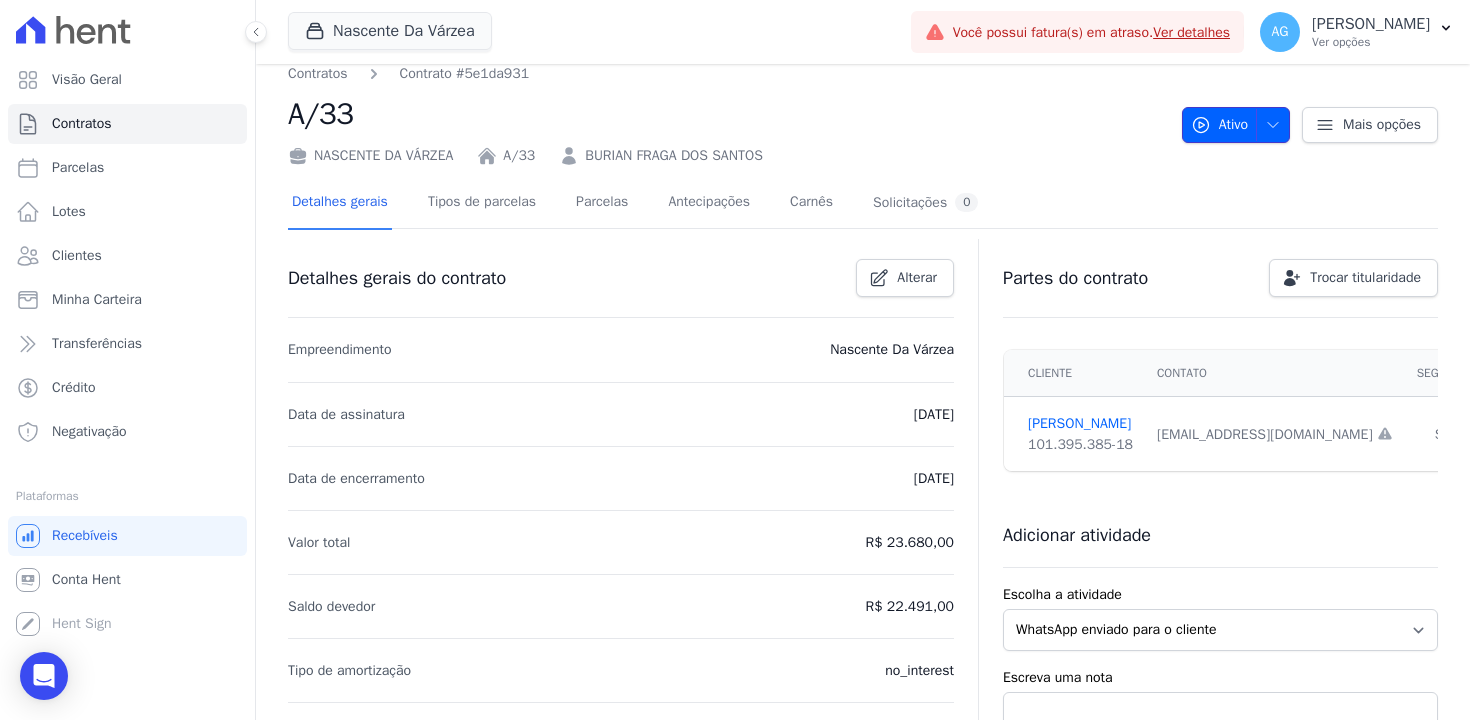 click on "Ativo" at bounding box center [1236, 125] 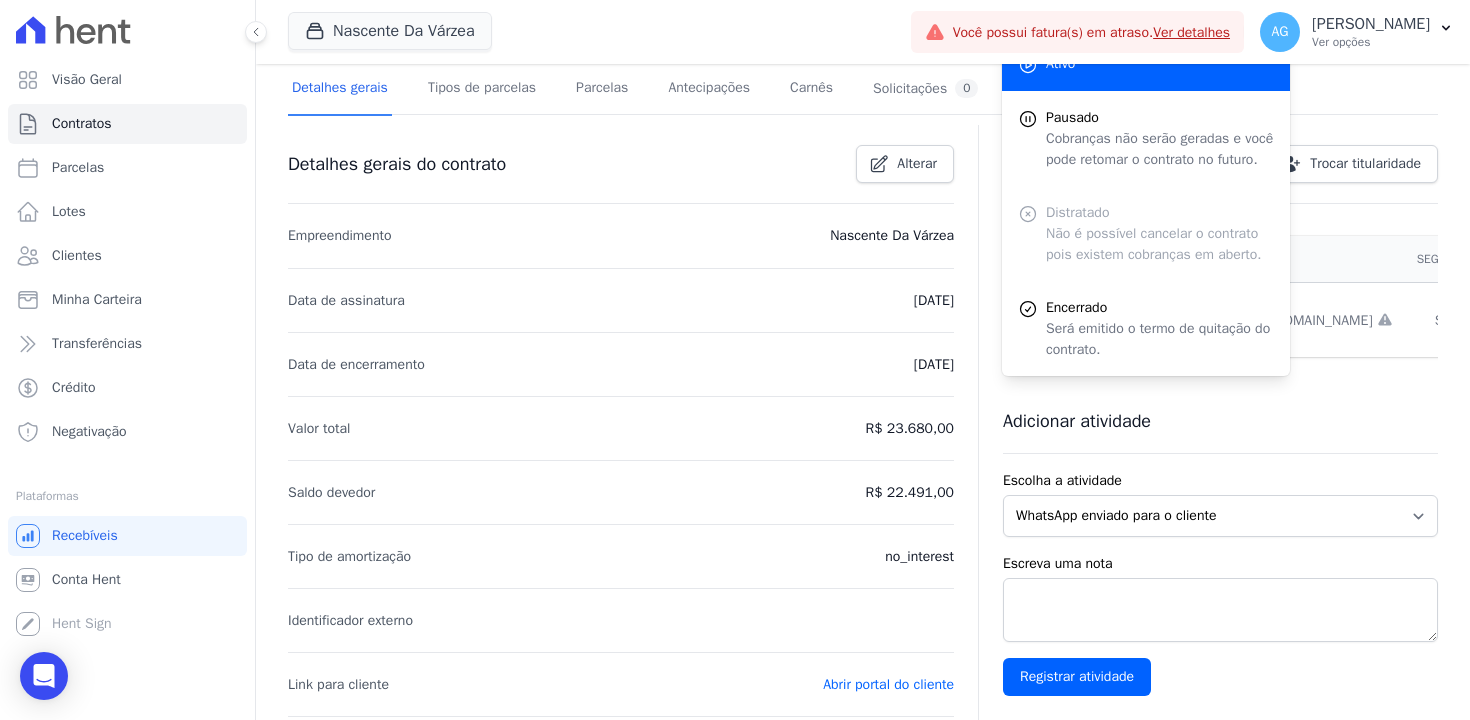scroll, scrollTop: 17, scrollLeft: 0, axis: vertical 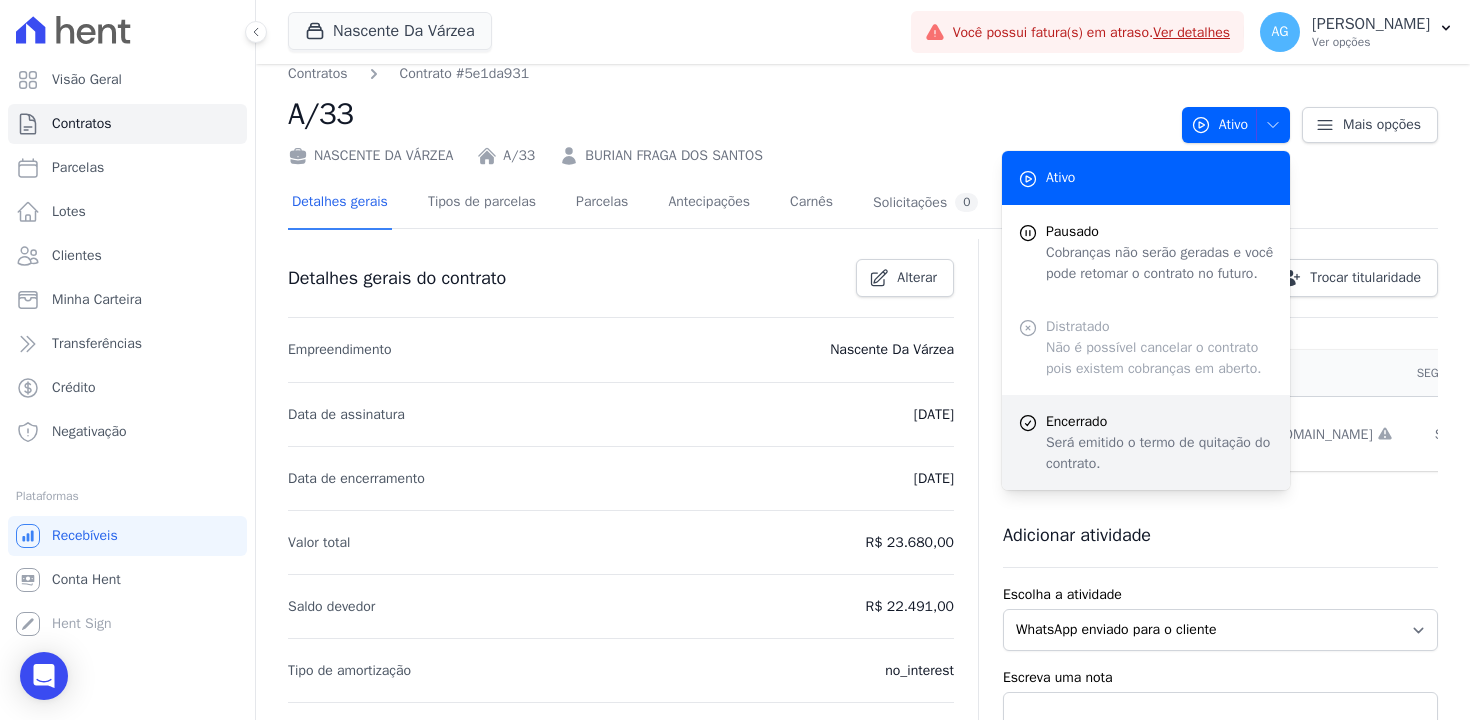 click on "Será emitido o termo de quitação do contrato." at bounding box center (1160, 453) 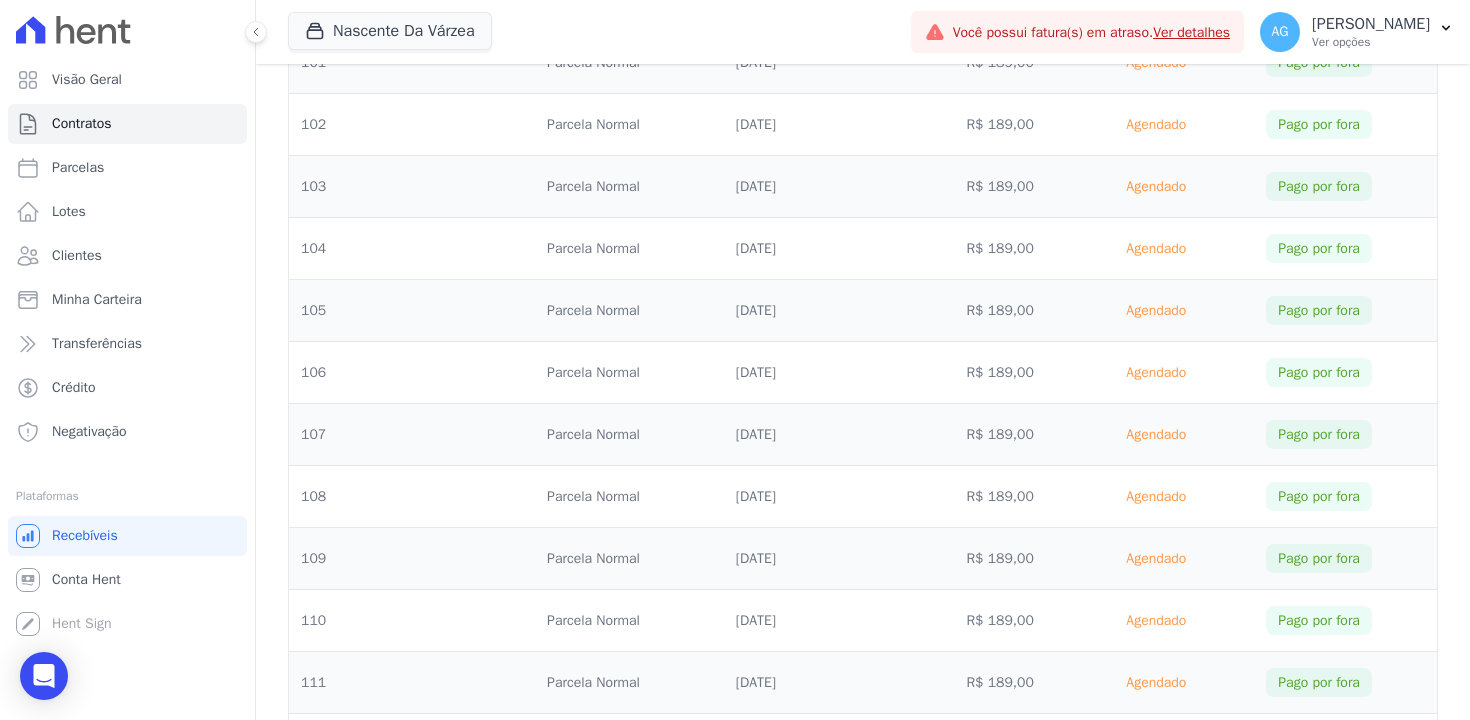 scroll, scrollTop: 7767, scrollLeft: 0, axis: vertical 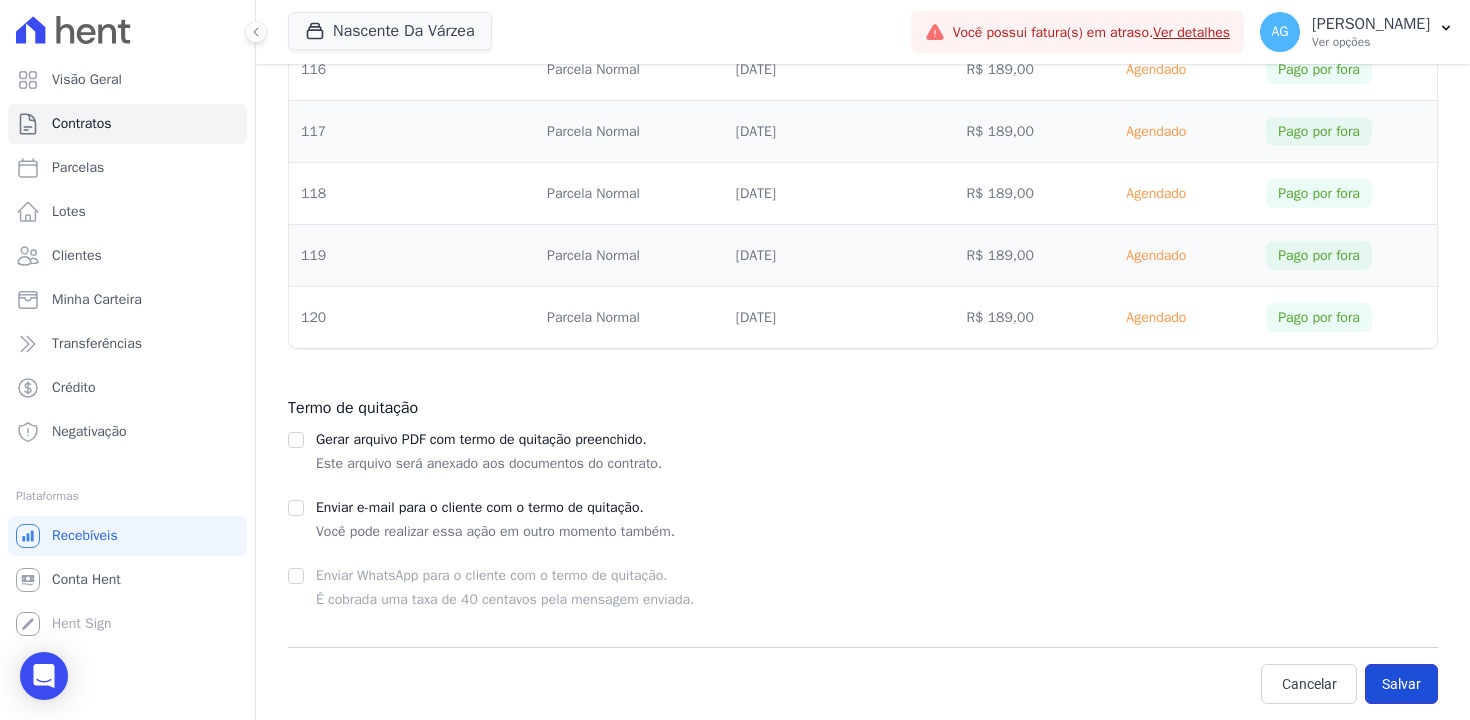 click on "Salvar" at bounding box center [1401, 684] 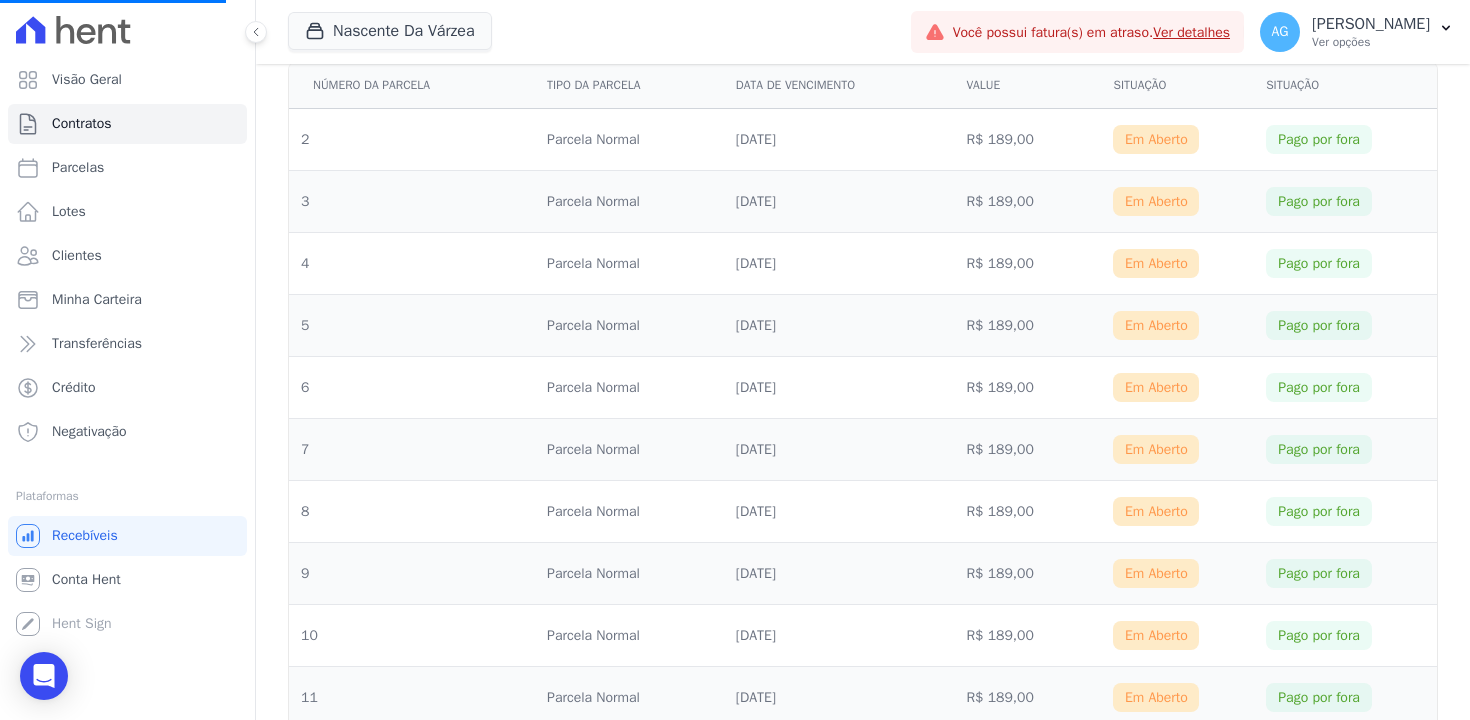 scroll, scrollTop: 0, scrollLeft: 0, axis: both 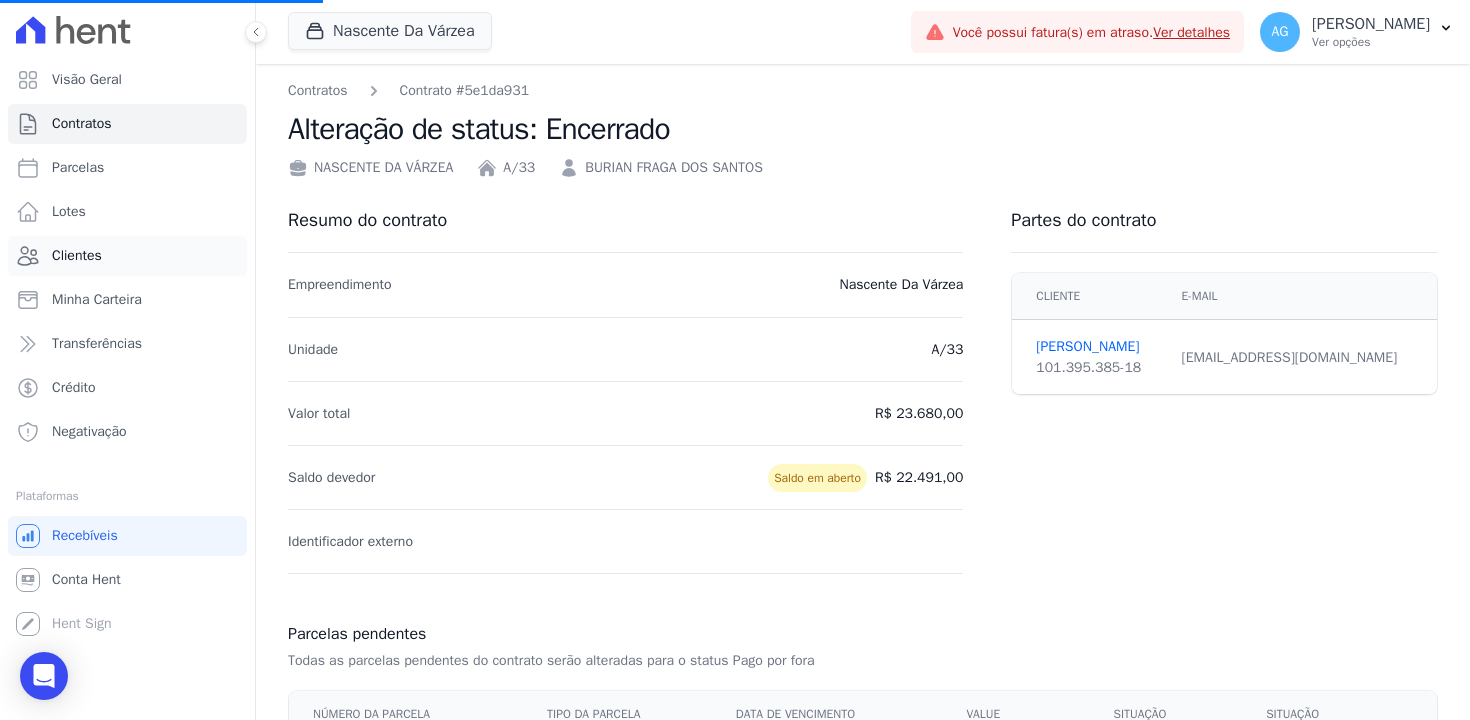 click on "Clientes" at bounding box center [127, 256] 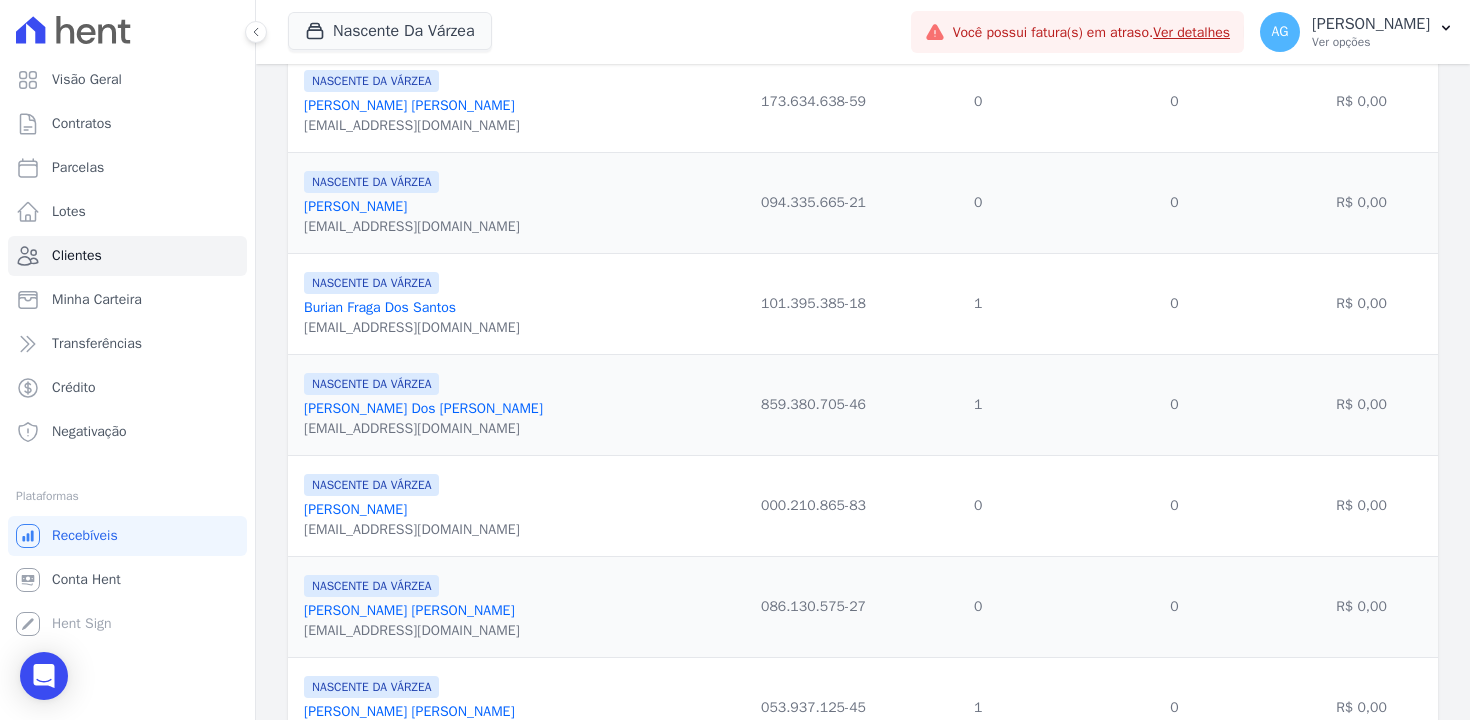 scroll, scrollTop: 523, scrollLeft: 0, axis: vertical 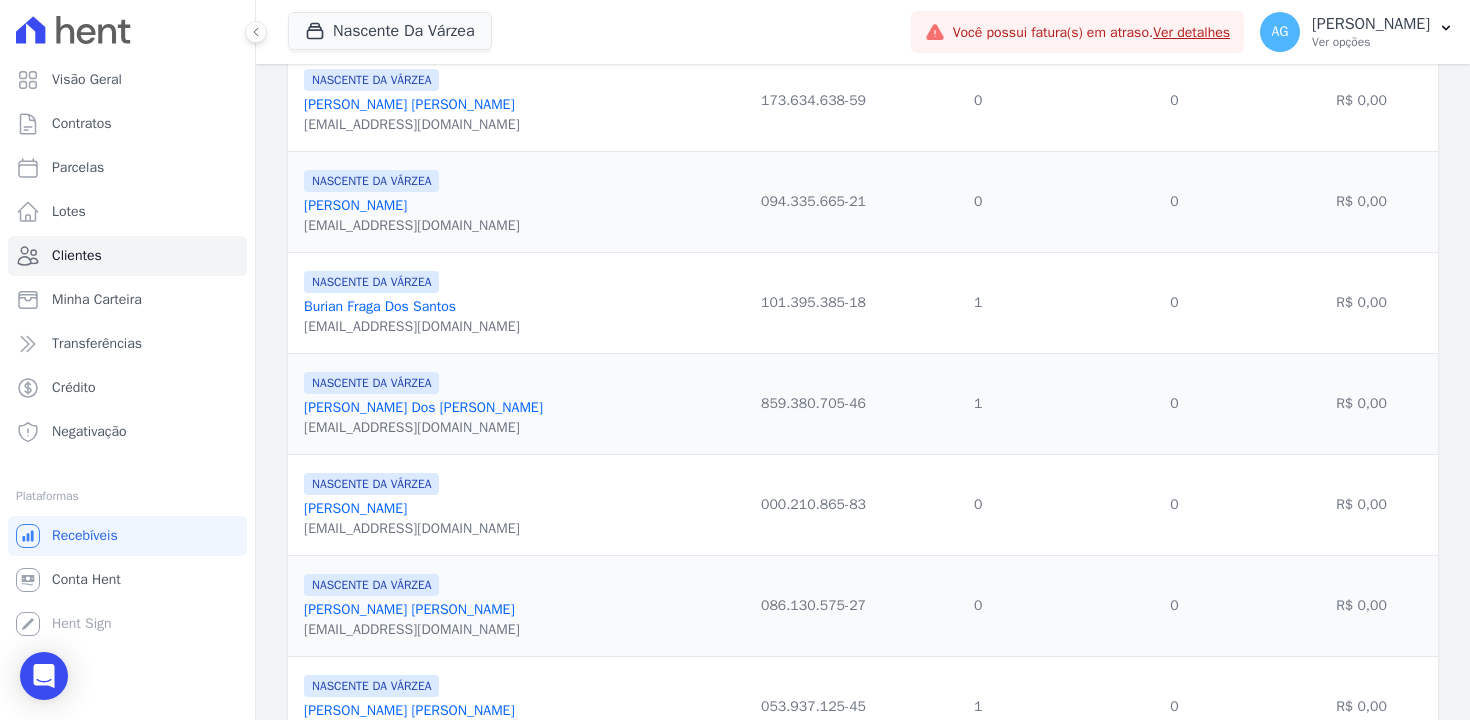 click on "[PERSON_NAME]" at bounding box center [423, 407] 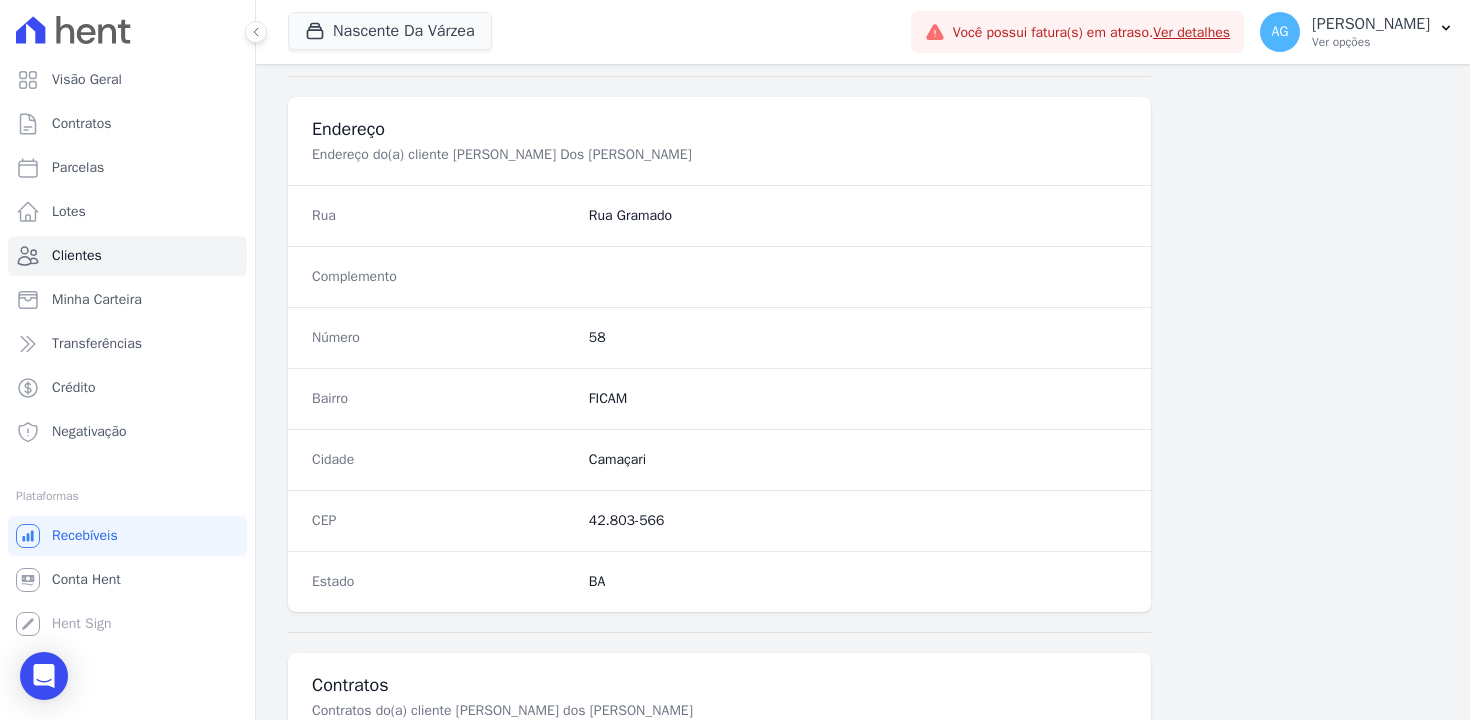 scroll, scrollTop: 1151, scrollLeft: 0, axis: vertical 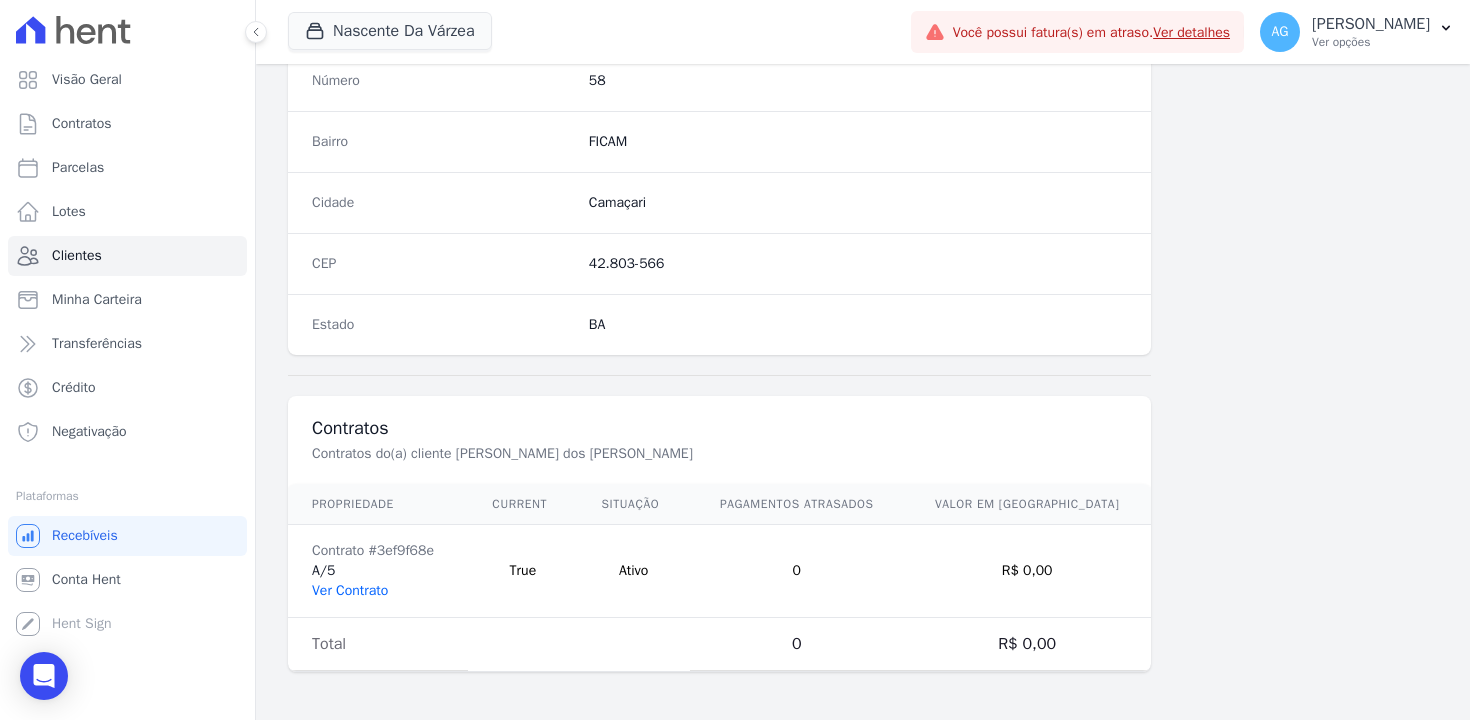 click on "Ver Contrato" at bounding box center [350, 590] 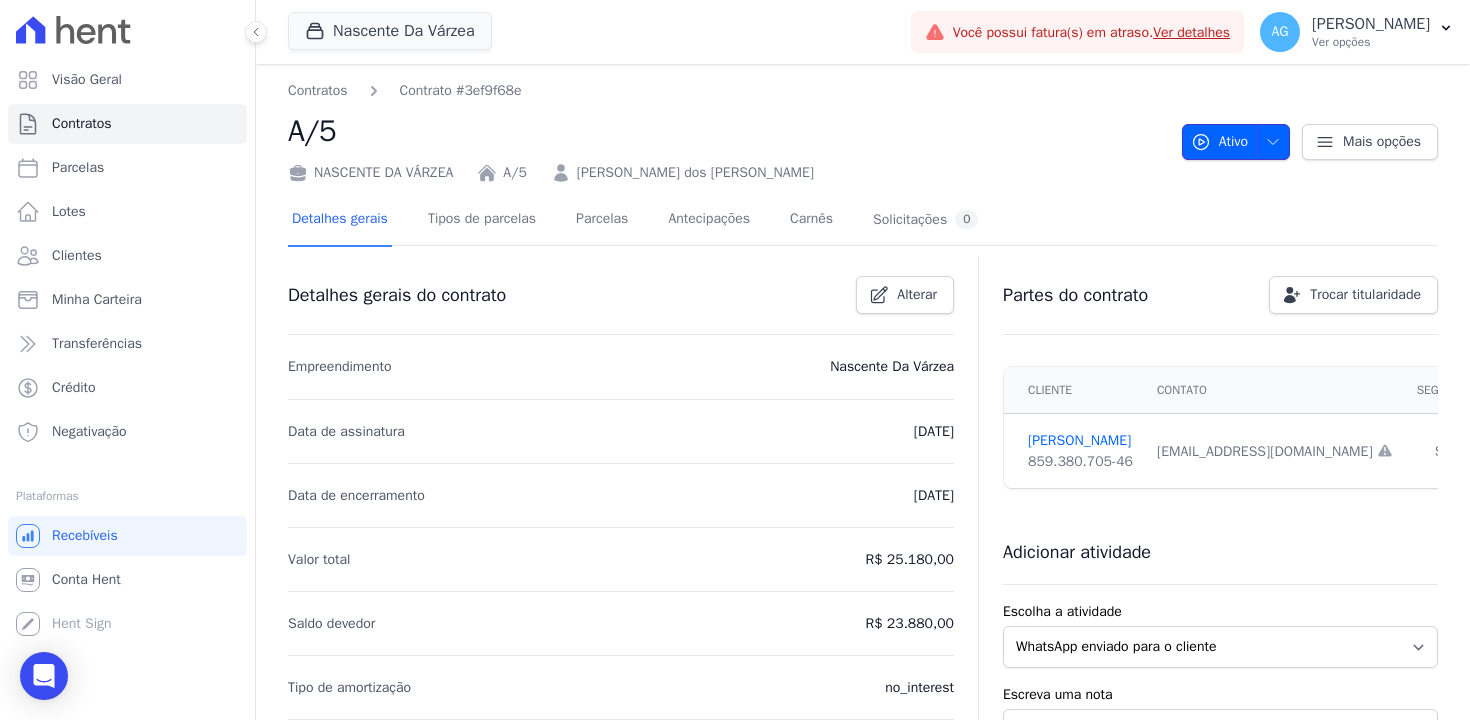 click 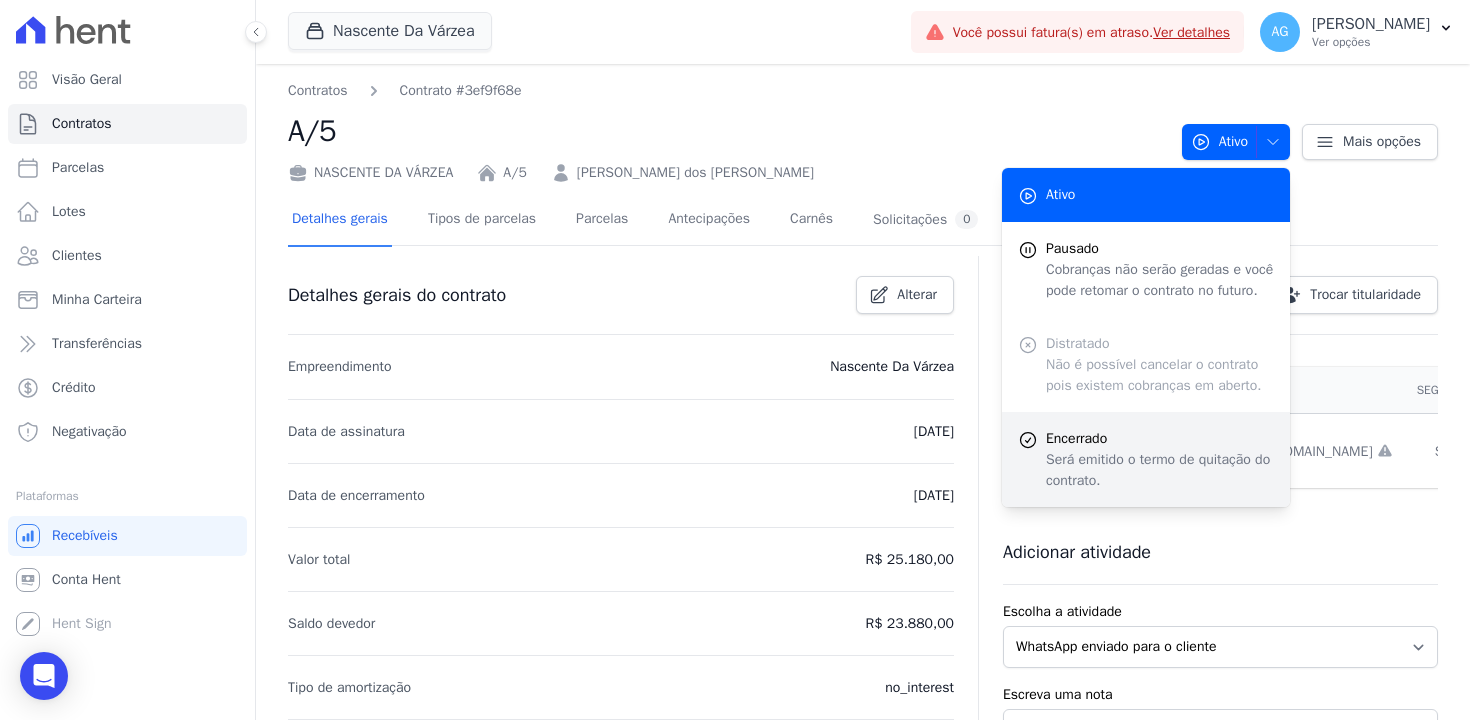 click on "Encerrado" at bounding box center [1160, 438] 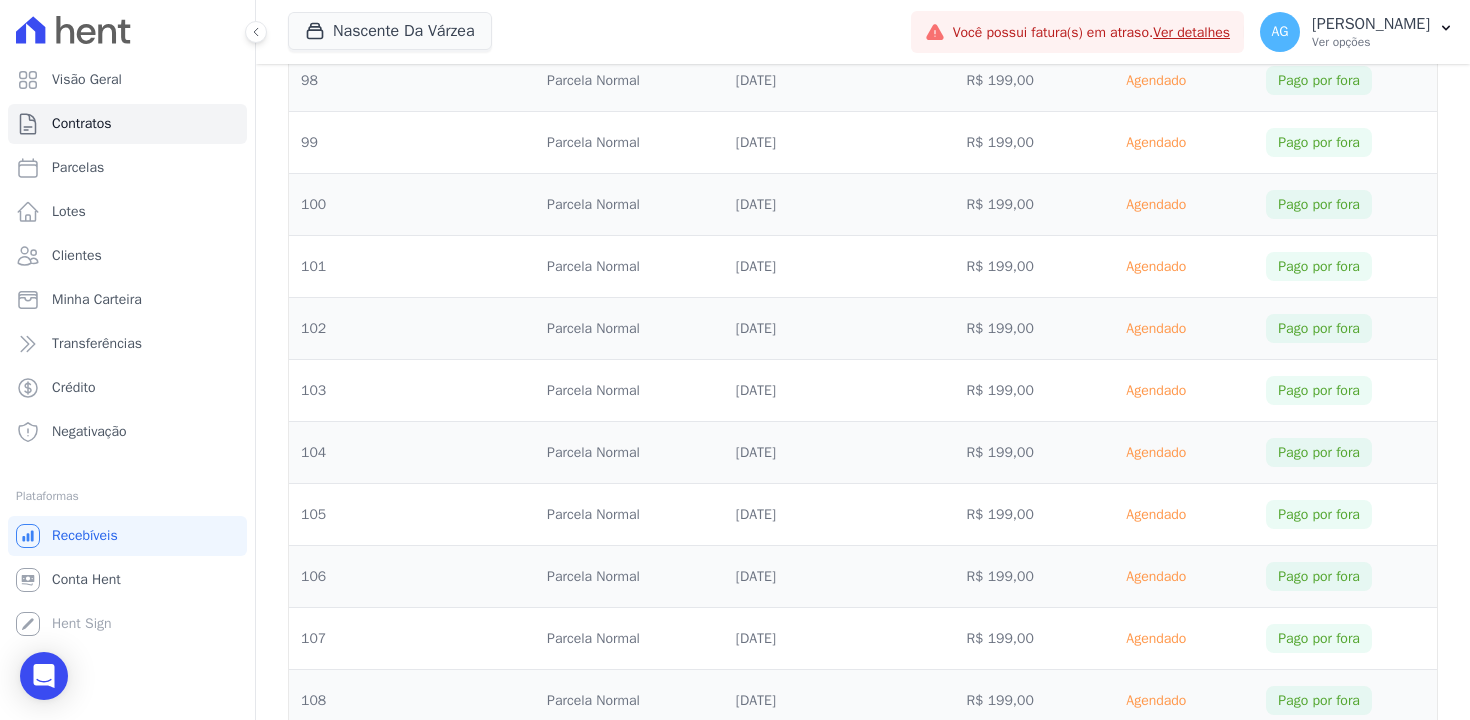 scroll, scrollTop: 7829, scrollLeft: 0, axis: vertical 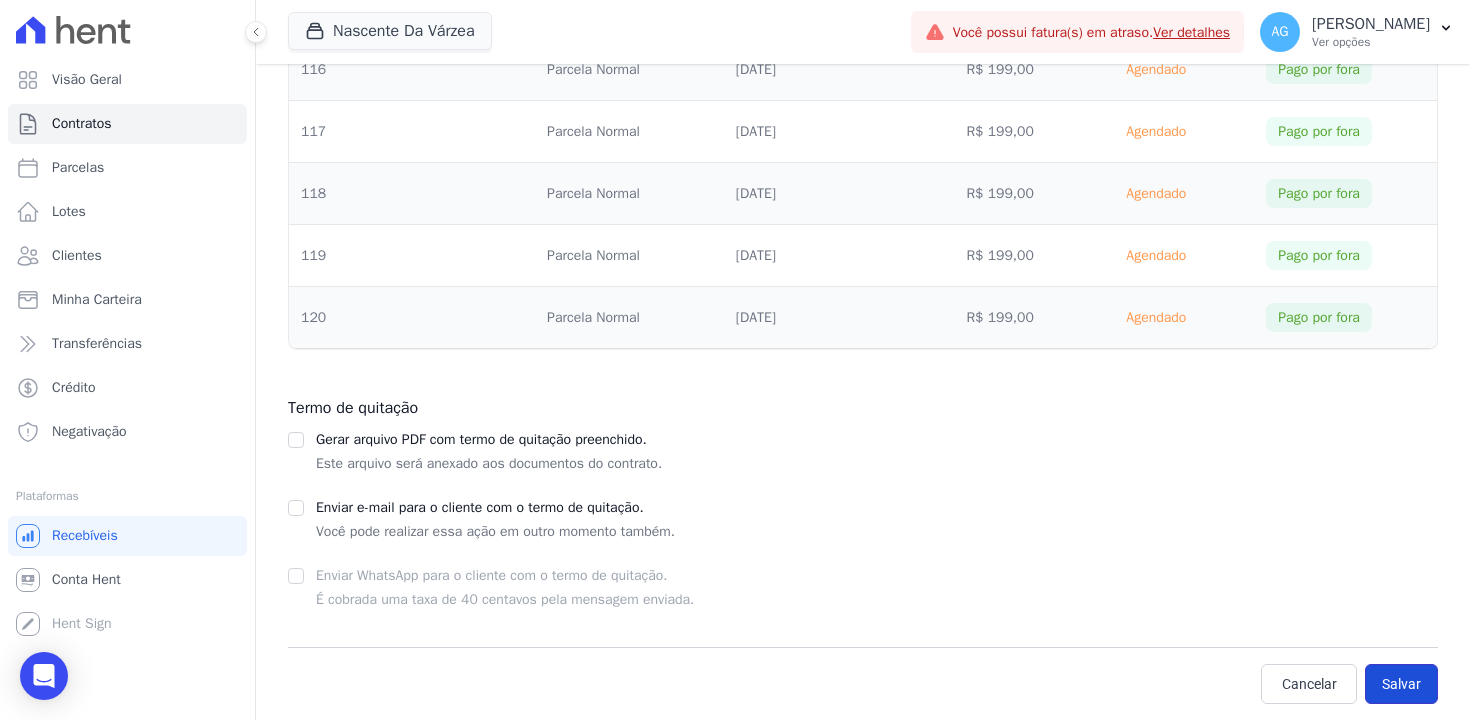 click on "Salvar" at bounding box center [1401, 684] 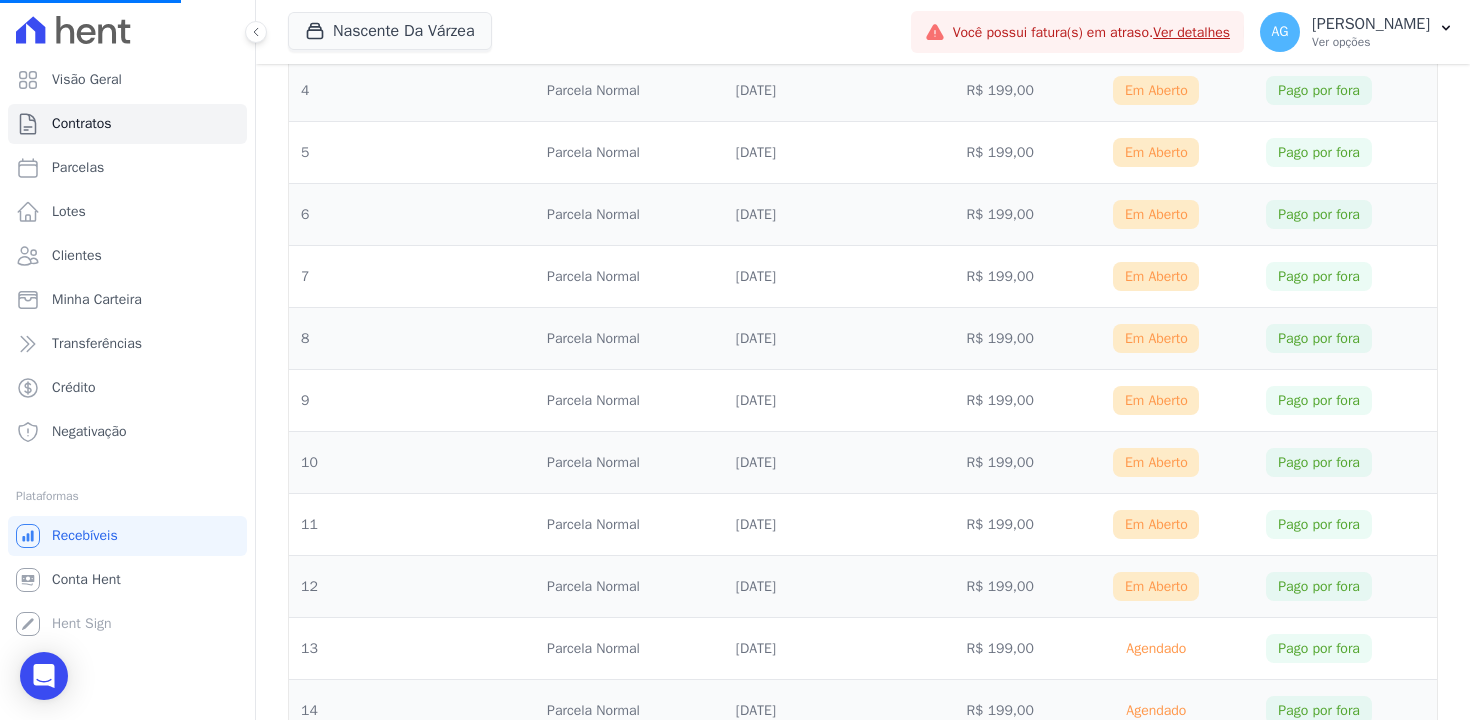 scroll, scrollTop: 0, scrollLeft: 0, axis: both 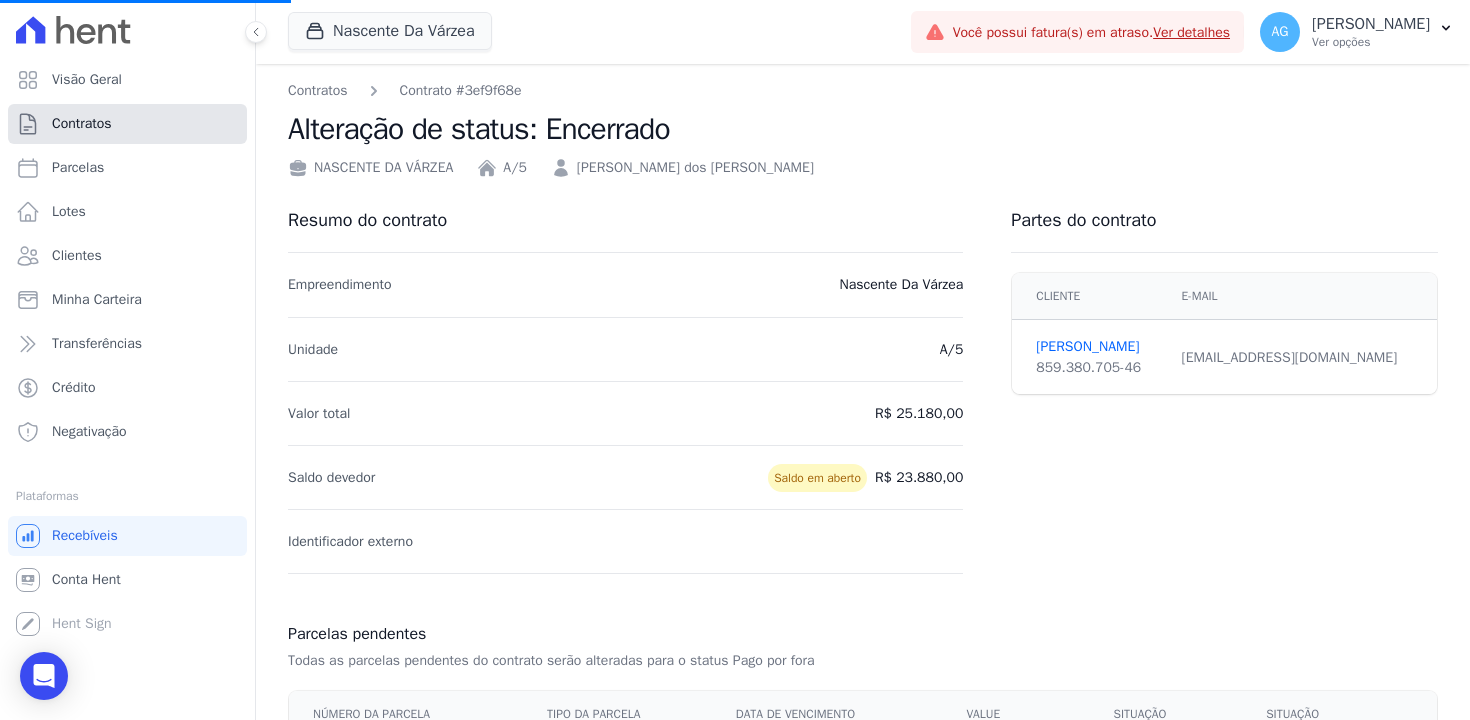 click on "Contratos" at bounding box center (127, 124) 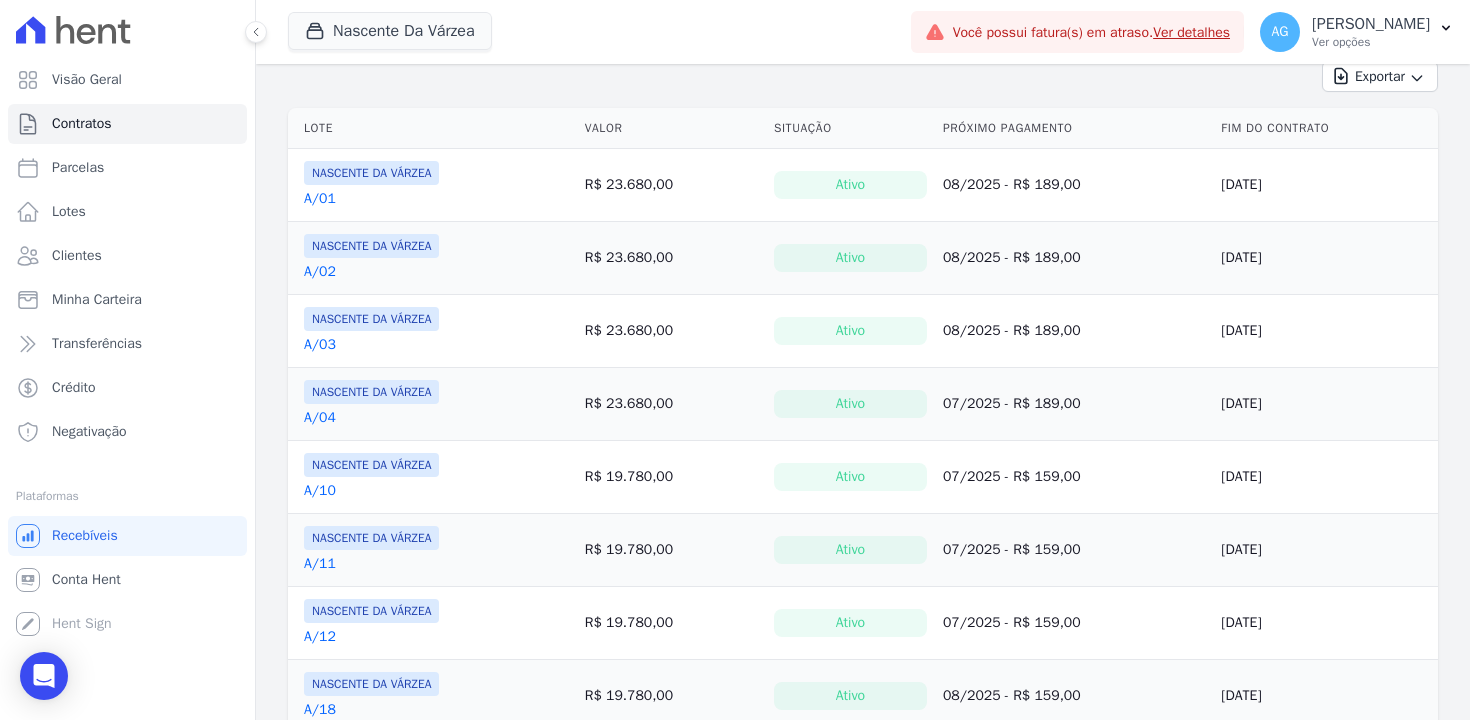 scroll, scrollTop: 231, scrollLeft: 0, axis: vertical 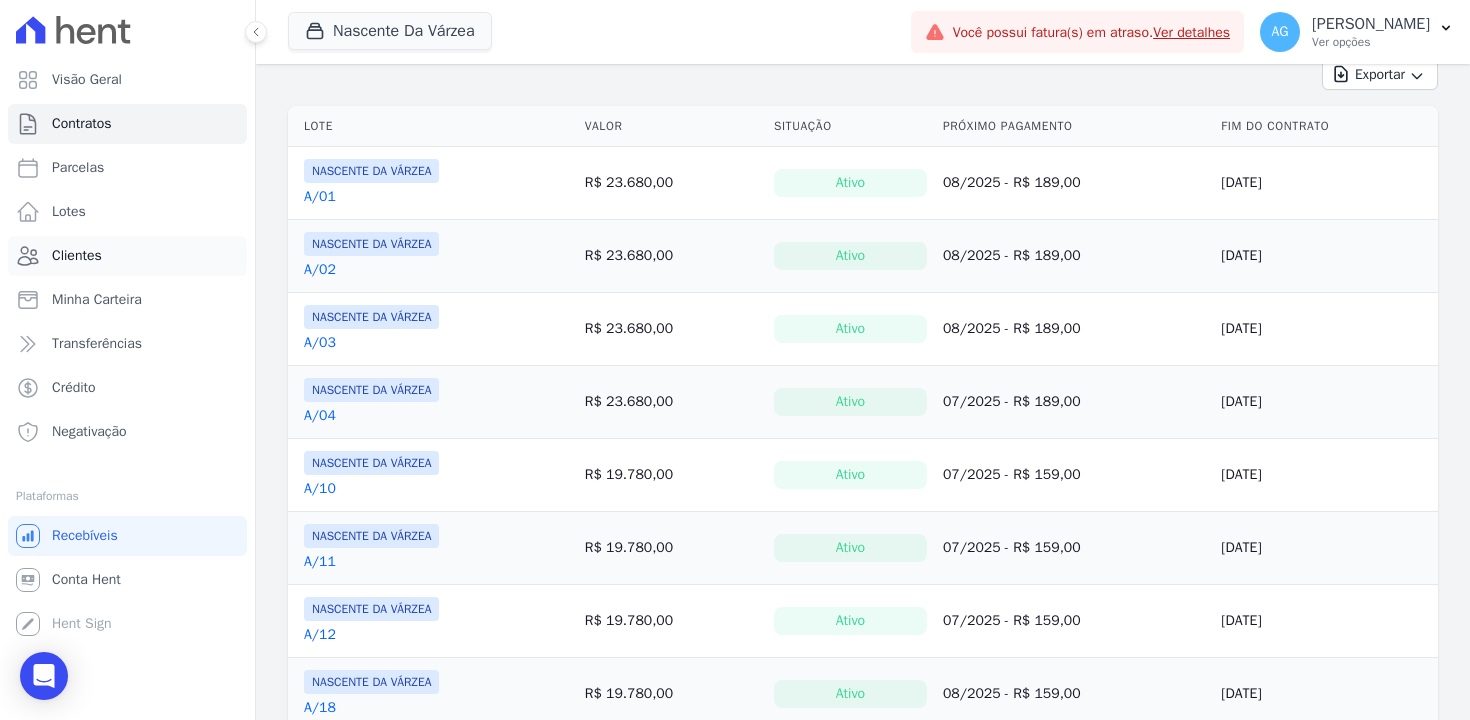click on "Clientes" at bounding box center [77, 256] 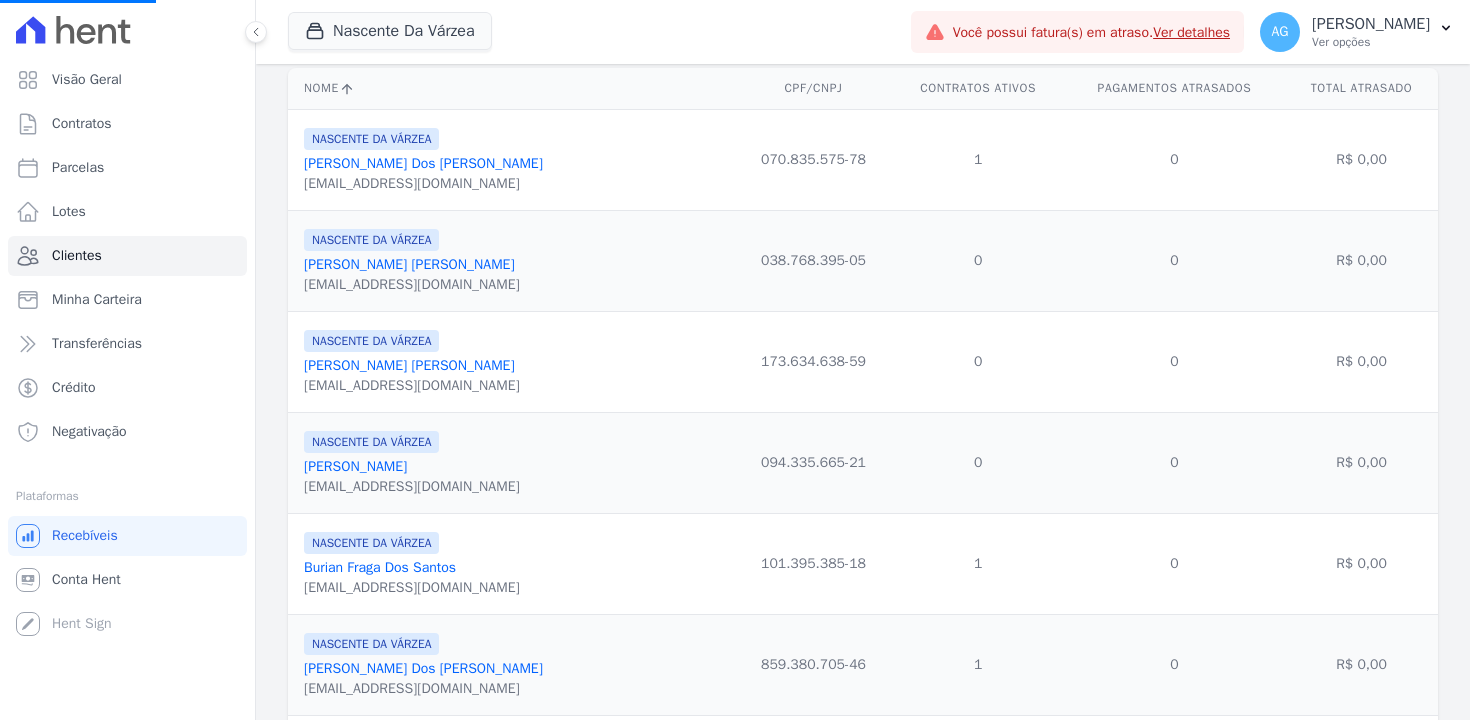 scroll, scrollTop: 266, scrollLeft: 0, axis: vertical 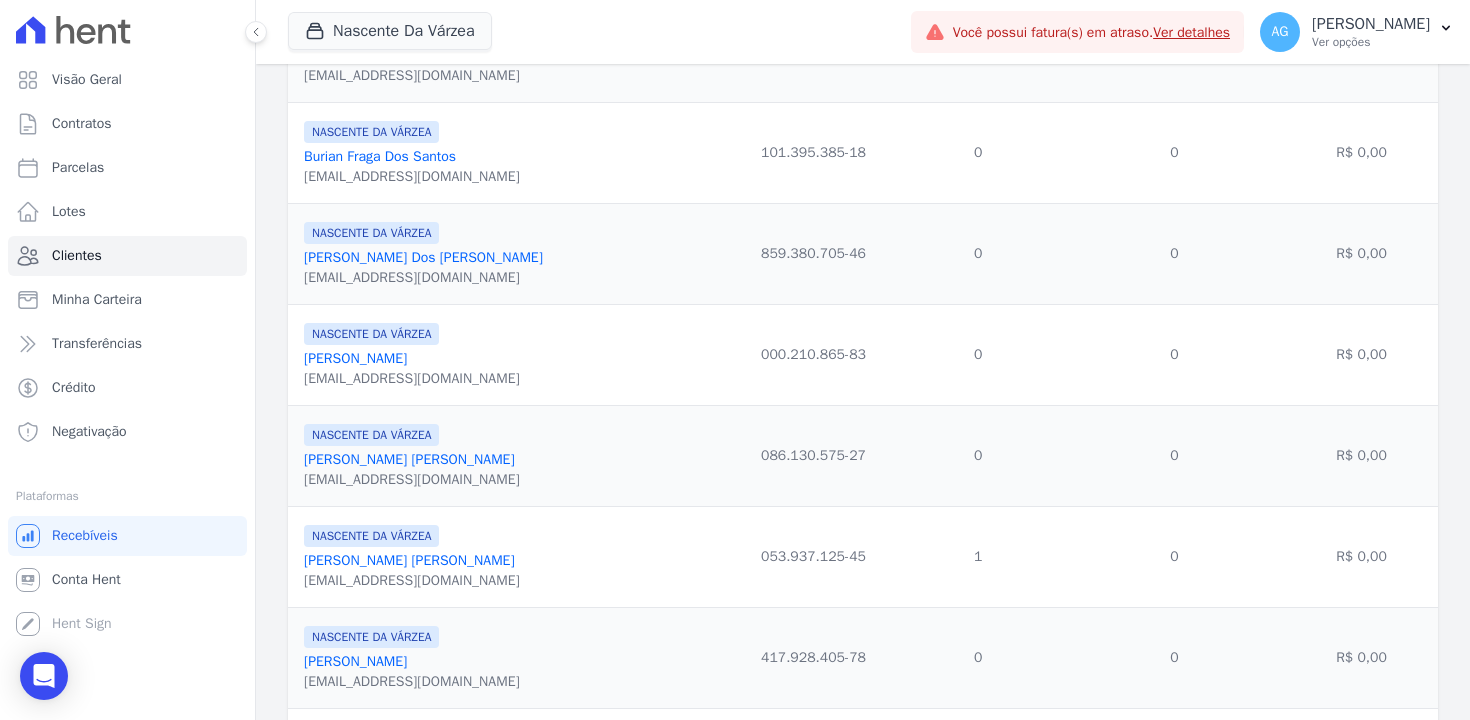 click on "Burian Fraga Dos Santos" at bounding box center (380, 156) 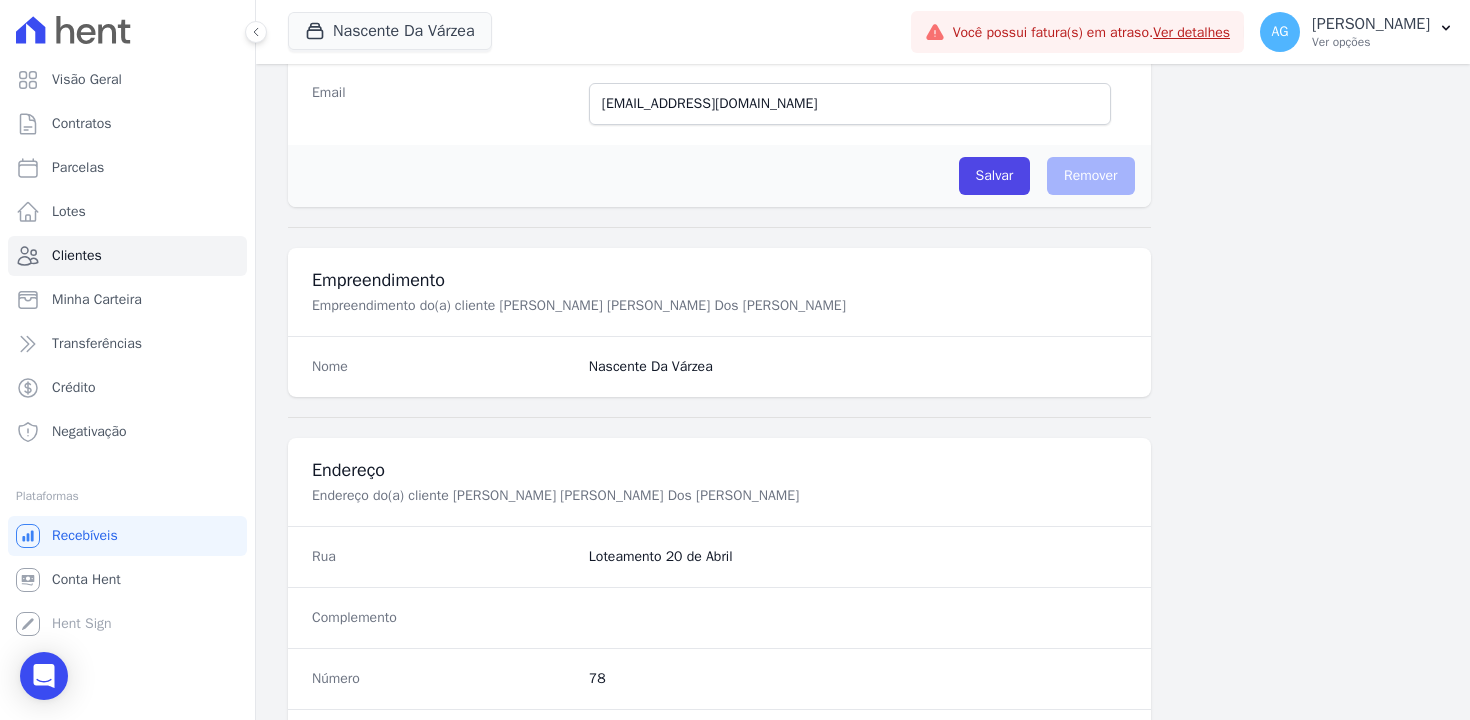 scroll, scrollTop: 1151, scrollLeft: 0, axis: vertical 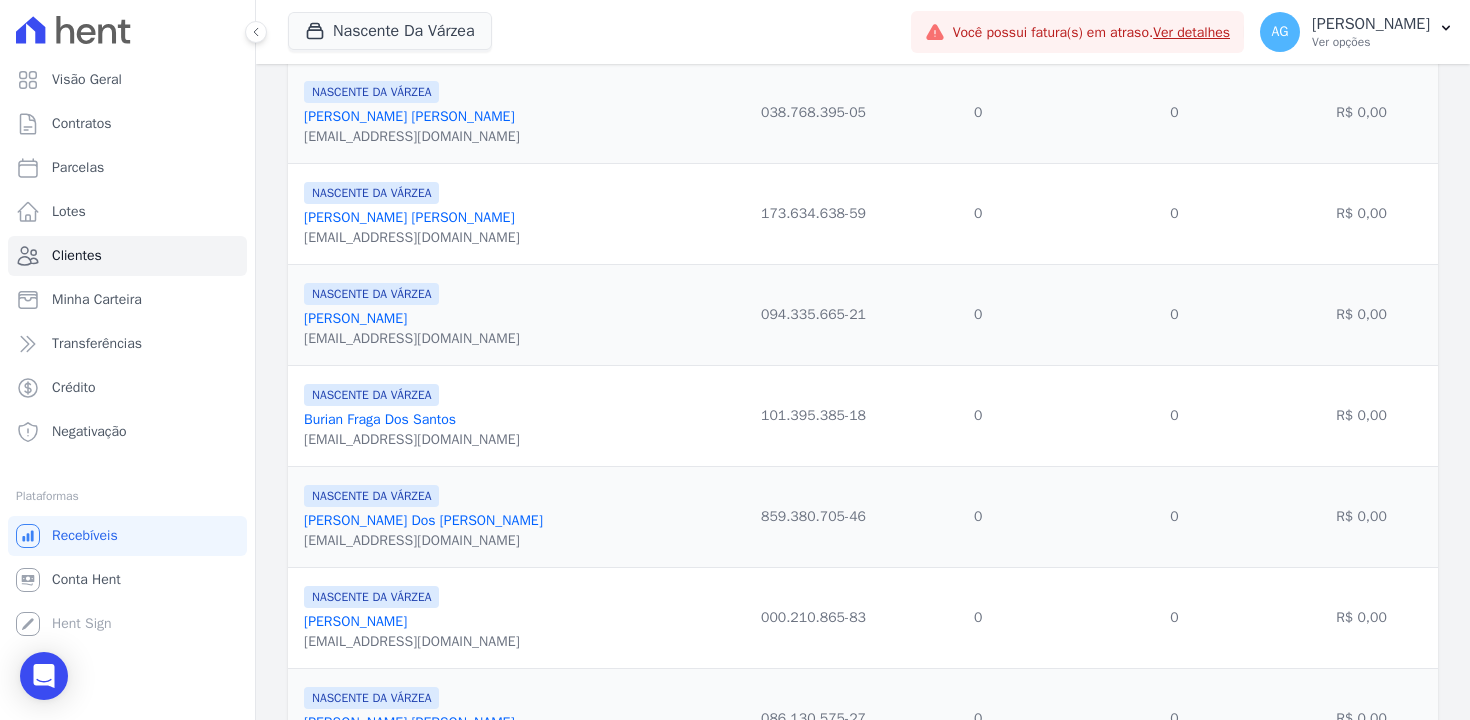 click on "[PERSON_NAME]" at bounding box center (423, 520) 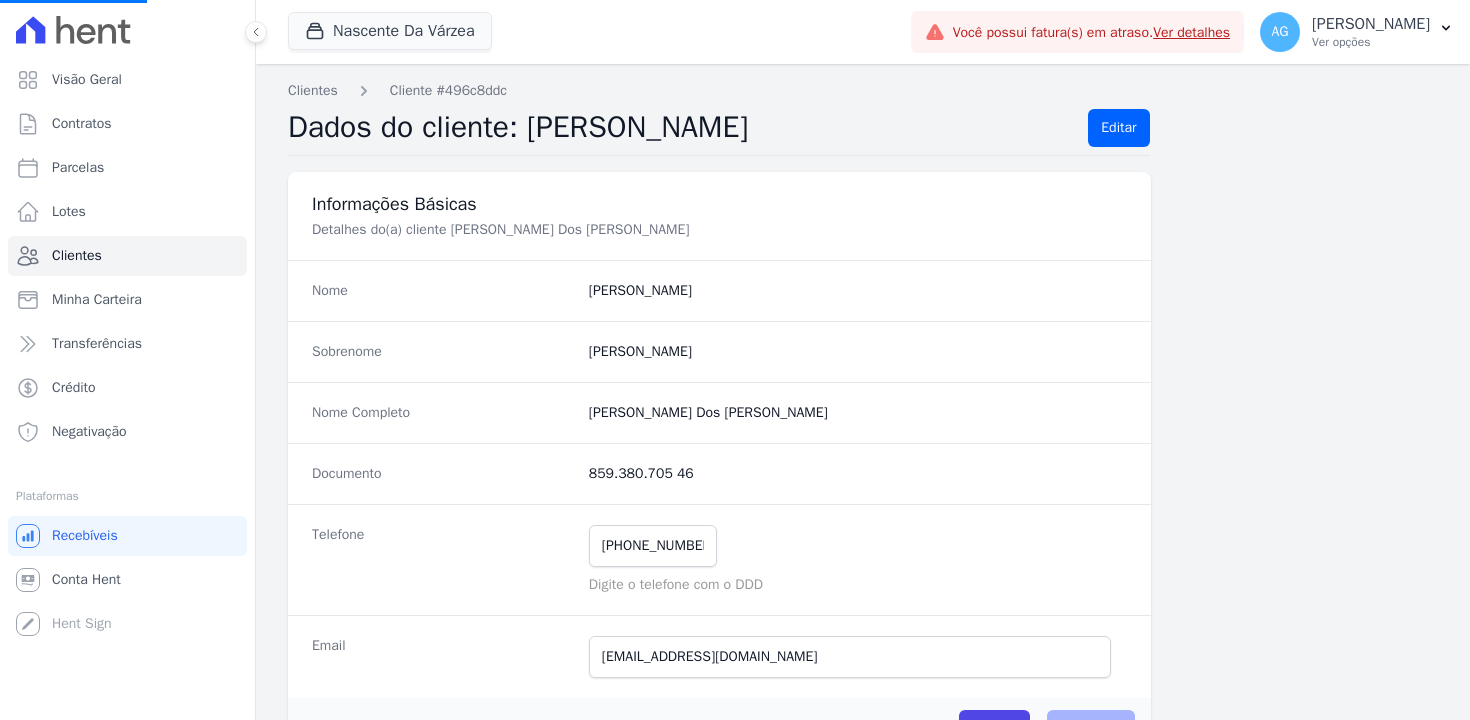 scroll, scrollTop: 442, scrollLeft: 0, axis: vertical 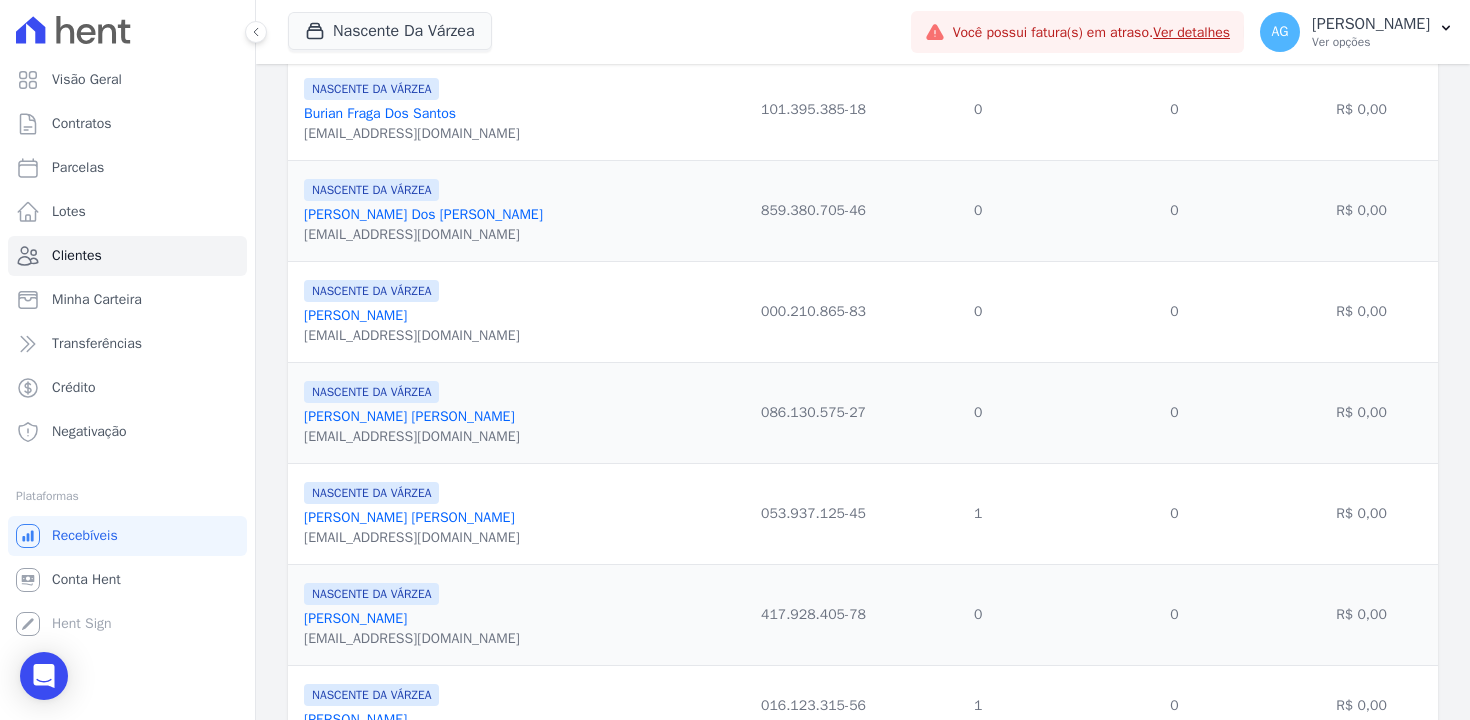click on "[PERSON_NAME]" at bounding box center (355, 315) 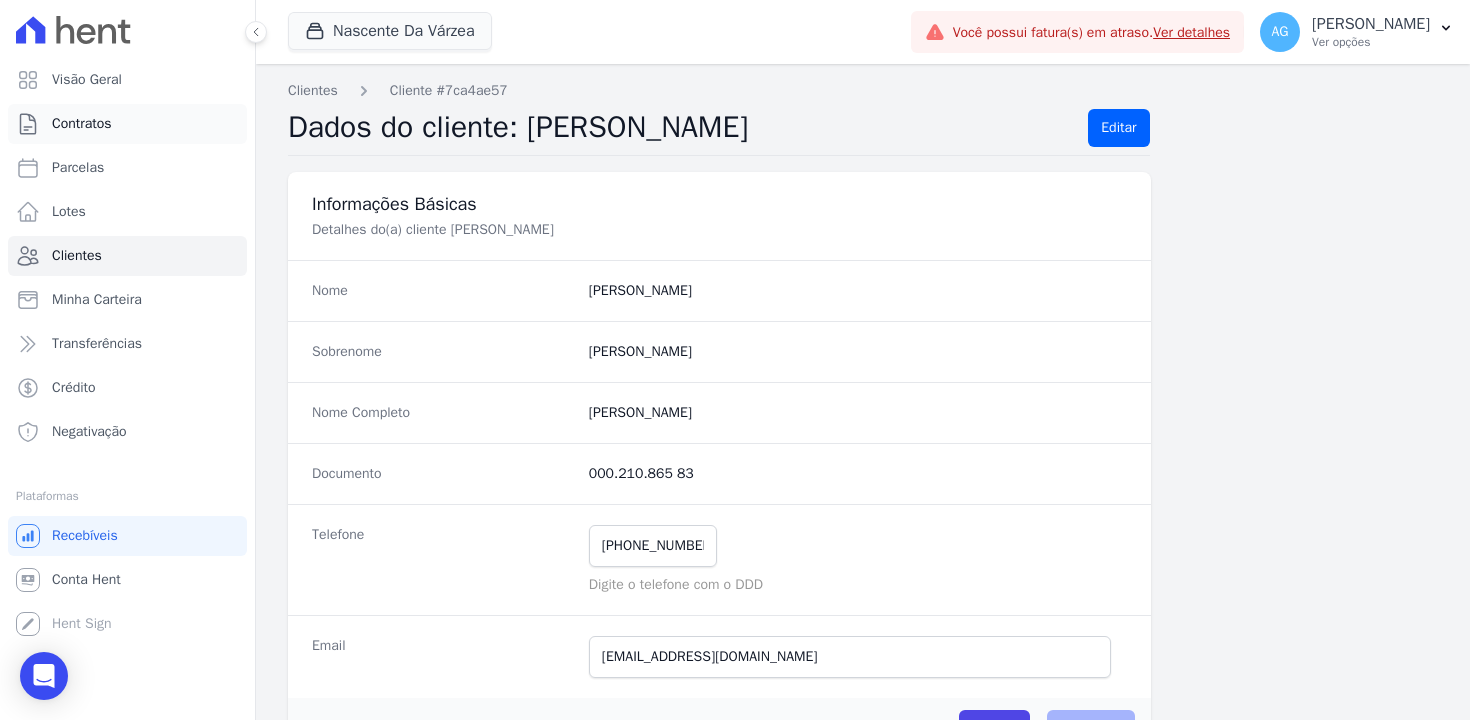 click on "Contratos" at bounding box center [82, 124] 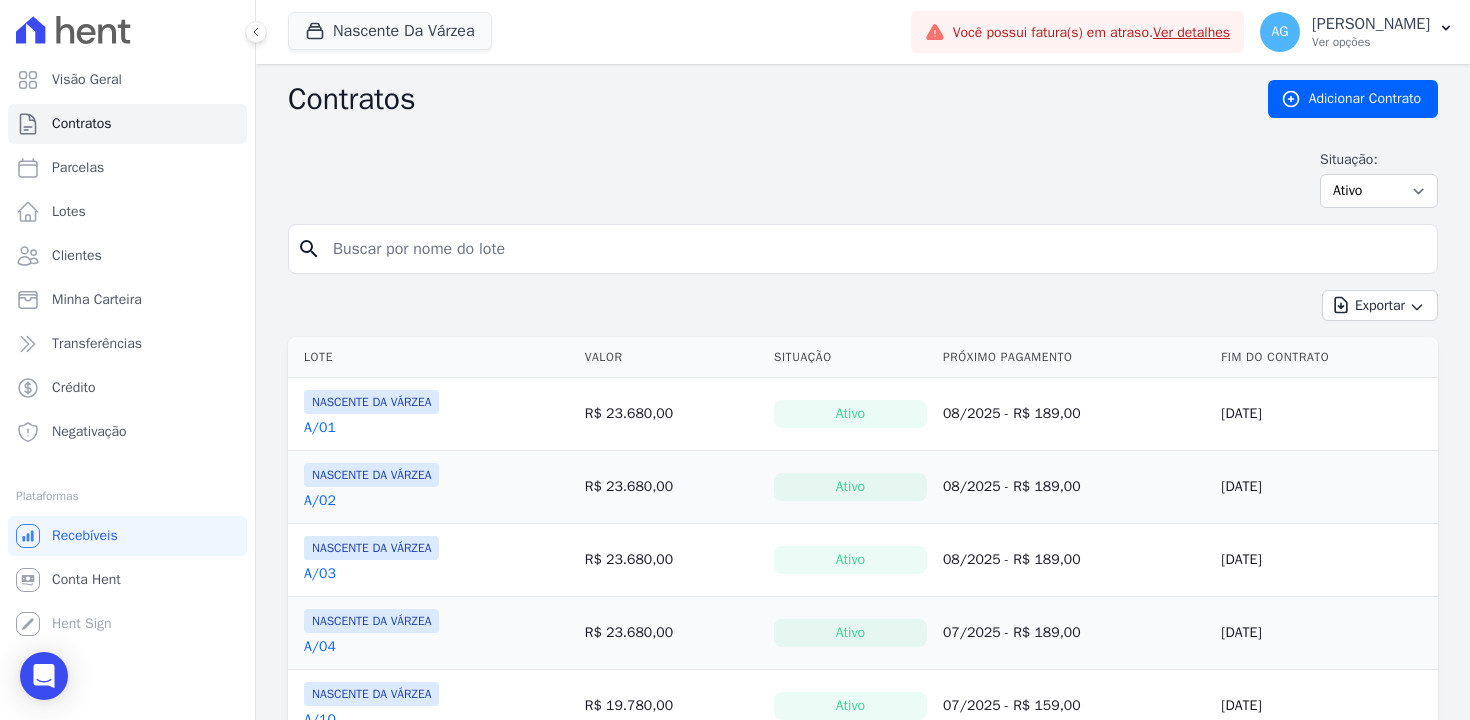 click at bounding box center [875, 249] 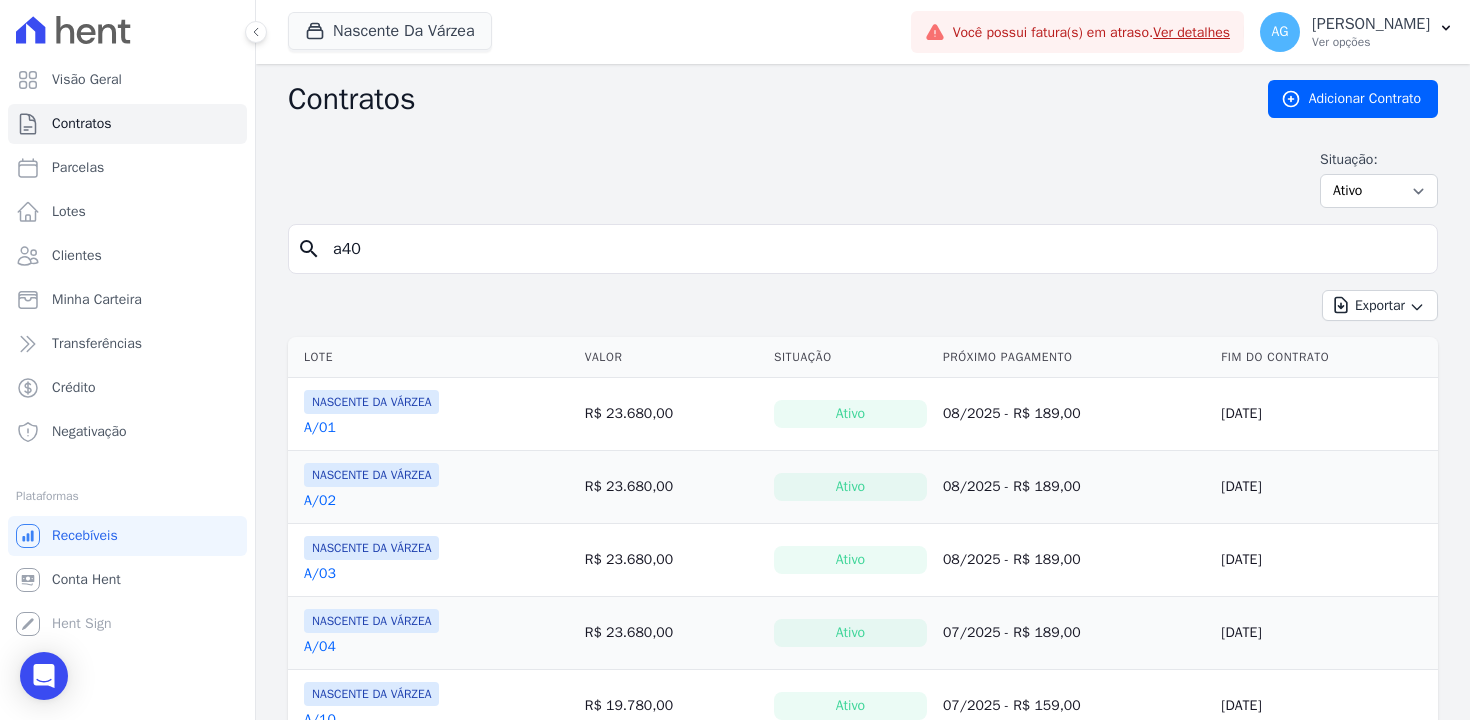 type on "a40" 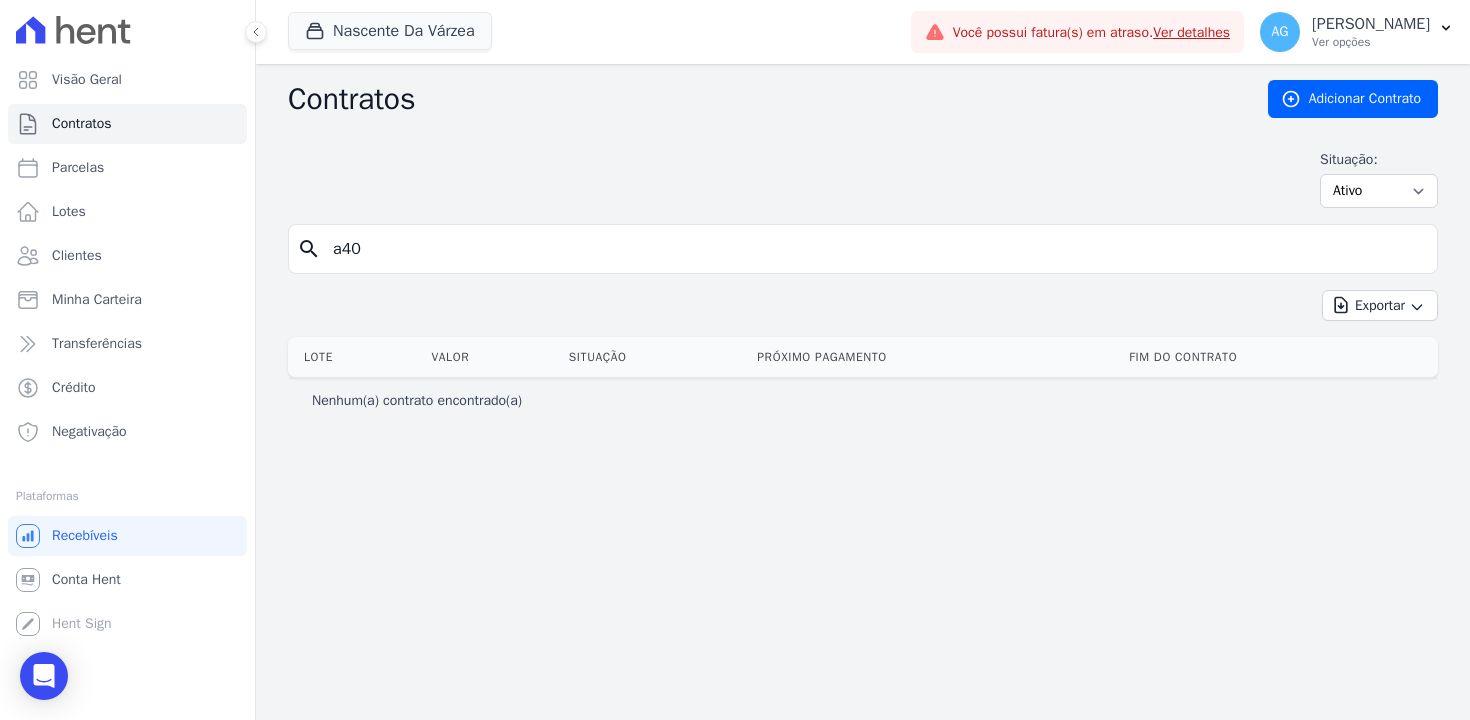 click on "a40" at bounding box center [875, 249] 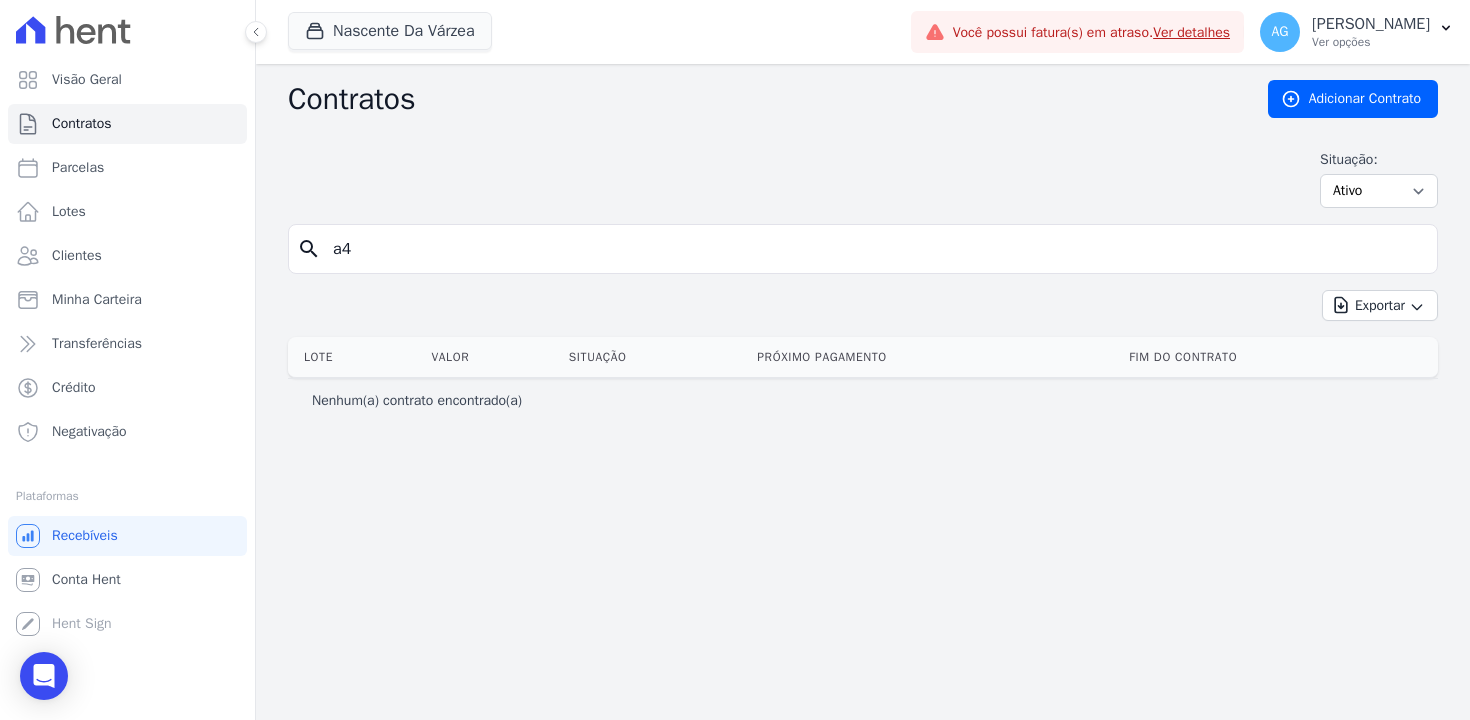 type on "a" 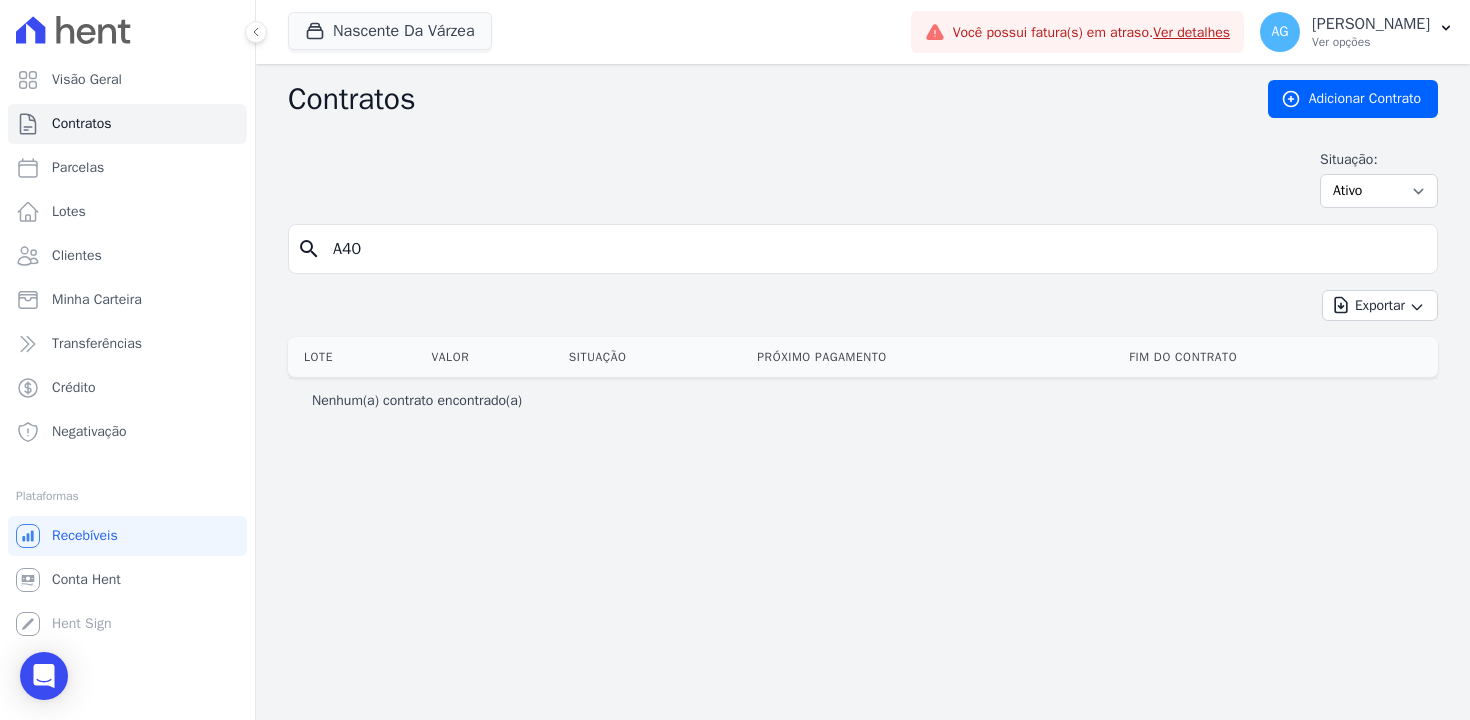 type on "A40" 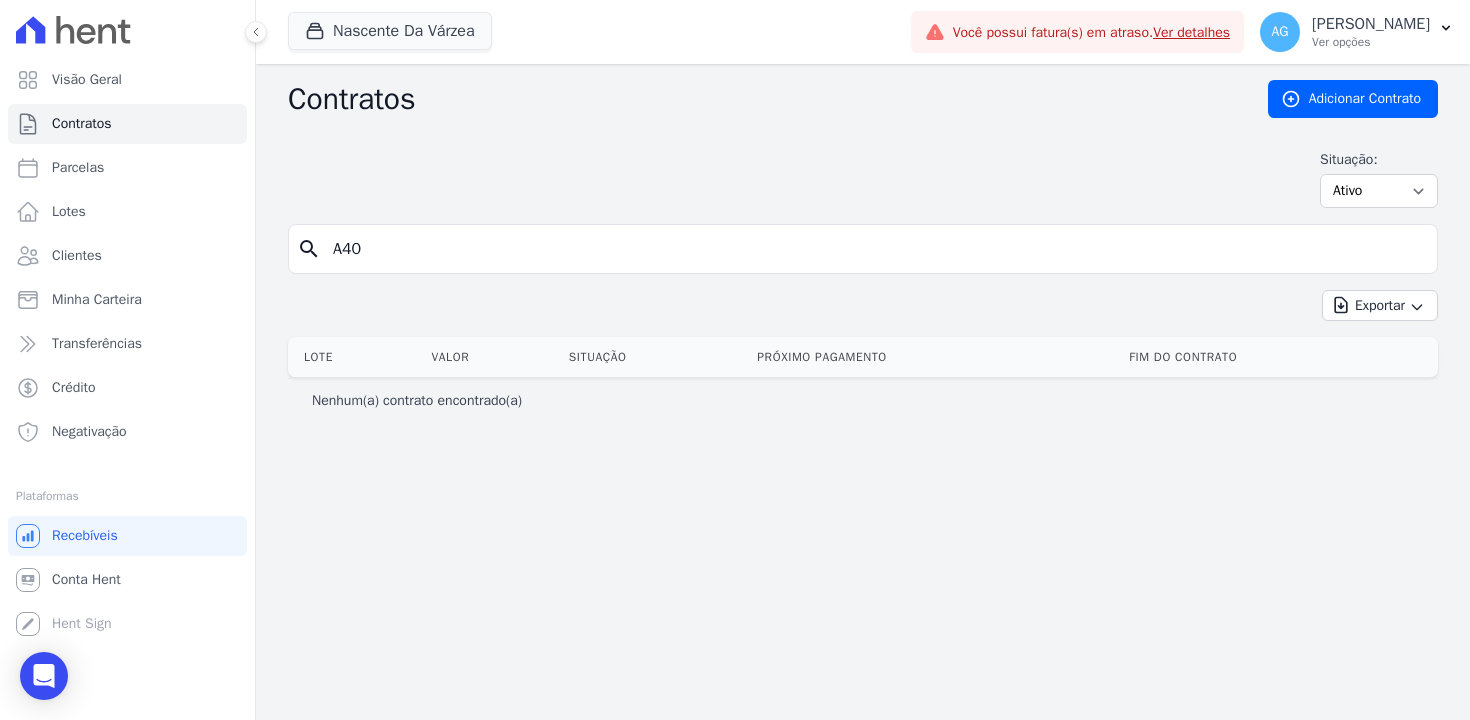 click on "A40" at bounding box center [875, 249] 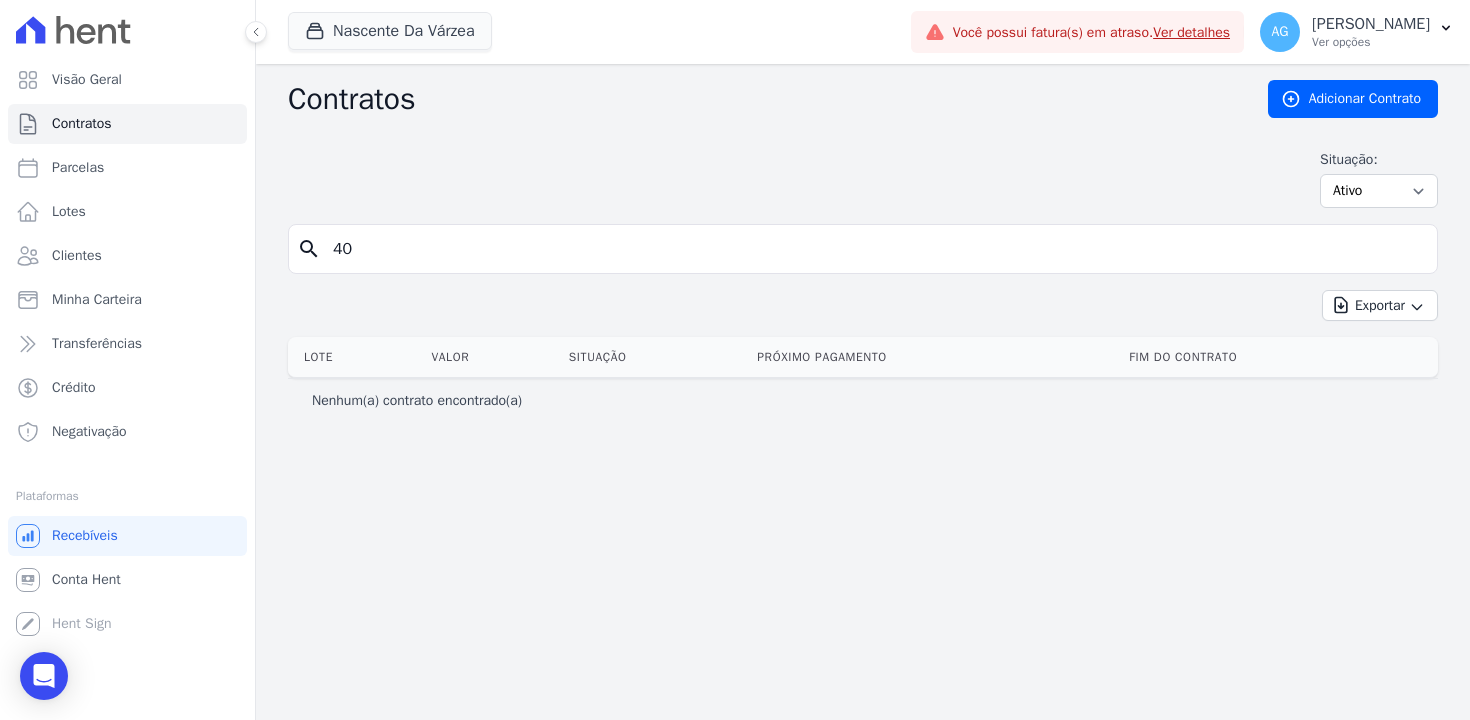 type on "40" 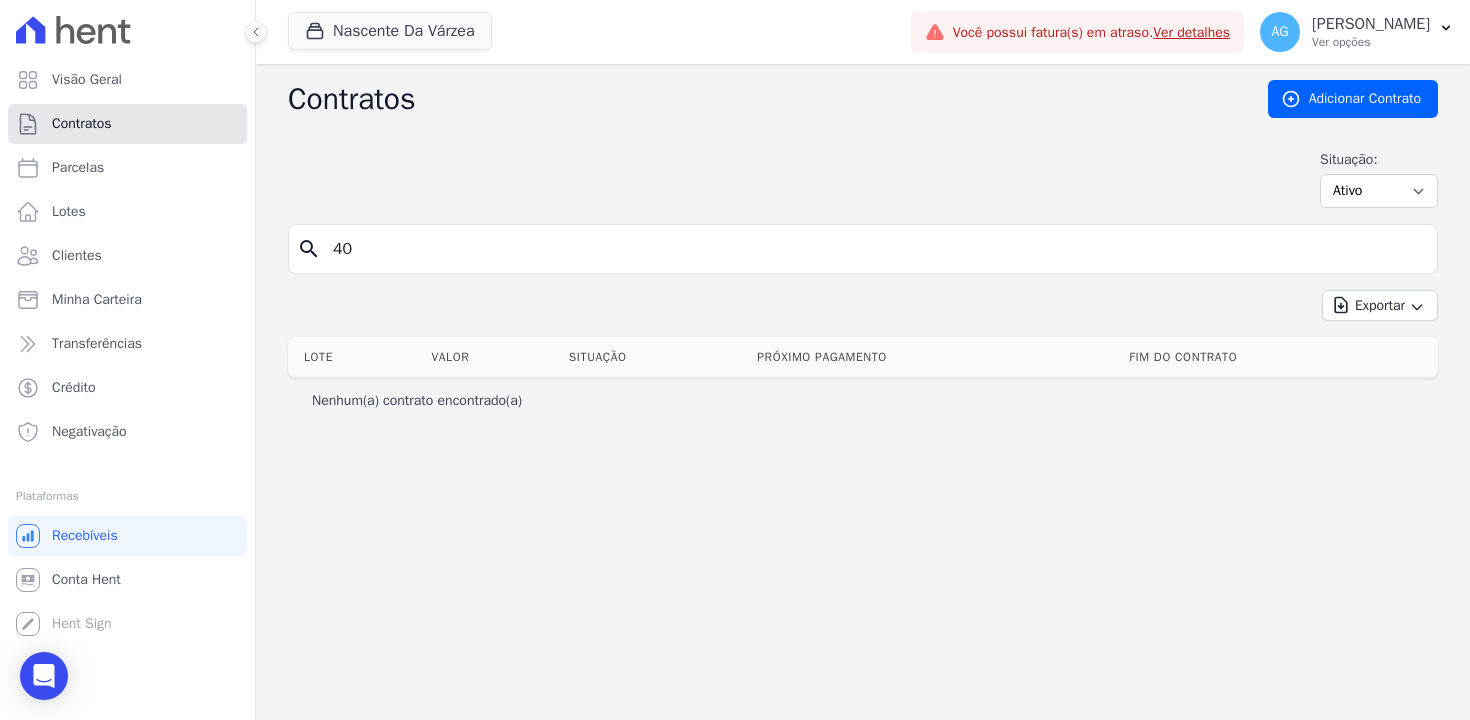 click on "Contratos" at bounding box center (127, 124) 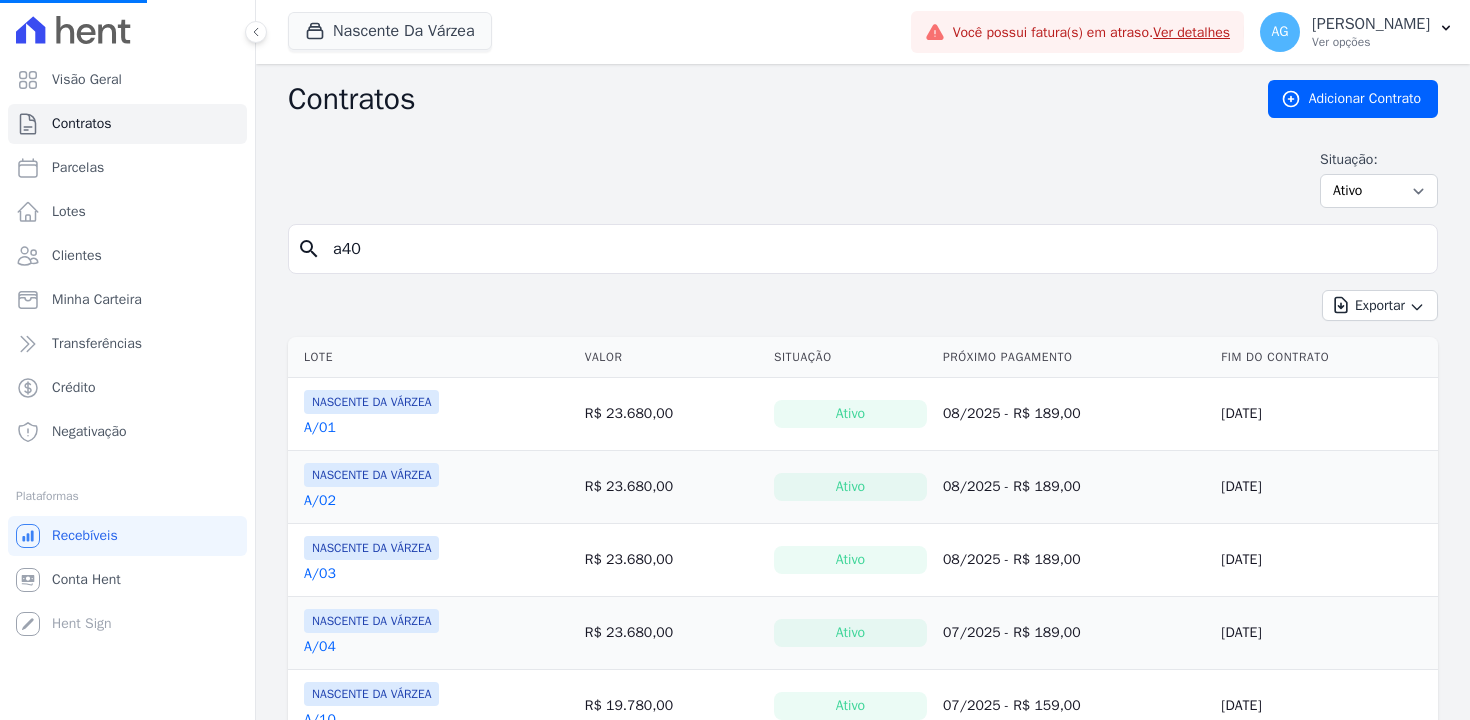 scroll, scrollTop: 499, scrollLeft: 0, axis: vertical 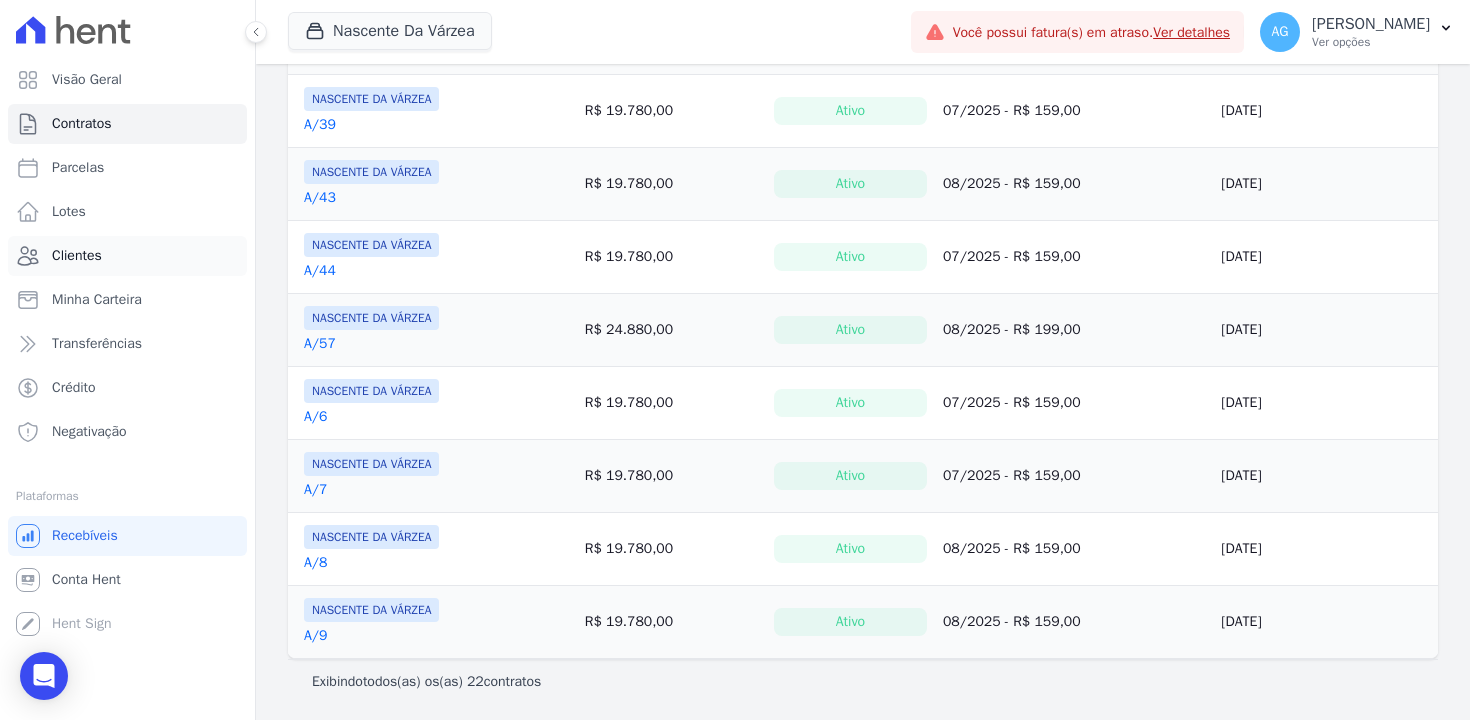 click on "Clientes" at bounding box center (127, 256) 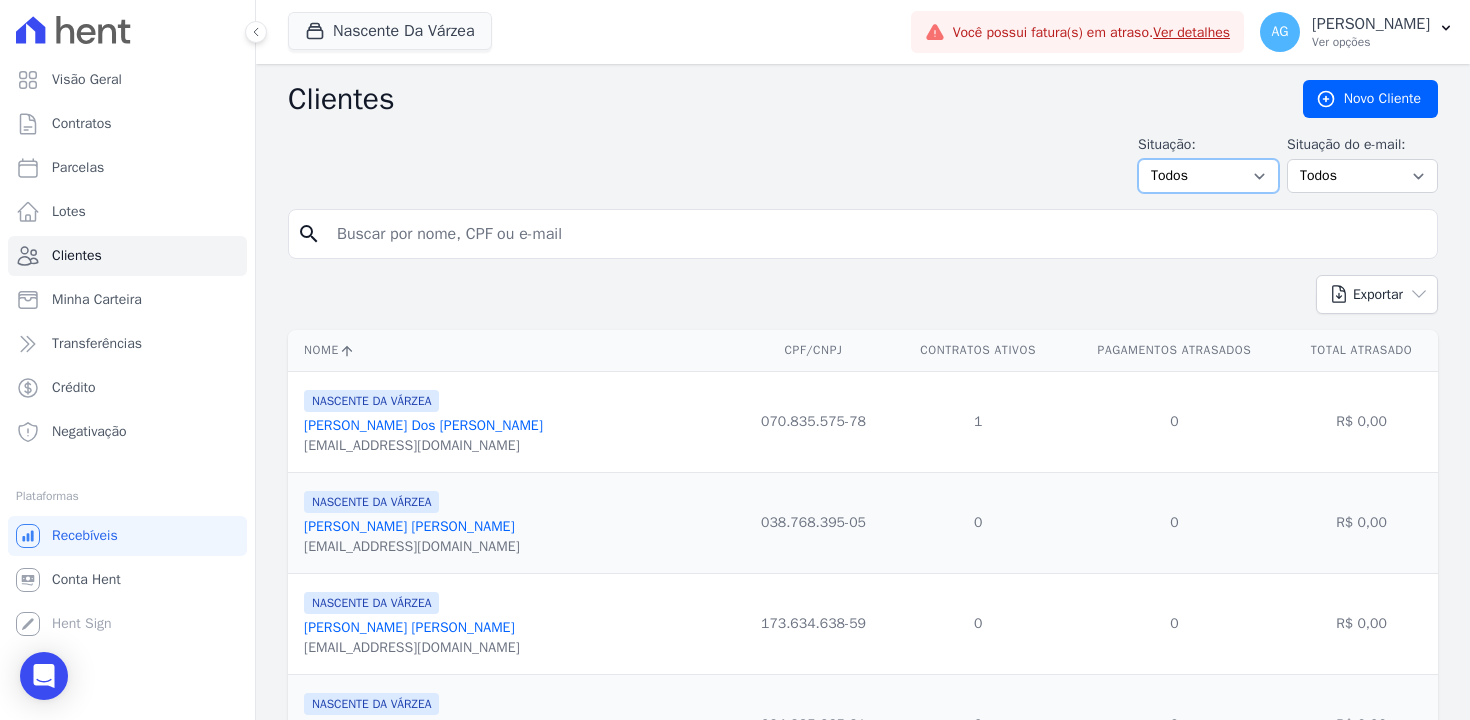 click on "Todos
Adimplentes
Inadimplentes" at bounding box center (1208, 176) 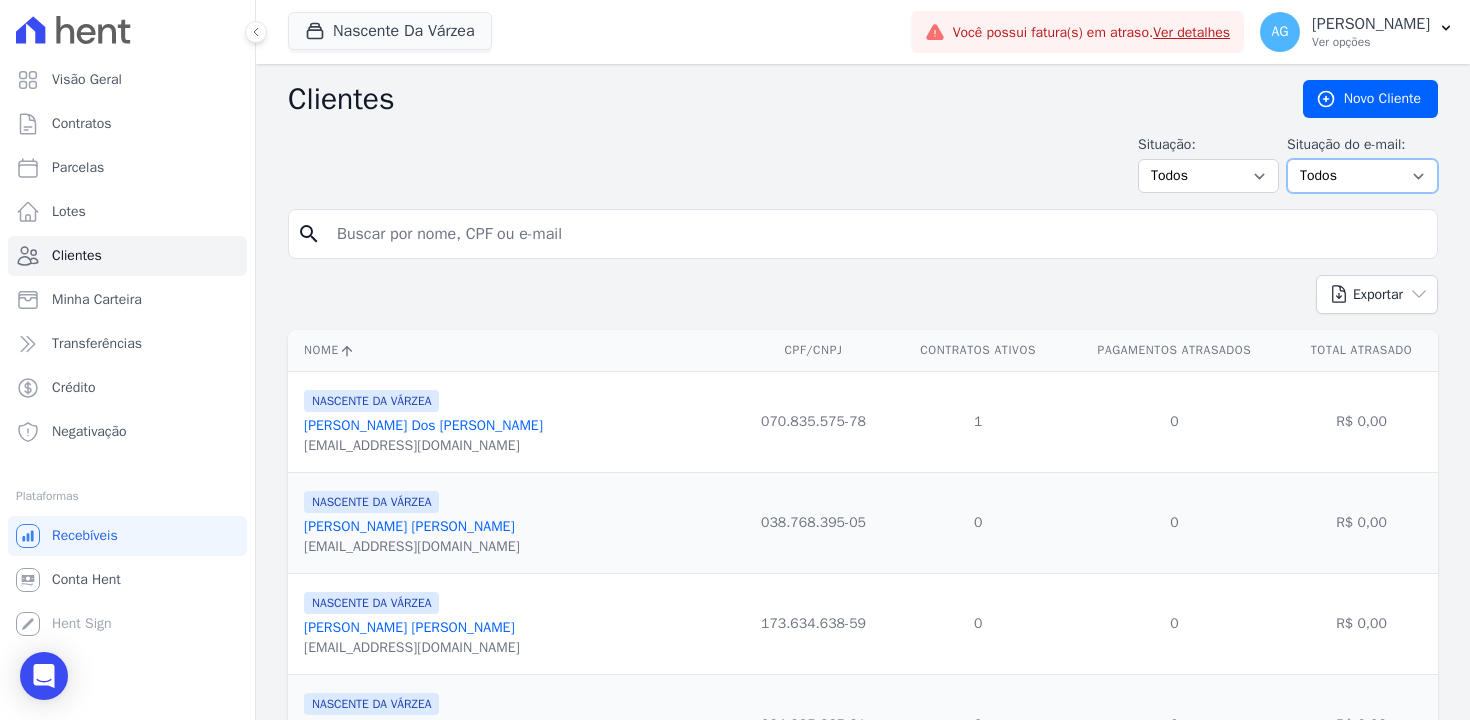 click on "Todos
Confirmado
Não confirmado" at bounding box center [1362, 176] 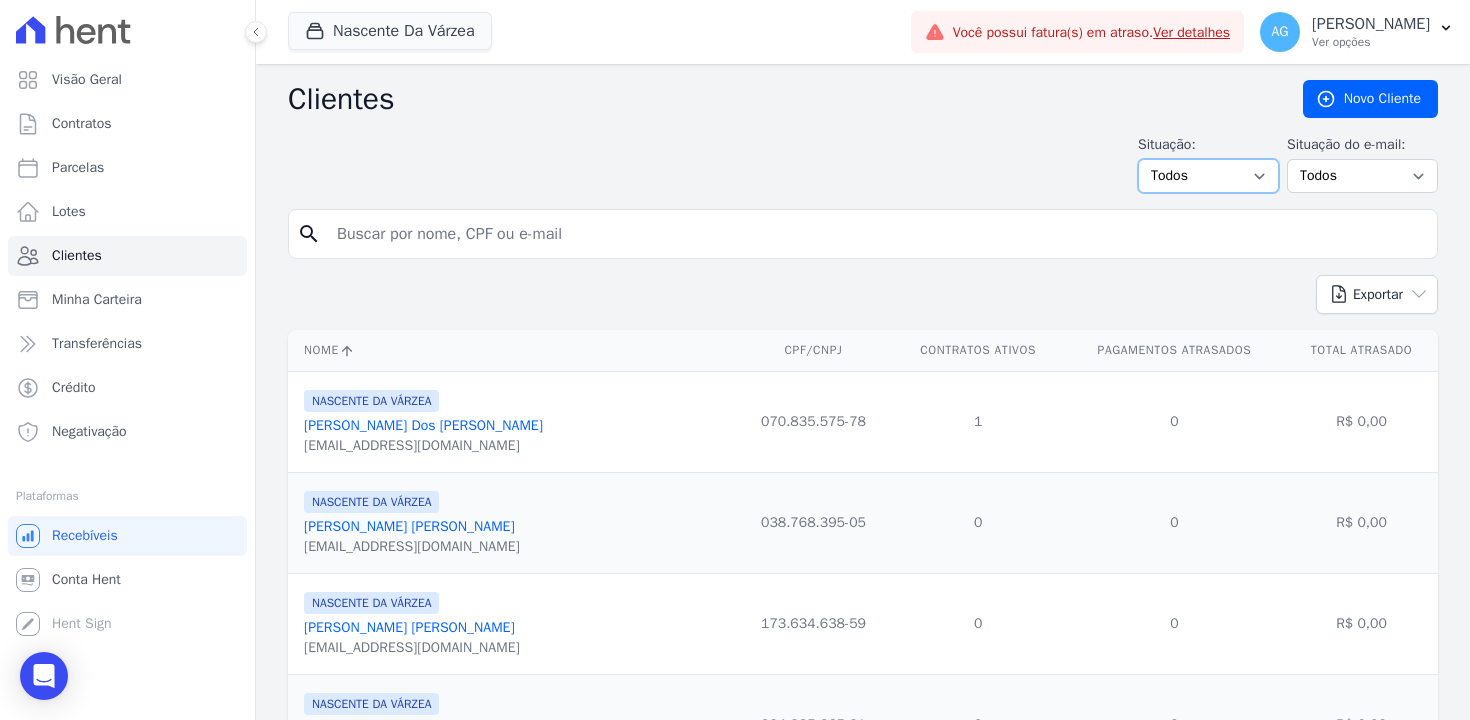 click on "Todos
Adimplentes
Inadimplentes" at bounding box center [1208, 176] 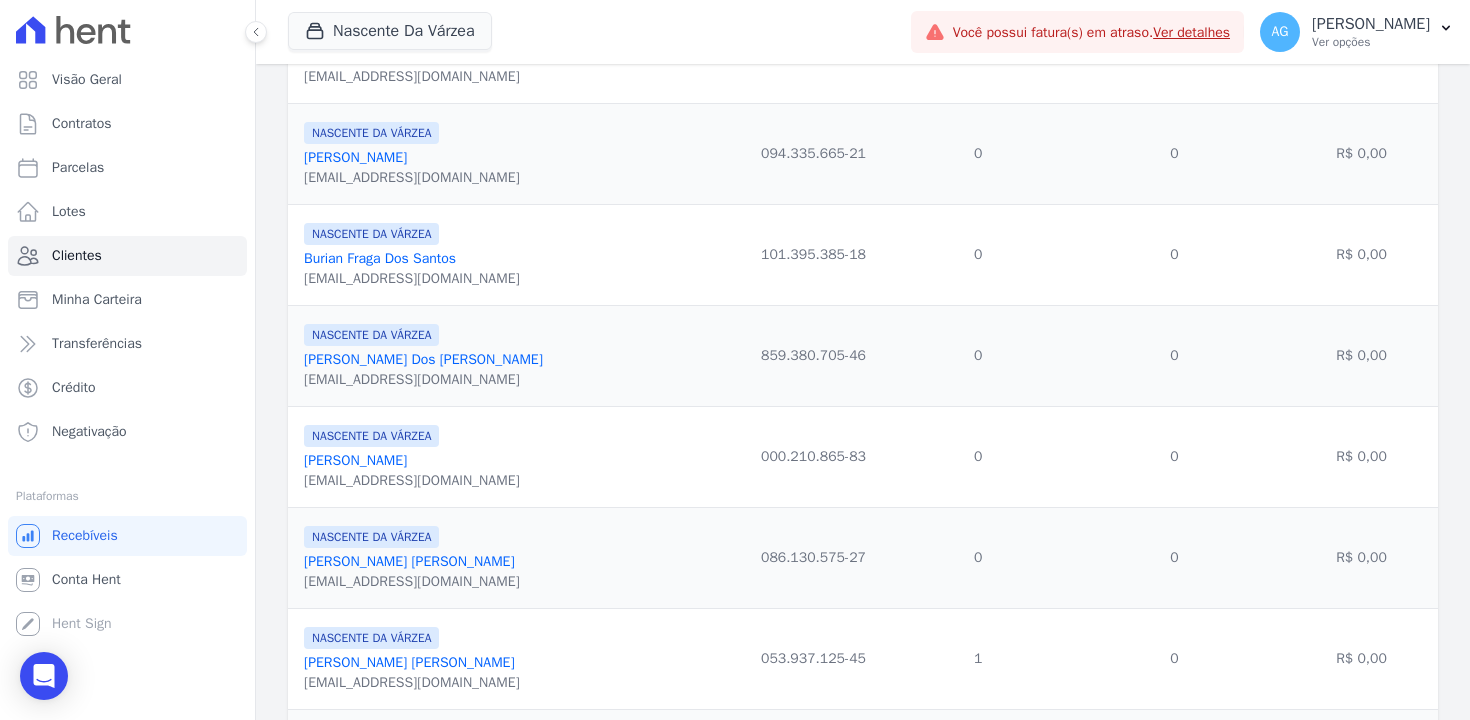 scroll, scrollTop: 826, scrollLeft: 0, axis: vertical 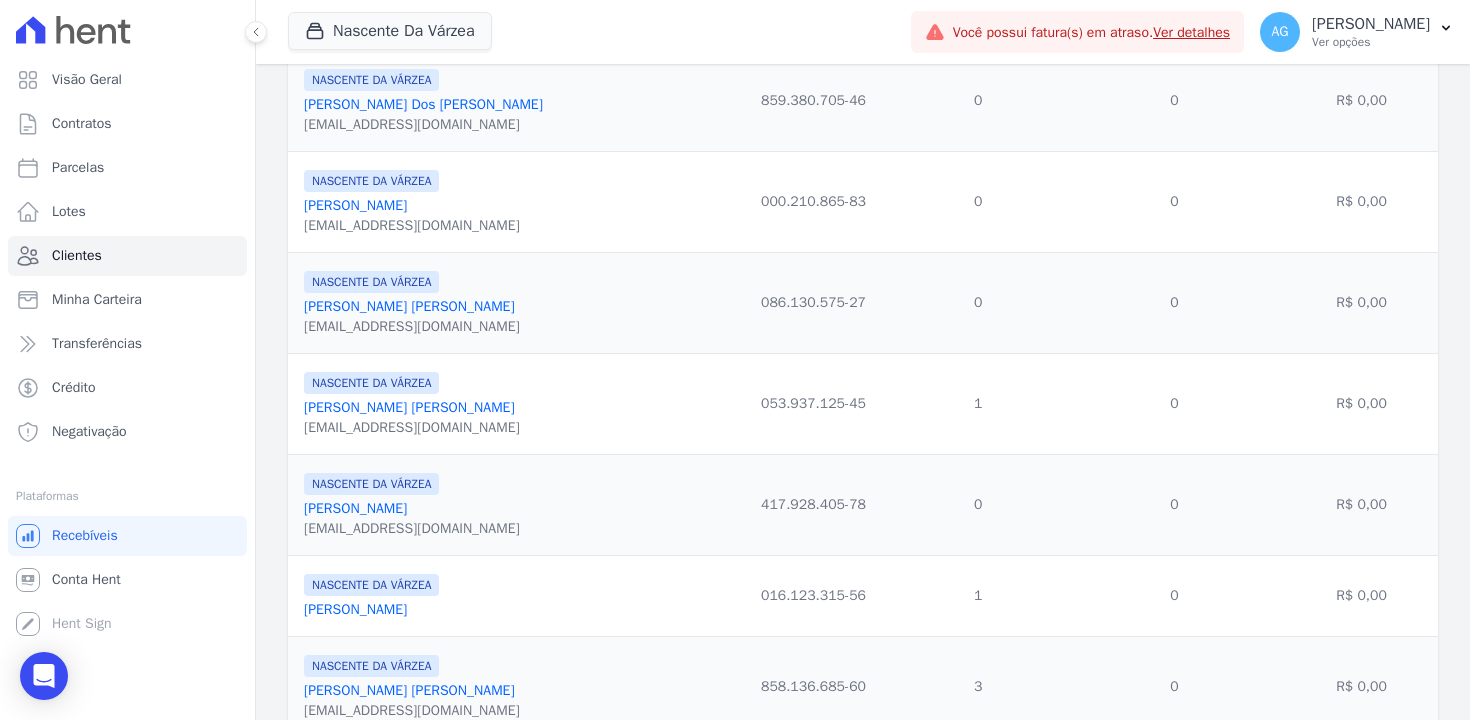 click on "[PERSON_NAME]" at bounding box center (355, 205) 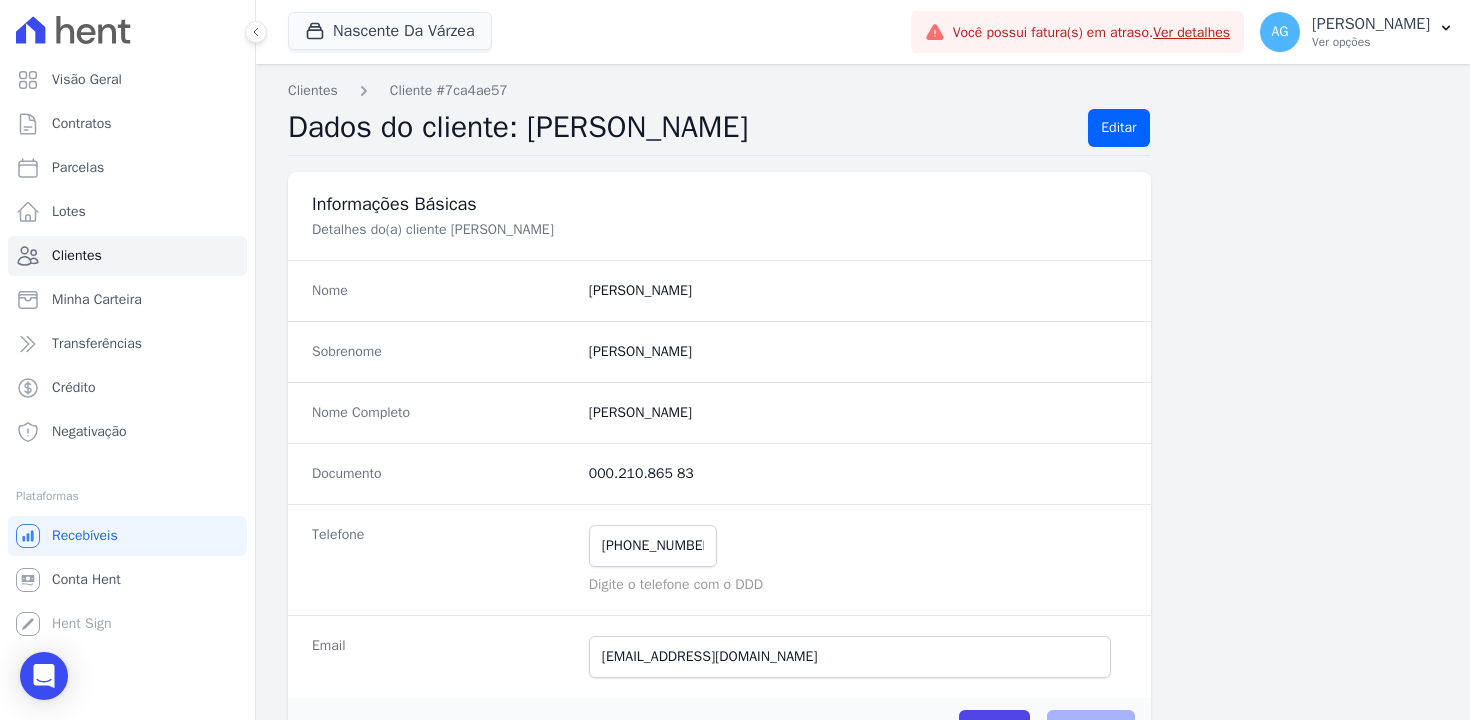 scroll, scrollTop: 1151, scrollLeft: 0, axis: vertical 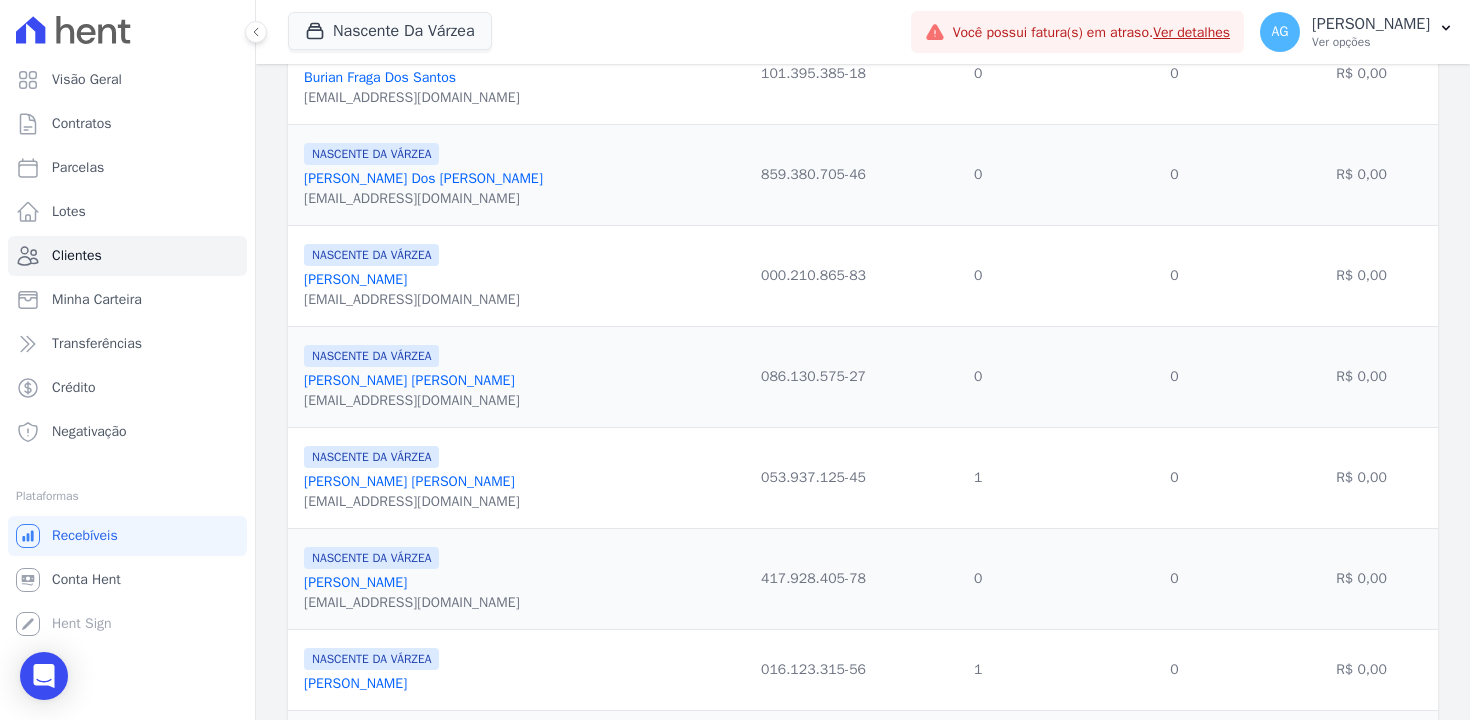 click on "[PERSON_NAME]" at bounding box center (412, 381) 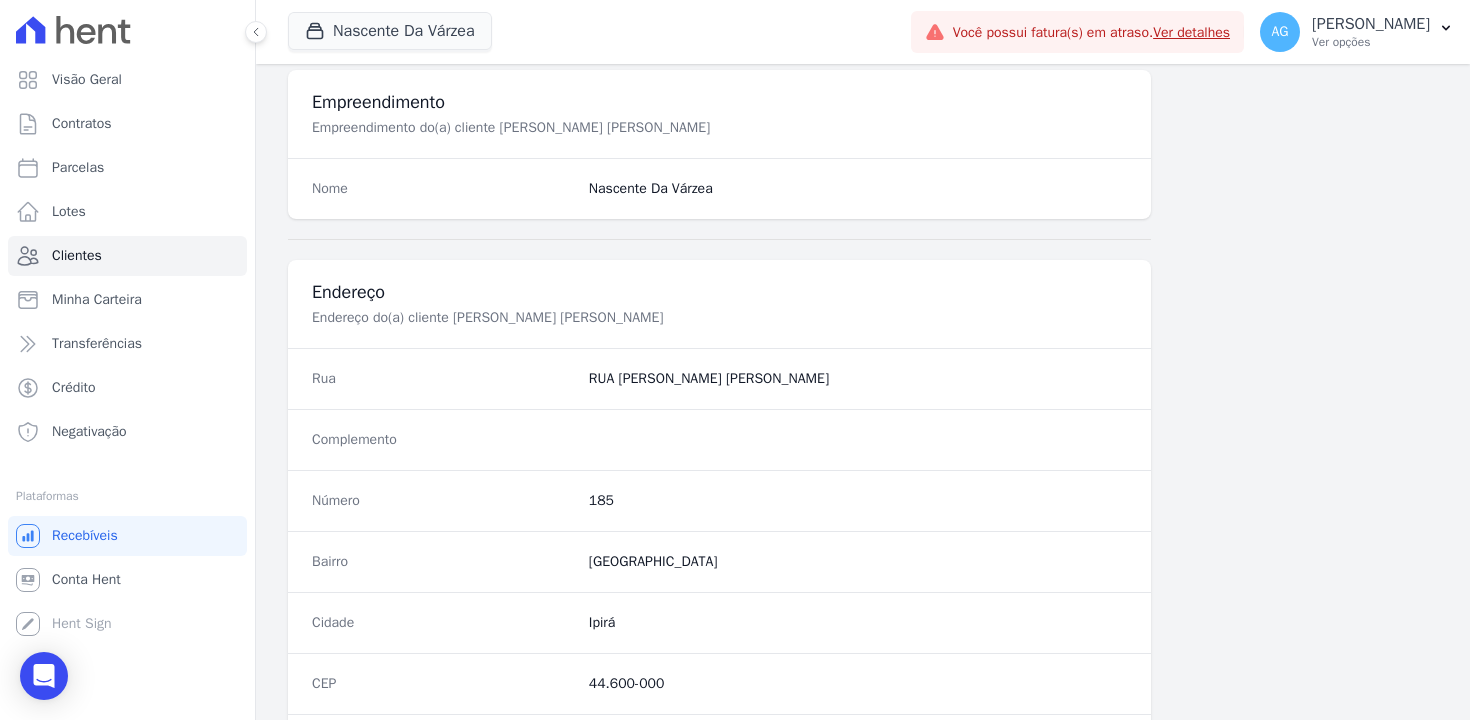 scroll, scrollTop: 1151, scrollLeft: 0, axis: vertical 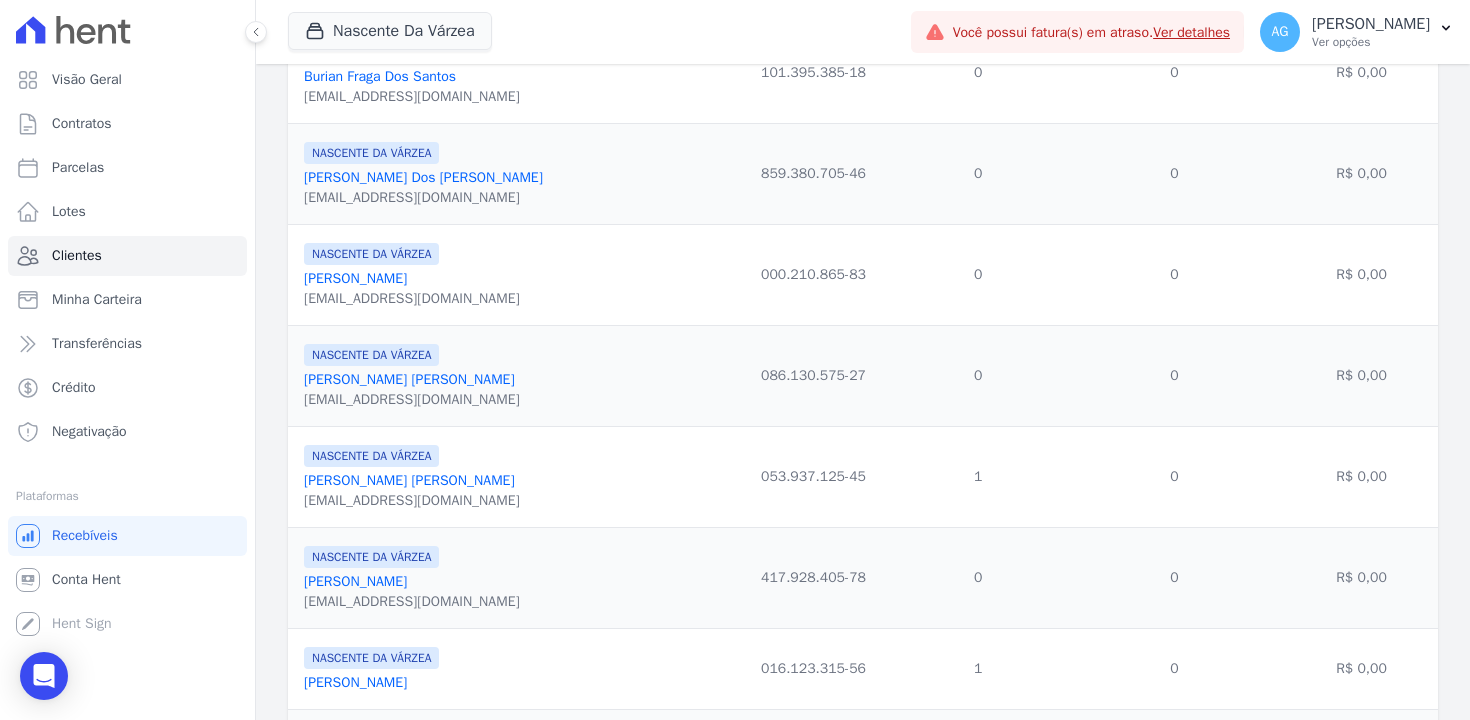 click on "[PERSON_NAME]" at bounding box center [409, 379] 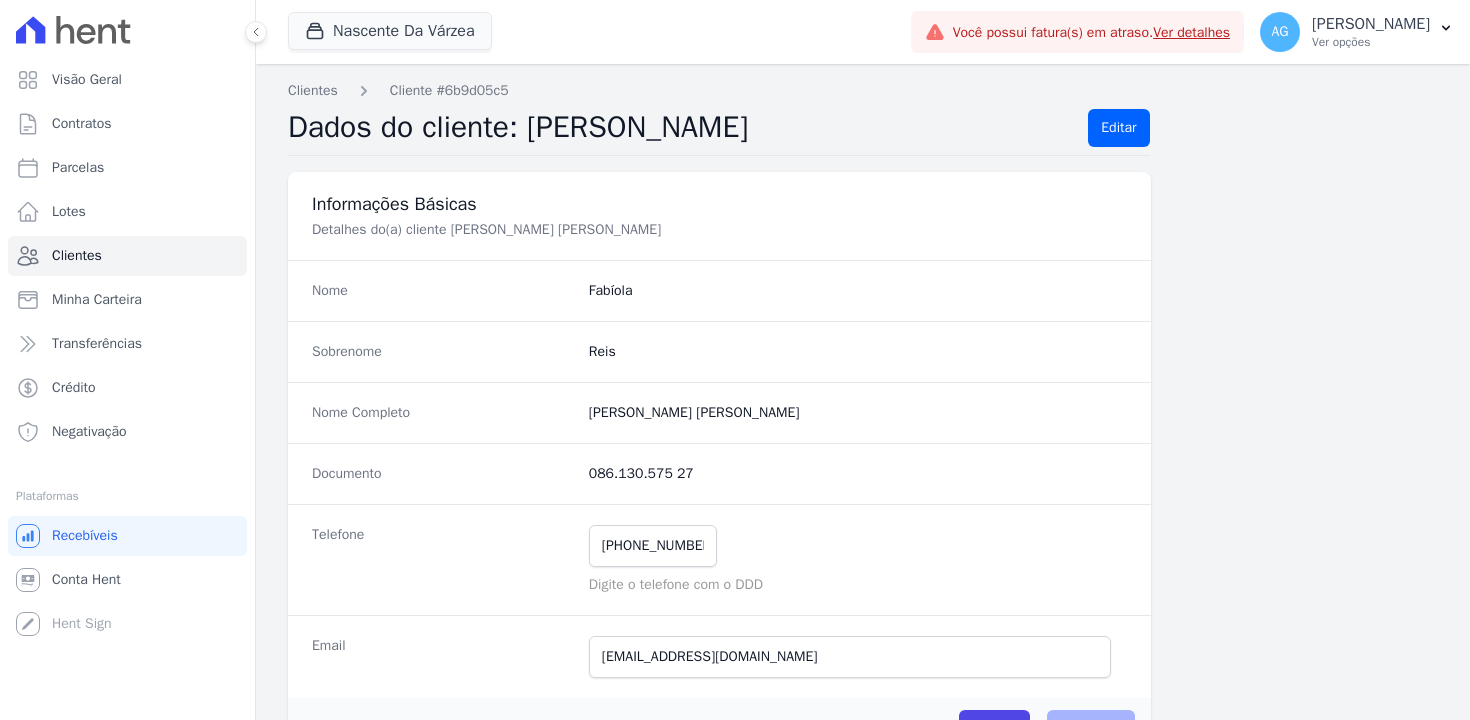 scroll, scrollTop: 0, scrollLeft: 0, axis: both 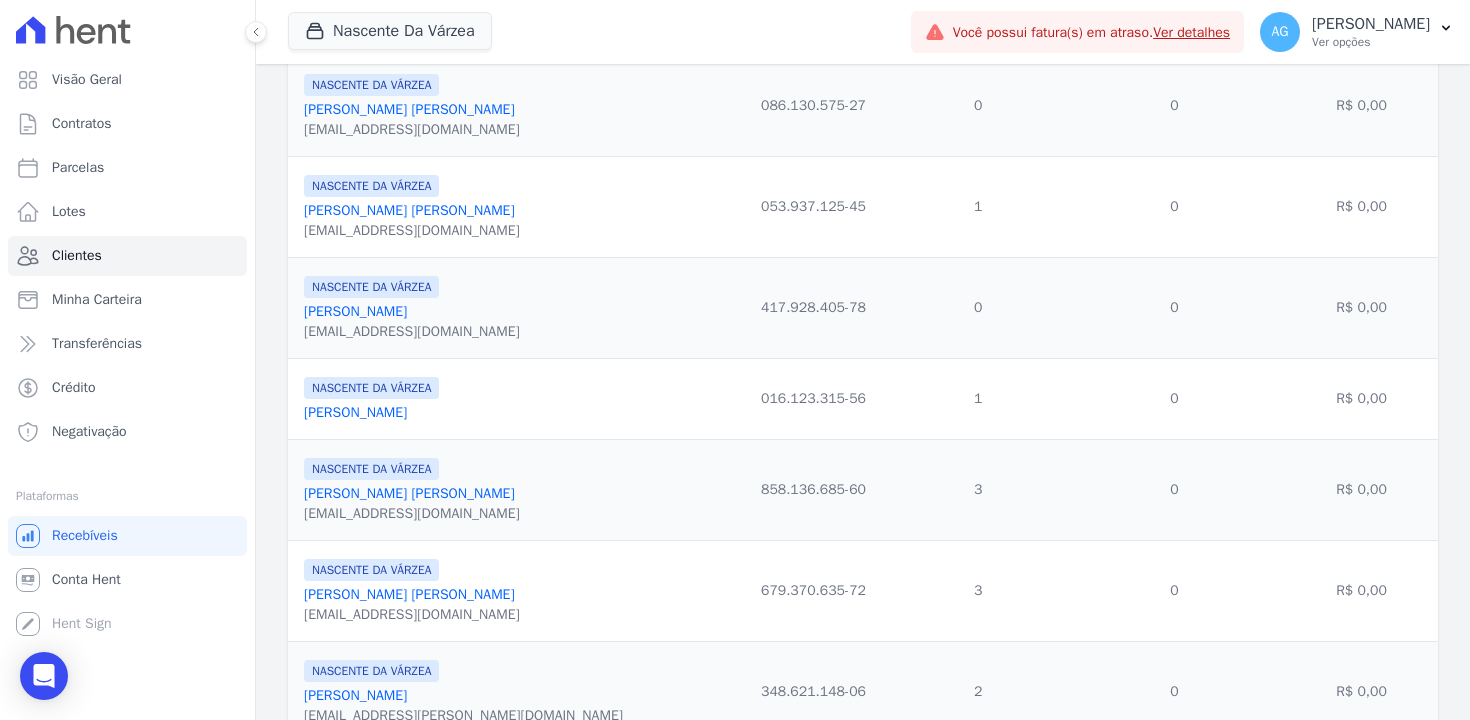 click on "[PERSON_NAME]" at bounding box center [409, 210] 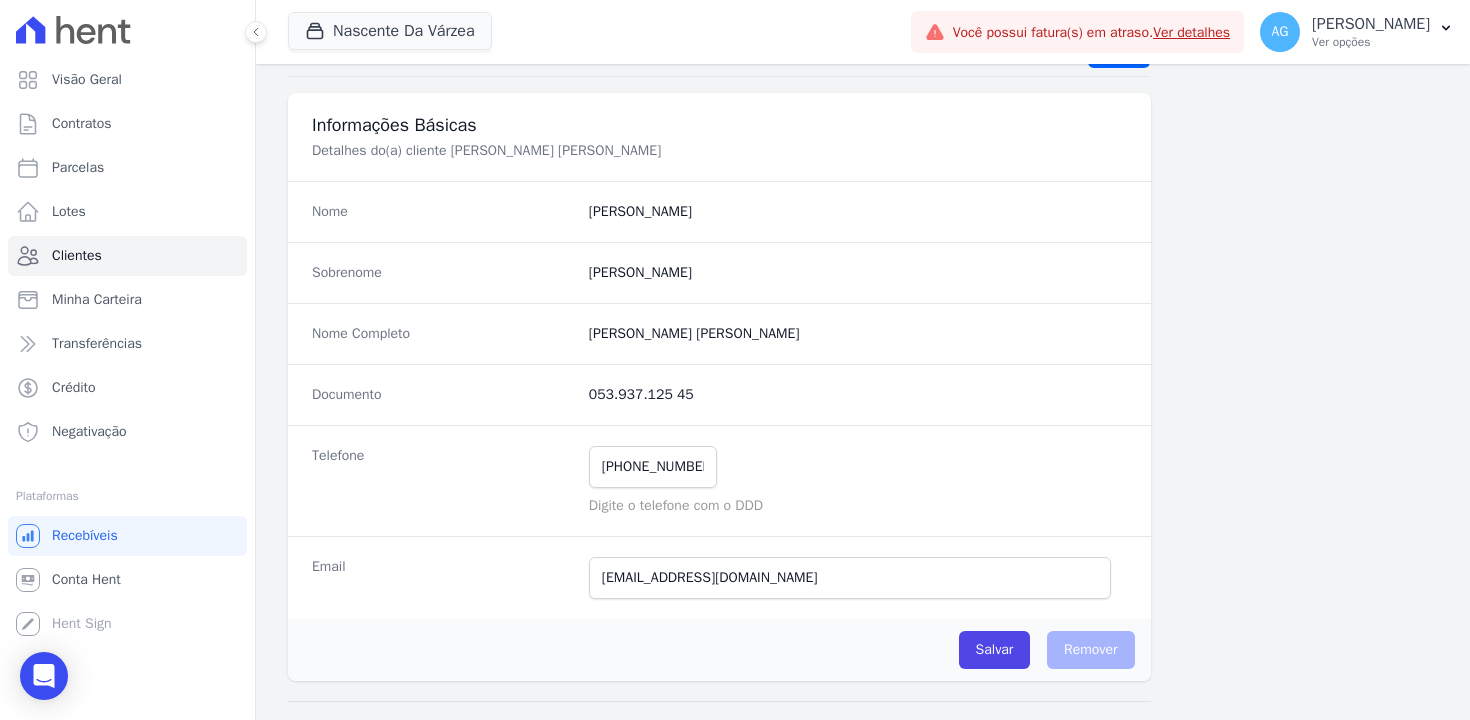 scroll, scrollTop: 0, scrollLeft: 0, axis: both 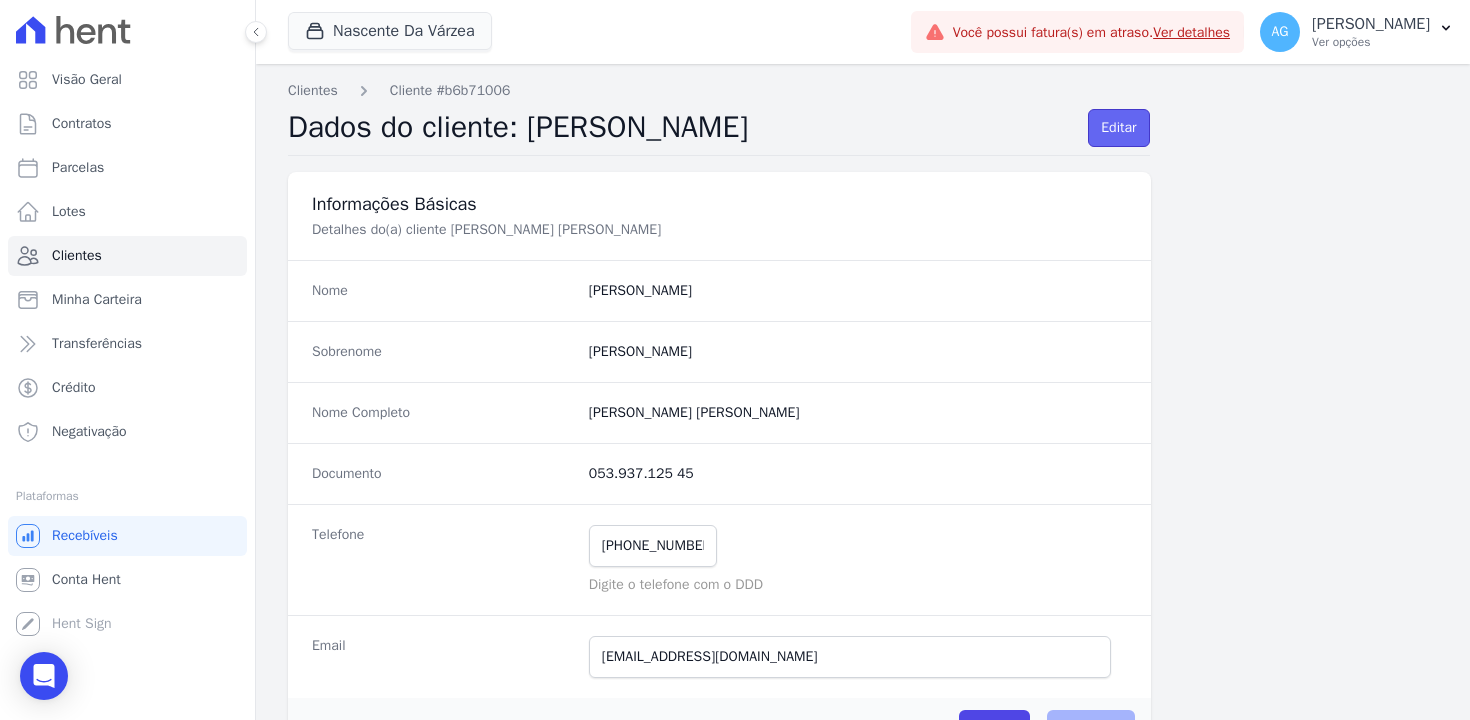 click on "Editar" at bounding box center (1118, 128) 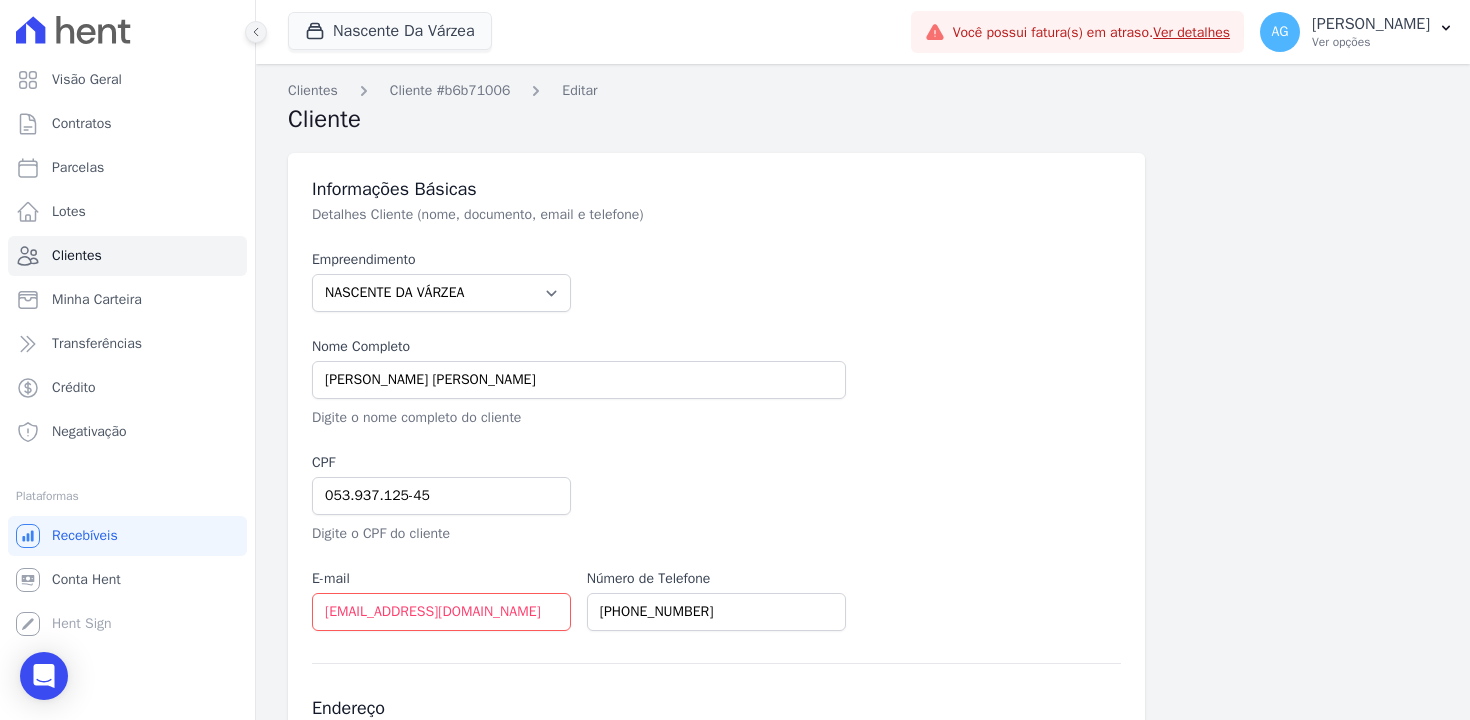 click 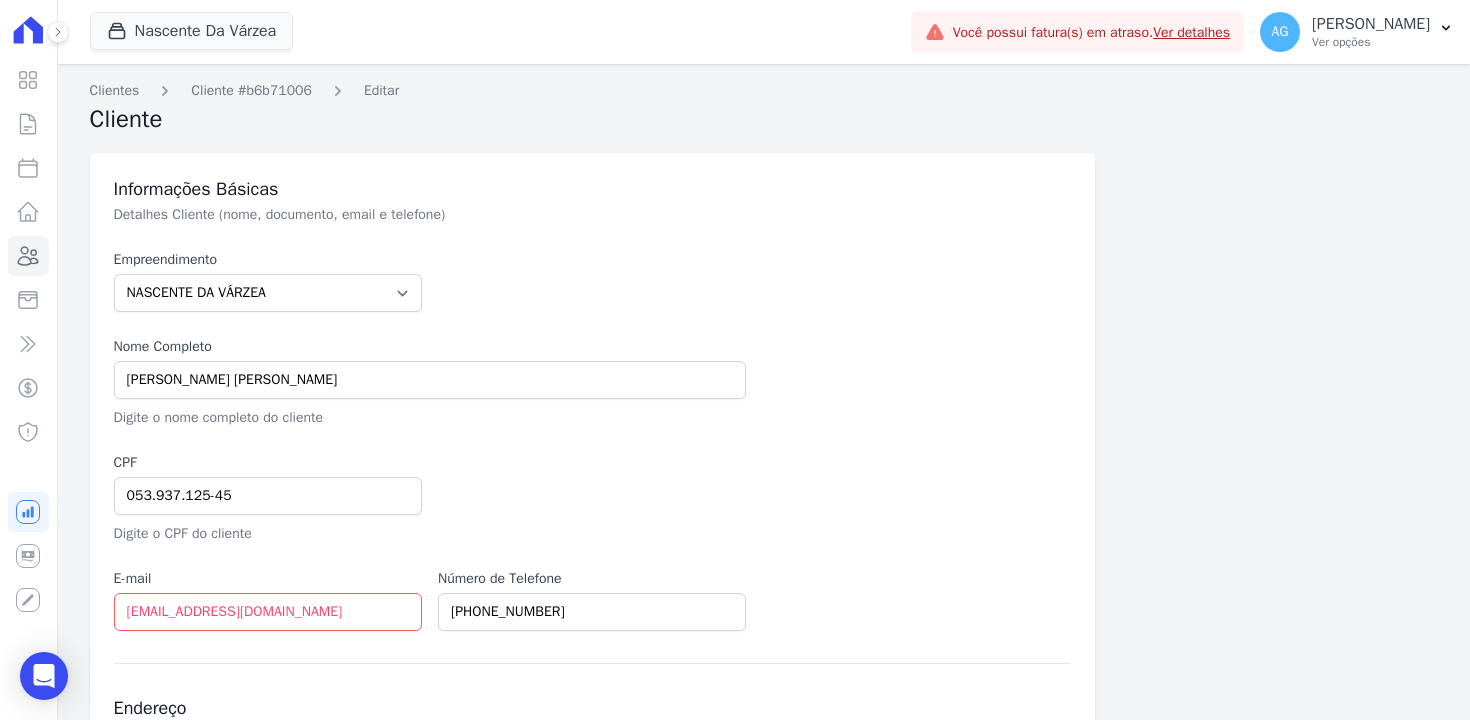 scroll, scrollTop: 474, scrollLeft: 0, axis: vertical 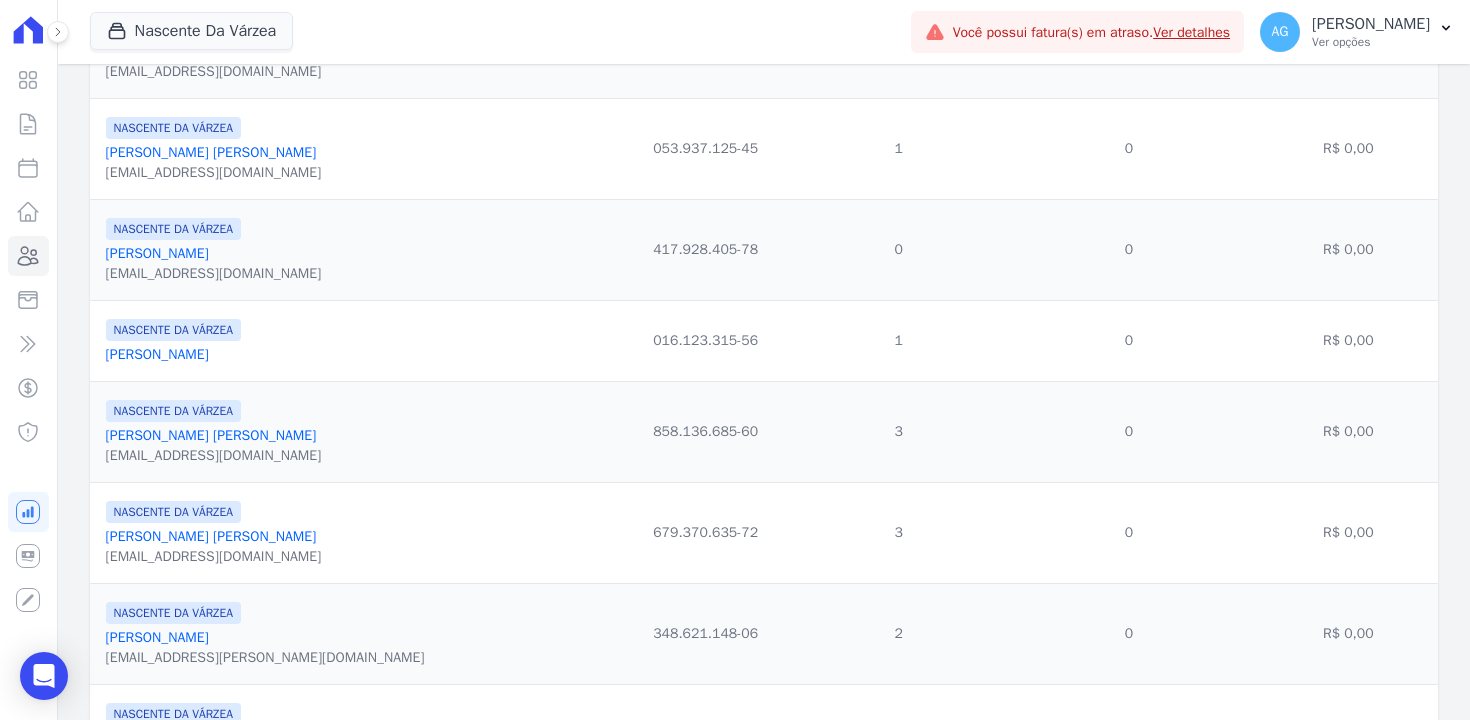 click on "[PERSON_NAME]" at bounding box center [211, 152] 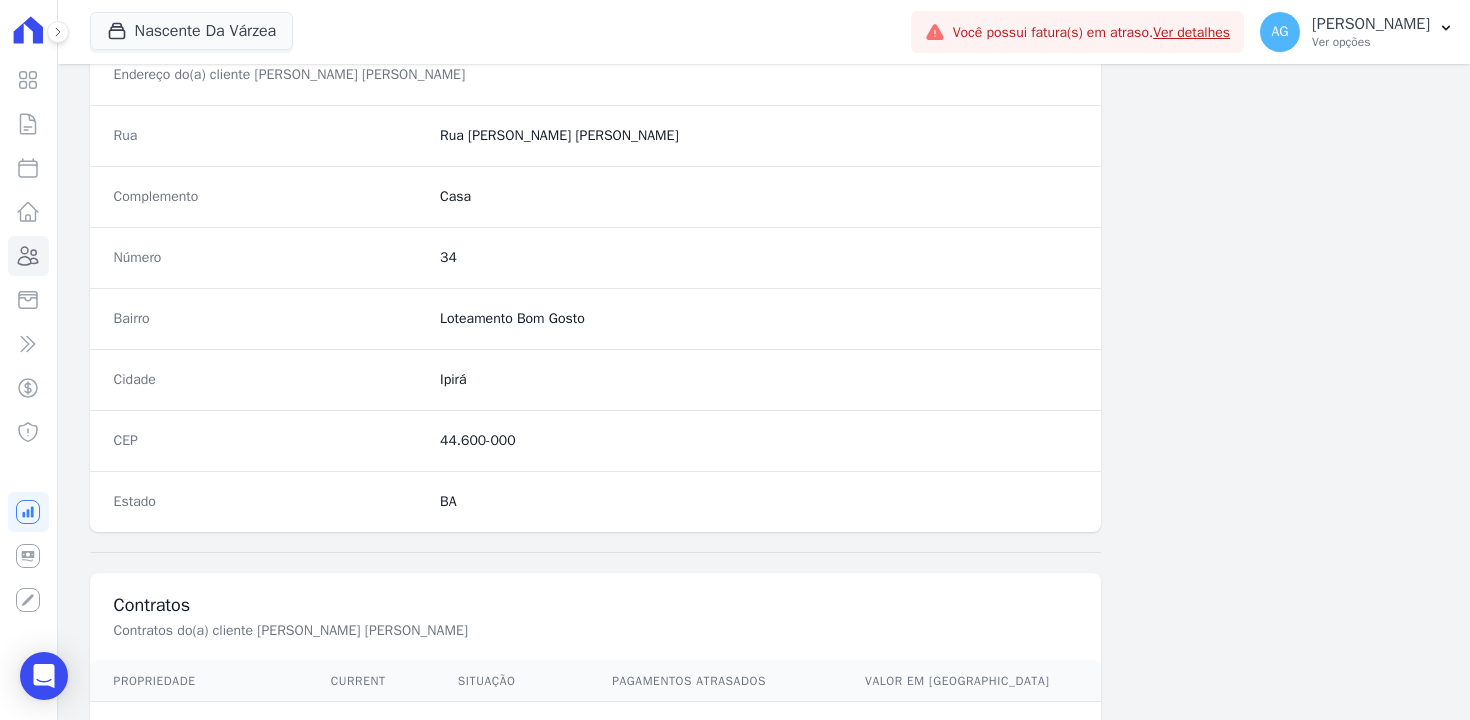 scroll, scrollTop: 1151, scrollLeft: 0, axis: vertical 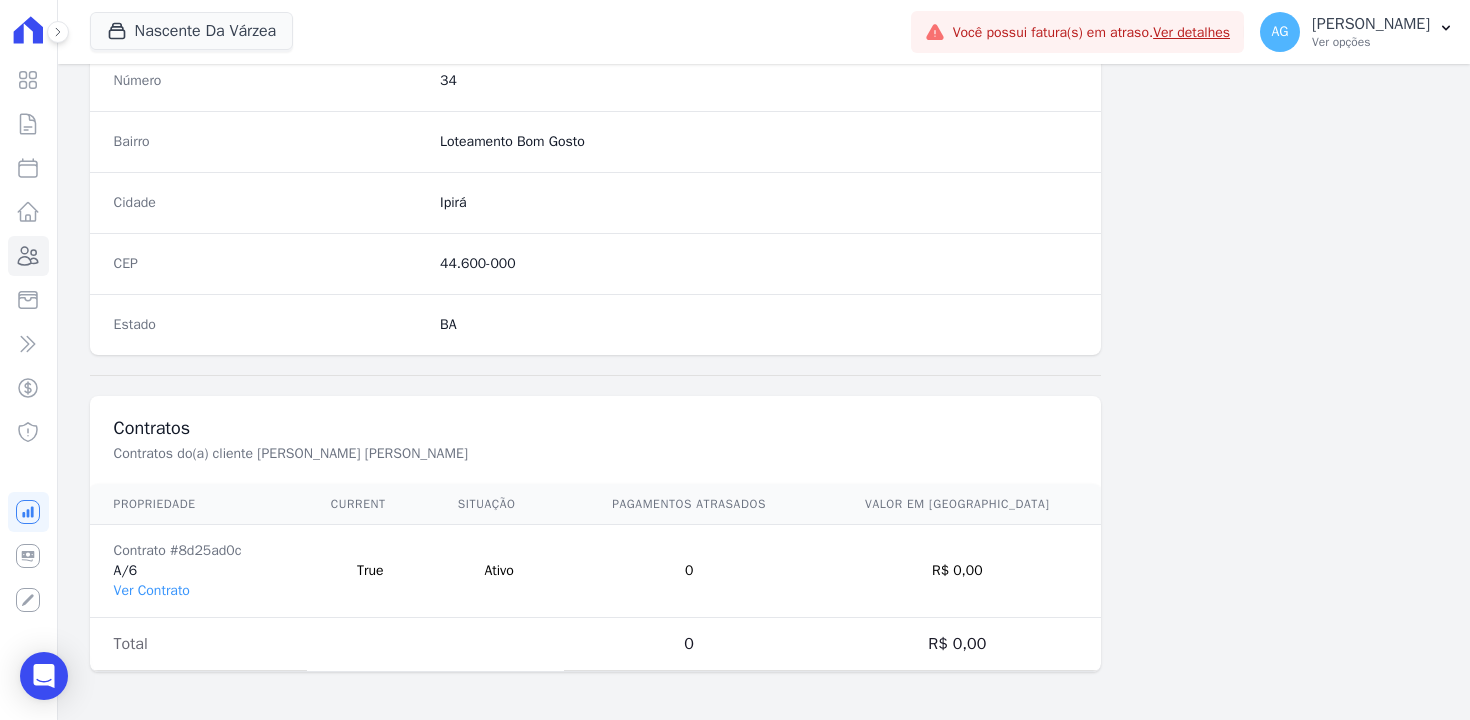 click on "Contrato #8d25ad0c
A/6
Ver Contrato" at bounding box center [198, 571] 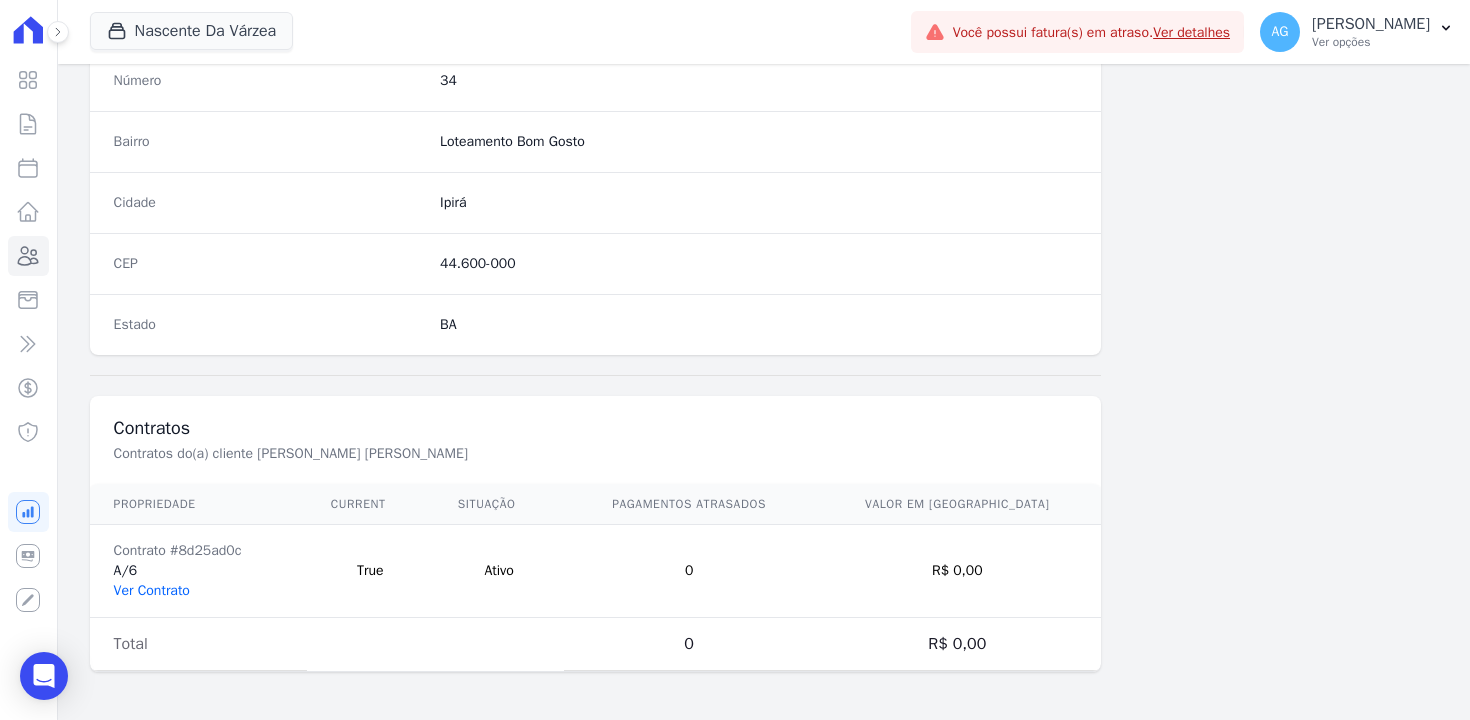 click on "Ver Contrato" at bounding box center (152, 590) 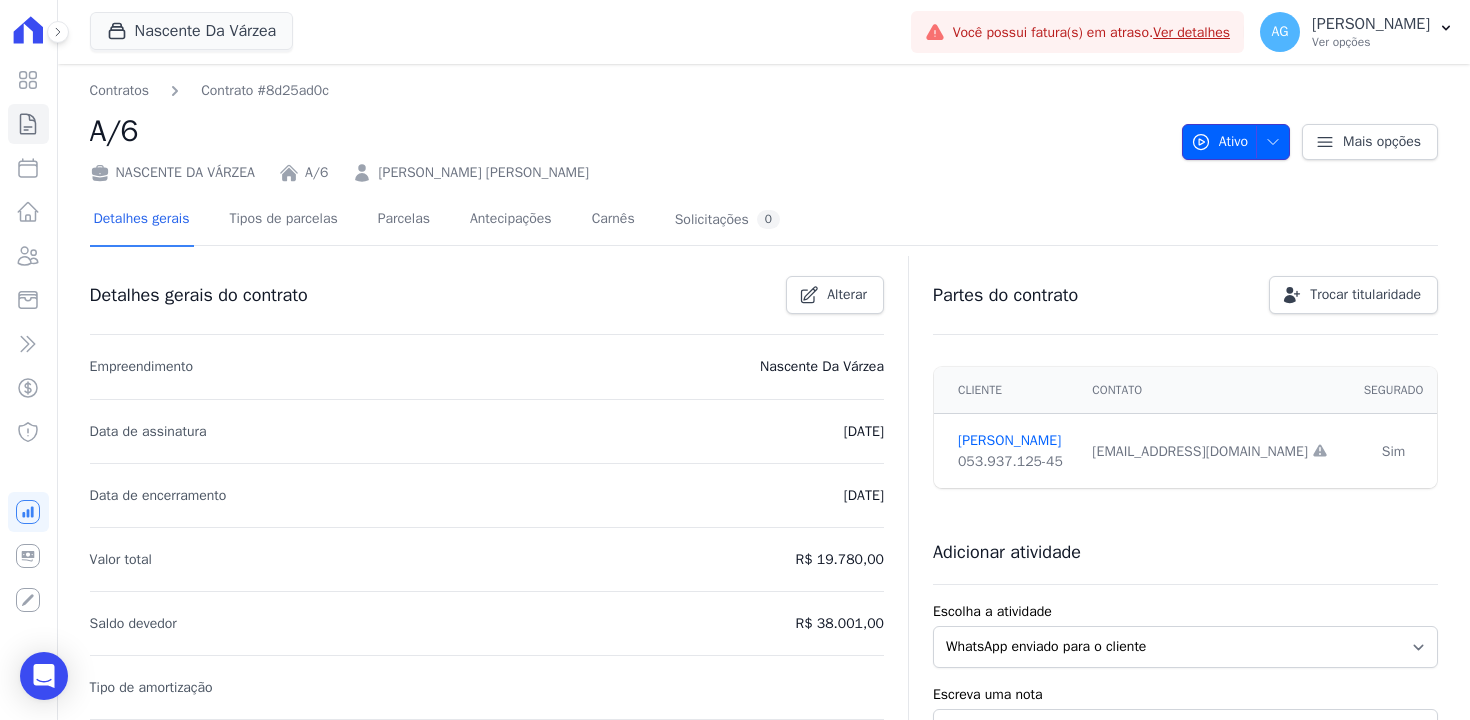 click 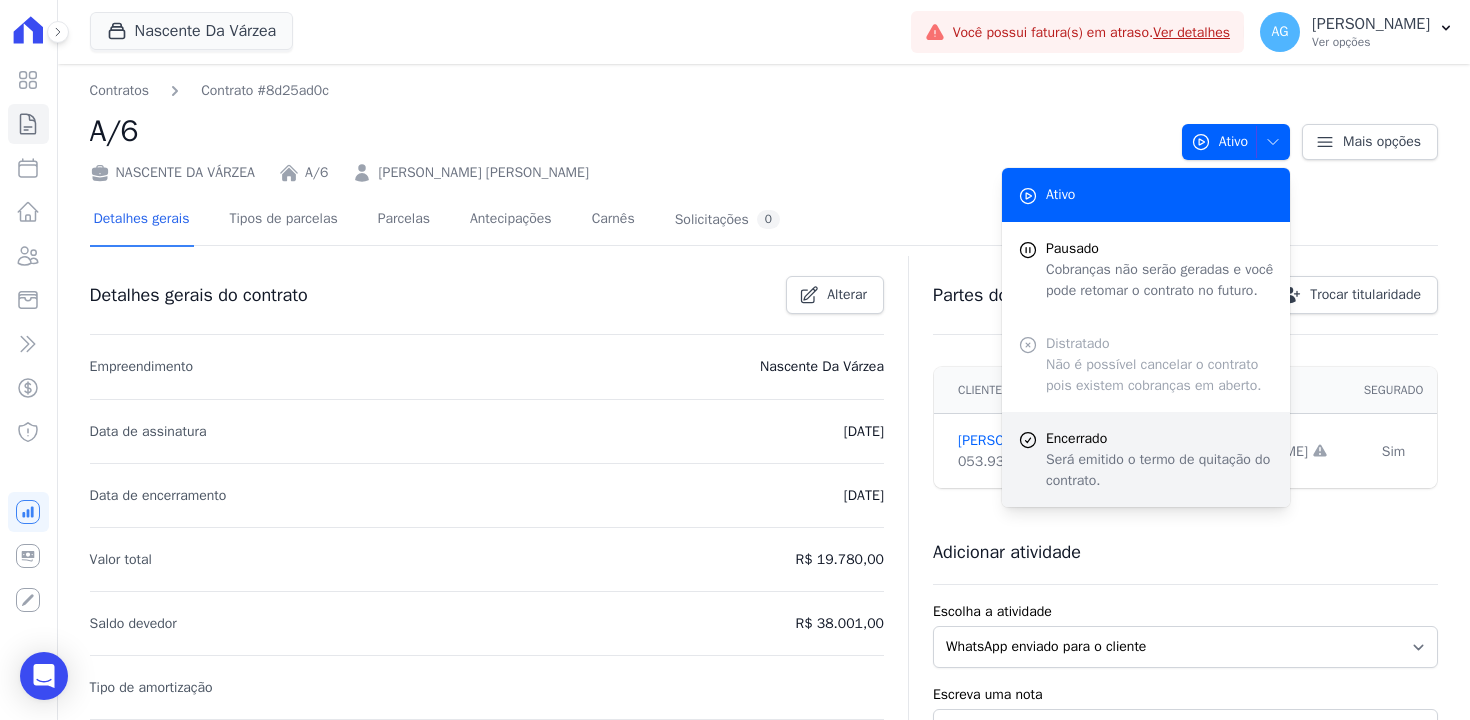 click on "Será emitido o termo de quitação do contrato." at bounding box center (1160, 470) 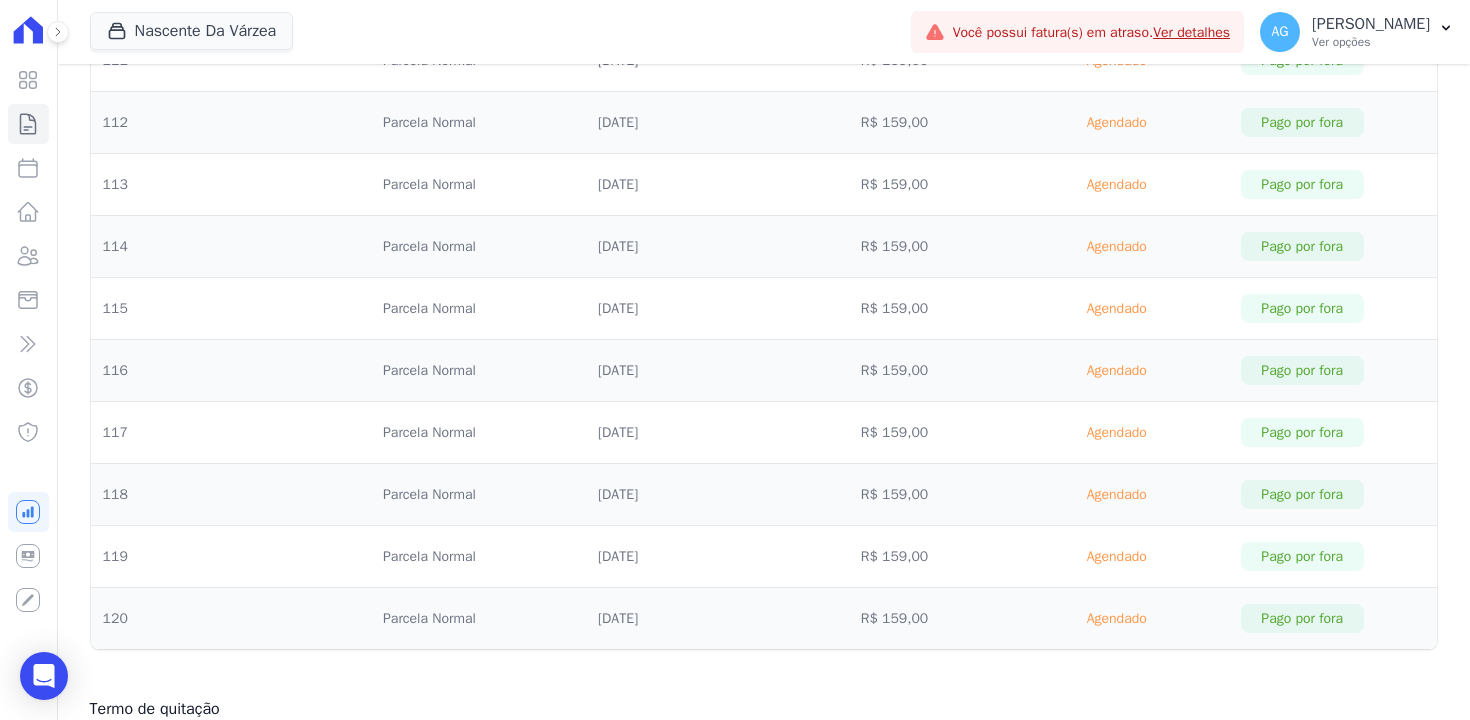 scroll, scrollTop: 7829, scrollLeft: 0, axis: vertical 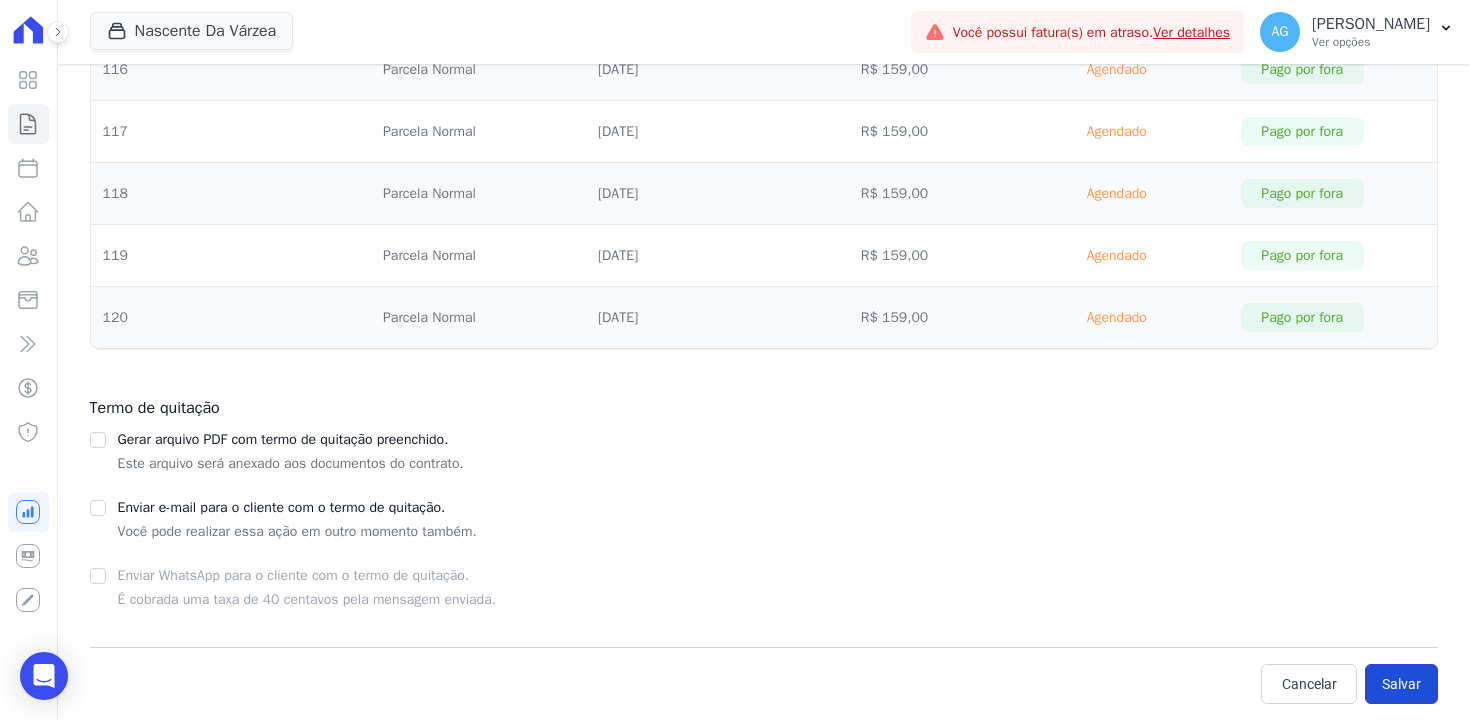 click on "Salvar" at bounding box center [1401, 684] 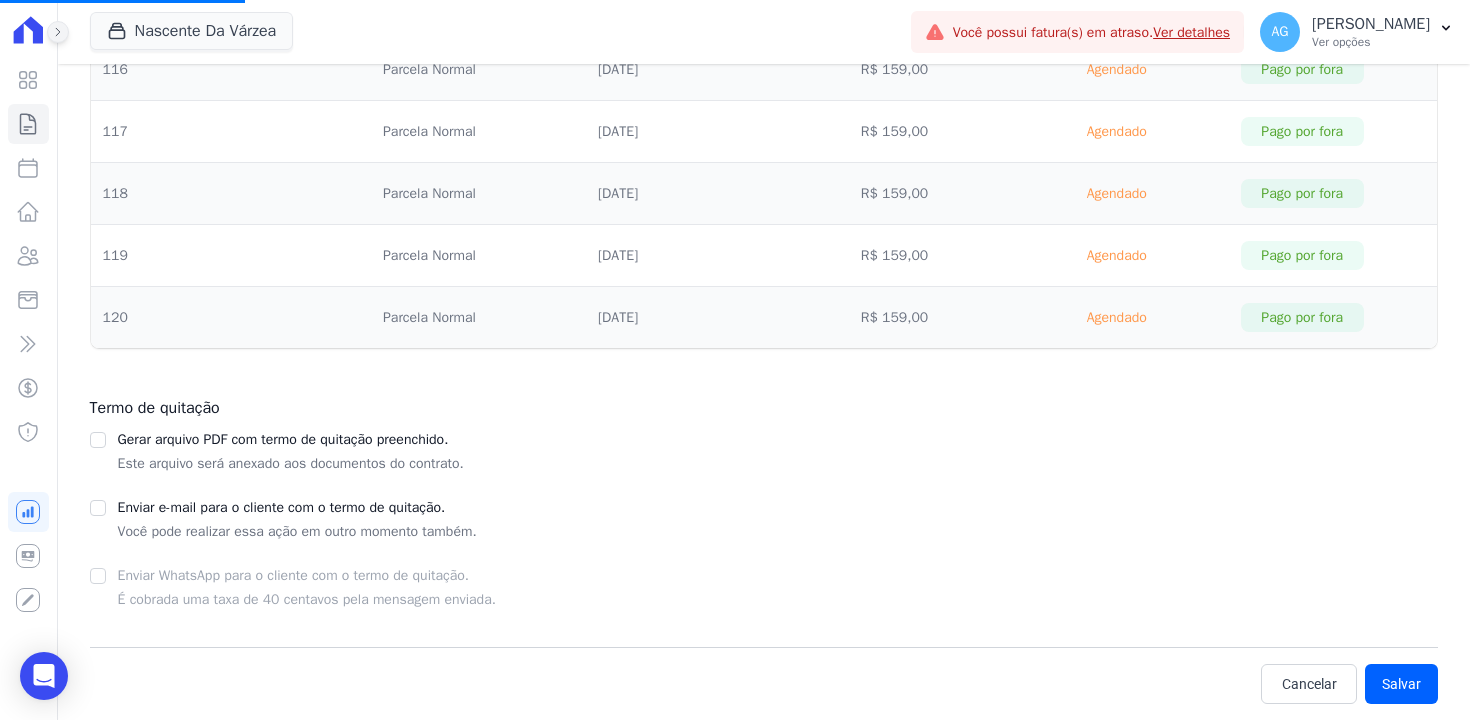 click at bounding box center (58, 32) 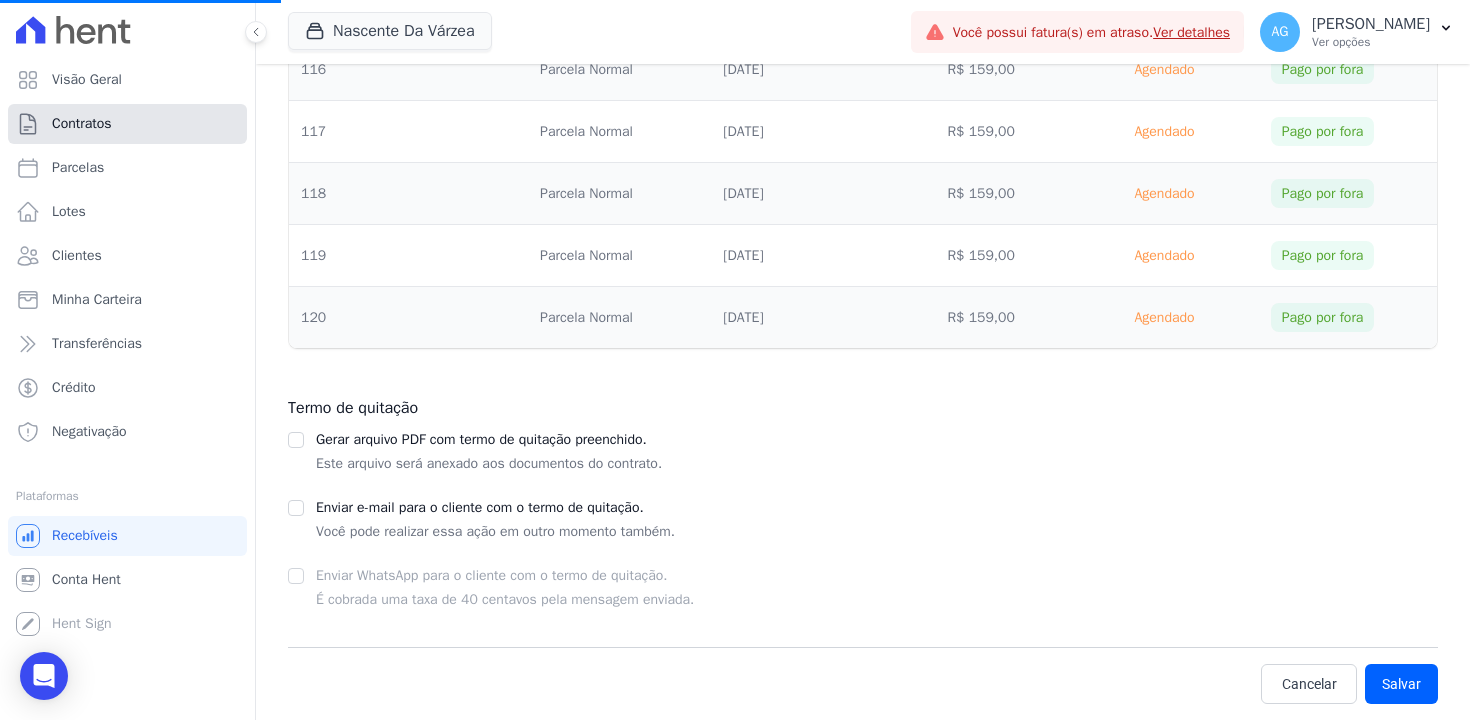 click on "Contratos" at bounding box center (82, 124) 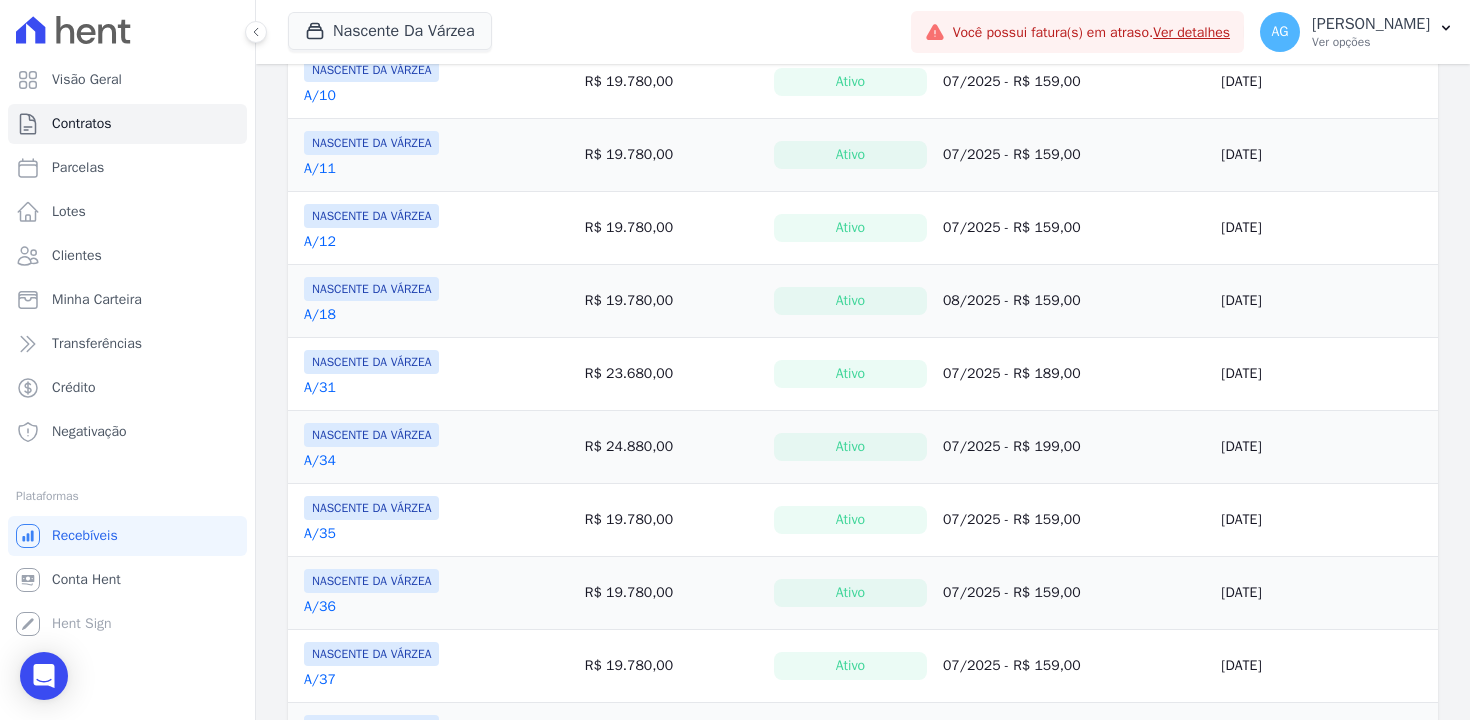 scroll, scrollTop: 814, scrollLeft: 0, axis: vertical 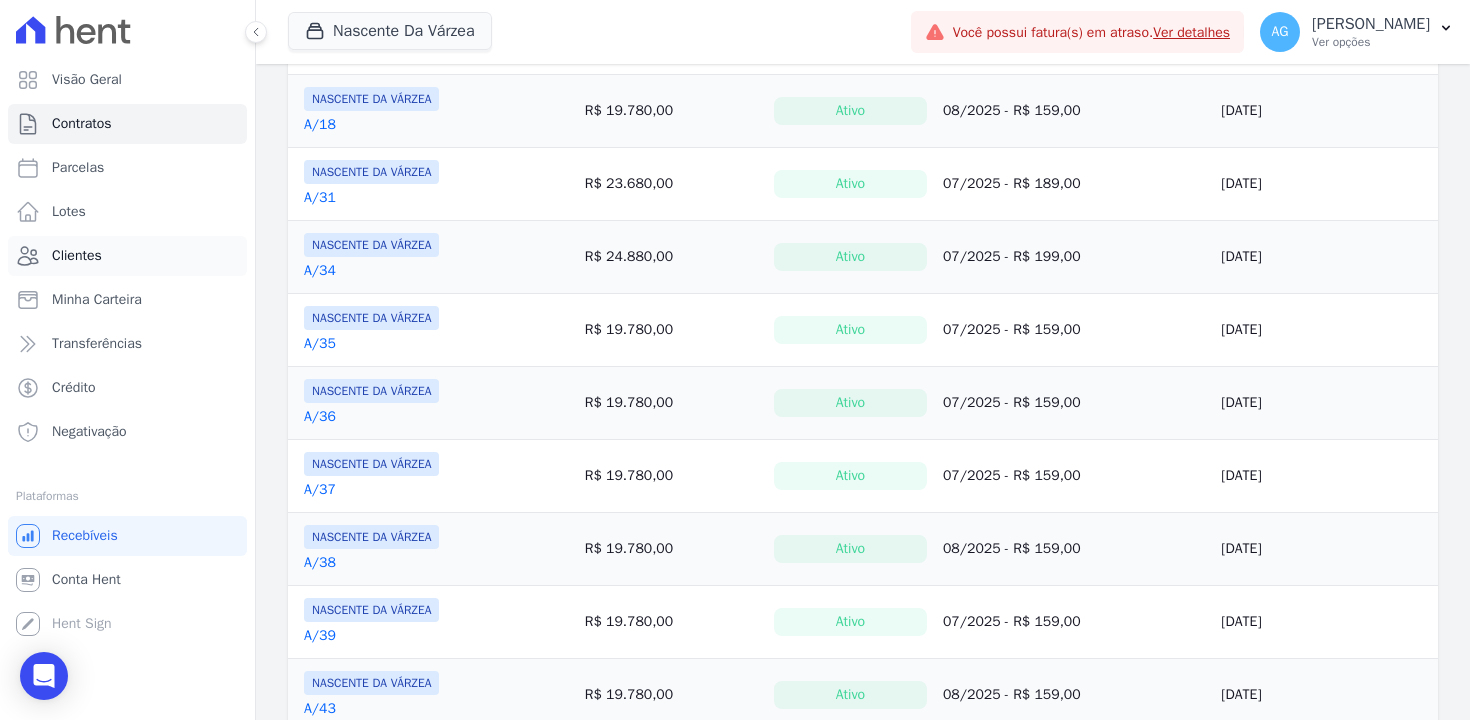 click on "Clientes" at bounding box center [77, 256] 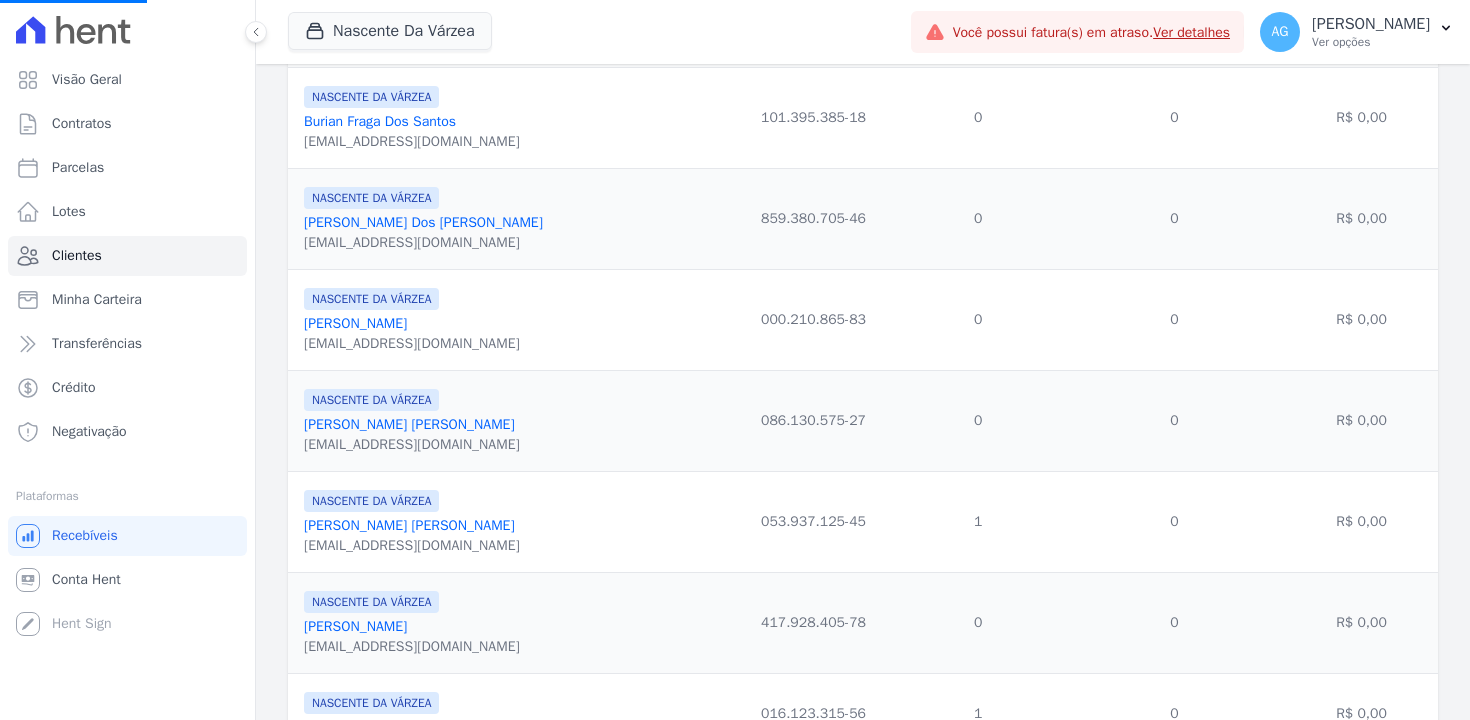 scroll, scrollTop: 982, scrollLeft: 0, axis: vertical 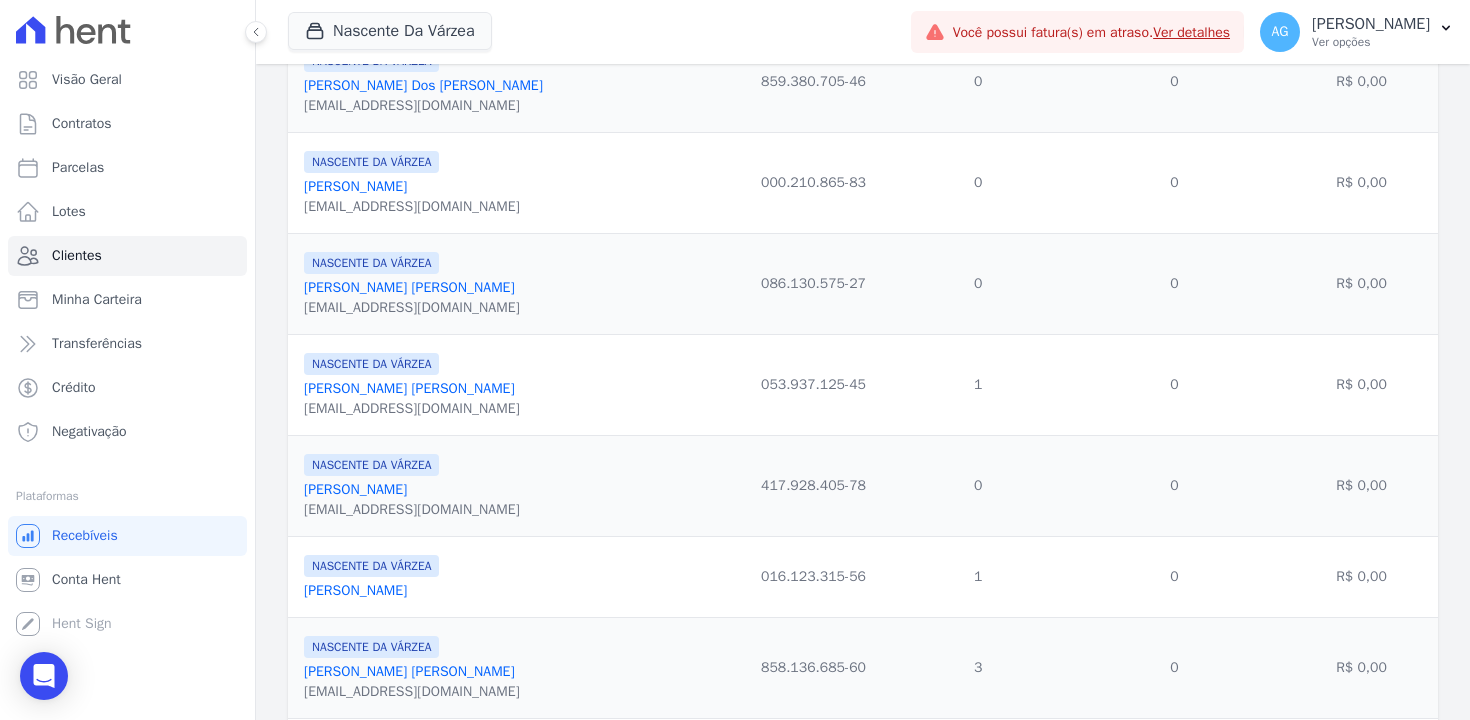 click on "[PERSON_NAME]" at bounding box center (355, 489) 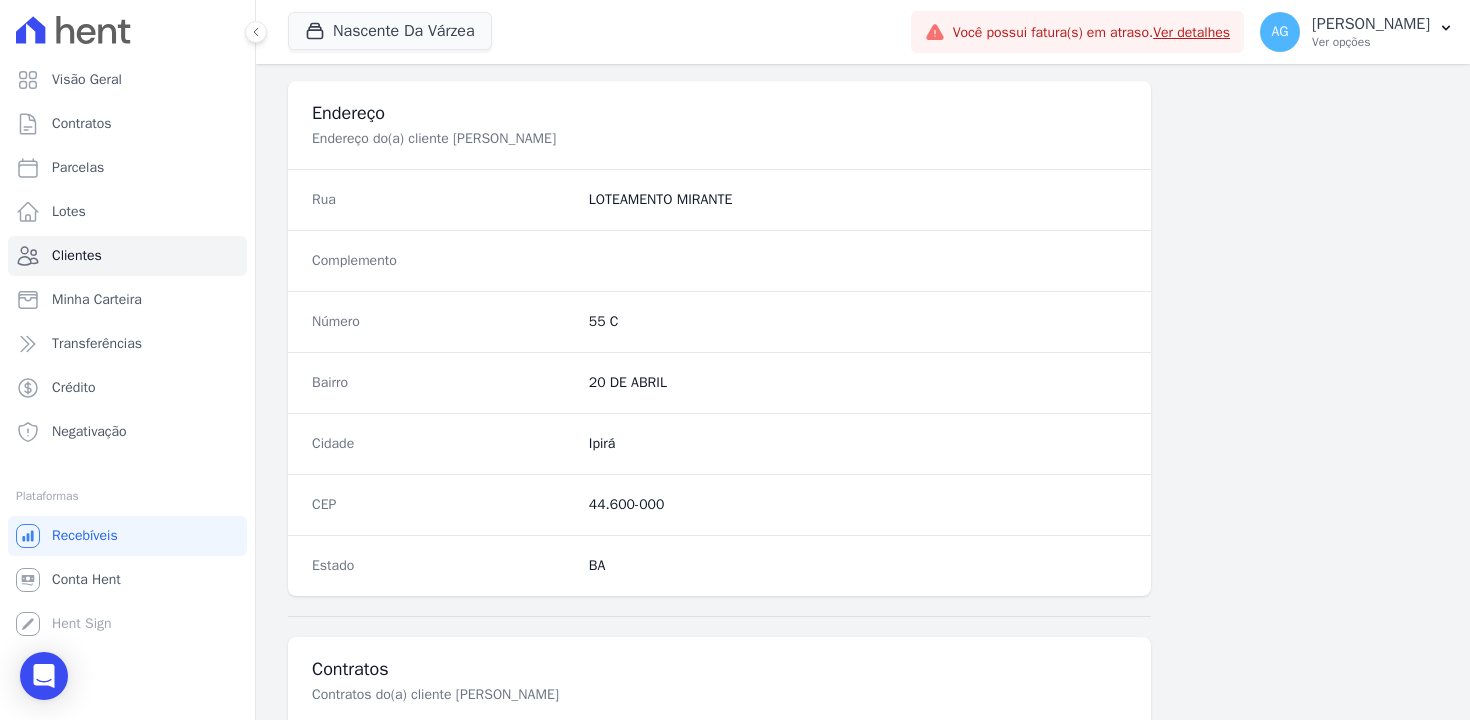 scroll, scrollTop: 1151, scrollLeft: 0, axis: vertical 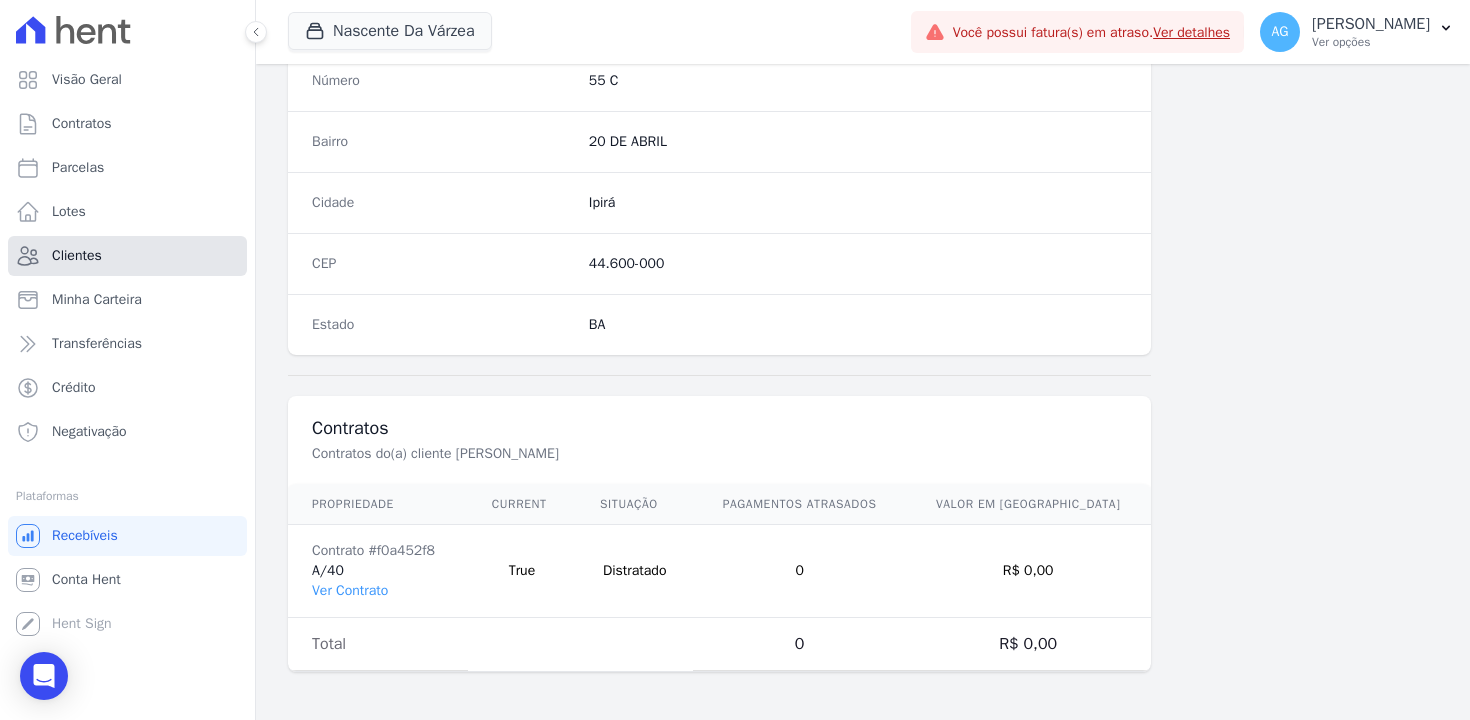 click on "Clientes" at bounding box center [127, 256] 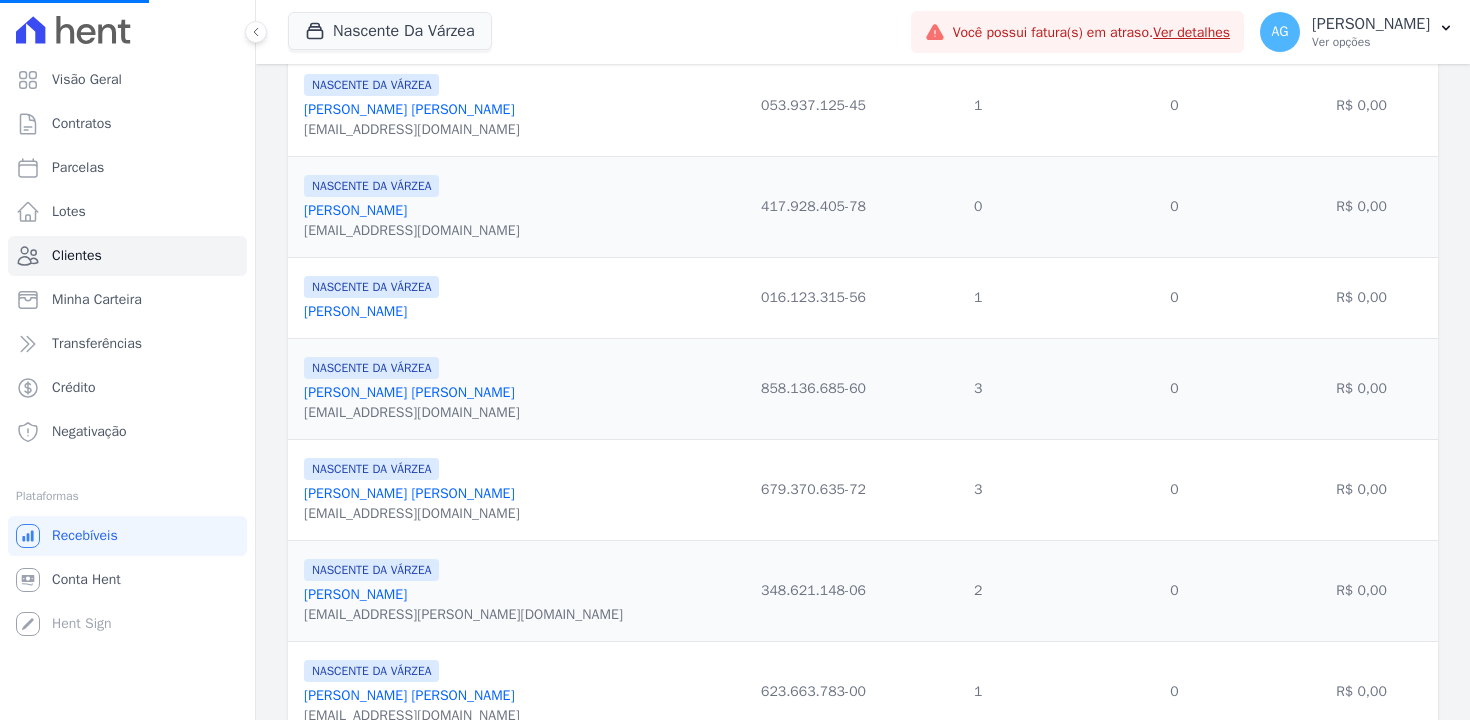 scroll, scrollTop: 1687, scrollLeft: 0, axis: vertical 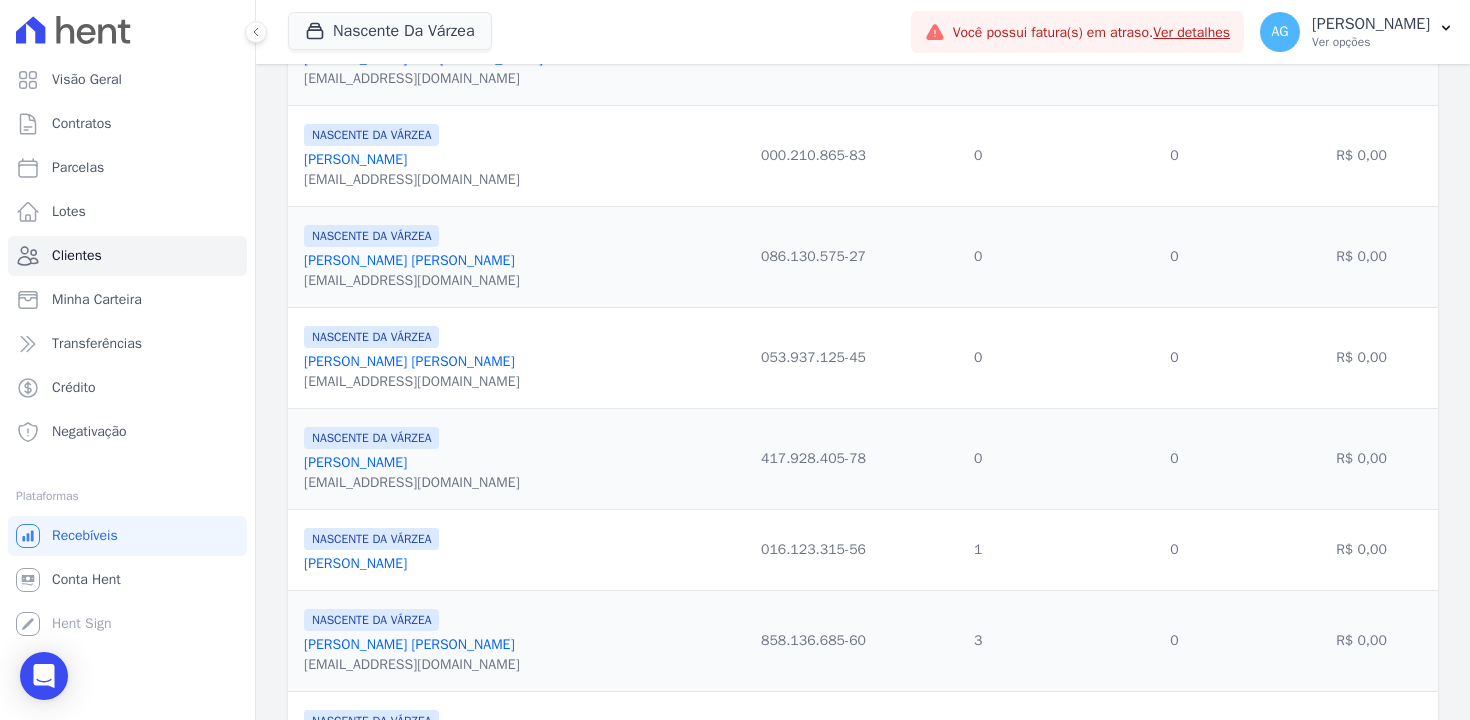 click on "[PERSON_NAME]" at bounding box center (355, 563) 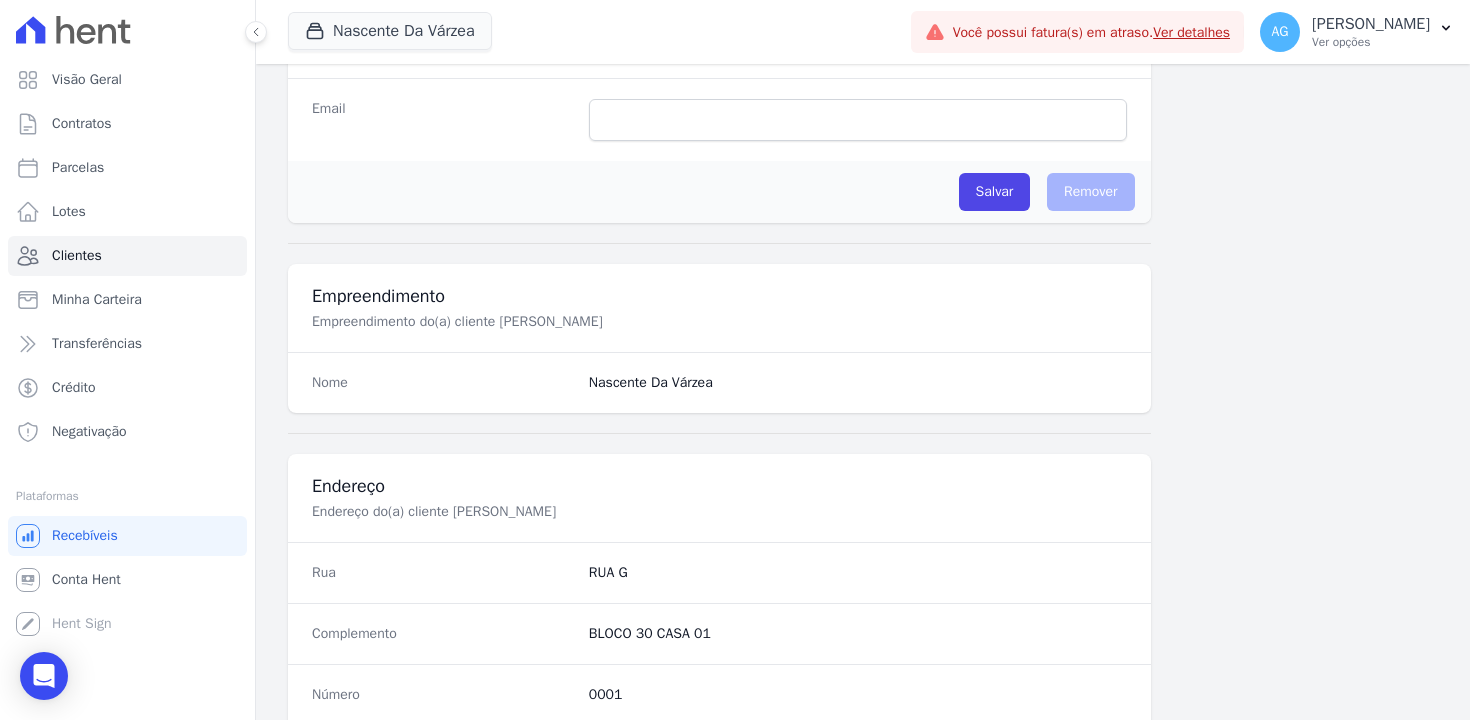 scroll, scrollTop: 1151, scrollLeft: 0, axis: vertical 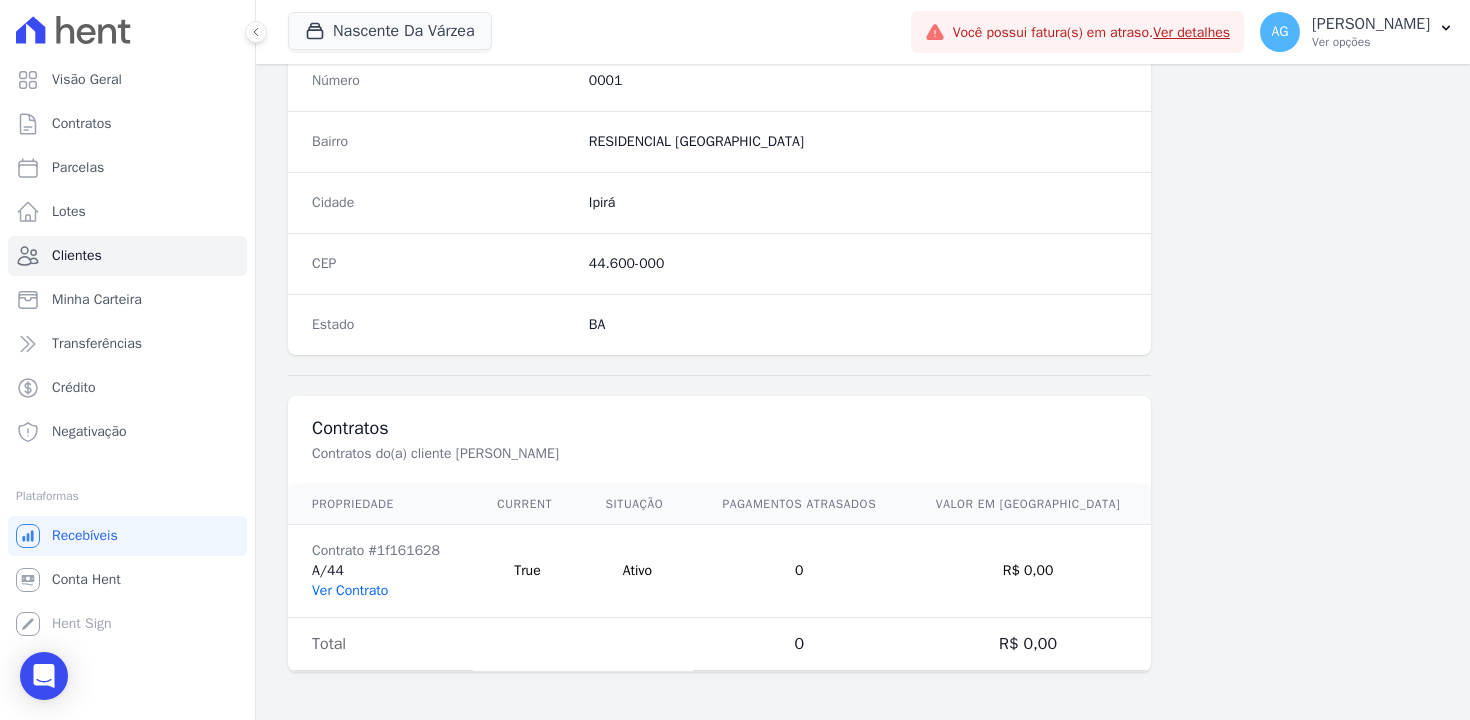 click on "Ver Contrato" at bounding box center (350, 590) 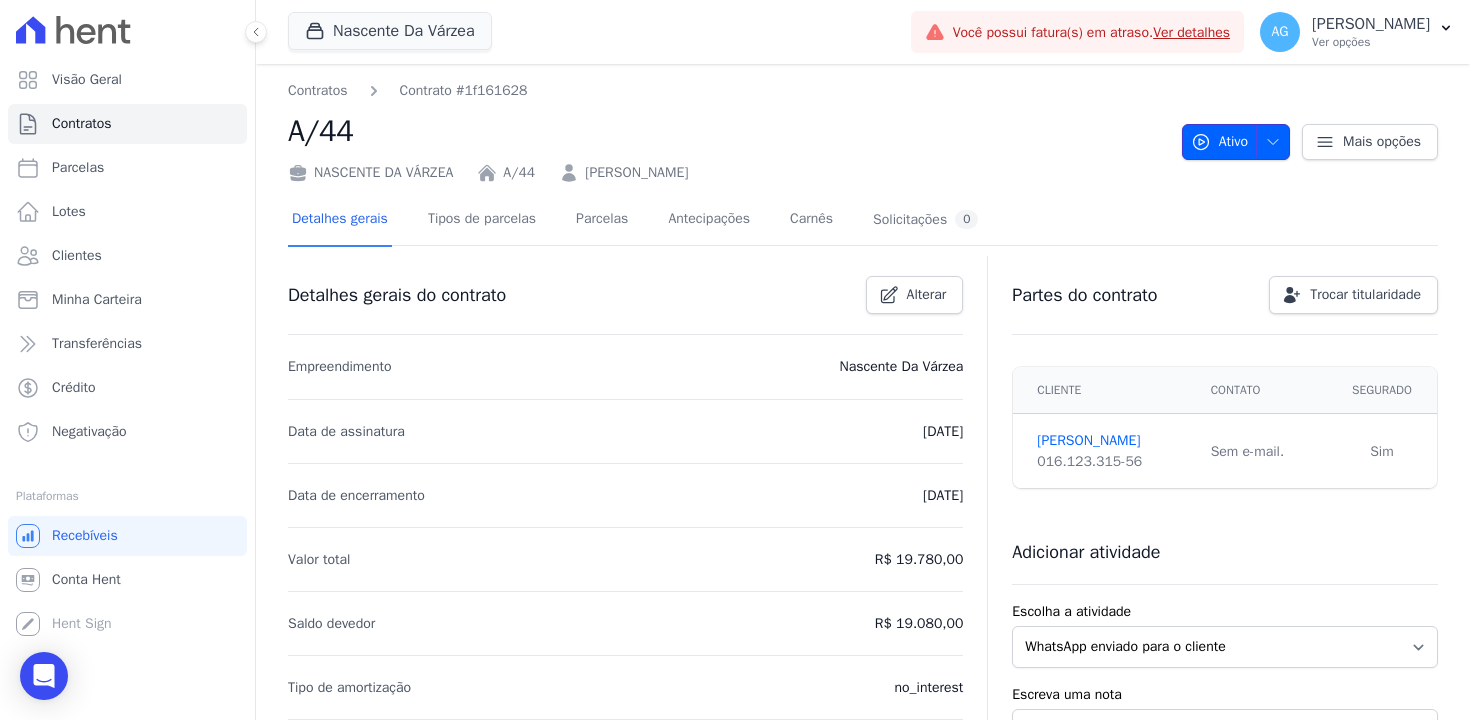 click 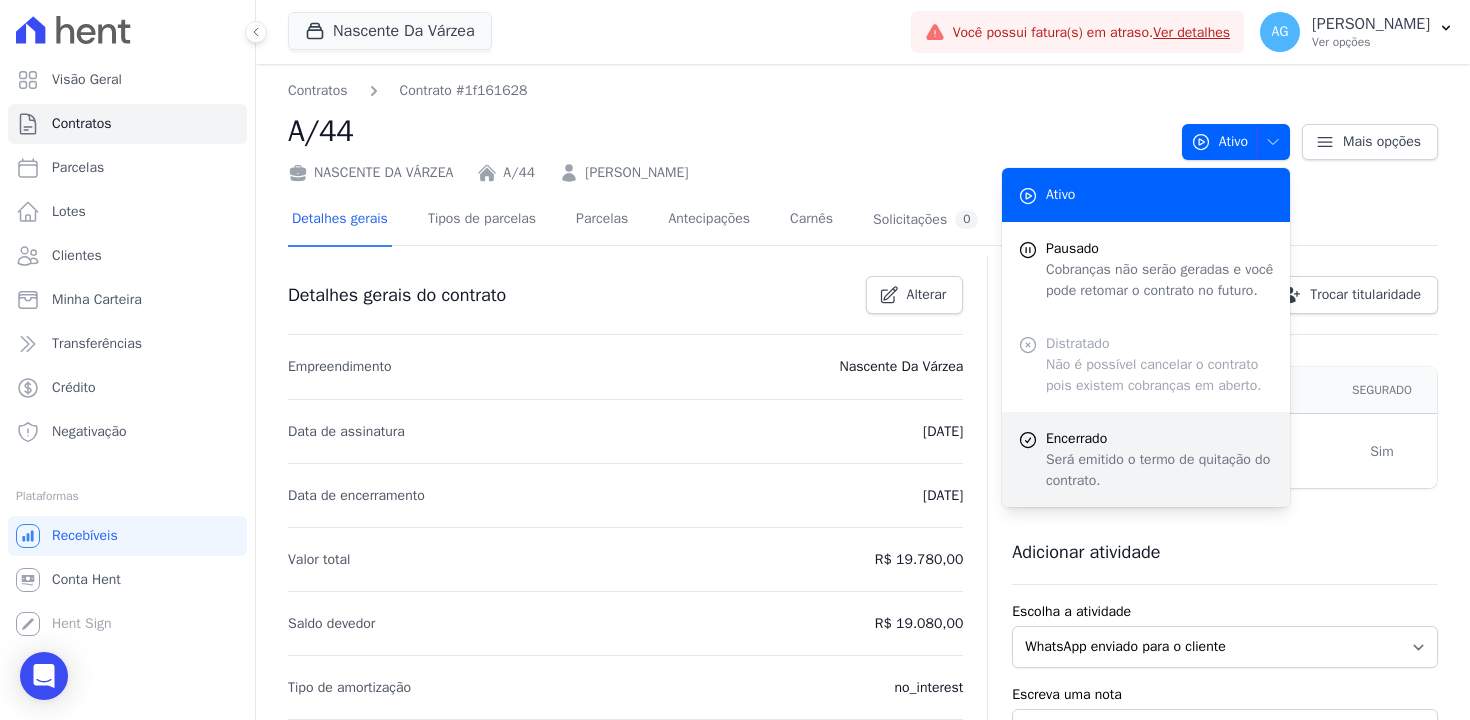 click on "Encerrado" at bounding box center (1160, 438) 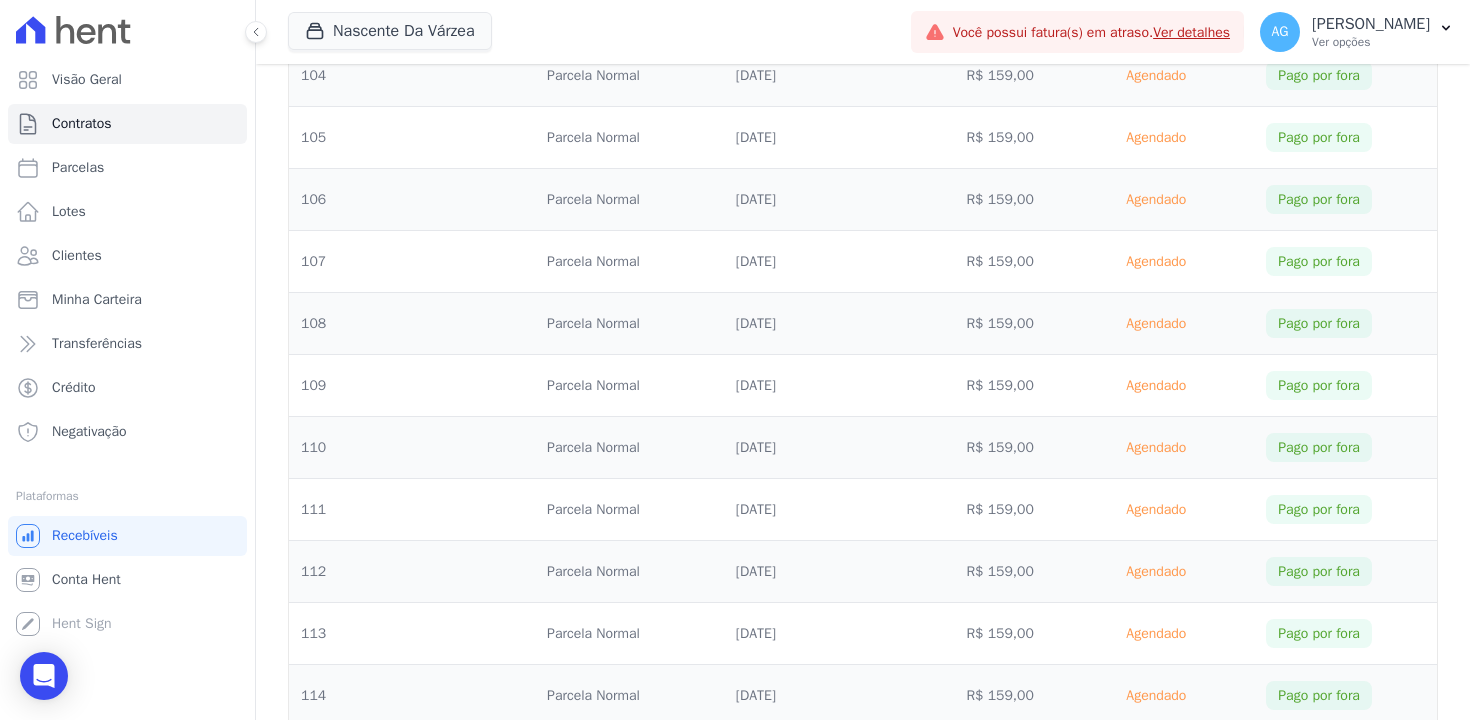 scroll, scrollTop: 7829, scrollLeft: 0, axis: vertical 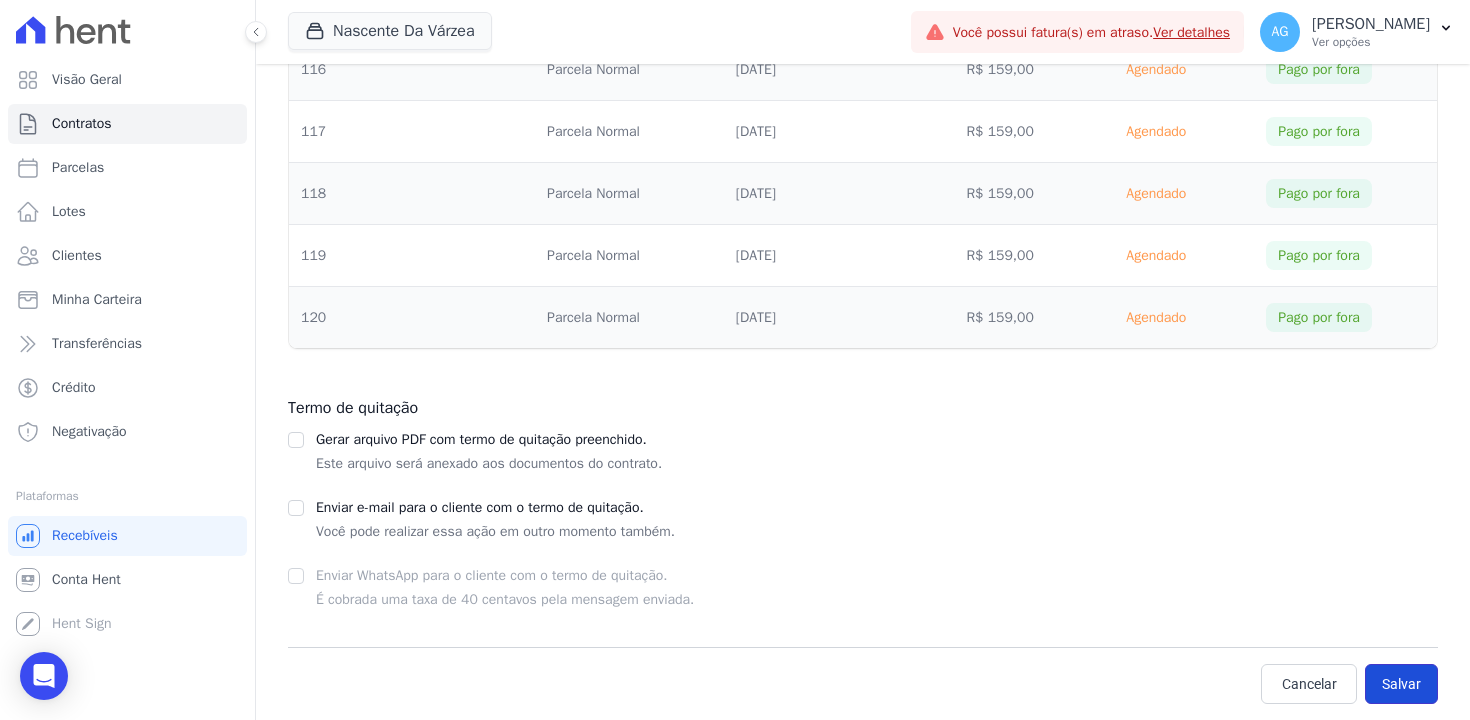 click on "Salvar" at bounding box center (1401, 684) 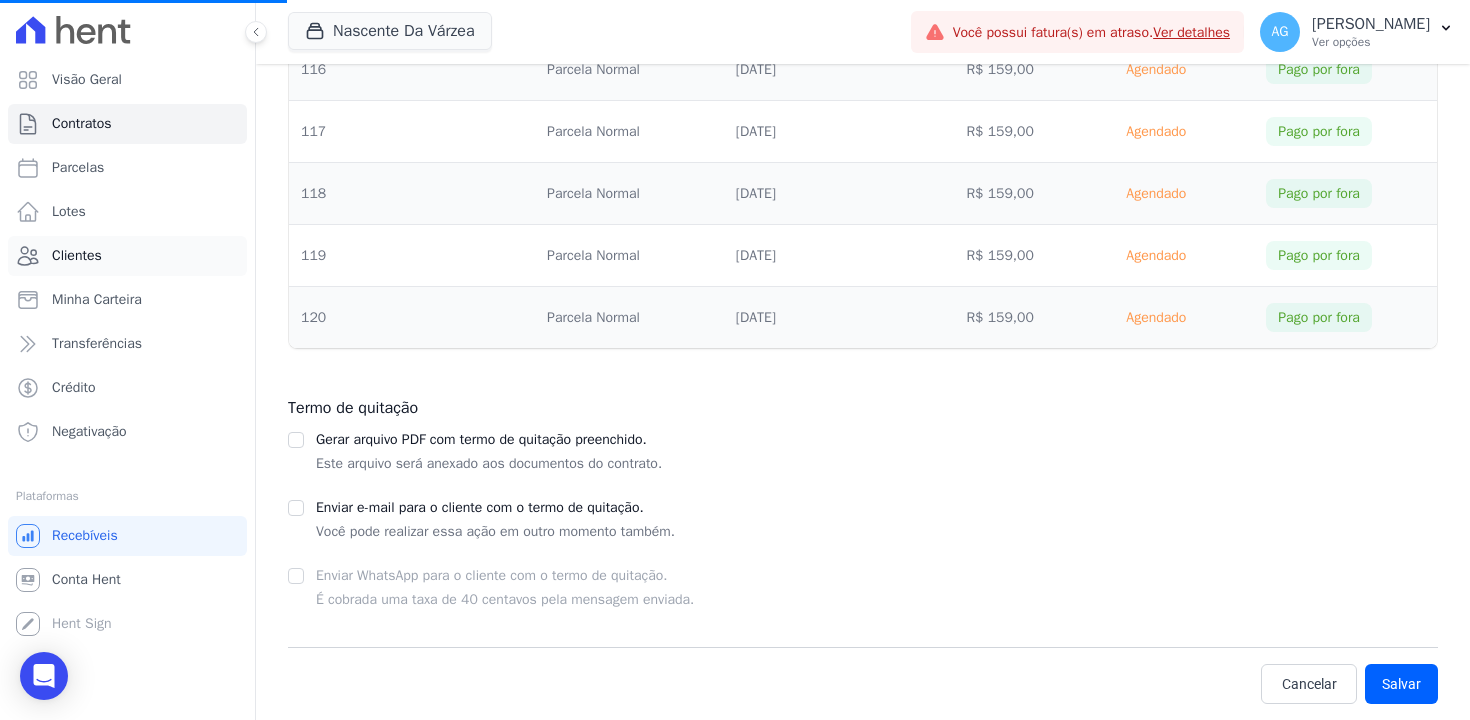 click on "Clientes" at bounding box center [77, 256] 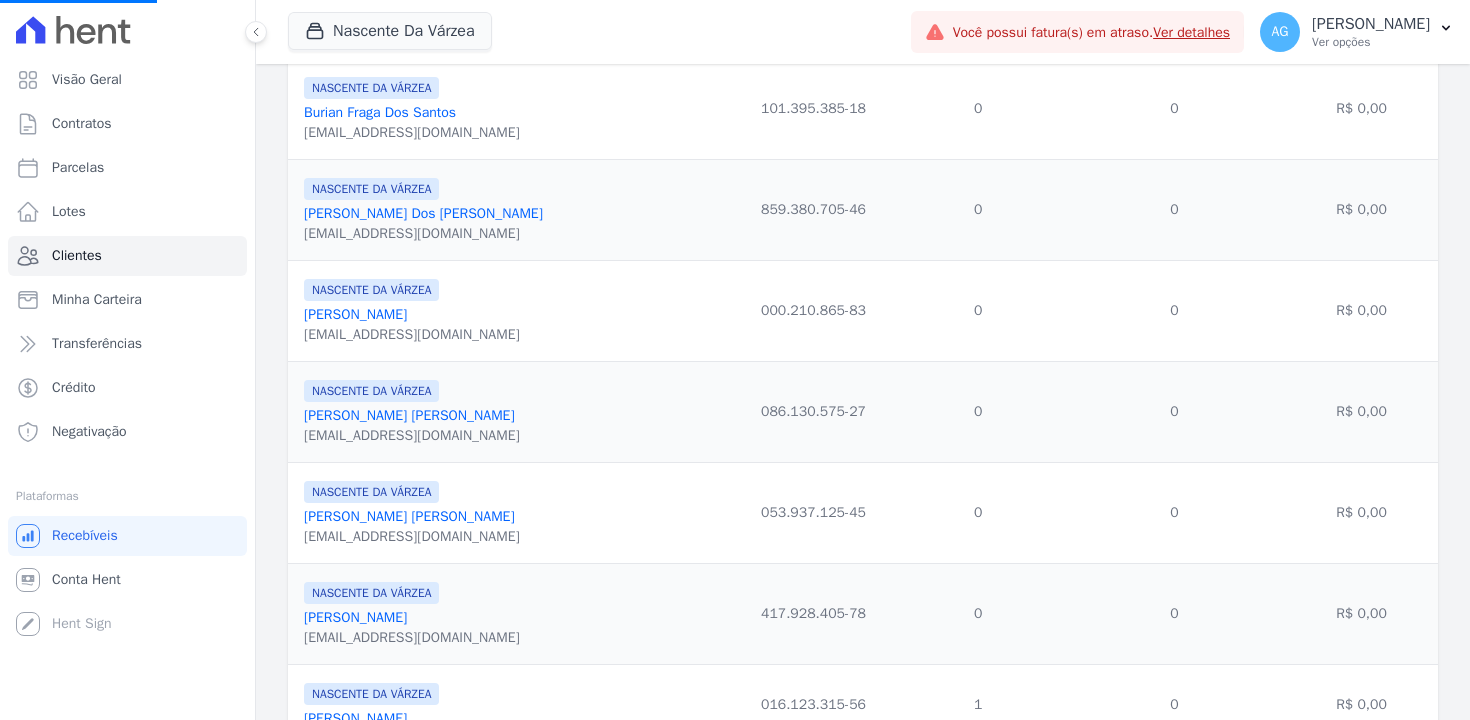 scroll, scrollTop: 855, scrollLeft: 0, axis: vertical 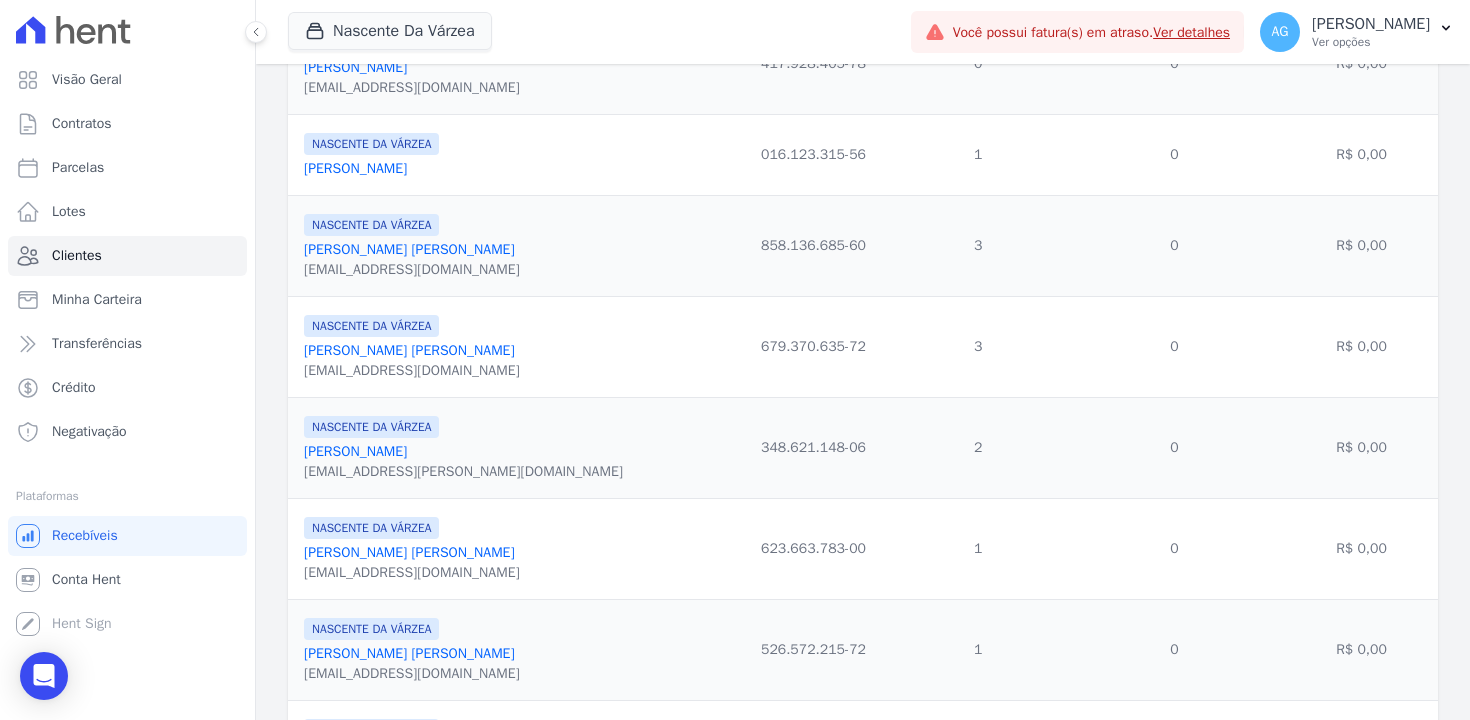 click on "[PERSON_NAME]" at bounding box center (409, 350) 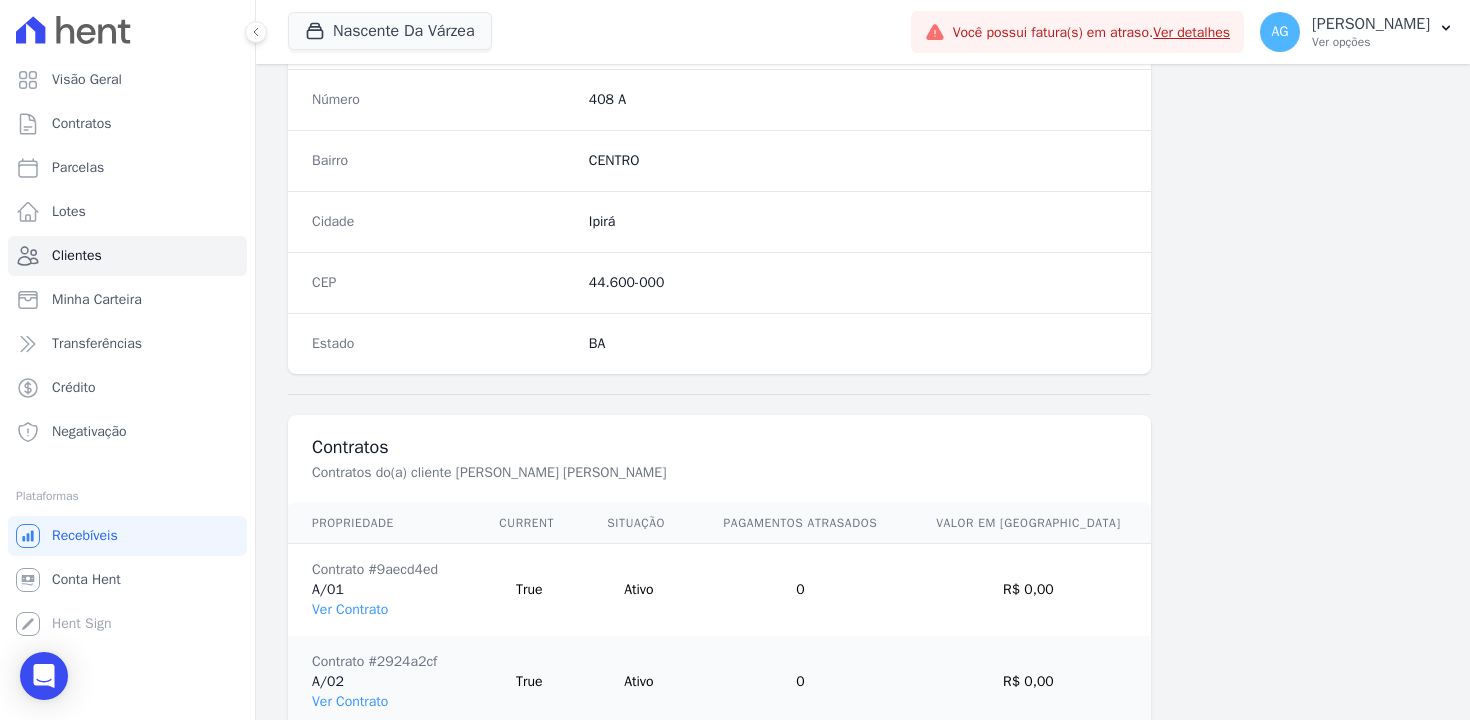 scroll, scrollTop: 1335, scrollLeft: 0, axis: vertical 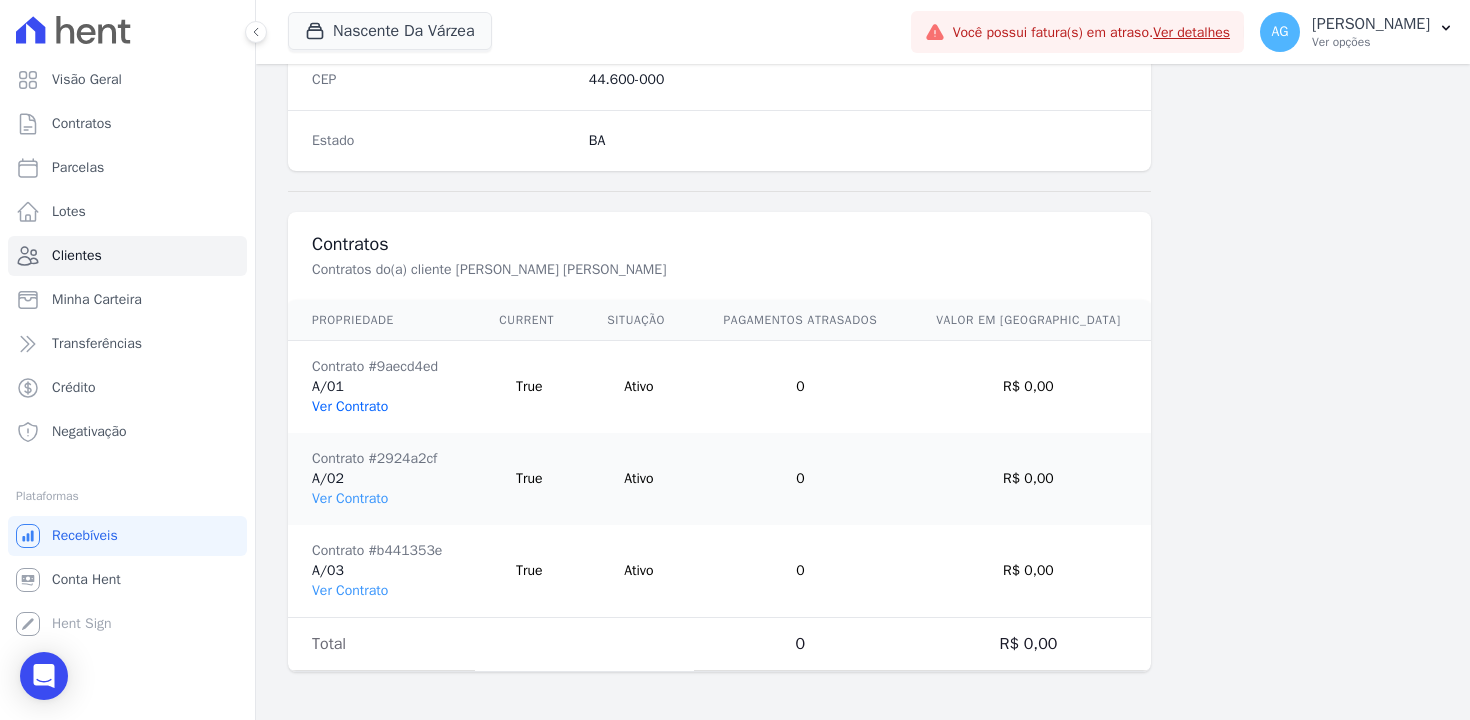 click on "Ver Contrato" at bounding box center (350, 406) 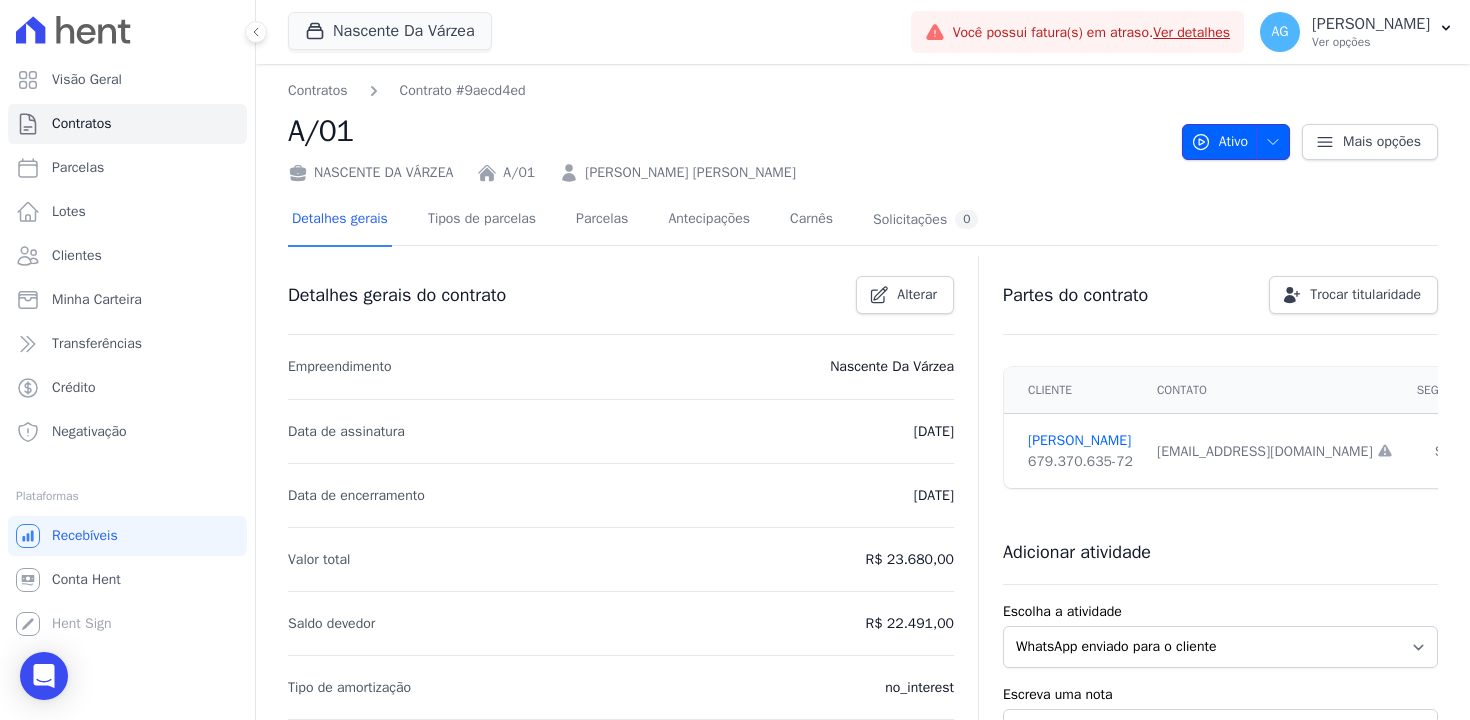 click at bounding box center (1268, 142) 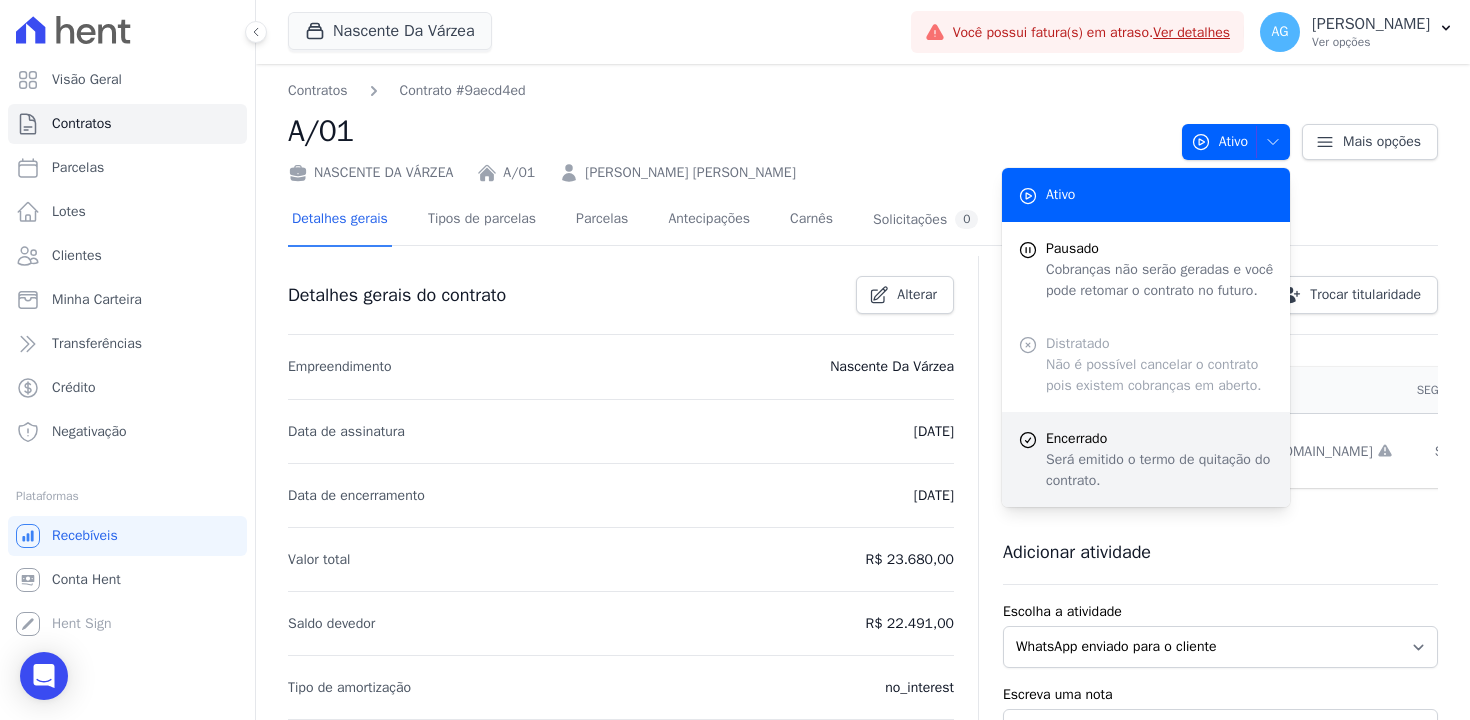 click on "Será emitido o termo de quitação do contrato." at bounding box center [1160, 470] 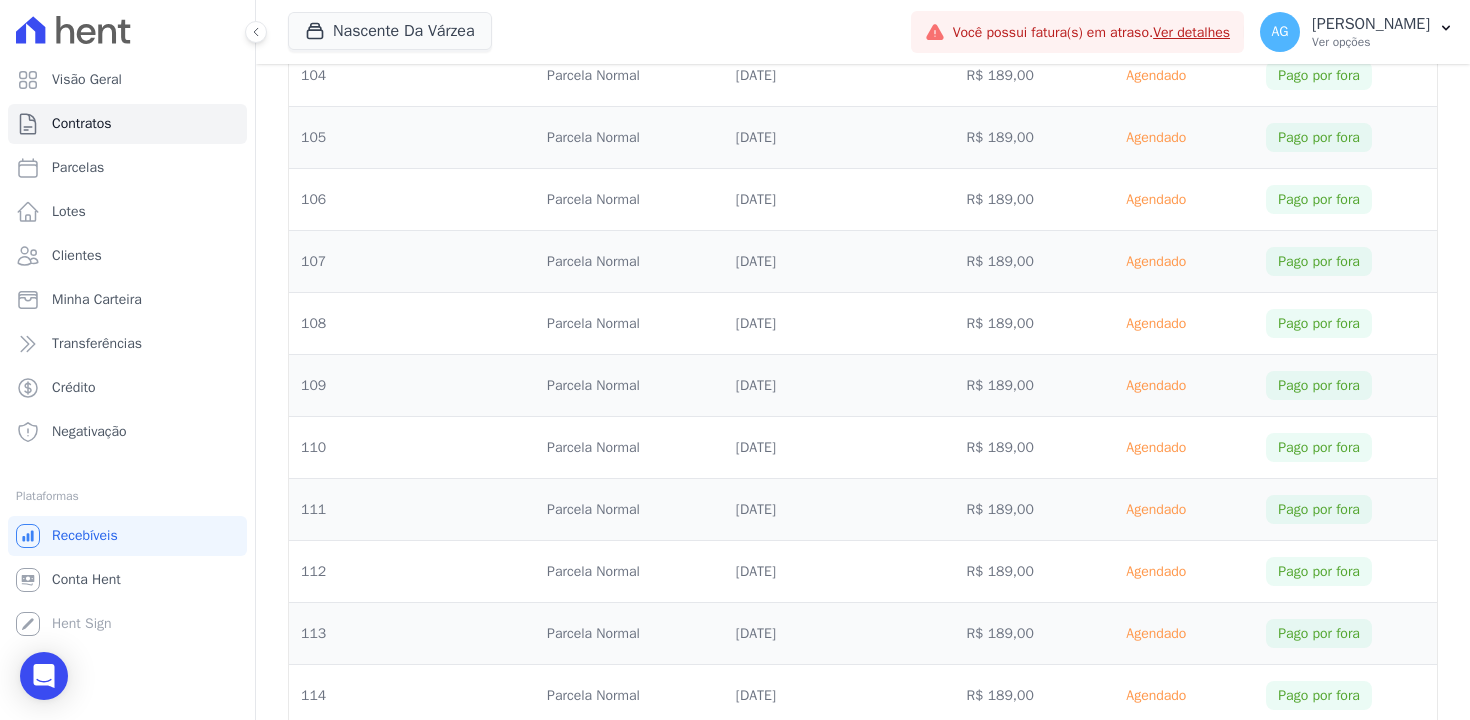 scroll, scrollTop: 7767, scrollLeft: 0, axis: vertical 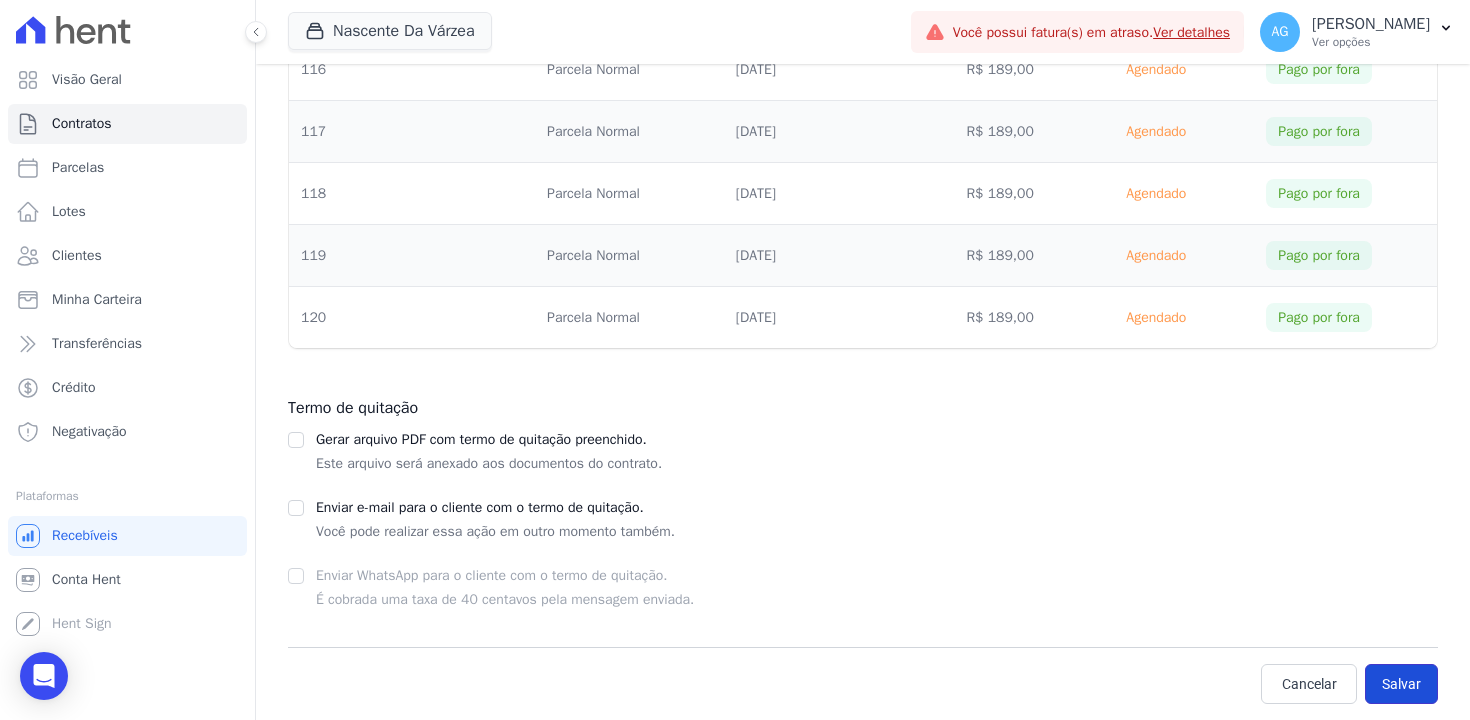 click on "Salvar" at bounding box center [1401, 684] 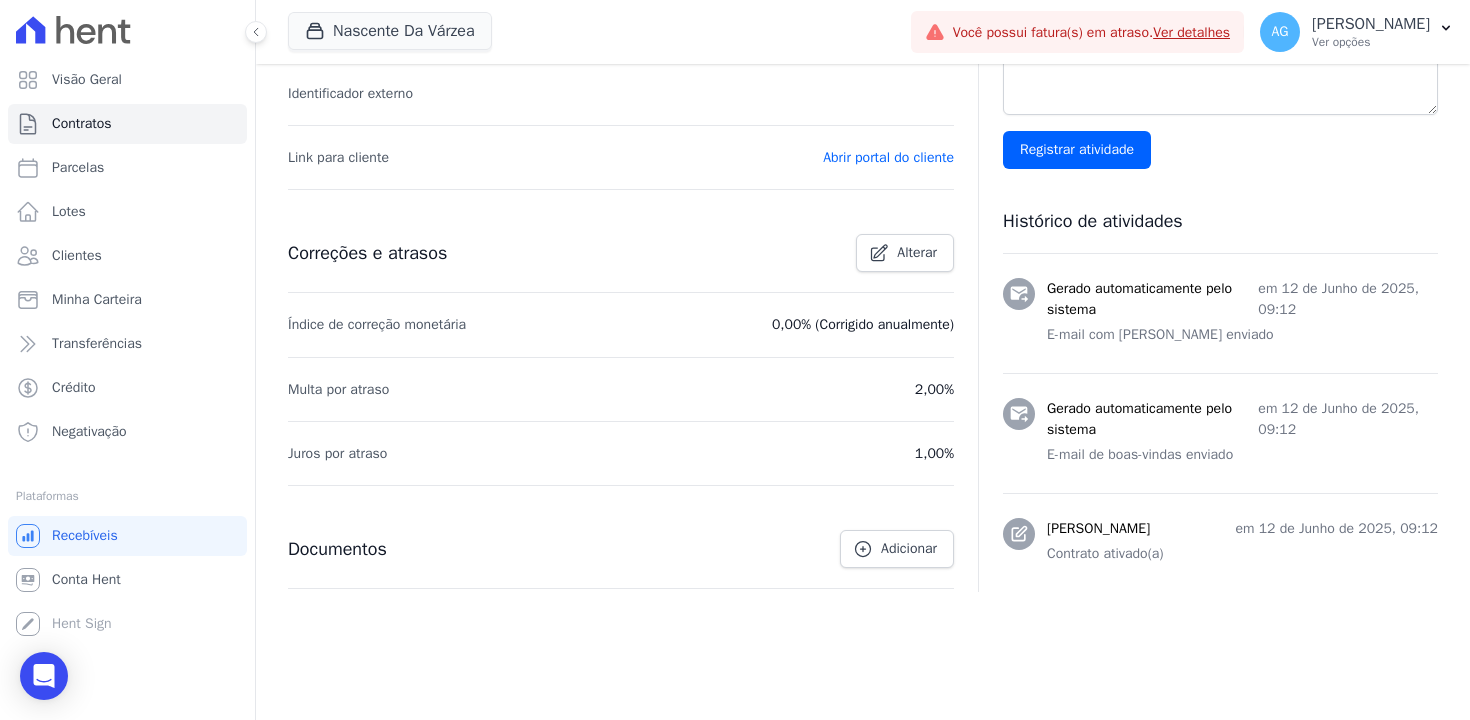 scroll, scrollTop: 674, scrollLeft: 0, axis: vertical 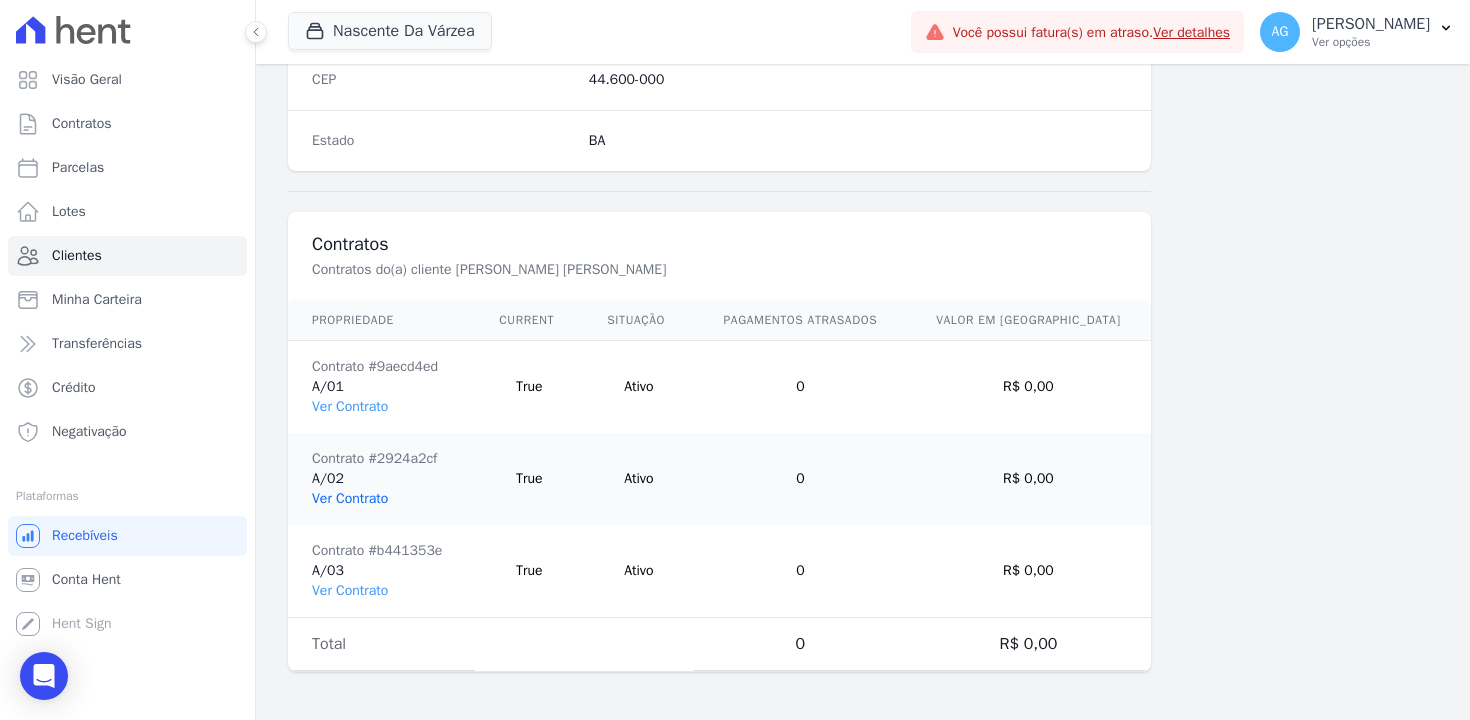 click on "Ver Contrato" at bounding box center [350, 498] 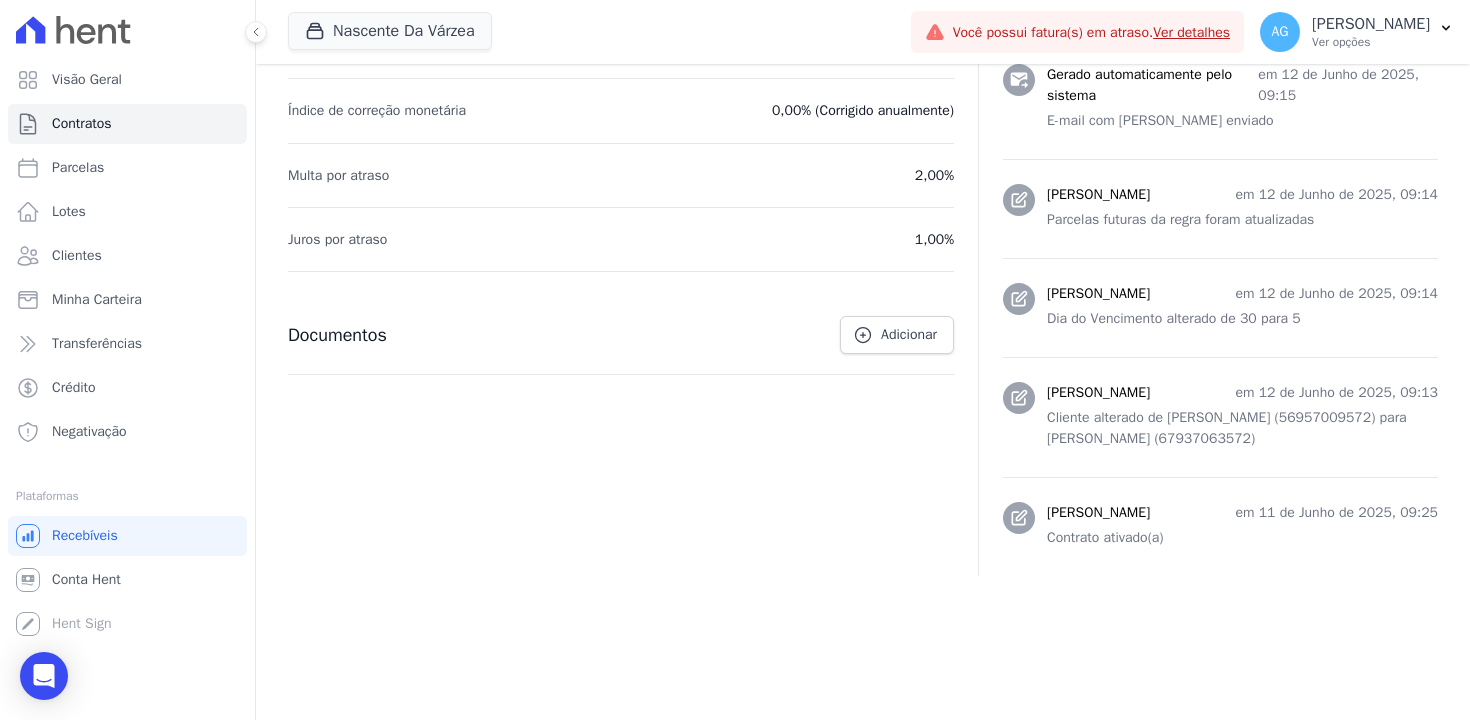 scroll, scrollTop: 0, scrollLeft: 0, axis: both 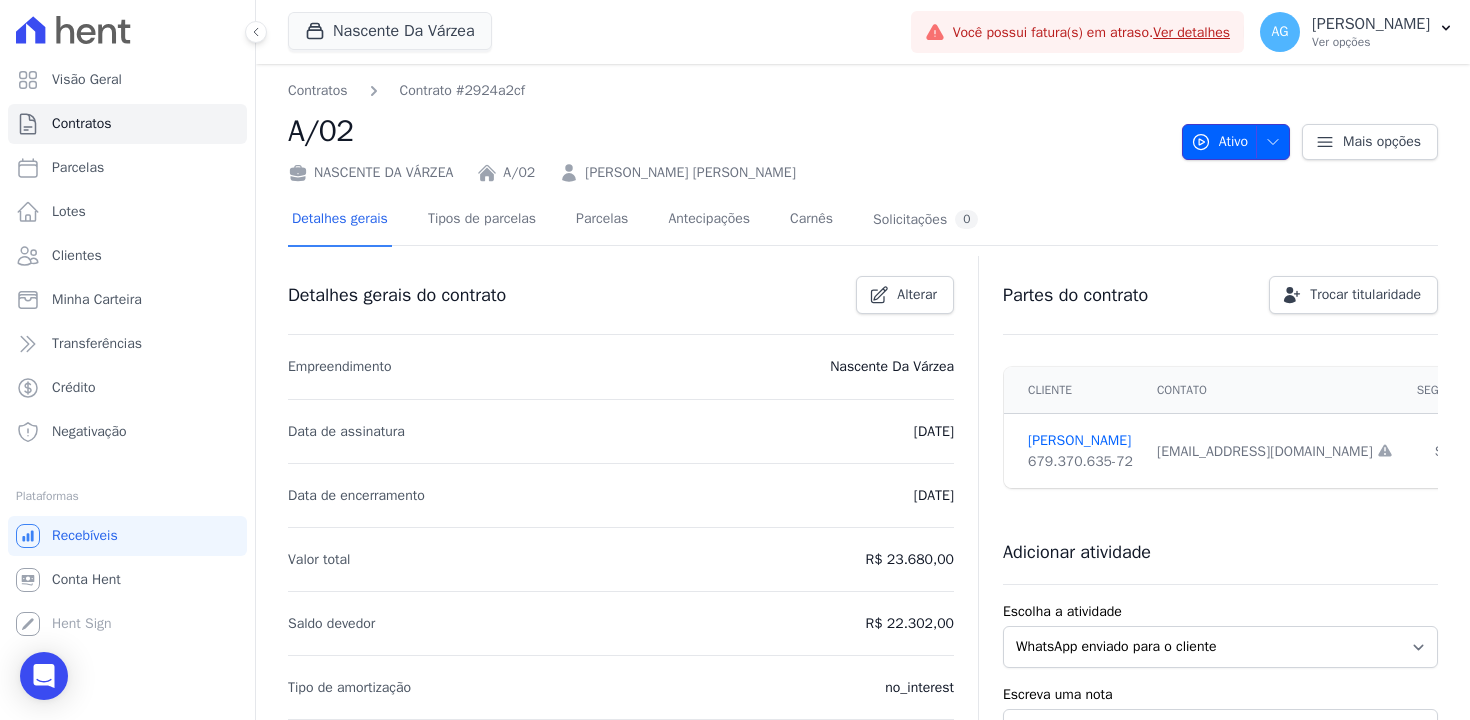 click on "Ativo" at bounding box center [1236, 142] 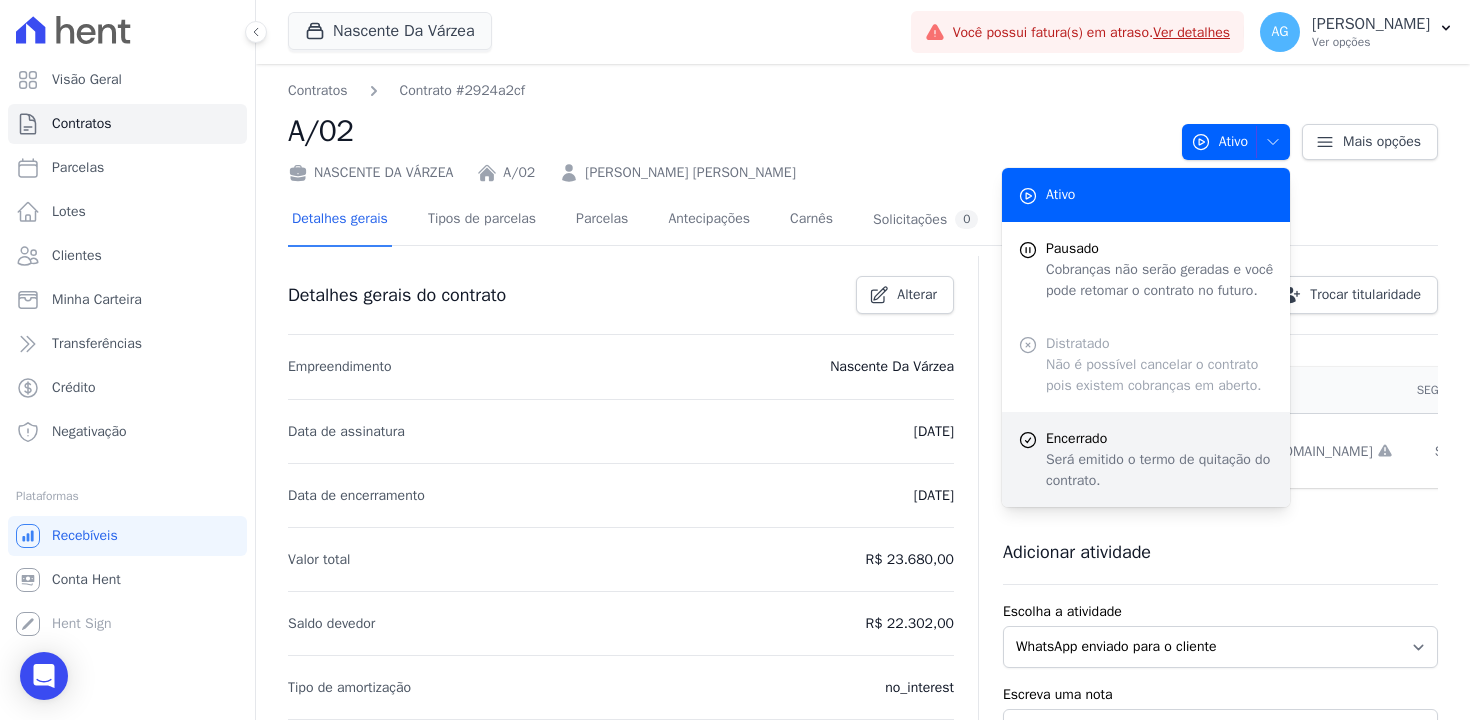 click on "Será emitido o termo de quitação do contrato." at bounding box center [1160, 470] 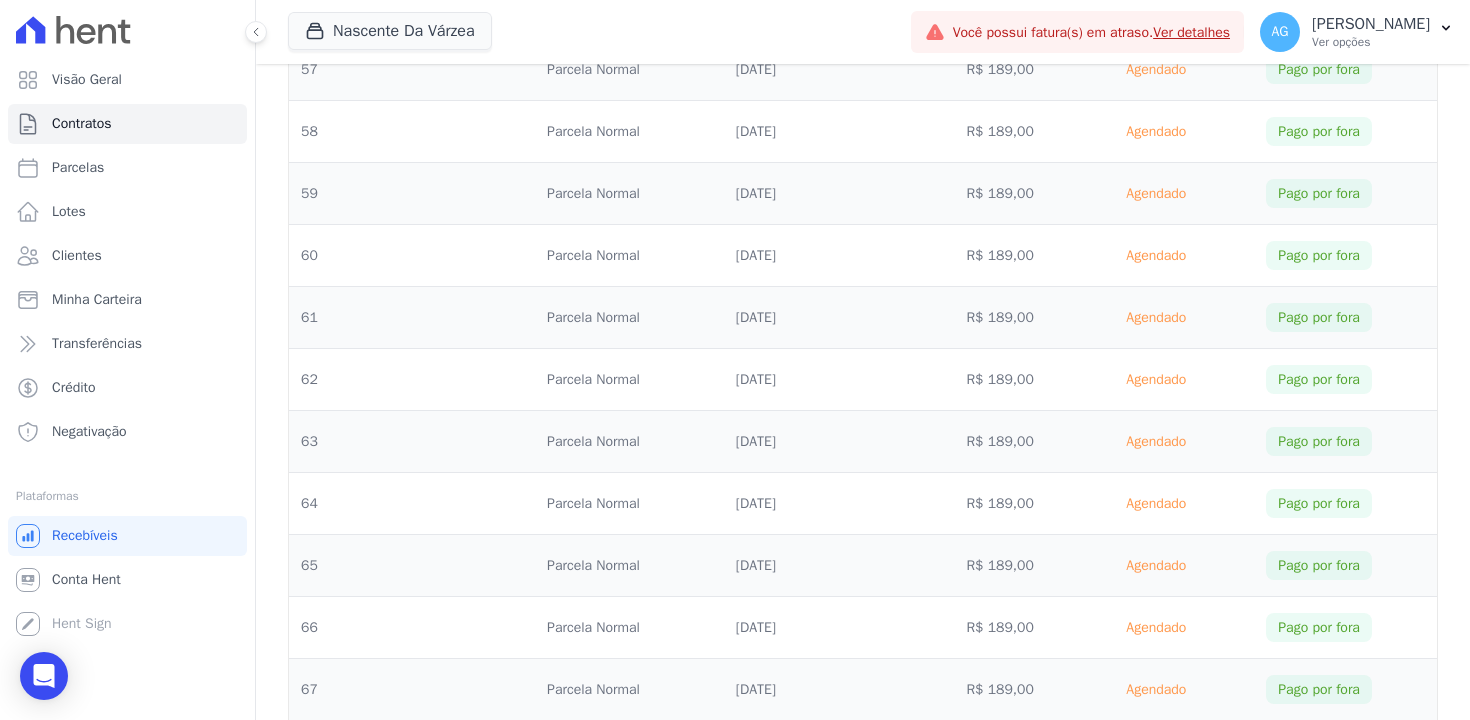 scroll, scrollTop: 4290, scrollLeft: 0, axis: vertical 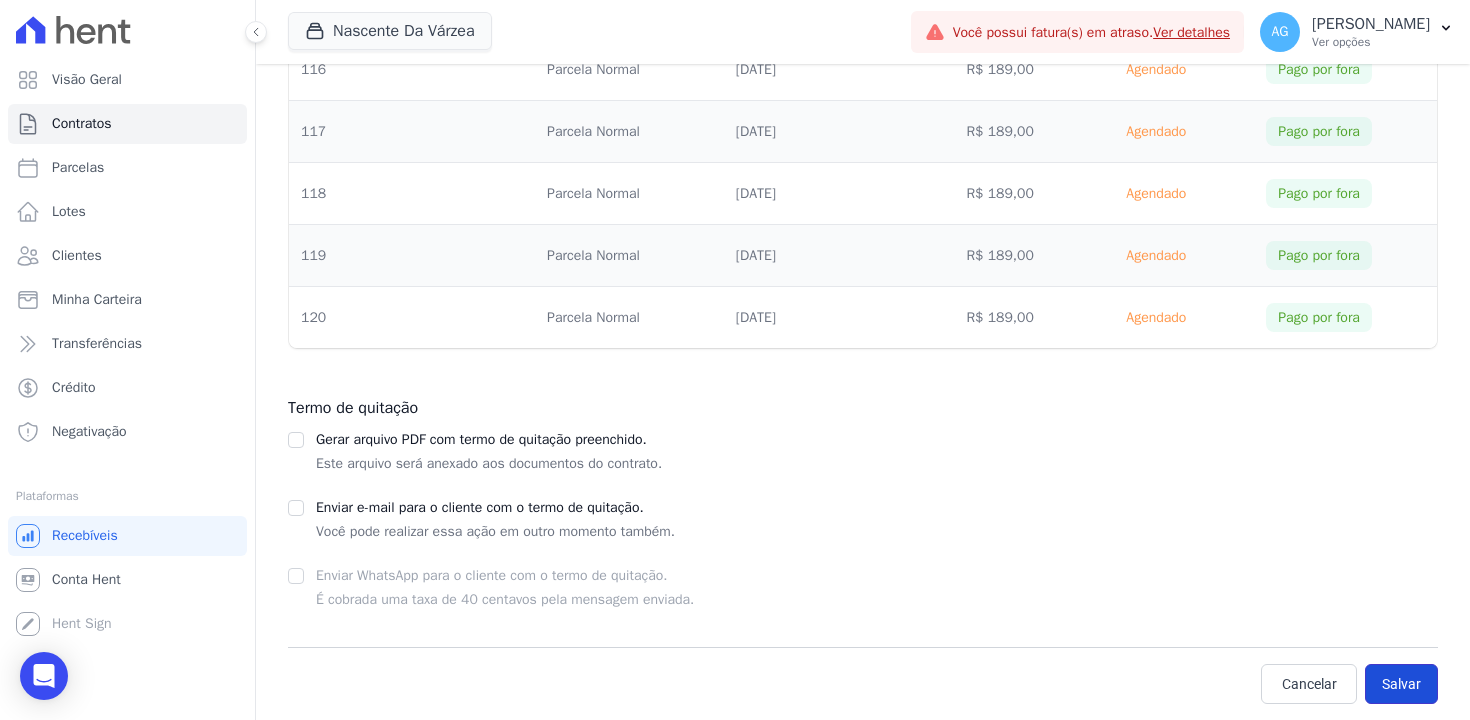 click on "Salvar" at bounding box center [1401, 684] 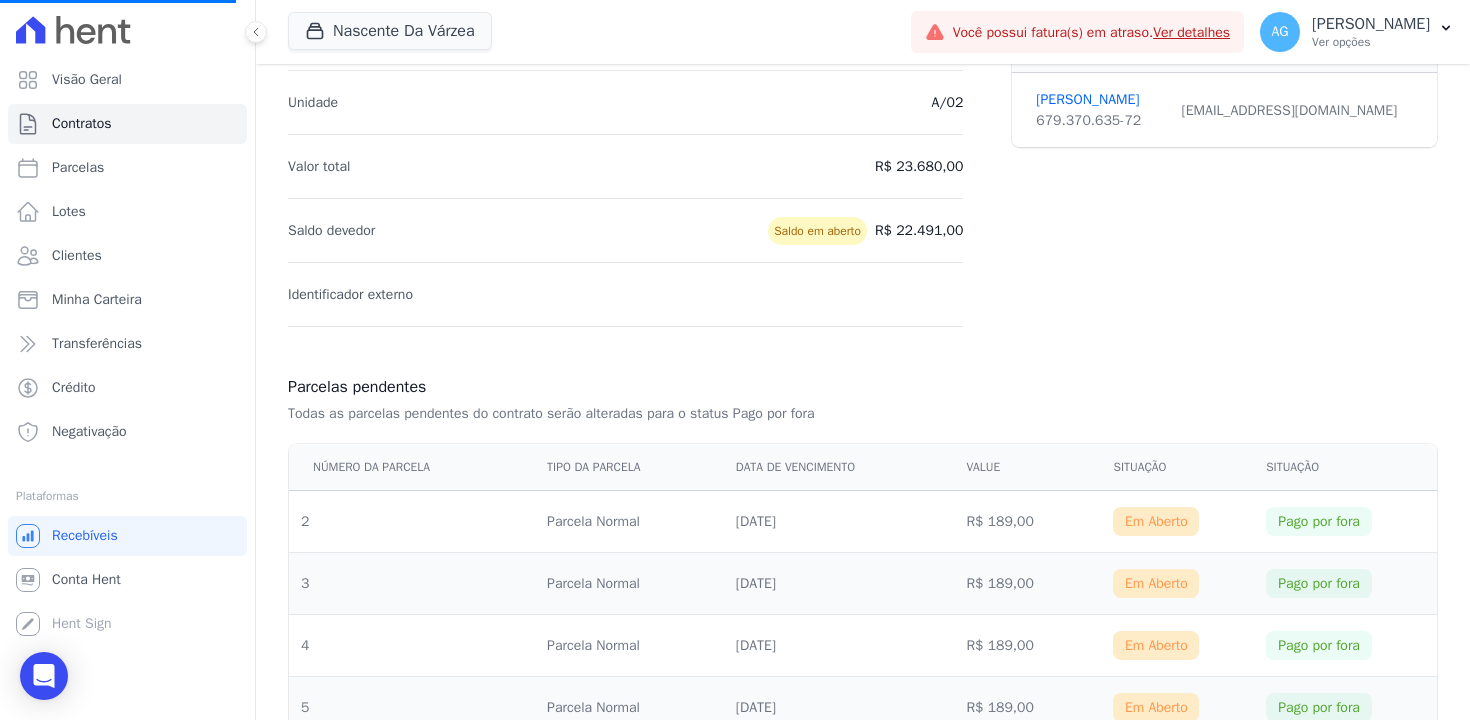 scroll, scrollTop: 0, scrollLeft: 0, axis: both 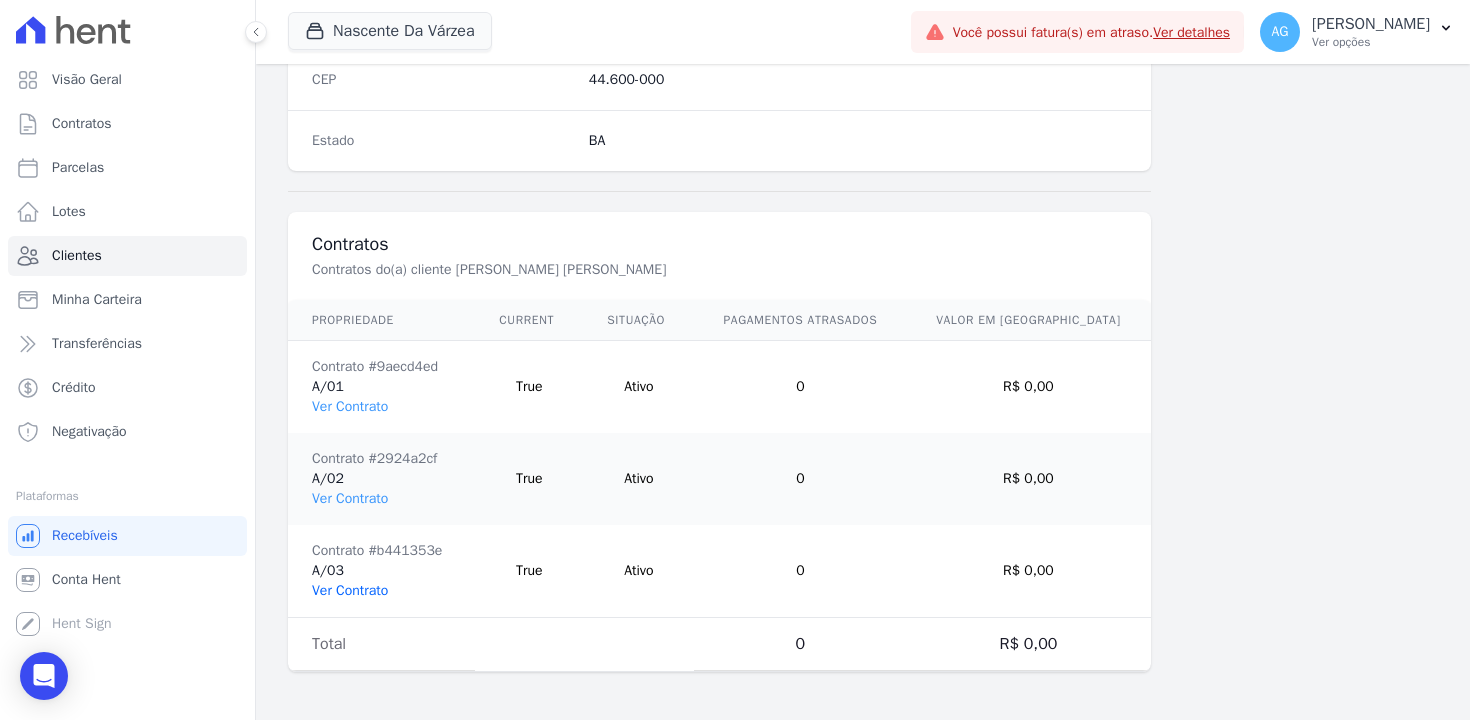 click on "Ver Contrato" at bounding box center (350, 590) 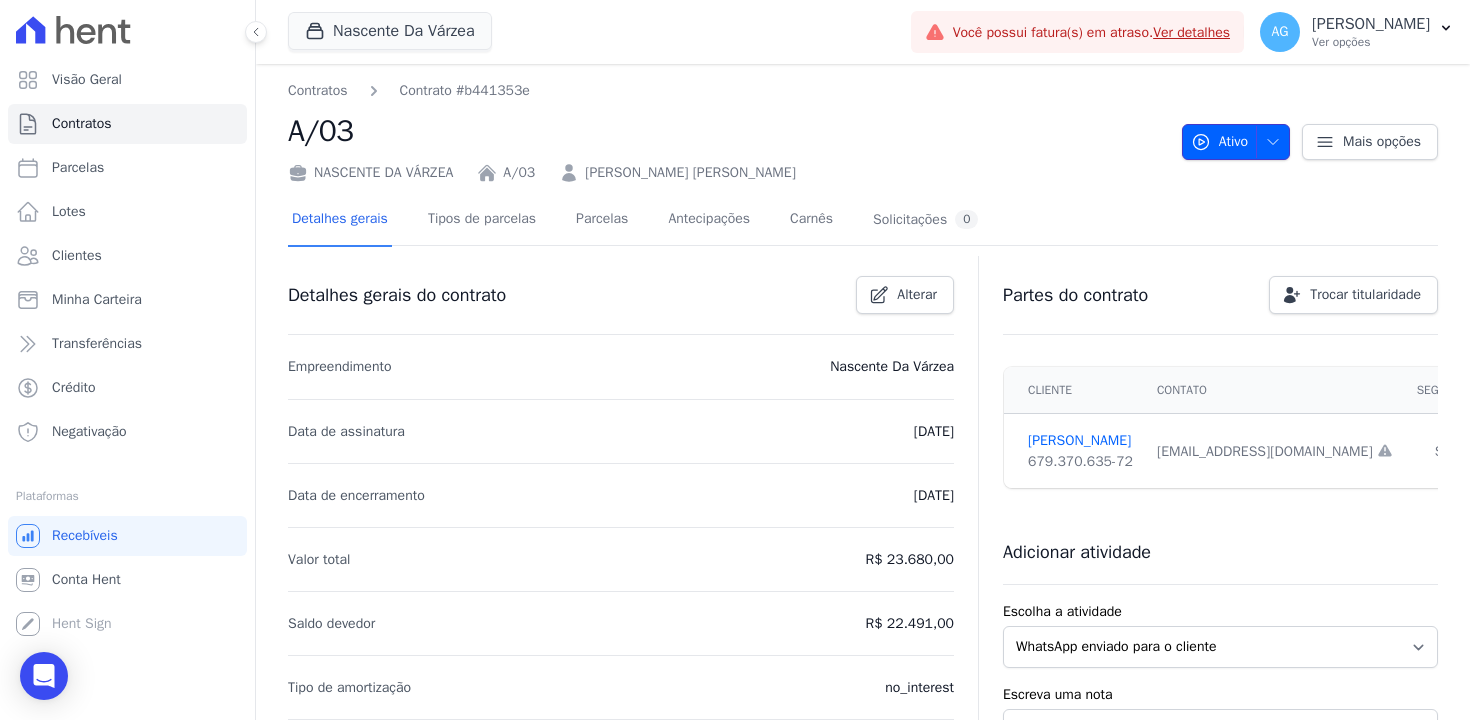 click at bounding box center [1268, 142] 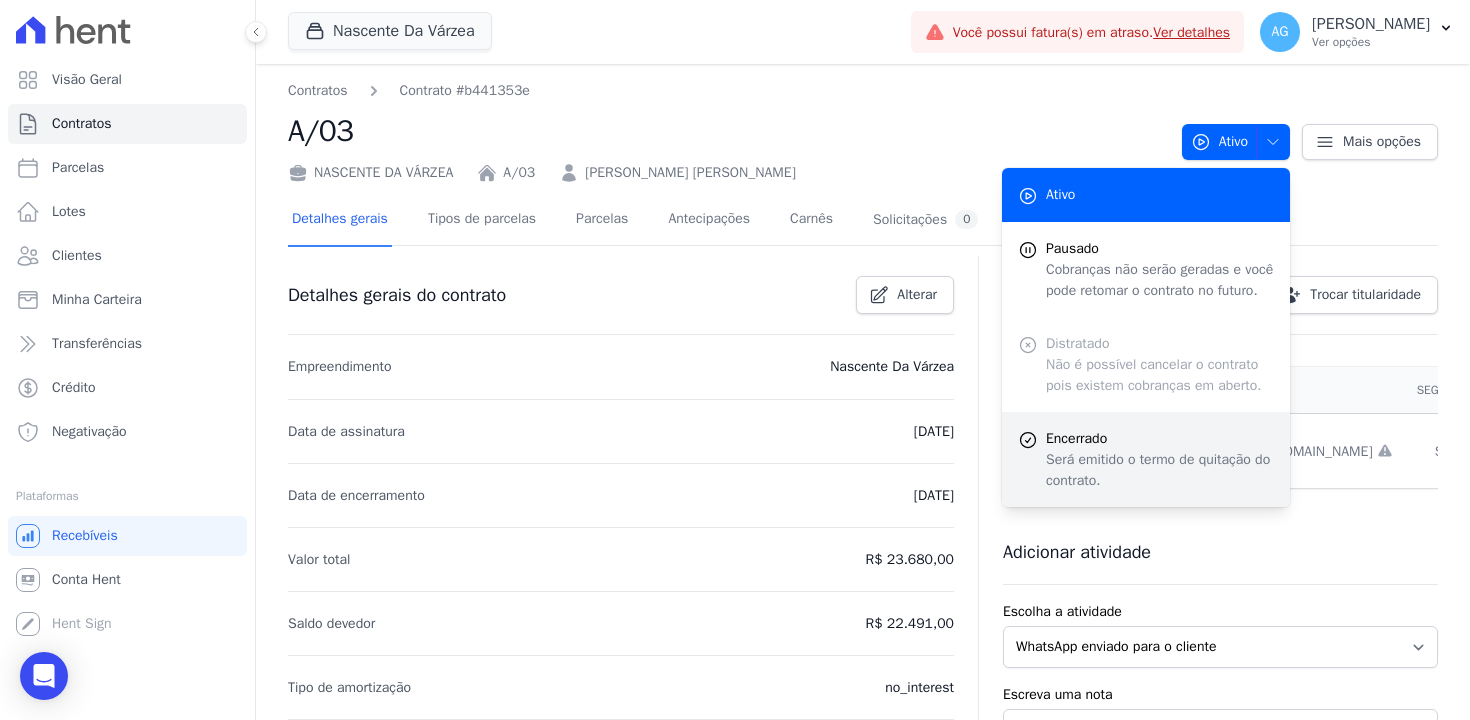 click on "Será emitido o termo de quitação do contrato." at bounding box center [1160, 470] 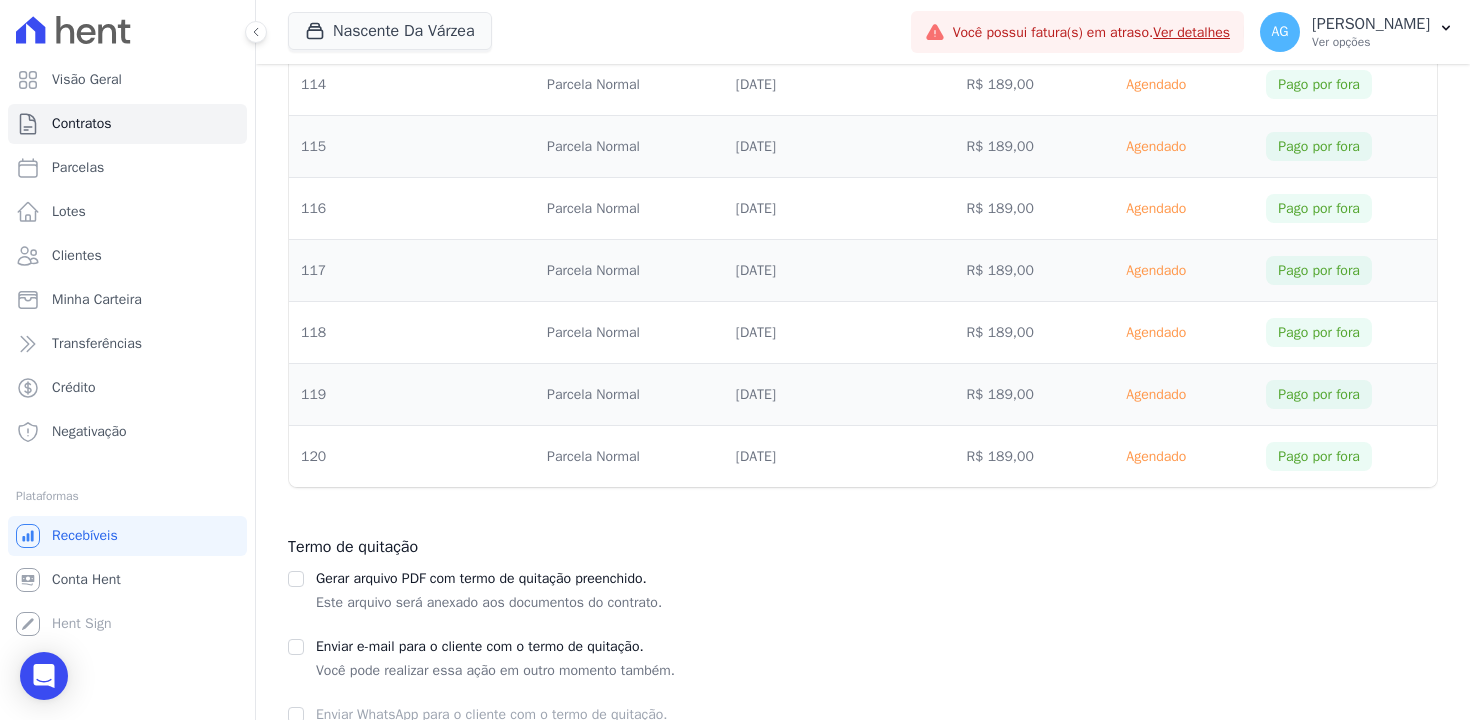 scroll, scrollTop: 7767, scrollLeft: 0, axis: vertical 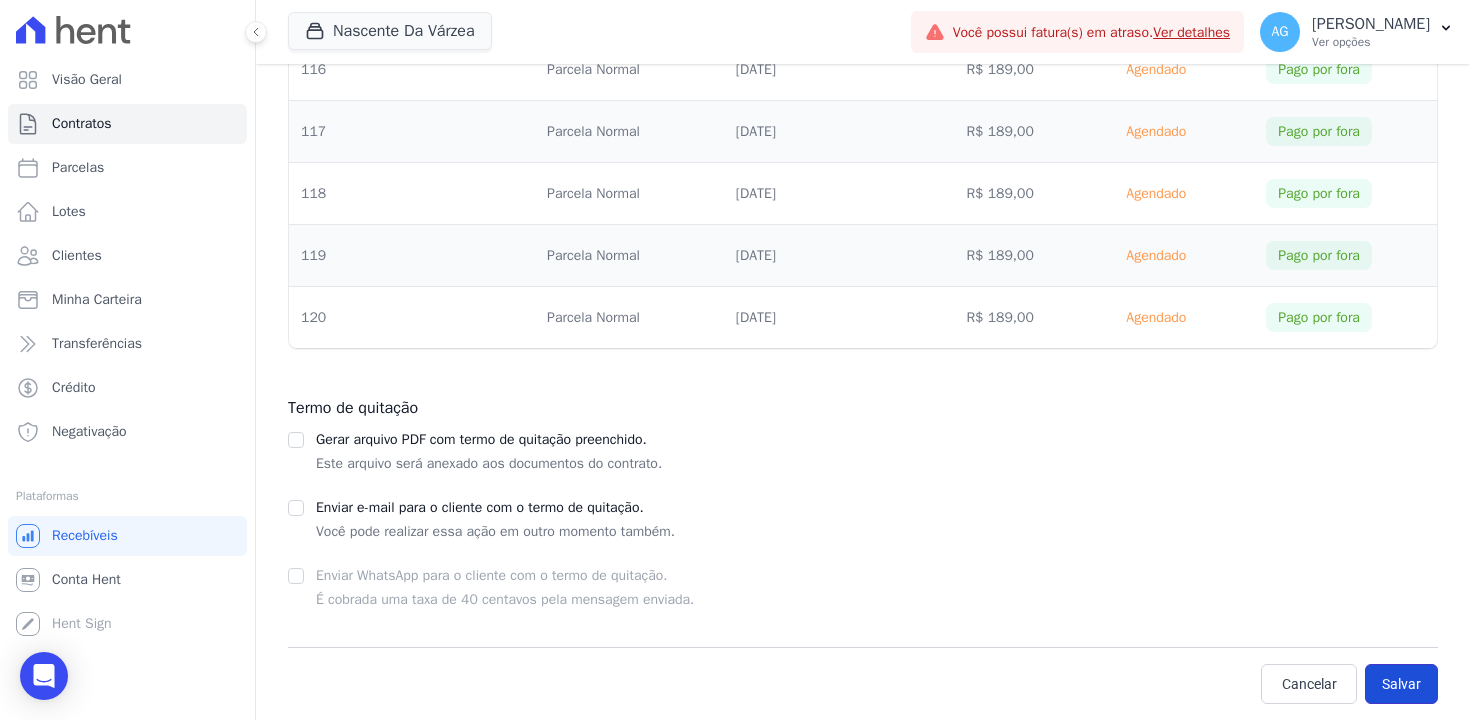 click on "Salvar" at bounding box center (1401, 684) 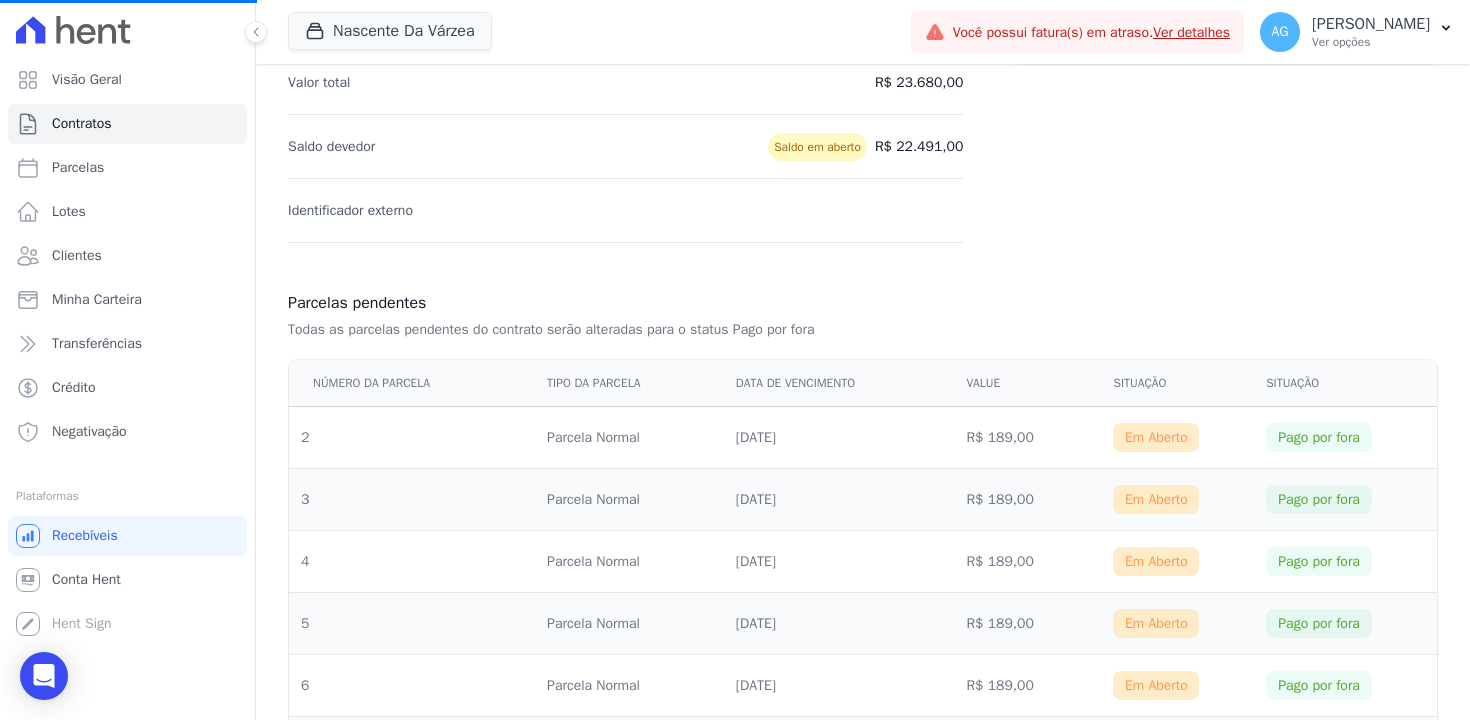 scroll, scrollTop: 0, scrollLeft: 0, axis: both 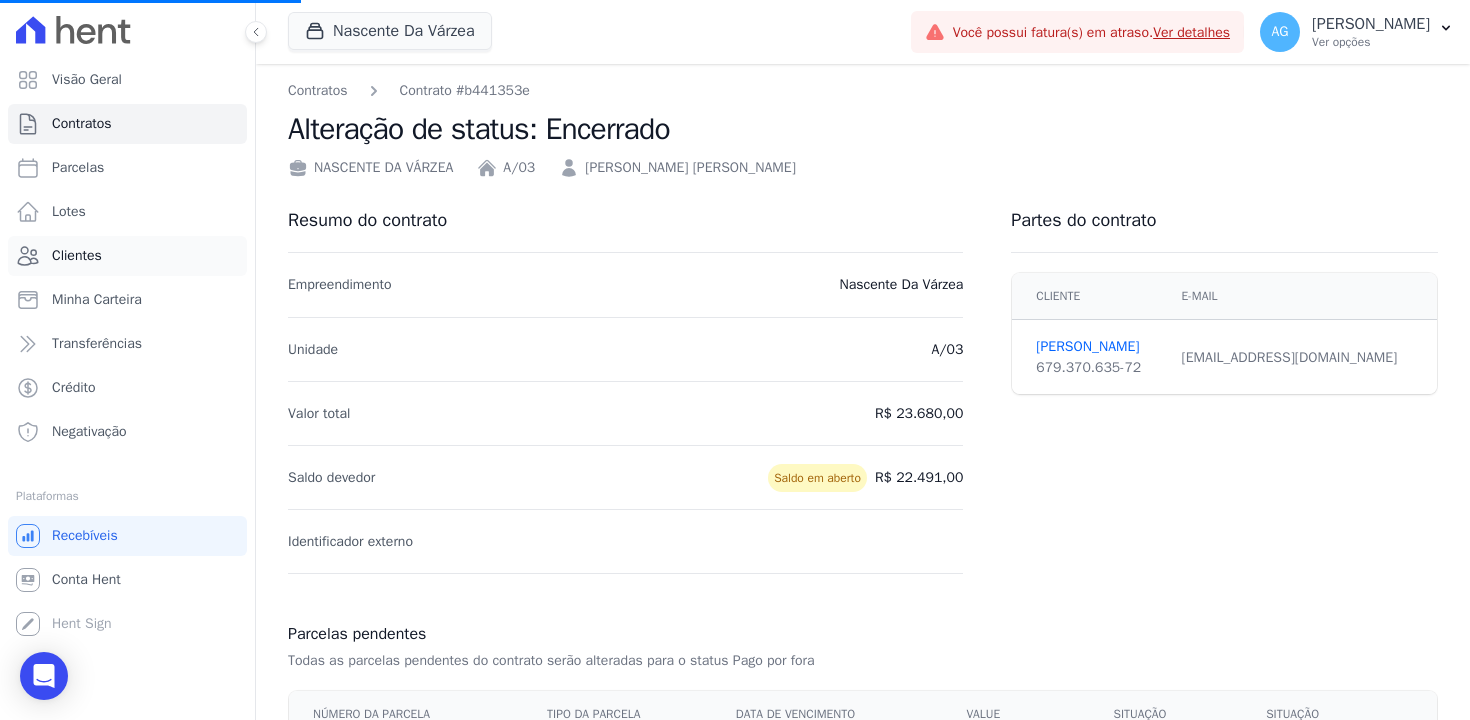 click on "Clientes" at bounding box center (127, 256) 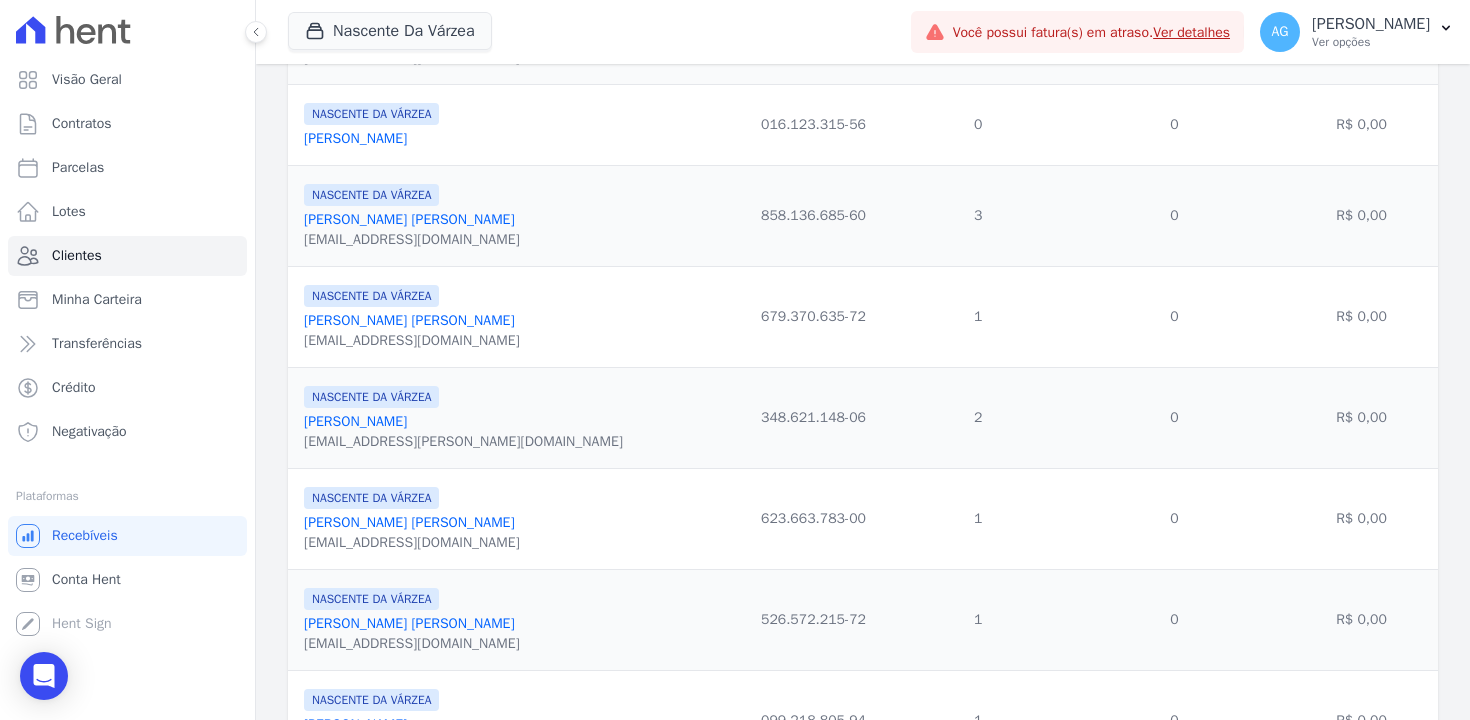 scroll, scrollTop: 1289, scrollLeft: 0, axis: vertical 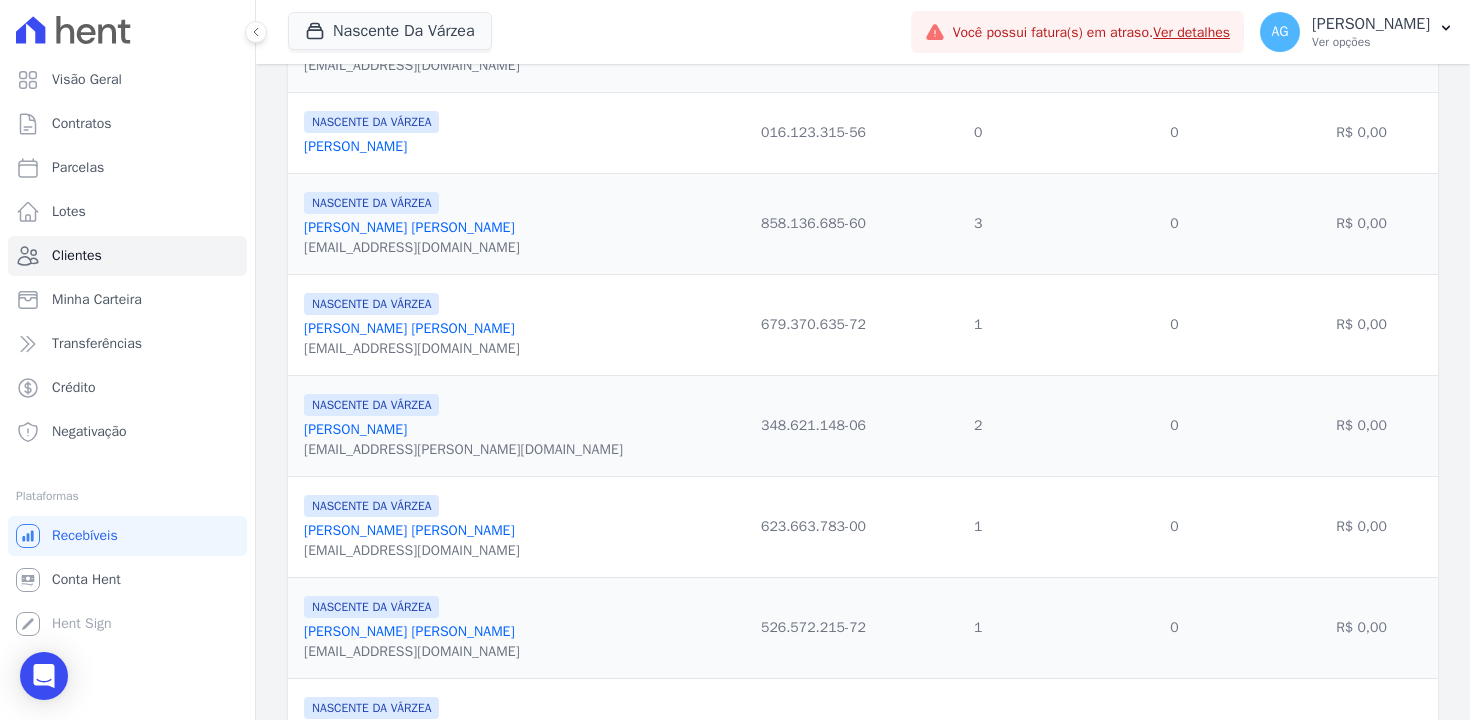 click on "[PERSON_NAME]" at bounding box center (409, 227) 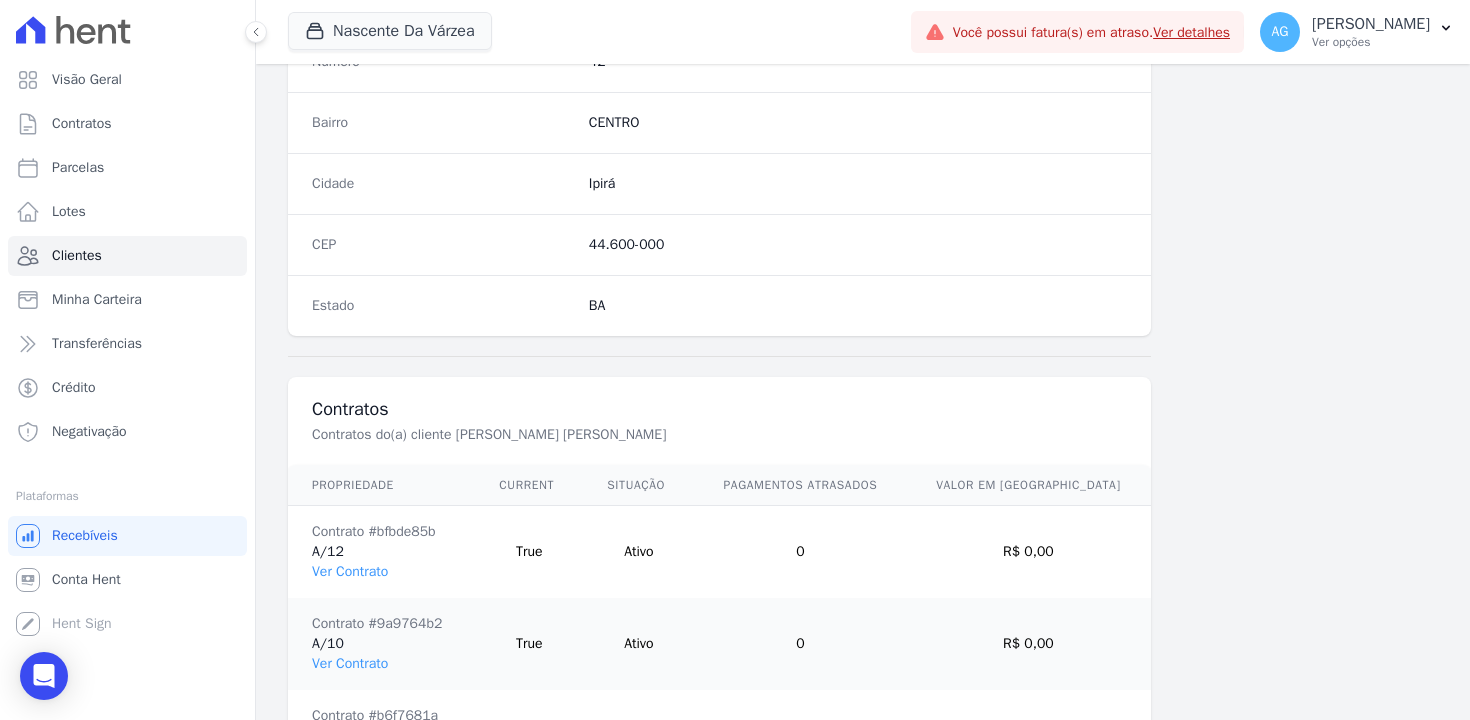 scroll, scrollTop: 1335, scrollLeft: 0, axis: vertical 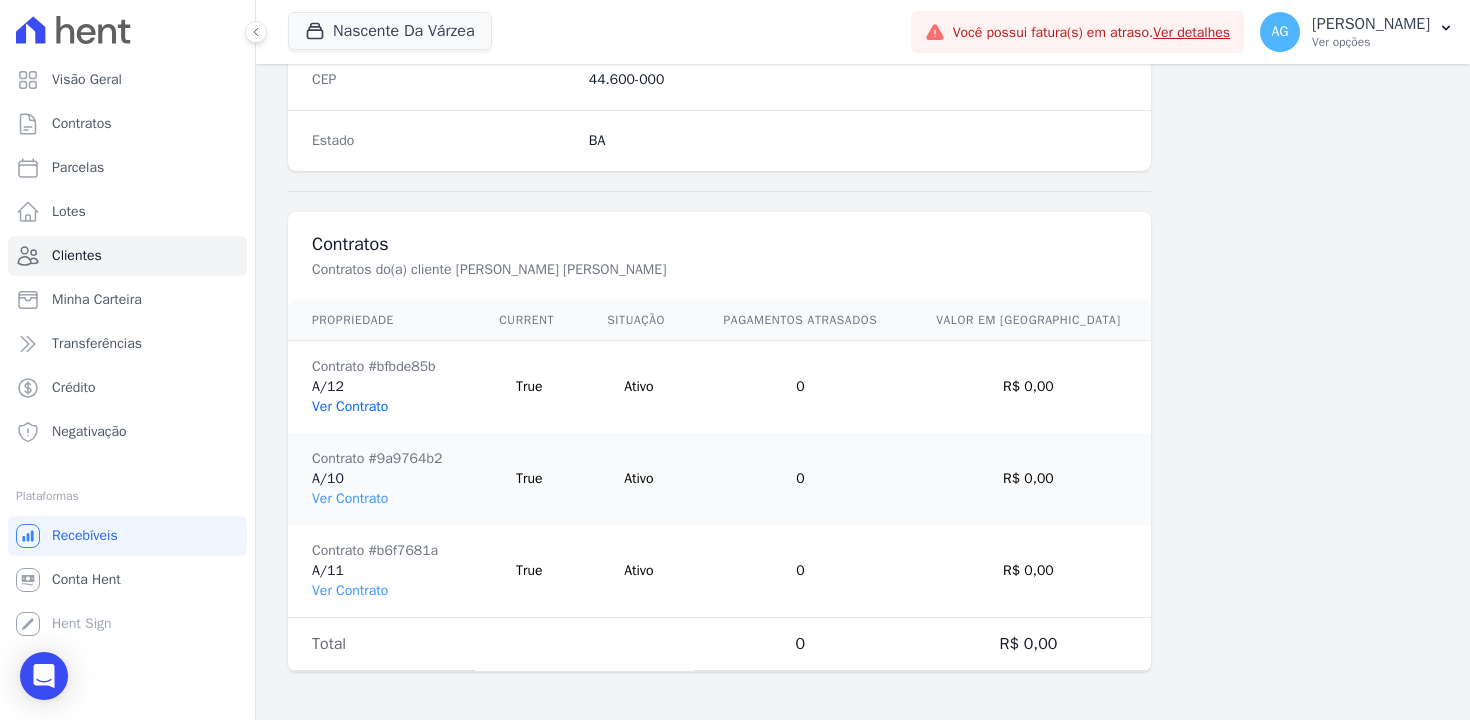 click on "Ver Contrato" at bounding box center [350, 406] 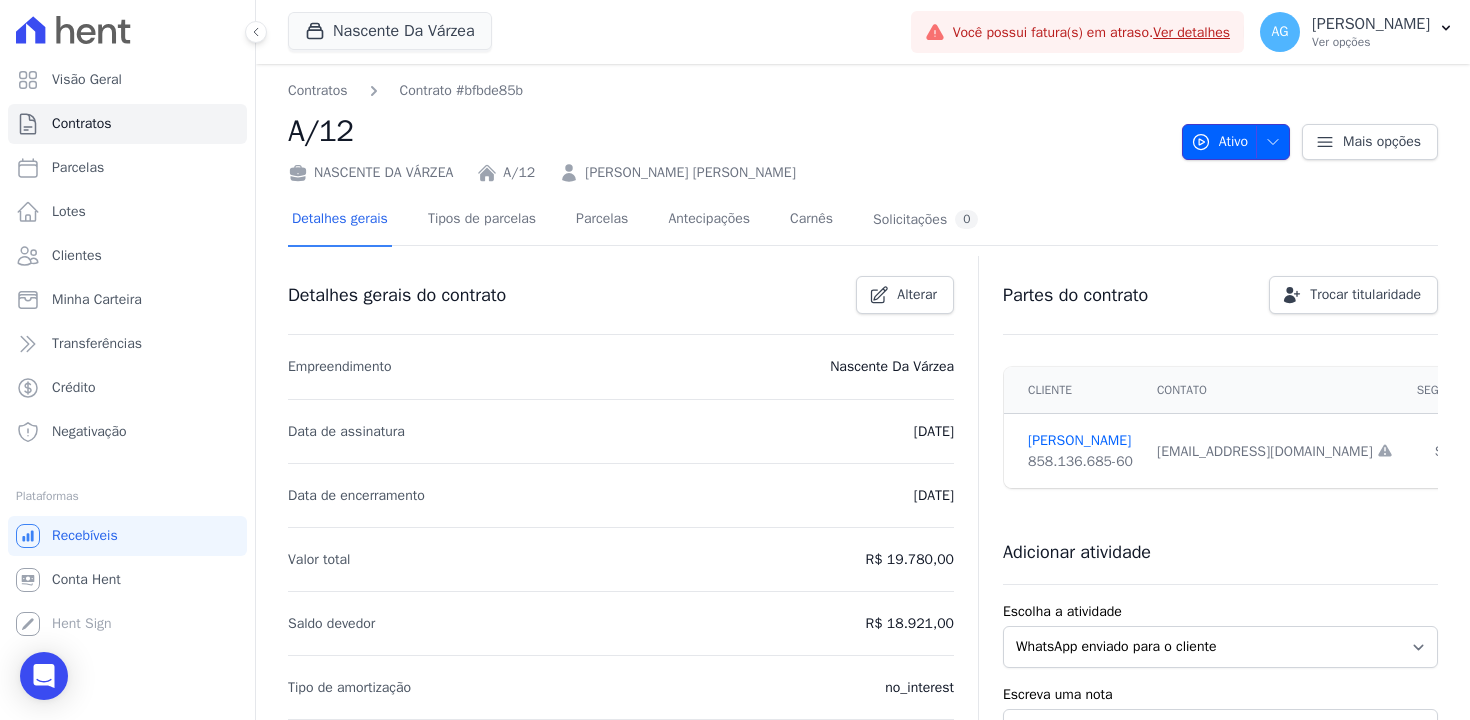 click 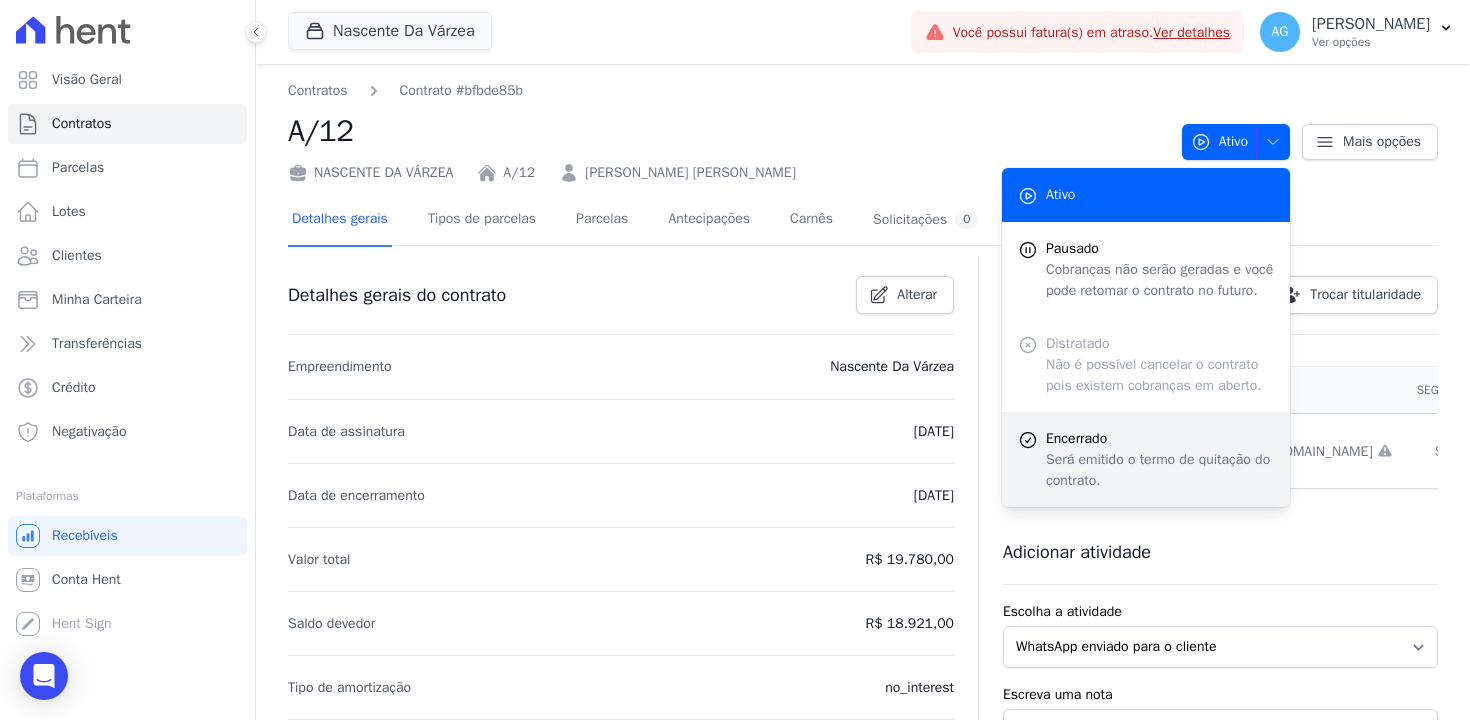 click on "Será emitido o termo de quitação do contrato." at bounding box center [1160, 470] 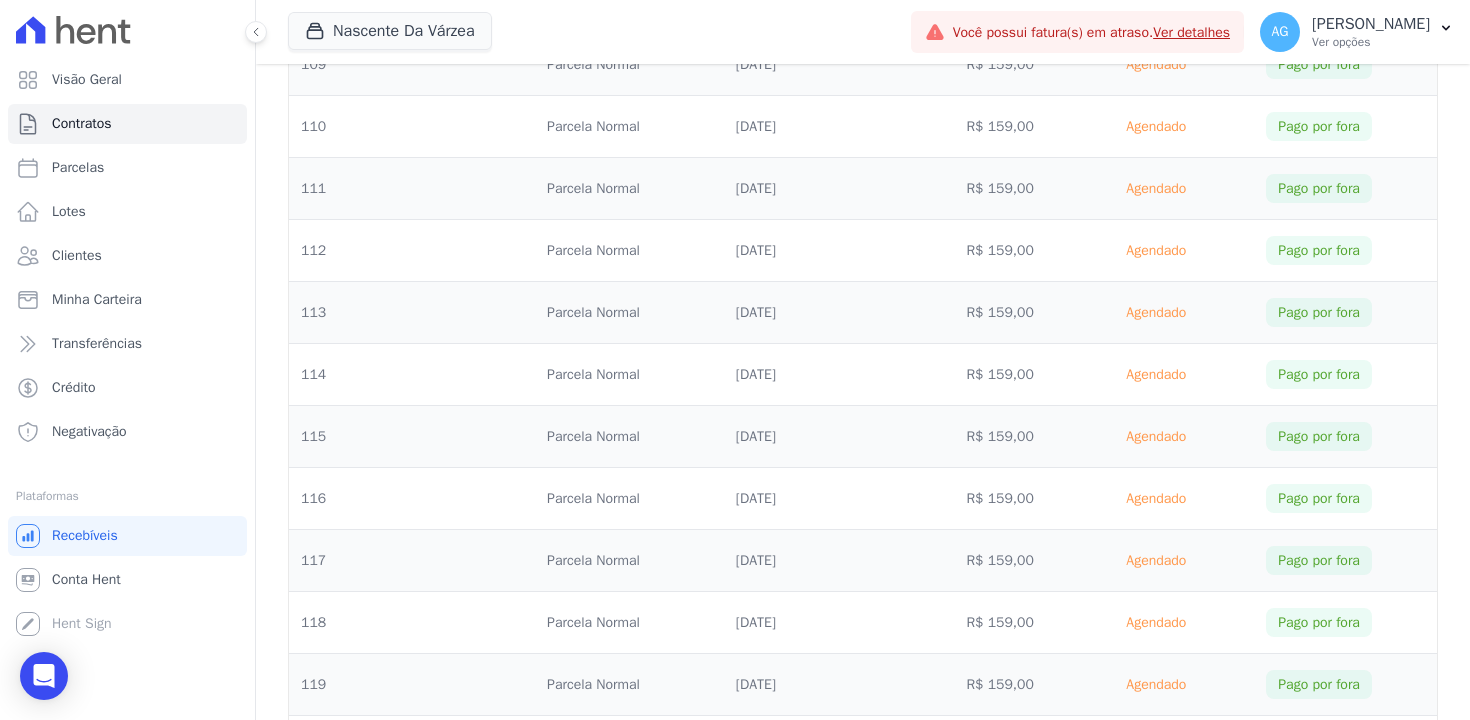 scroll, scrollTop: 7767, scrollLeft: 0, axis: vertical 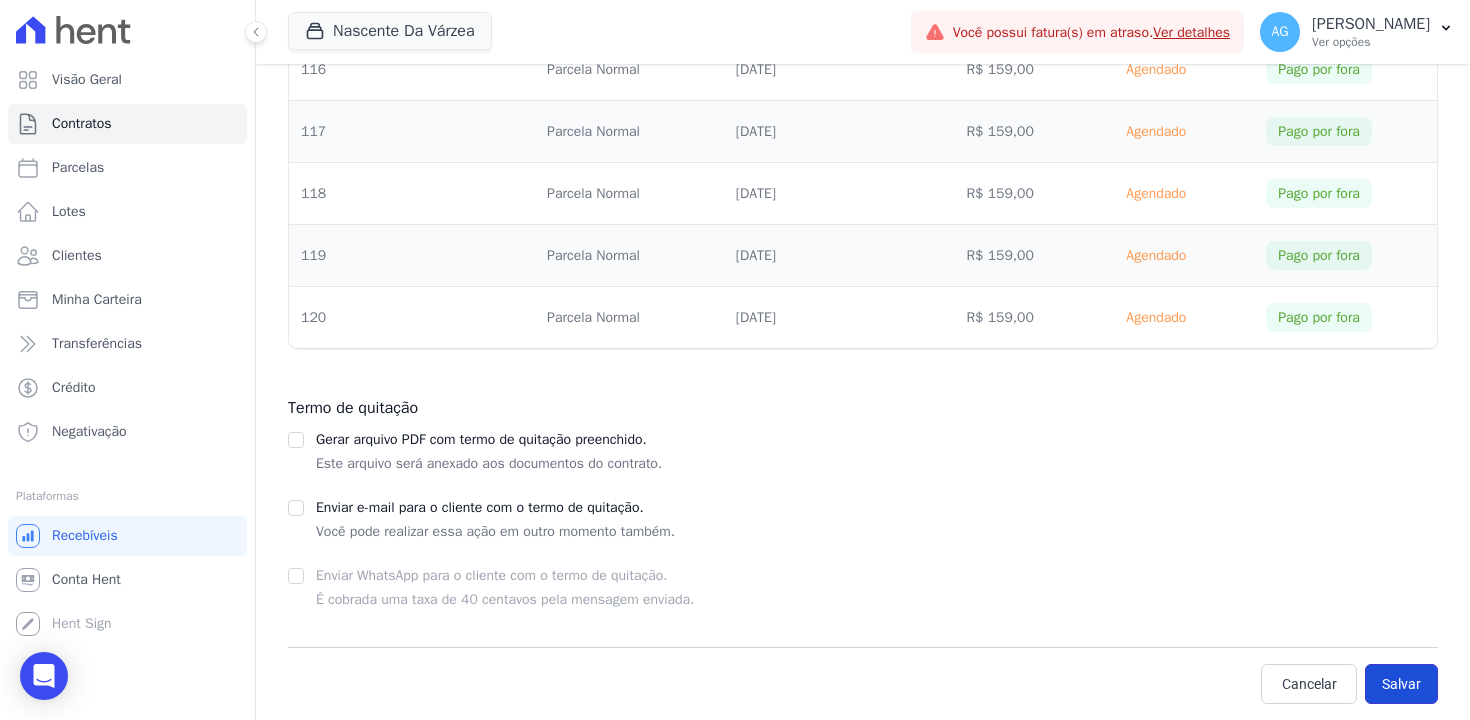 click on "Salvar" at bounding box center [1401, 684] 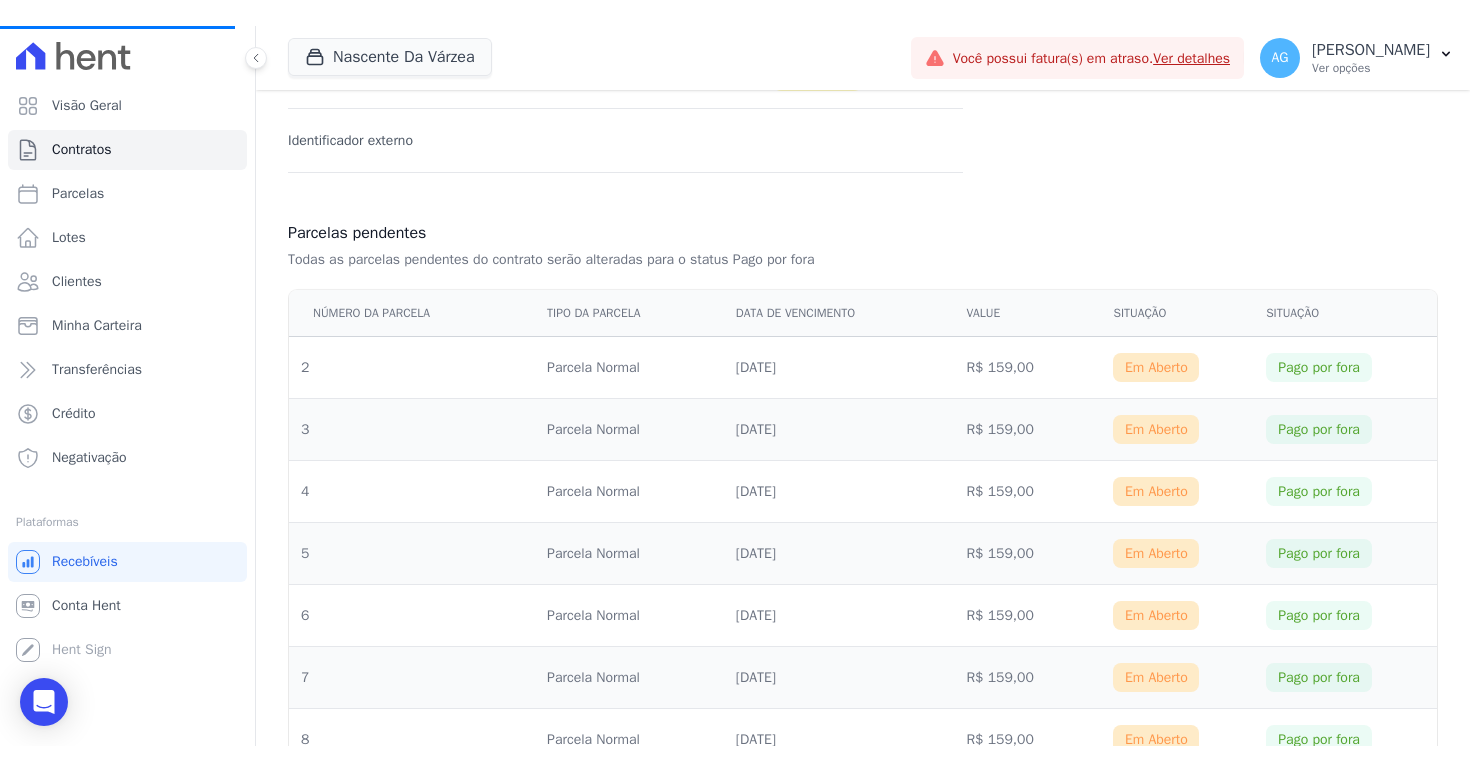 scroll, scrollTop: 0, scrollLeft: 0, axis: both 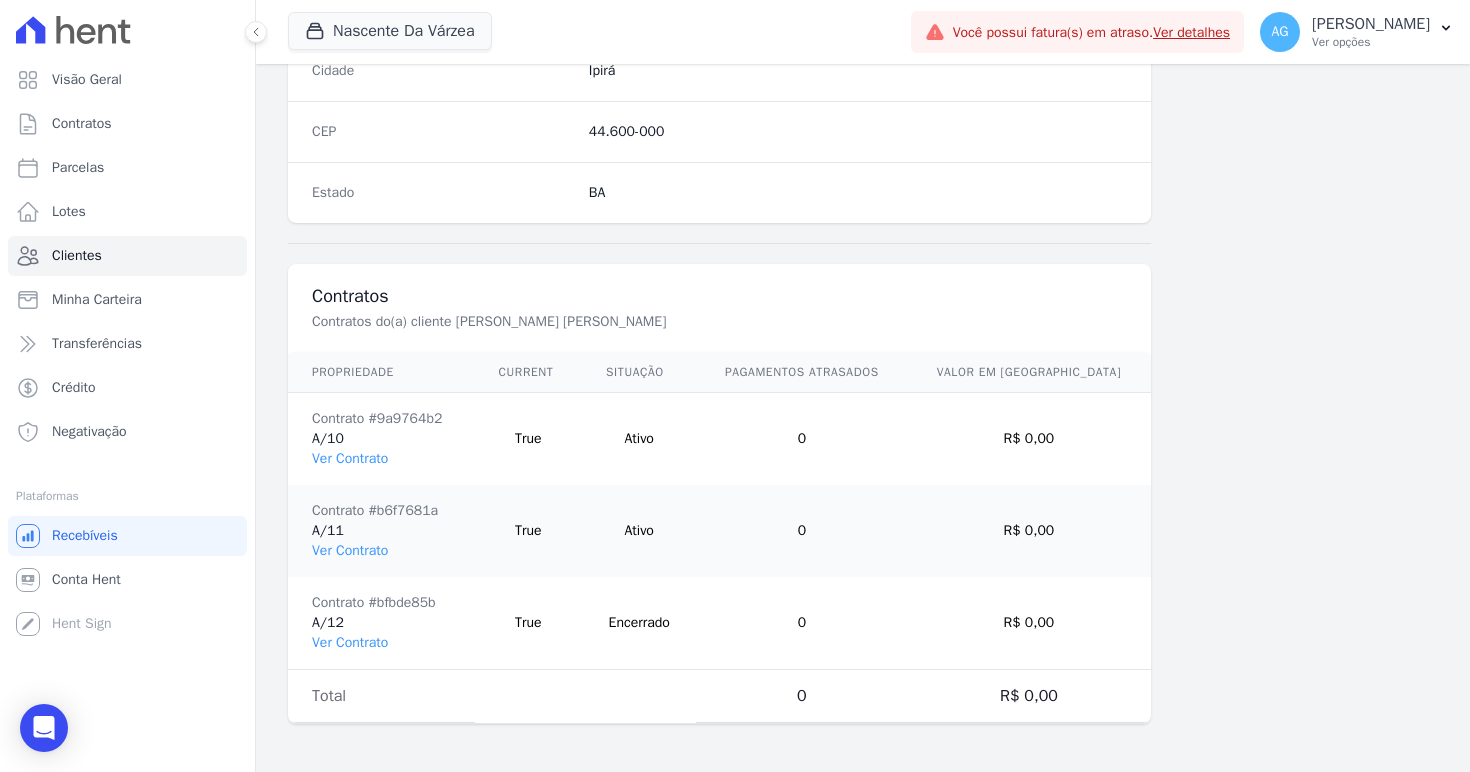 click on "Contrato #b6f7681a
A/11
Ver Contrato" at bounding box center [381, 531] 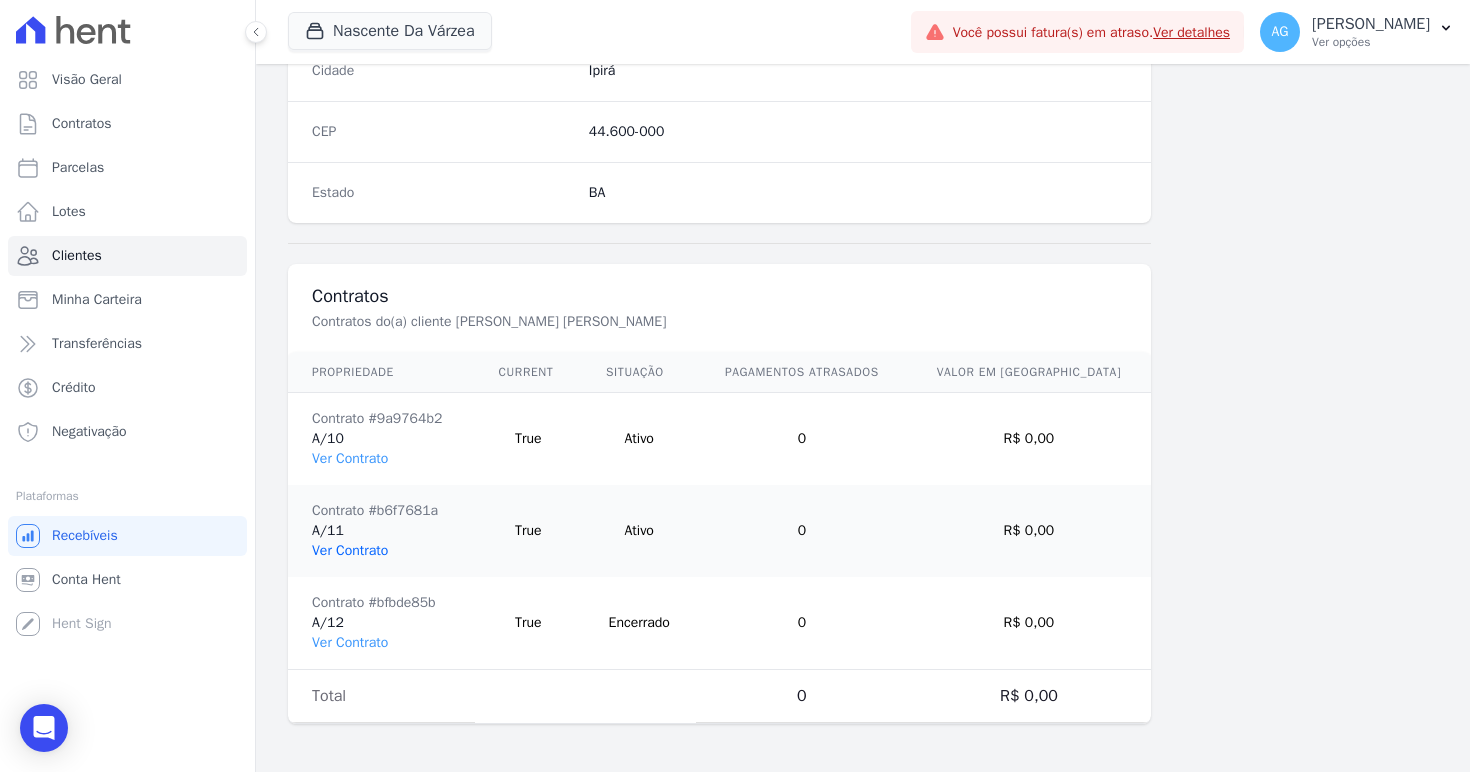 click on "Ver Contrato" at bounding box center [350, 550] 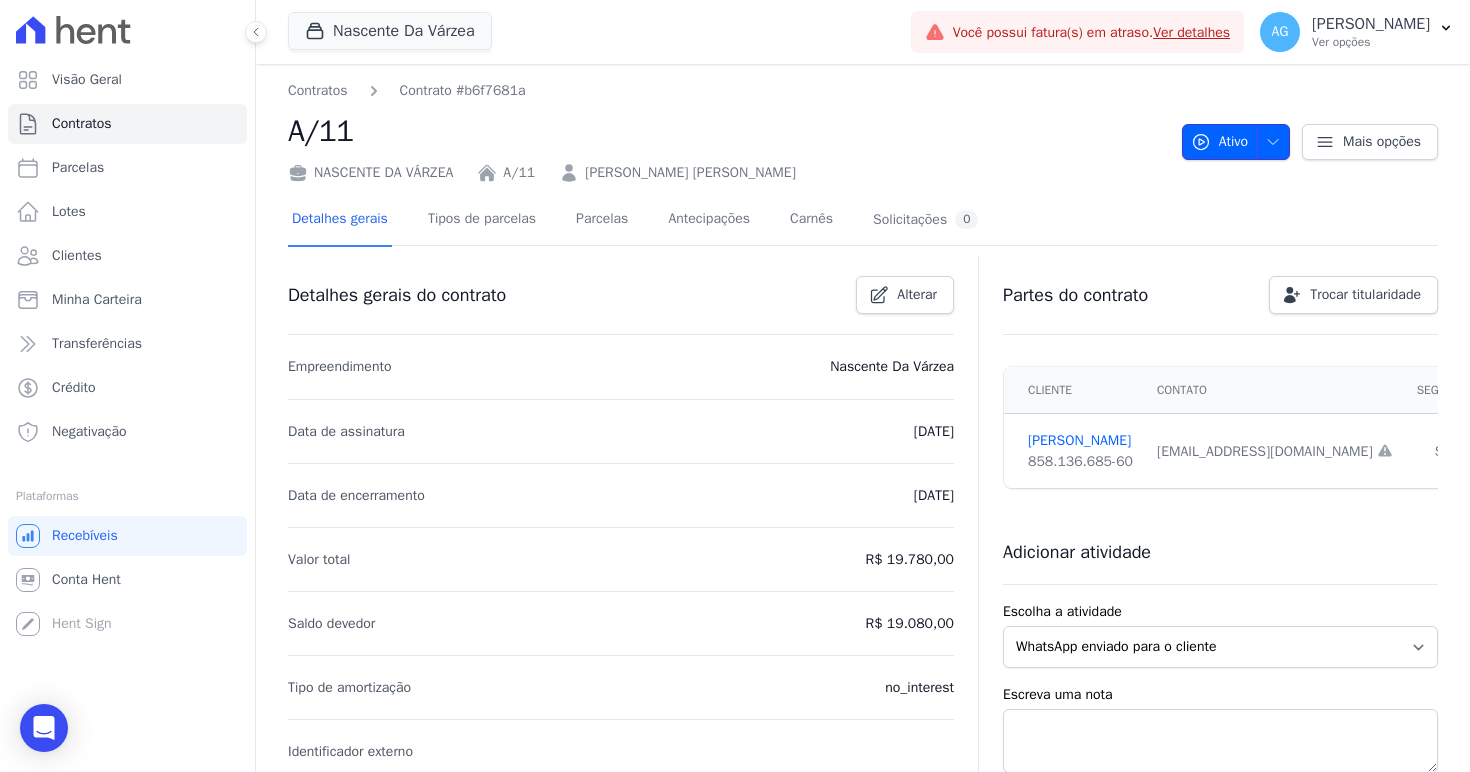 click 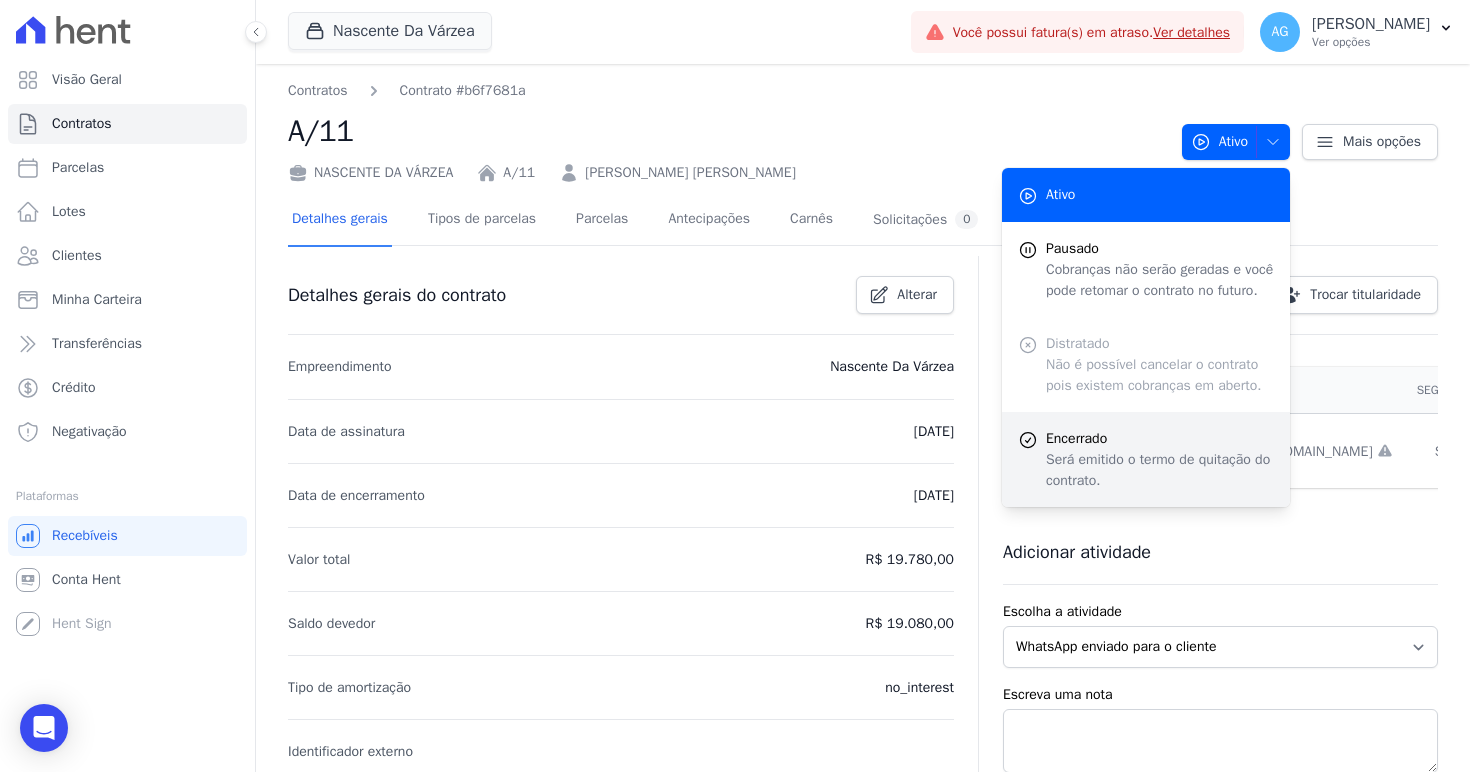 click on "Será emitido o termo de quitação do contrato." at bounding box center [1160, 470] 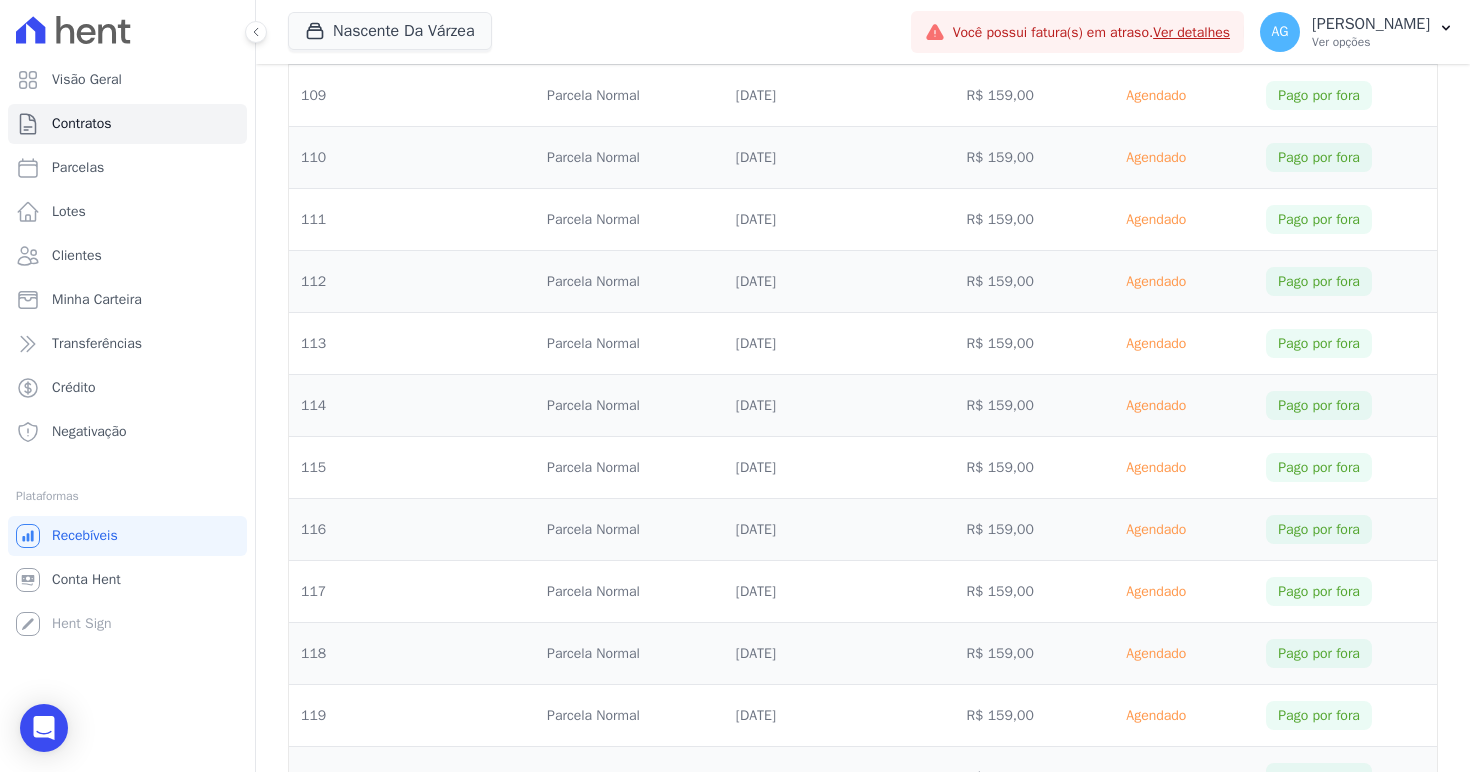 scroll, scrollTop: 7777, scrollLeft: 0, axis: vertical 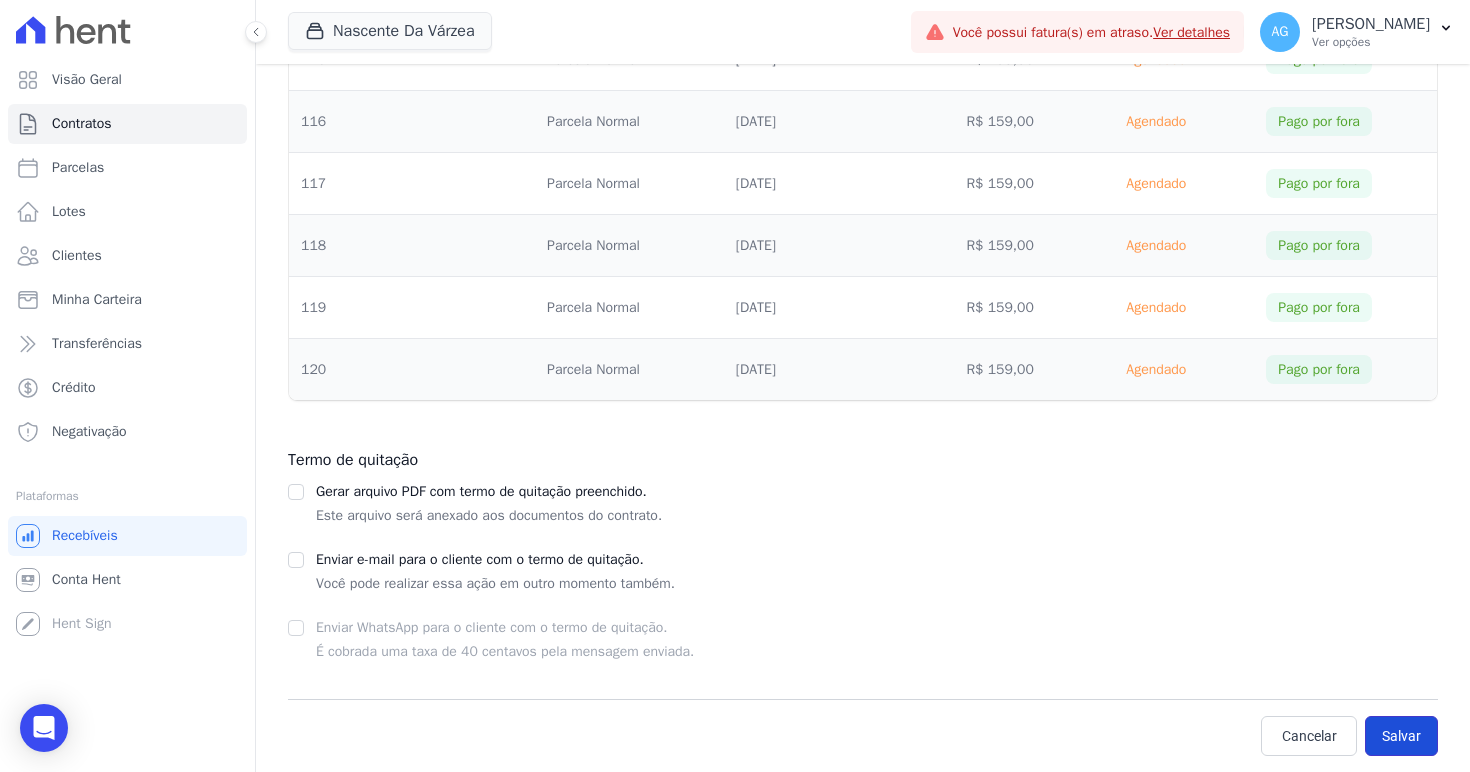 click on "Salvar" at bounding box center (1401, 736) 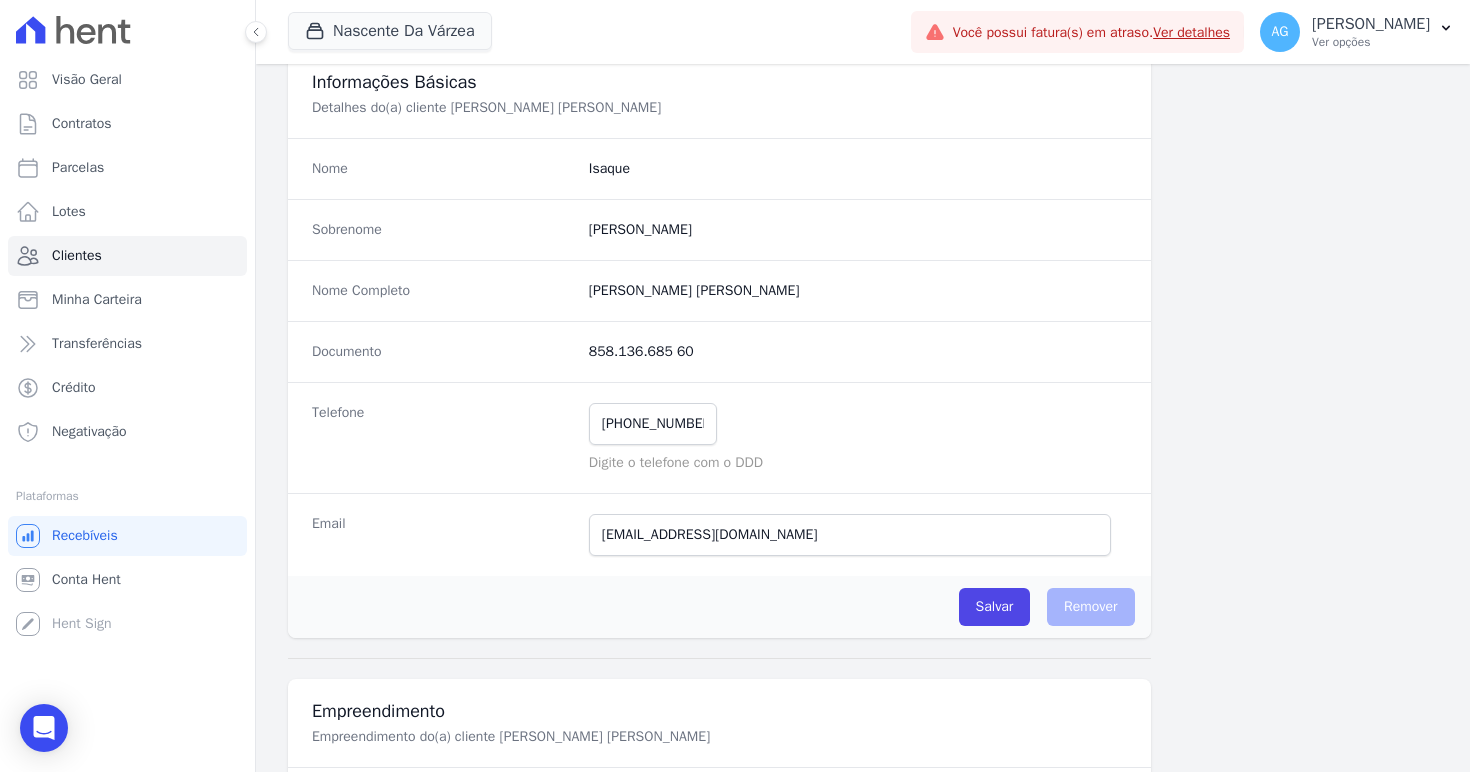 scroll, scrollTop: 192, scrollLeft: 0, axis: vertical 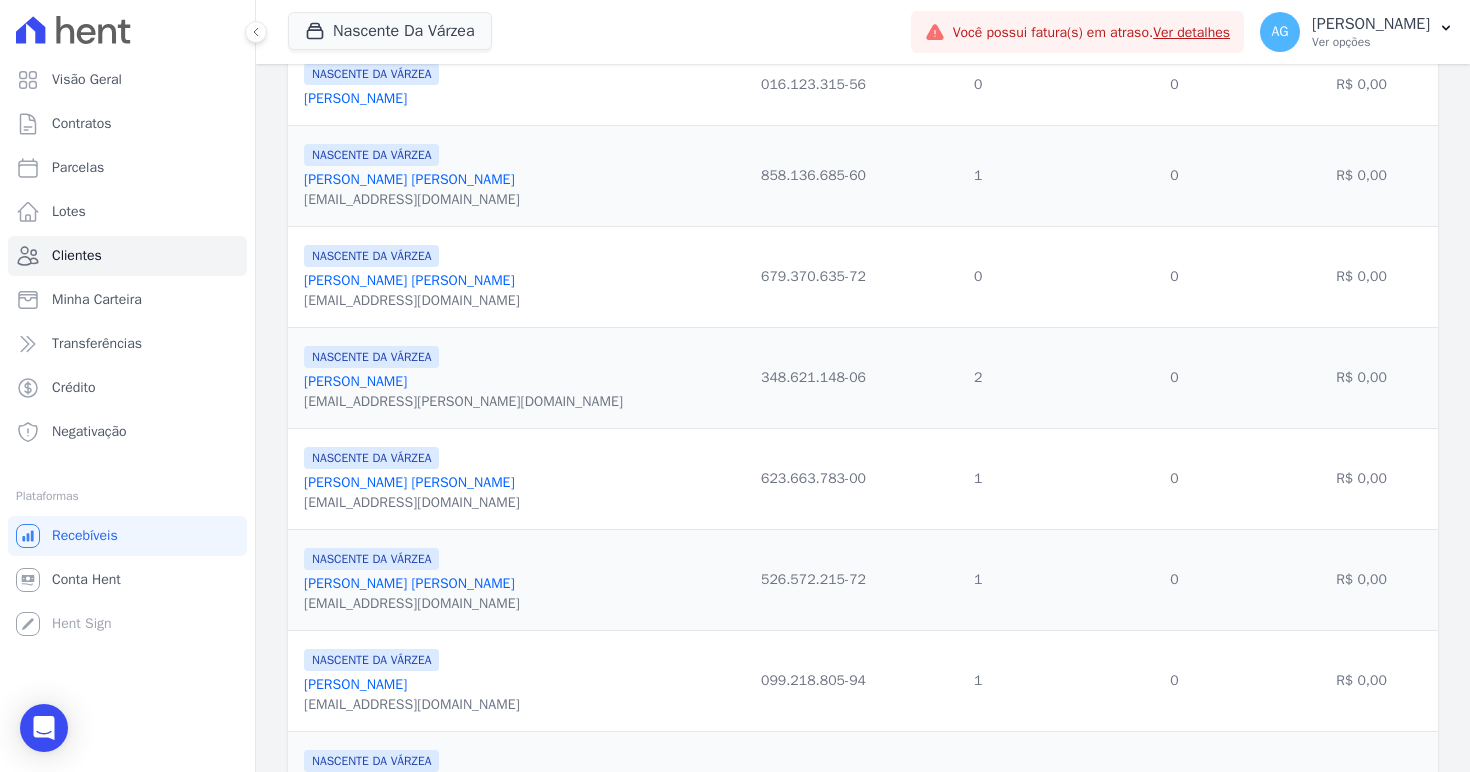 click on "[PERSON_NAME]" at bounding box center [409, 179] 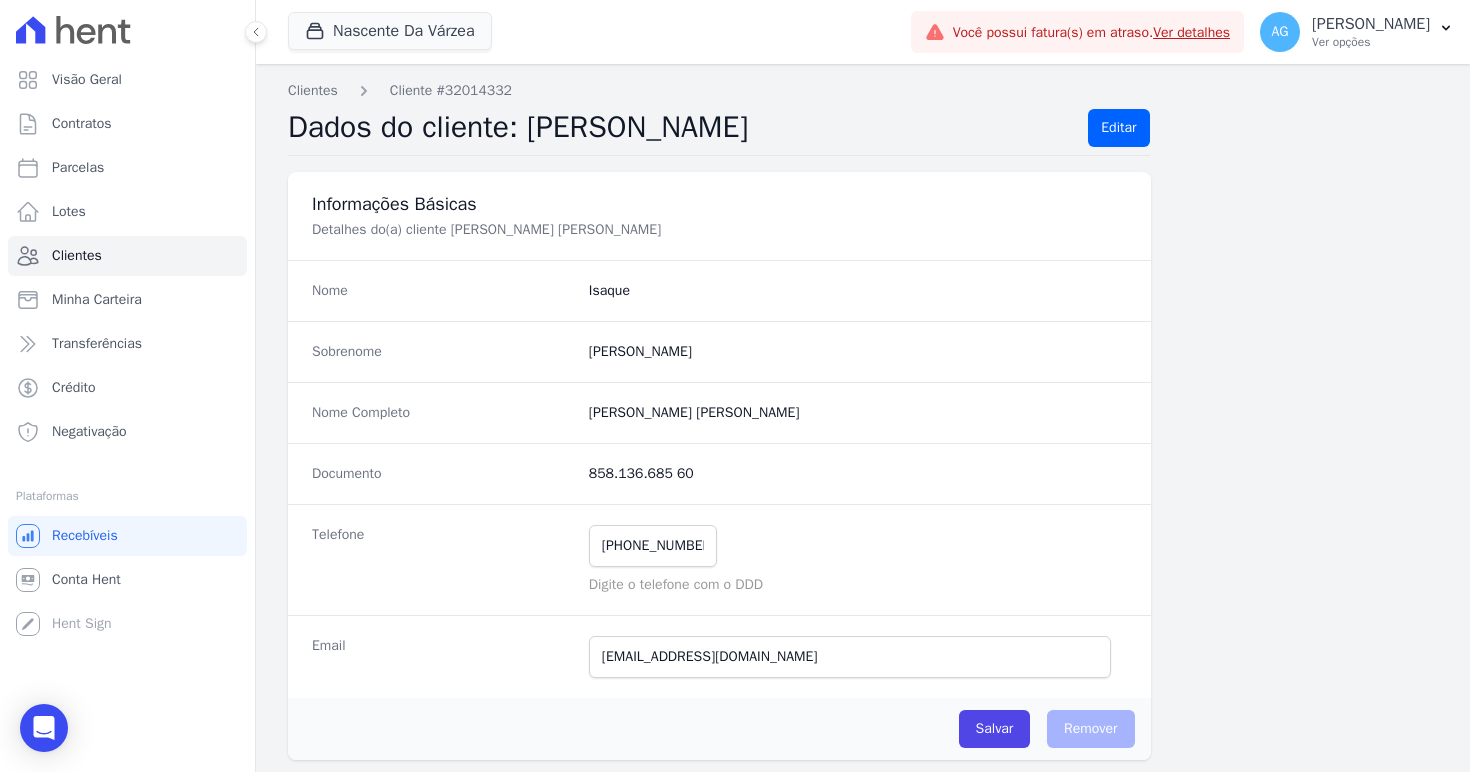 scroll, scrollTop: 1283, scrollLeft: 0, axis: vertical 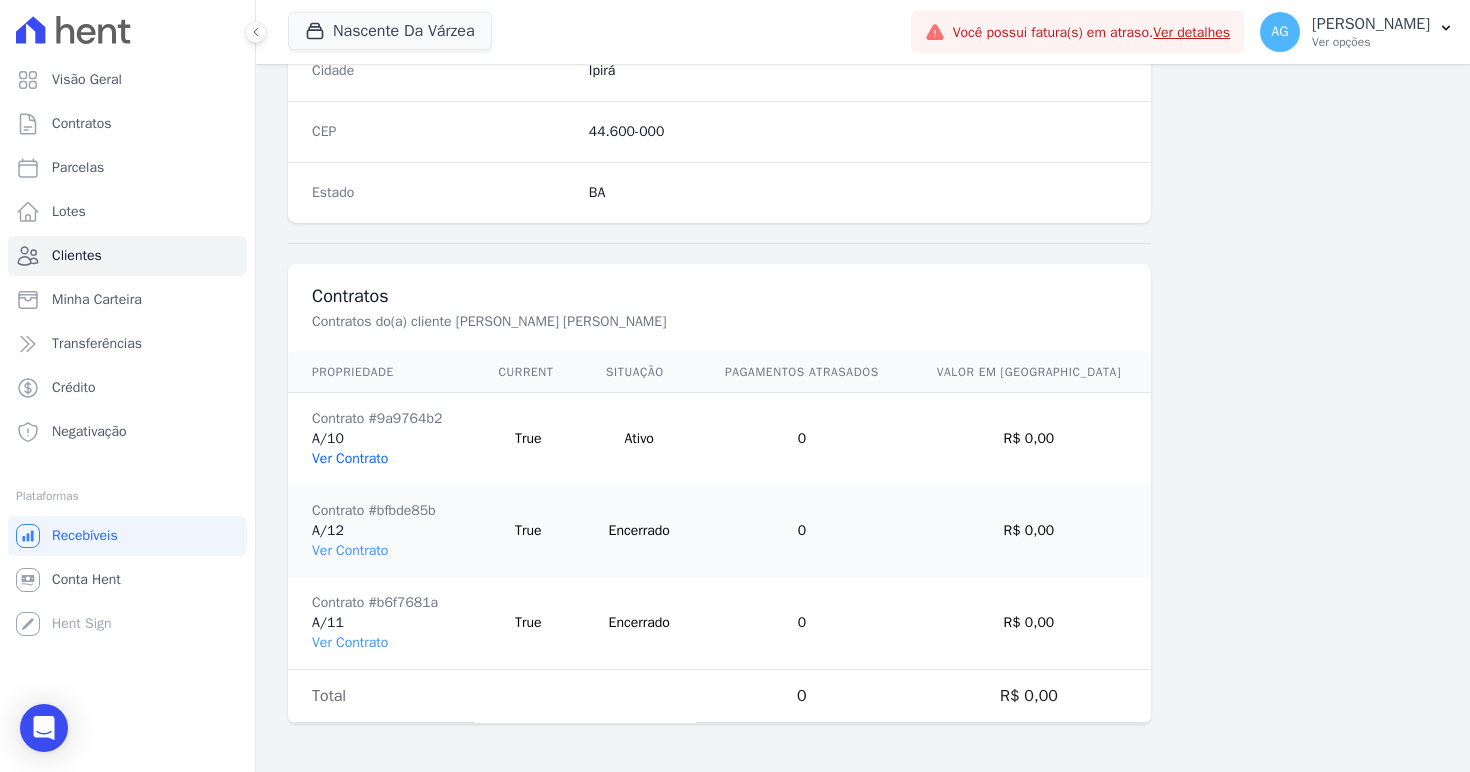 click on "Ver Contrato" at bounding box center [350, 458] 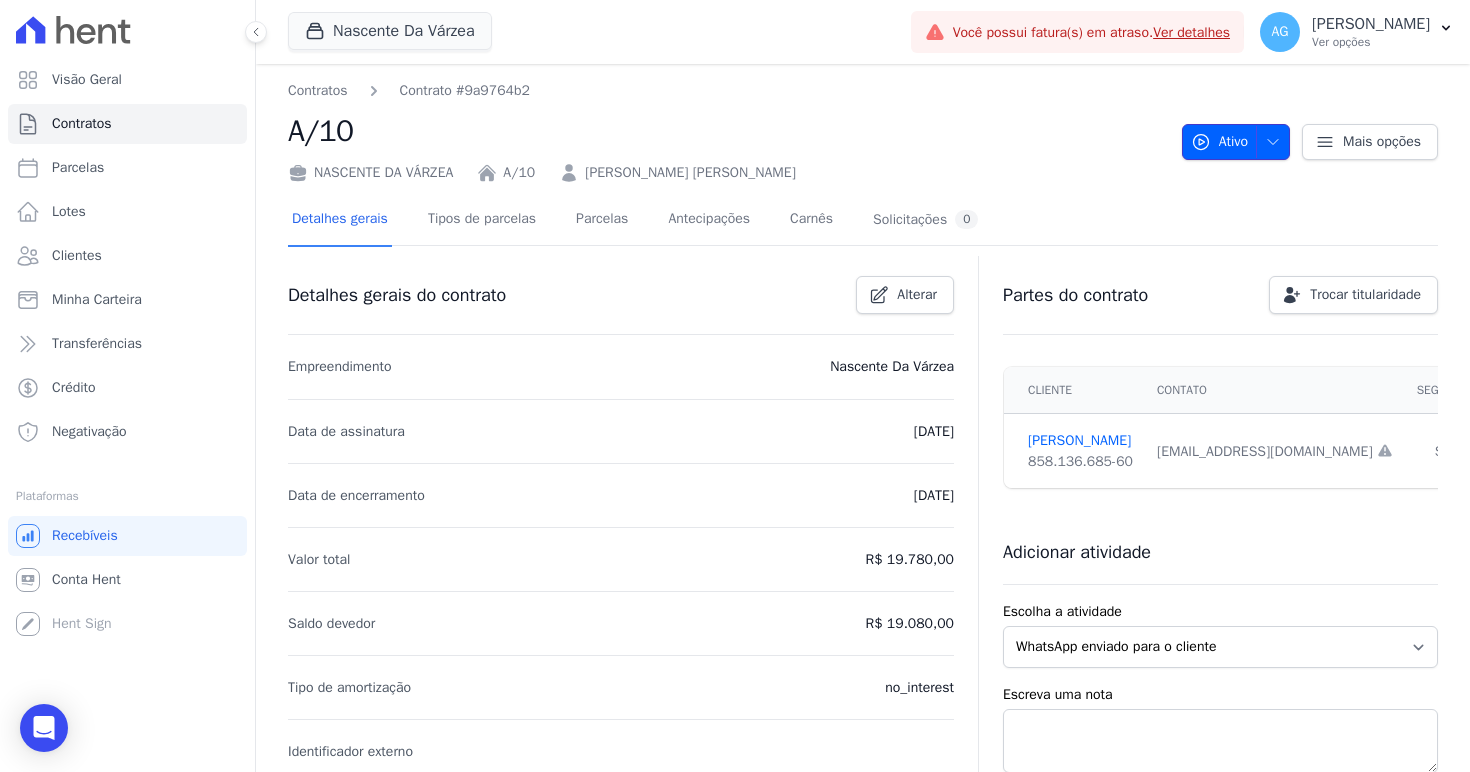 click at bounding box center [1268, 142] 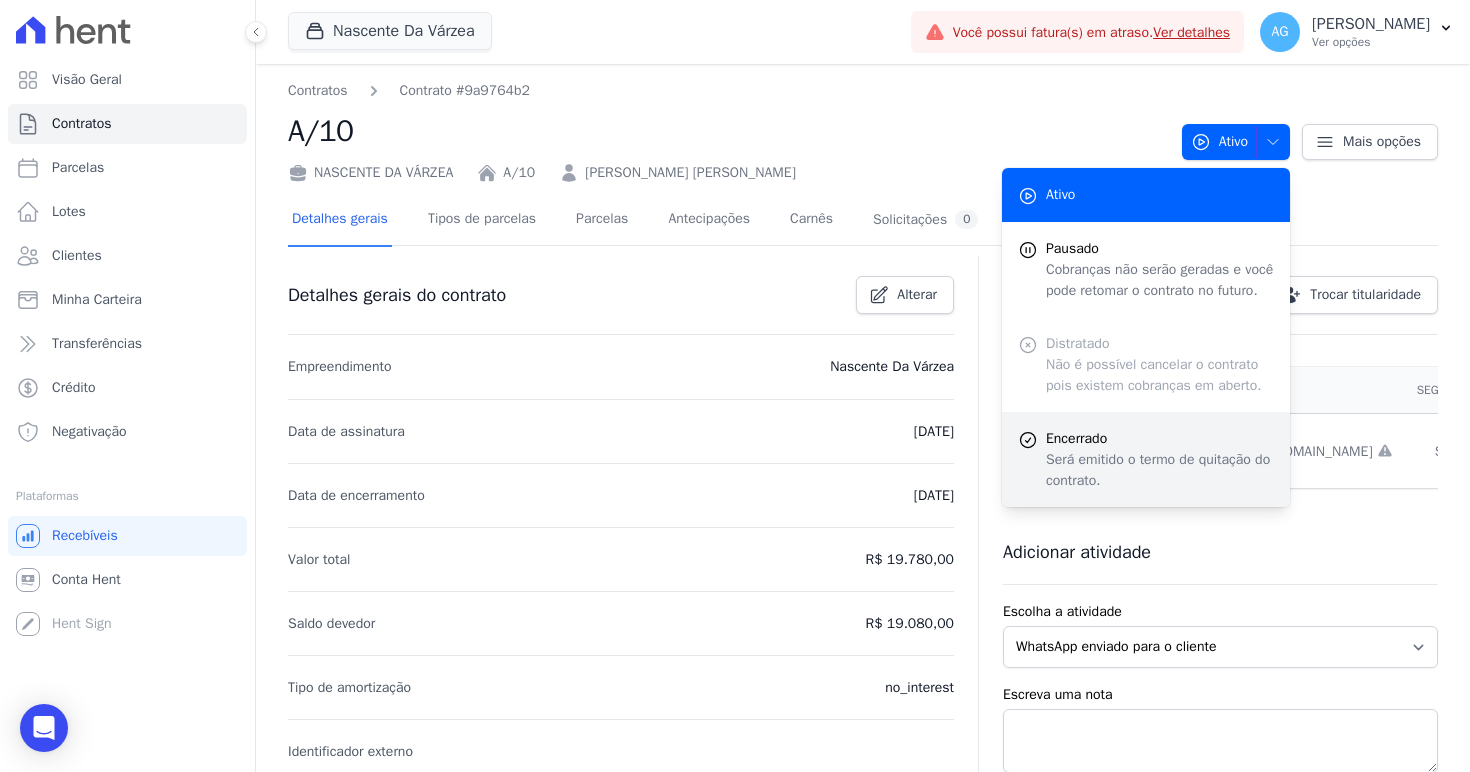 click on "Encerrado" at bounding box center [1160, 438] 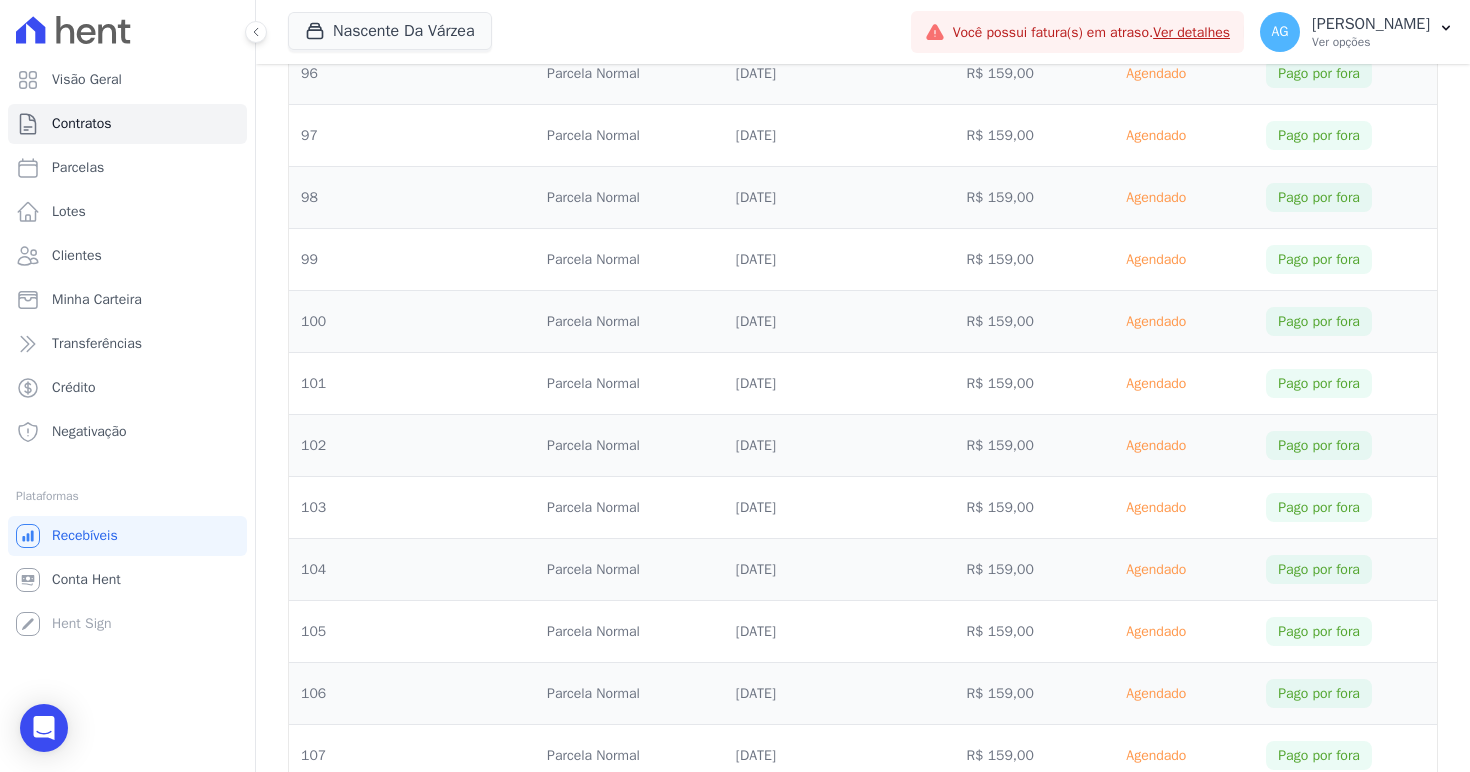 scroll, scrollTop: 7777, scrollLeft: 0, axis: vertical 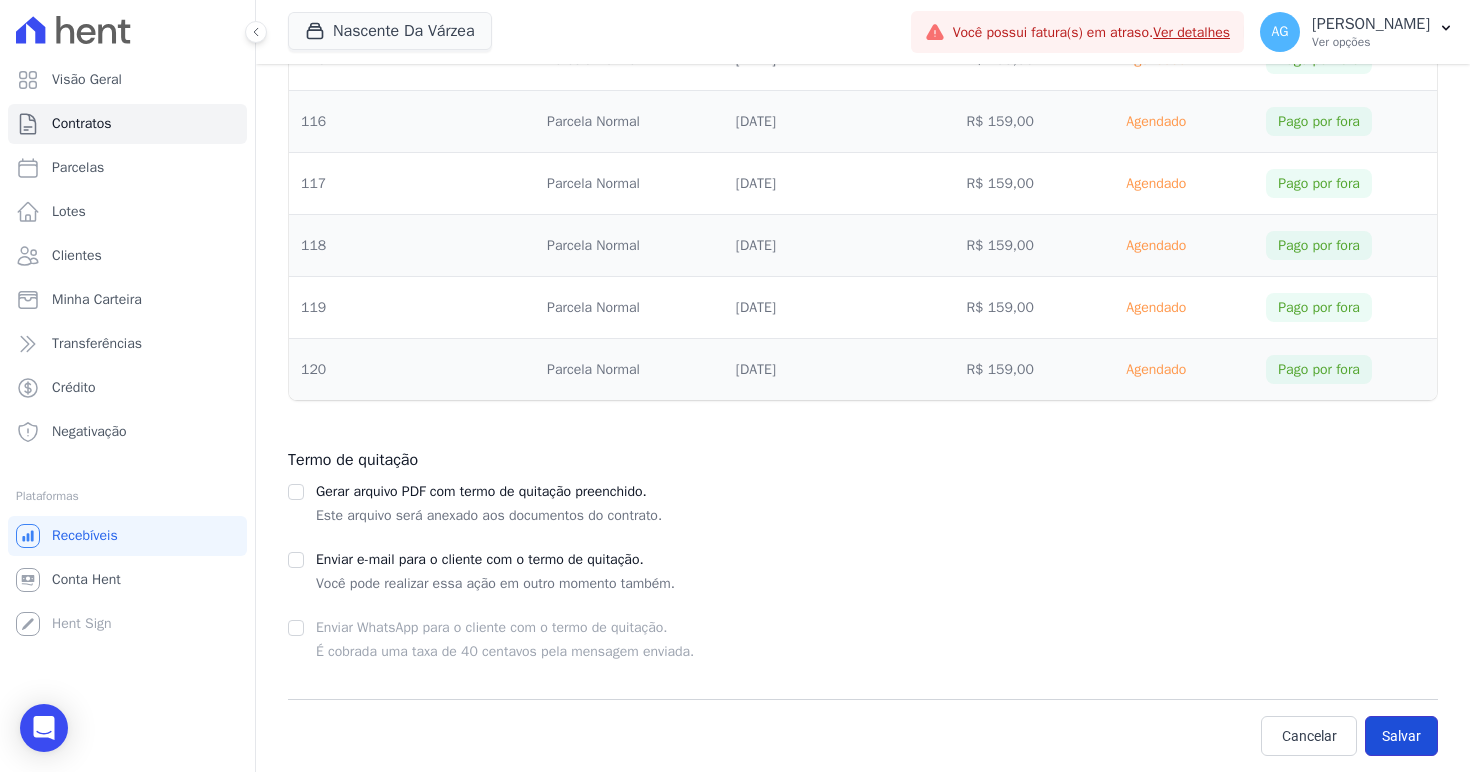 click on "Salvar" at bounding box center (1401, 736) 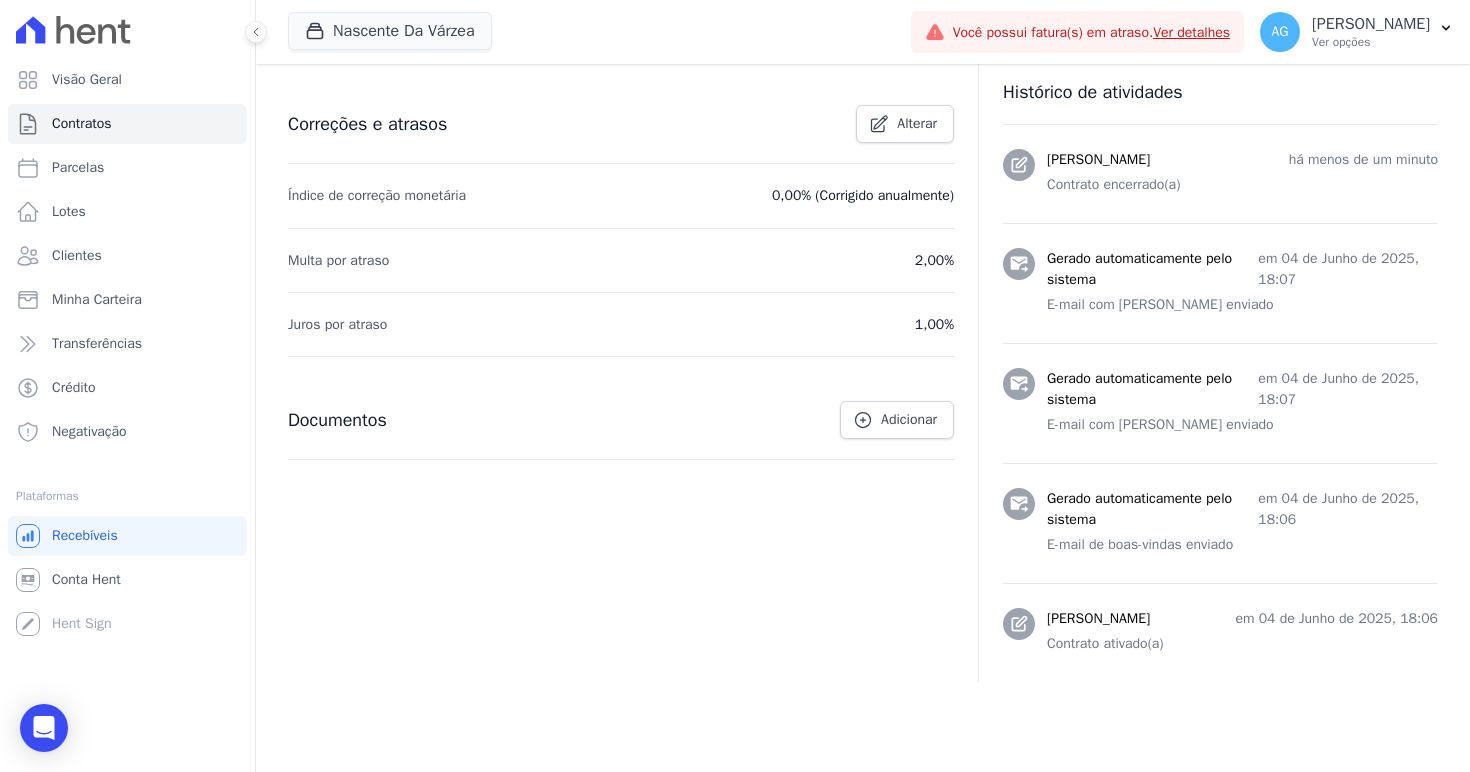 scroll, scrollTop: 841, scrollLeft: 0, axis: vertical 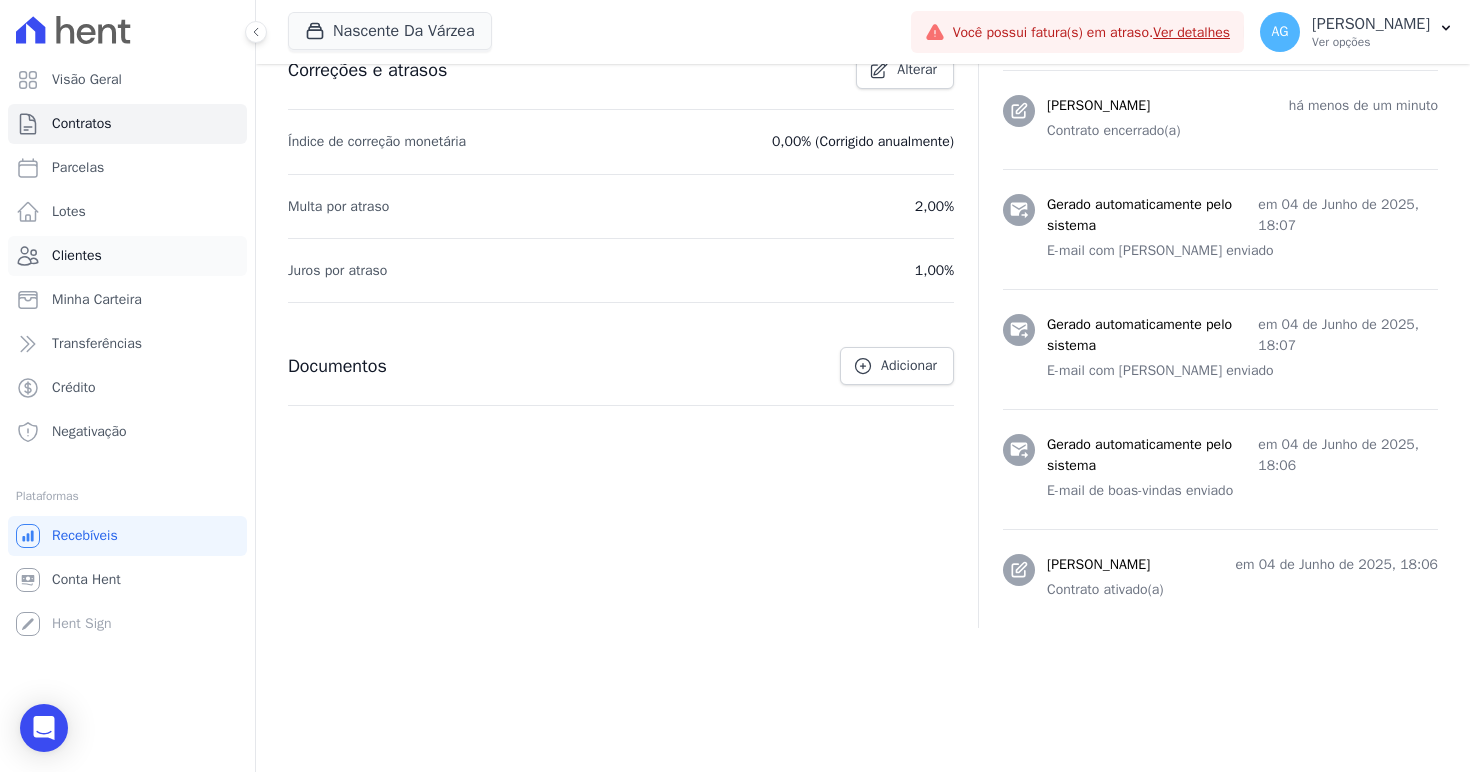 click on "Clientes" at bounding box center (127, 256) 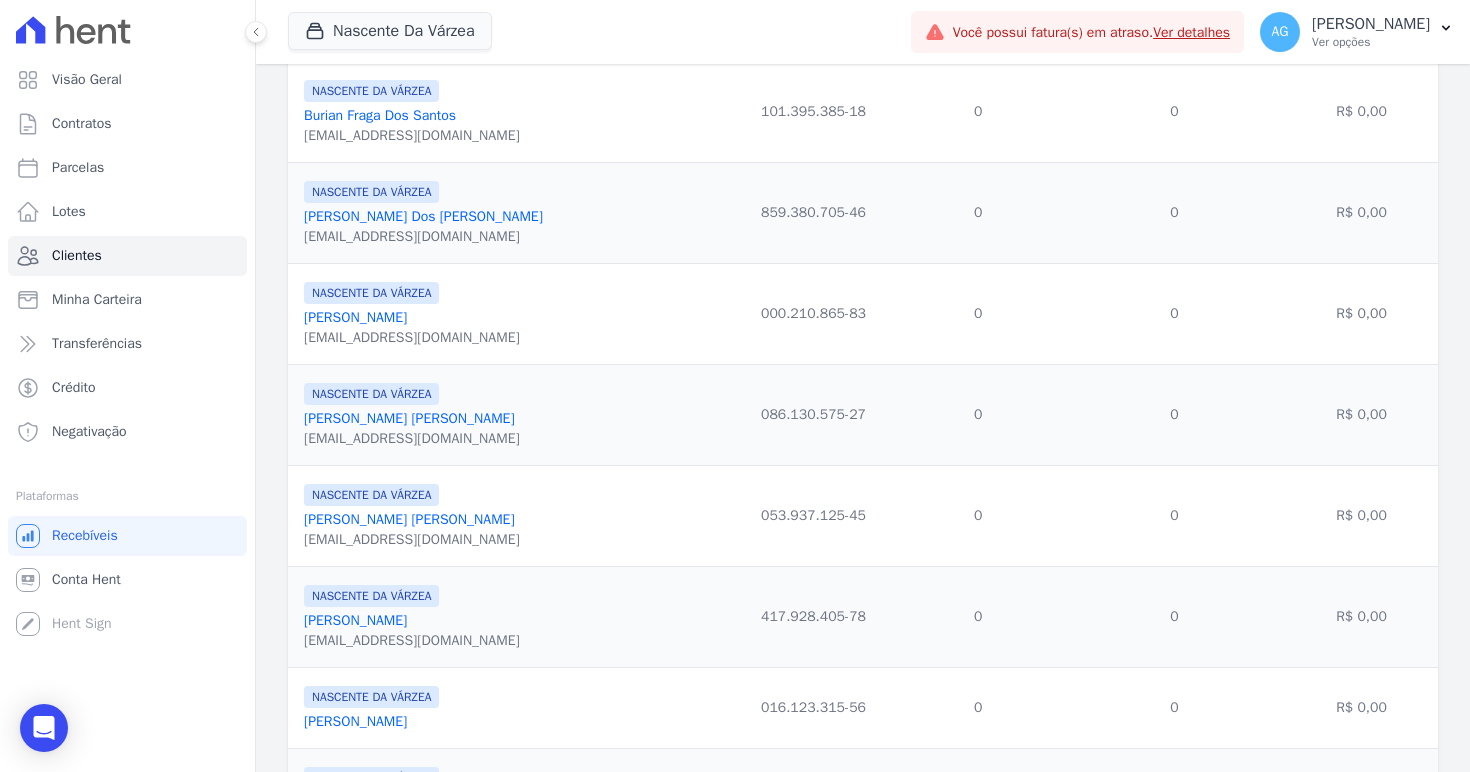 scroll, scrollTop: 1046, scrollLeft: 0, axis: vertical 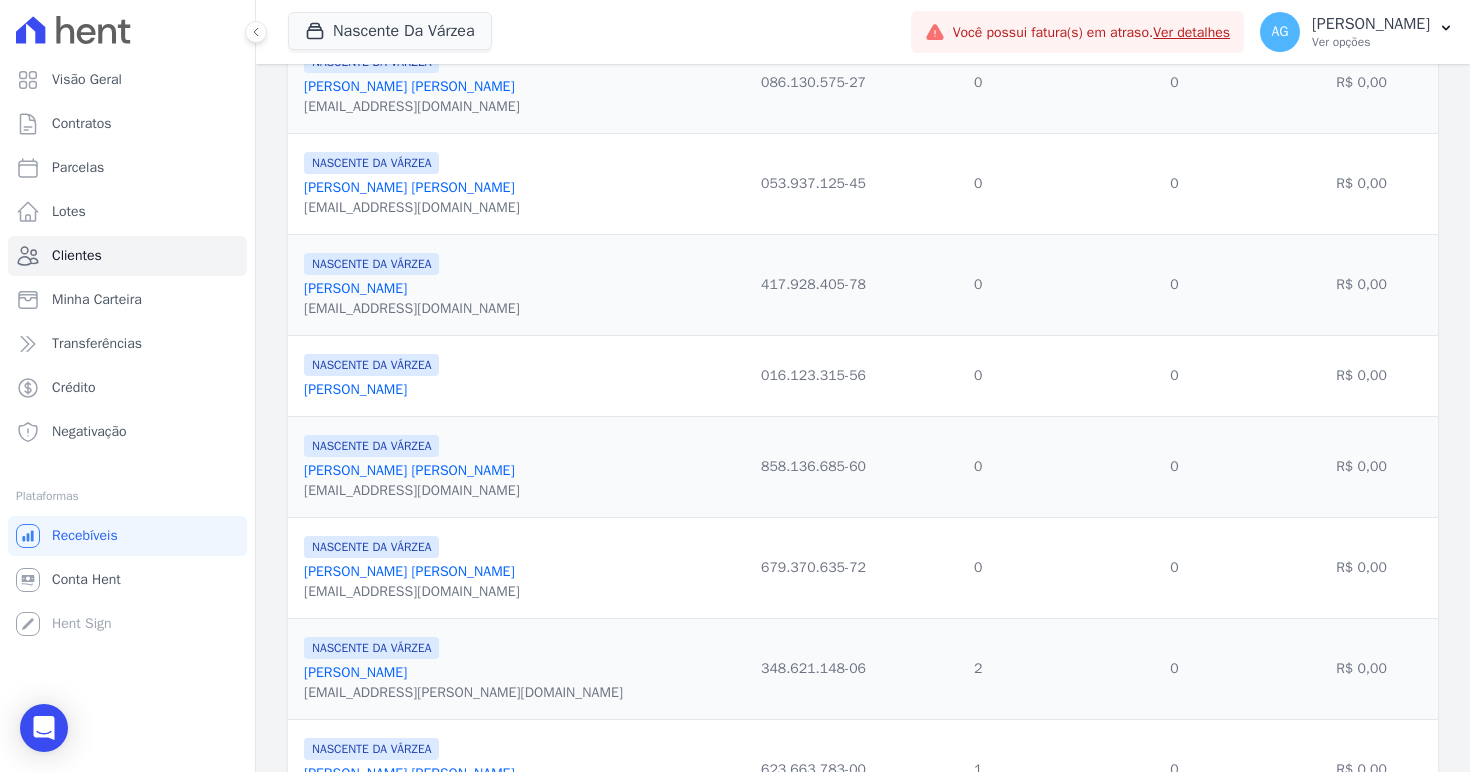 click on "[PERSON_NAME]" at bounding box center (409, 571) 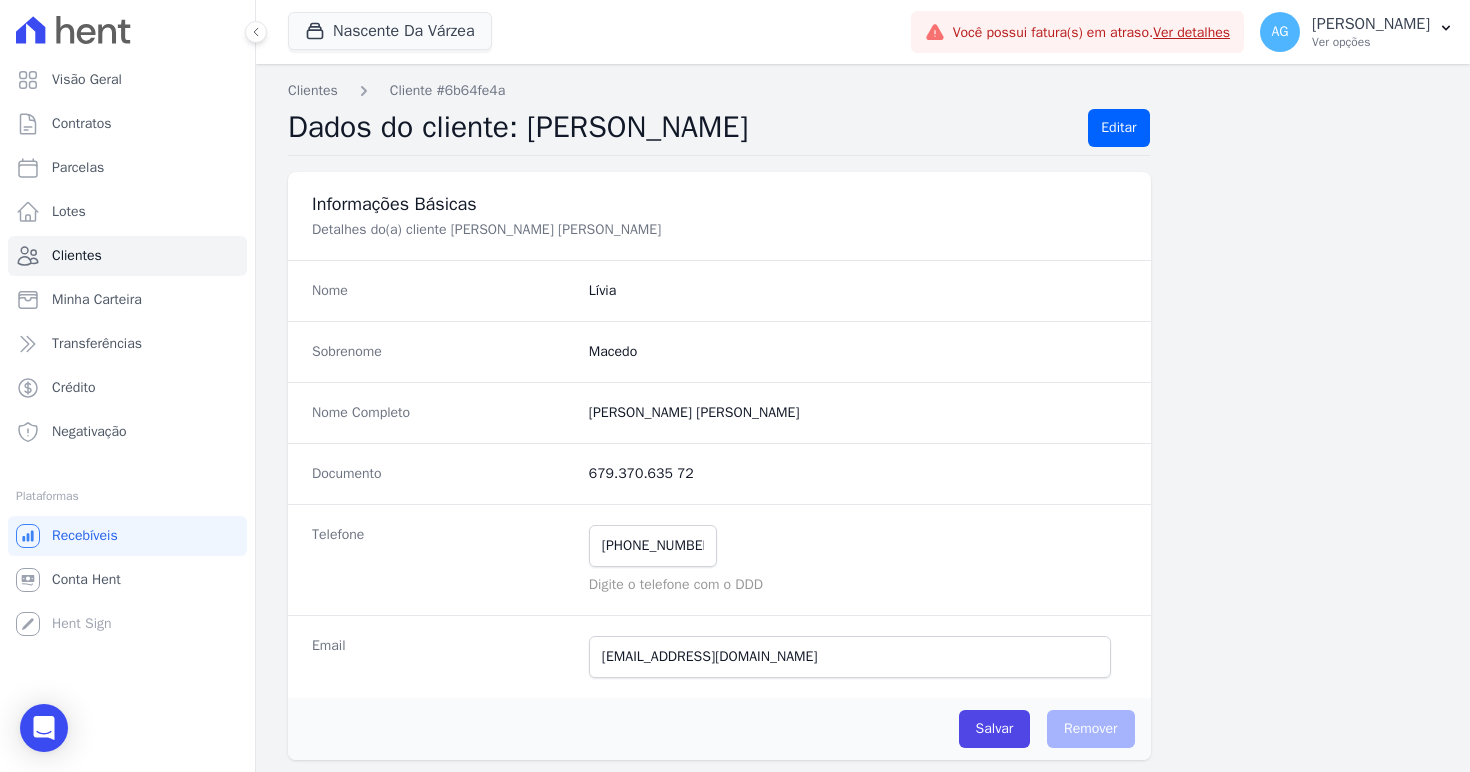 scroll, scrollTop: 1283, scrollLeft: 0, axis: vertical 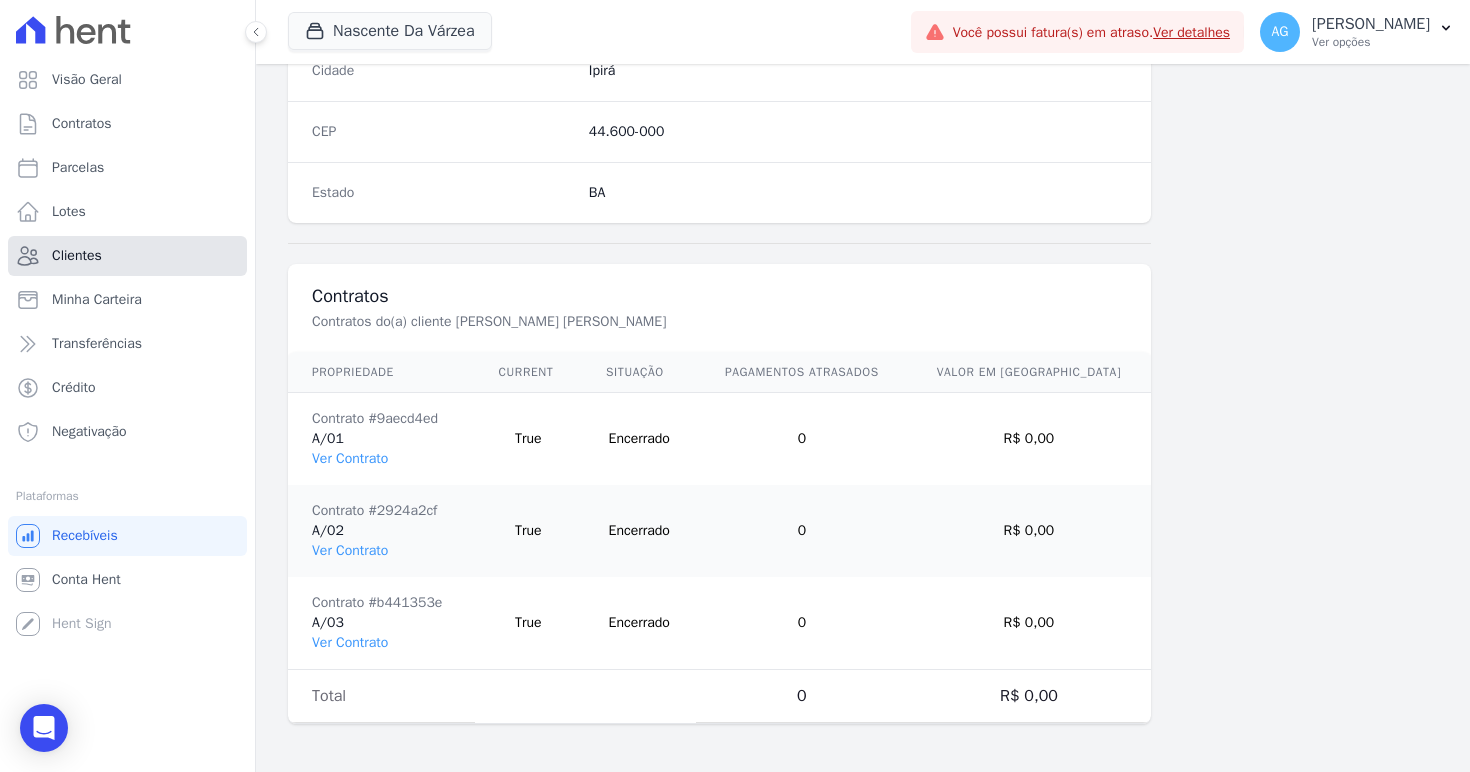 click on "Clientes" at bounding box center (127, 256) 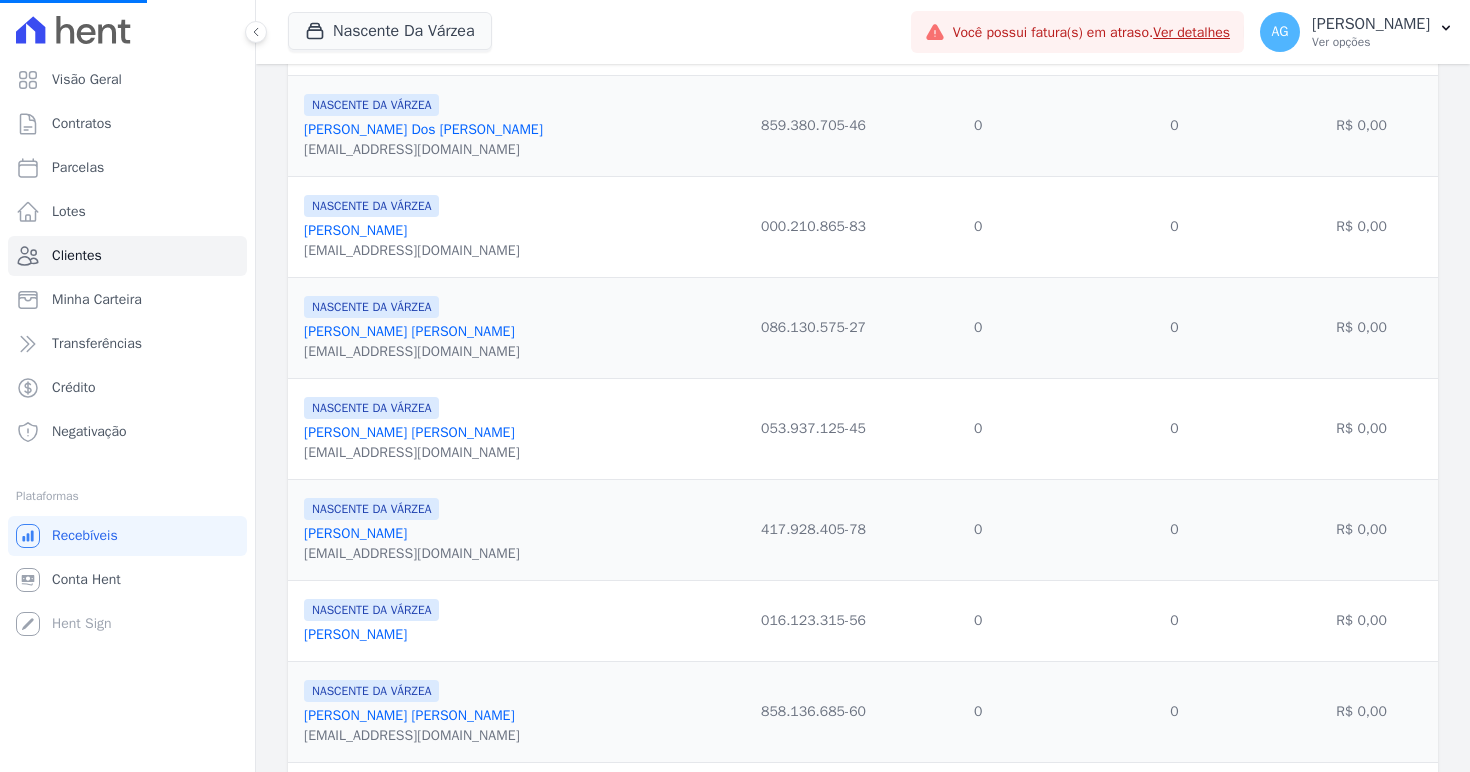 scroll, scrollTop: 1088, scrollLeft: 0, axis: vertical 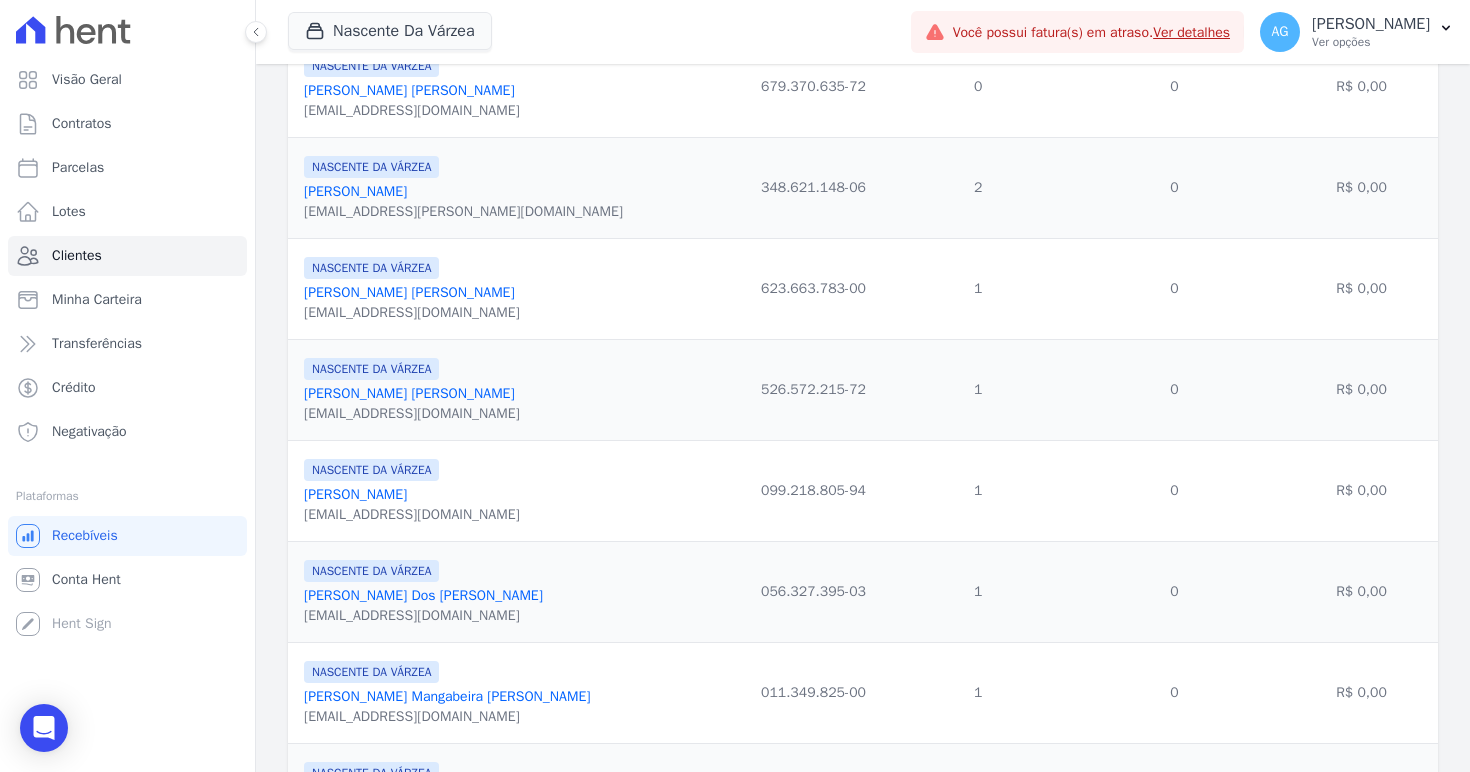 click on "[PERSON_NAME]" at bounding box center [355, 191] 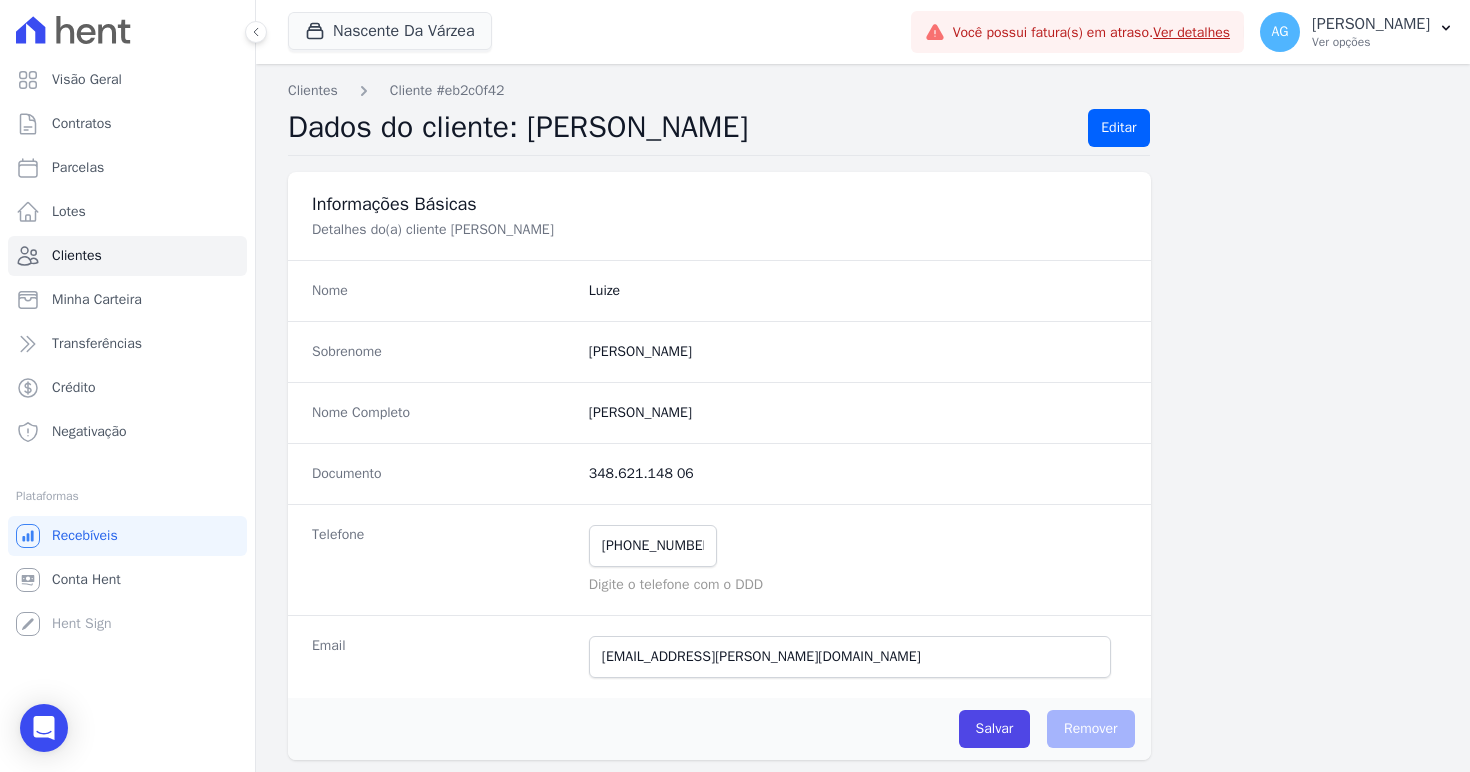 scroll, scrollTop: 1191, scrollLeft: 0, axis: vertical 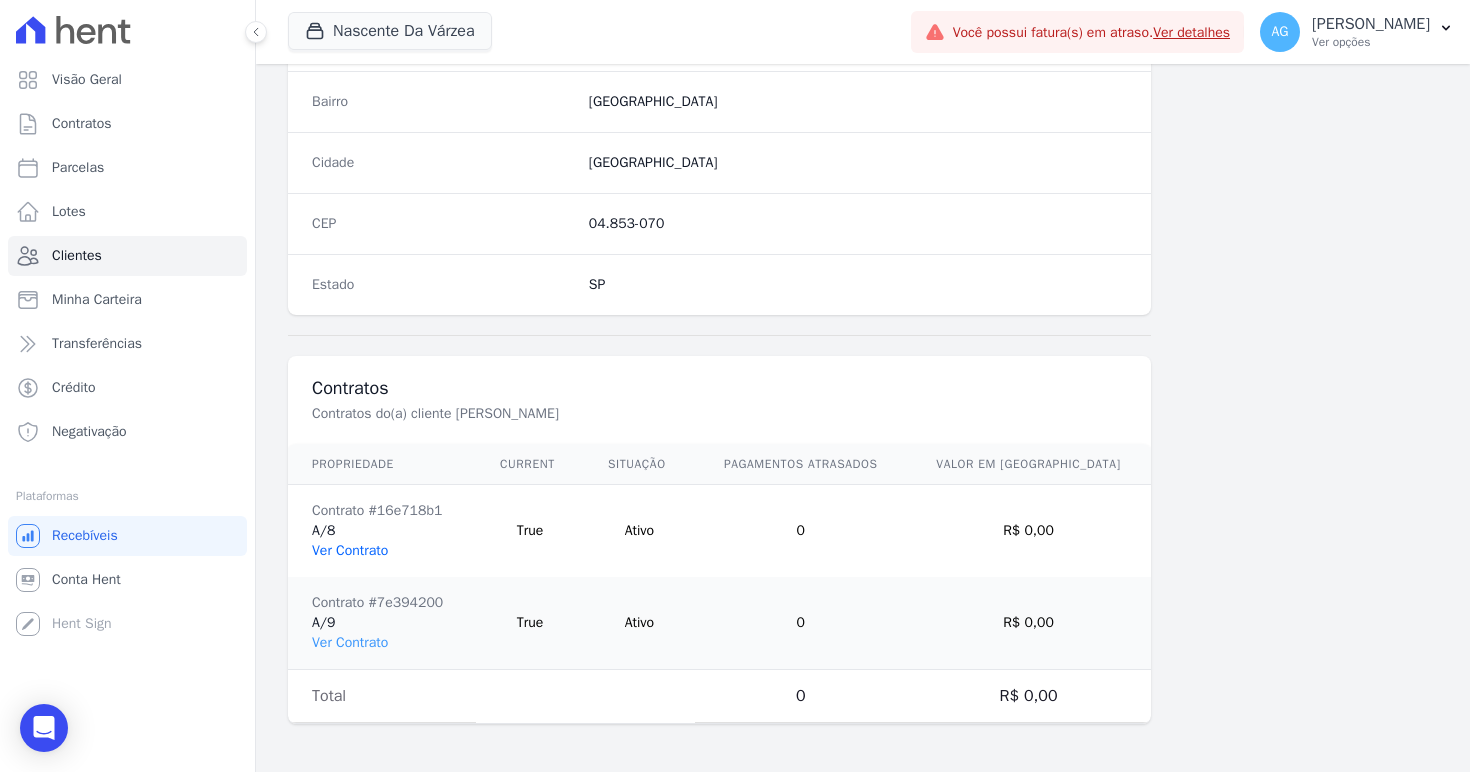 click on "Ver Contrato" at bounding box center [350, 550] 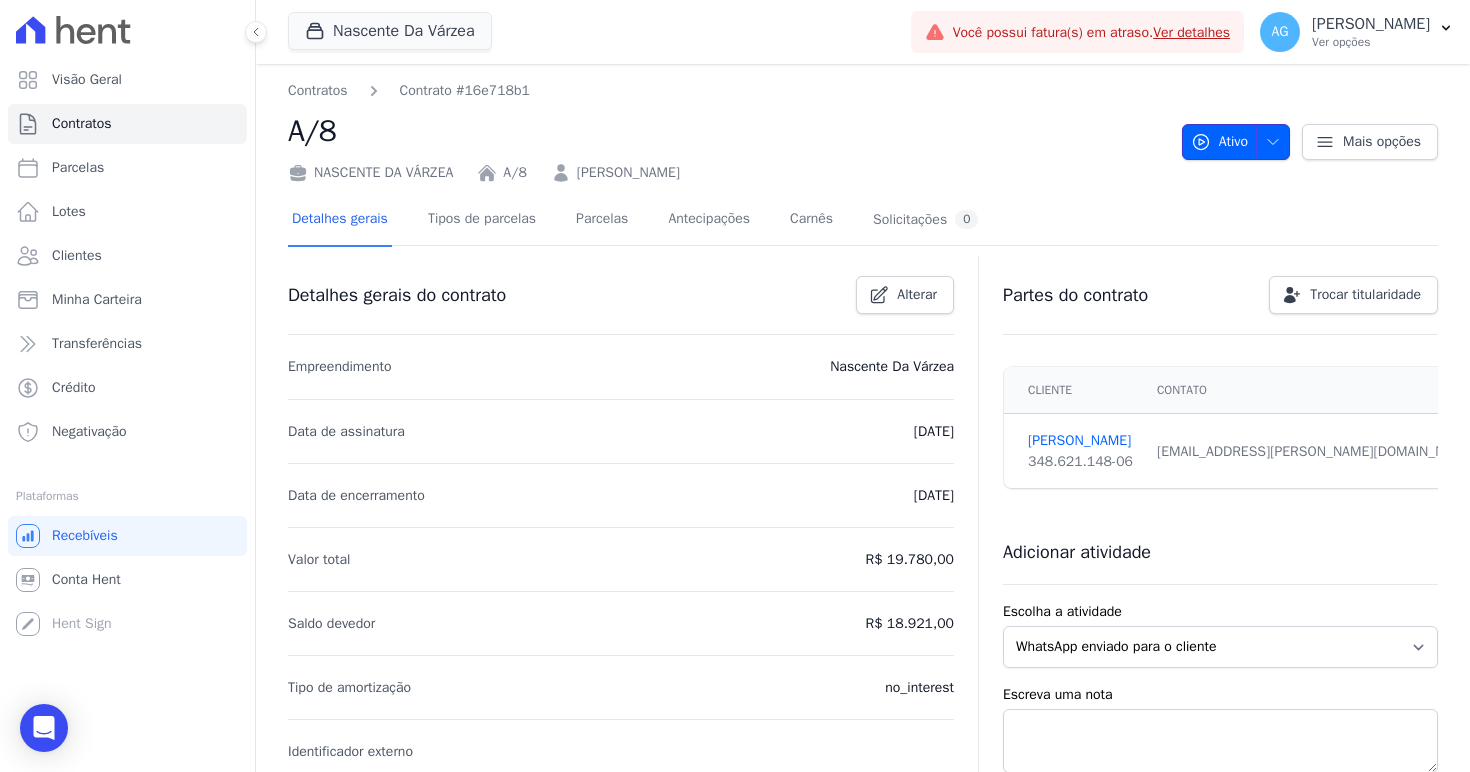 click 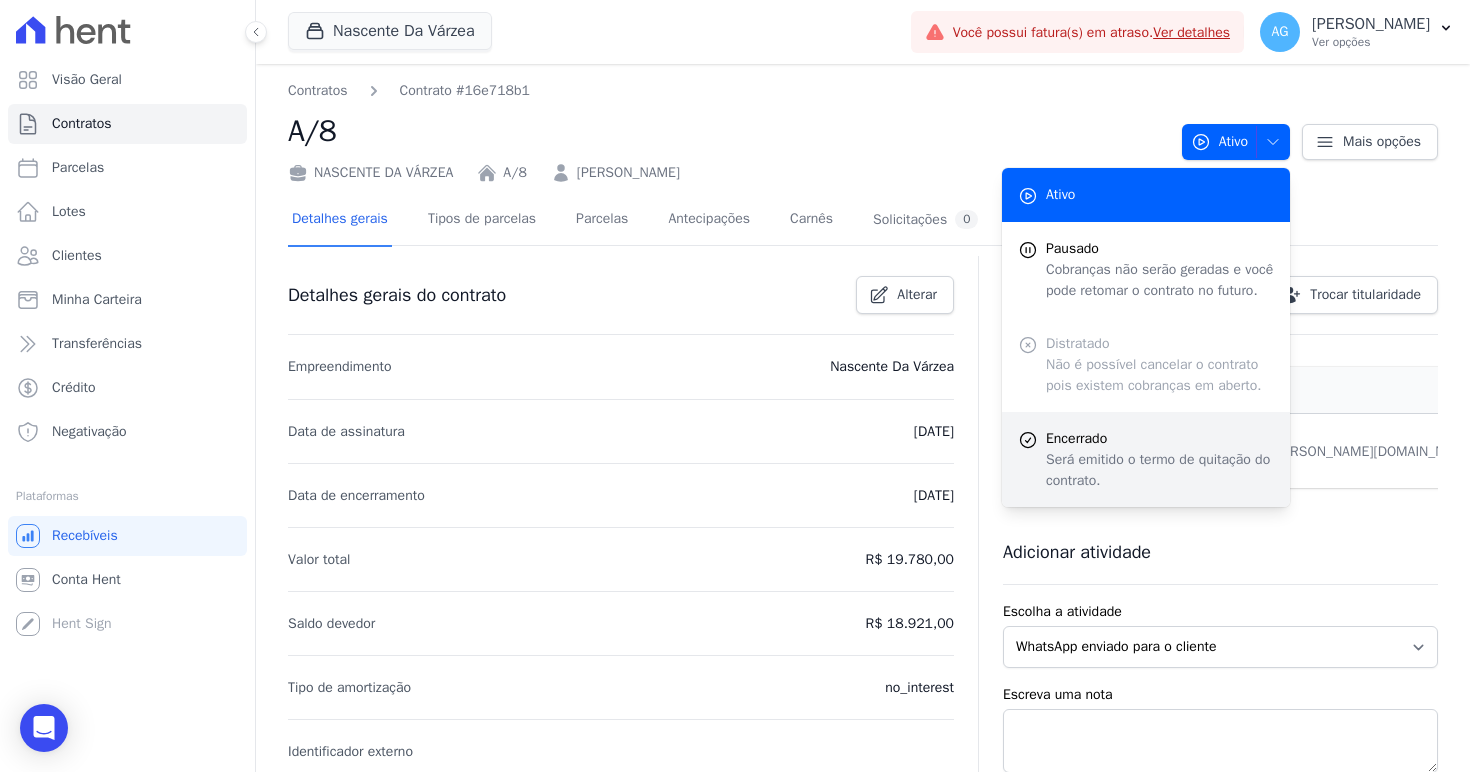 click on "Encerrado
Será emitido o termo de quitação do contrato." at bounding box center (1146, 459) 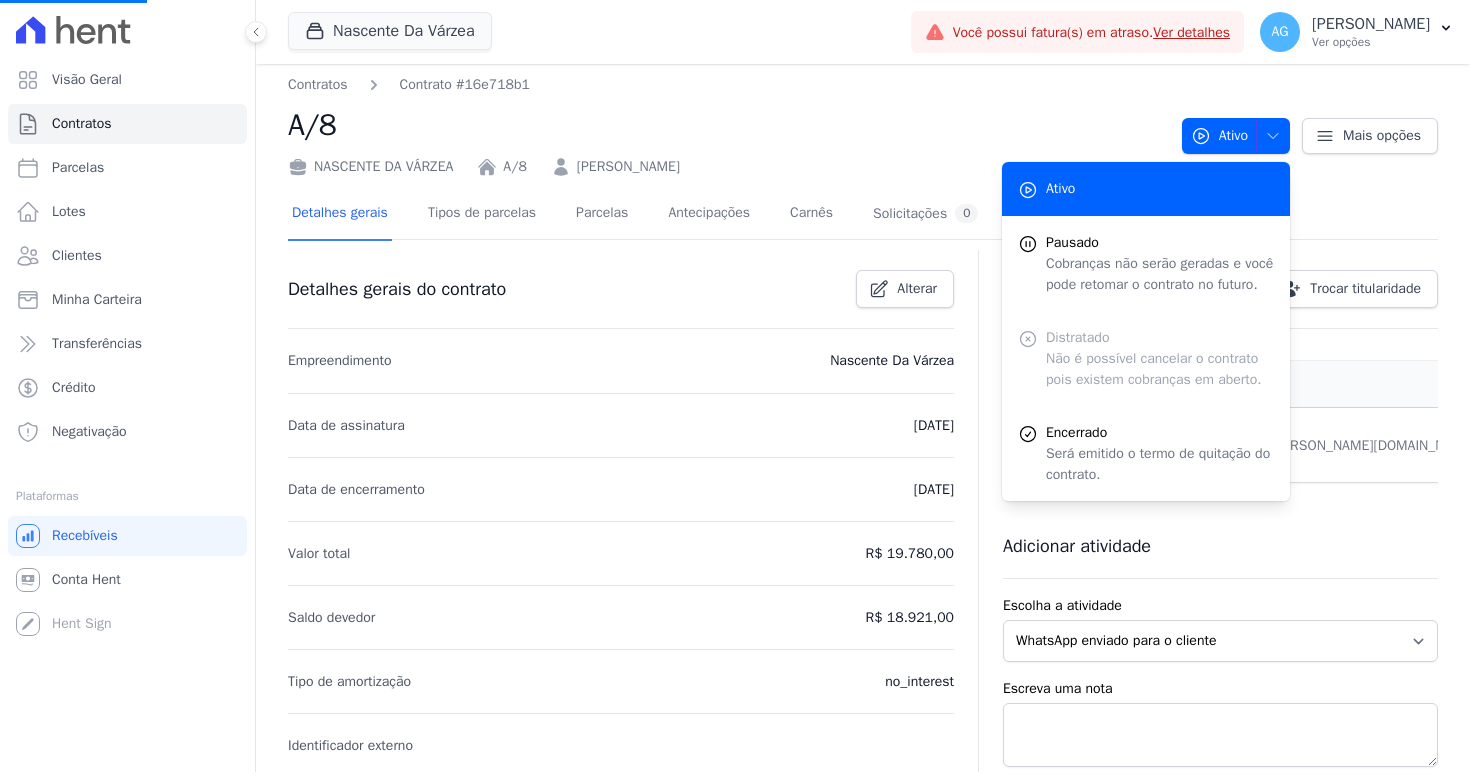 scroll, scrollTop: 66, scrollLeft: 0, axis: vertical 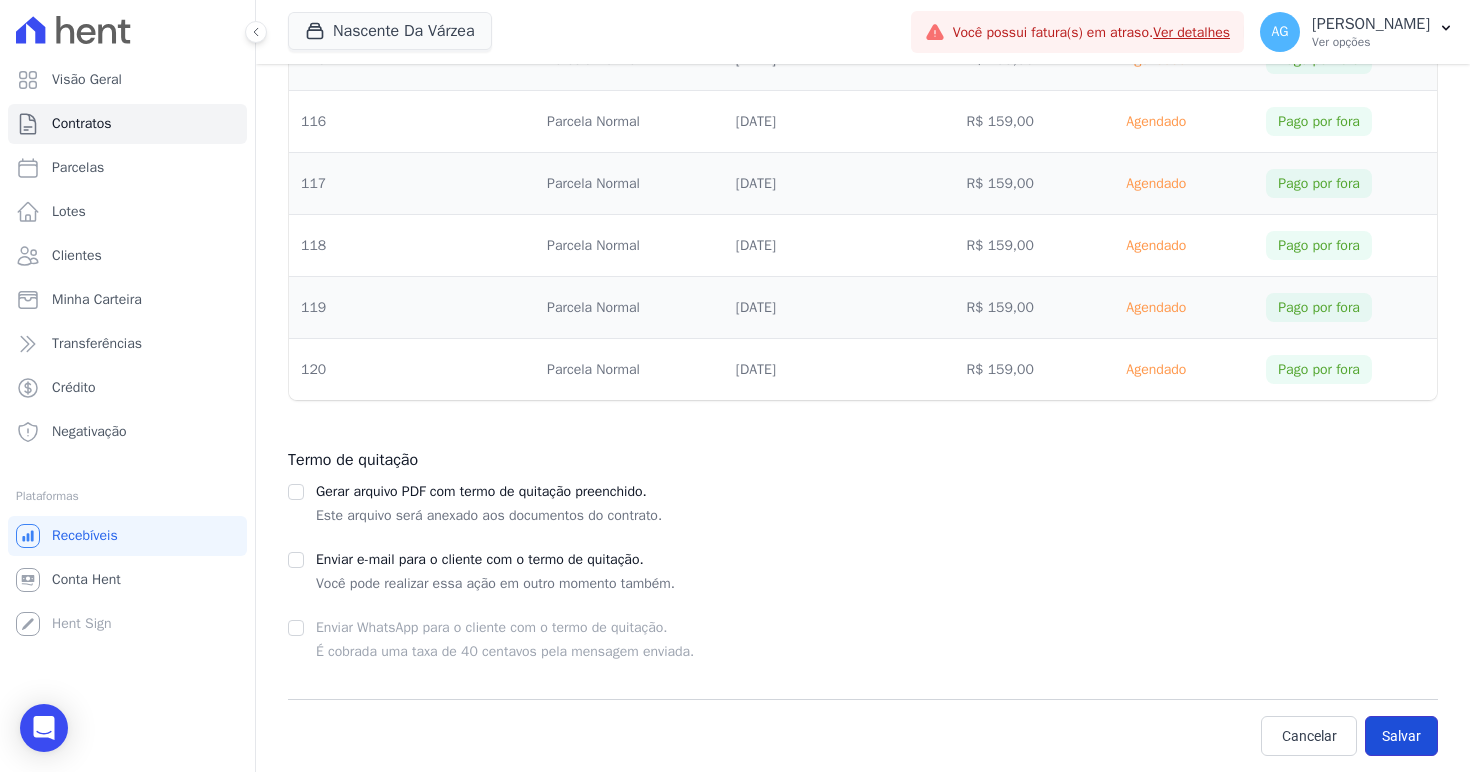 click on "Salvar" at bounding box center (1401, 736) 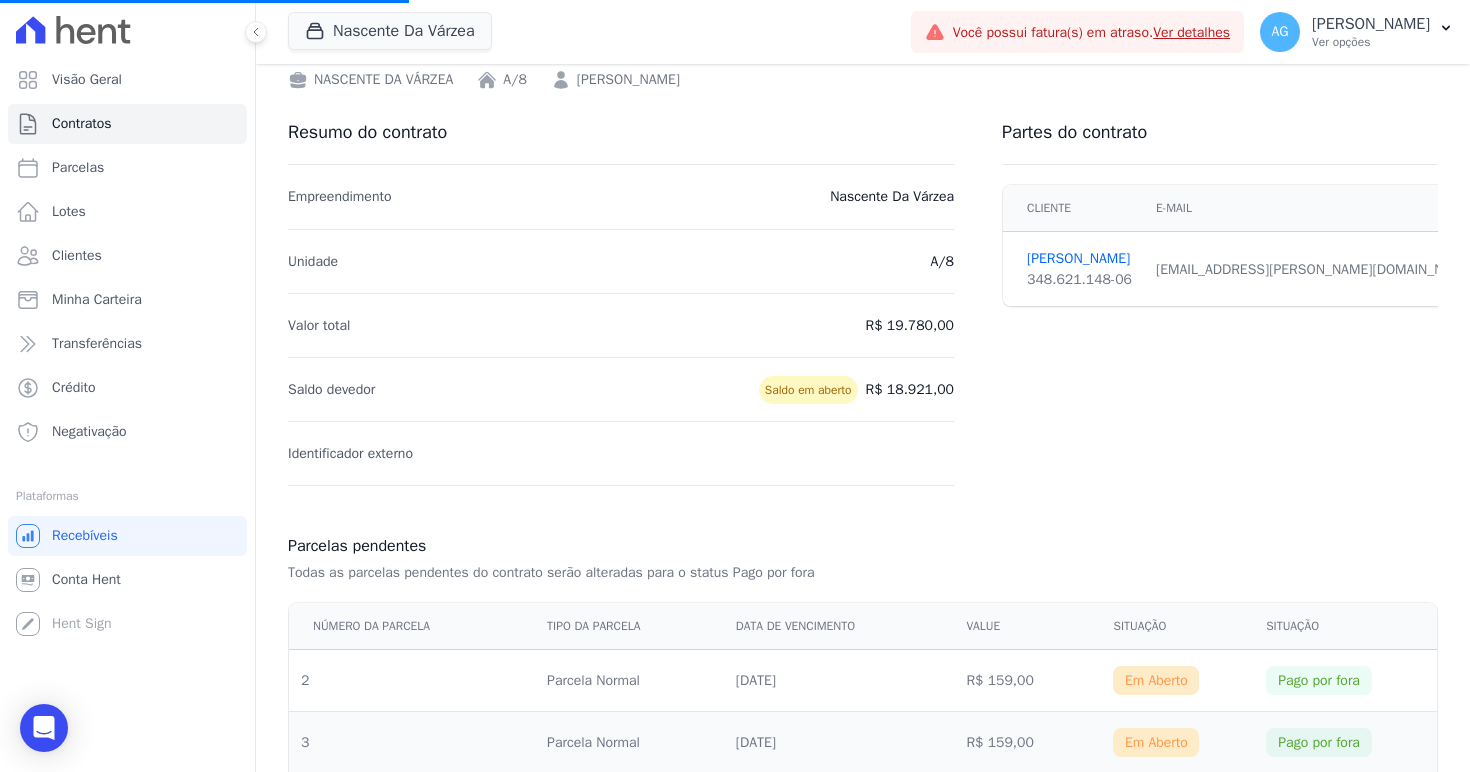 scroll, scrollTop: 0, scrollLeft: 0, axis: both 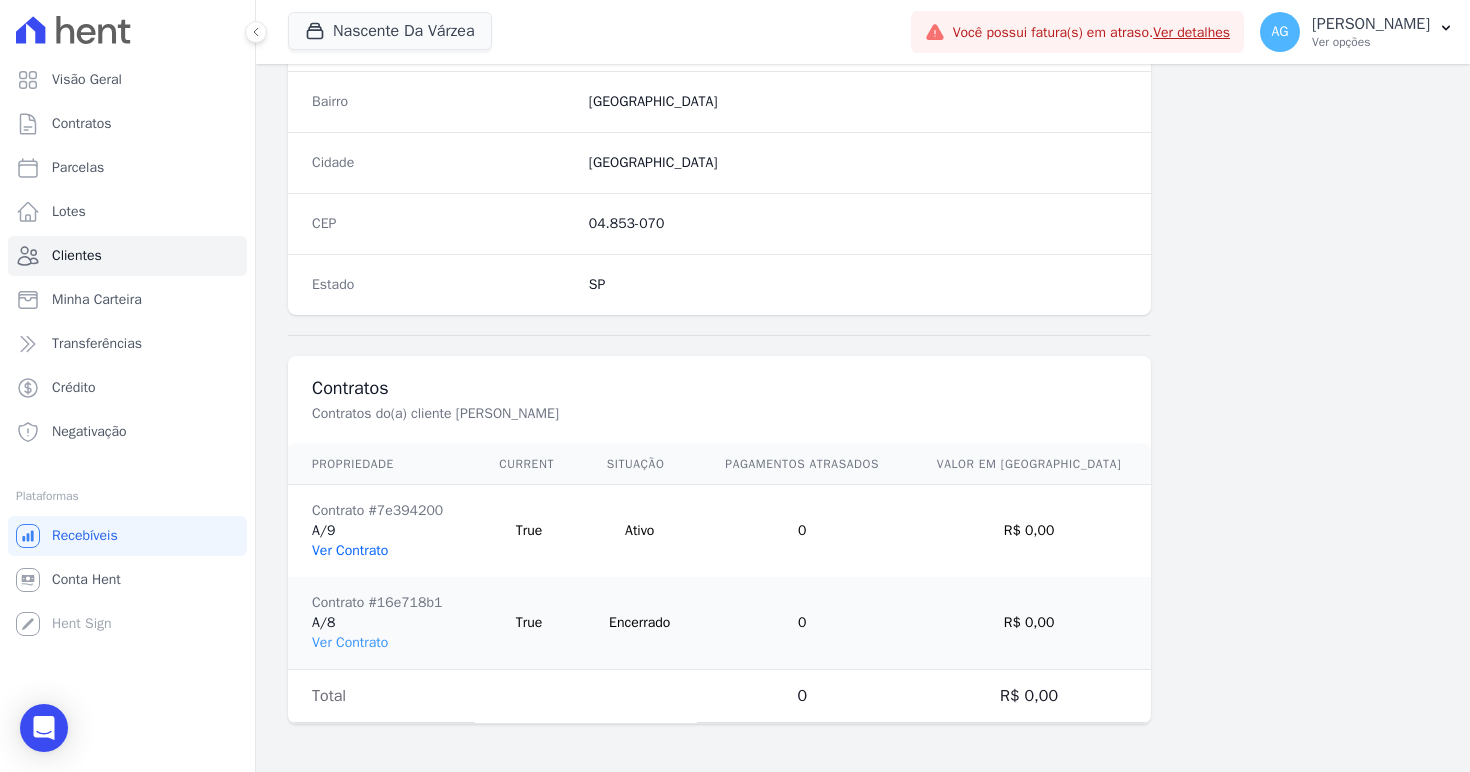 click on "Ver Contrato" at bounding box center [350, 550] 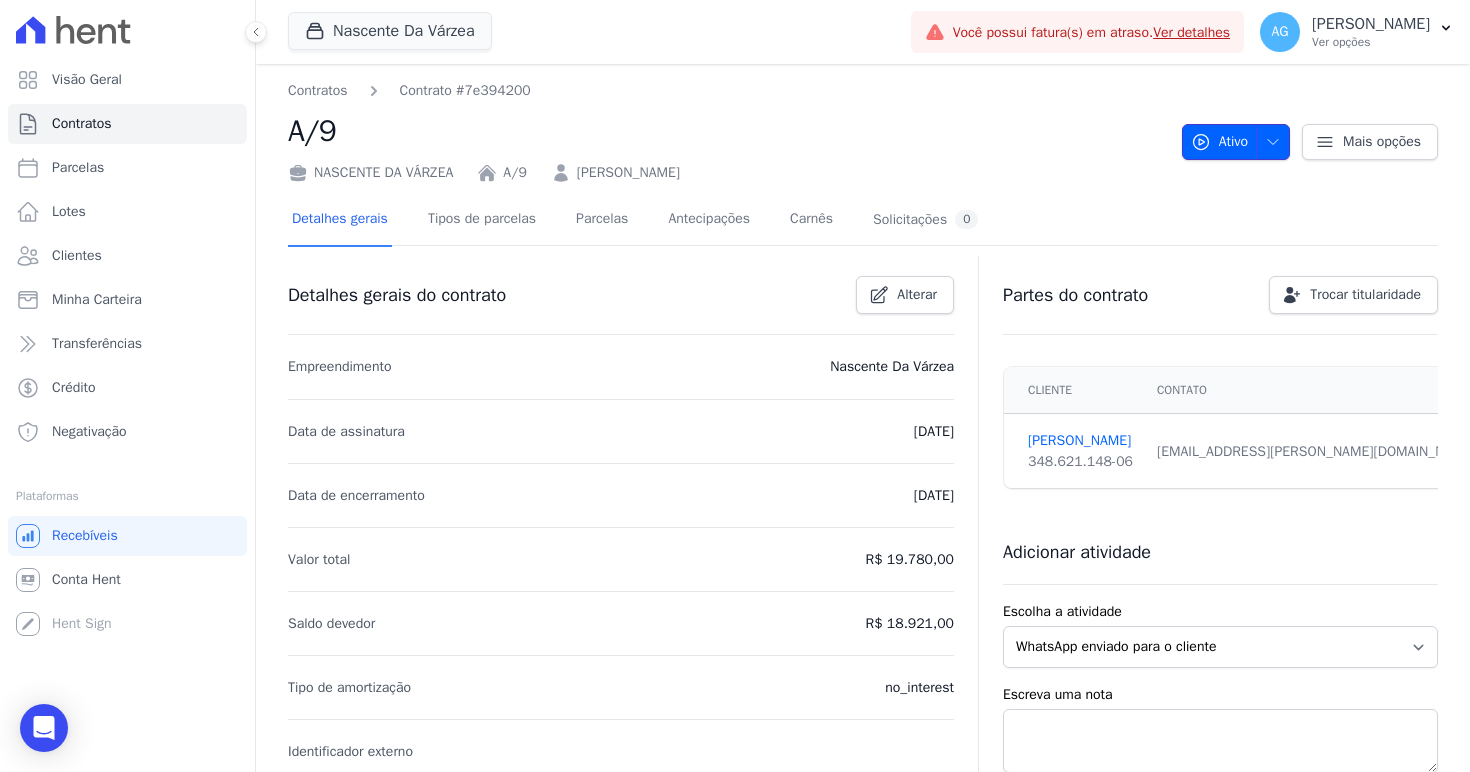 click at bounding box center (1268, 142) 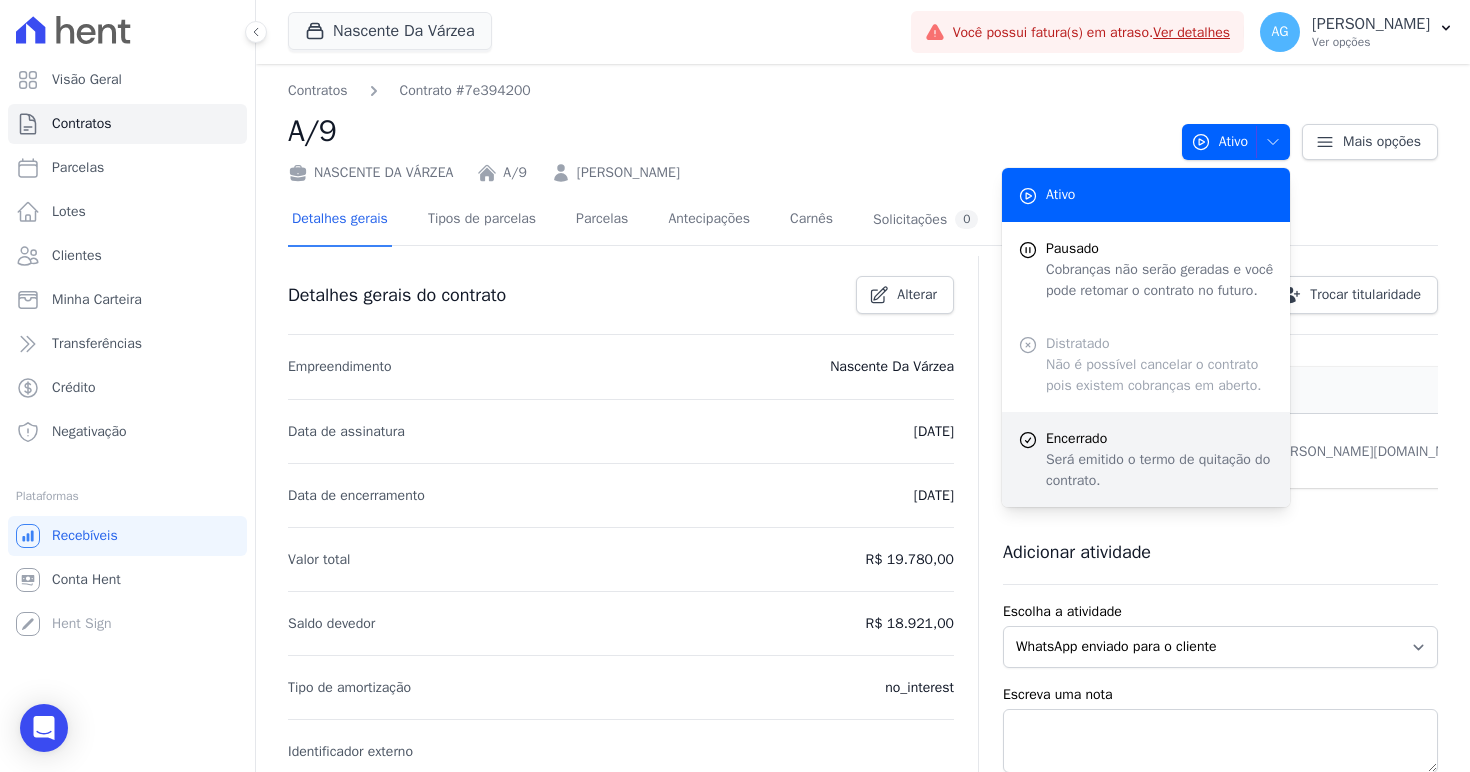click on "Será emitido o termo de quitação do contrato." at bounding box center [1160, 470] 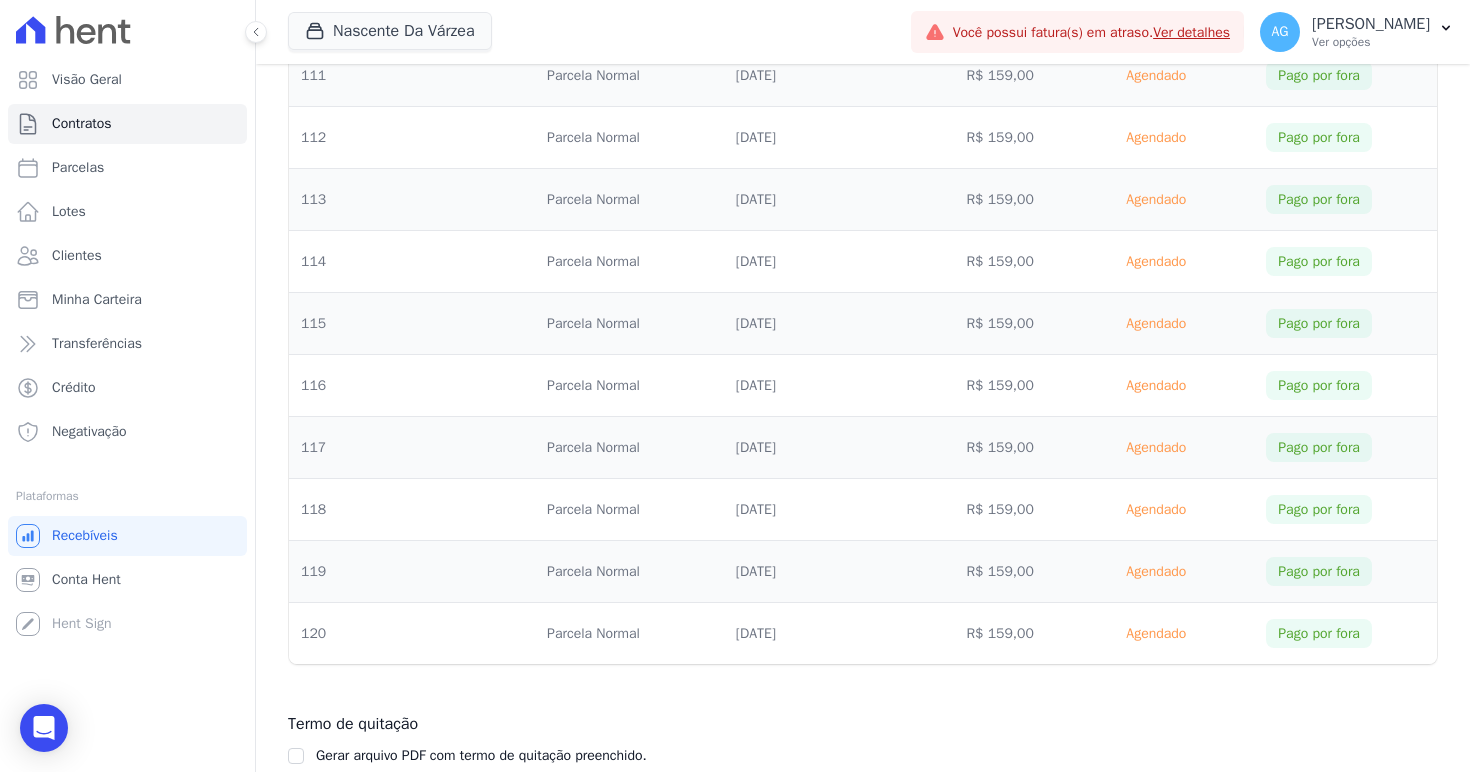 scroll, scrollTop: 7715, scrollLeft: 0, axis: vertical 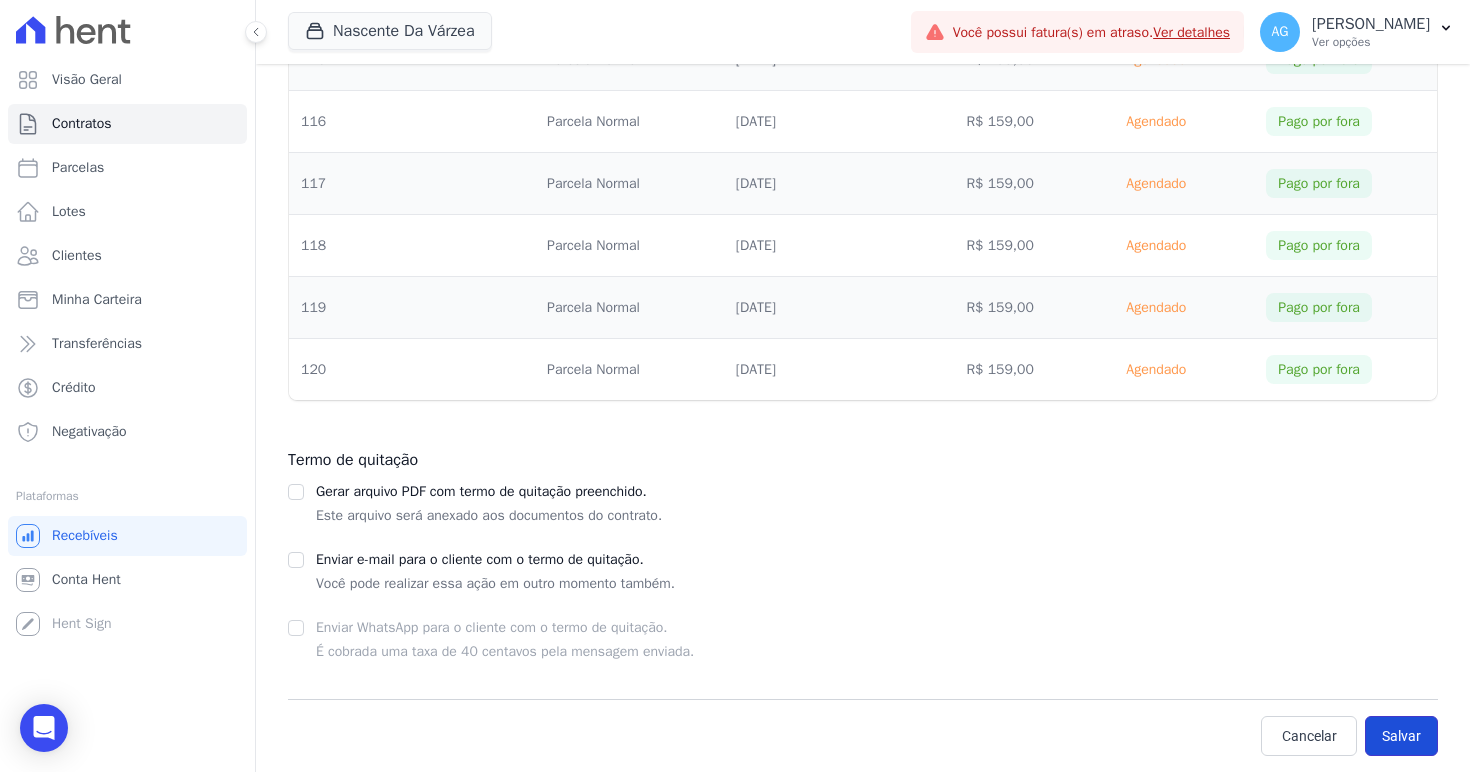 click on "Salvar" at bounding box center [1401, 736] 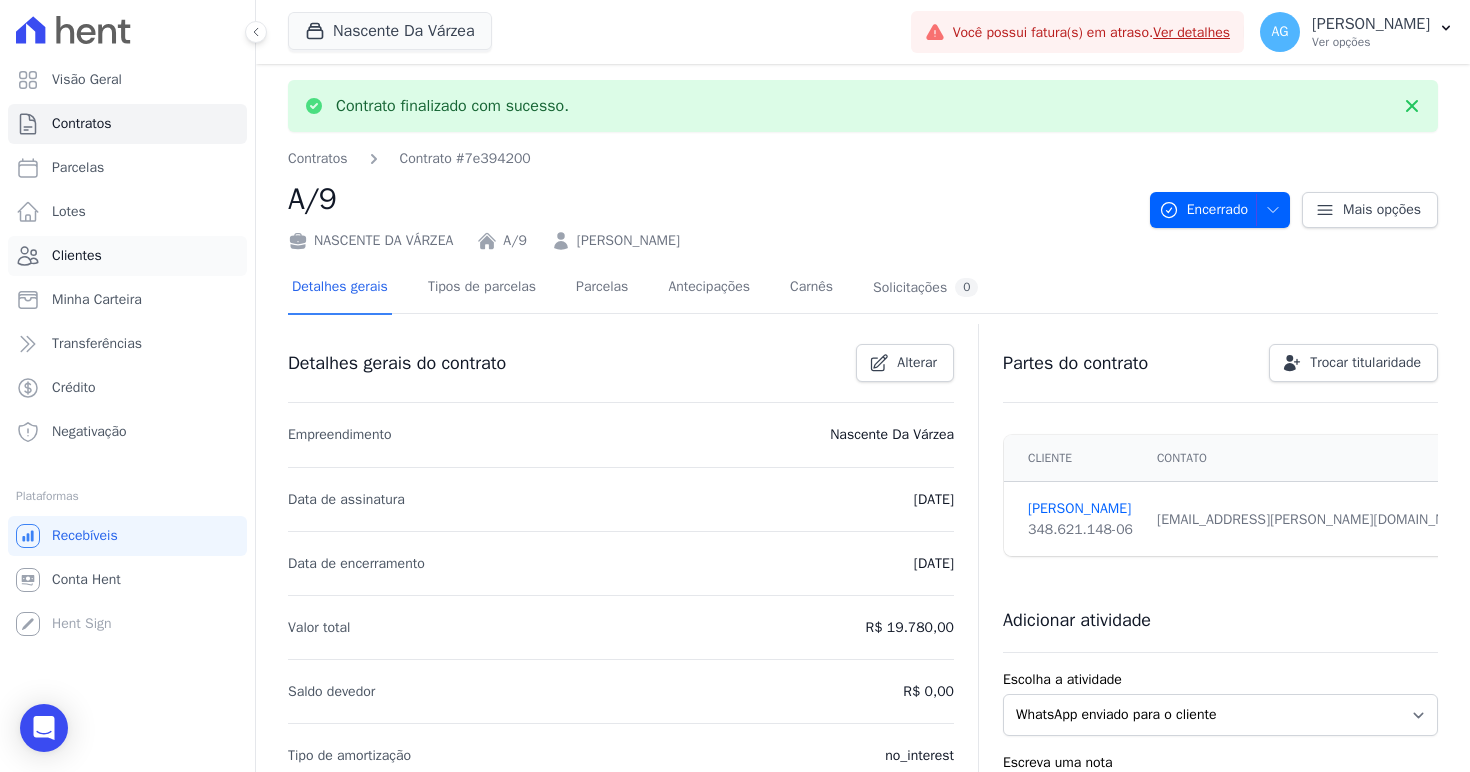 click on "Clientes" at bounding box center [77, 256] 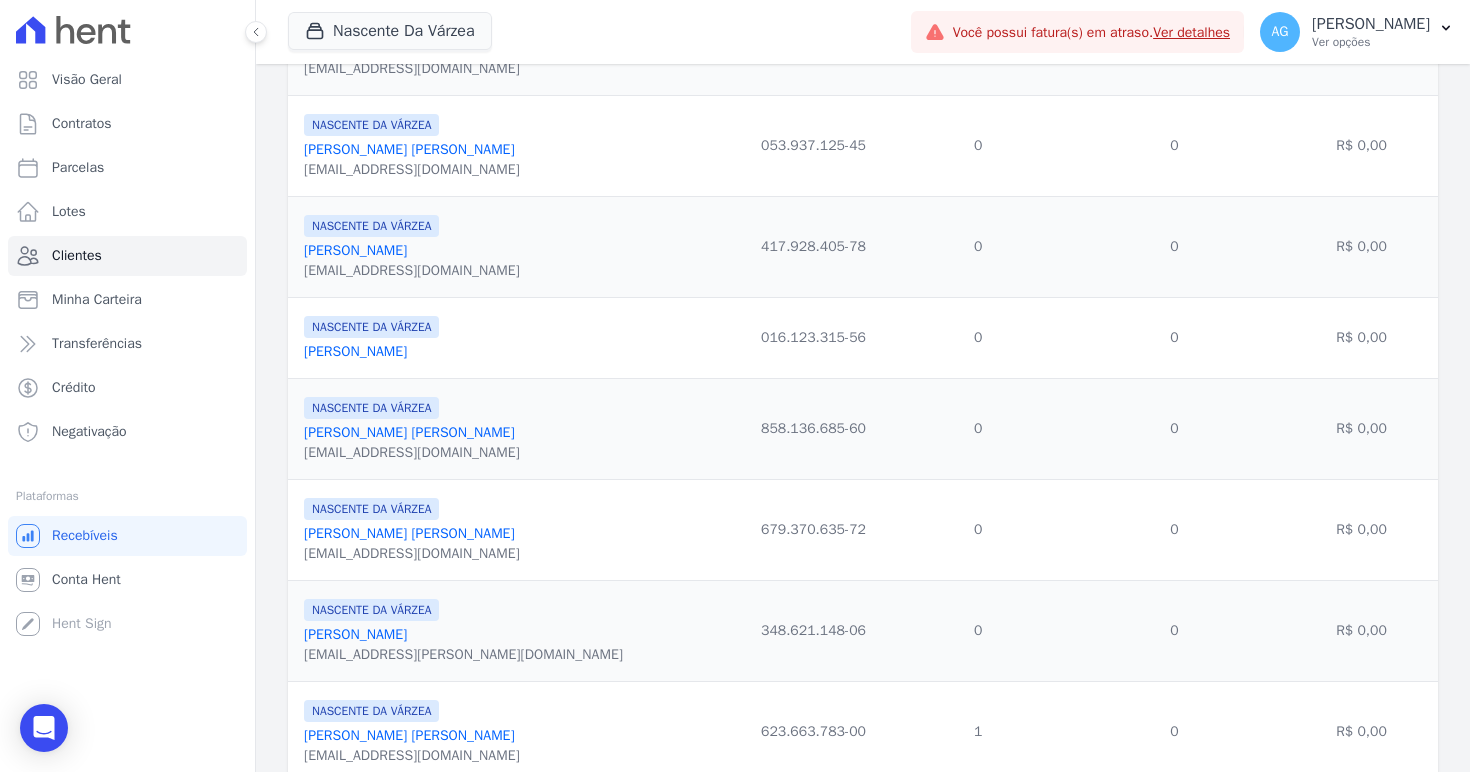 scroll, scrollTop: 1336, scrollLeft: 0, axis: vertical 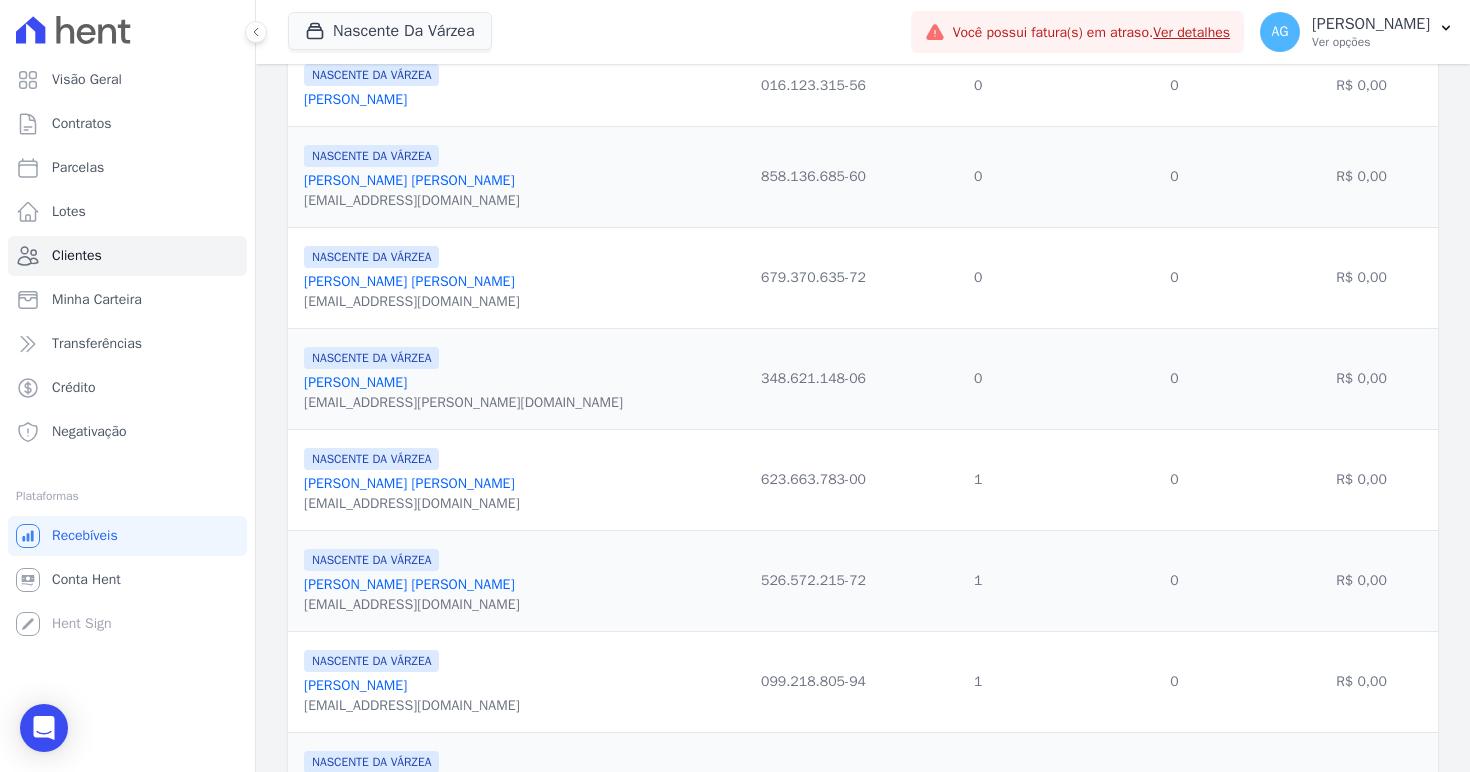 click on "[PERSON_NAME]" at bounding box center [409, 483] 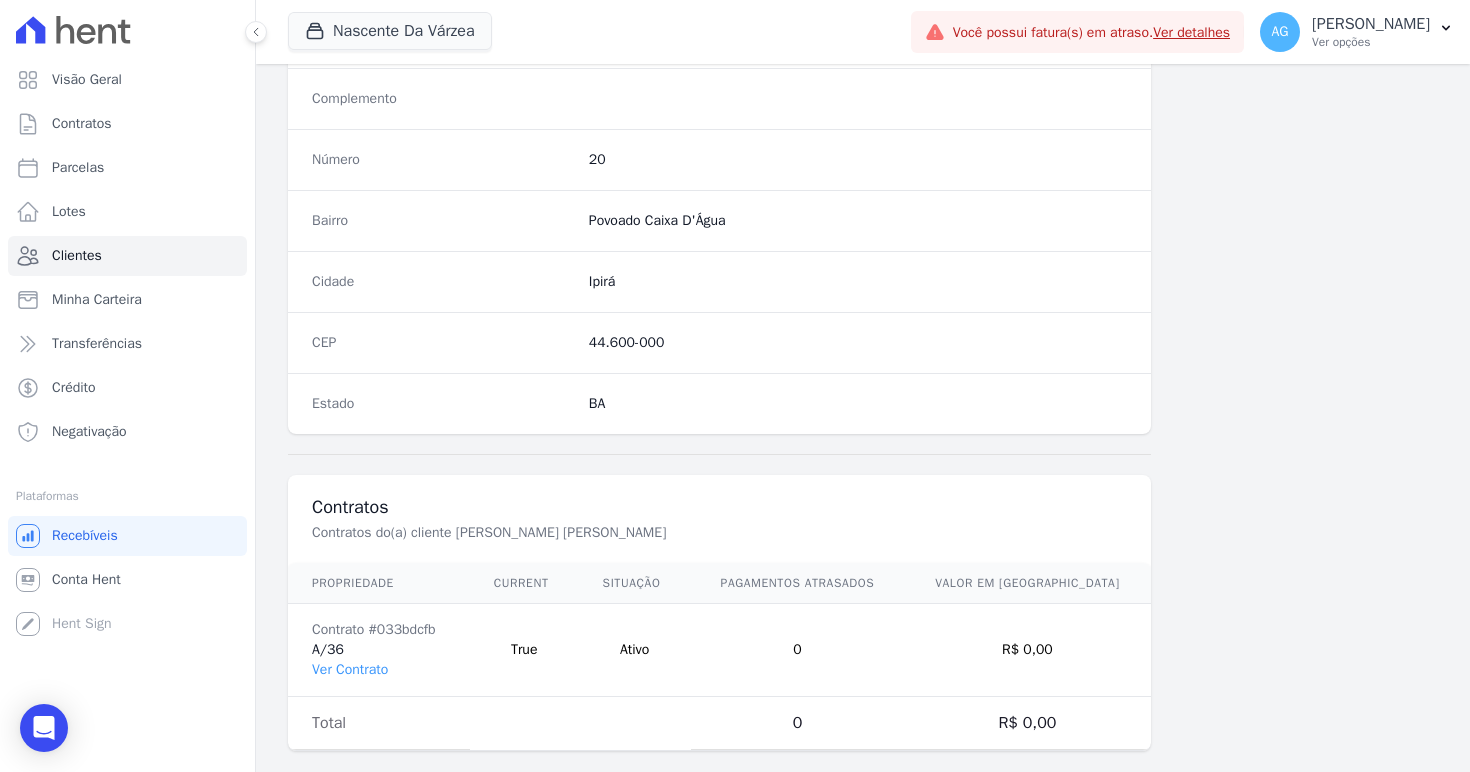 scroll, scrollTop: 1099, scrollLeft: 0, axis: vertical 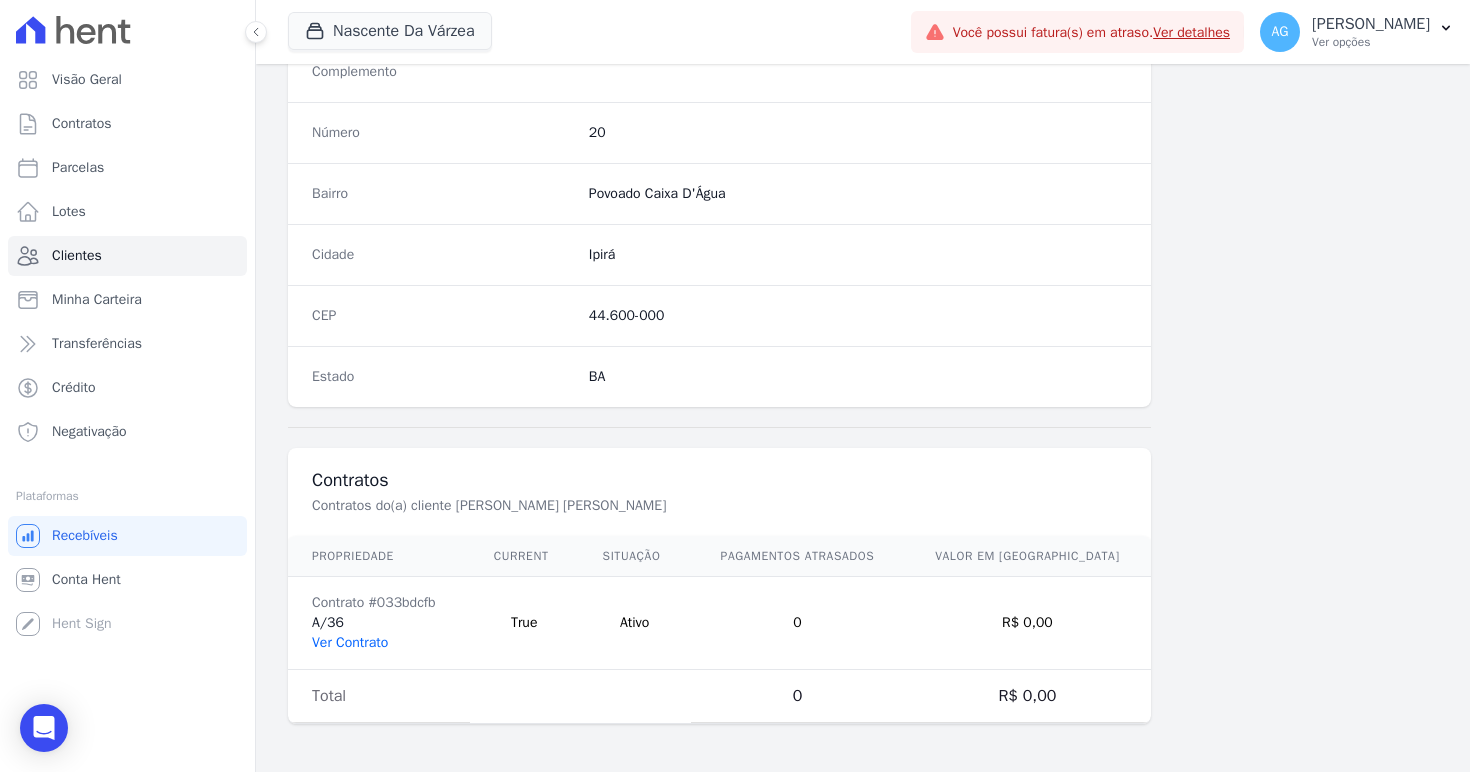 click on "Ver Contrato" at bounding box center (350, 642) 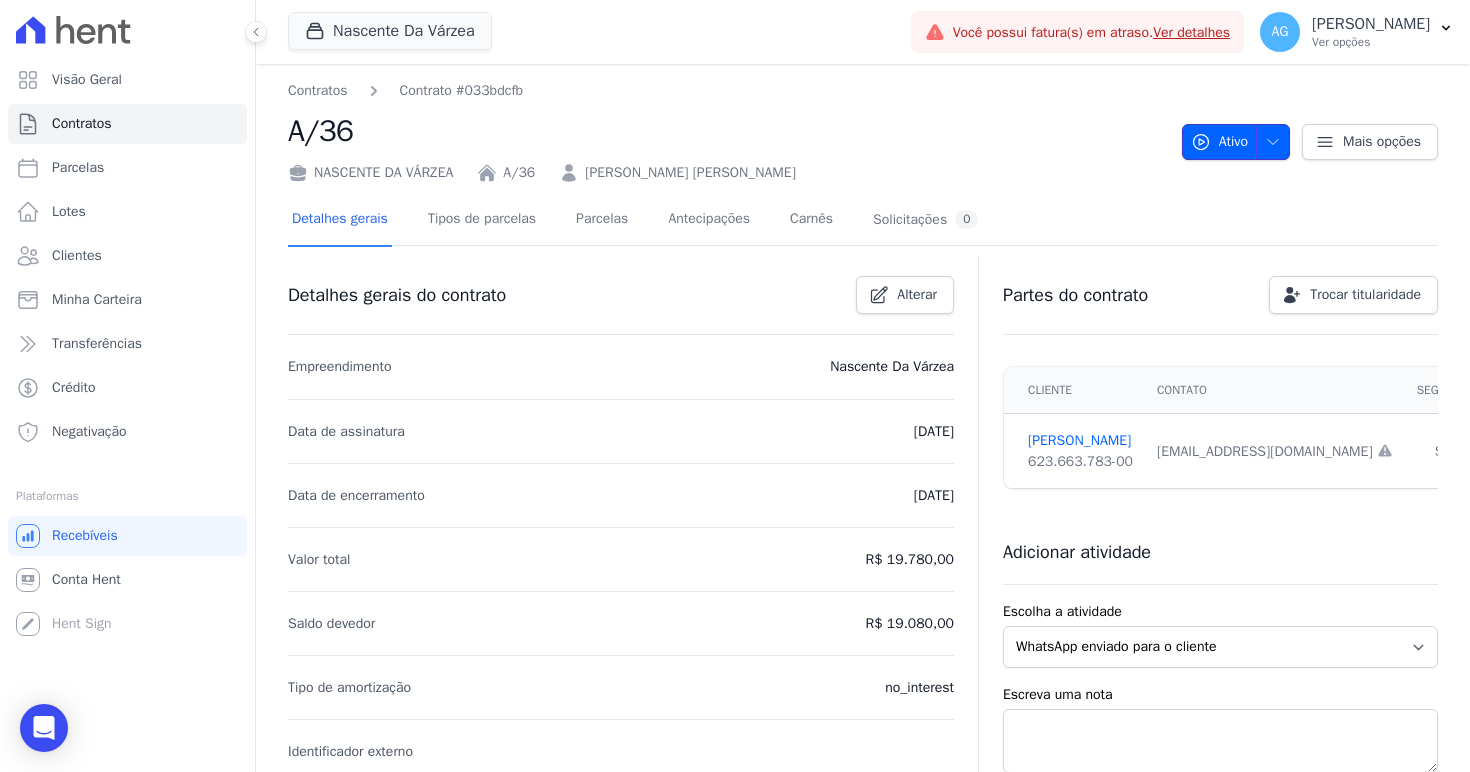click 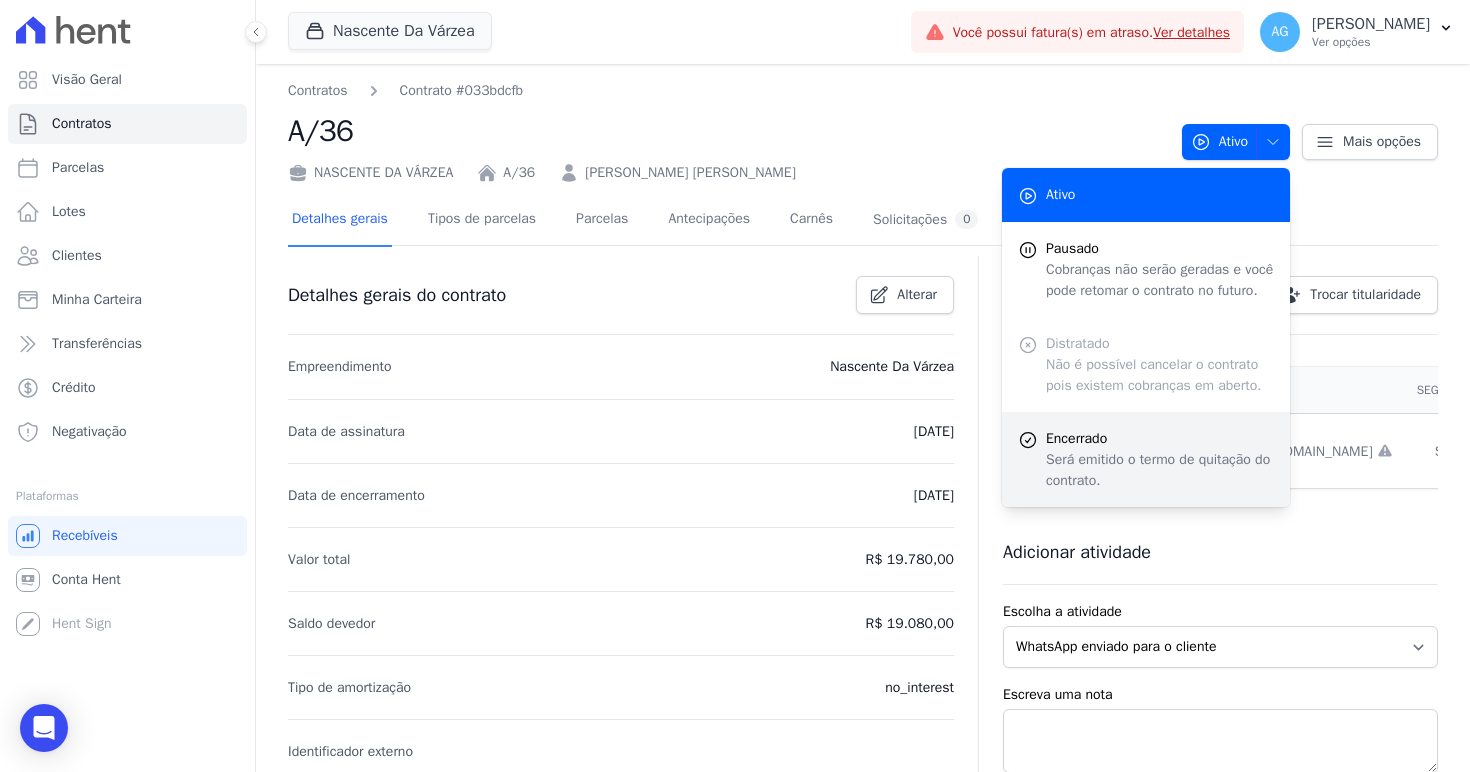 click on "Será emitido o termo de quitação do contrato." at bounding box center (1160, 470) 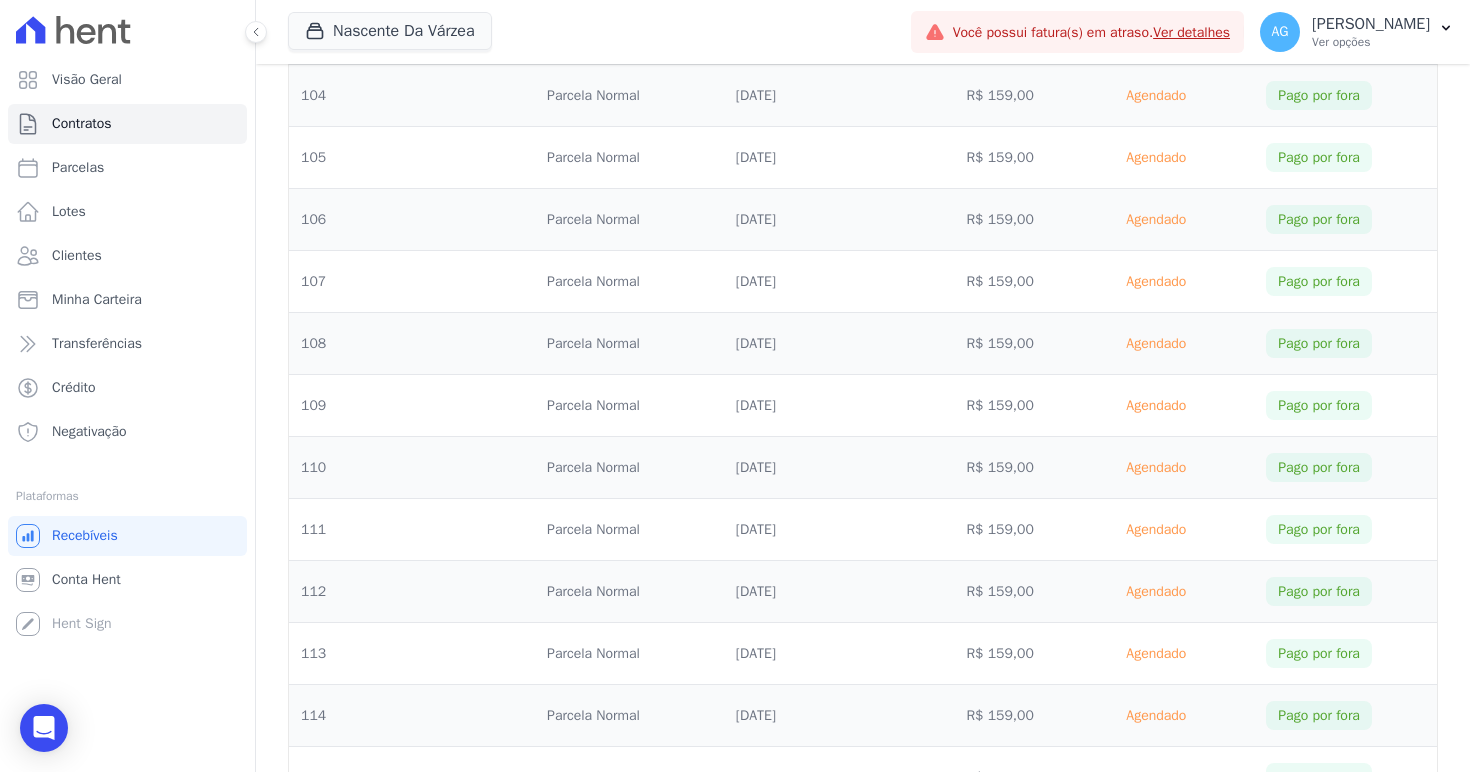 scroll, scrollTop: 7777, scrollLeft: 0, axis: vertical 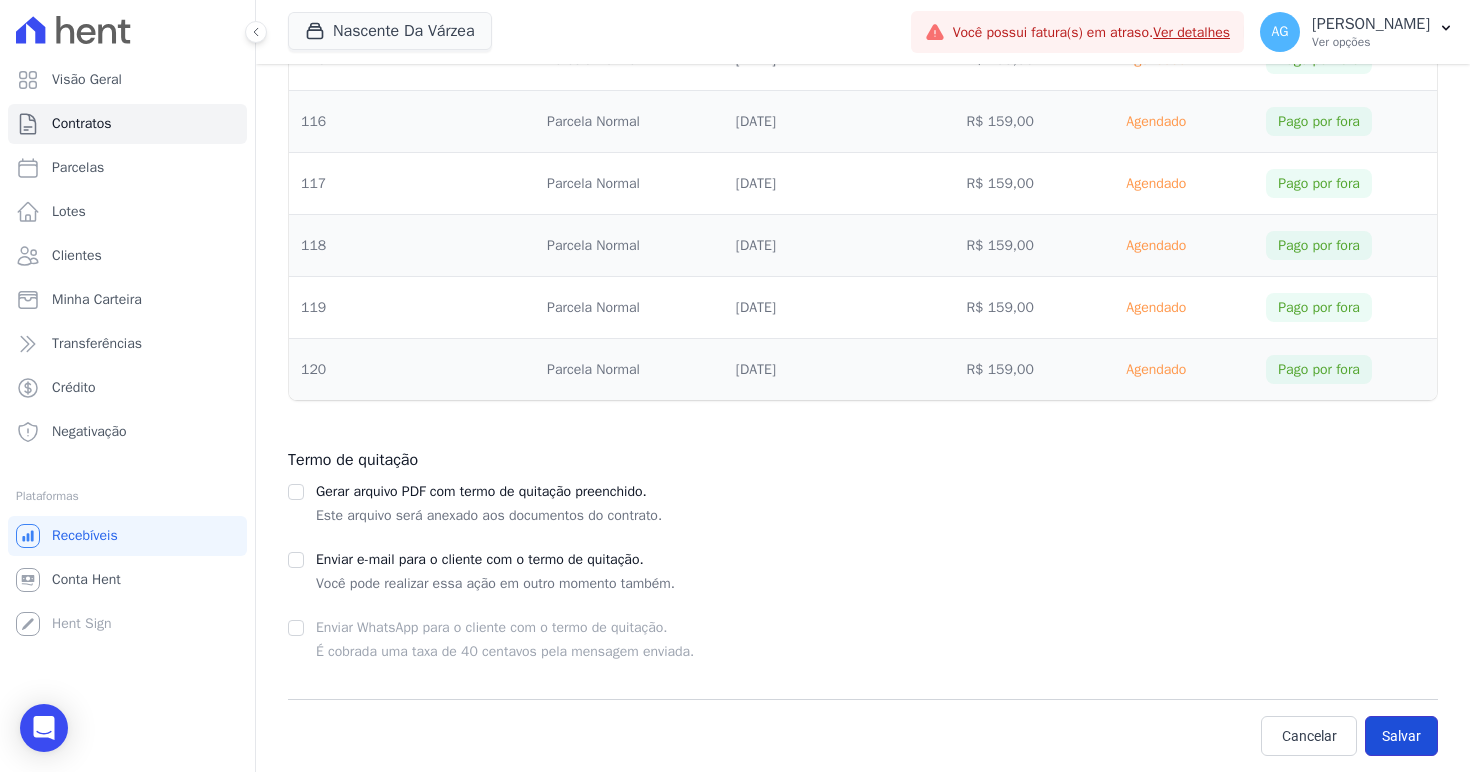 click on "Salvar" at bounding box center (1401, 736) 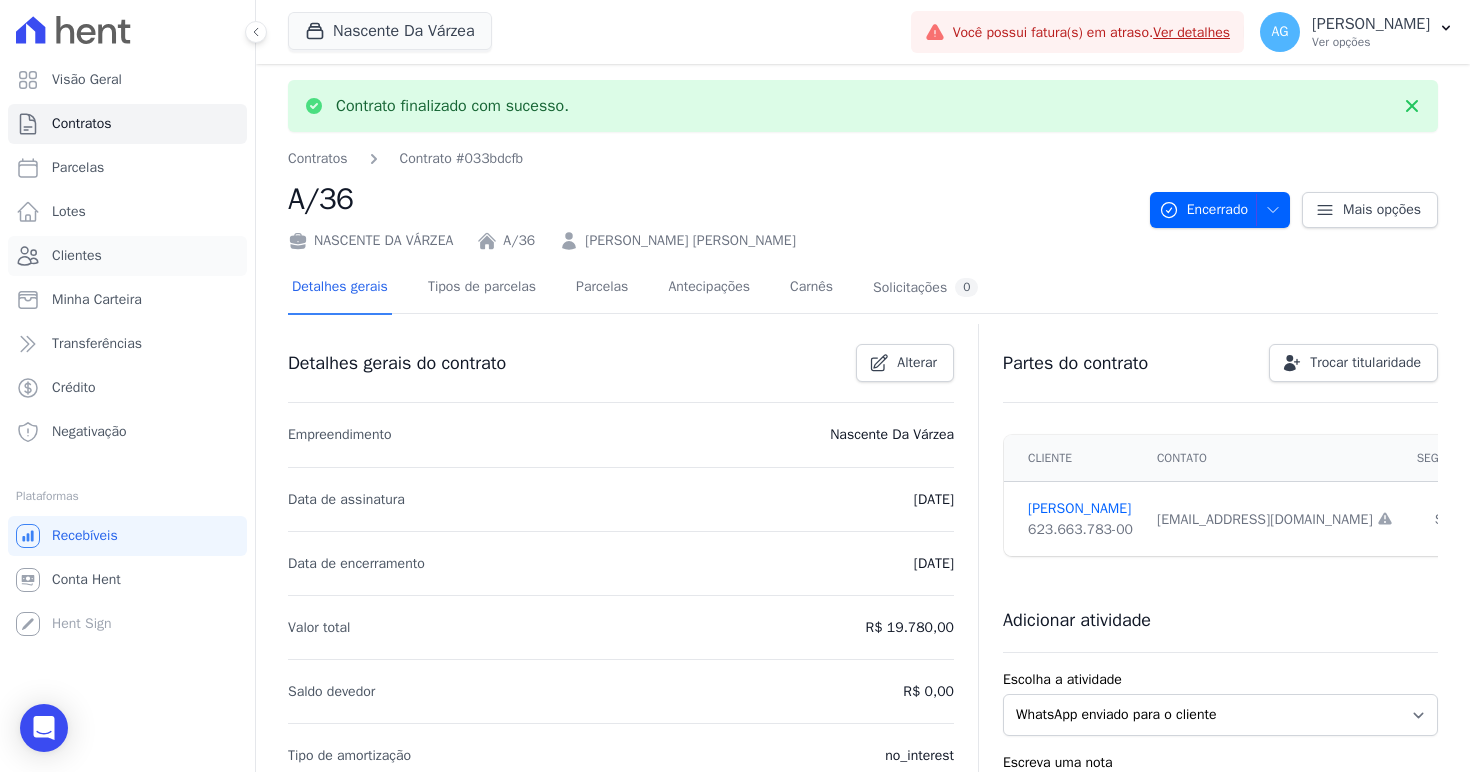 click on "Clientes" at bounding box center [77, 256] 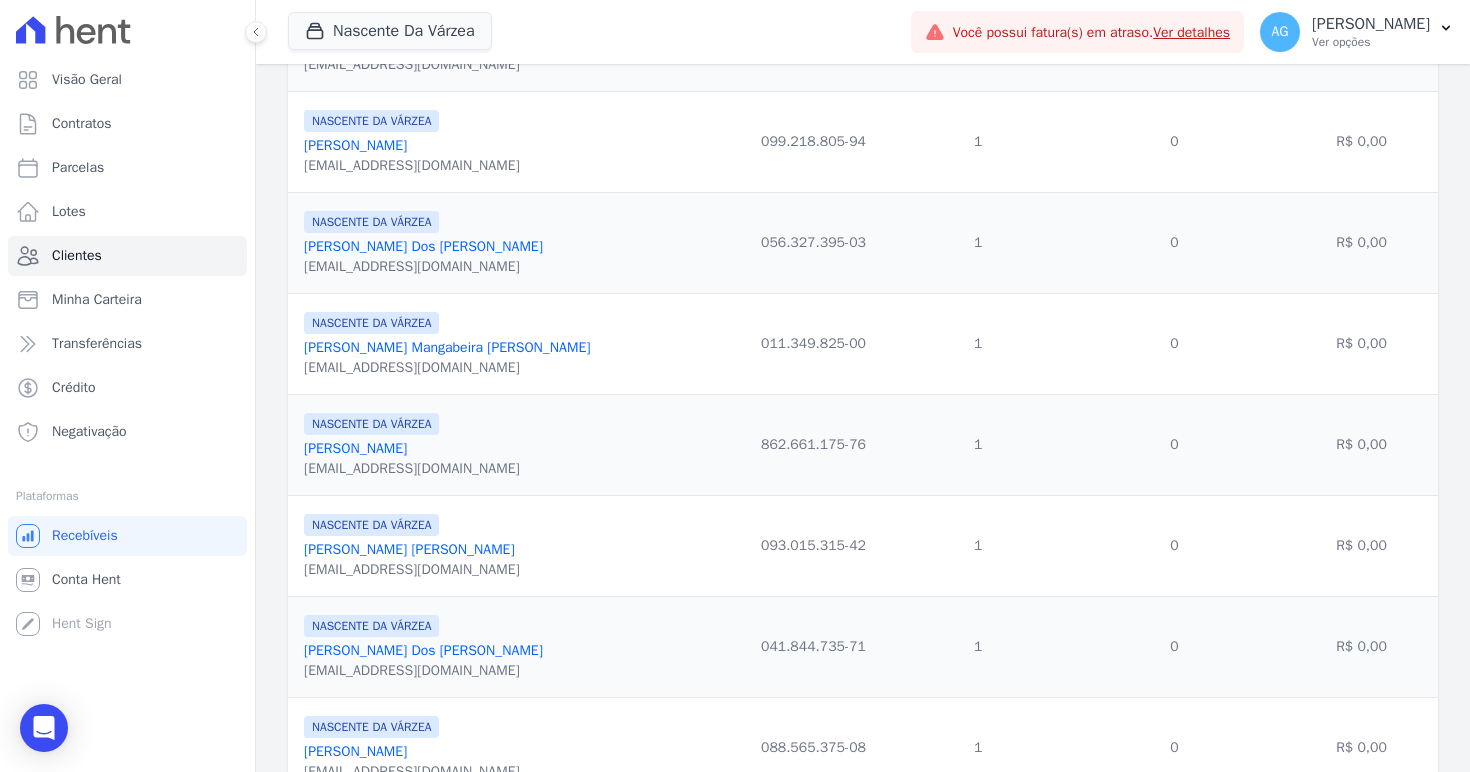 scroll, scrollTop: 1860, scrollLeft: 0, axis: vertical 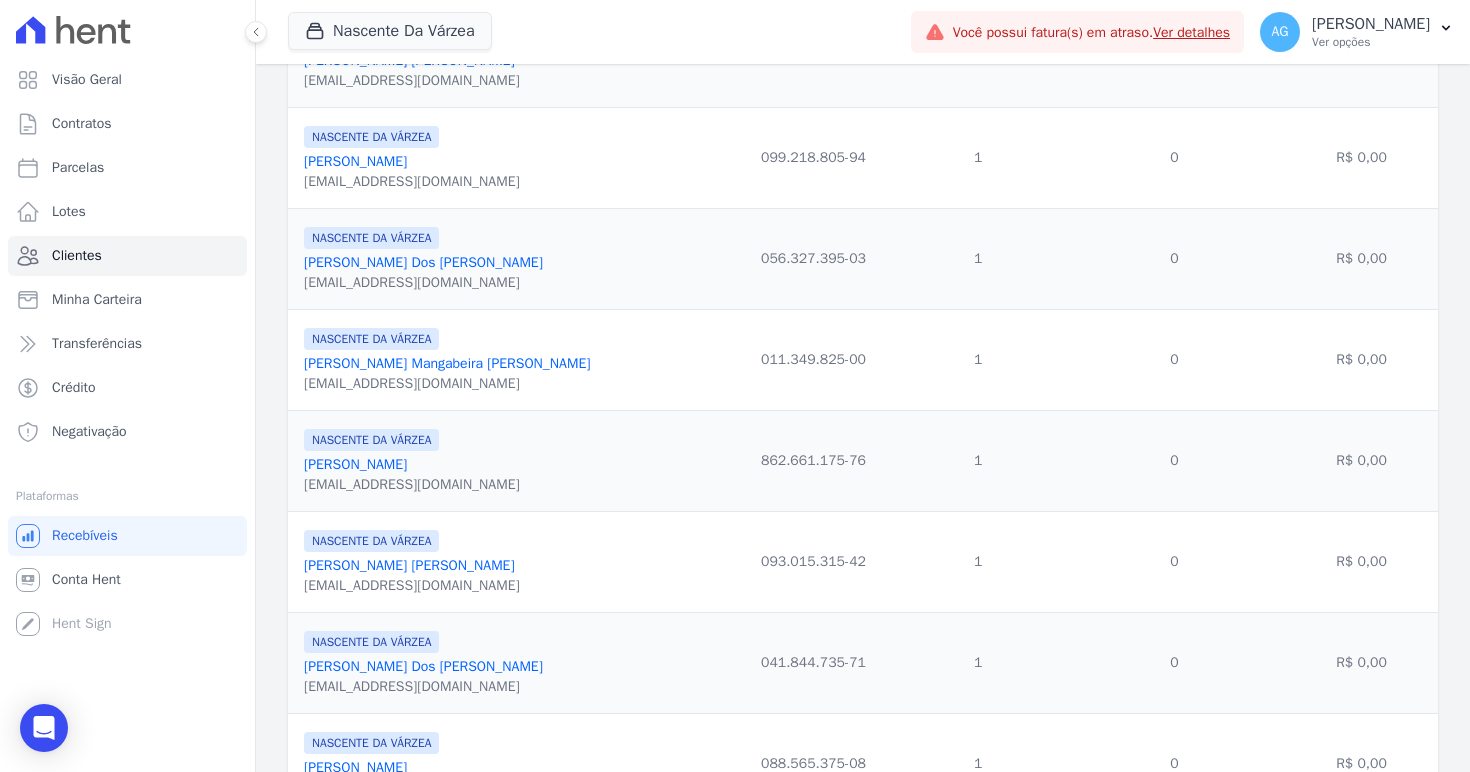 click on "[PERSON_NAME]" at bounding box center (355, 161) 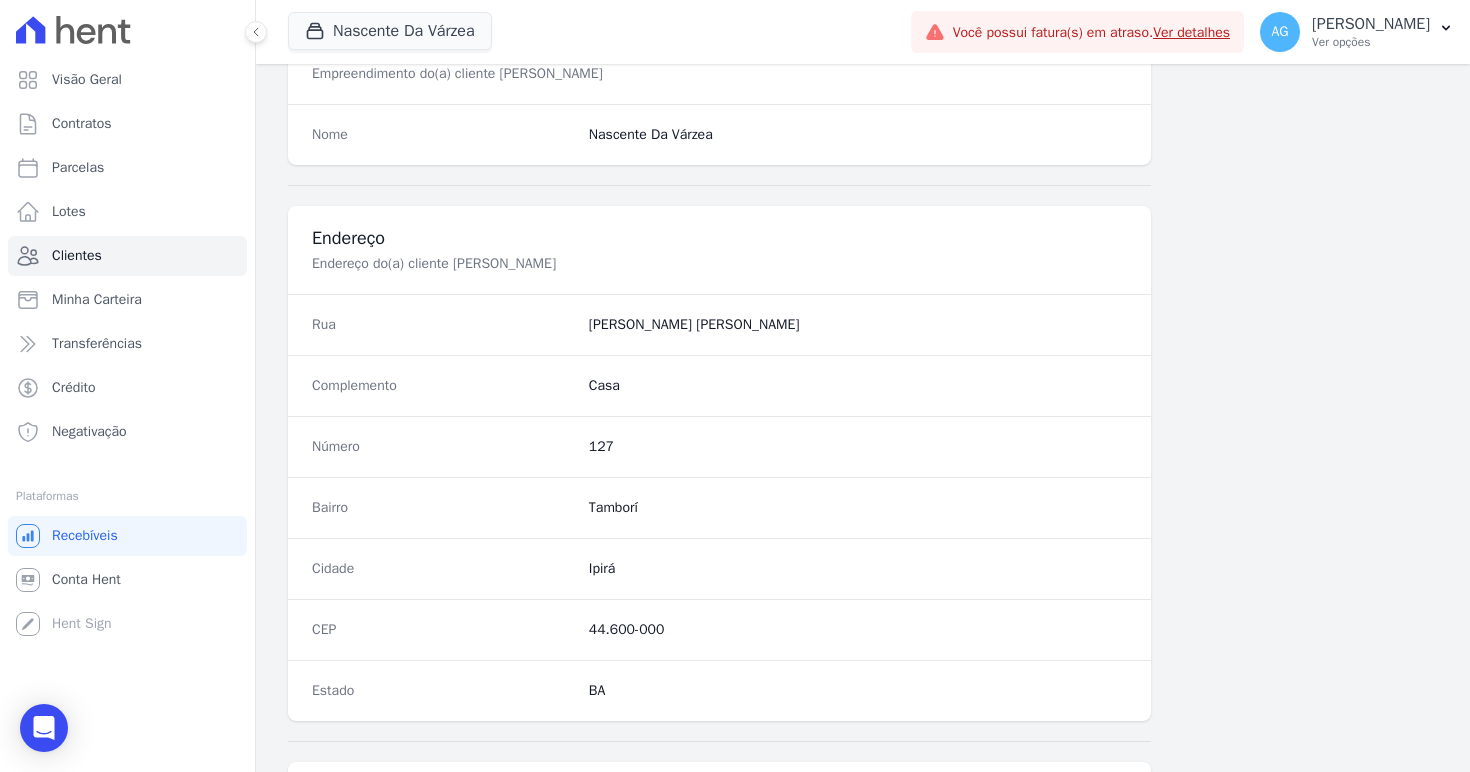 scroll, scrollTop: 1076, scrollLeft: 0, axis: vertical 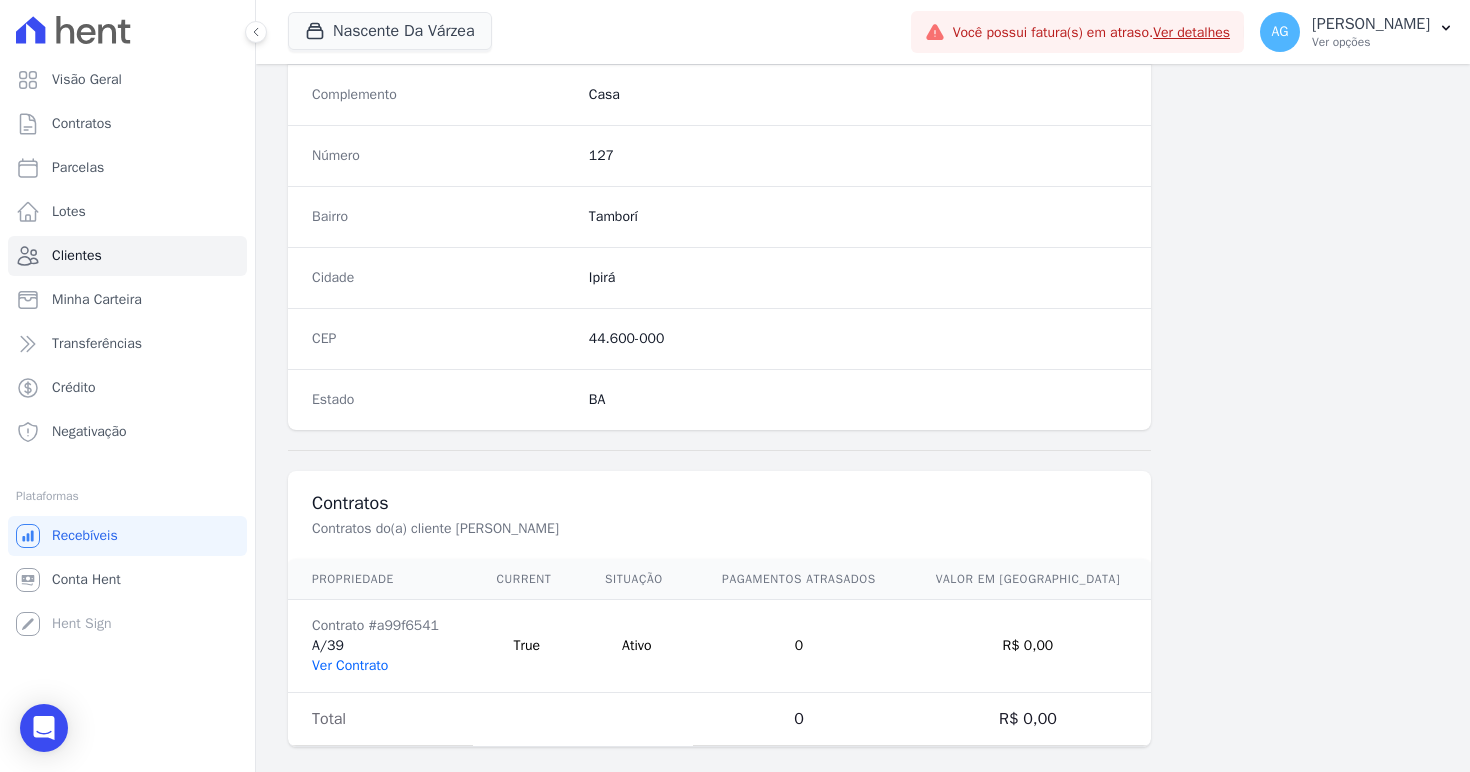 click on "Ver Contrato" at bounding box center (350, 665) 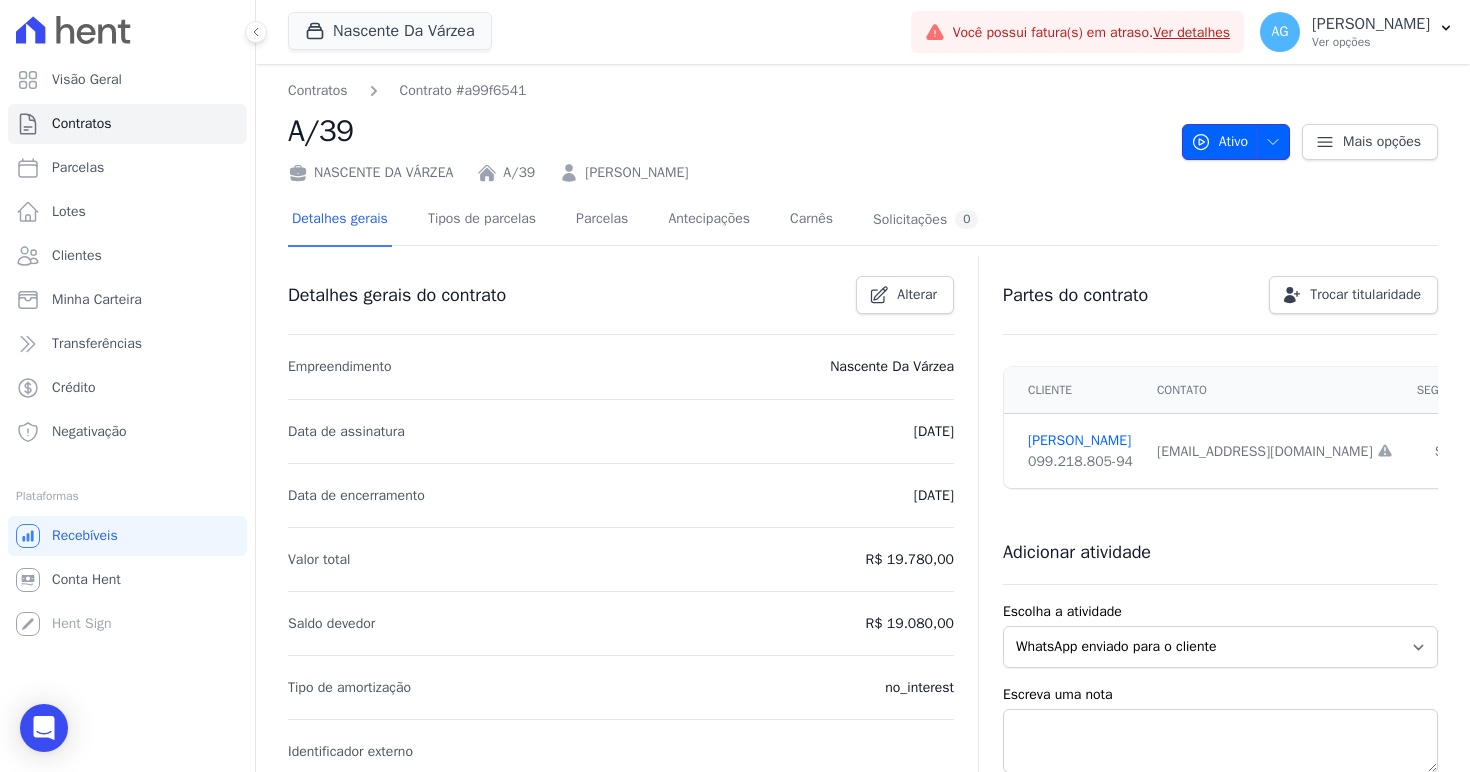 click at bounding box center (1268, 142) 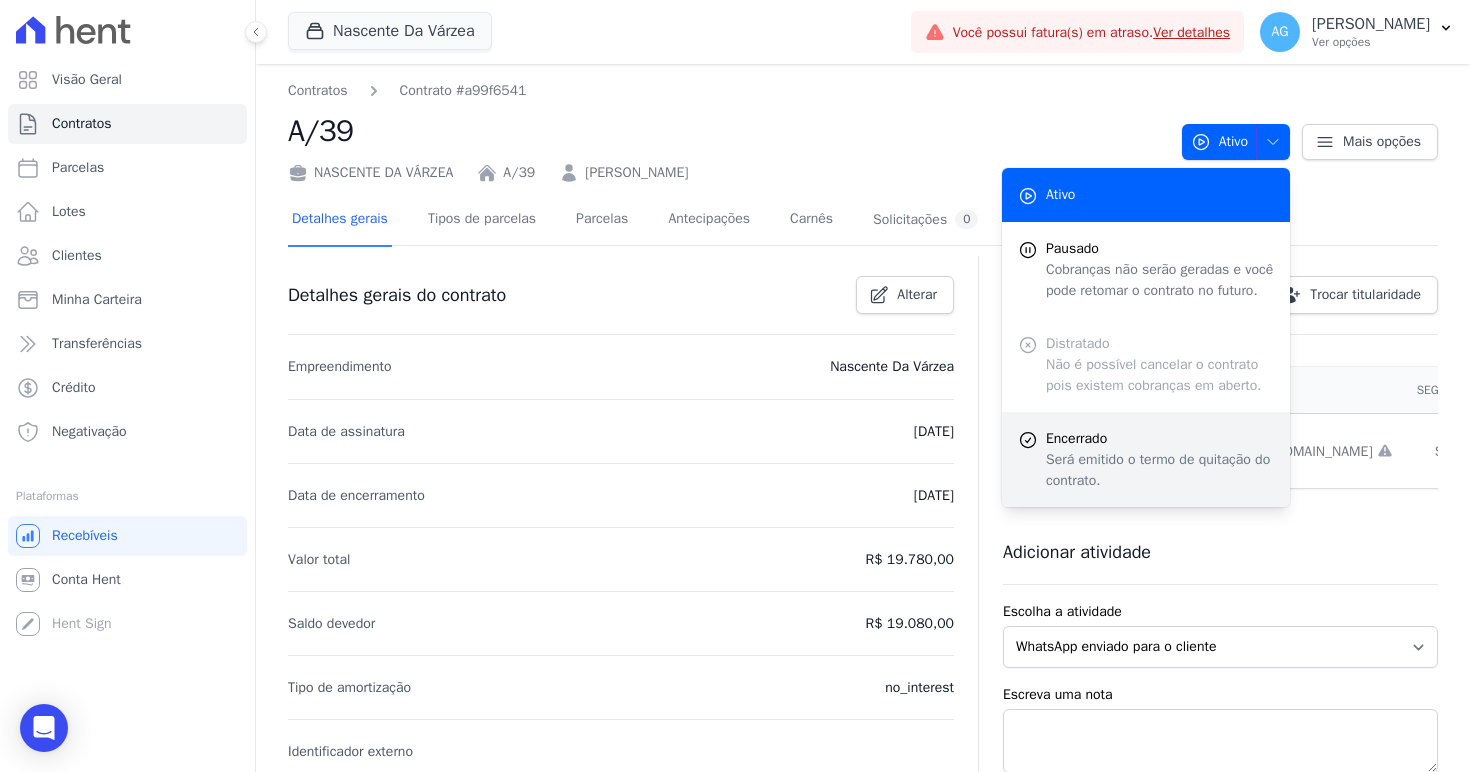 click on "Será emitido o termo de quitação do contrato." at bounding box center (1160, 470) 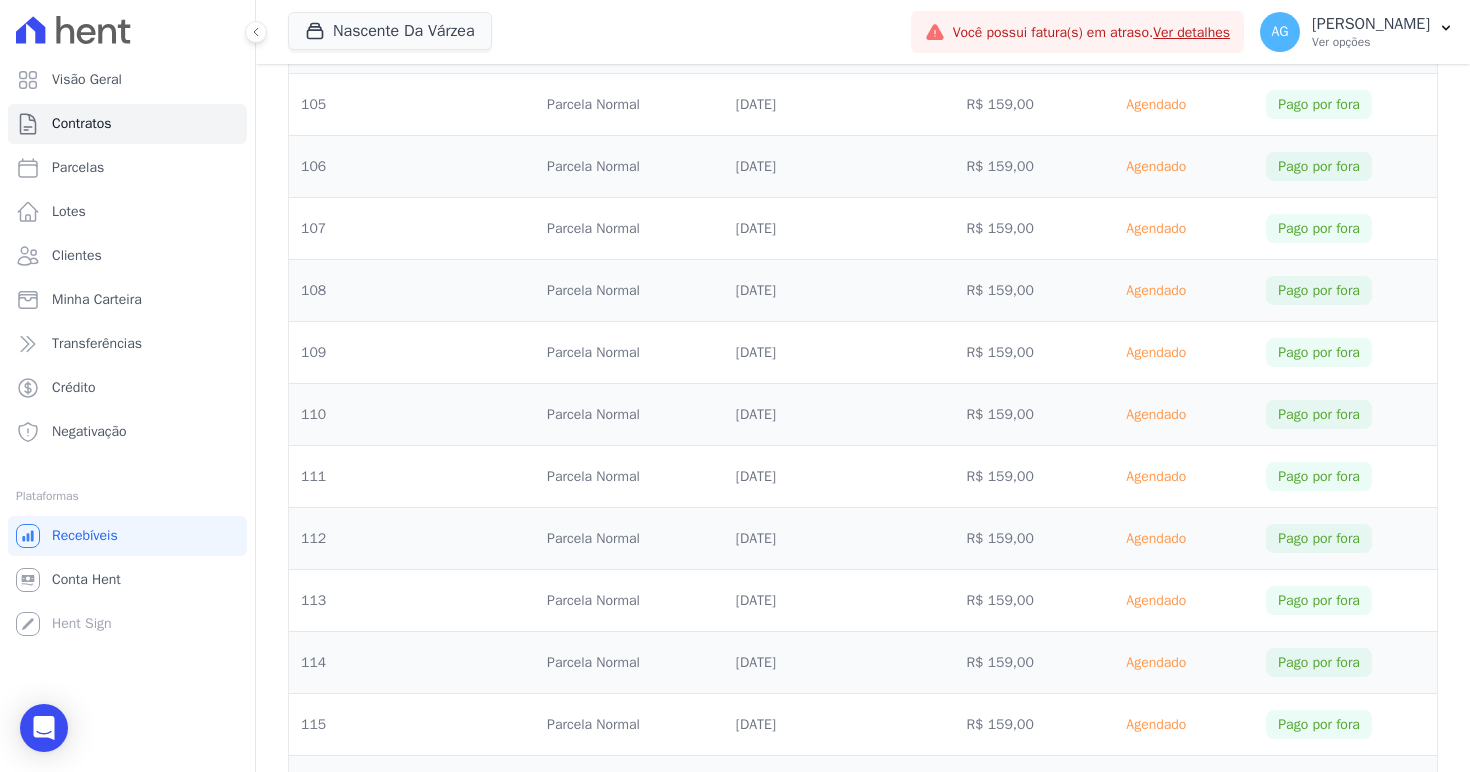 scroll, scrollTop: 7777, scrollLeft: 0, axis: vertical 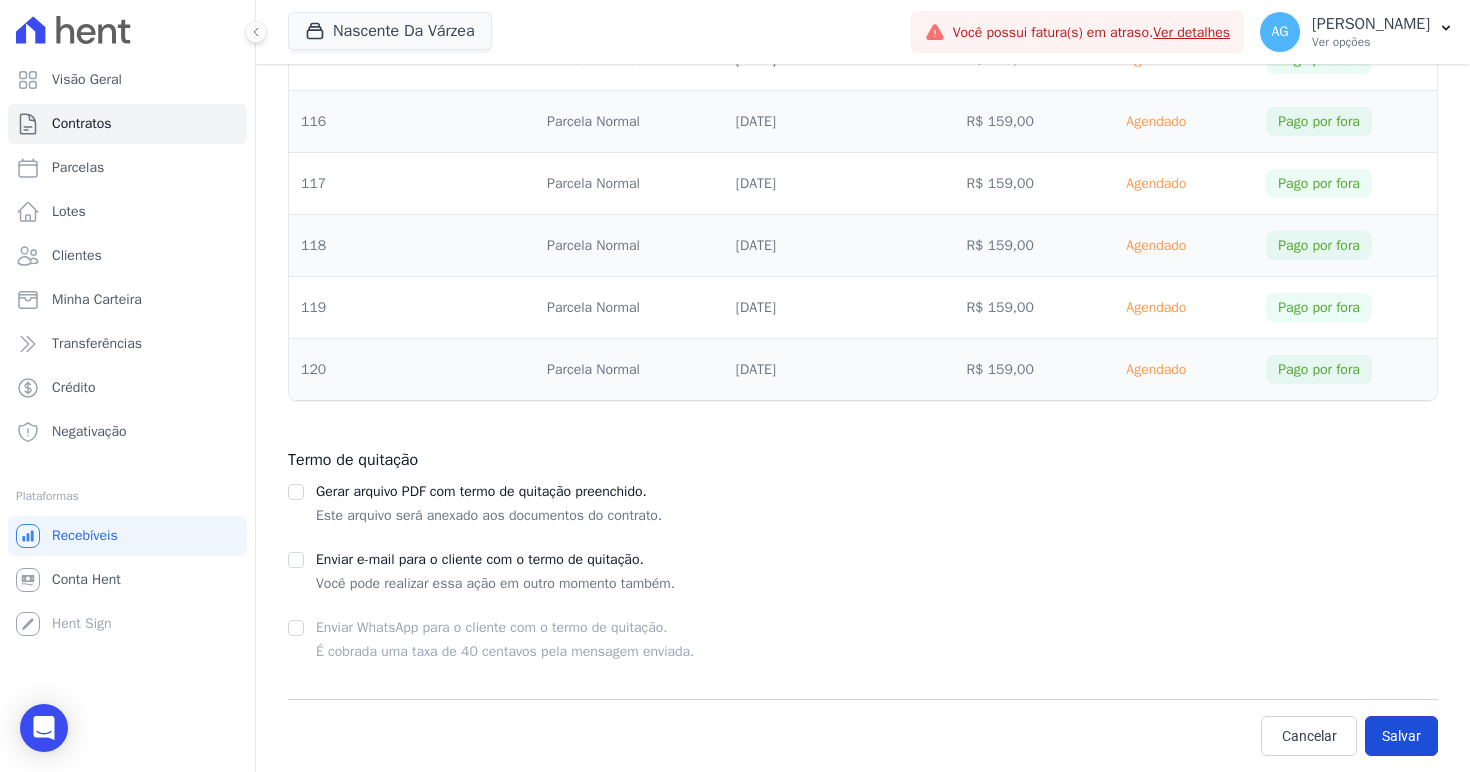 click on "Salvar" at bounding box center (1401, 736) 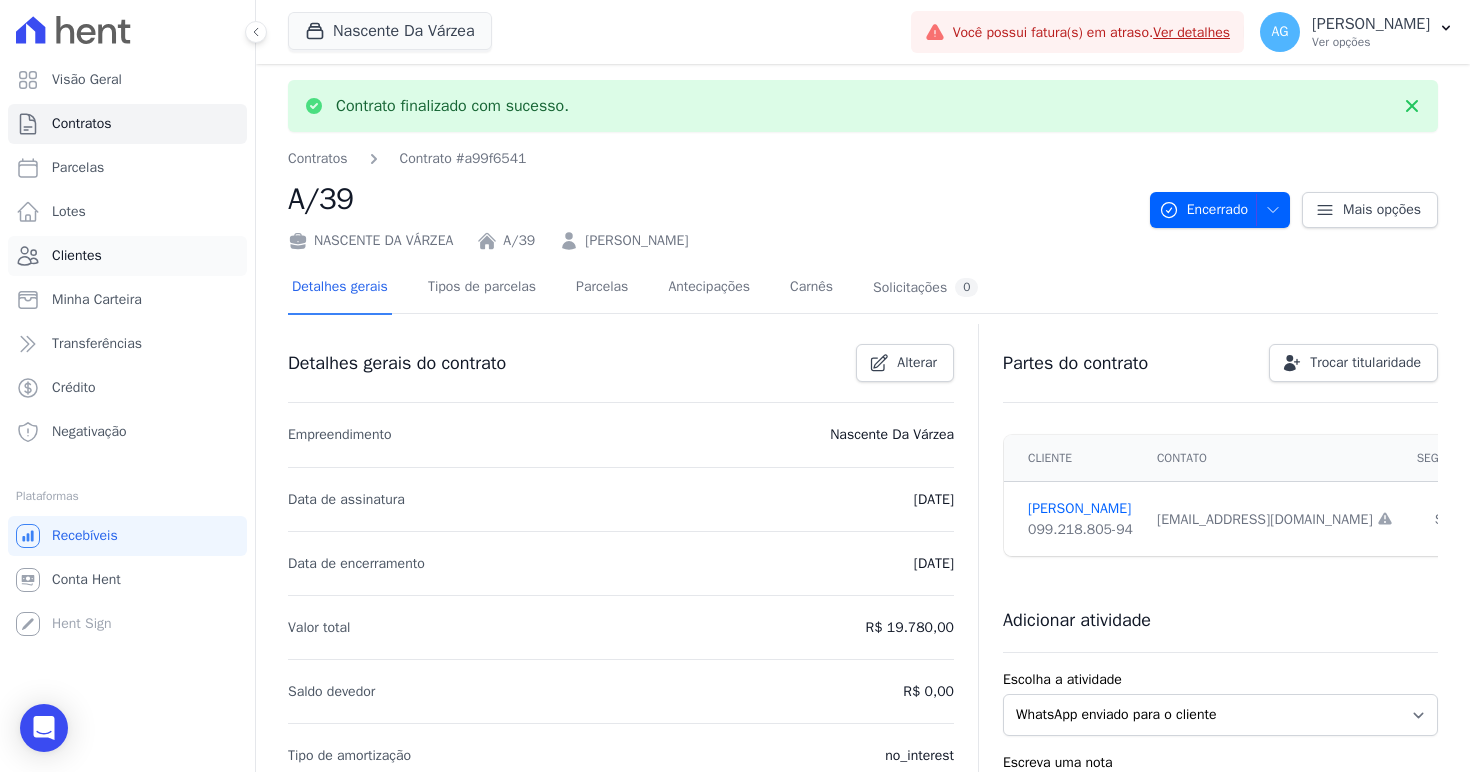 click on "Clientes" at bounding box center [77, 256] 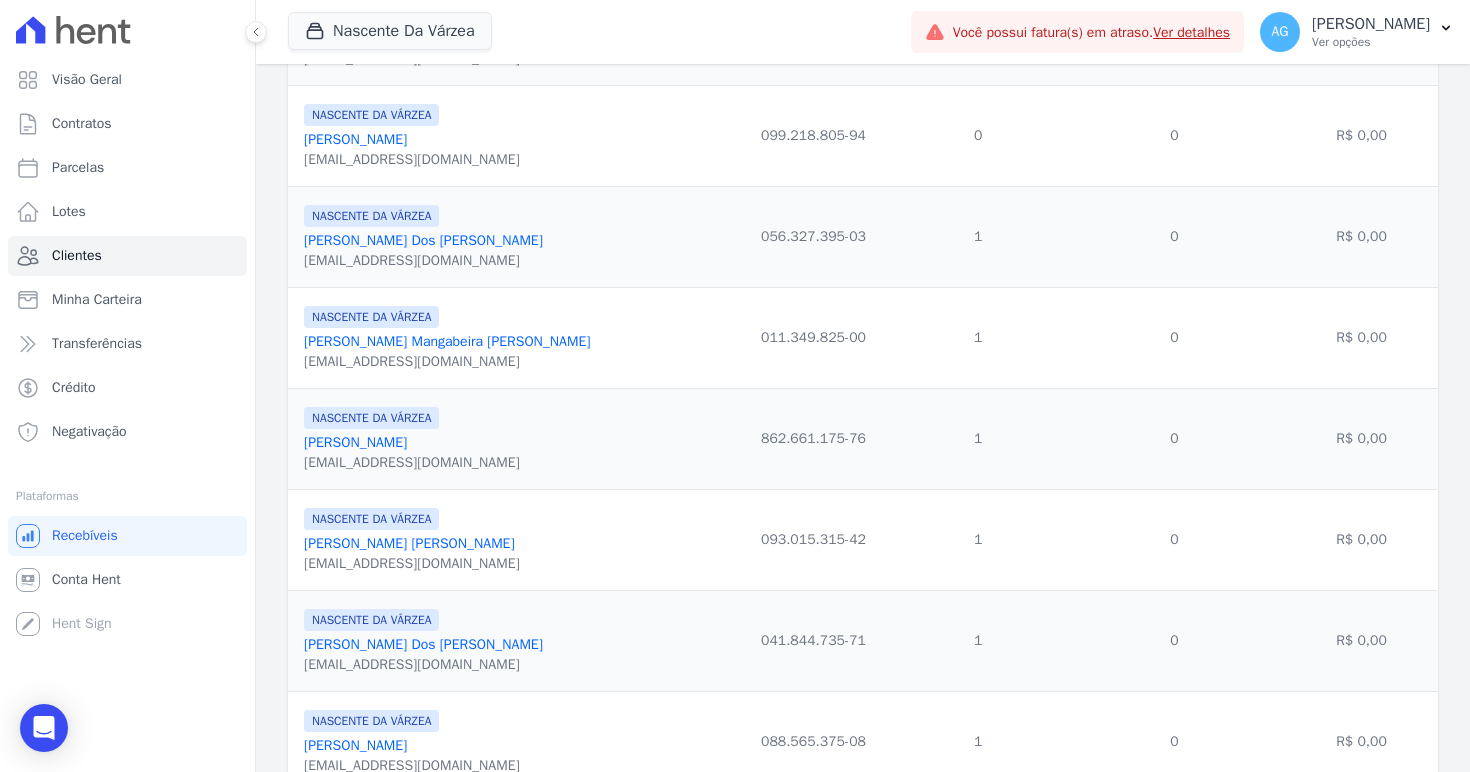 scroll, scrollTop: 1867, scrollLeft: 0, axis: vertical 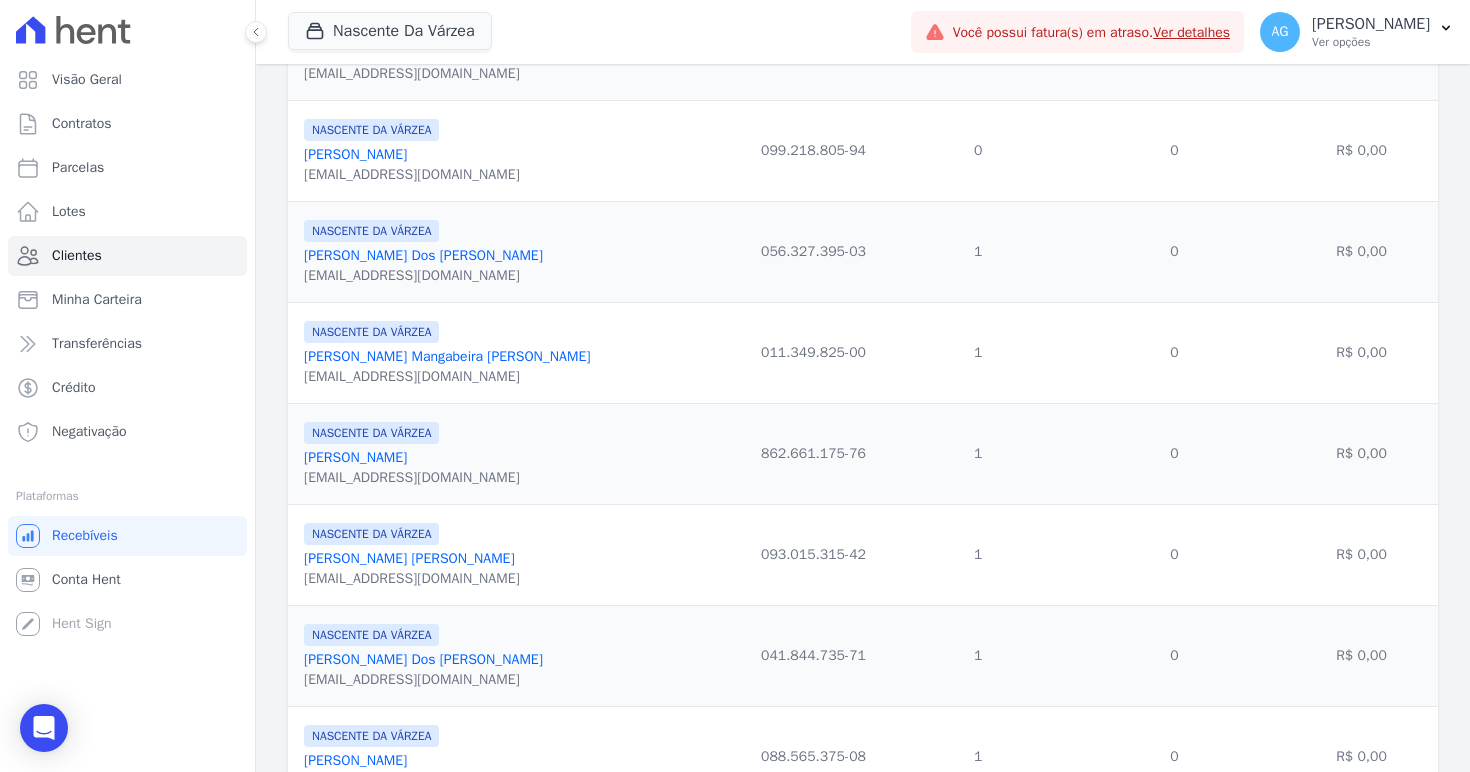 click on "[PERSON_NAME]" at bounding box center (423, 255) 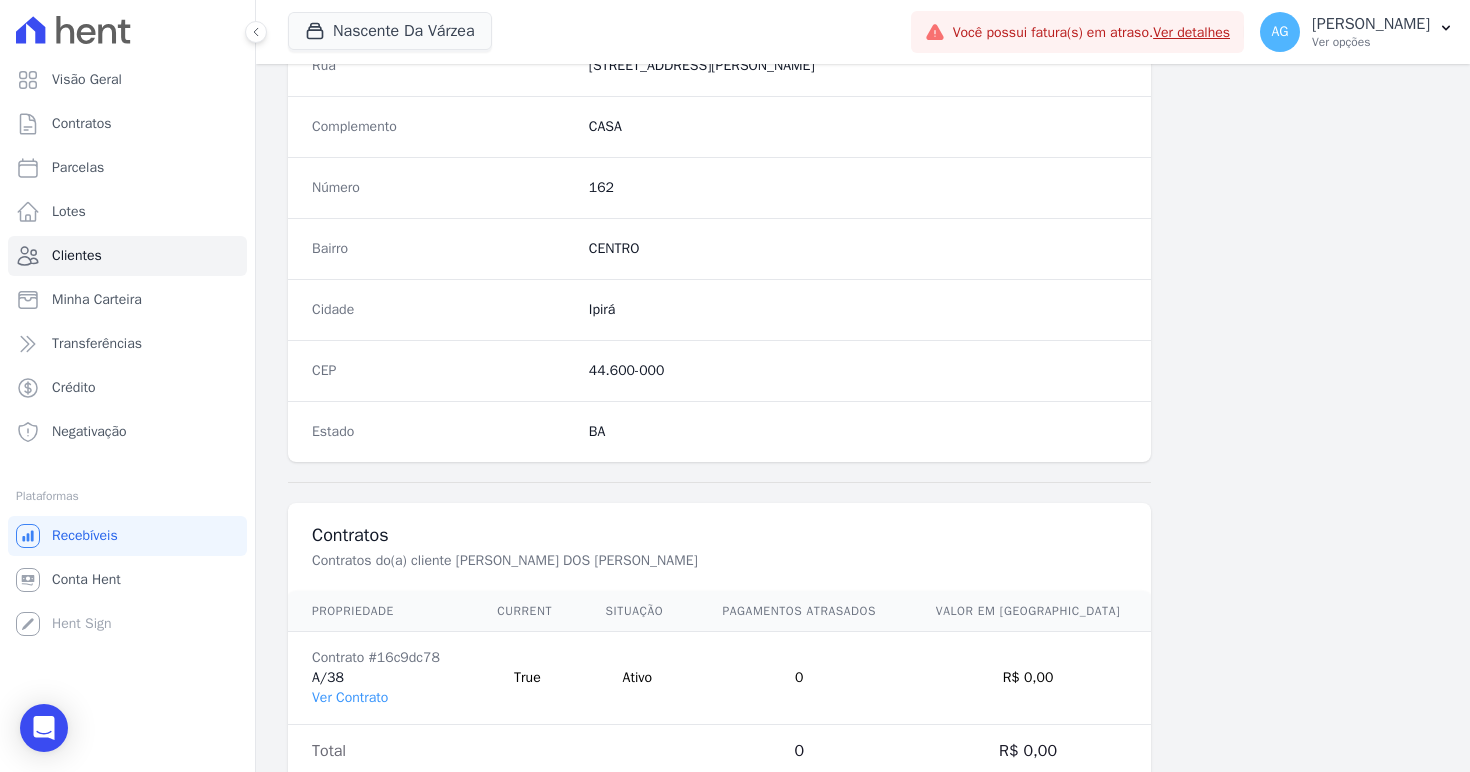 scroll, scrollTop: 1099, scrollLeft: 0, axis: vertical 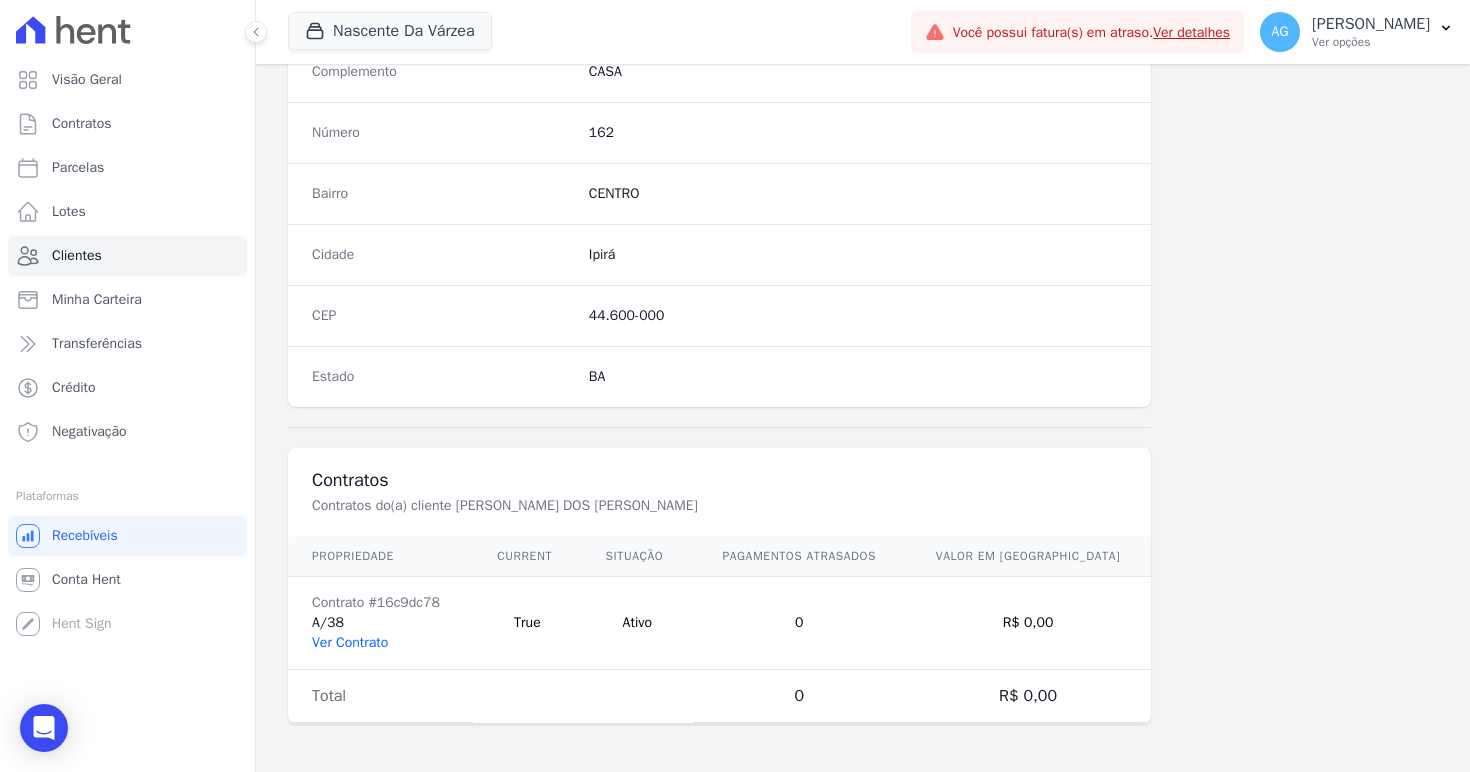 click on "Ver Contrato" at bounding box center [350, 642] 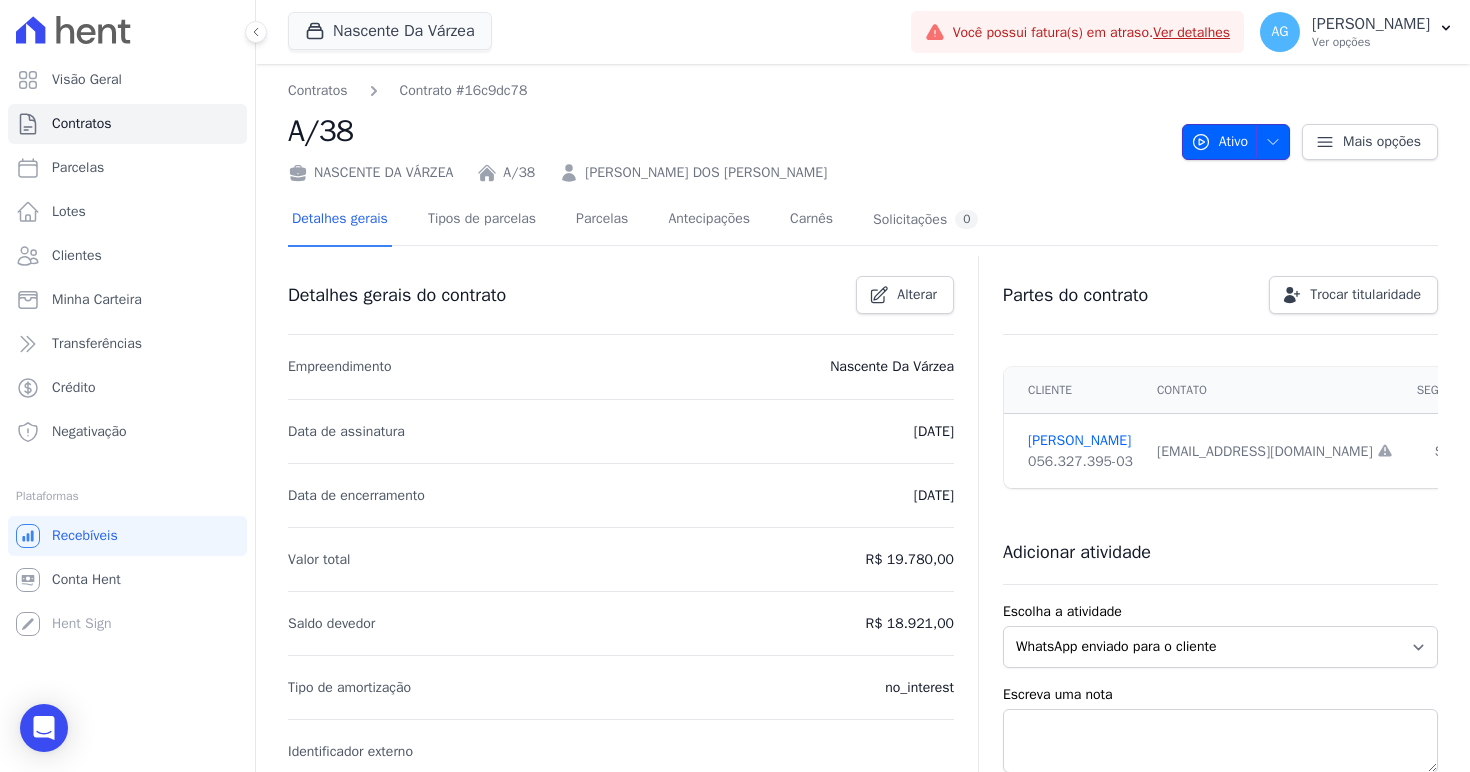 click at bounding box center [1268, 142] 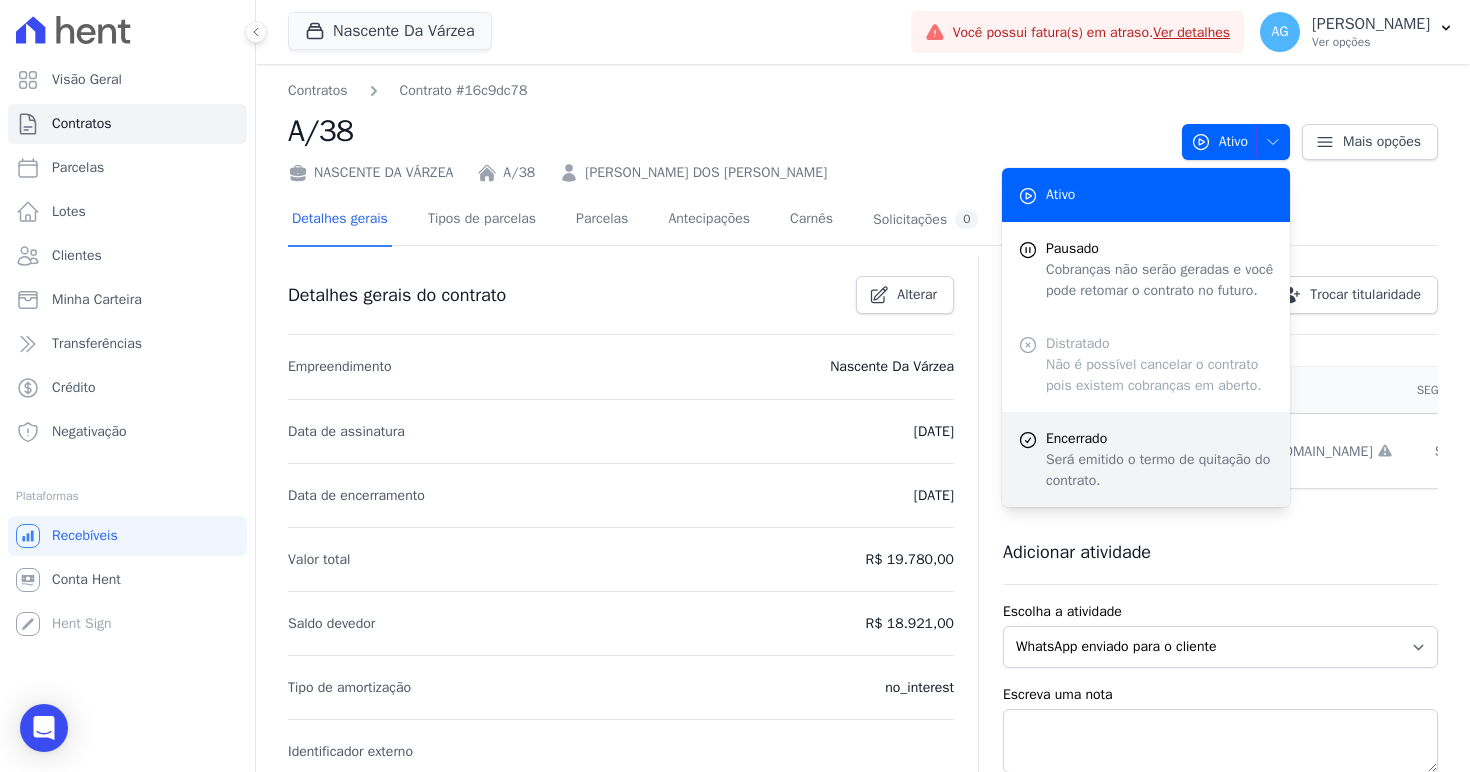 click on "Será emitido o termo de quitação do contrato." at bounding box center [1160, 470] 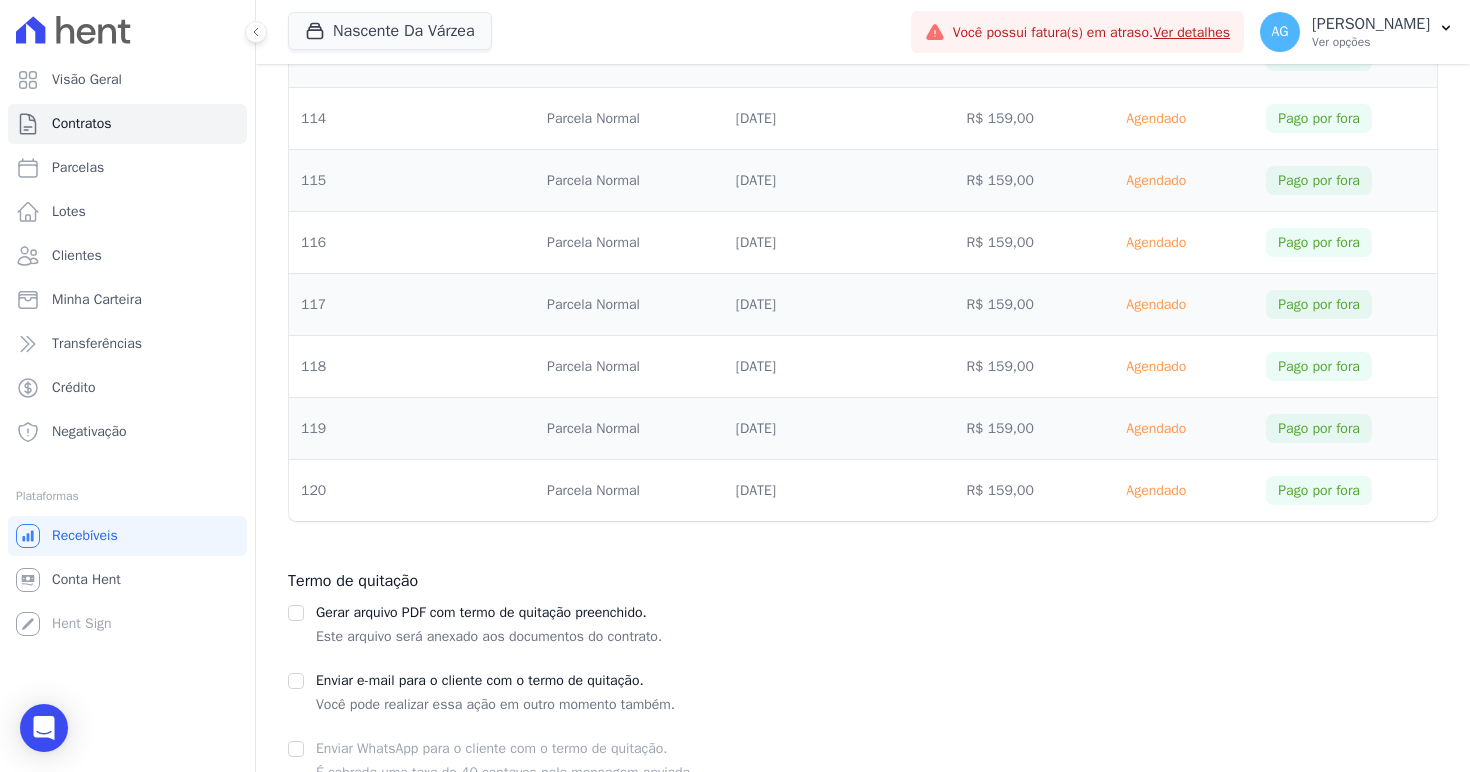 scroll, scrollTop: 7715, scrollLeft: 0, axis: vertical 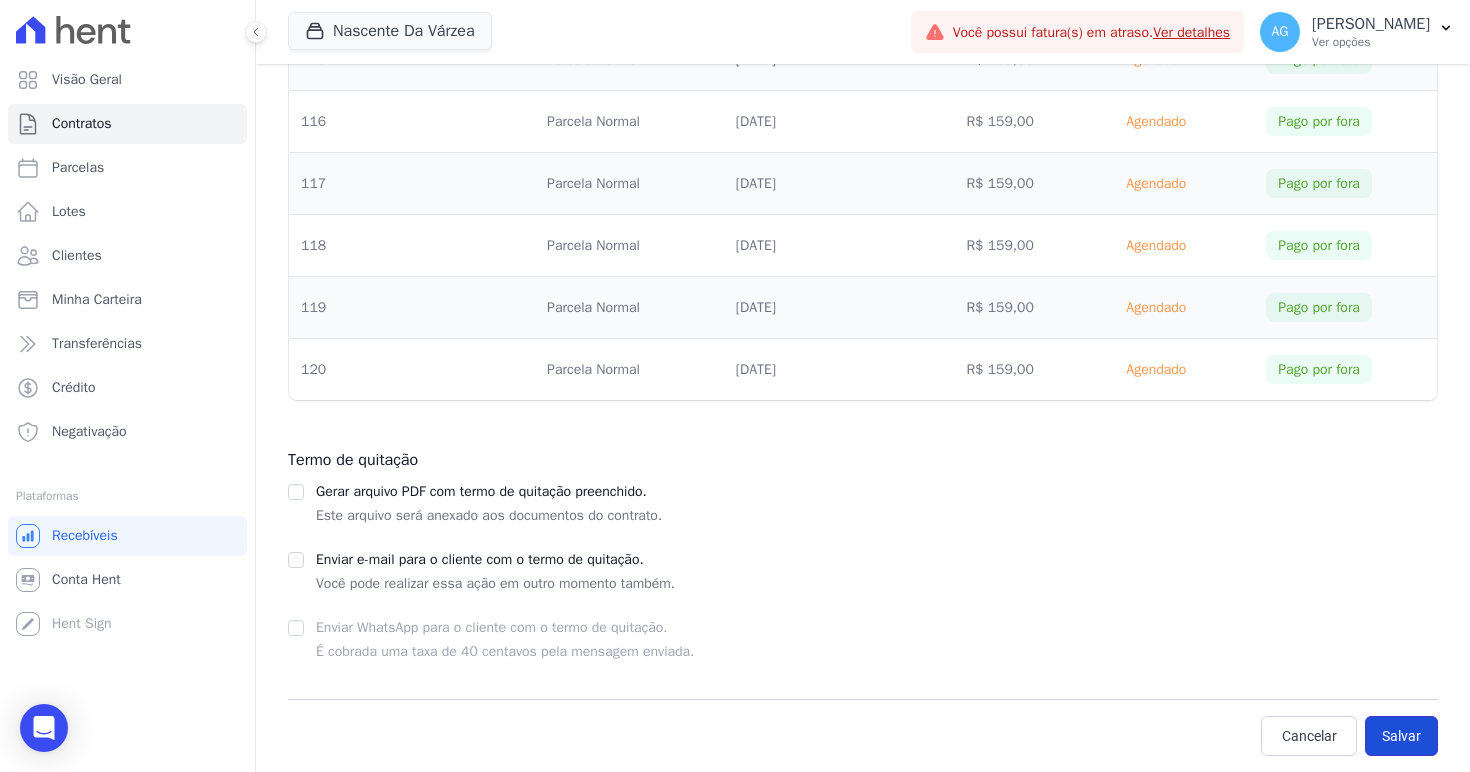 click on "Salvar" at bounding box center [1401, 736] 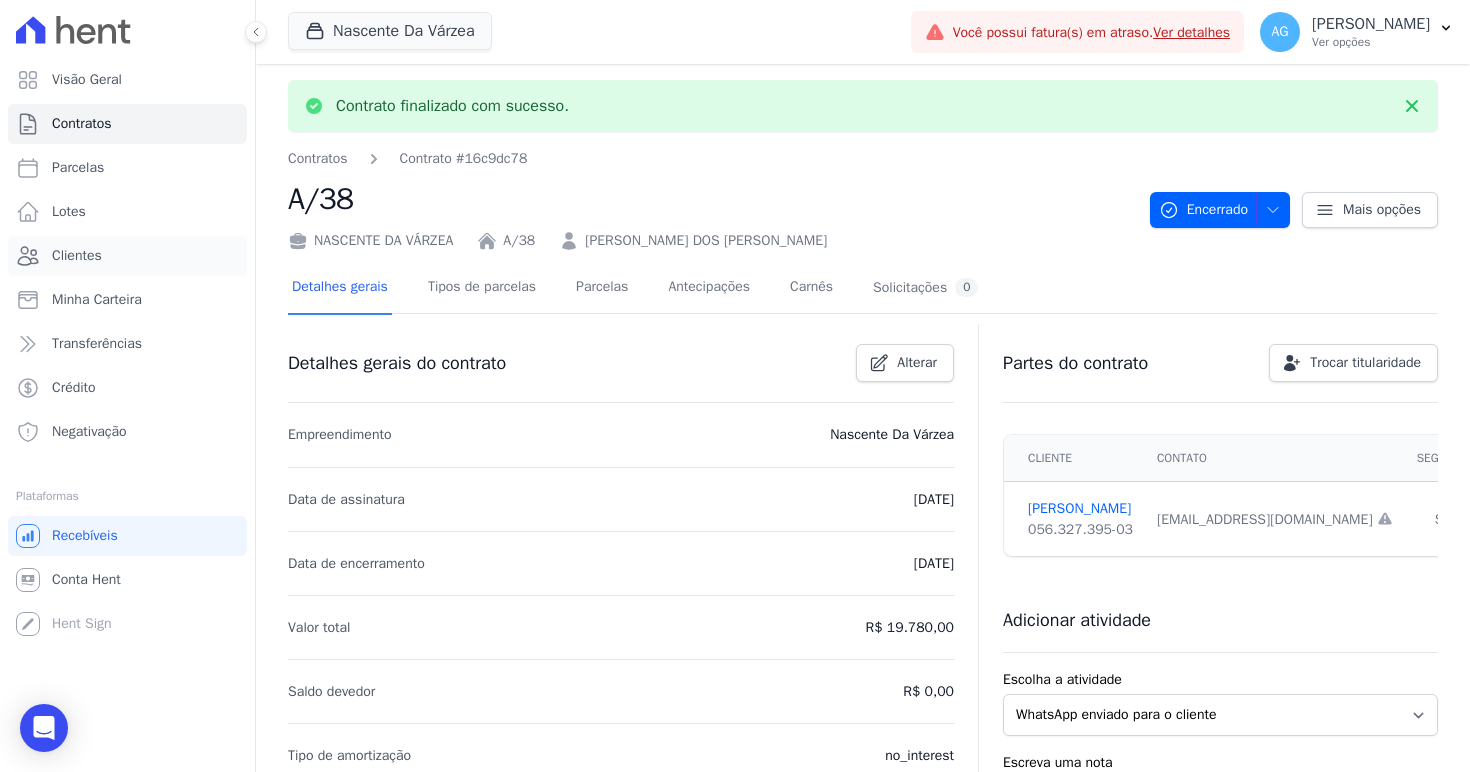 click on "Clientes" at bounding box center [77, 256] 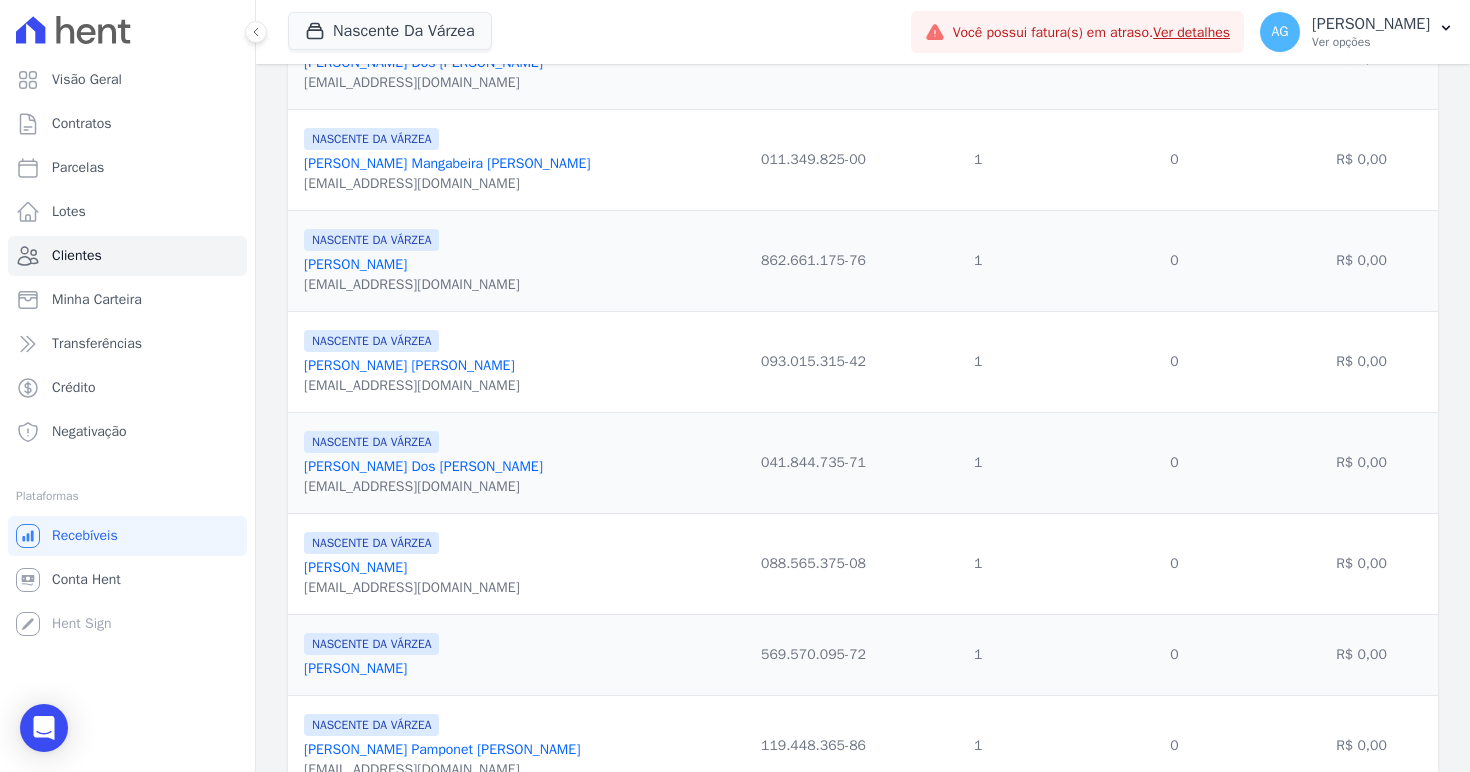 scroll, scrollTop: 2045, scrollLeft: 0, axis: vertical 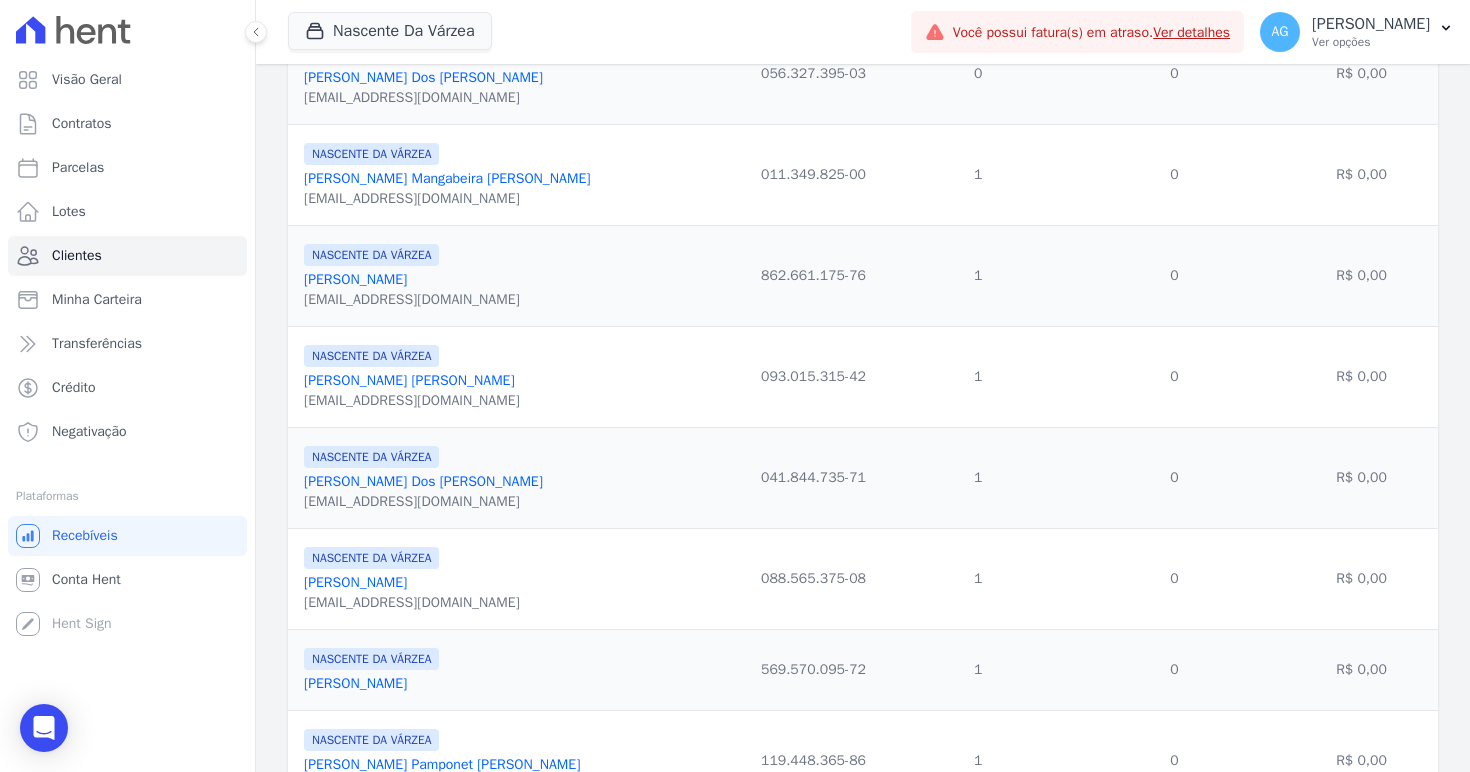 click on "[PERSON_NAME]" at bounding box center (447, 178) 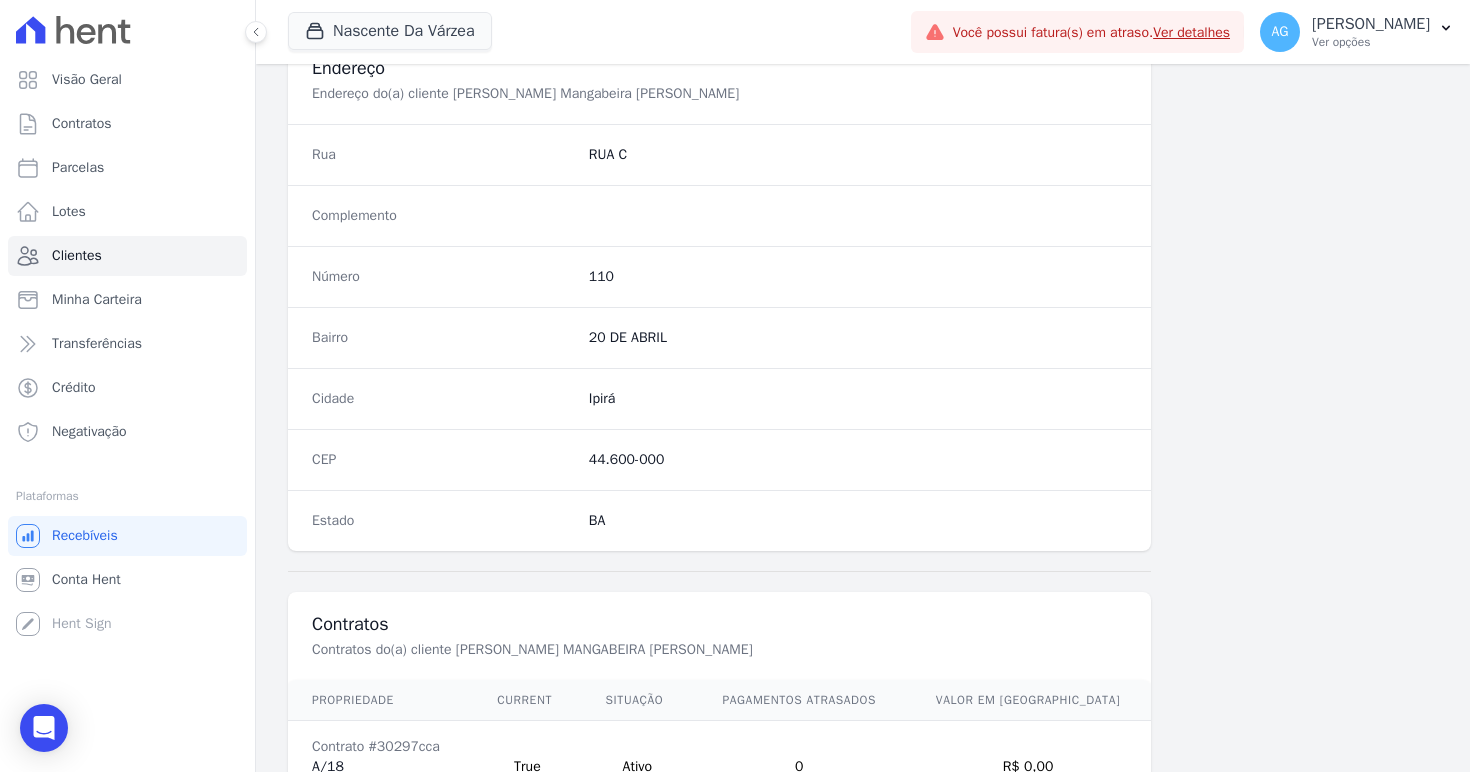 scroll, scrollTop: 1099, scrollLeft: 0, axis: vertical 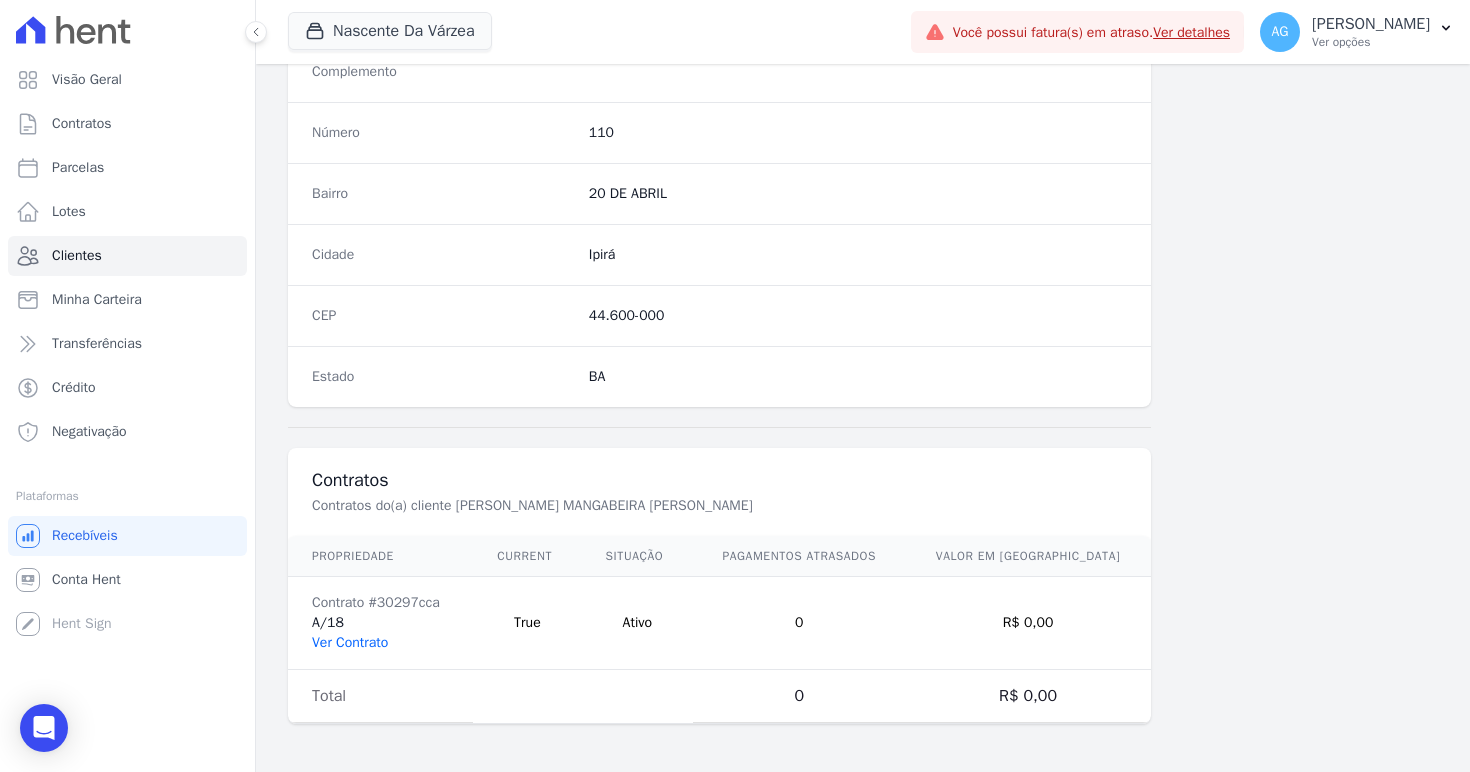 click on "Ver Contrato" at bounding box center (350, 642) 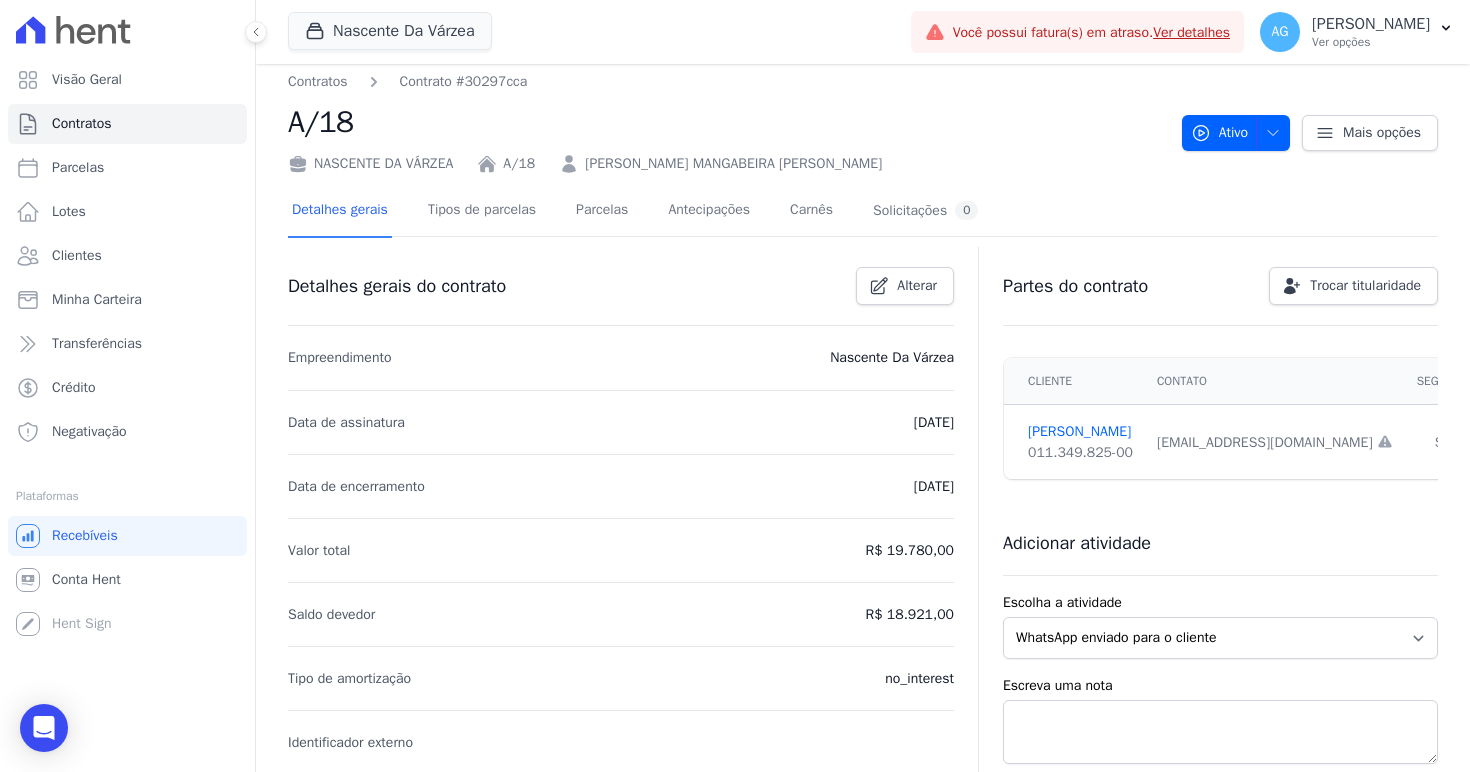 scroll, scrollTop: 11, scrollLeft: 0, axis: vertical 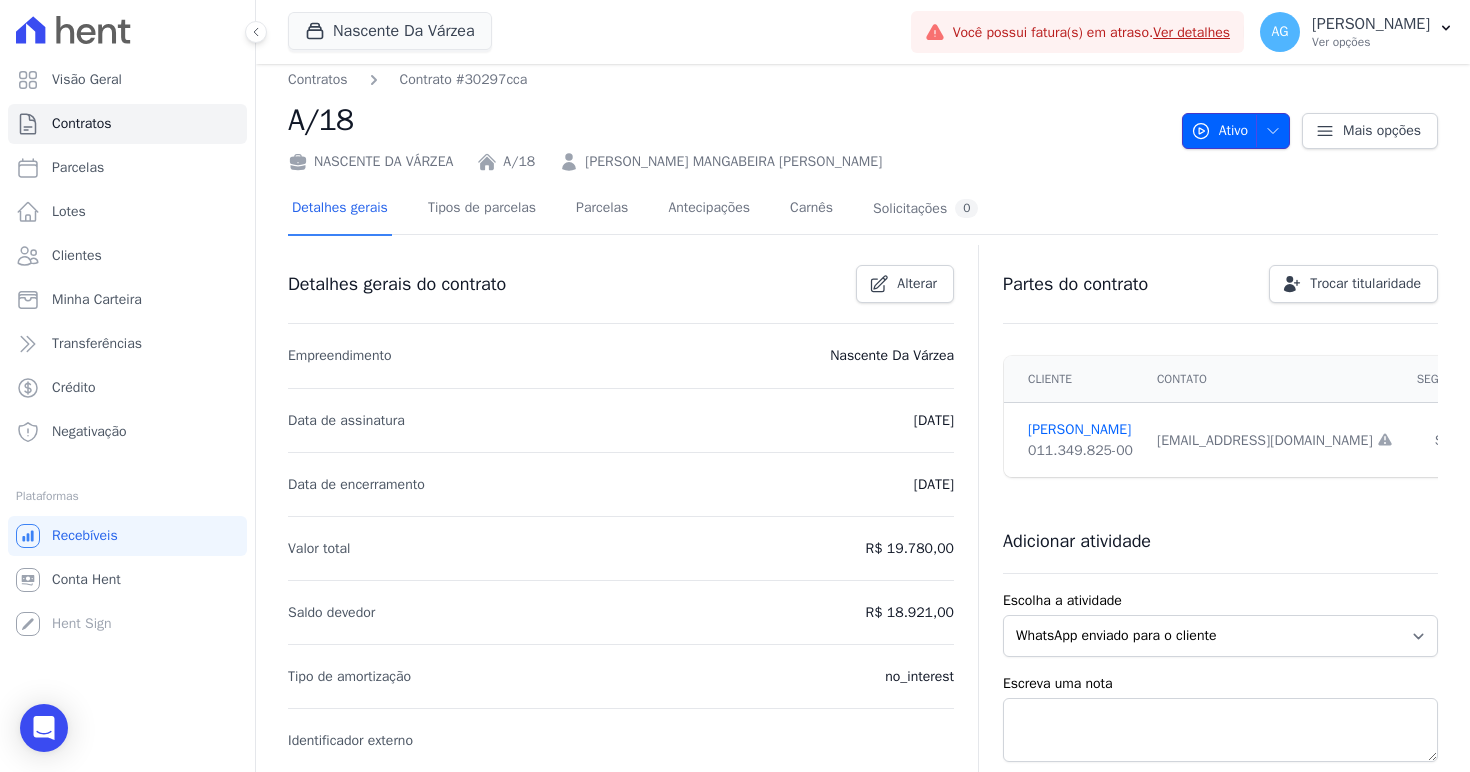 click 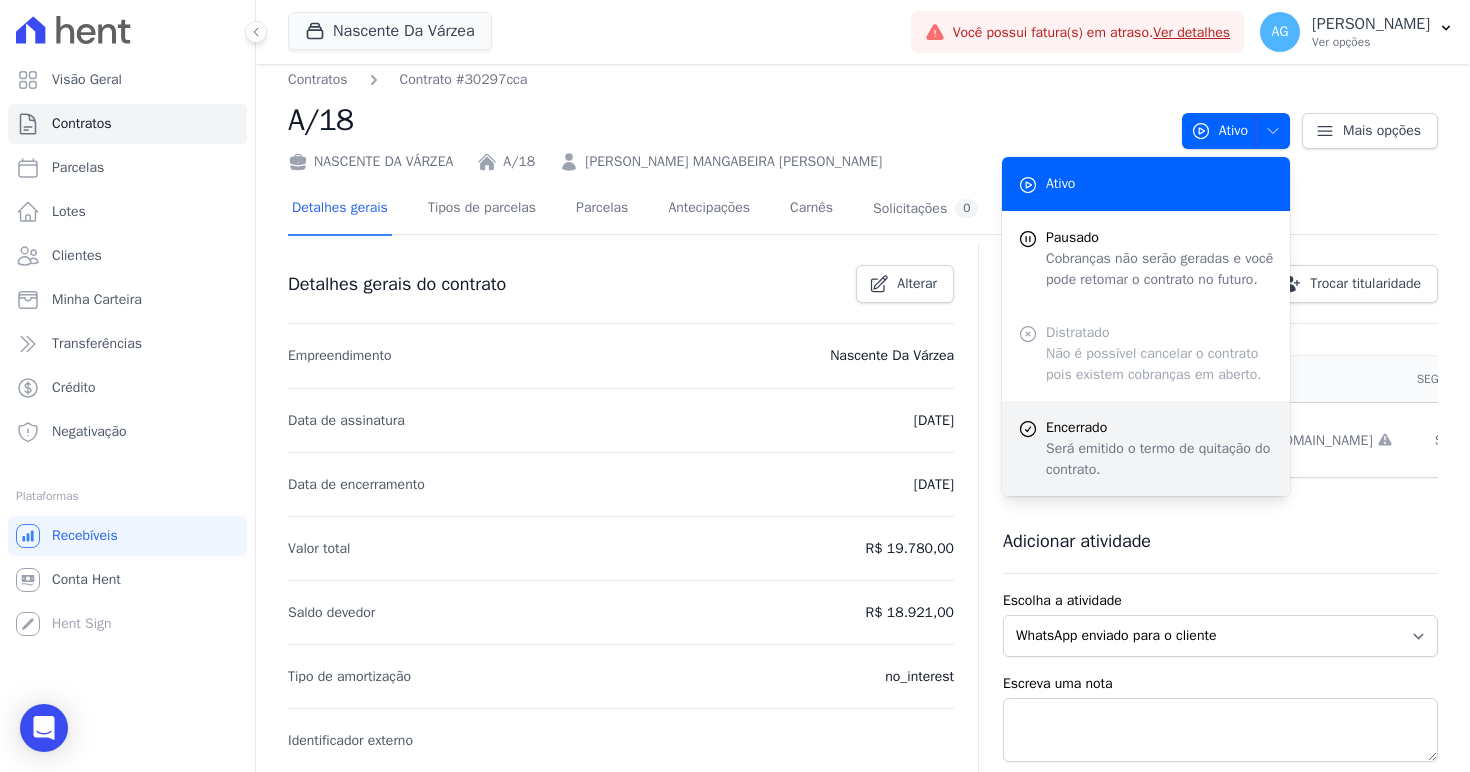 click on "Será emitido o termo de quitação do contrato." at bounding box center [1160, 459] 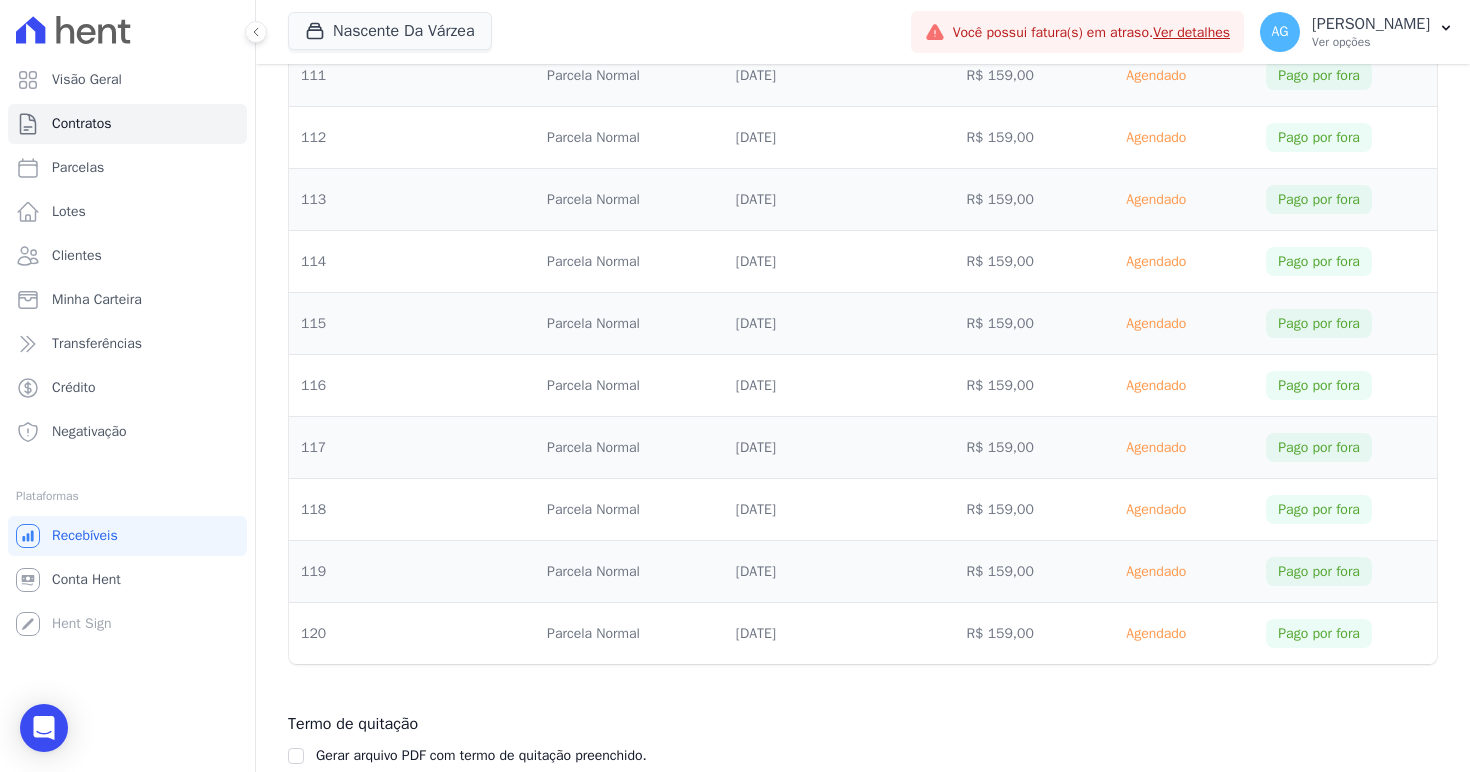 scroll, scrollTop: 7715, scrollLeft: 0, axis: vertical 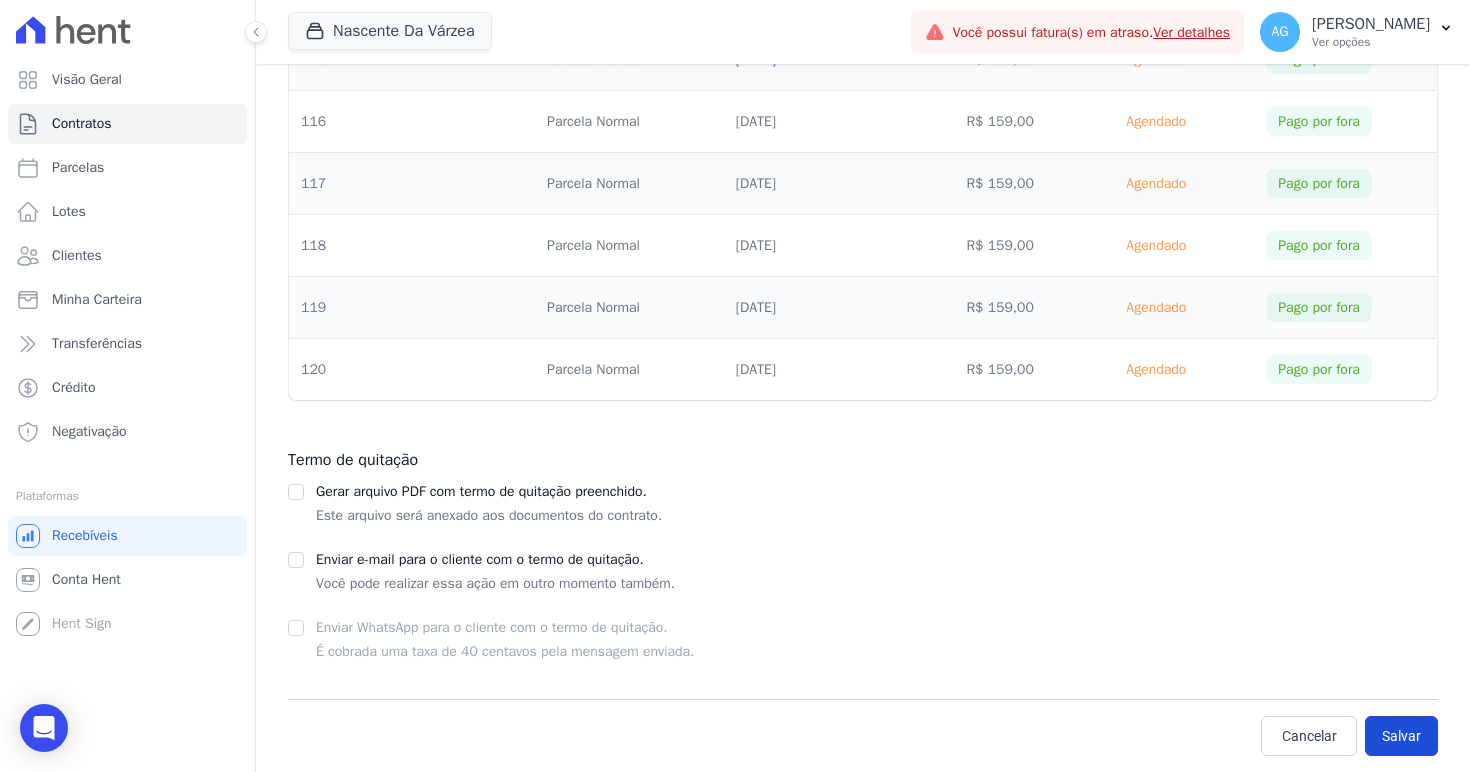 click on "Salvar" at bounding box center [1401, 736] 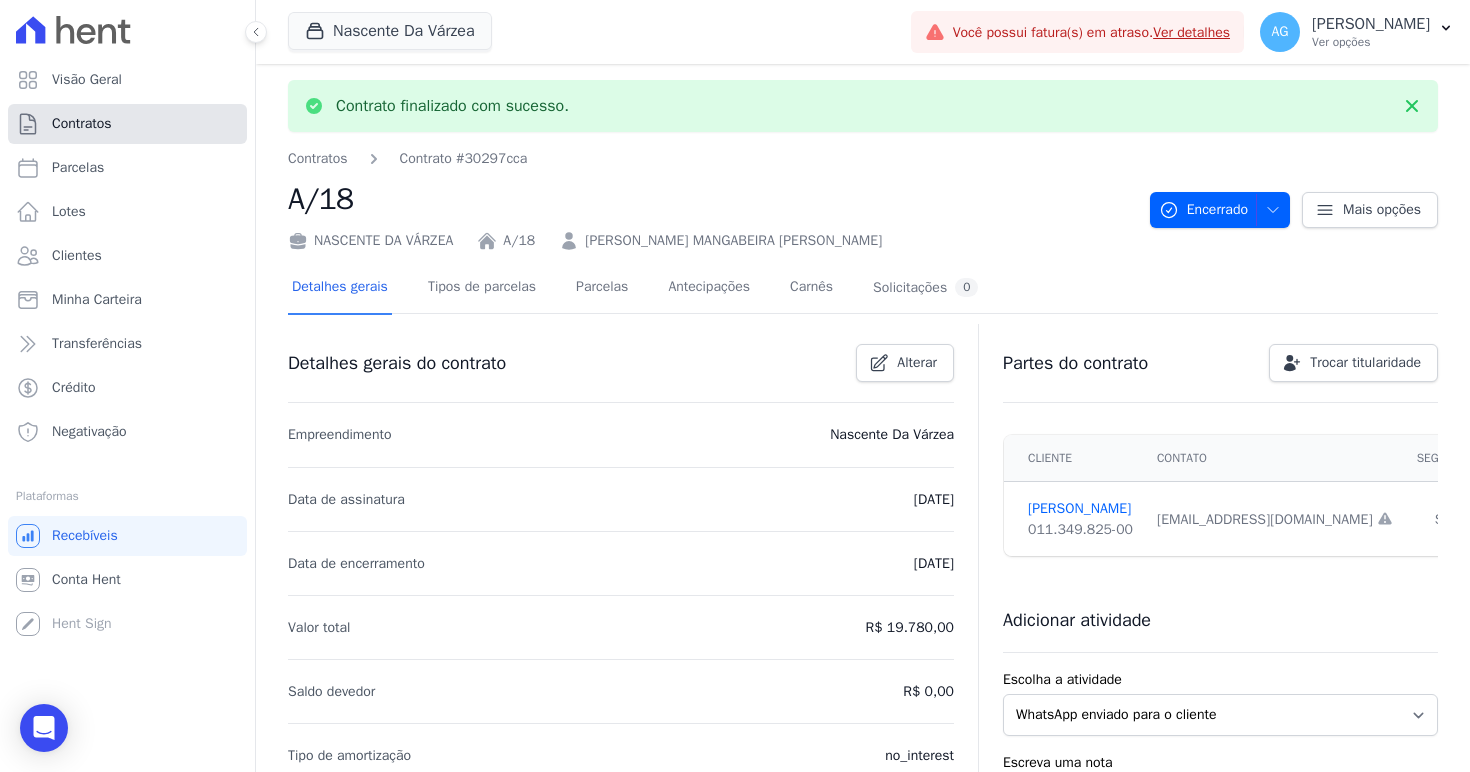 click on "Contratos" at bounding box center (127, 124) 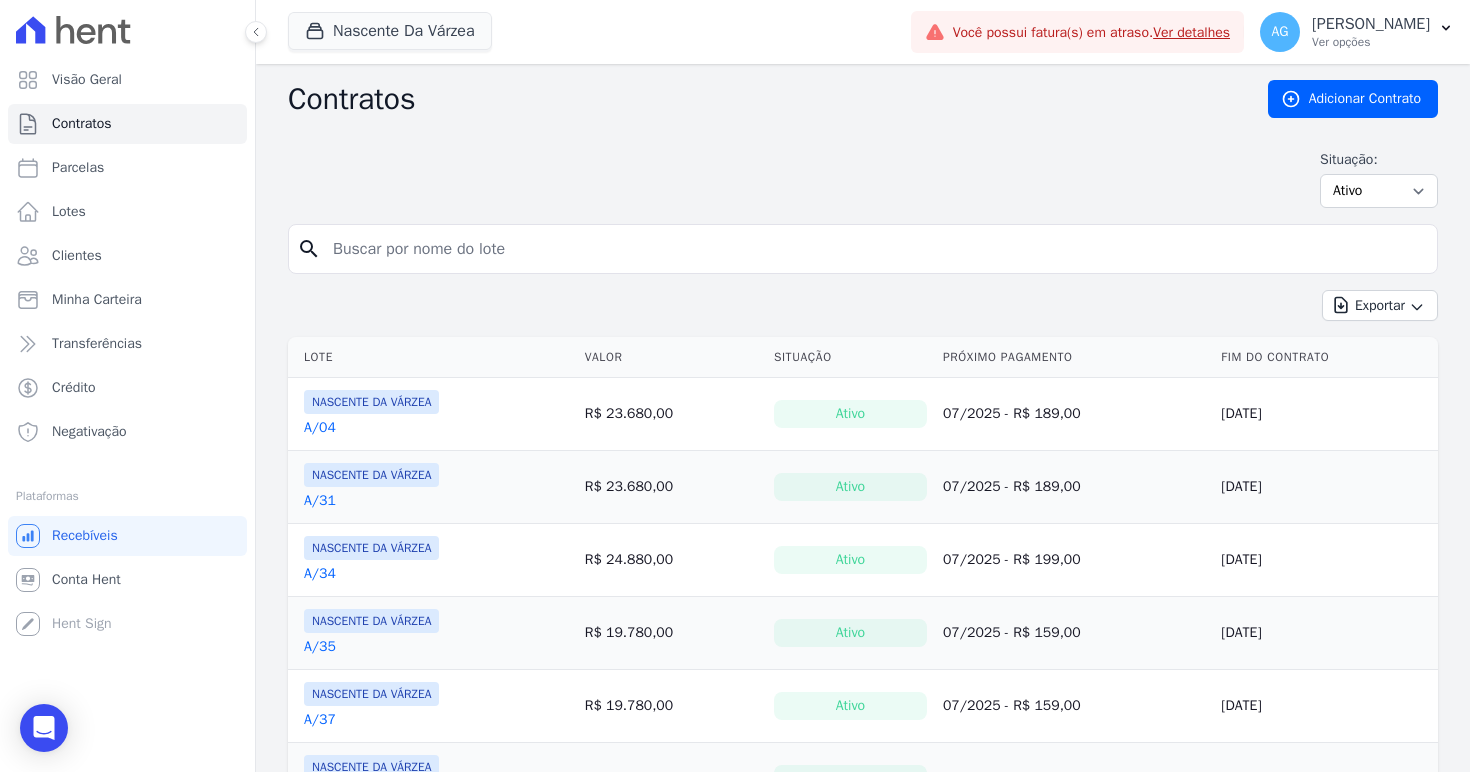 scroll, scrollTop: 251, scrollLeft: 0, axis: vertical 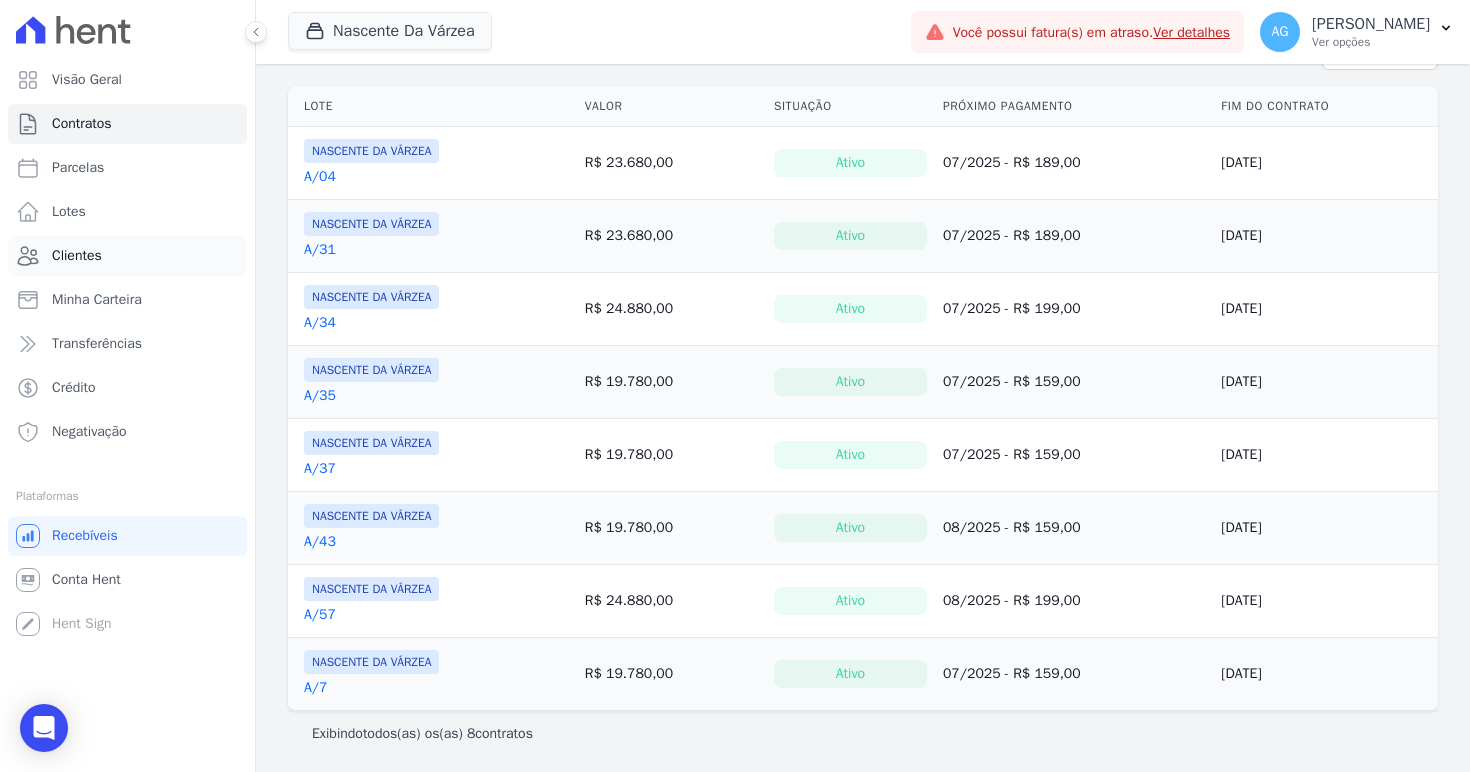 click on "Clientes" at bounding box center (127, 256) 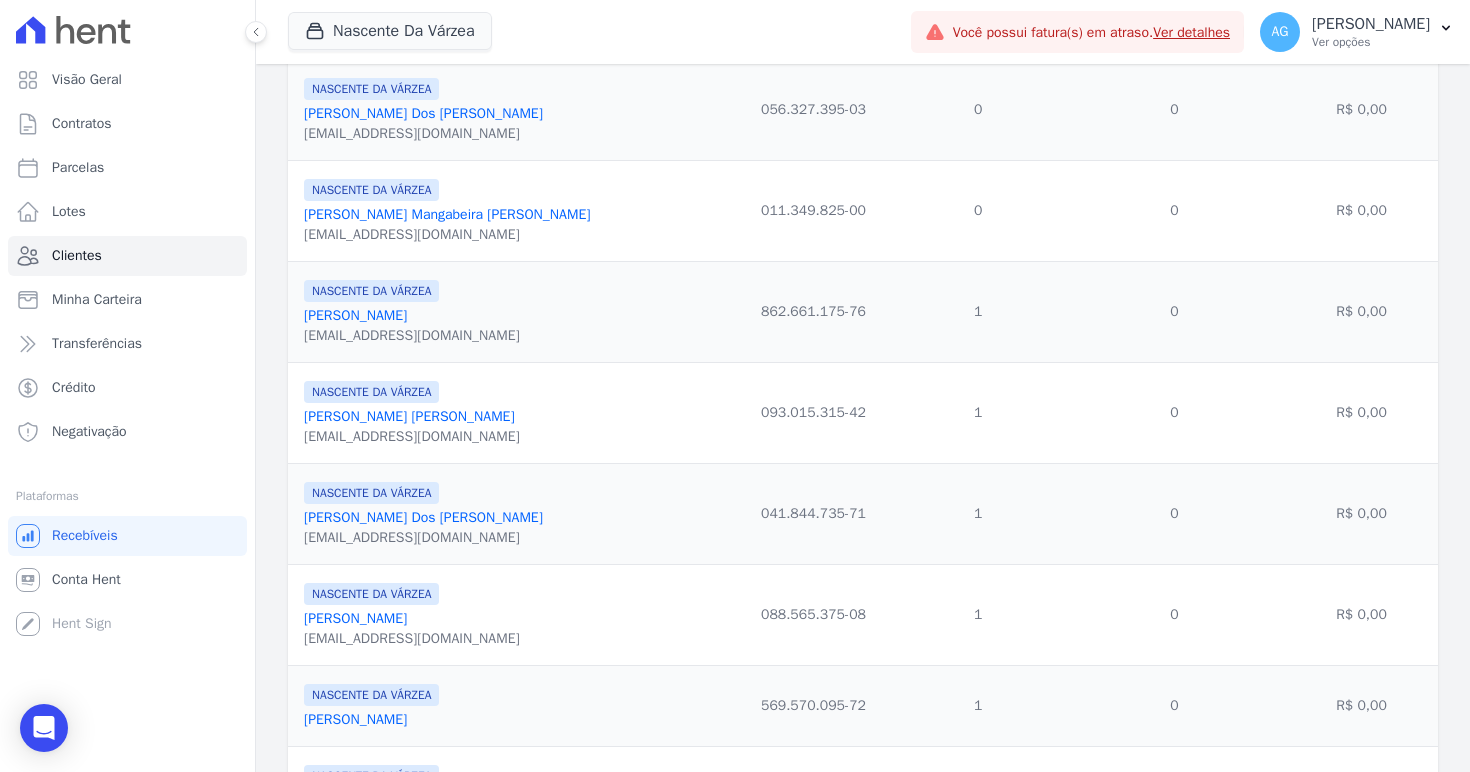 scroll, scrollTop: 2159, scrollLeft: 0, axis: vertical 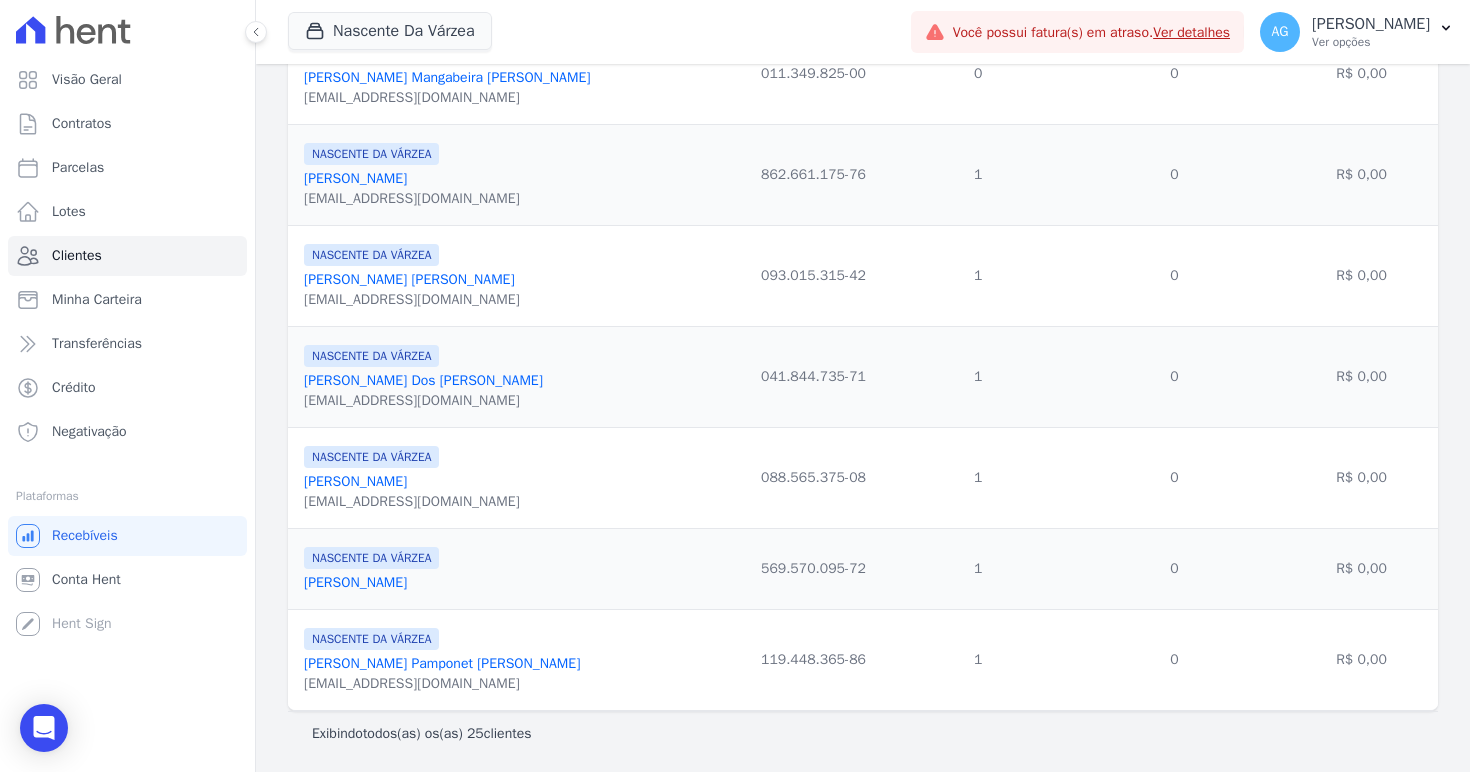 click on "[PERSON_NAME]" at bounding box center (355, 178) 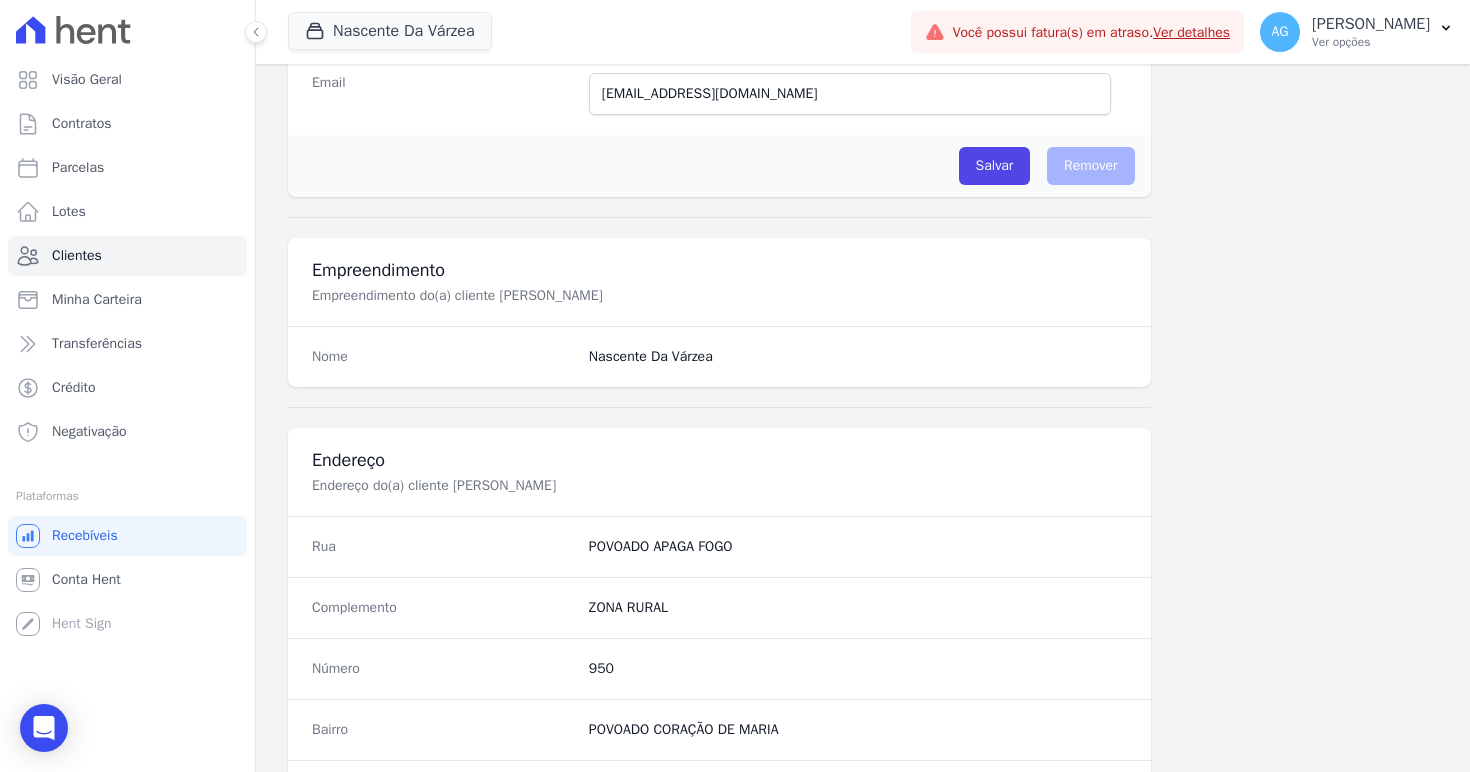 scroll, scrollTop: 1191, scrollLeft: 0, axis: vertical 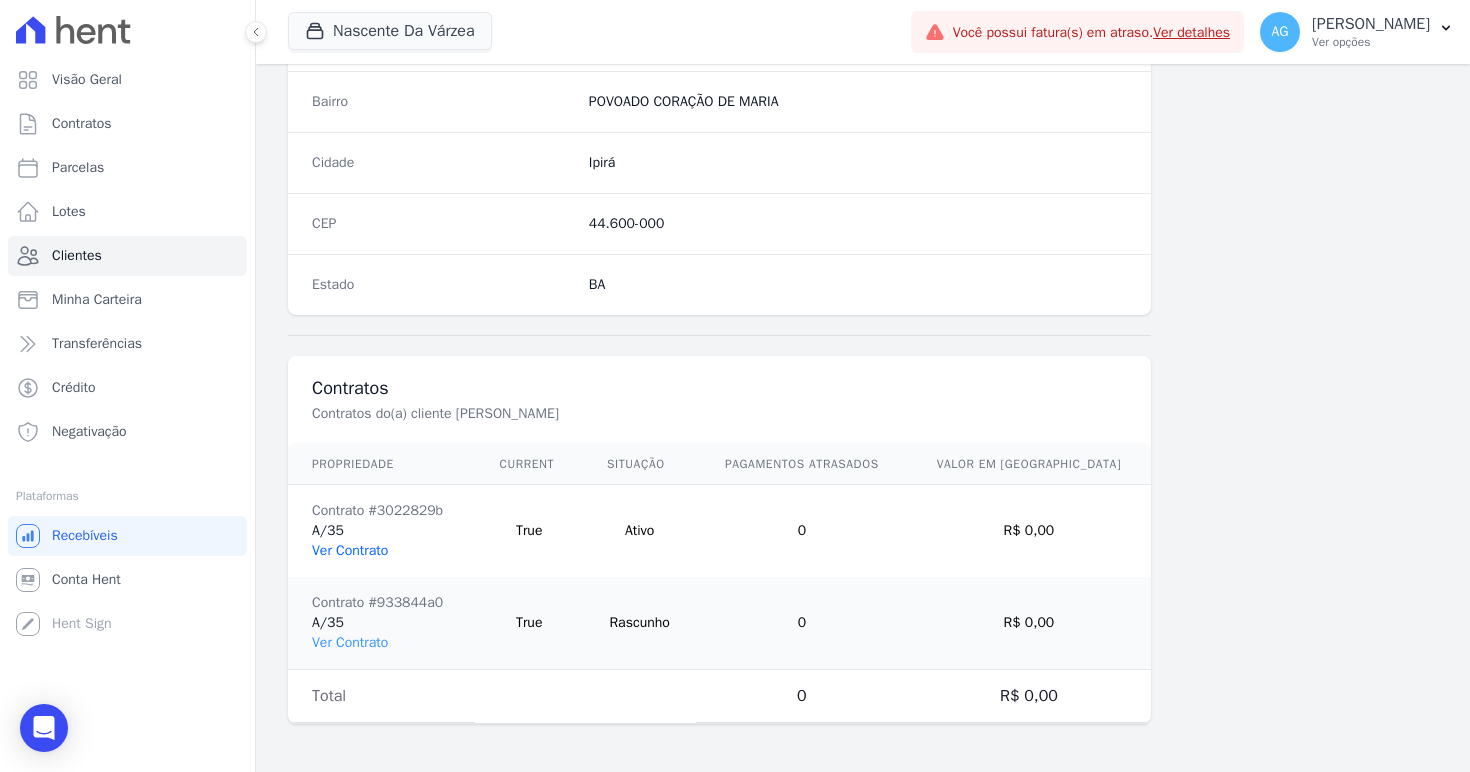 click on "Ver Contrato" at bounding box center [350, 550] 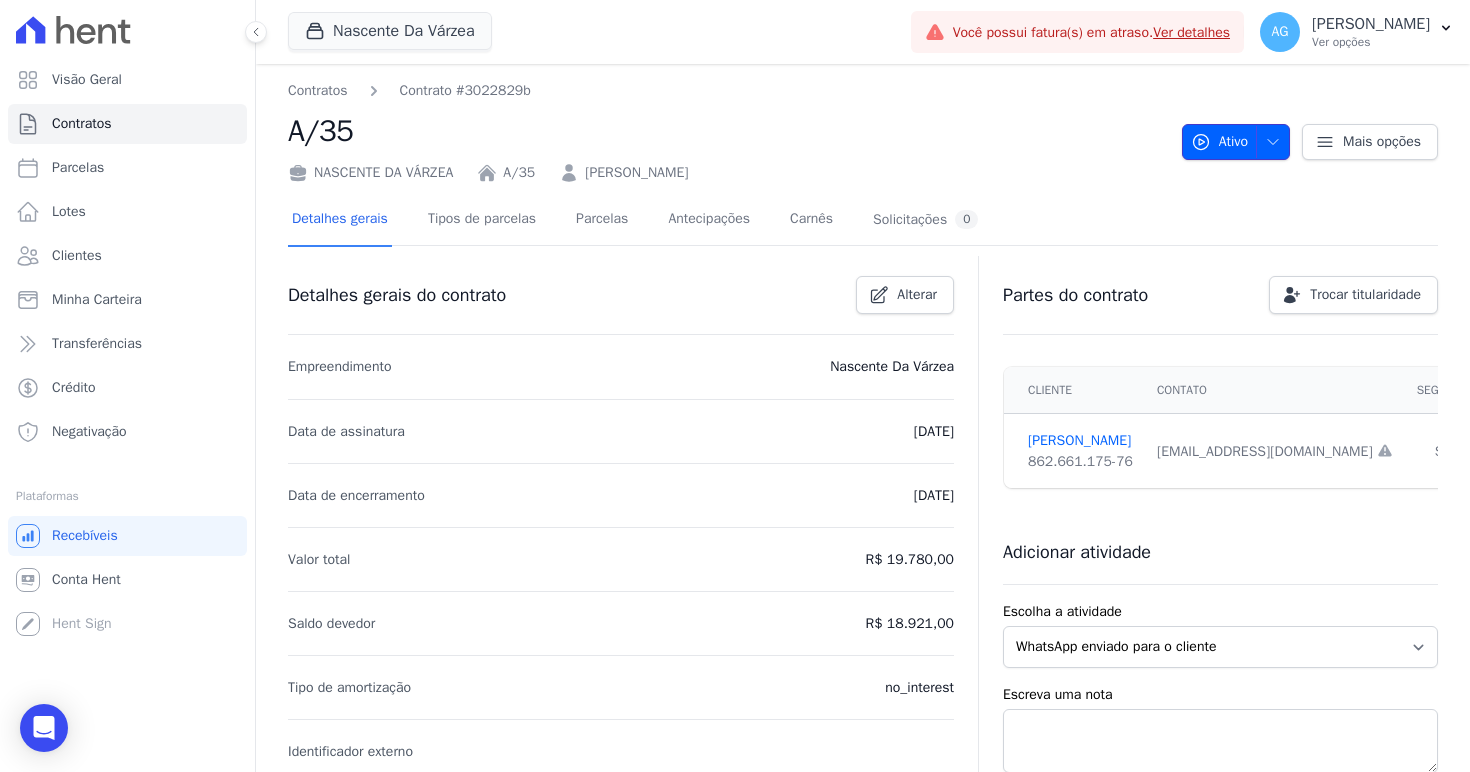 click on "Ativo" at bounding box center (1236, 142) 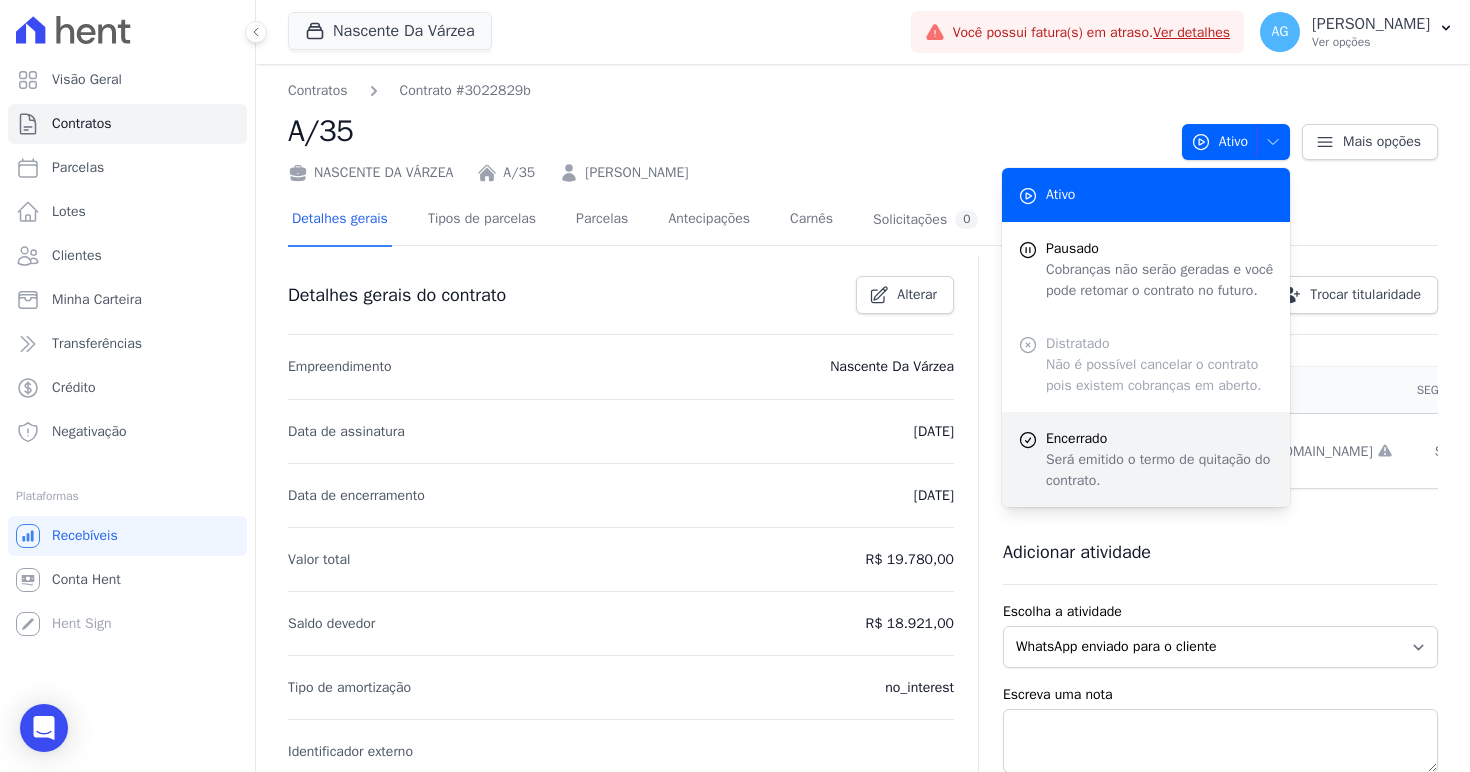 click on "Será emitido o termo de quitação do contrato." at bounding box center [1160, 470] 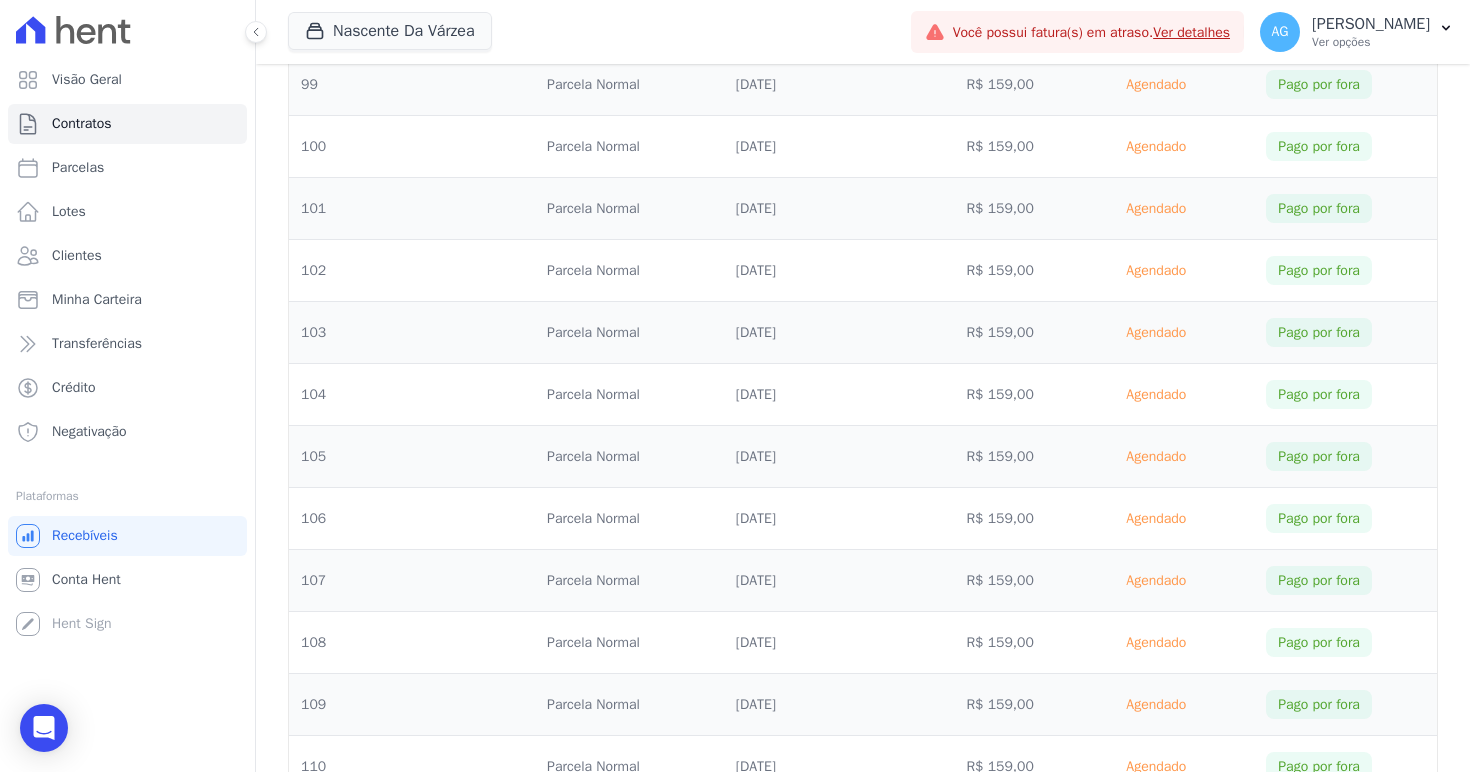 scroll, scrollTop: 7715, scrollLeft: 0, axis: vertical 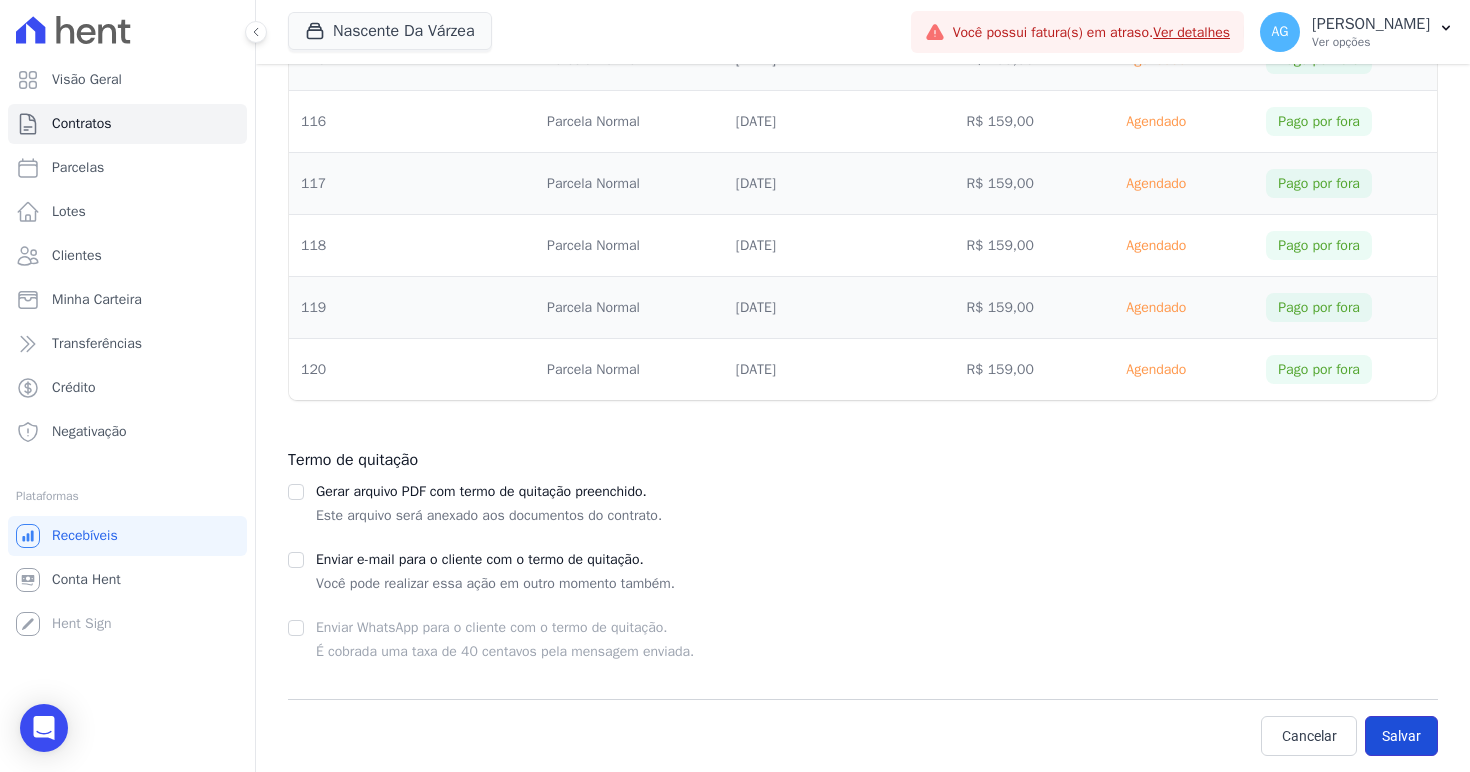 click on "Salvar" at bounding box center [1401, 736] 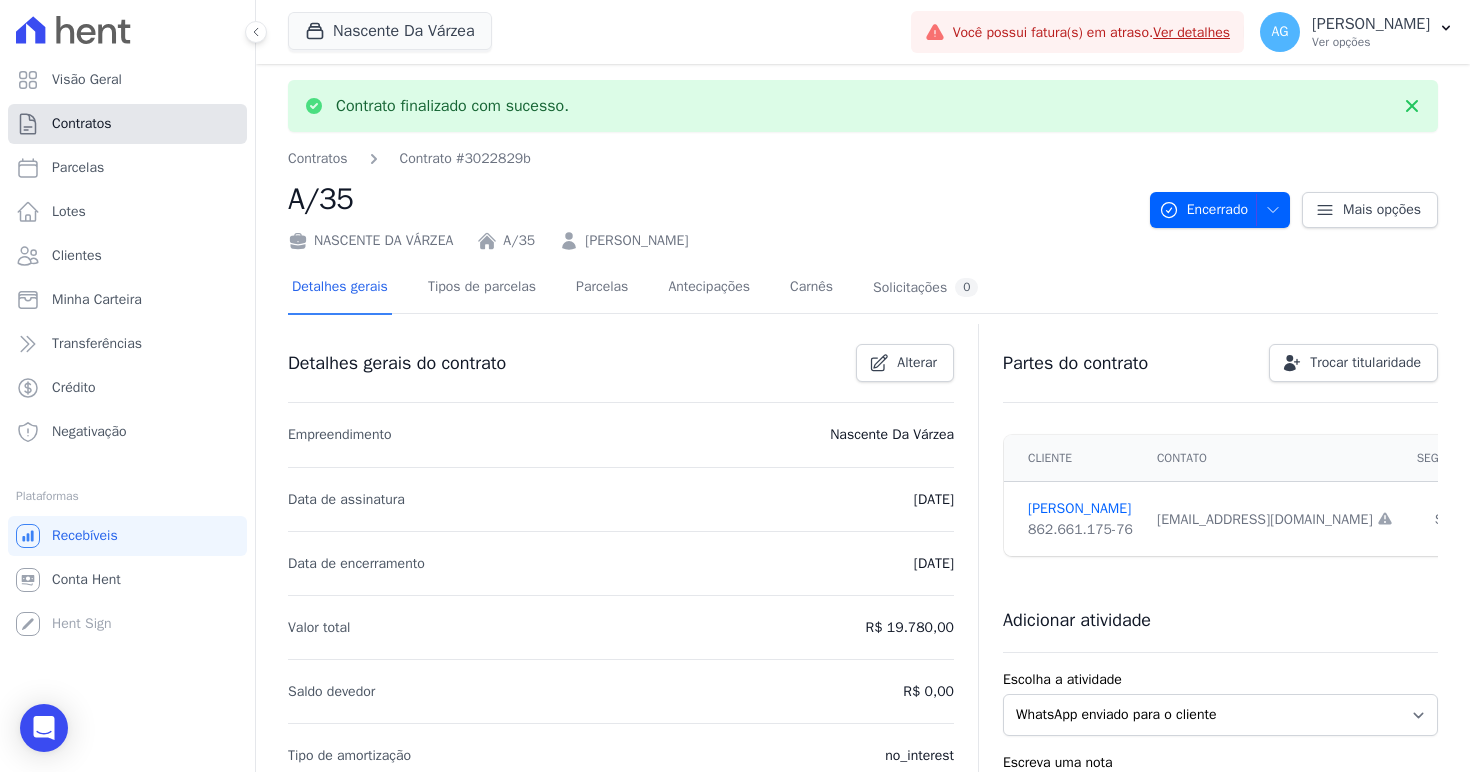 click on "Contratos" at bounding box center [82, 124] 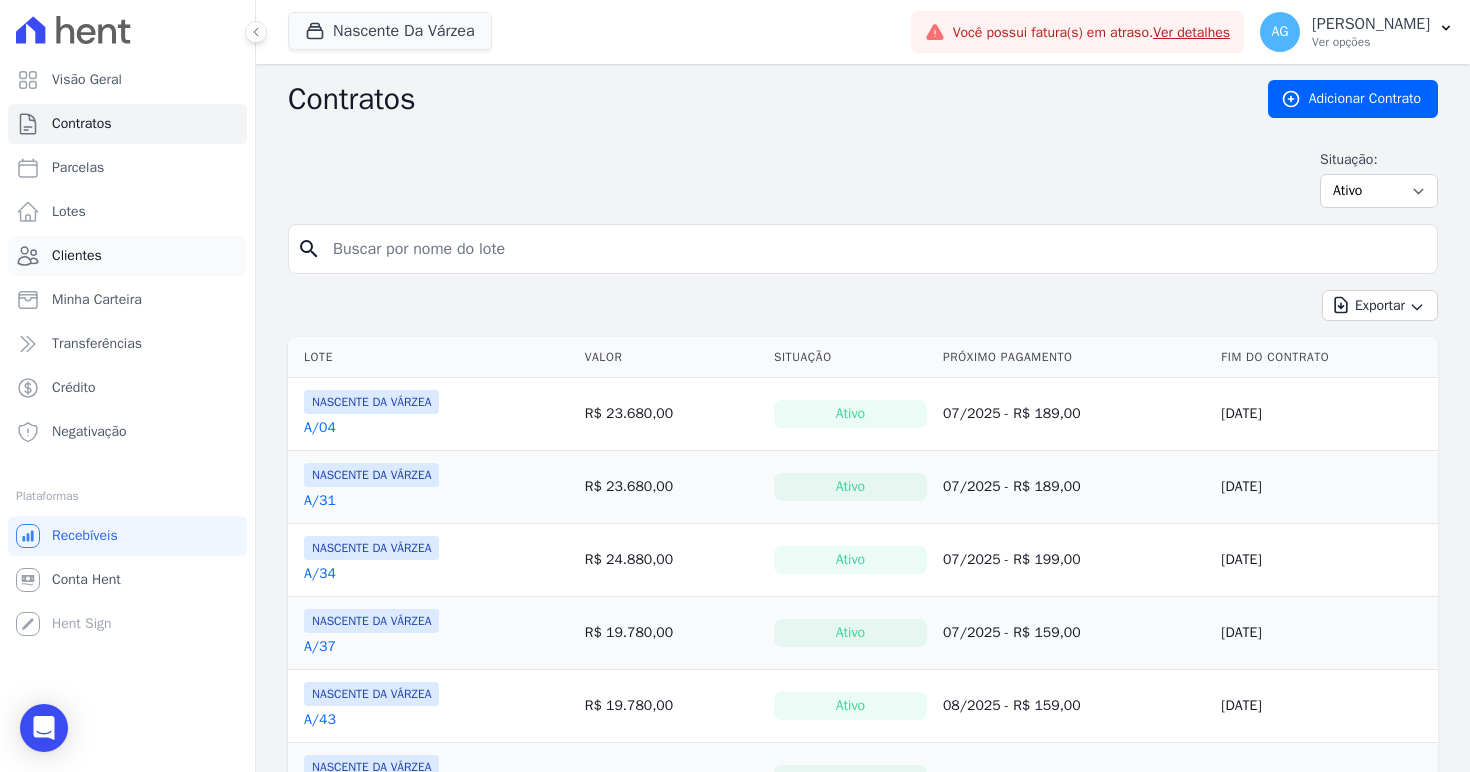 click on "Clientes" at bounding box center [127, 256] 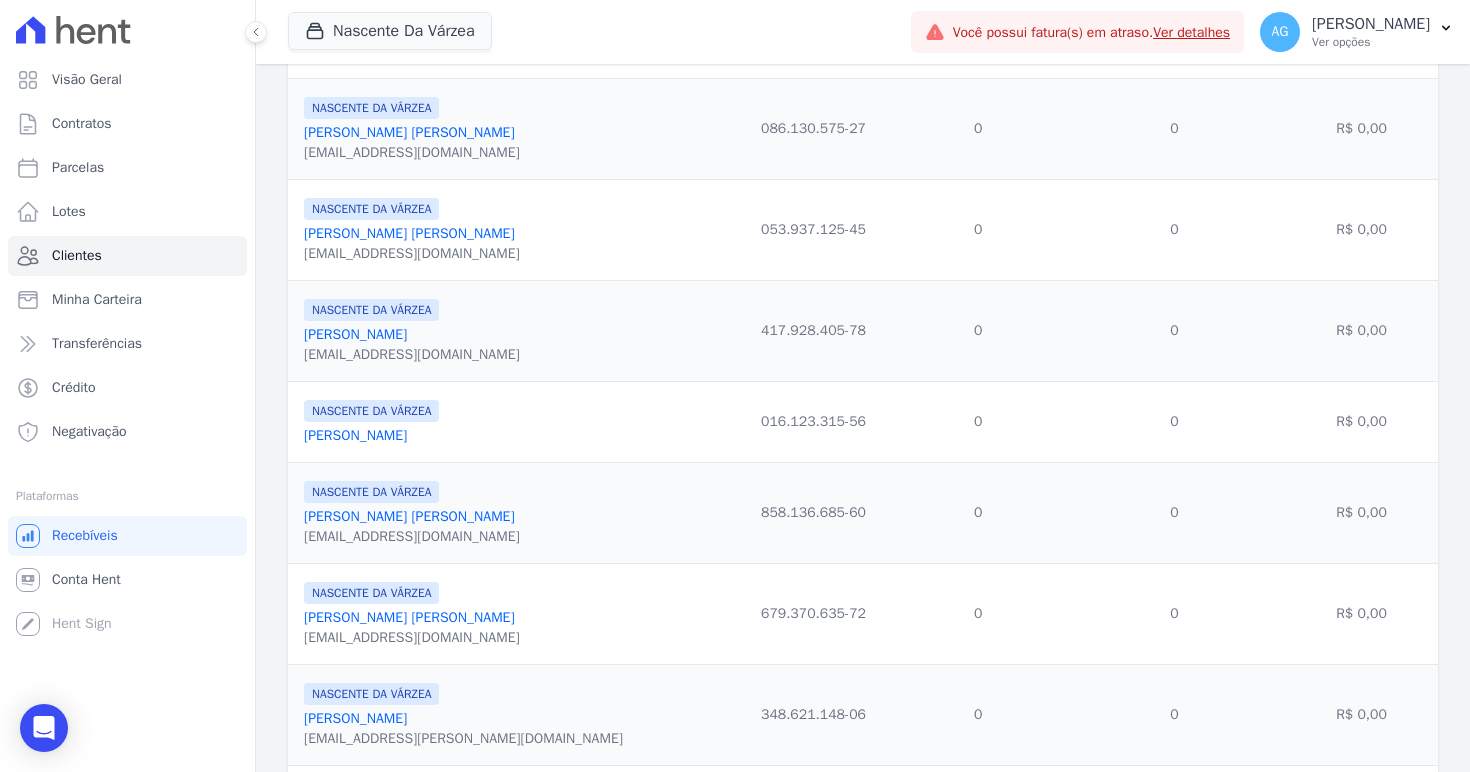 scroll, scrollTop: 2159, scrollLeft: 0, axis: vertical 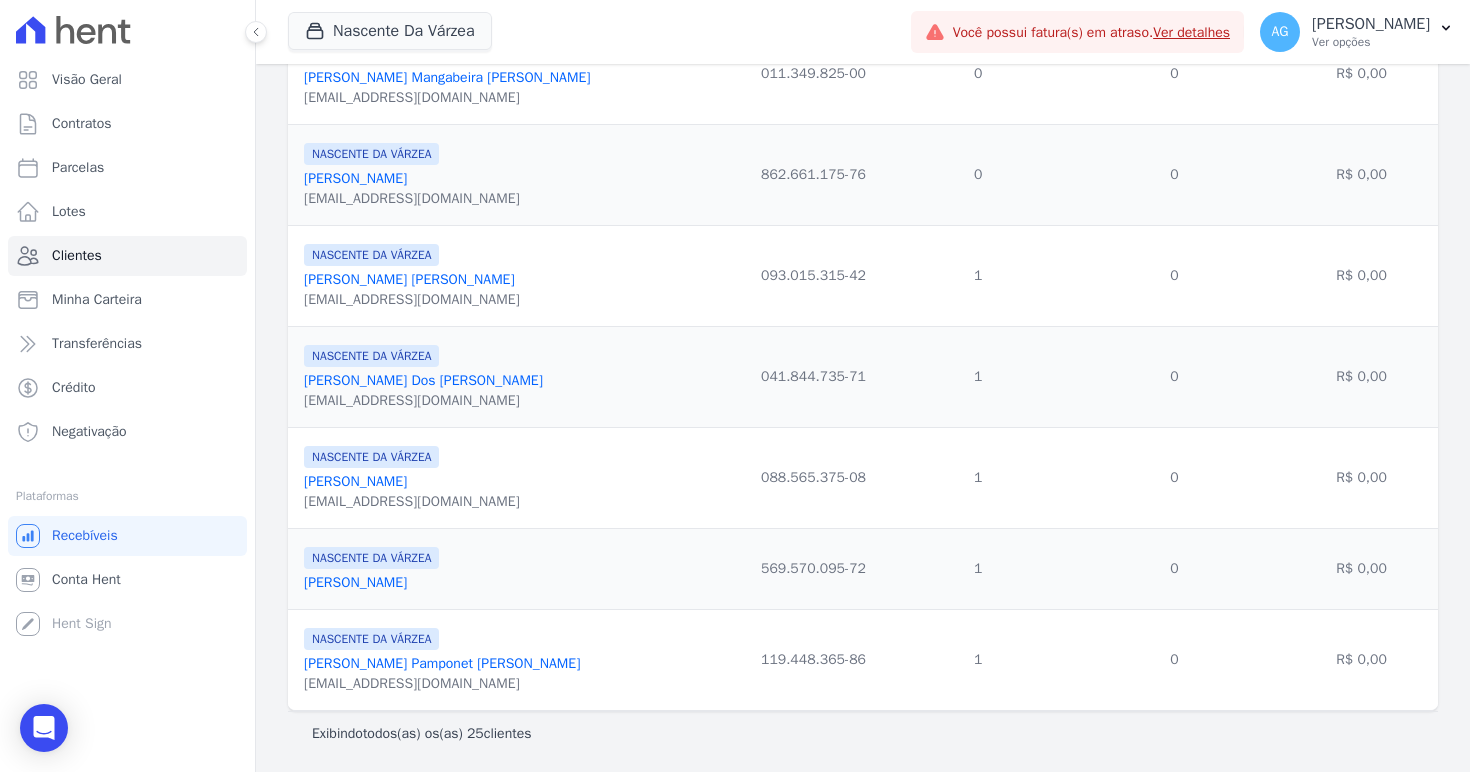 click on "[PERSON_NAME]" at bounding box center (409, 279) 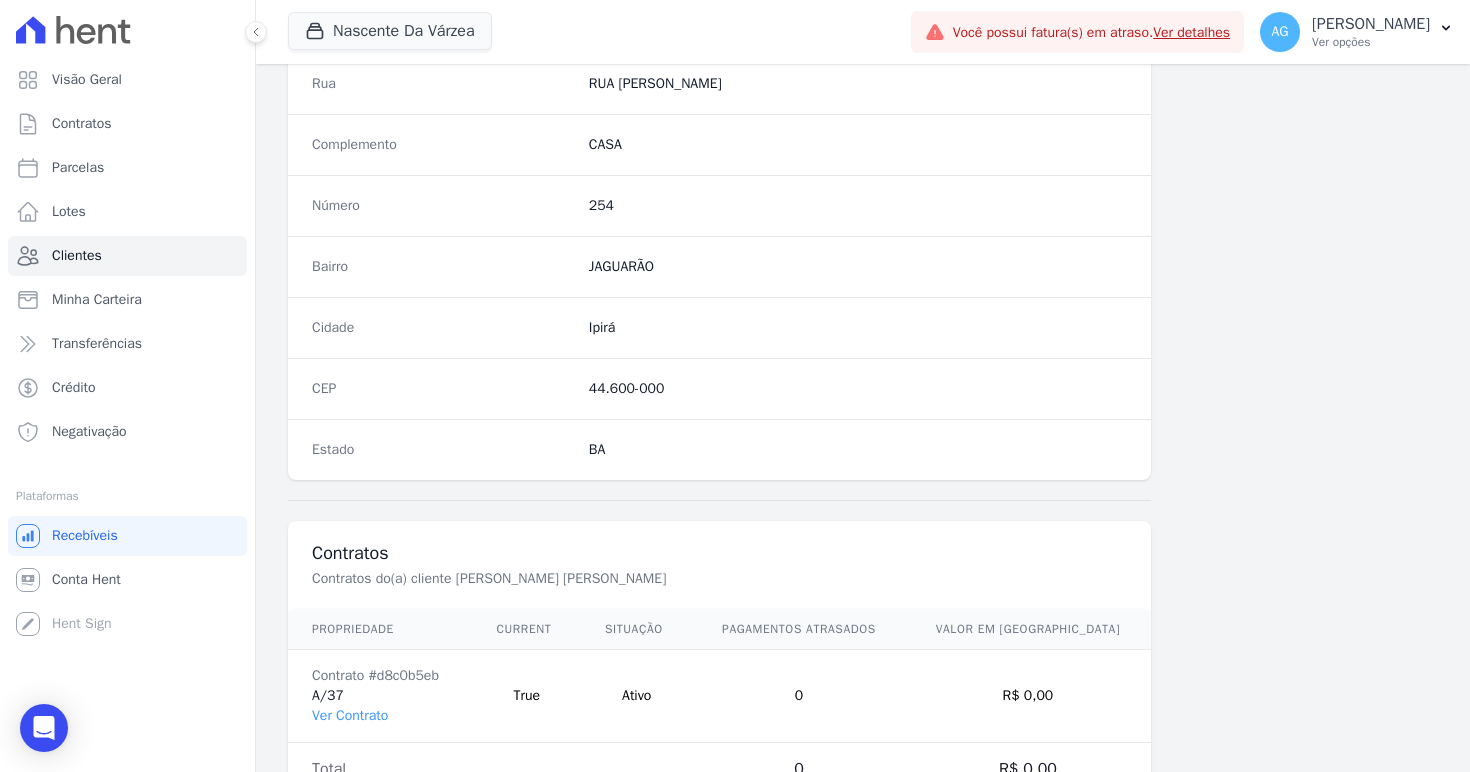 scroll, scrollTop: 1099, scrollLeft: 0, axis: vertical 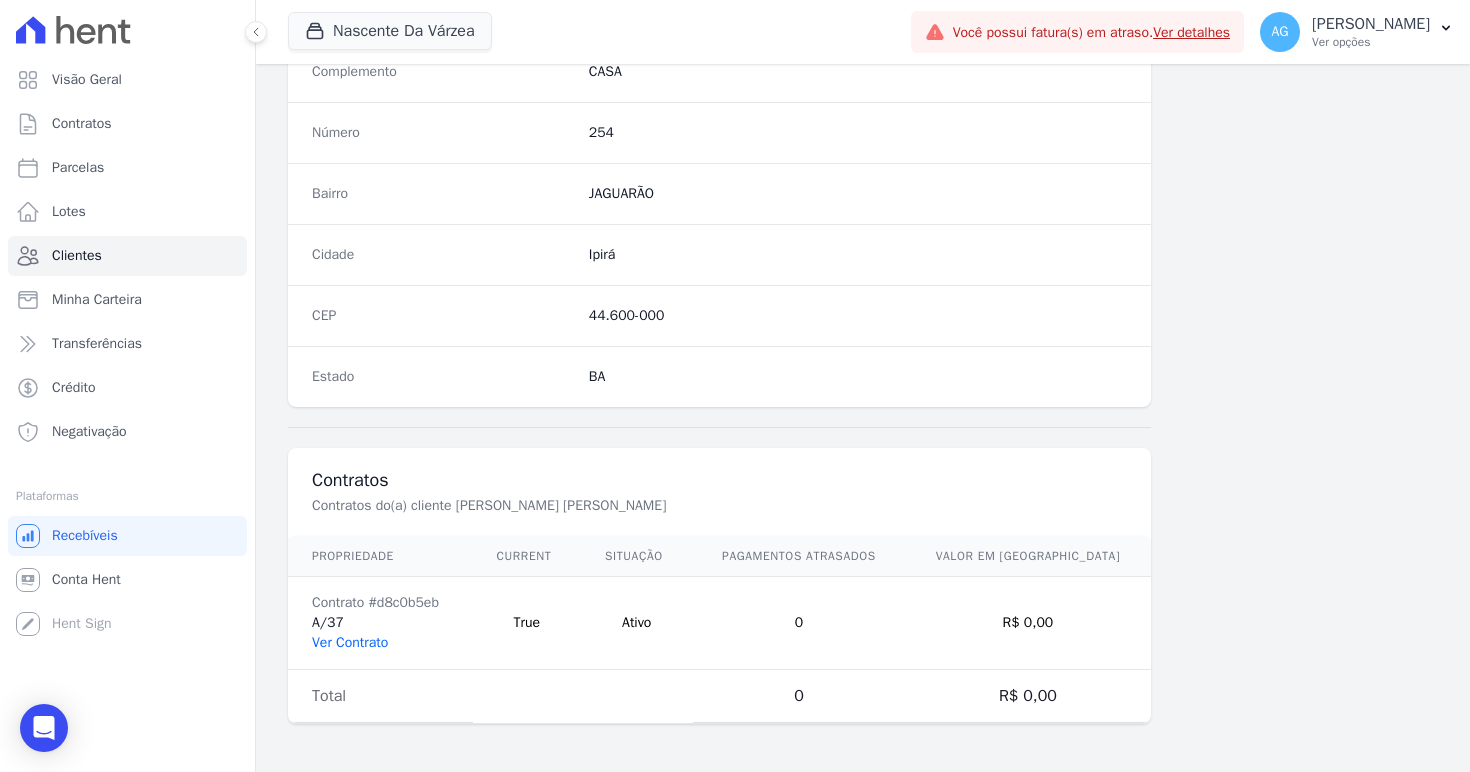 click on "Ver Contrato" at bounding box center [350, 642] 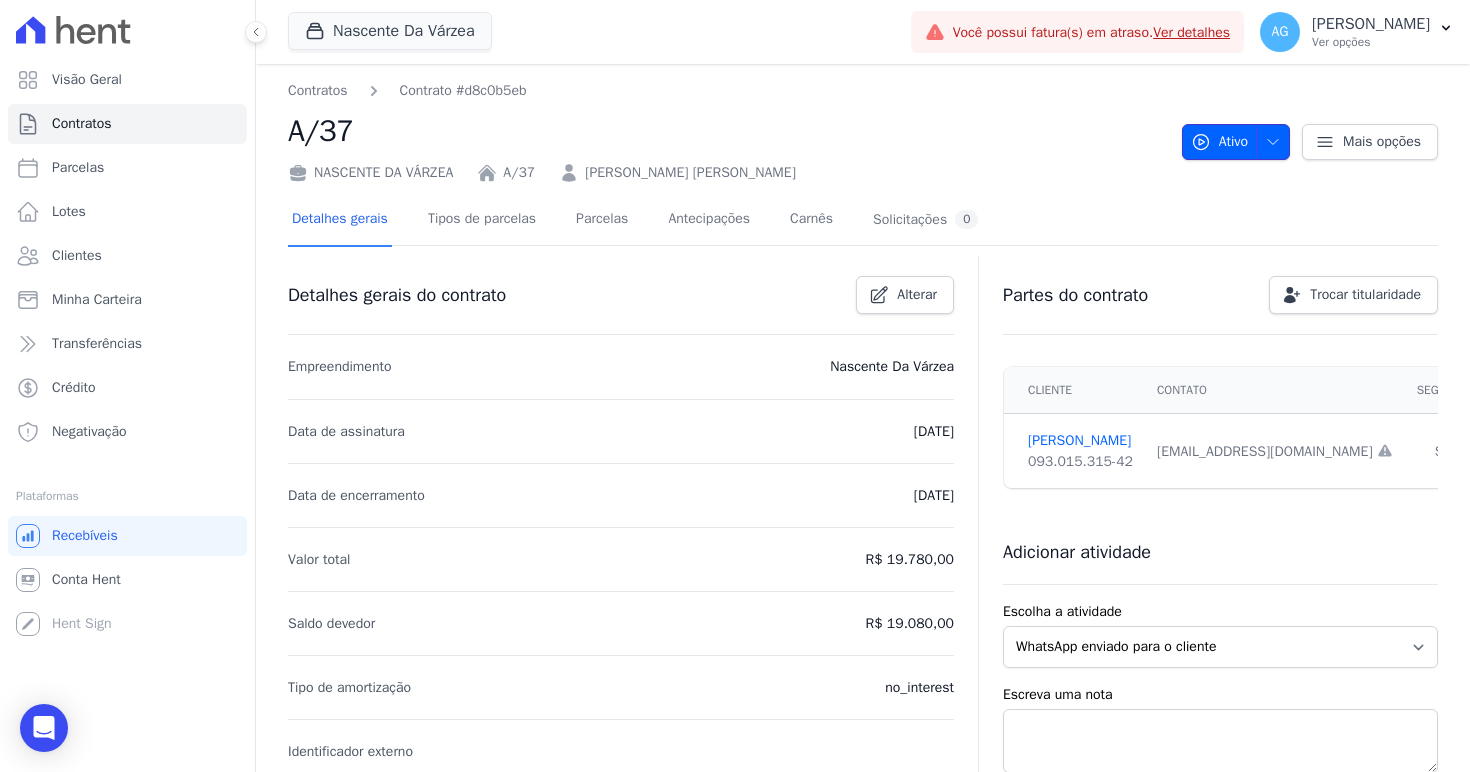 click on "Ativo" at bounding box center [1236, 142] 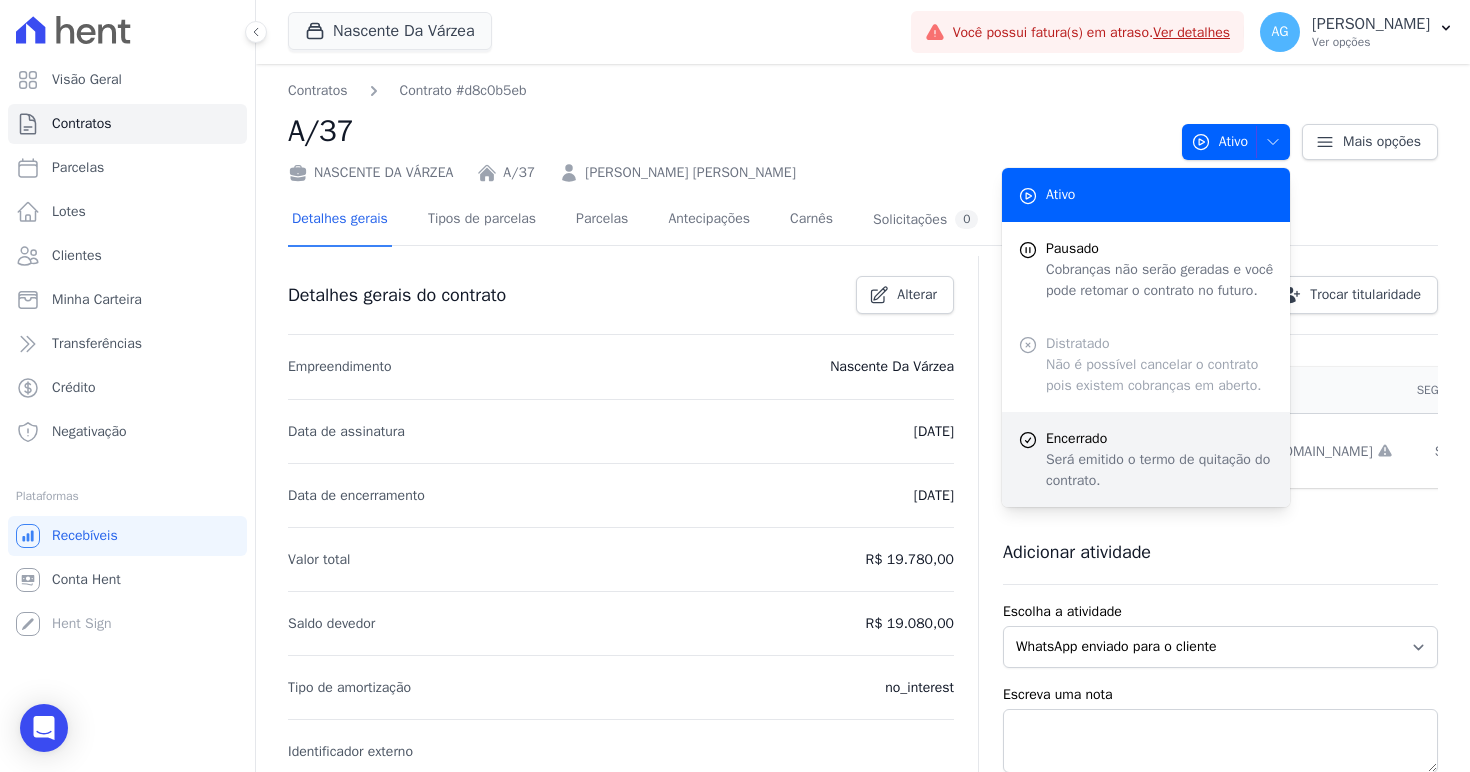 click on "Encerrado" at bounding box center [1160, 438] 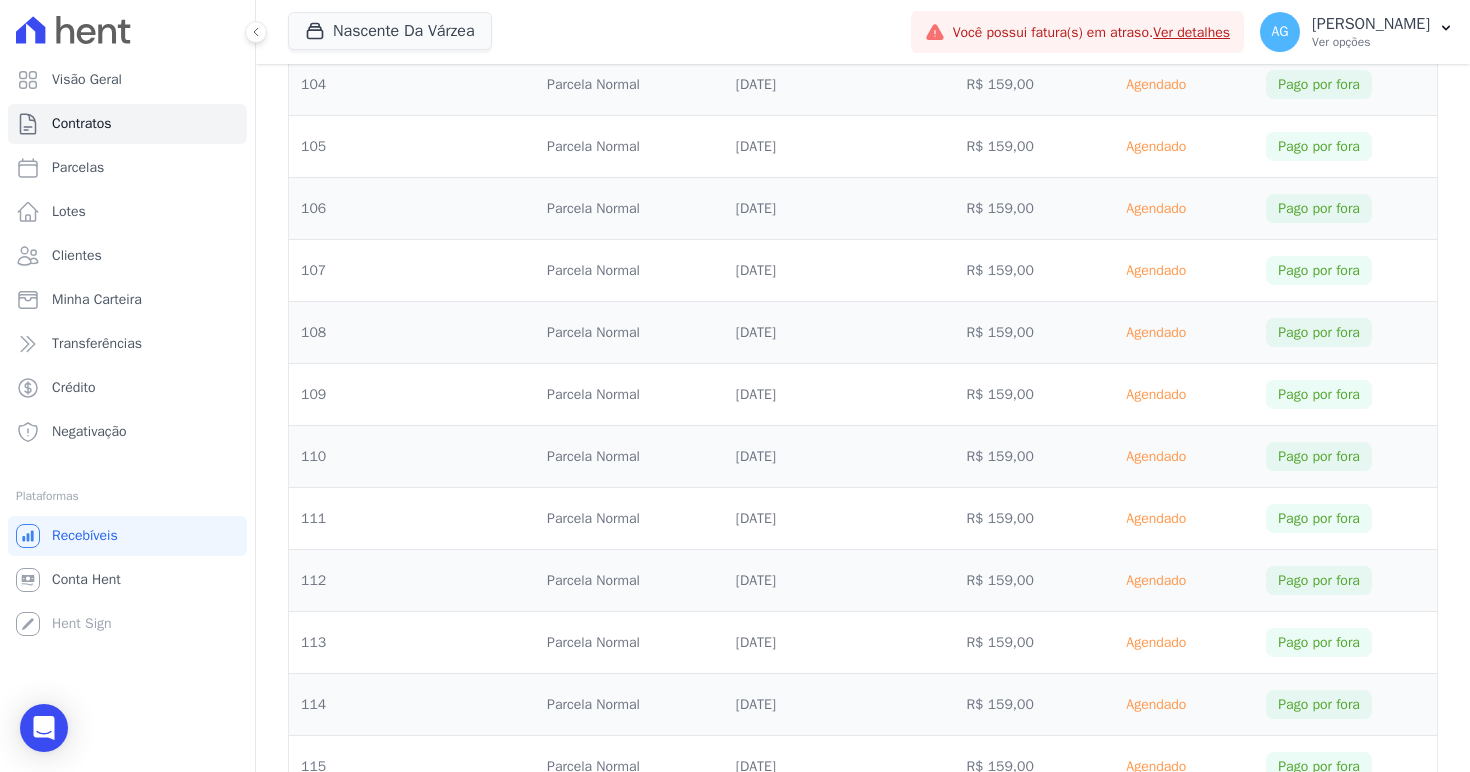 scroll, scrollTop: 7777, scrollLeft: 0, axis: vertical 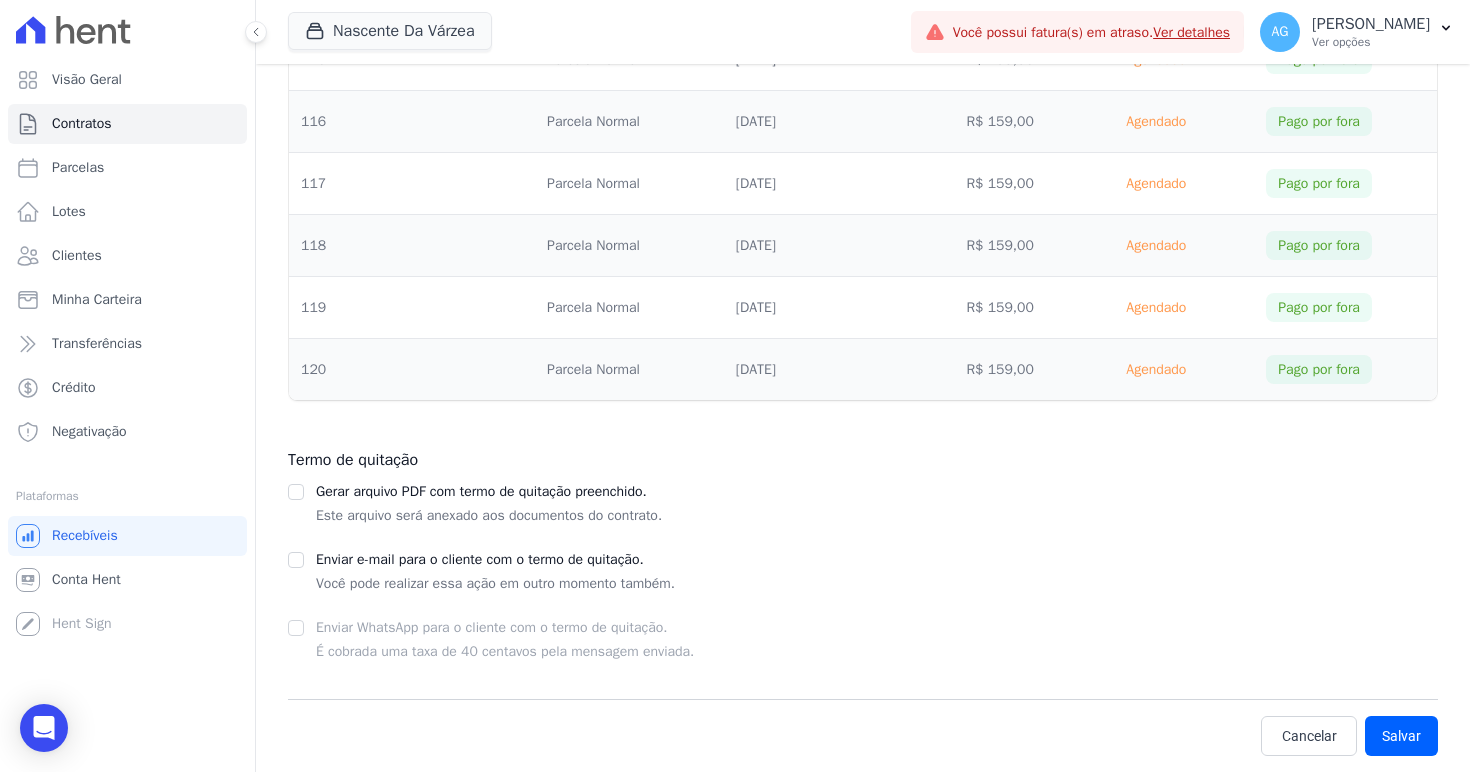 click on "Cancelar
Salvar
Salvar
É obrigatória a presença do termo de distrato assinado pelo cliente." at bounding box center (863, 735) 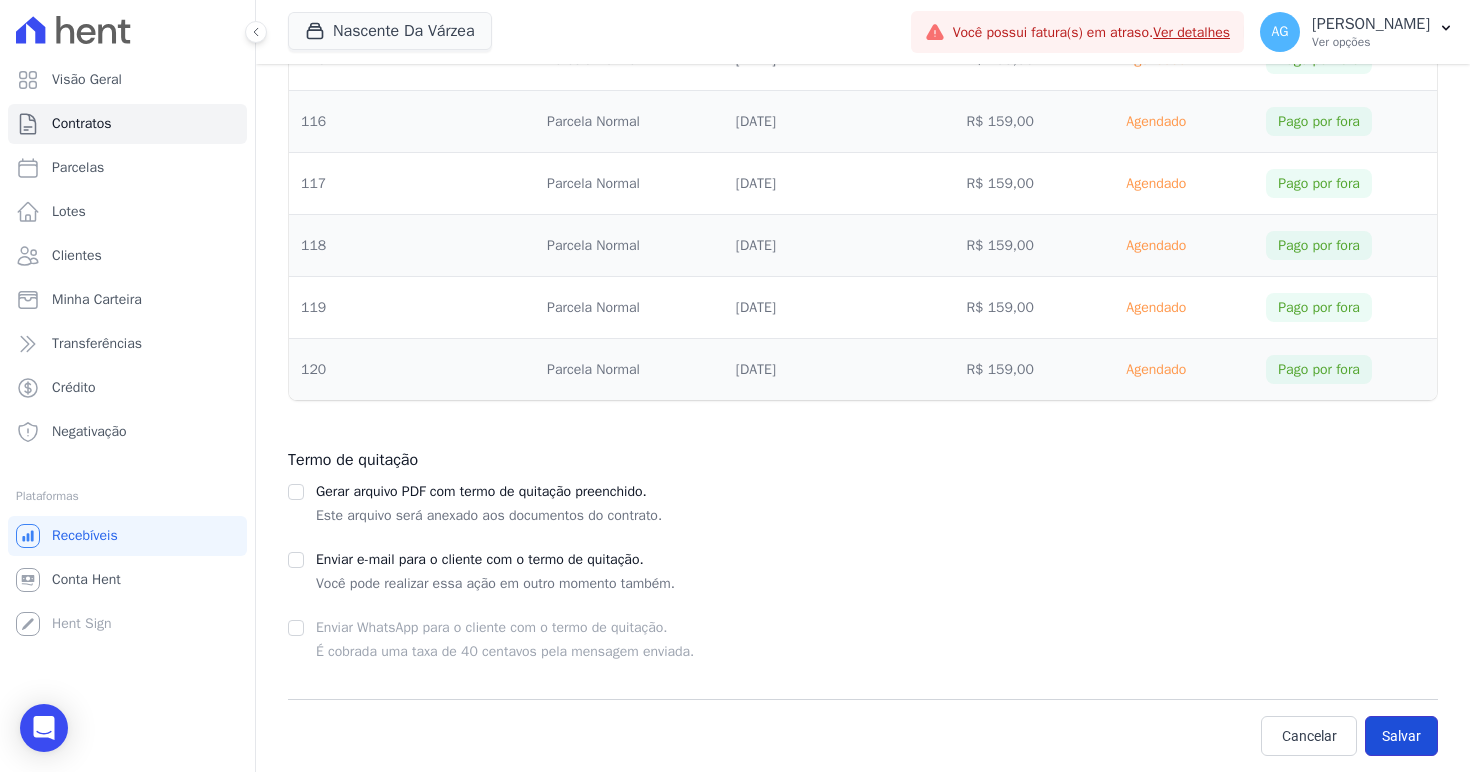 click on "Salvar" at bounding box center (1401, 736) 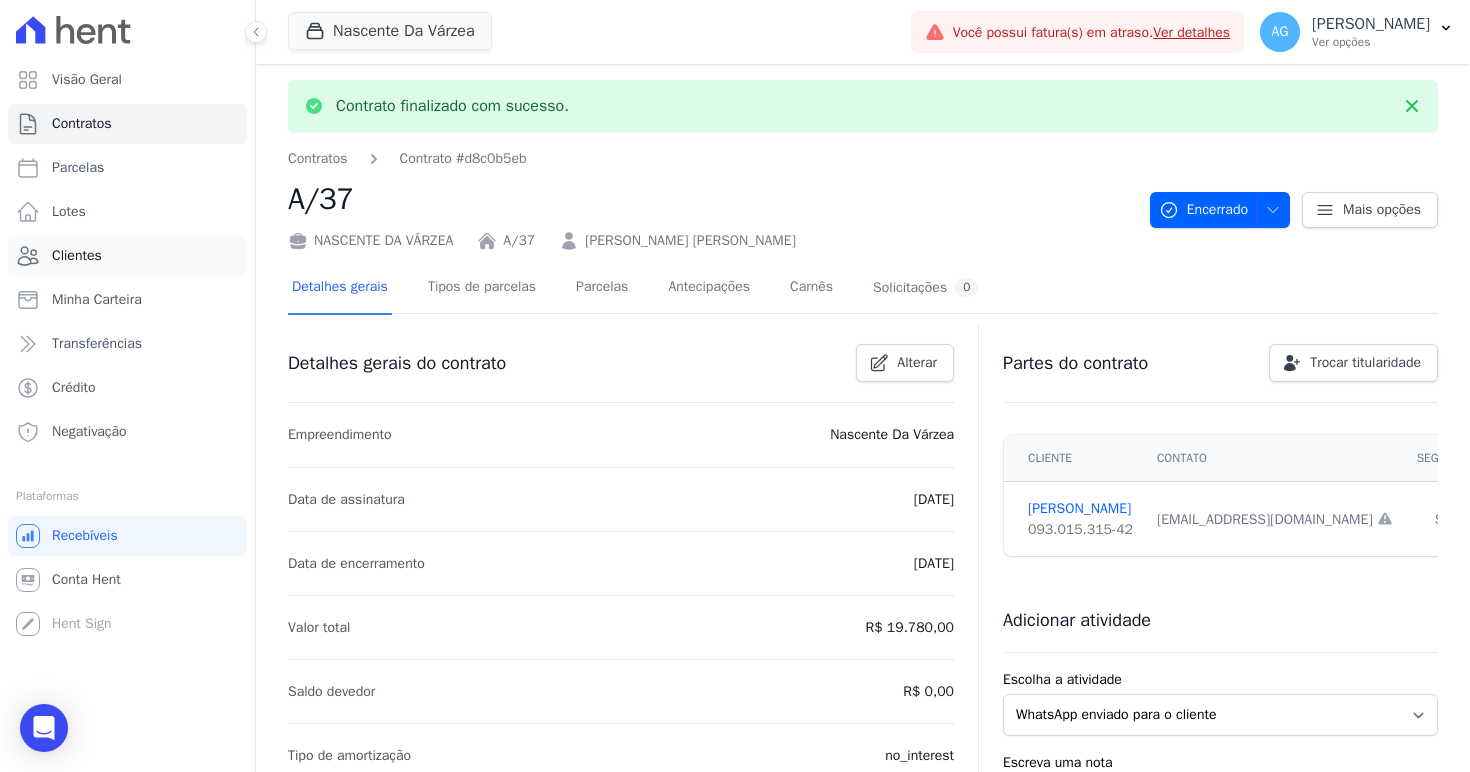 click on "Clientes" at bounding box center (127, 256) 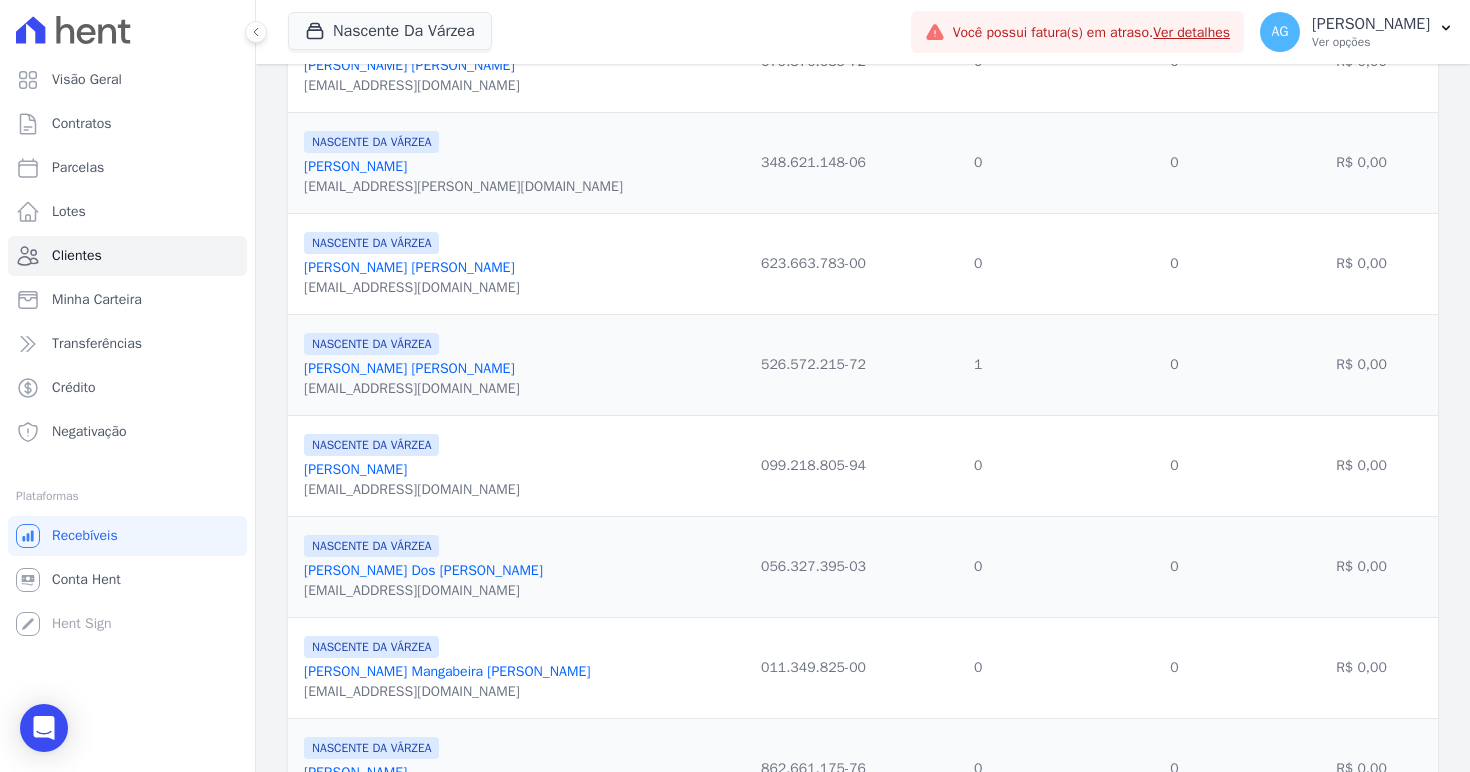 scroll, scrollTop: 2159, scrollLeft: 0, axis: vertical 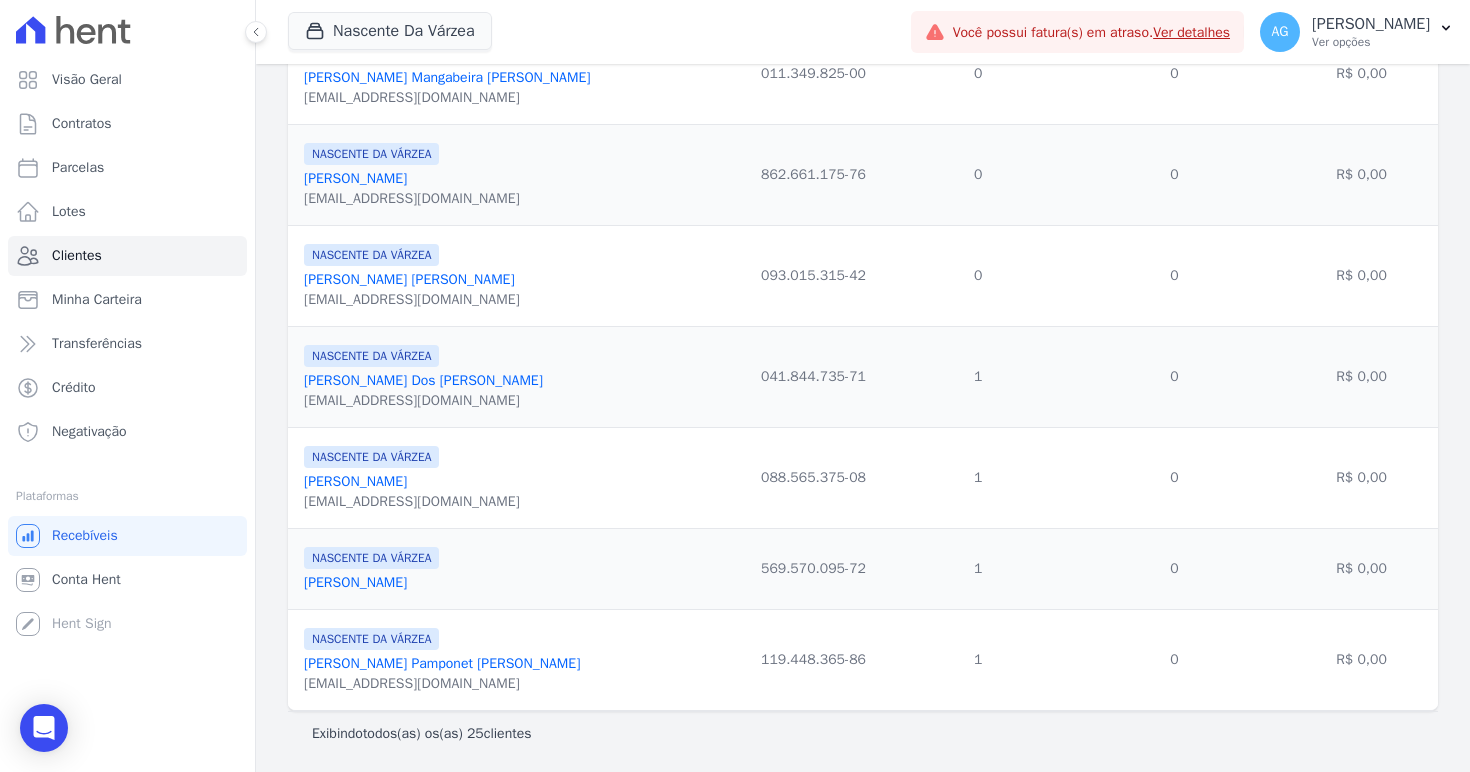 click on "[PERSON_NAME]" at bounding box center [423, 380] 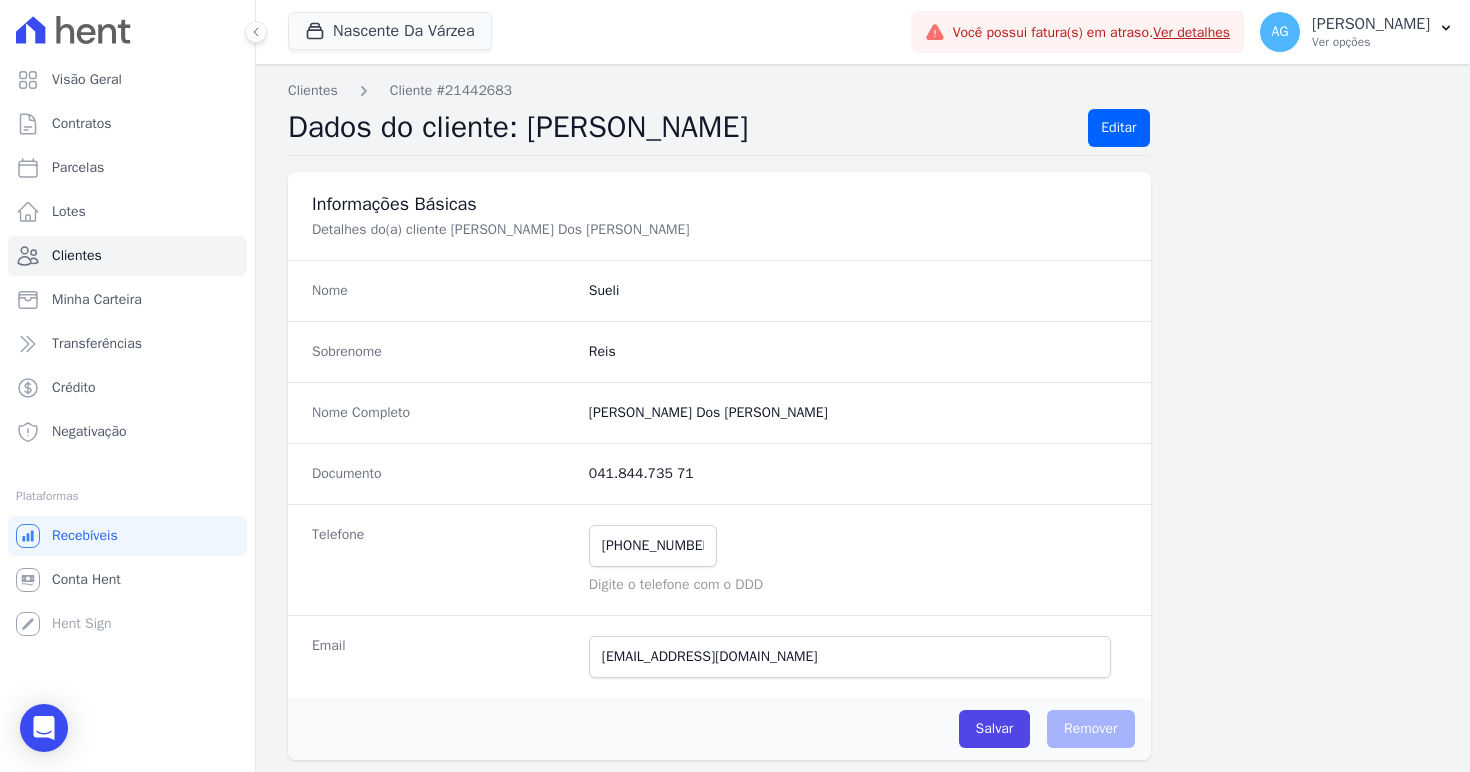 scroll, scrollTop: 1099, scrollLeft: 0, axis: vertical 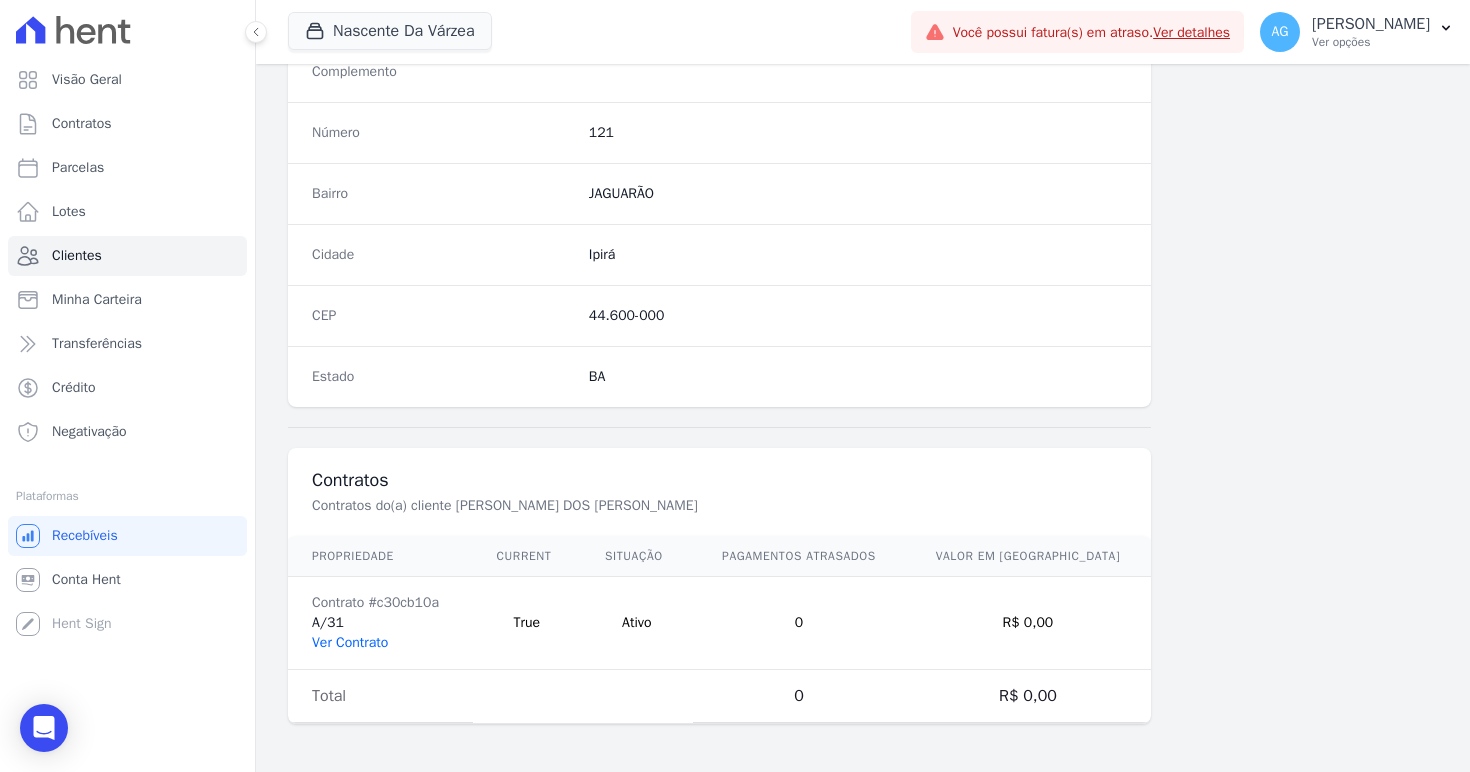 click on "Ver Contrato" at bounding box center [350, 642] 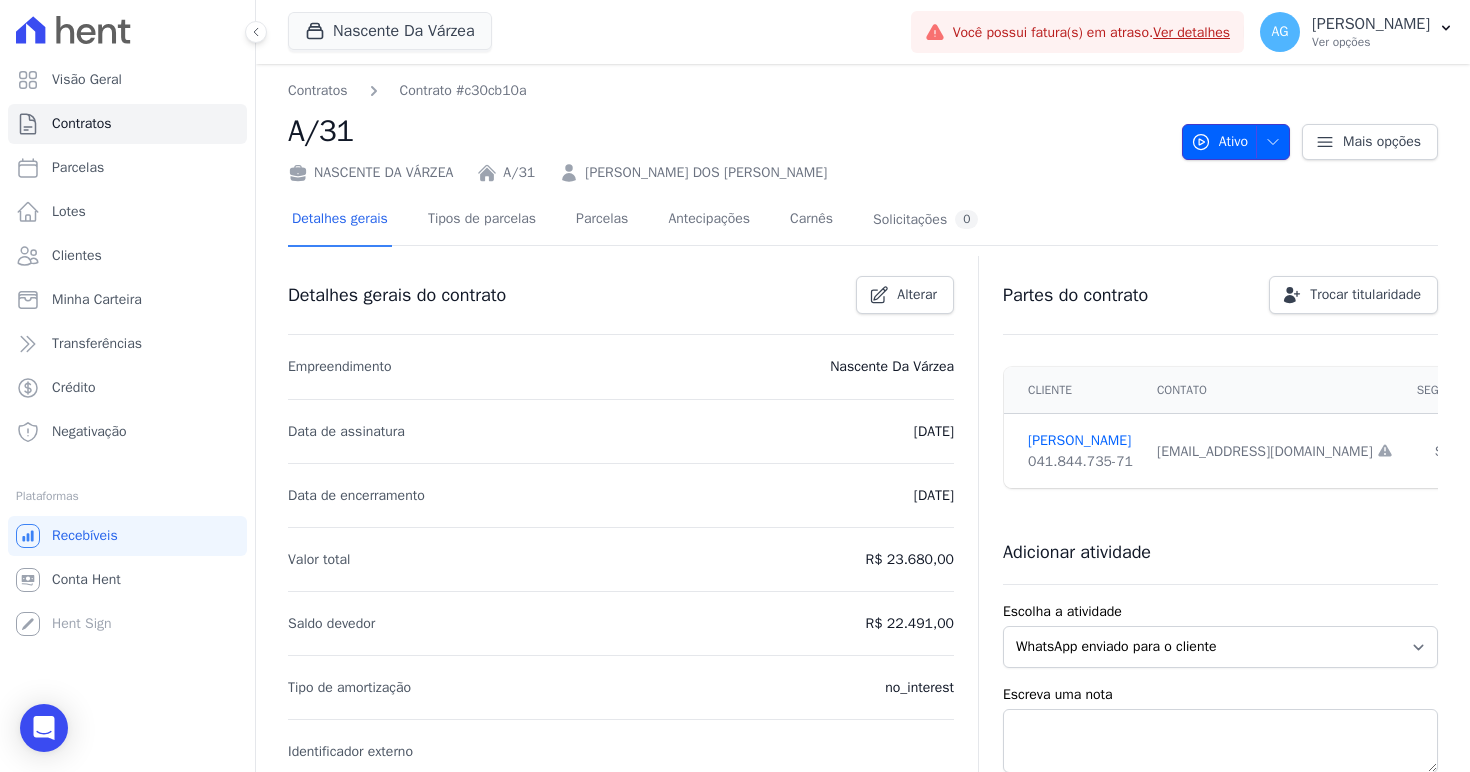 click 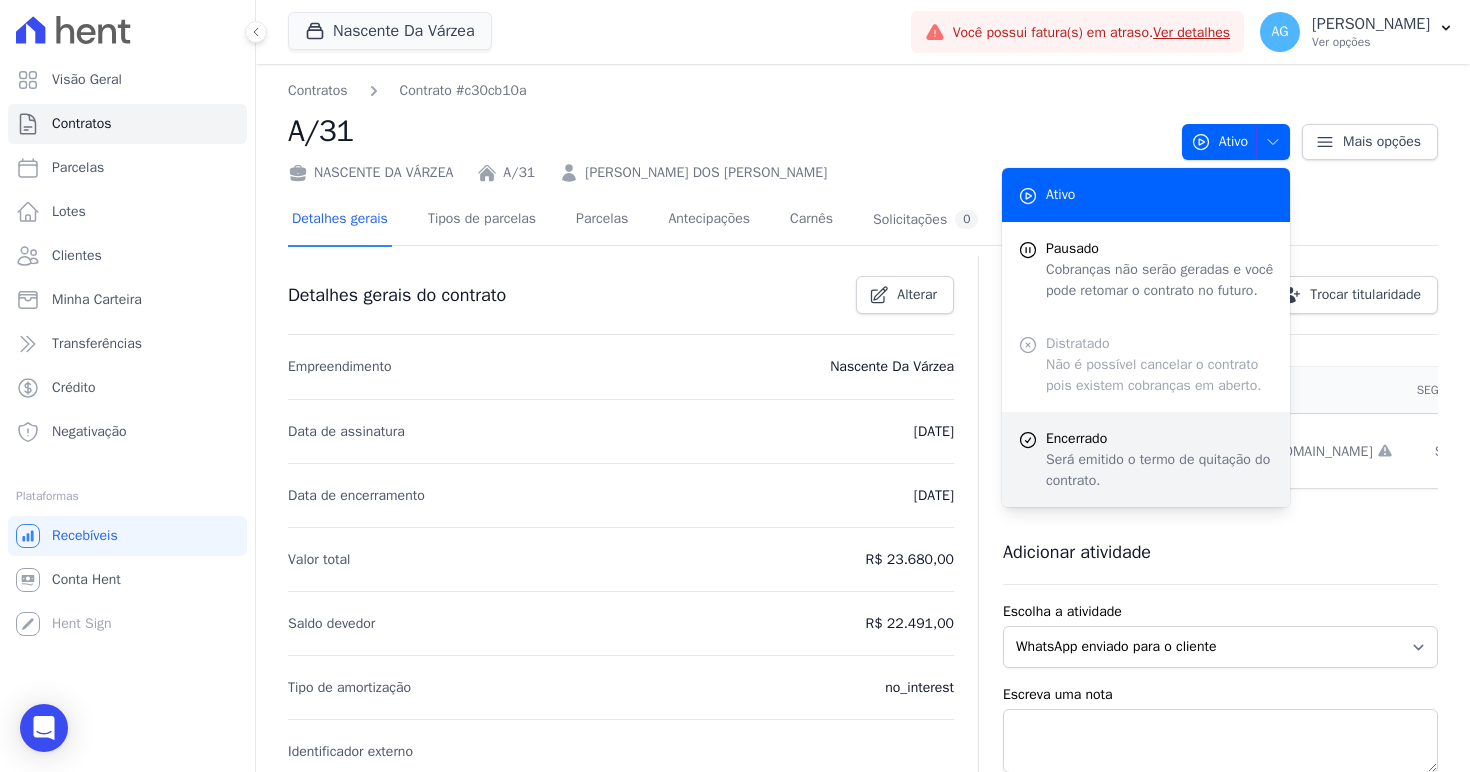 click on "Encerrado" at bounding box center [1160, 438] 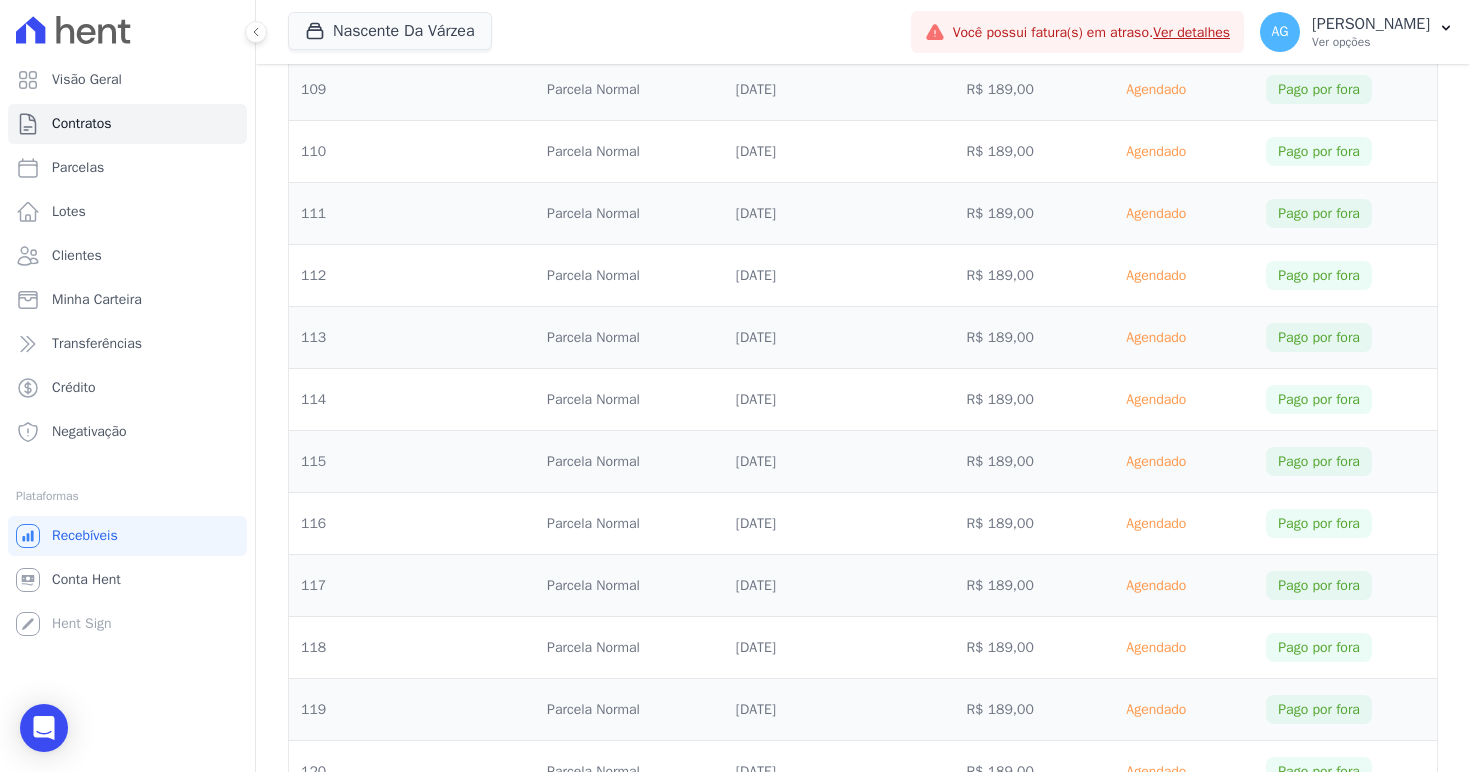 scroll, scrollTop: 7715, scrollLeft: 0, axis: vertical 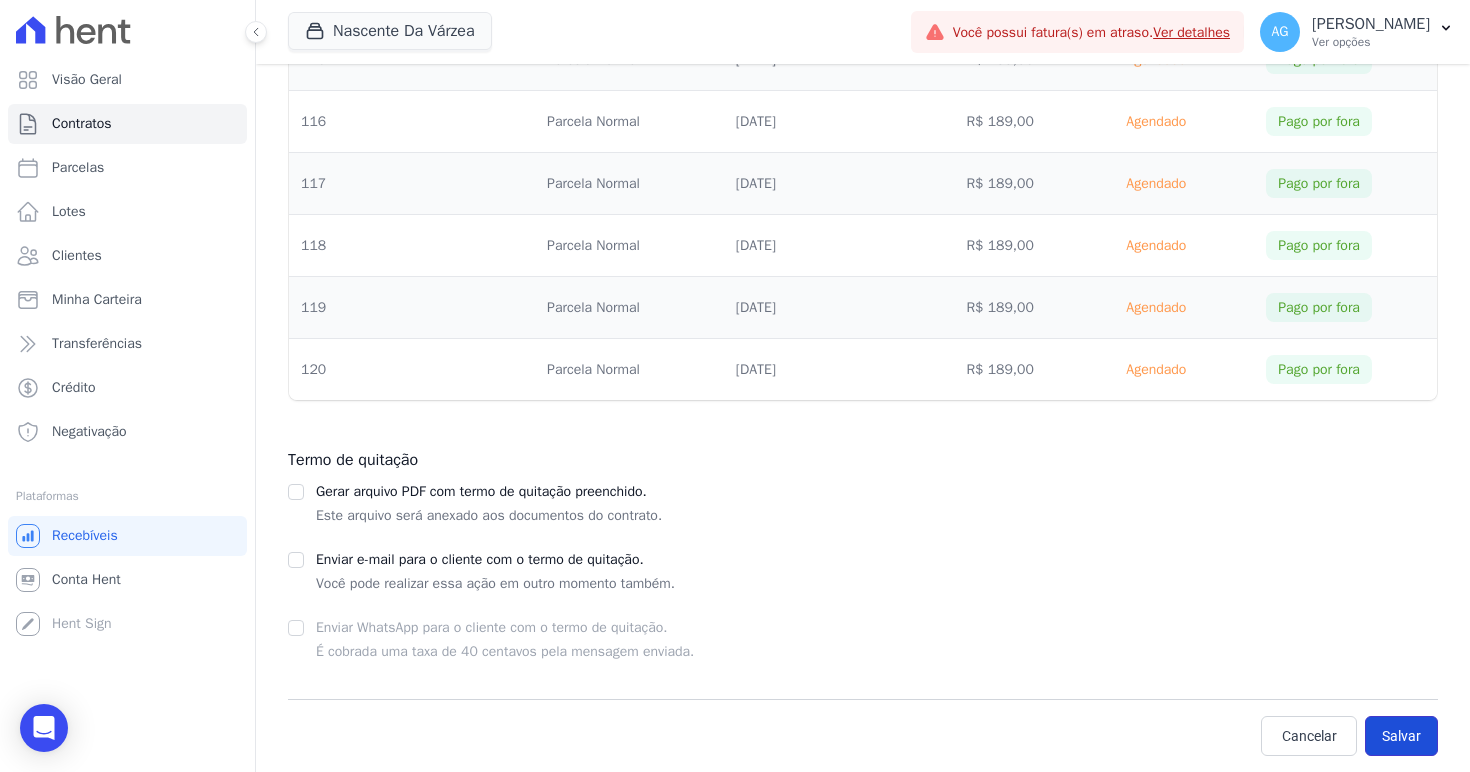 click on "Salvar" at bounding box center (1401, 736) 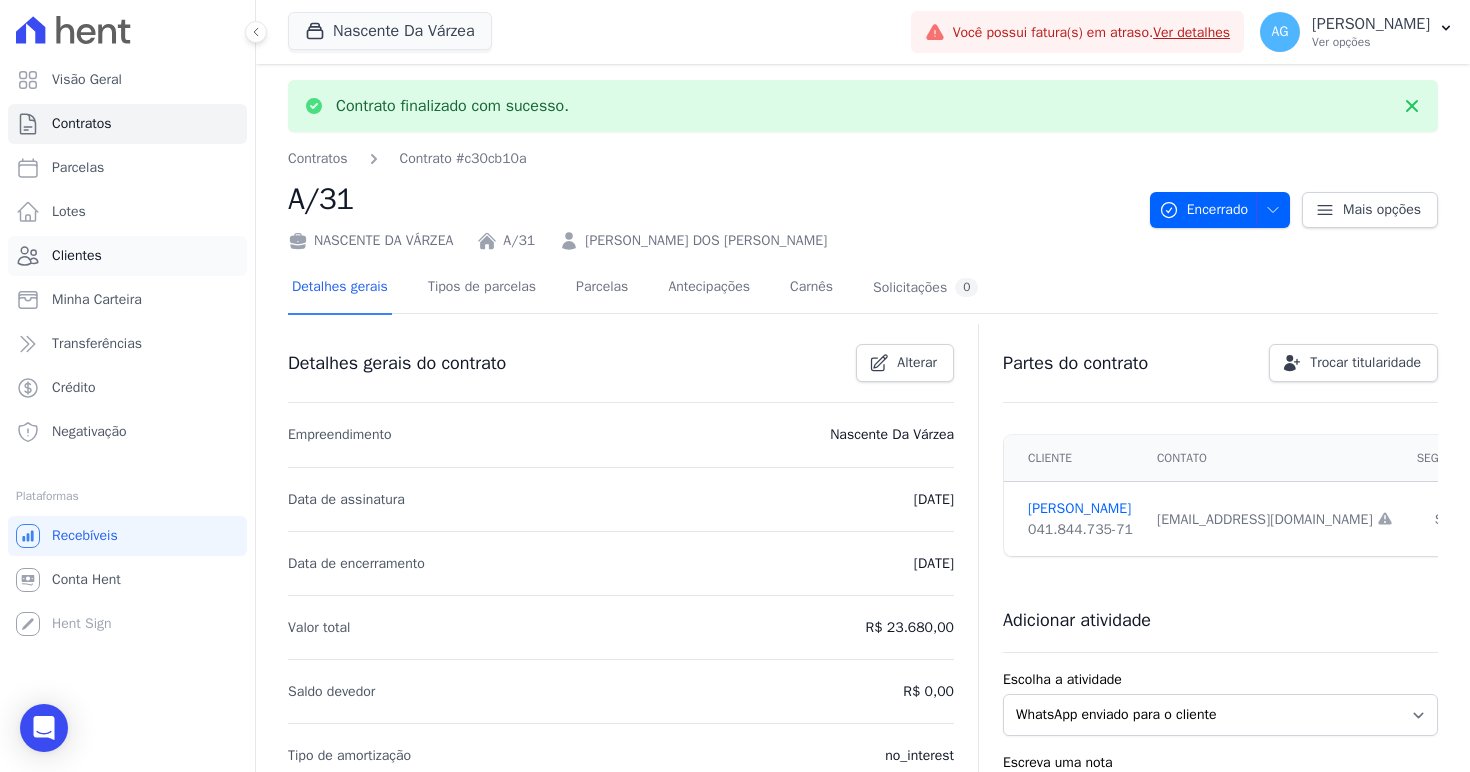 click on "Clientes" at bounding box center [77, 256] 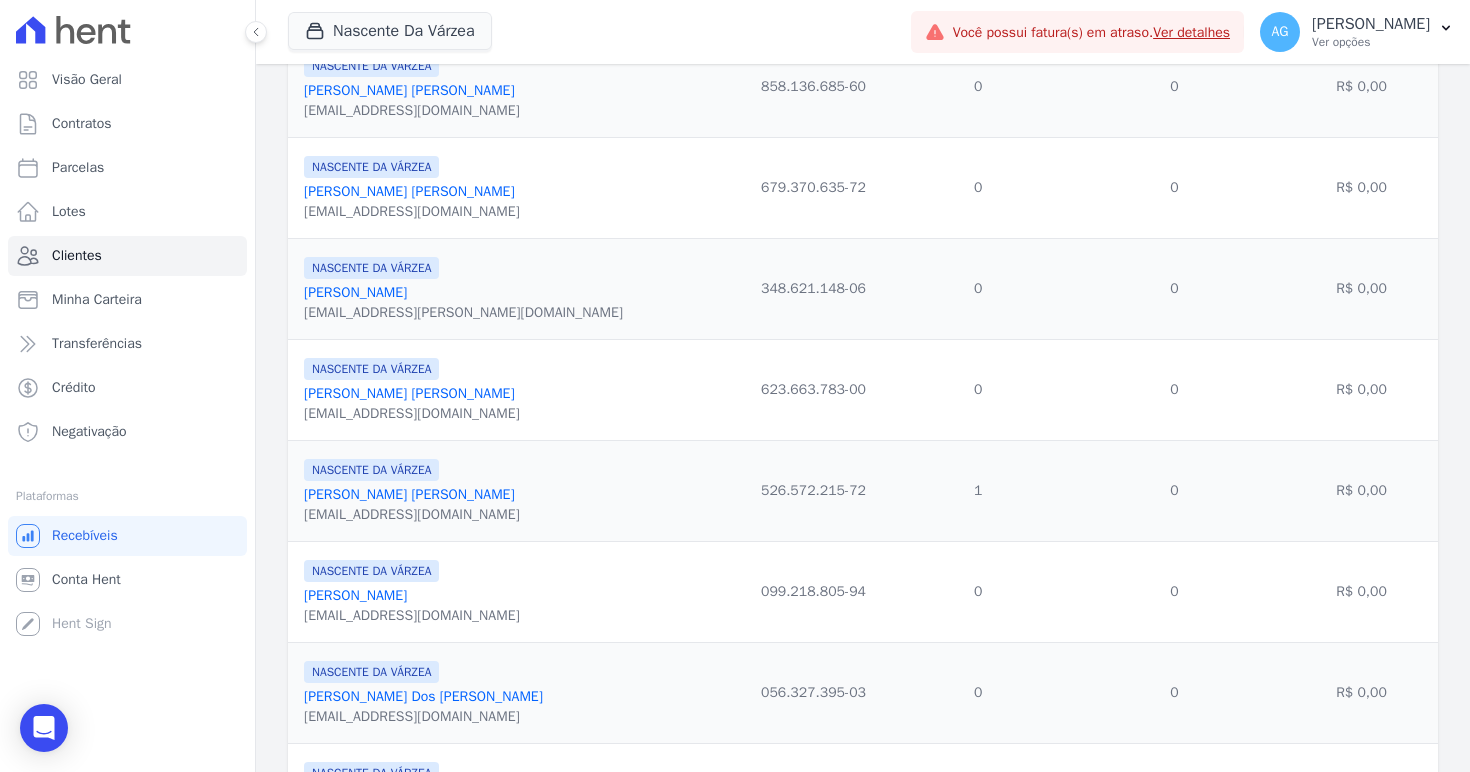scroll, scrollTop: 2159, scrollLeft: 0, axis: vertical 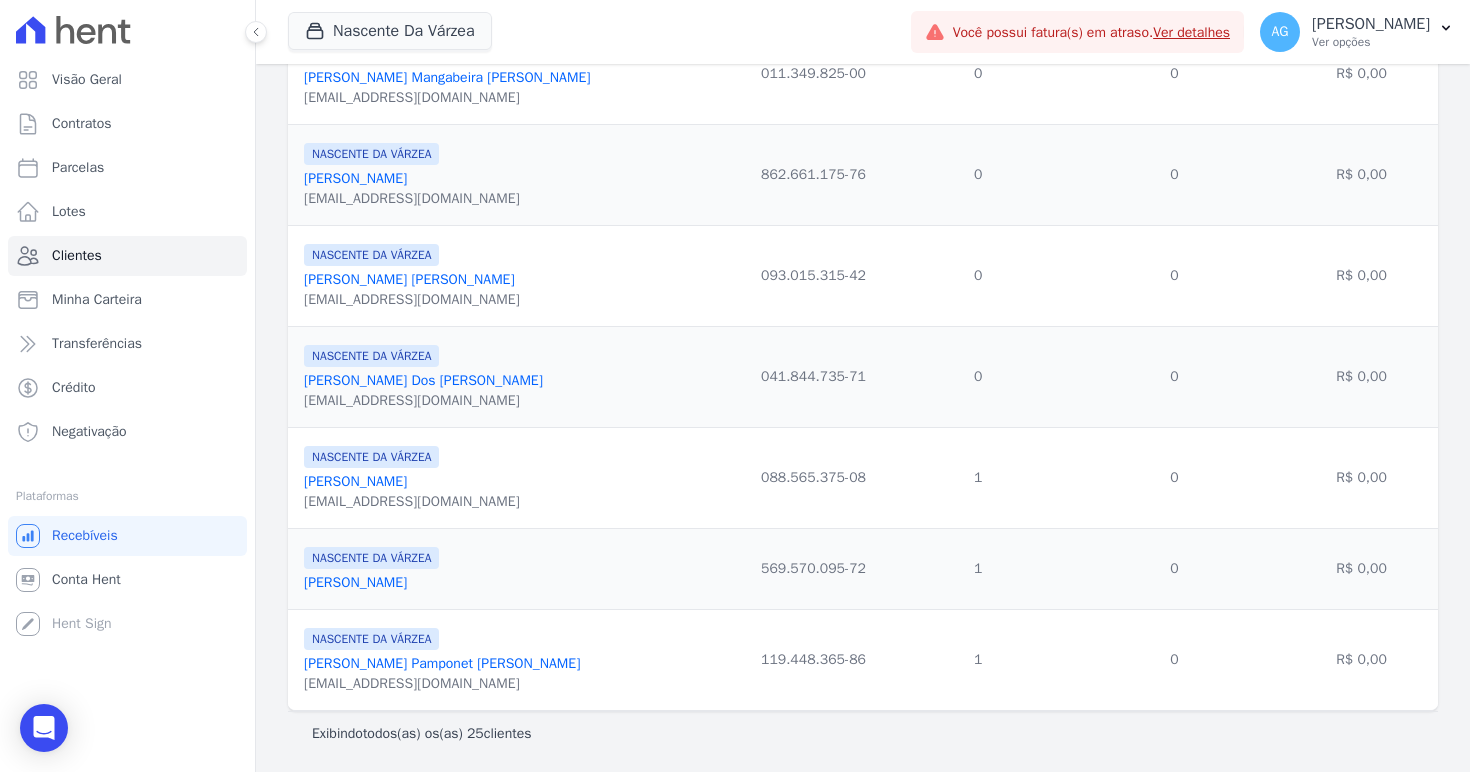 click on "[PERSON_NAME]" at bounding box center [355, 481] 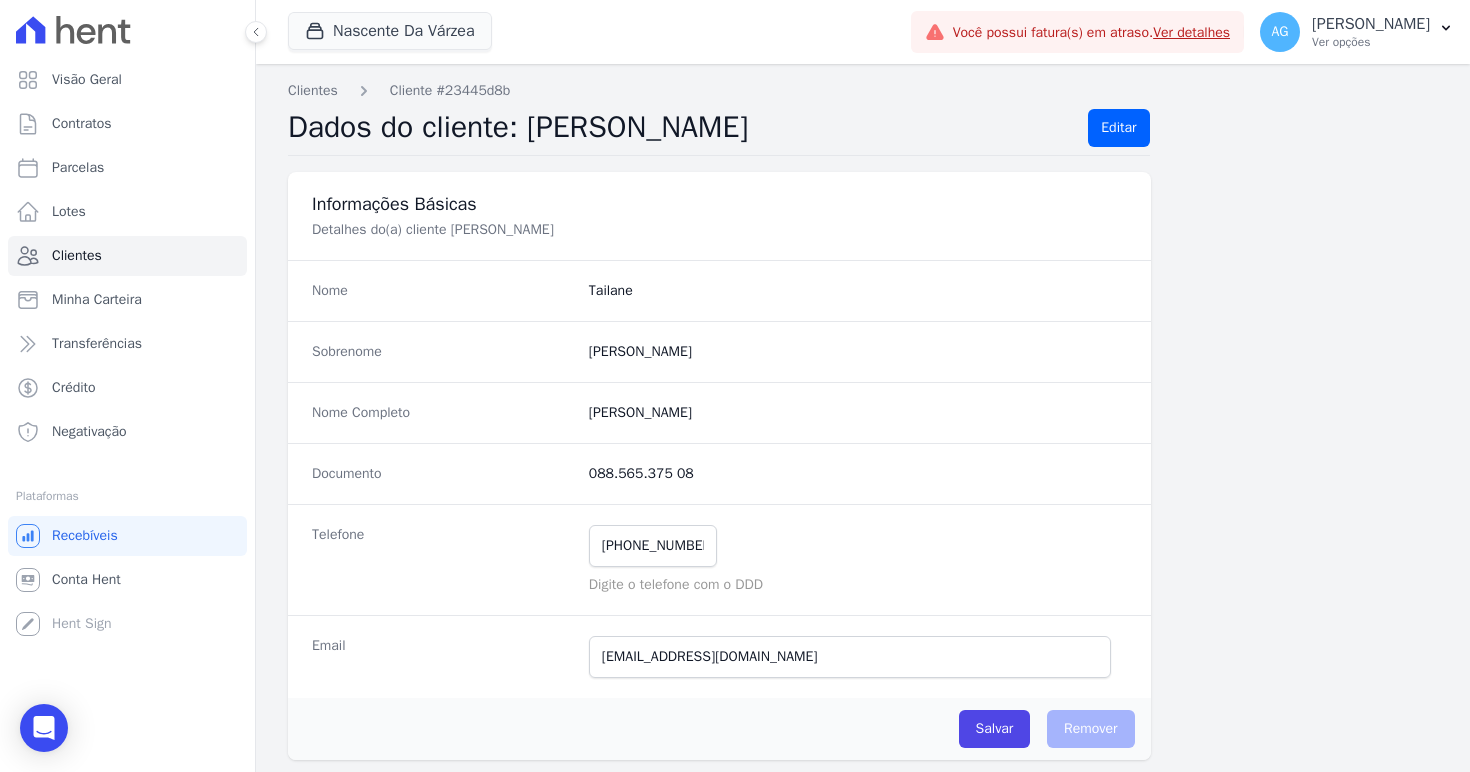 scroll, scrollTop: 1099, scrollLeft: 0, axis: vertical 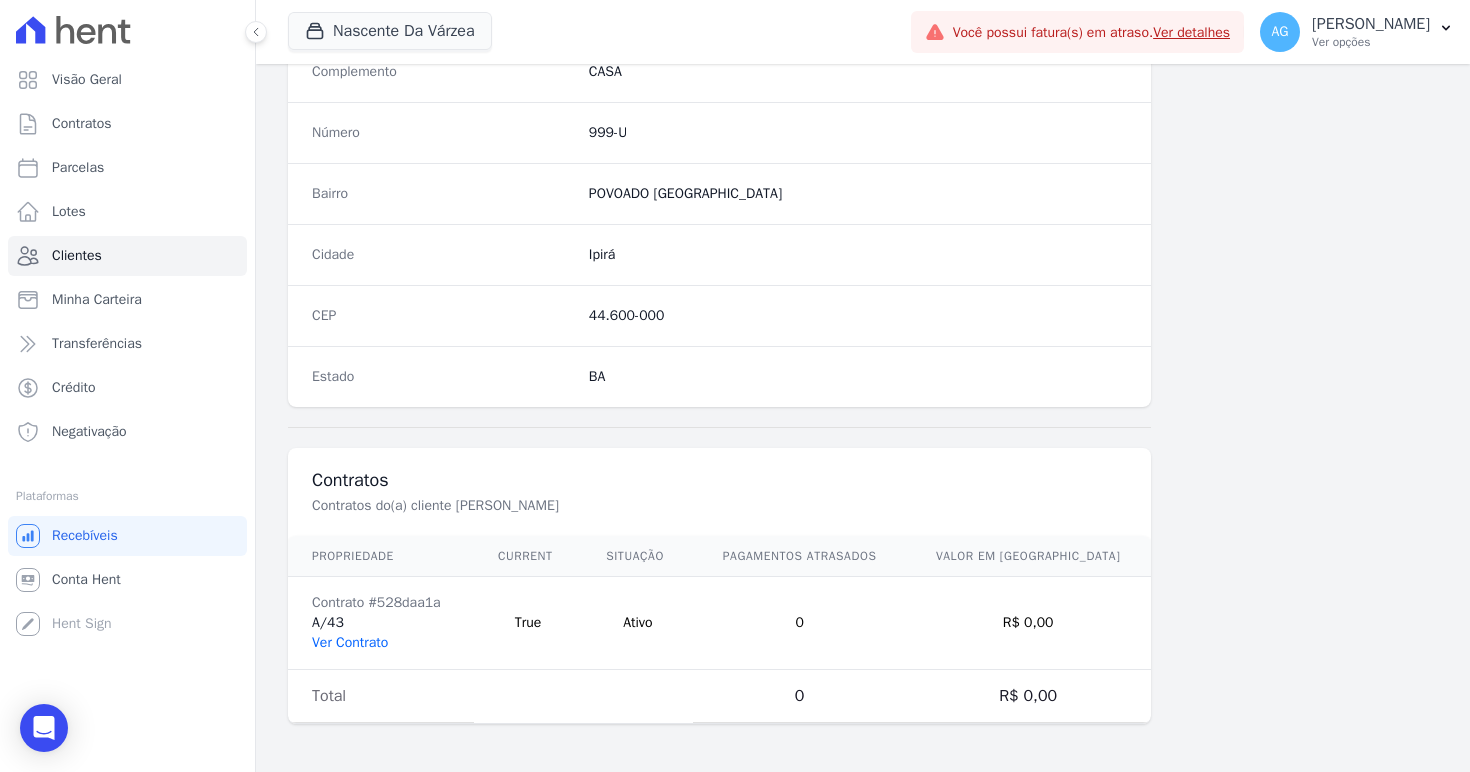 click on "Ver Contrato" at bounding box center [350, 642] 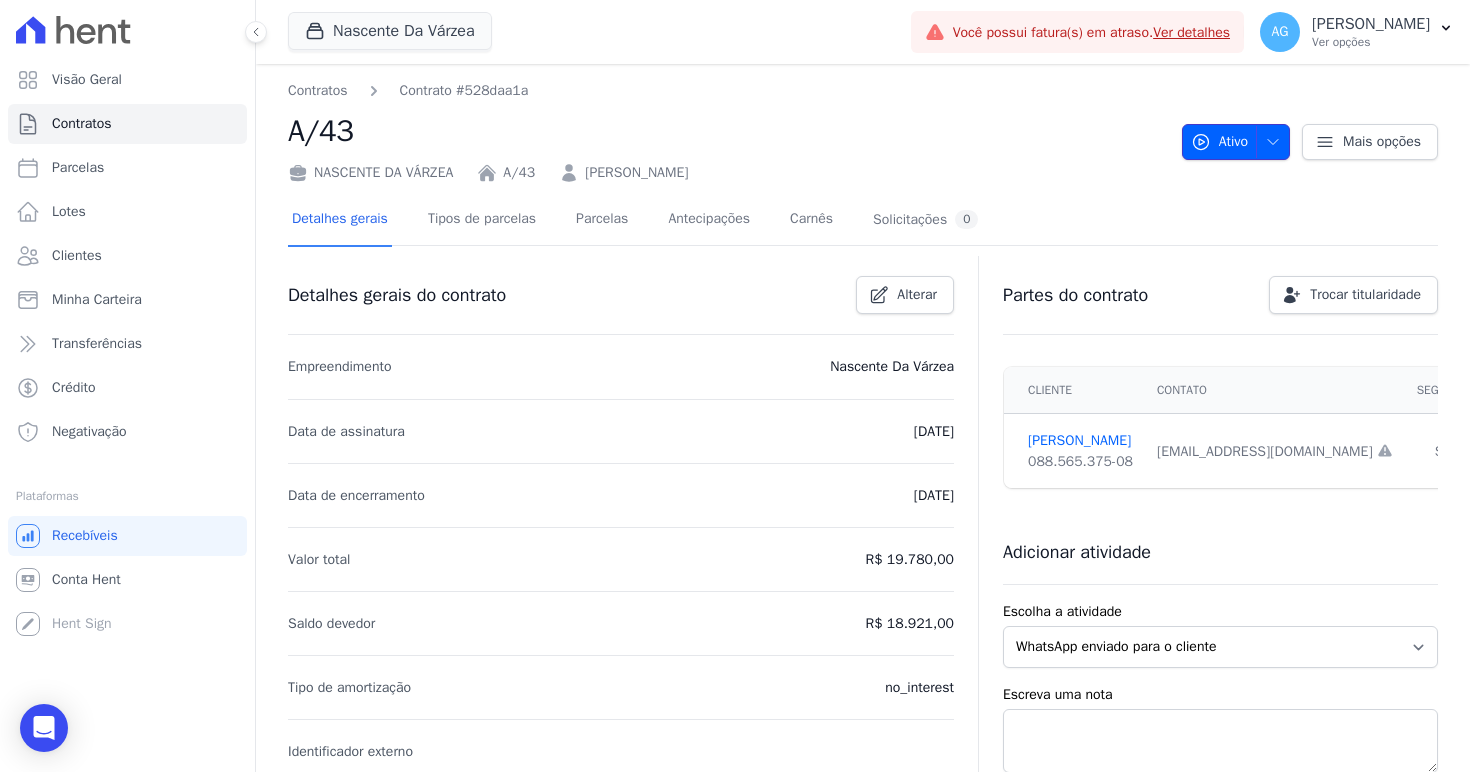 click 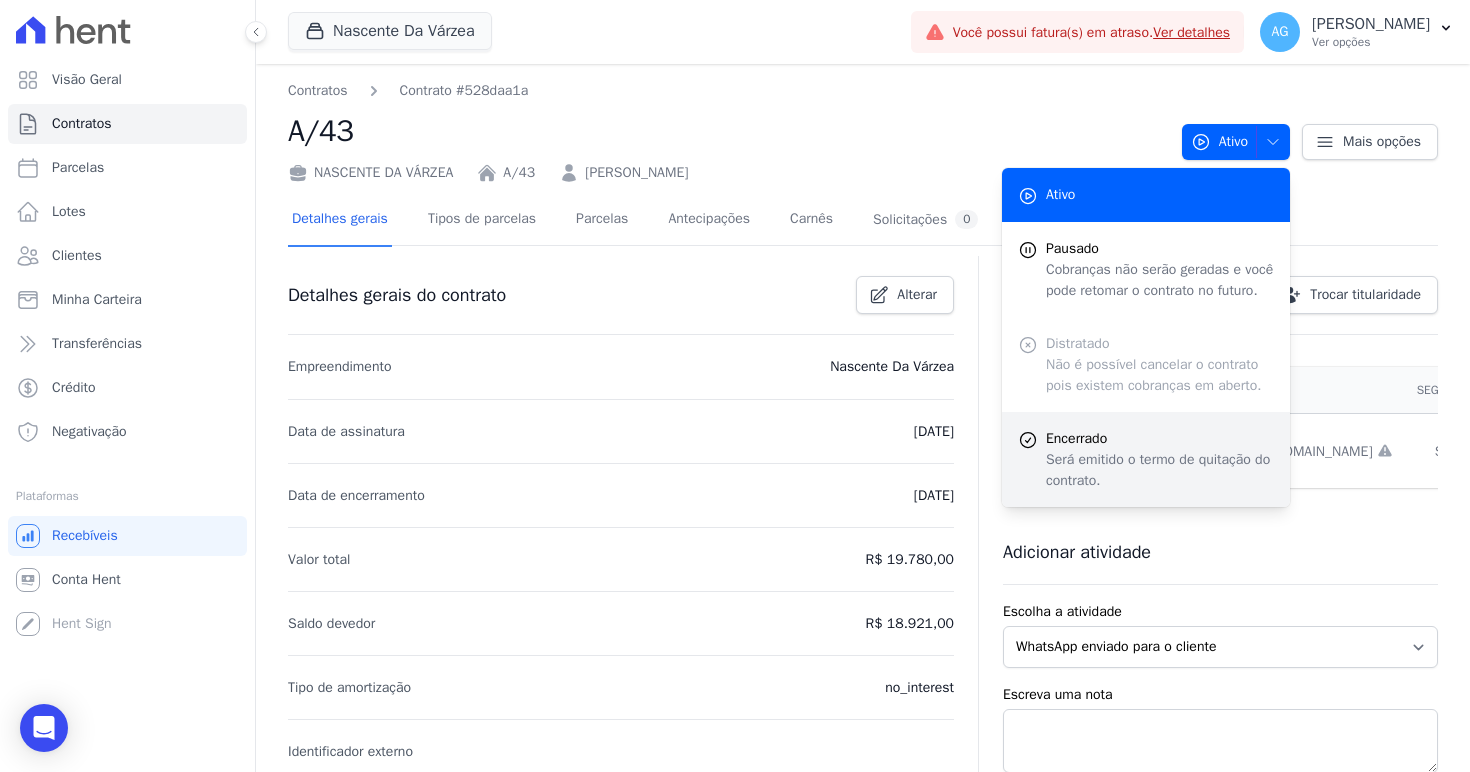 click on "Será emitido o termo de quitação do contrato." at bounding box center [1160, 470] 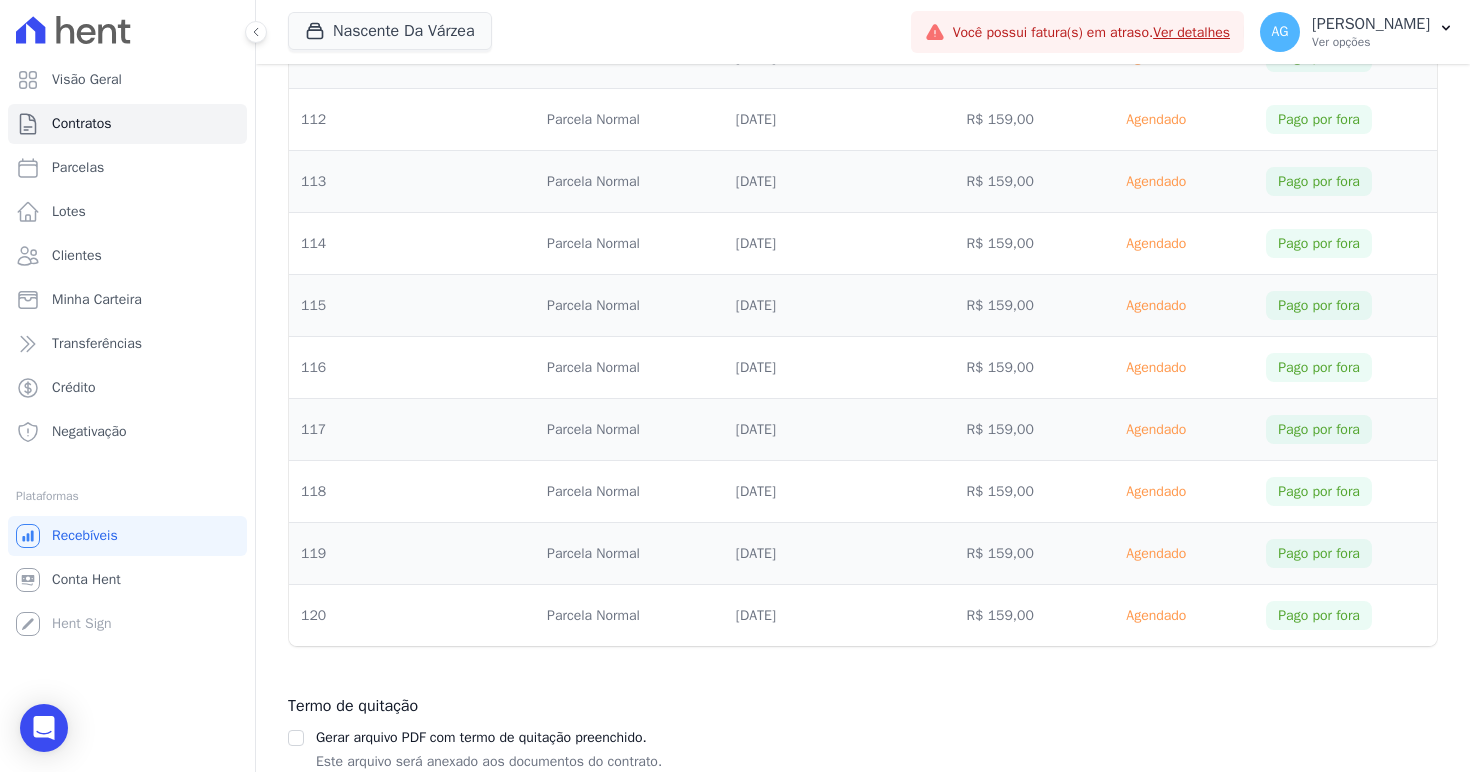 scroll, scrollTop: 7715, scrollLeft: 0, axis: vertical 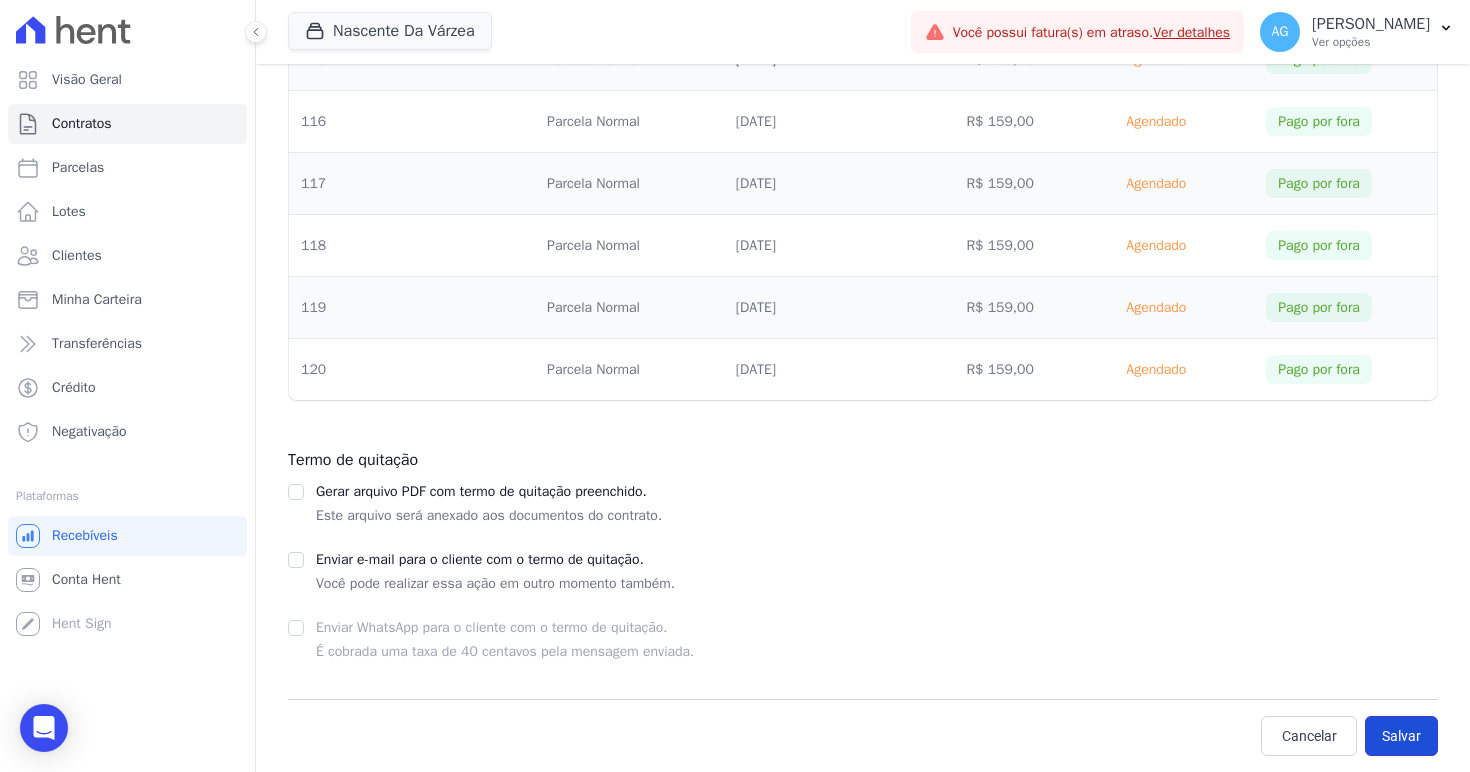 click on "Salvar" at bounding box center (1401, 736) 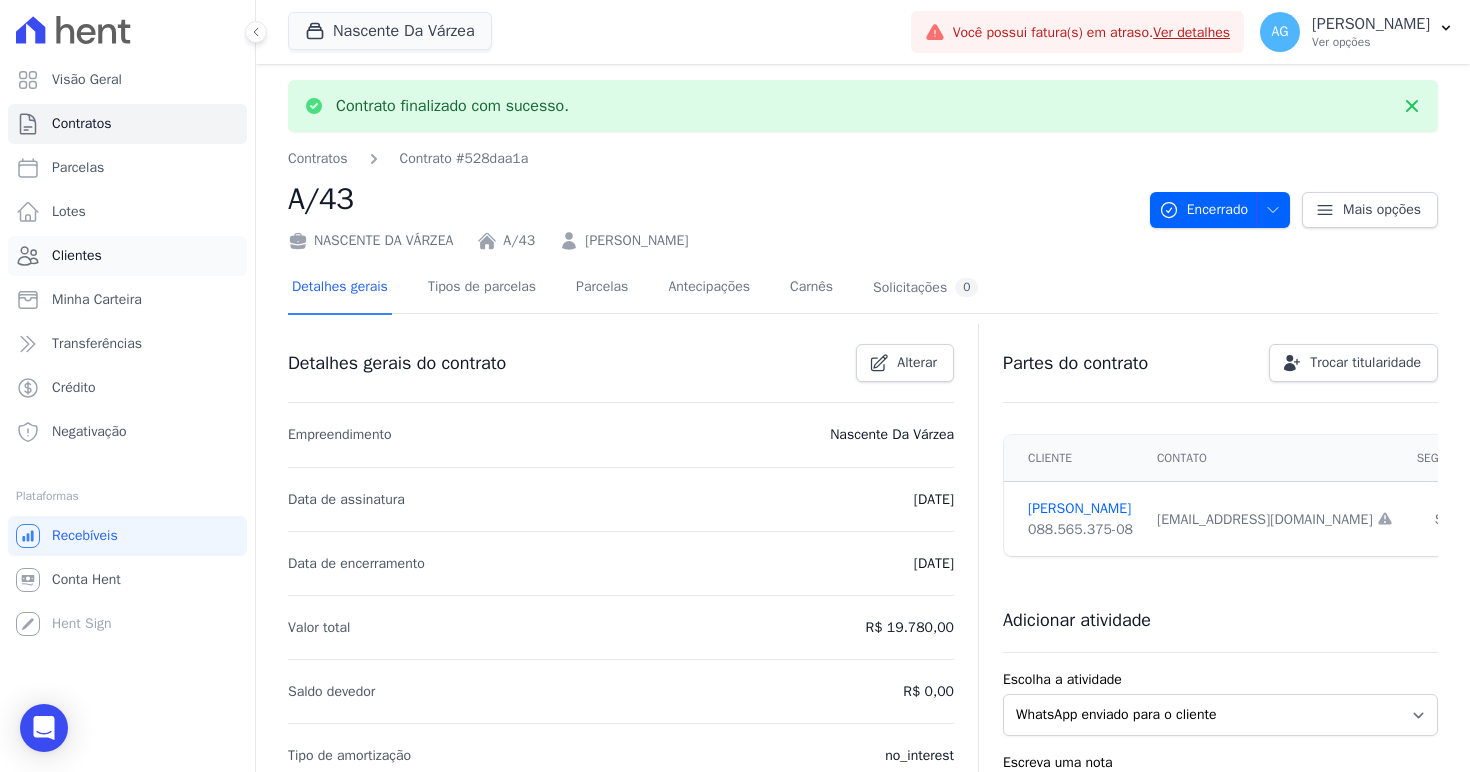 click on "Clientes" at bounding box center (77, 256) 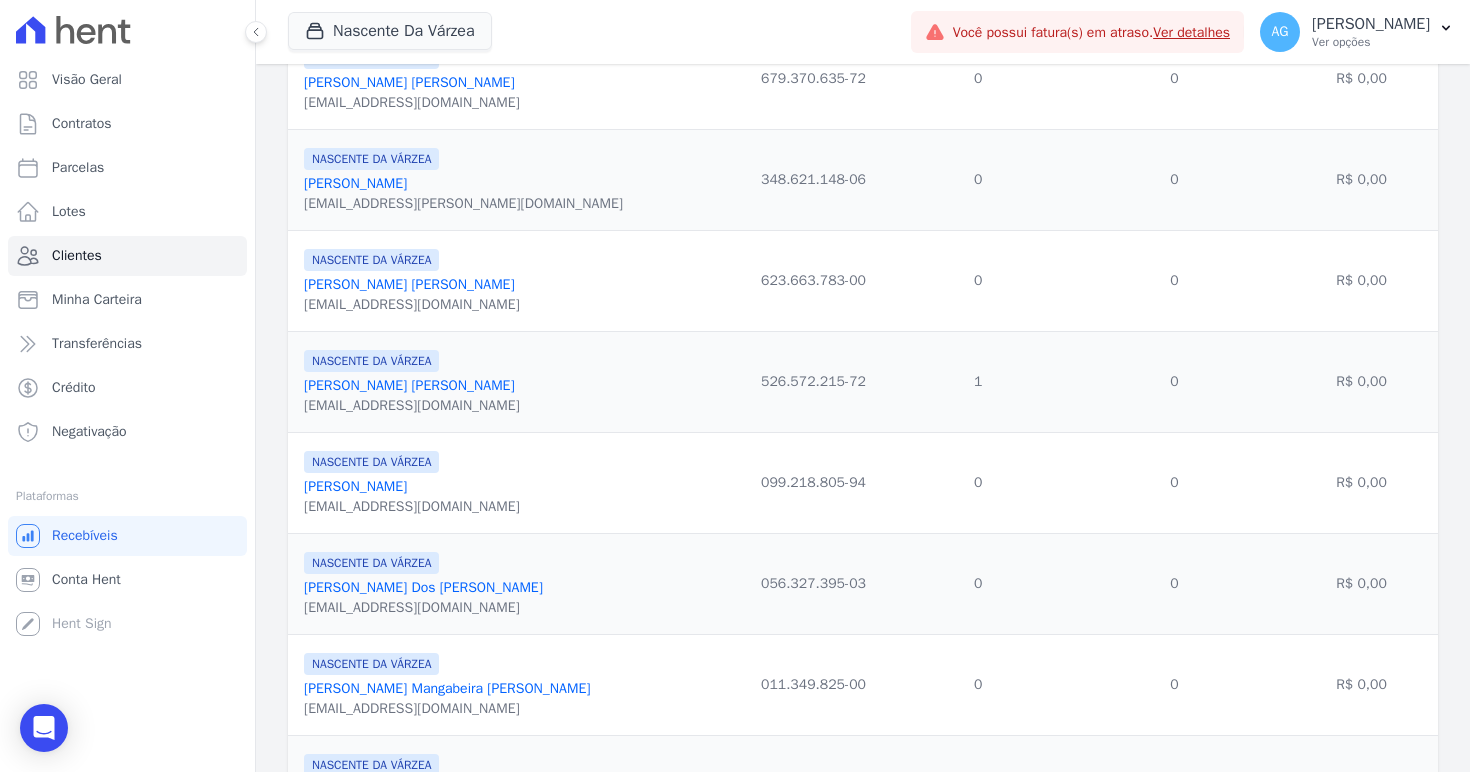 scroll, scrollTop: 2159, scrollLeft: 0, axis: vertical 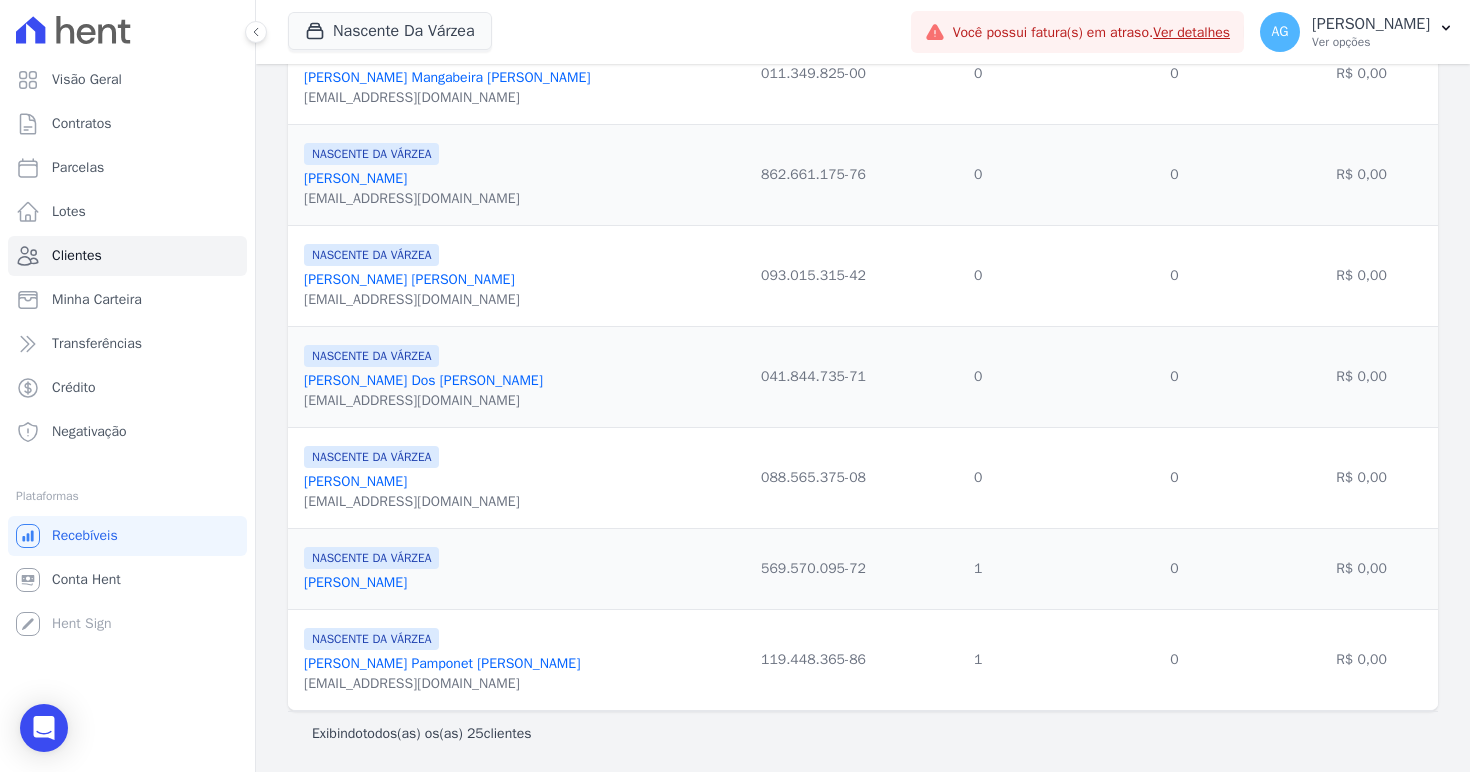 click on "[PERSON_NAME]" at bounding box center (355, 582) 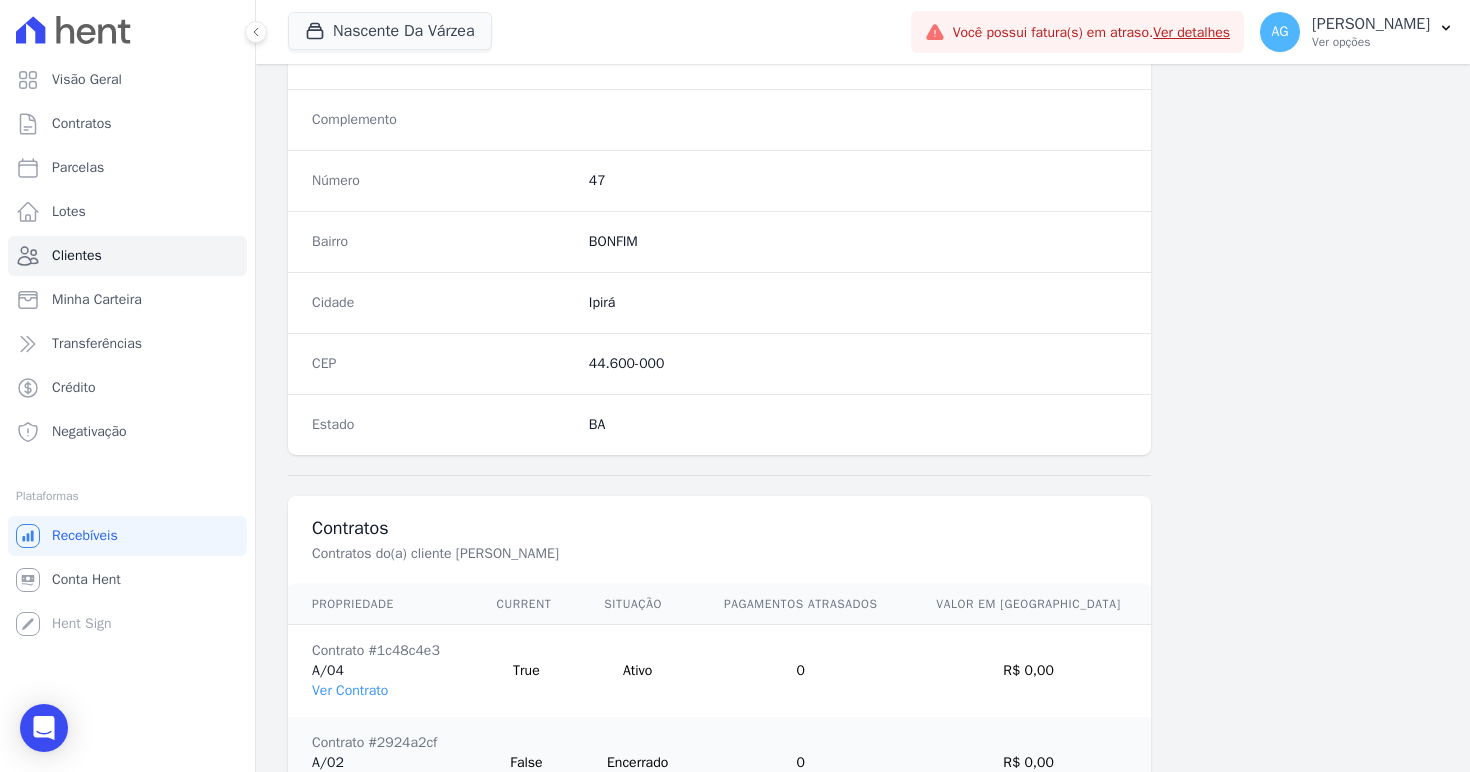 scroll, scrollTop: 1191, scrollLeft: 0, axis: vertical 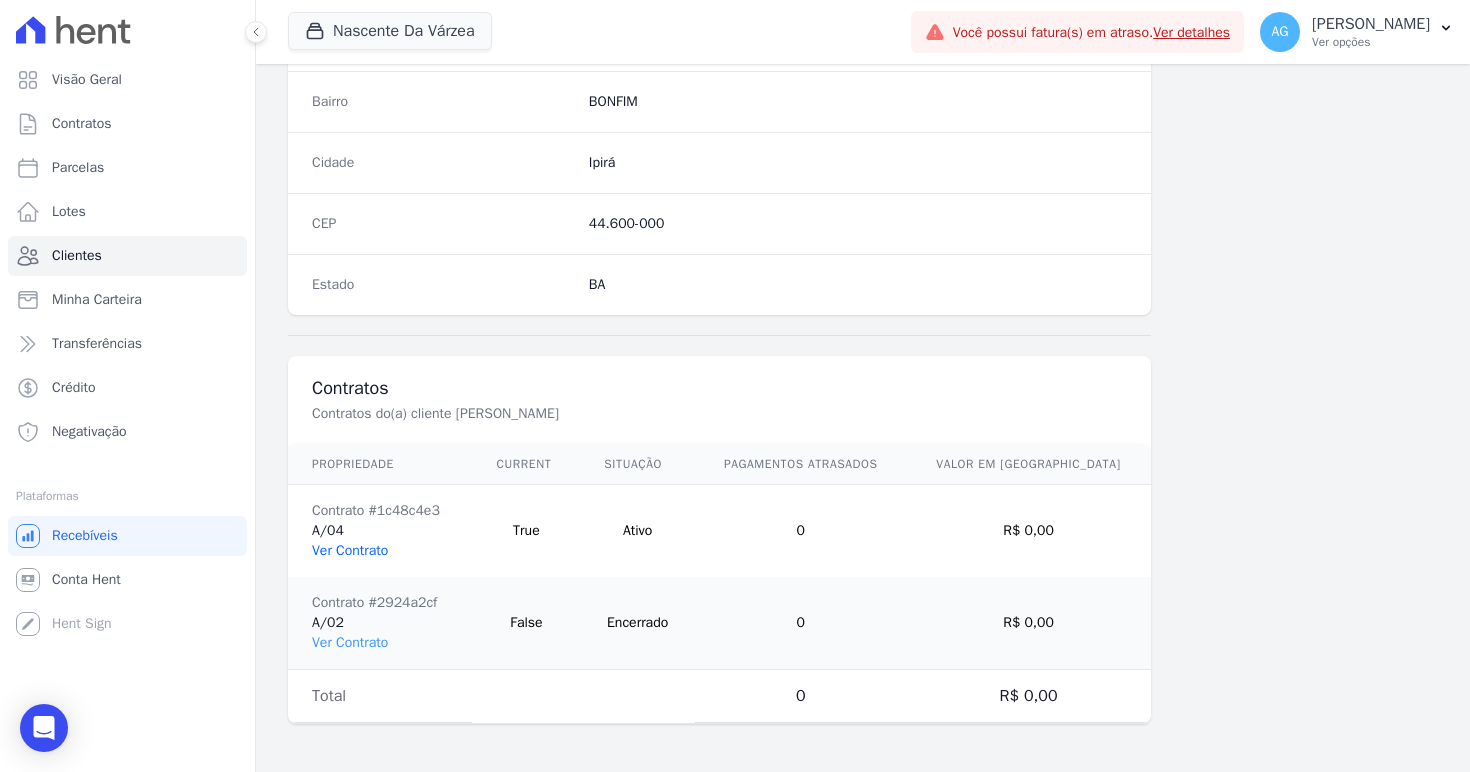 click on "Ver Contrato" at bounding box center (350, 550) 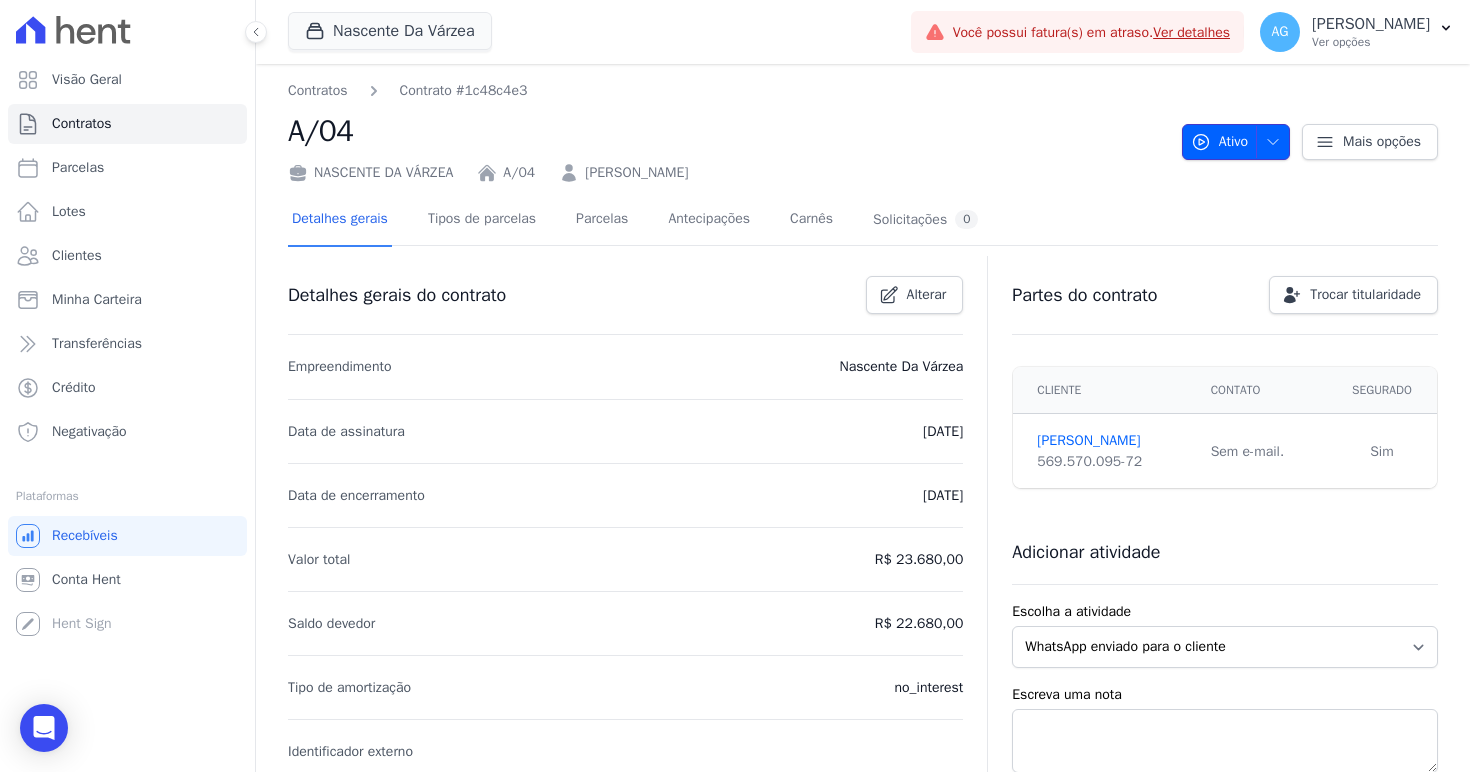 click on "Ativo" at bounding box center (1236, 142) 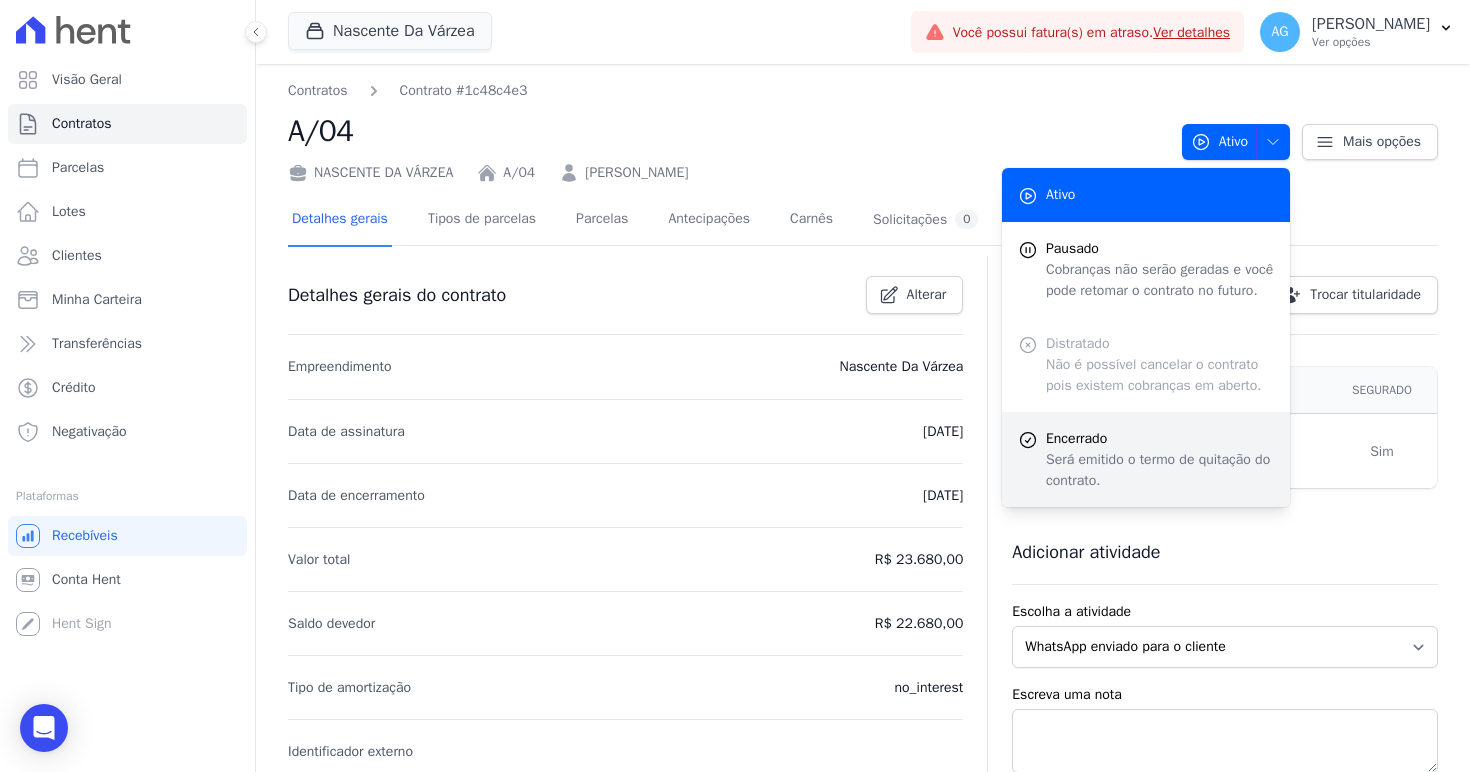 click on "Será emitido o termo de quitação do contrato." at bounding box center [1160, 470] 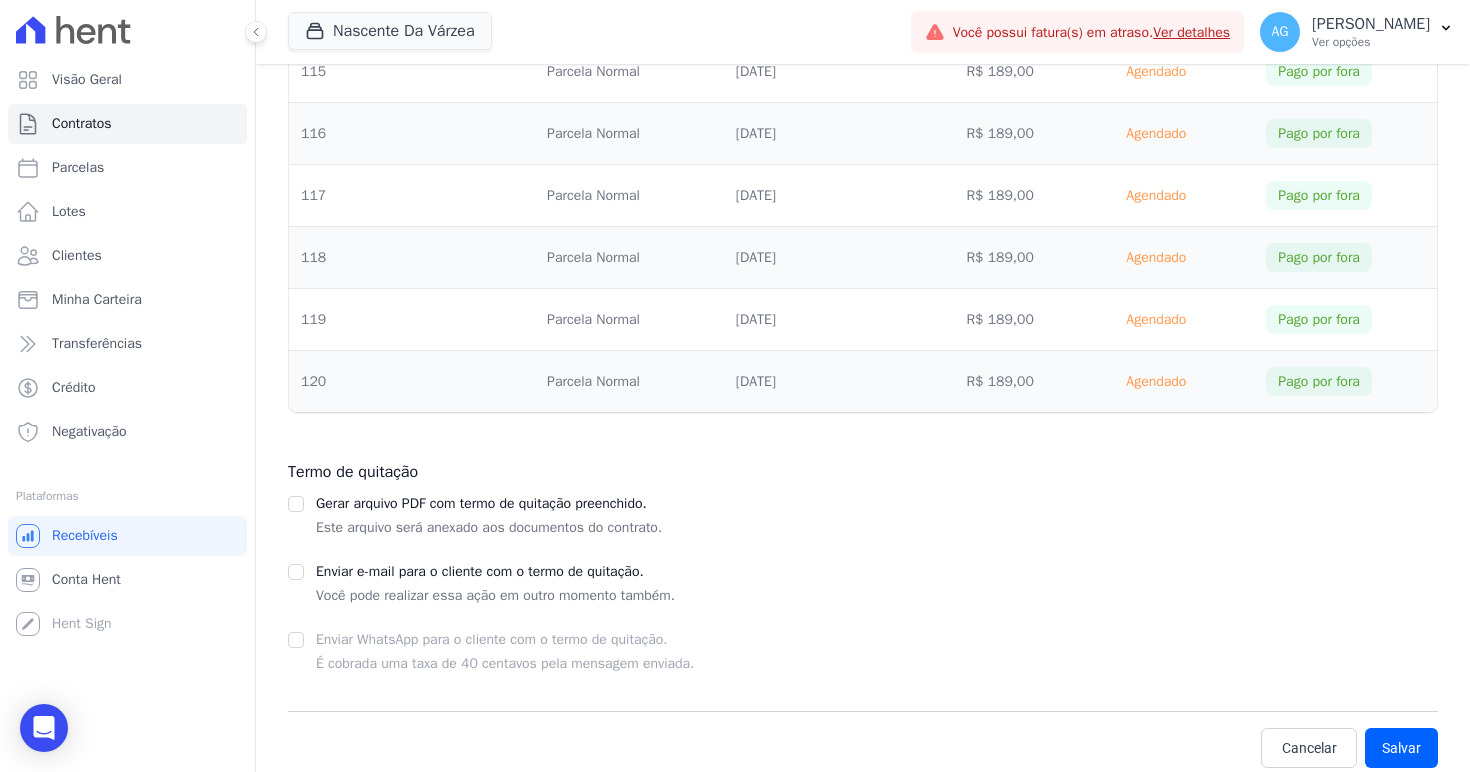 scroll, scrollTop: 7777, scrollLeft: 0, axis: vertical 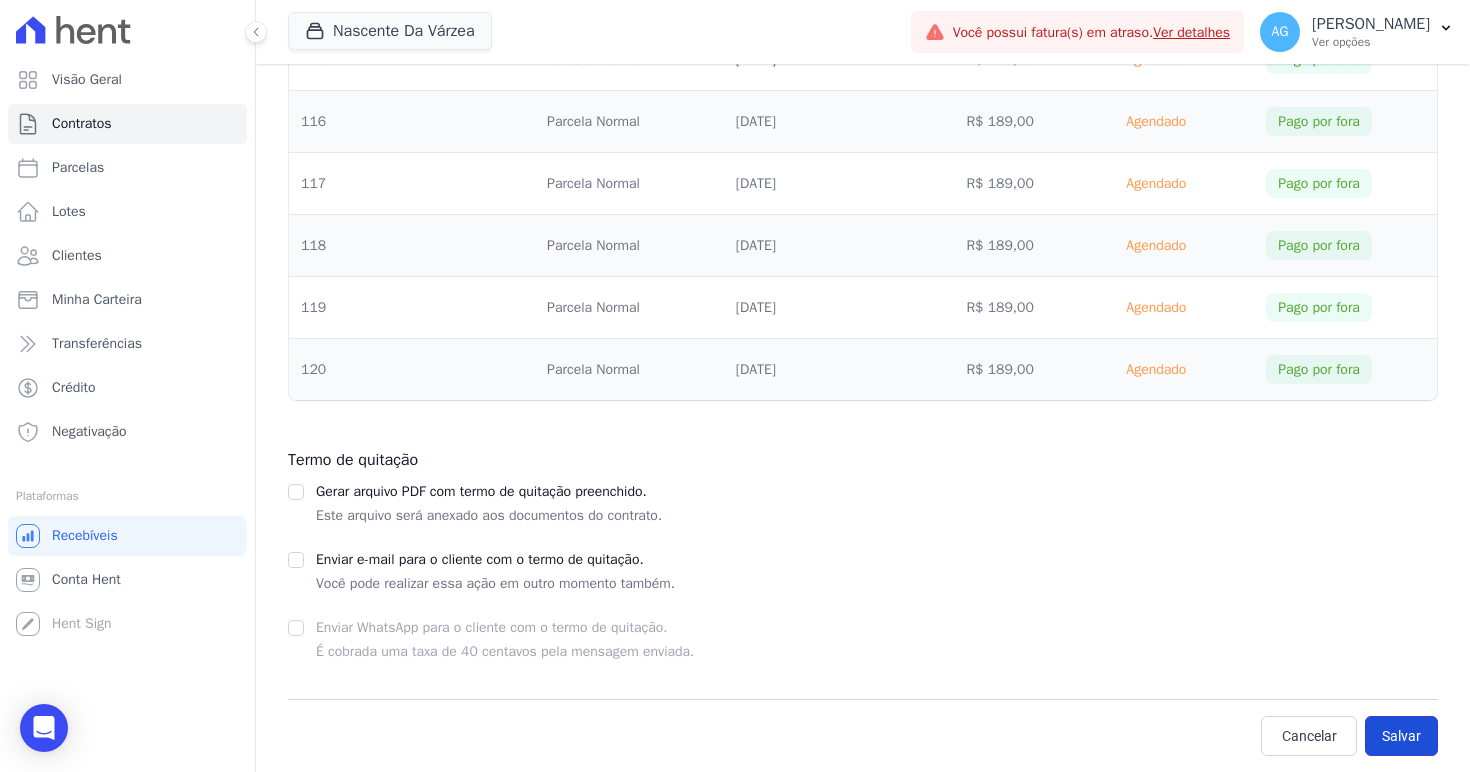 click on "Salvar" at bounding box center (1401, 736) 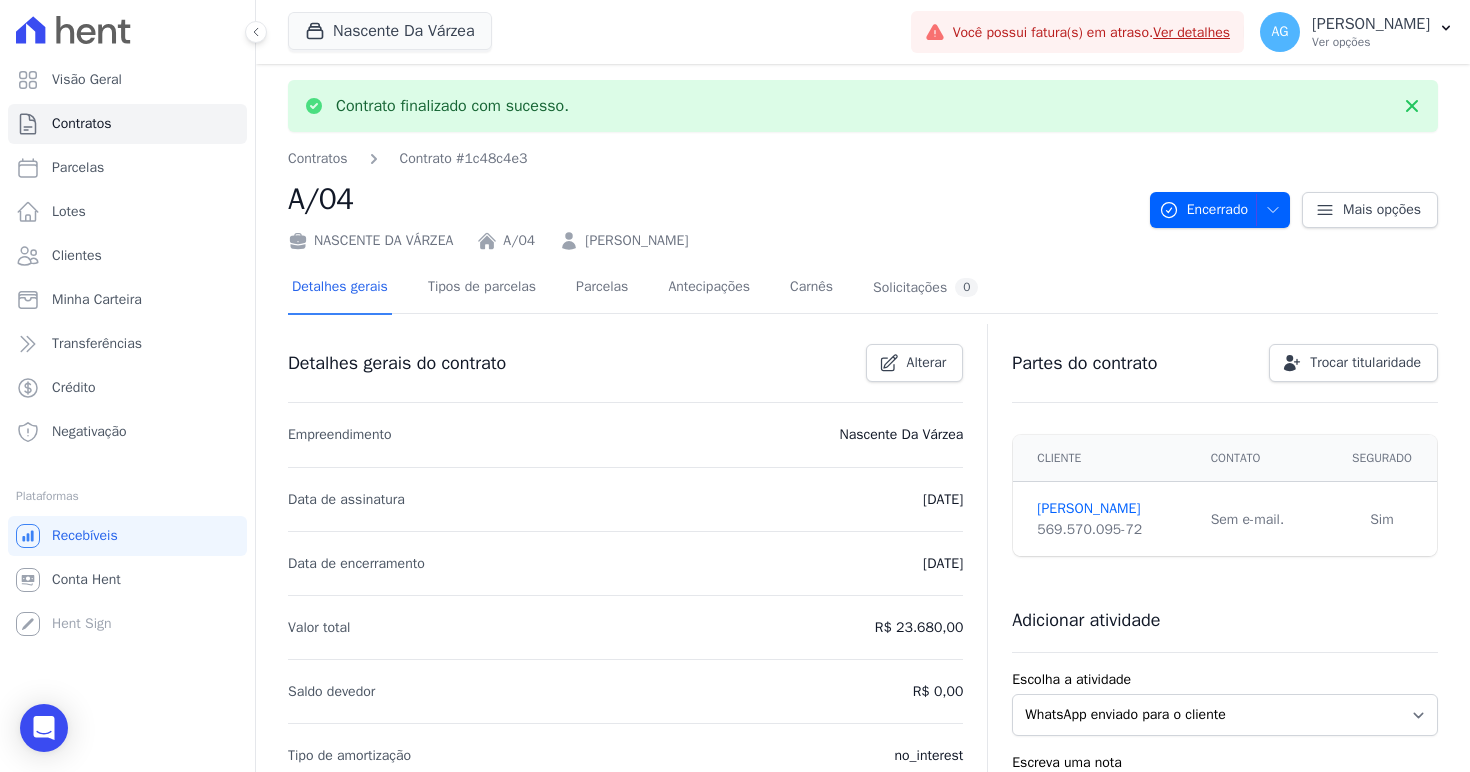 scroll, scrollTop: 687, scrollLeft: 0, axis: vertical 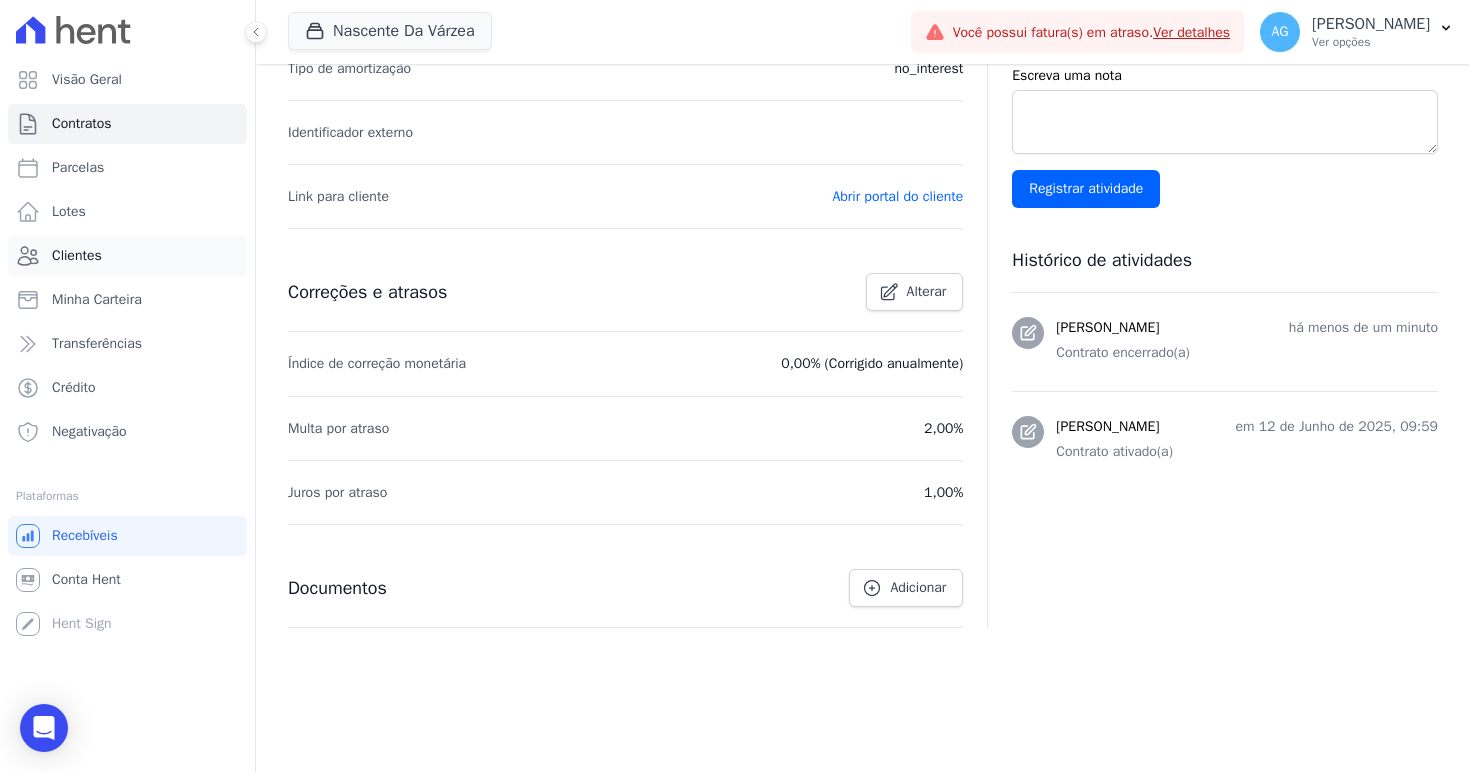 click on "Clientes" at bounding box center (77, 256) 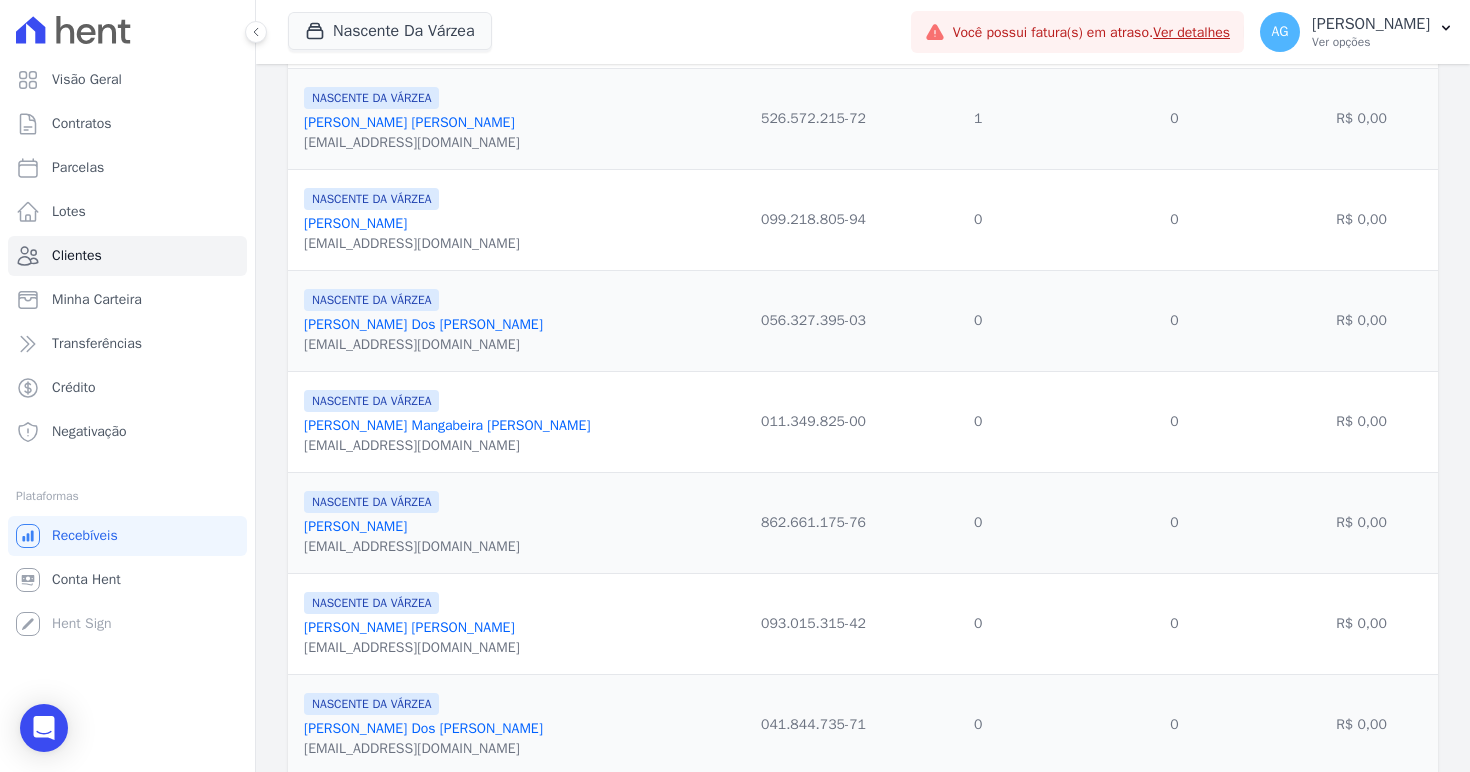 scroll, scrollTop: 2159, scrollLeft: 0, axis: vertical 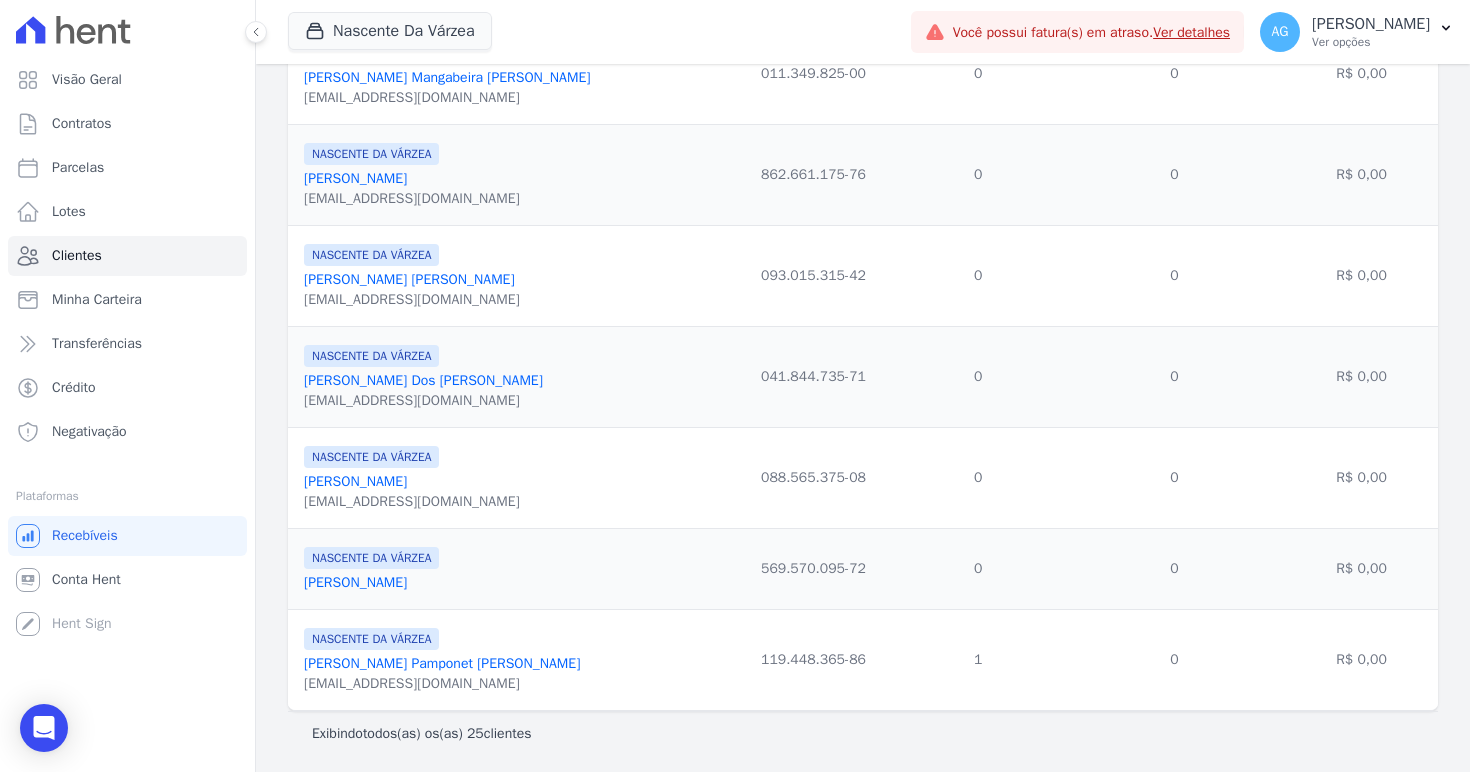 click on "[PERSON_NAME]" at bounding box center (442, 663) 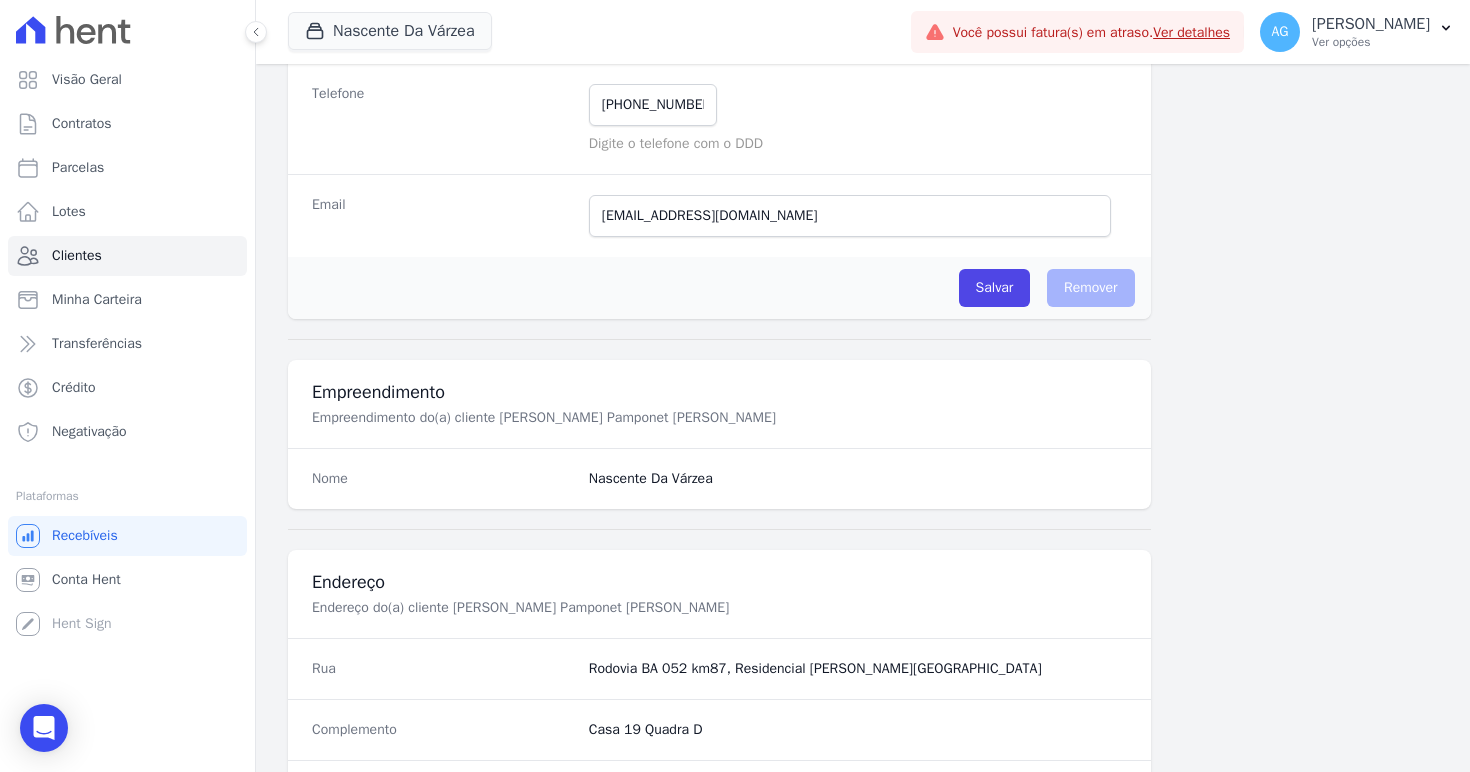 scroll, scrollTop: 1099, scrollLeft: 0, axis: vertical 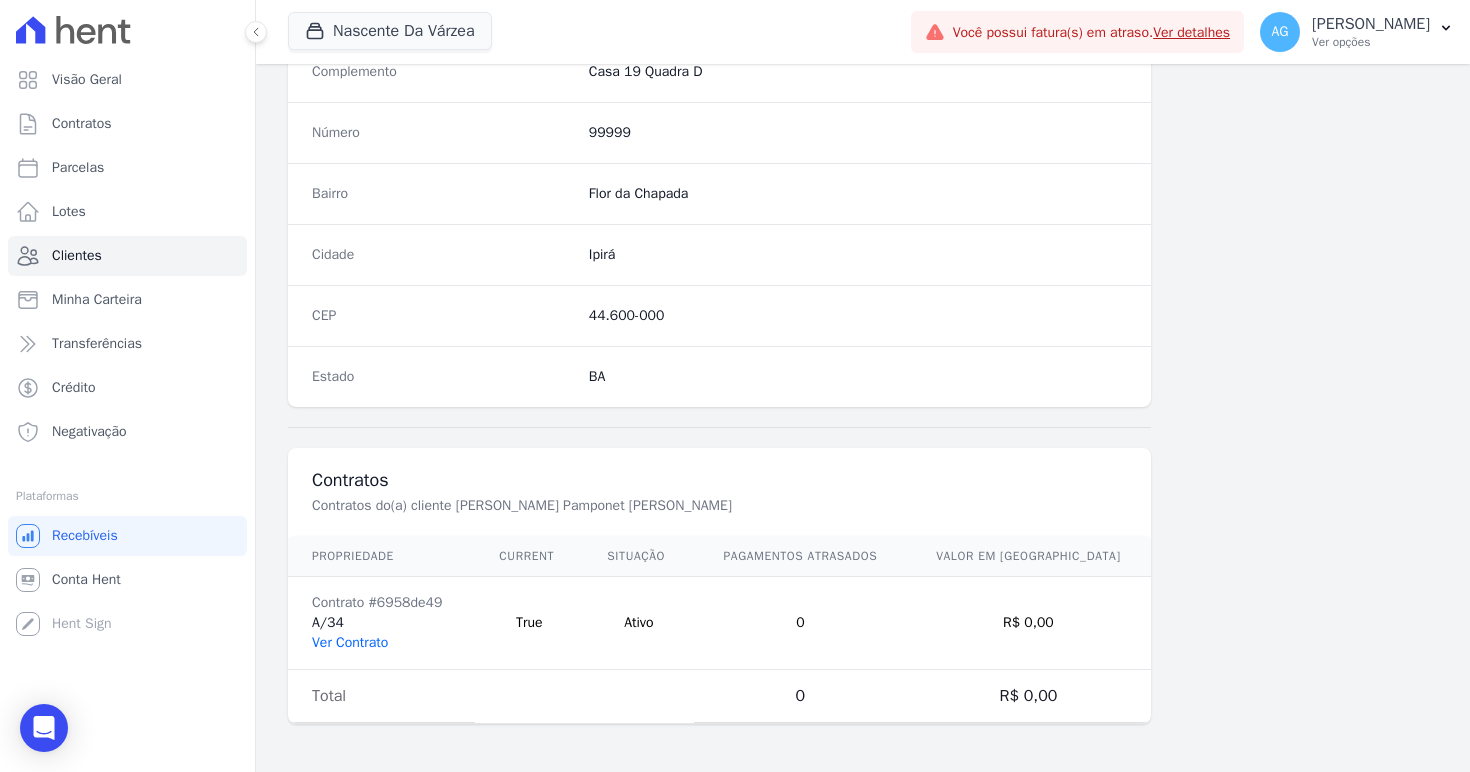 click on "Ver Contrato" at bounding box center [350, 642] 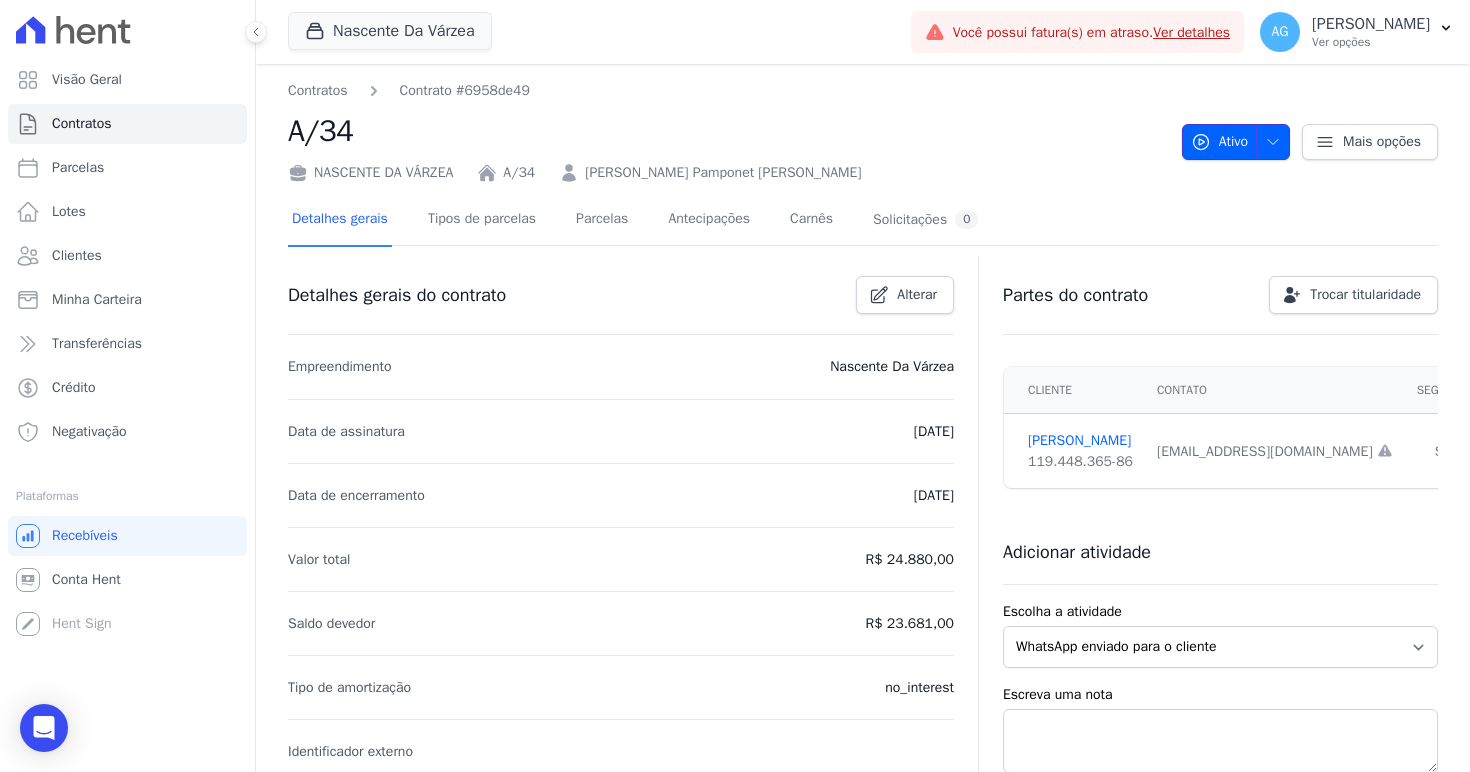 click 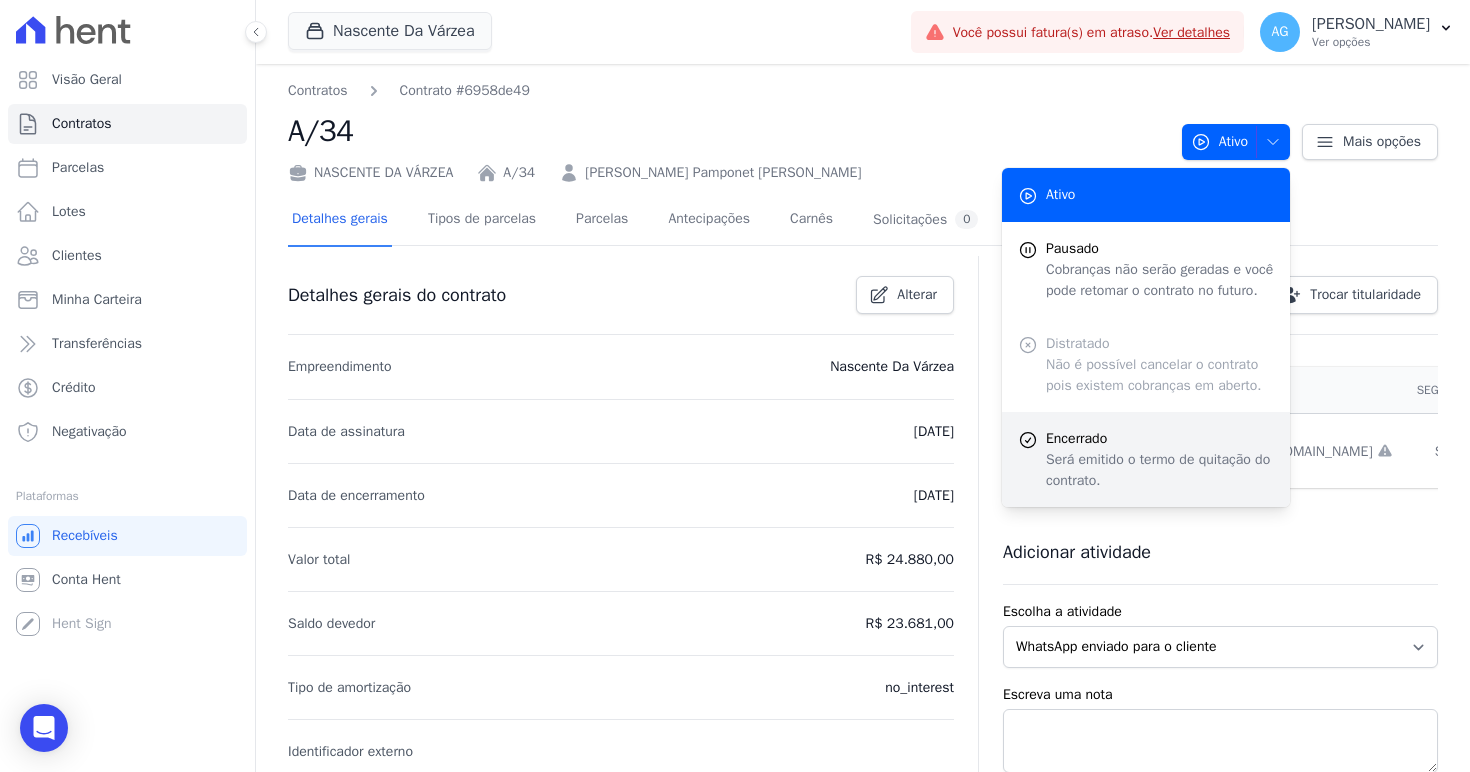 click on "Será emitido o termo de quitação do contrato." at bounding box center (1160, 470) 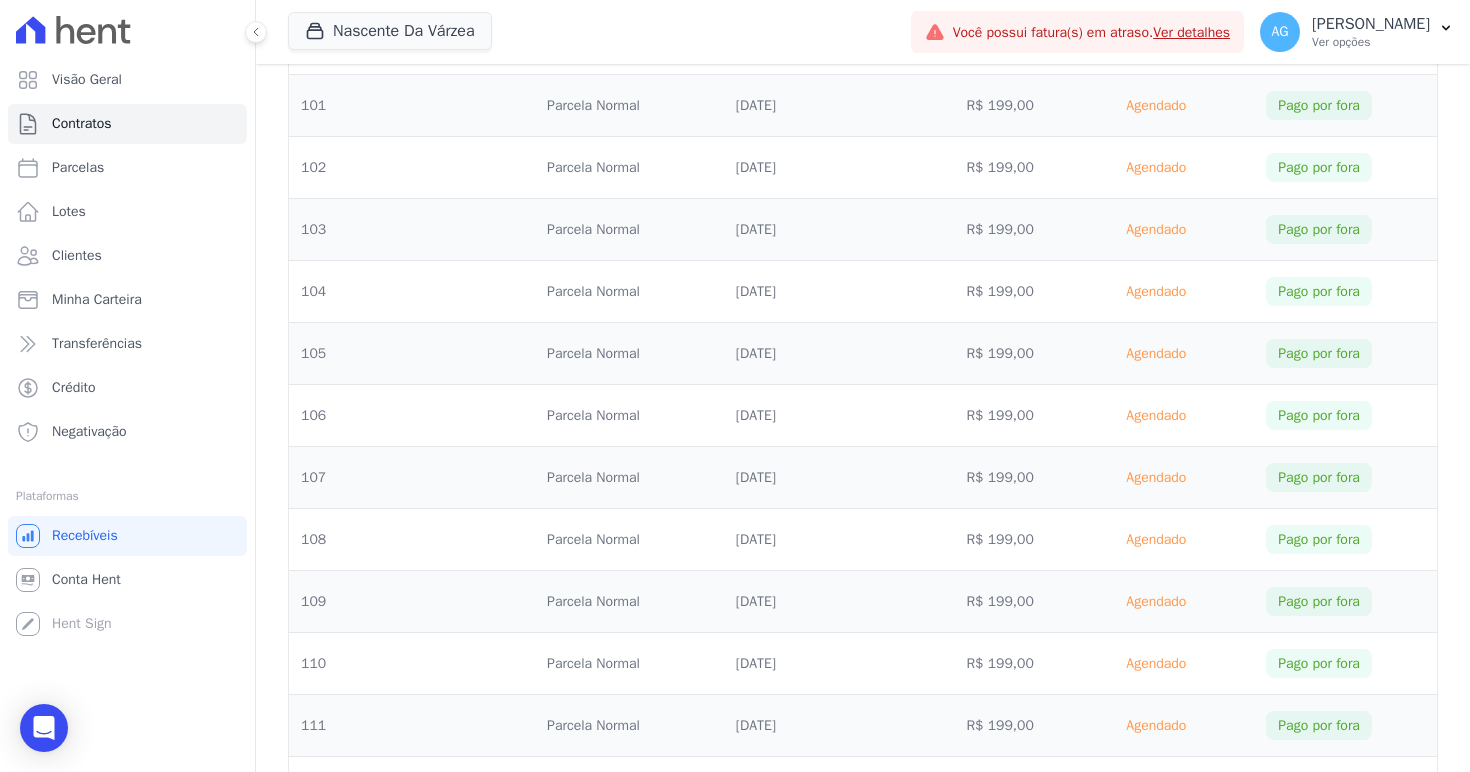 scroll, scrollTop: 7715, scrollLeft: 0, axis: vertical 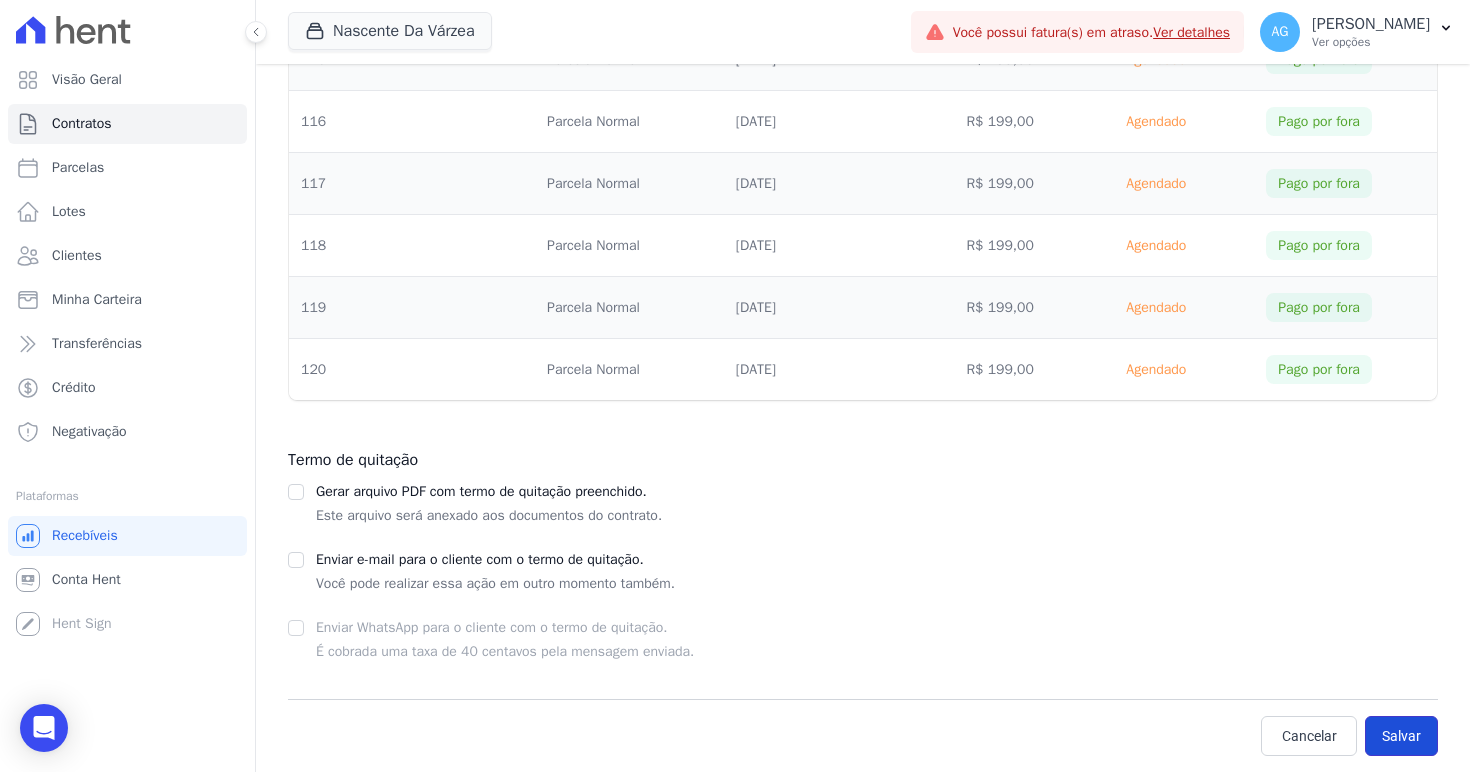 click on "Salvar" at bounding box center [1401, 736] 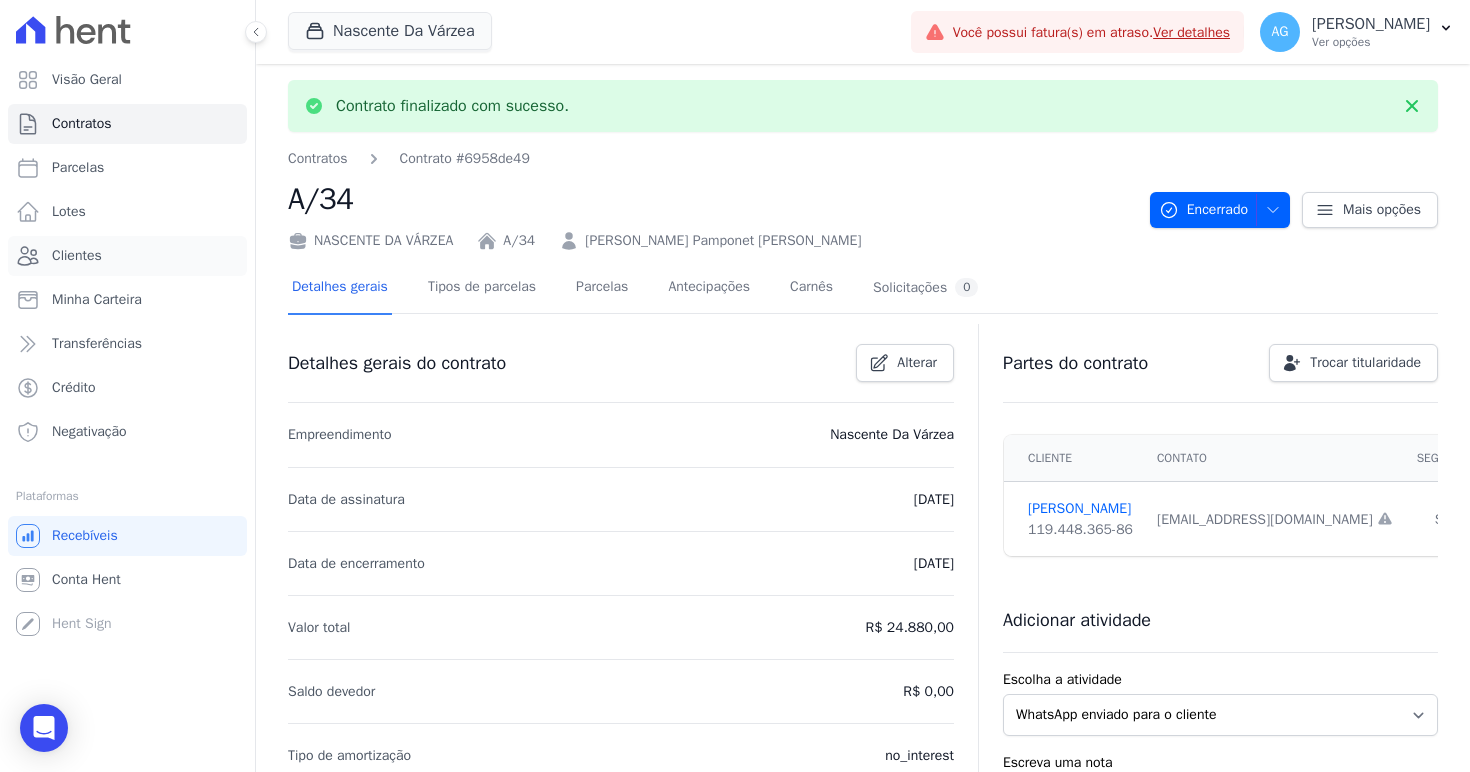 click on "Clientes" at bounding box center (127, 256) 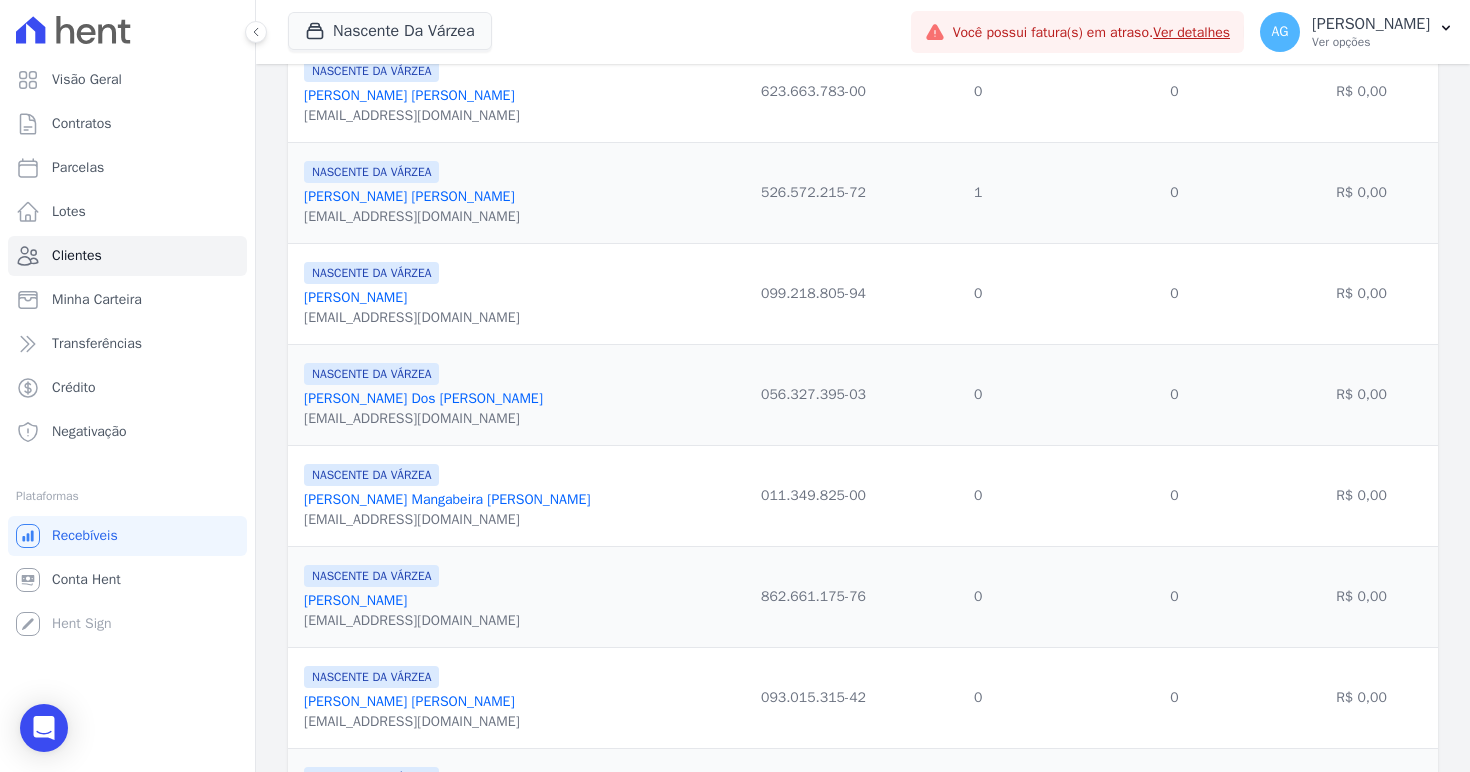 scroll, scrollTop: 1726, scrollLeft: 0, axis: vertical 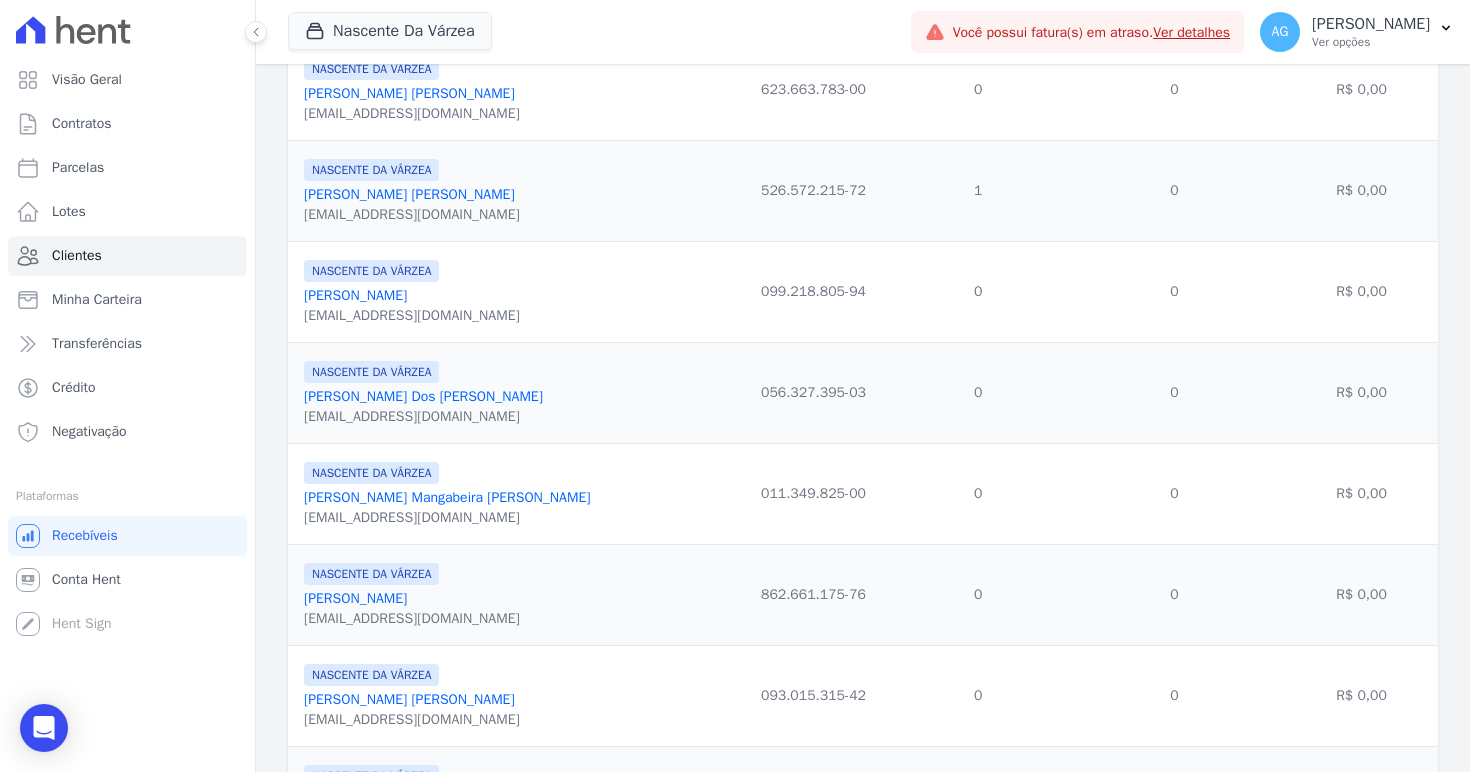 click on "[PERSON_NAME]" at bounding box center [409, 194] 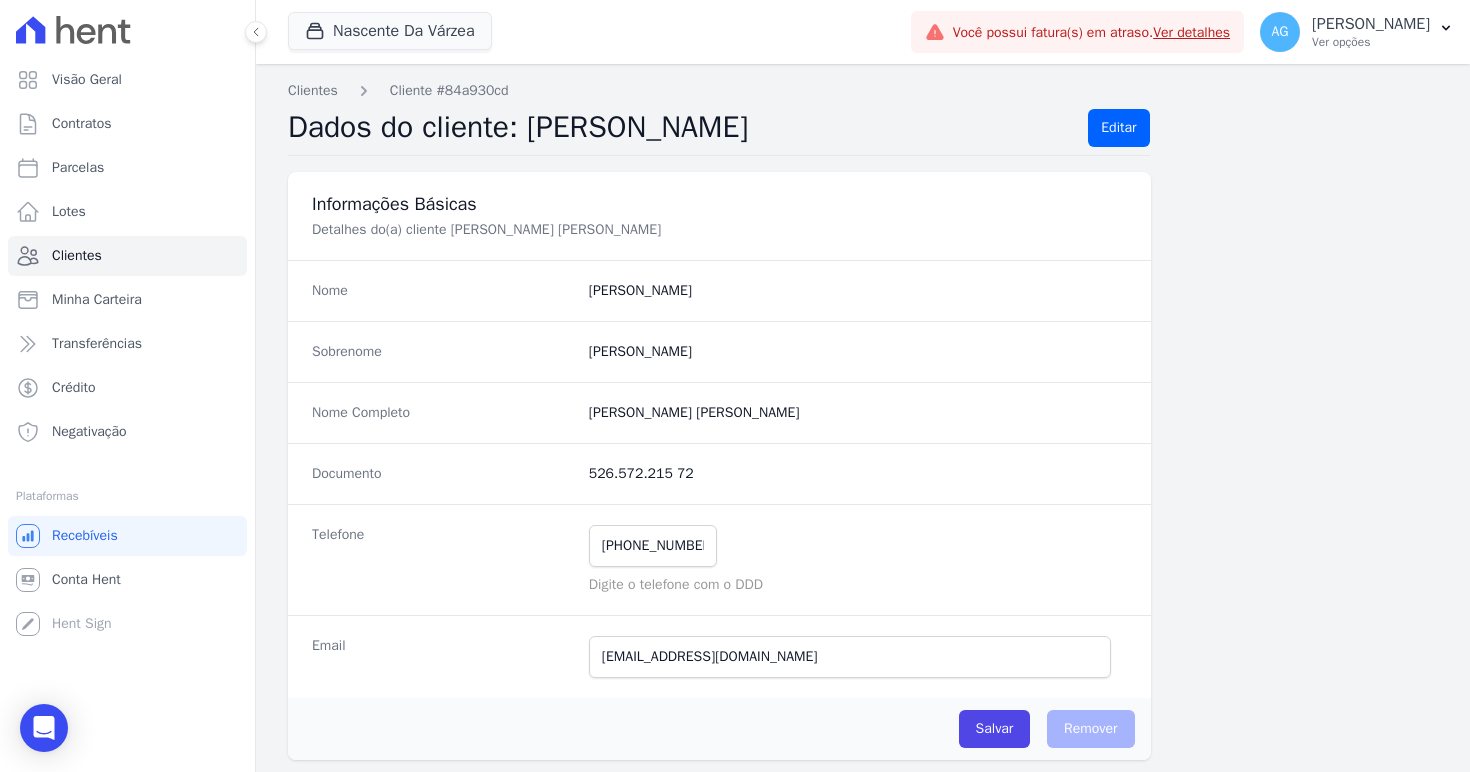 scroll, scrollTop: 1099, scrollLeft: 0, axis: vertical 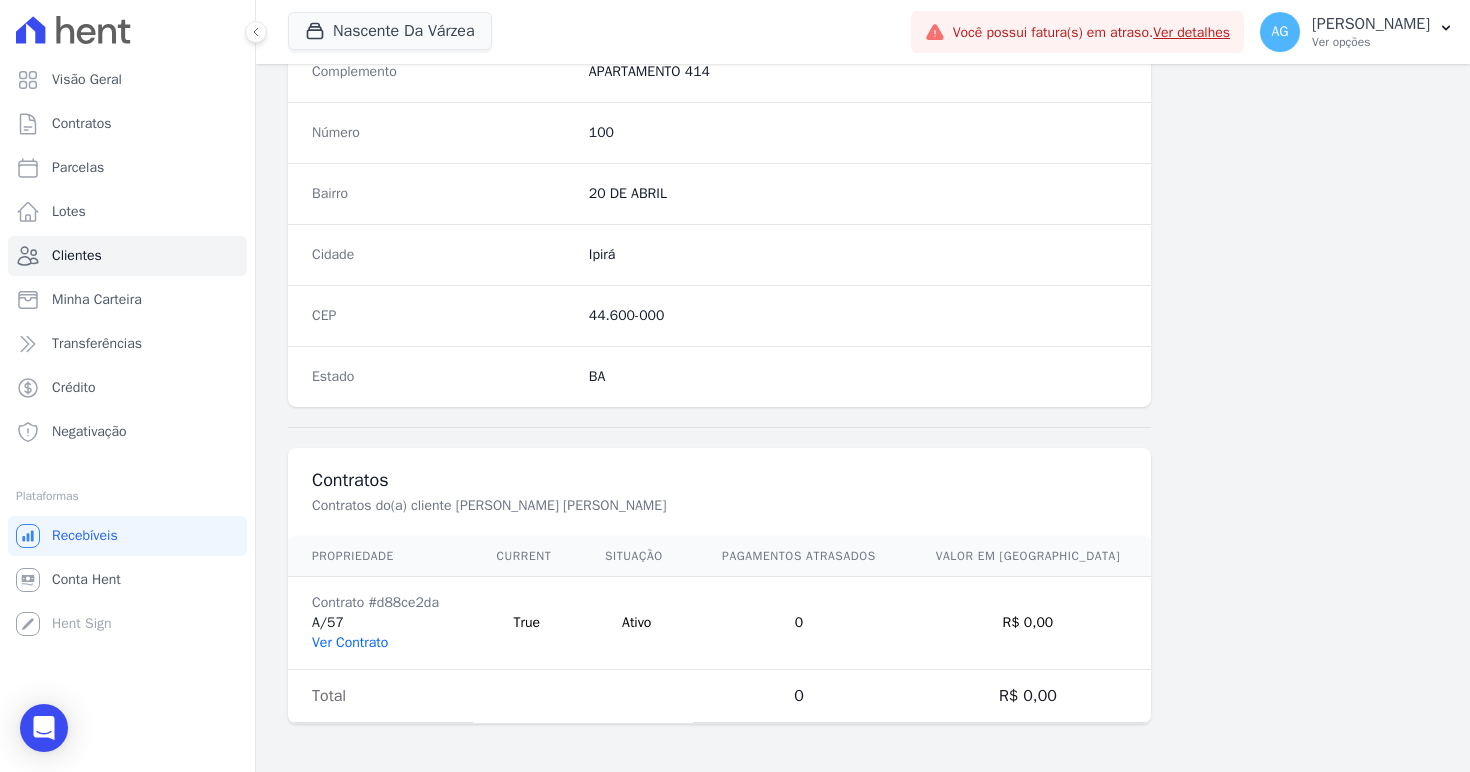 click on "Ver Contrato" at bounding box center [350, 642] 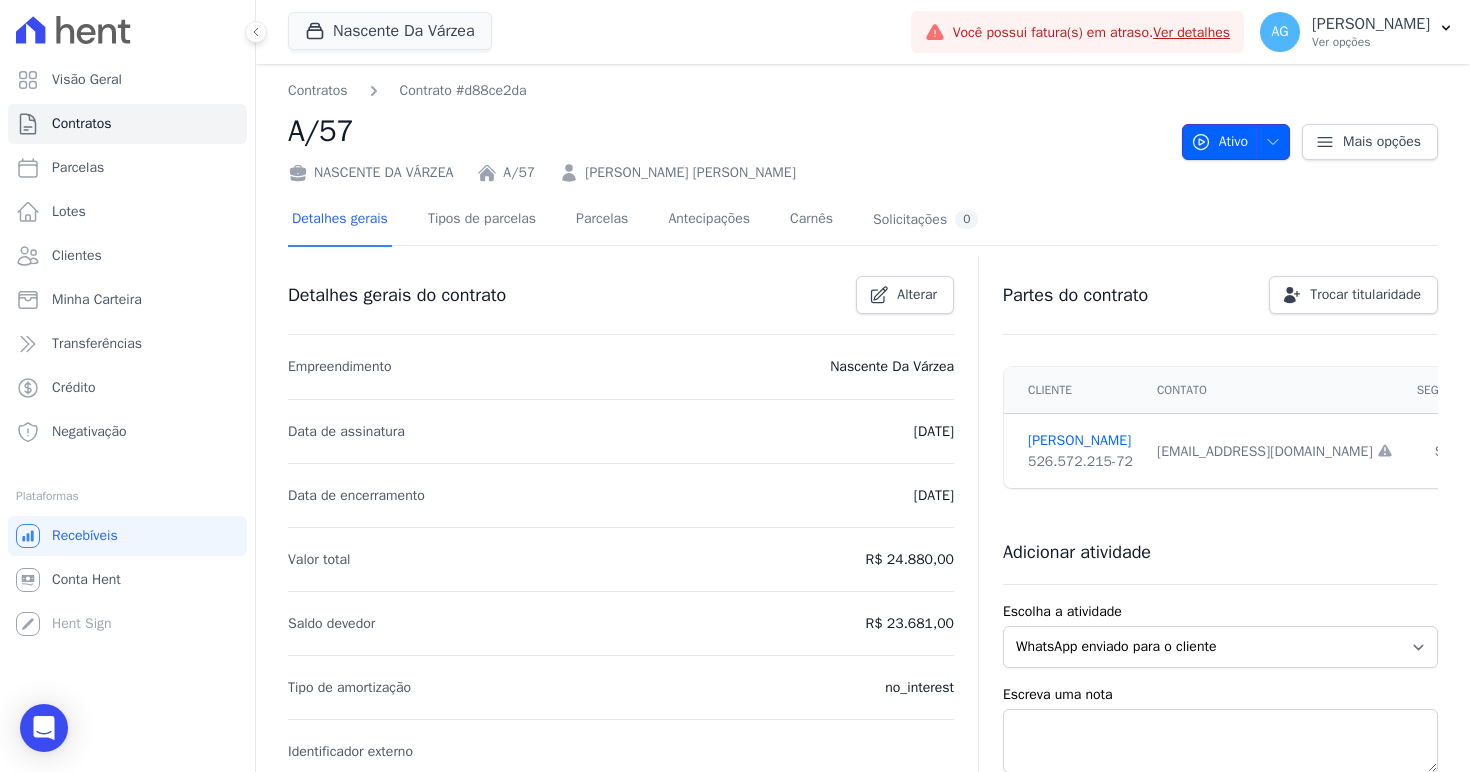 click 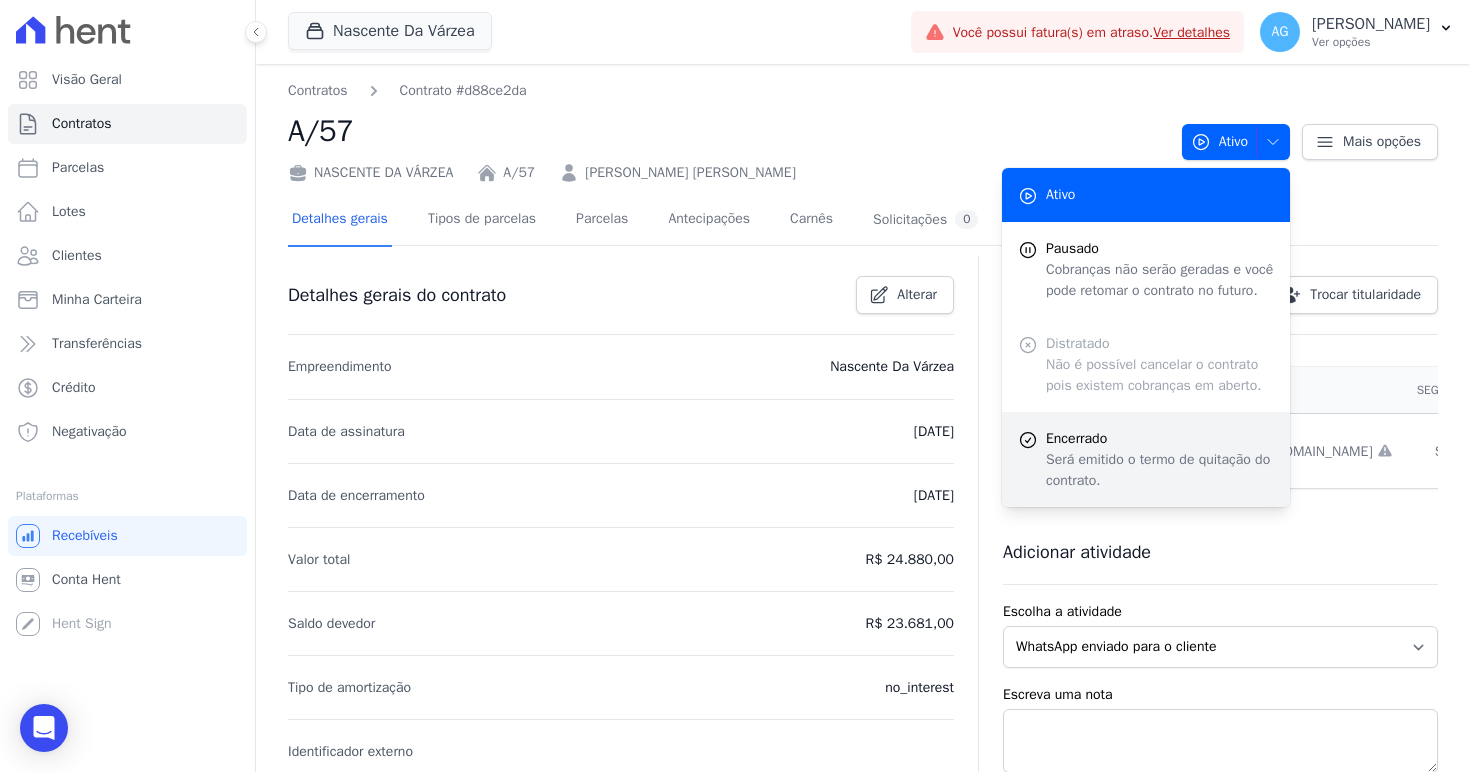 click on "Será emitido o termo de quitação do contrato." at bounding box center (1160, 470) 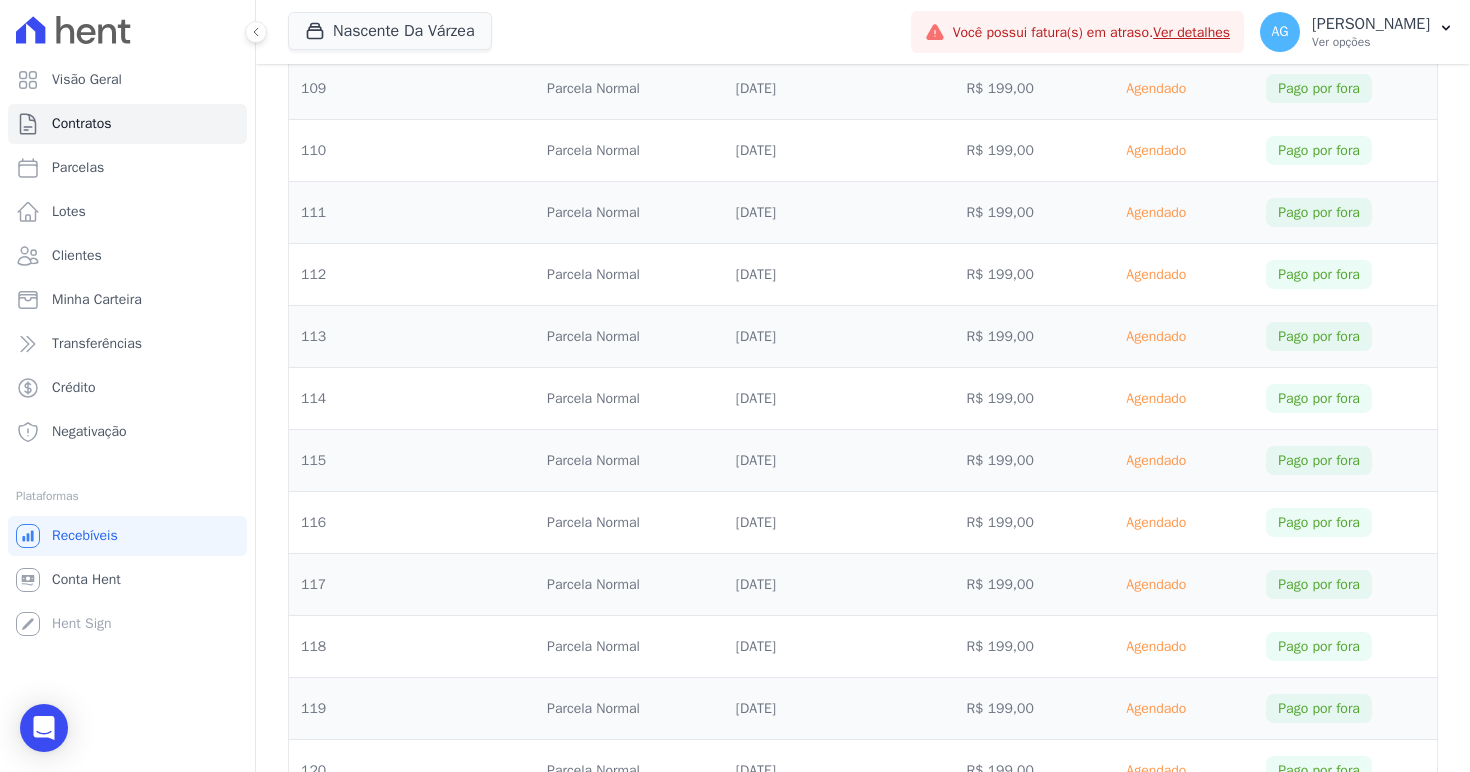 scroll, scrollTop: 7715, scrollLeft: 0, axis: vertical 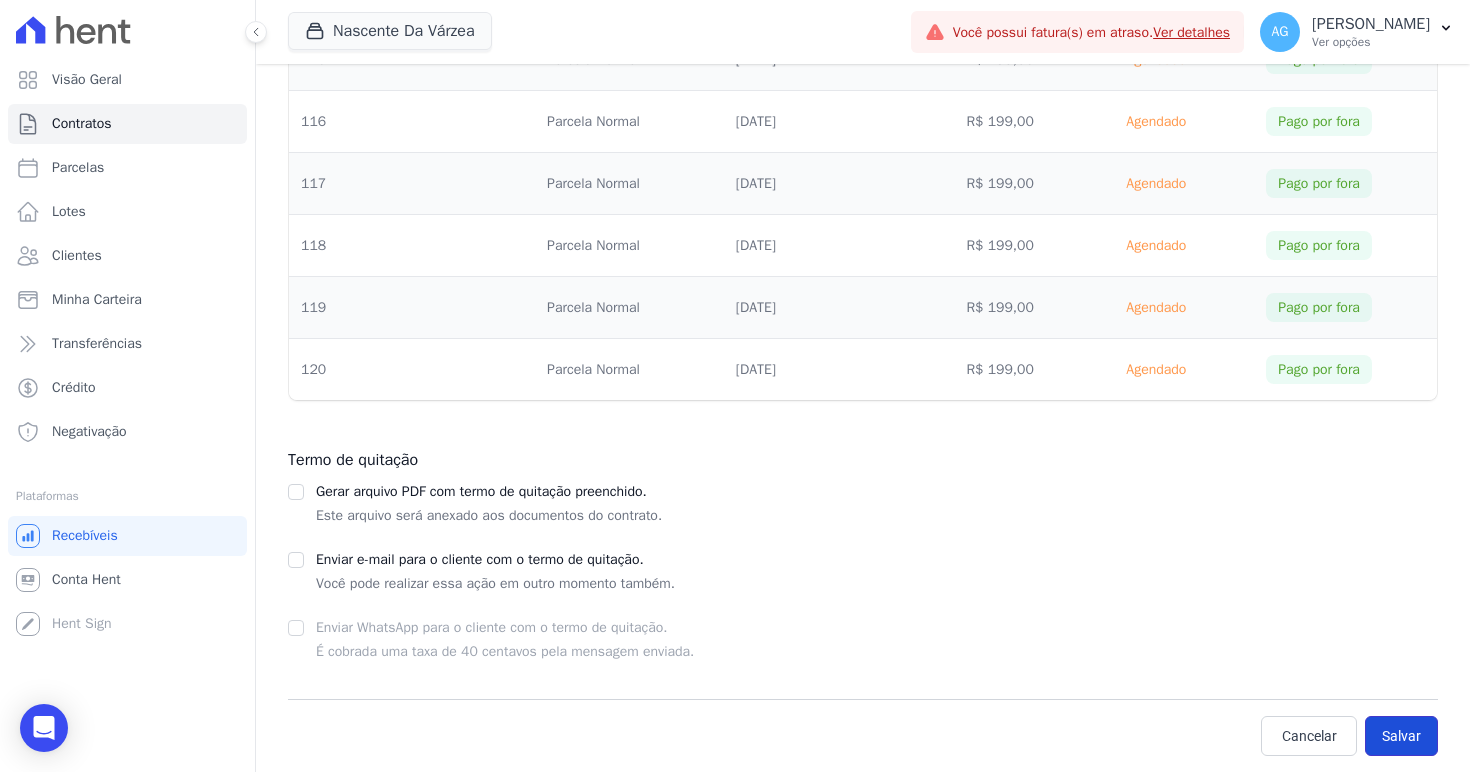 click on "Salvar" at bounding box center [1401, 736] 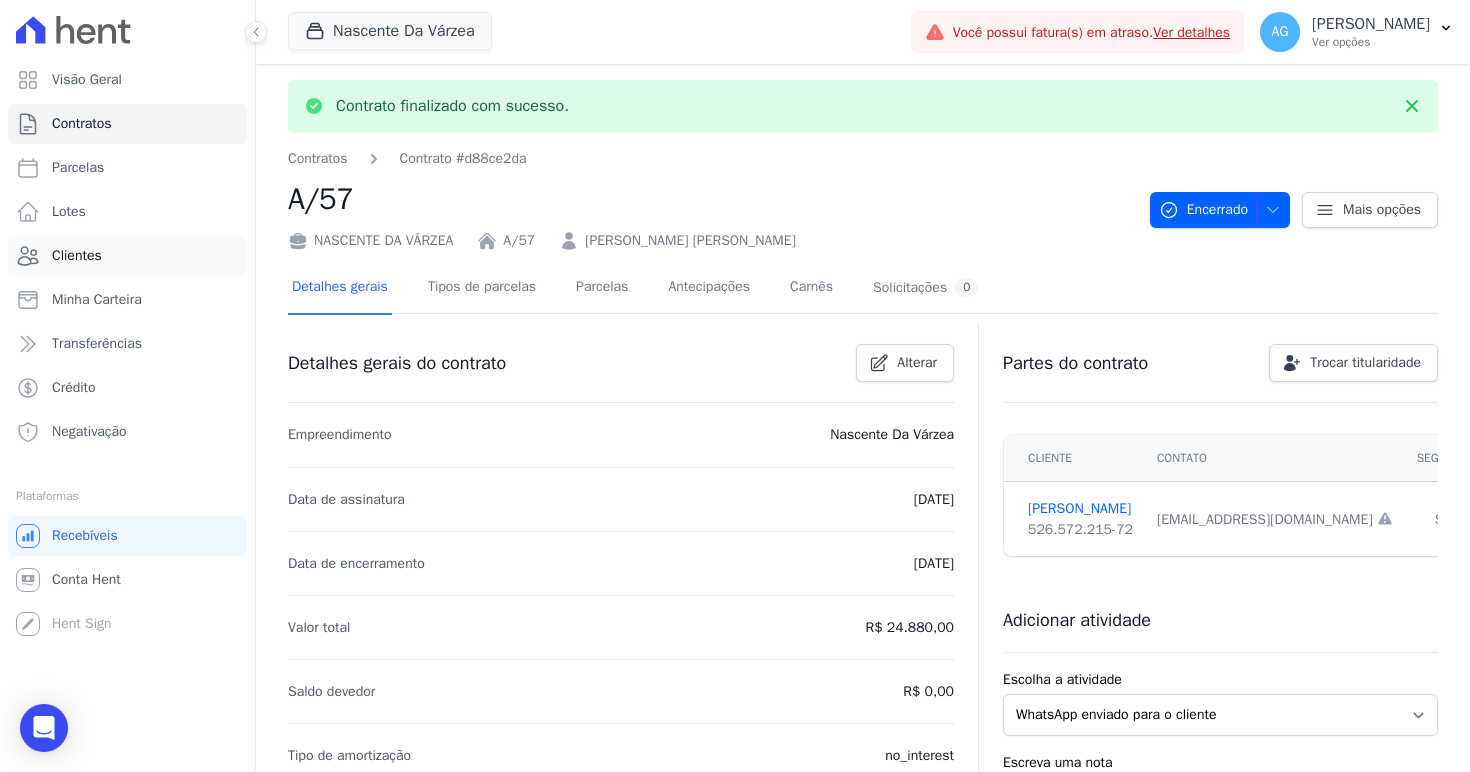 click on "Clientes" at bounding box center [77, 256] 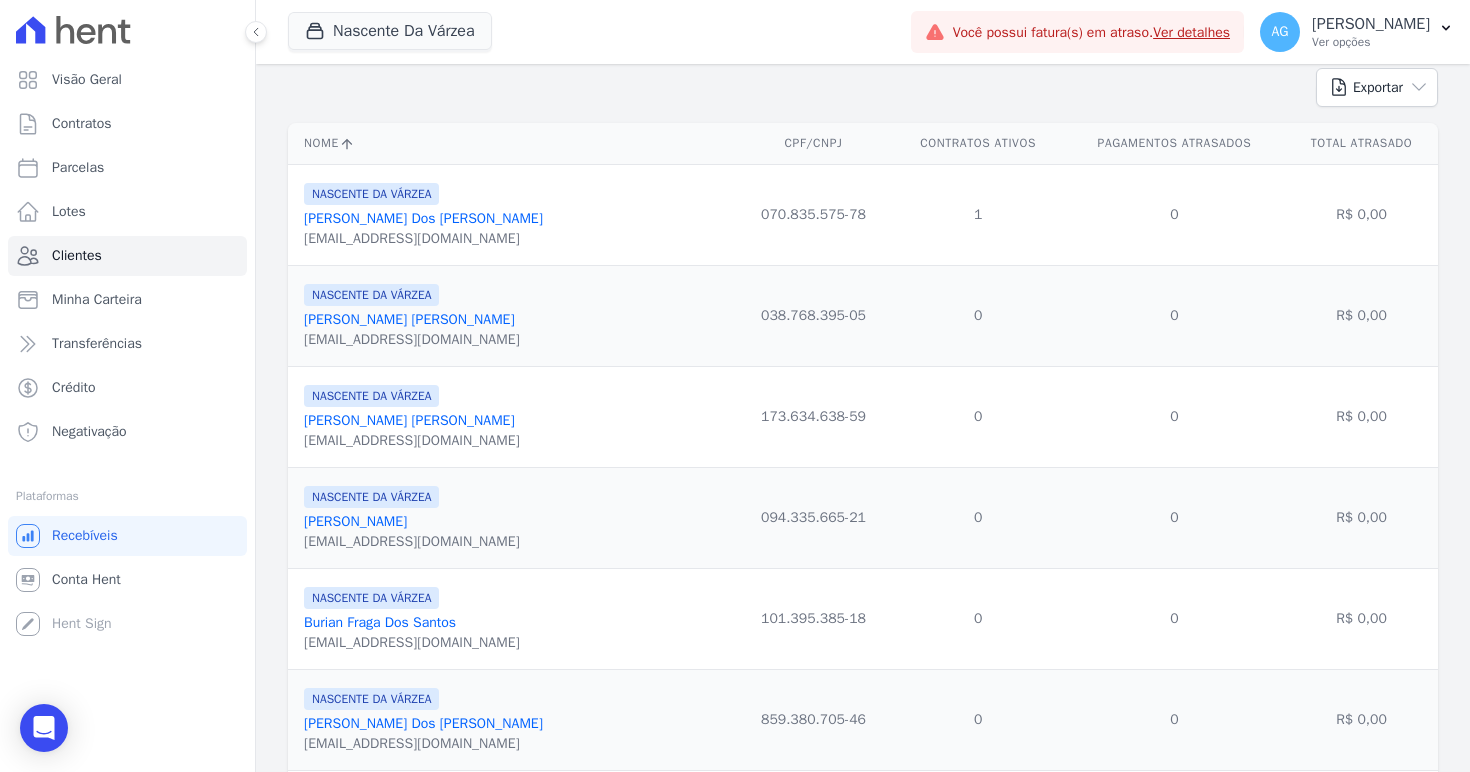 scroll, scrollTop: 0, scrollLeft: 0, axis: both 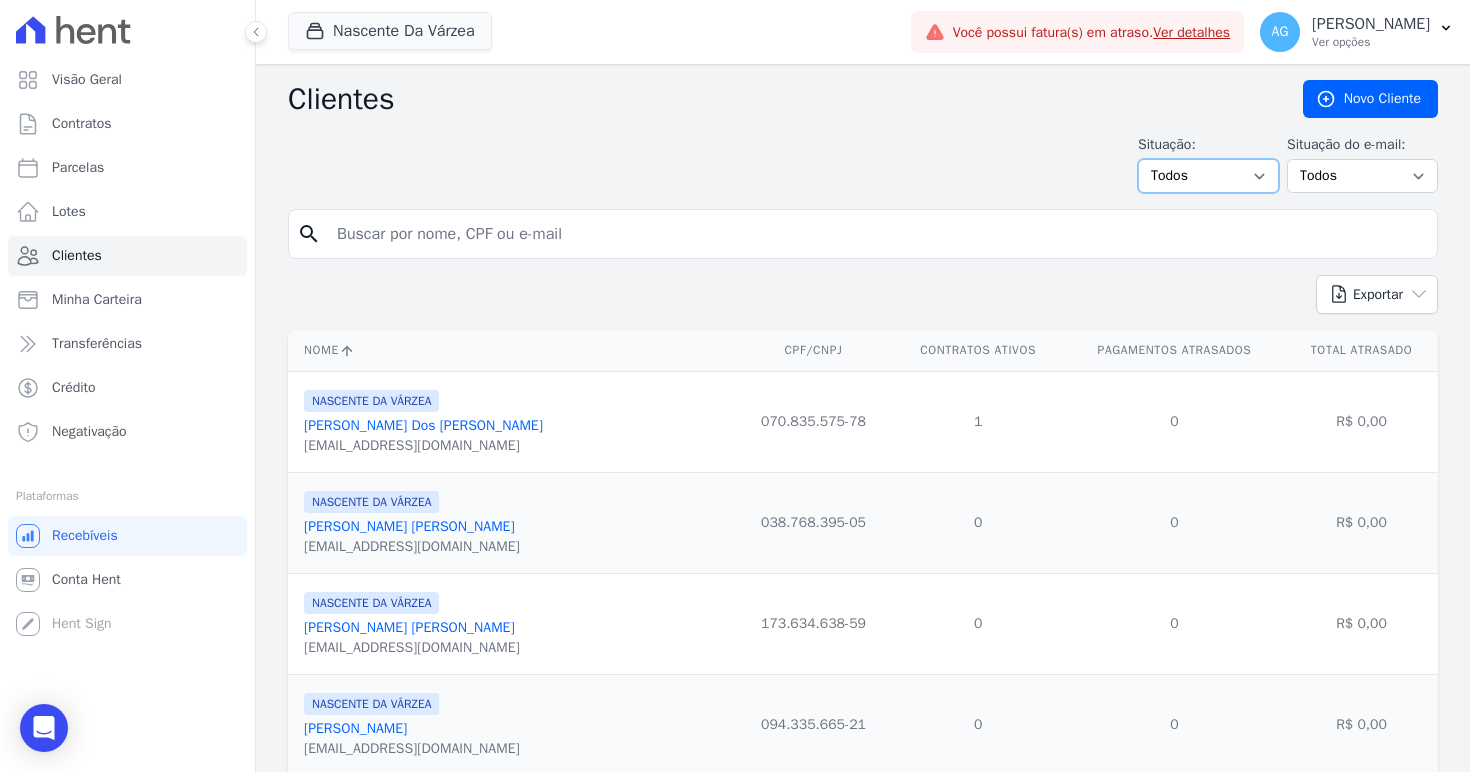 click on "Todos
Adimplentes
Inadimplentes" at bounding box center [1208, 176] 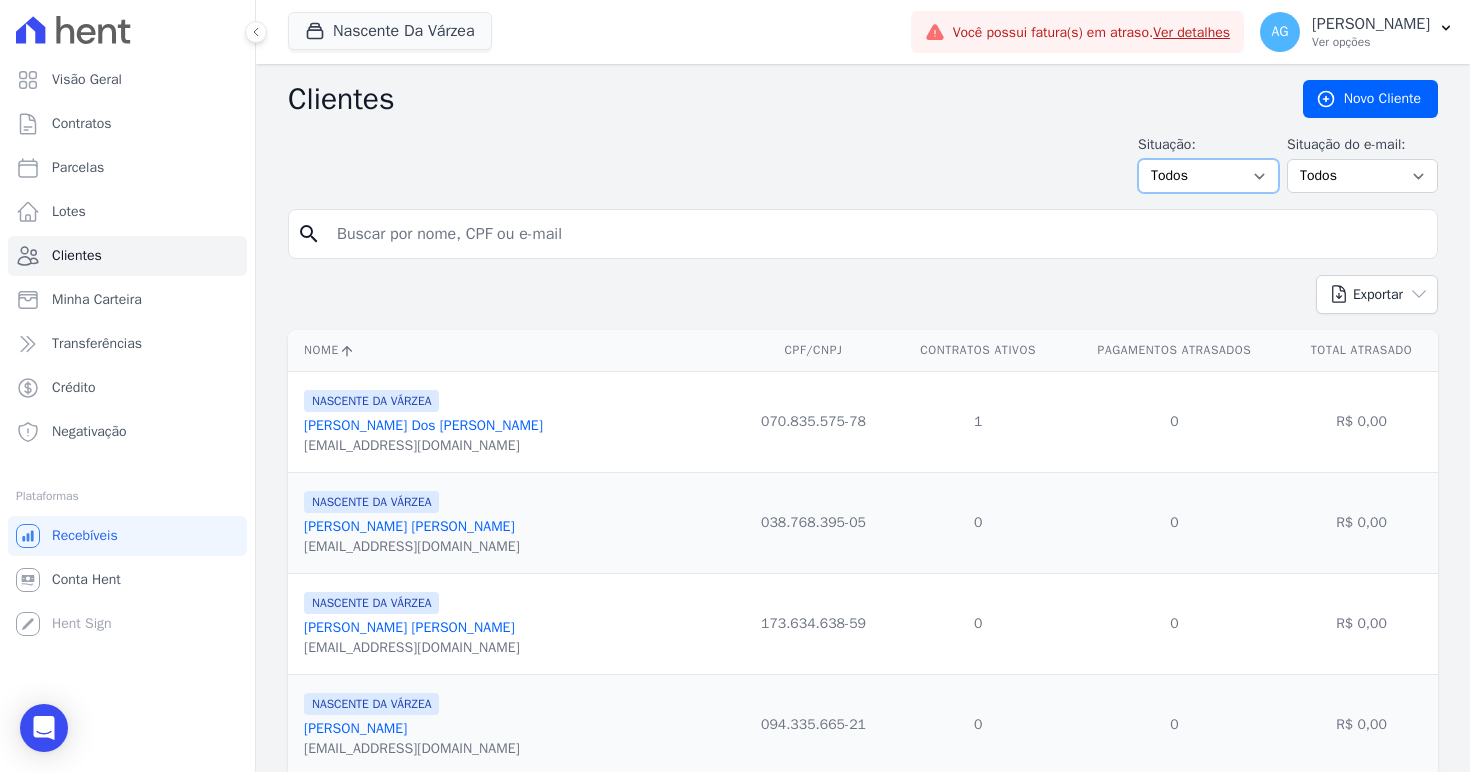 select on "overdue" 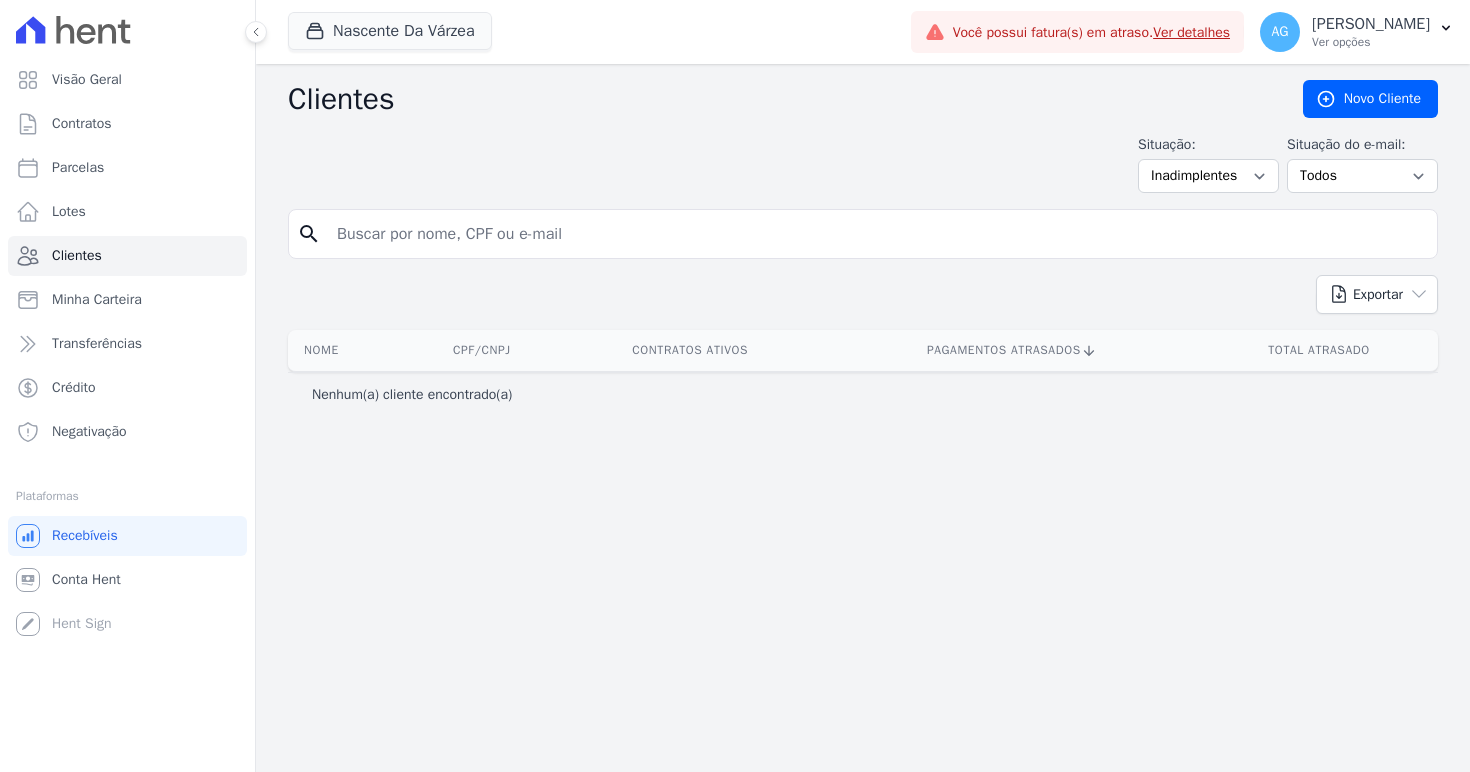 scroll, scrollTop: 0, scrollLeft: 0, axis: both 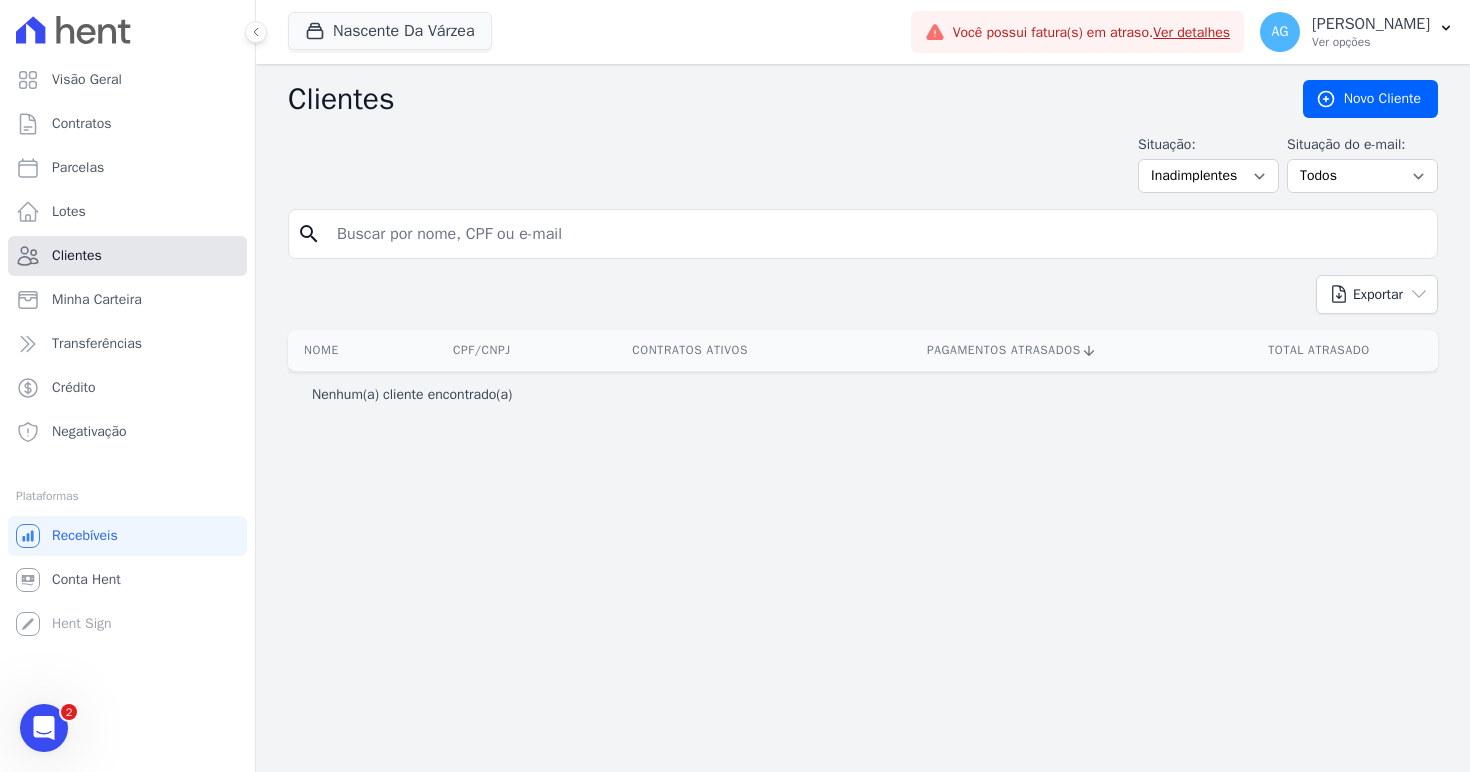 click on "Clientes" at bounding box center [127, 256] 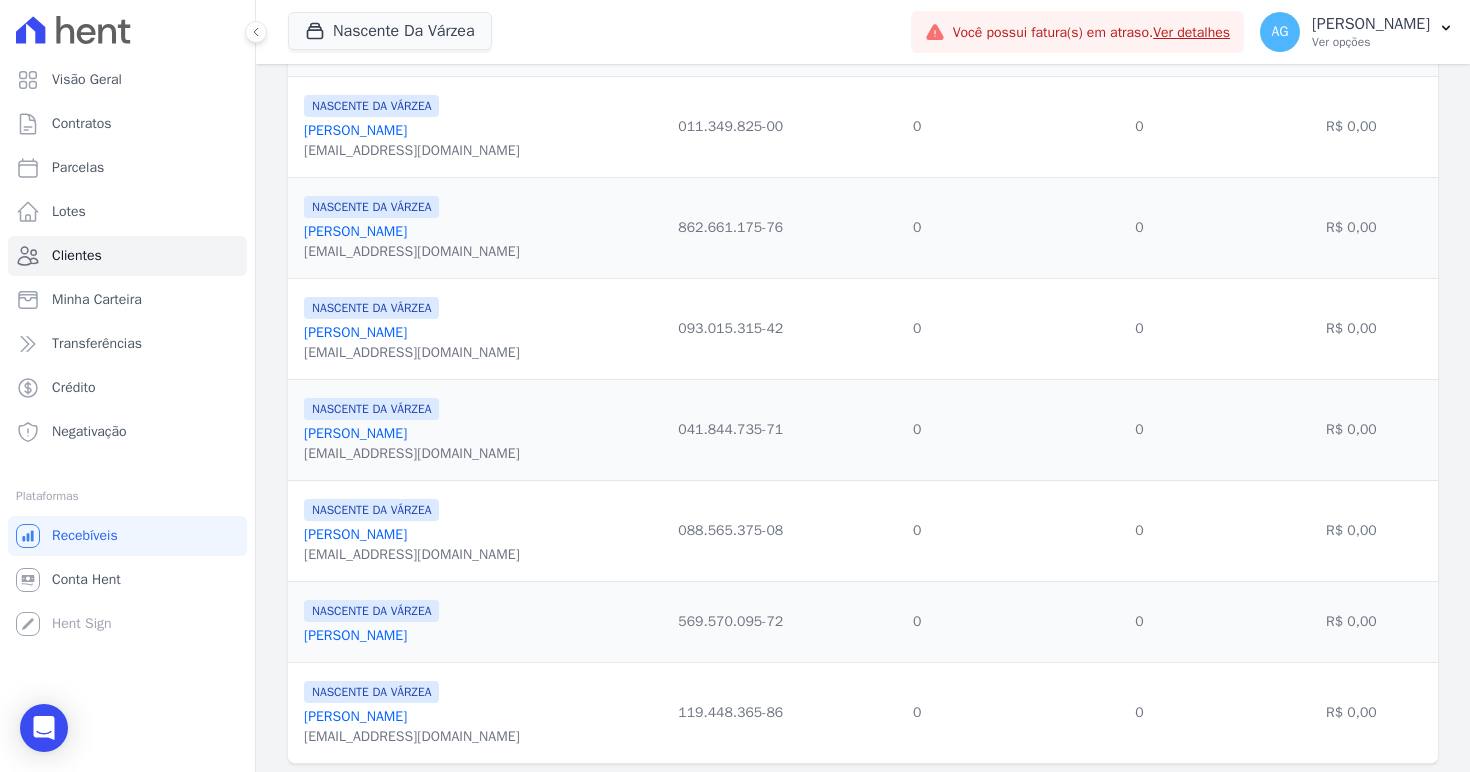 scroll, scrollTop: 2159, scrollLeft: 0, axis: vertical 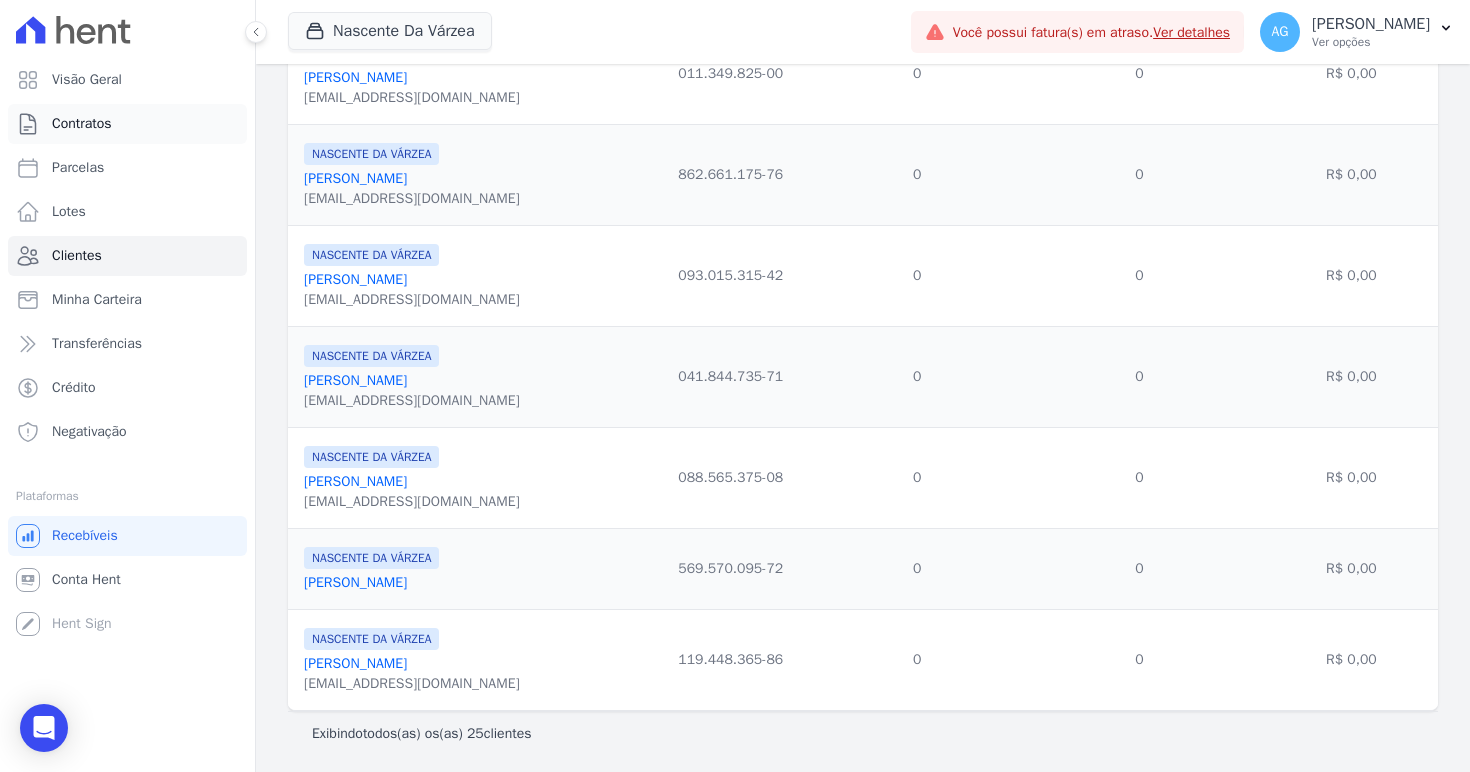 click on "Contratos" at bounding box center (127, 124) 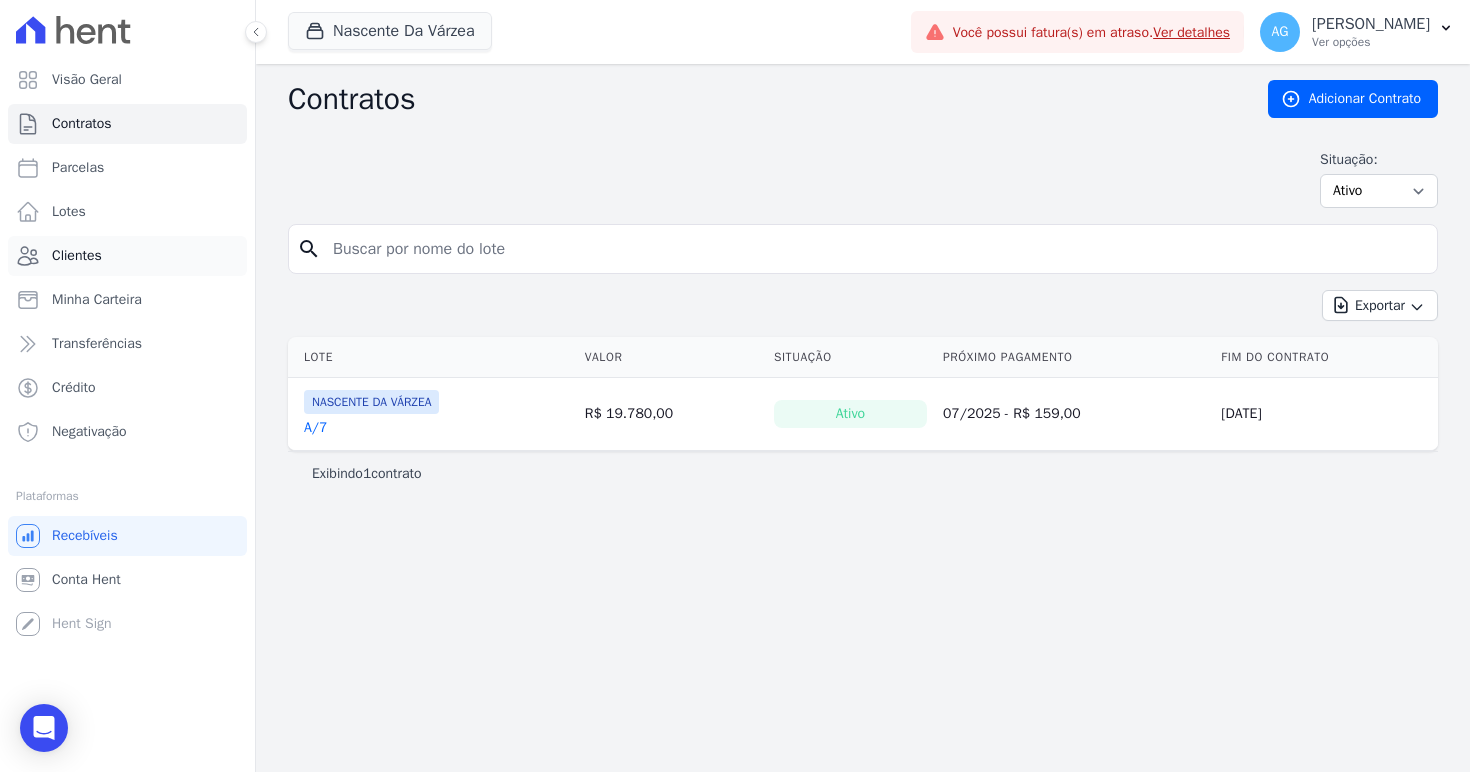 click on "Clientes" at bounding box center [127, 256] 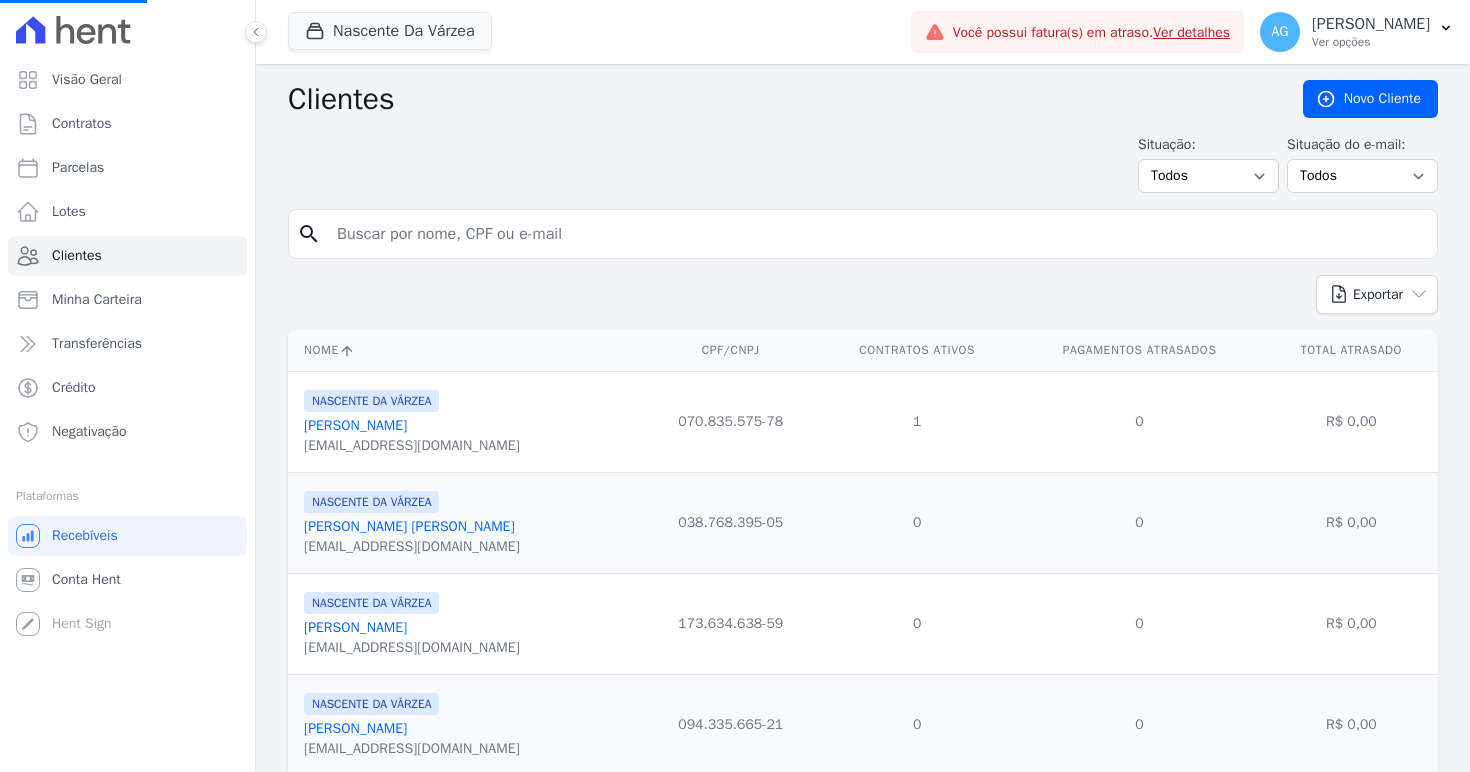 scroll, scrollTop: 225, scrollLeft: 0, axis: vertical 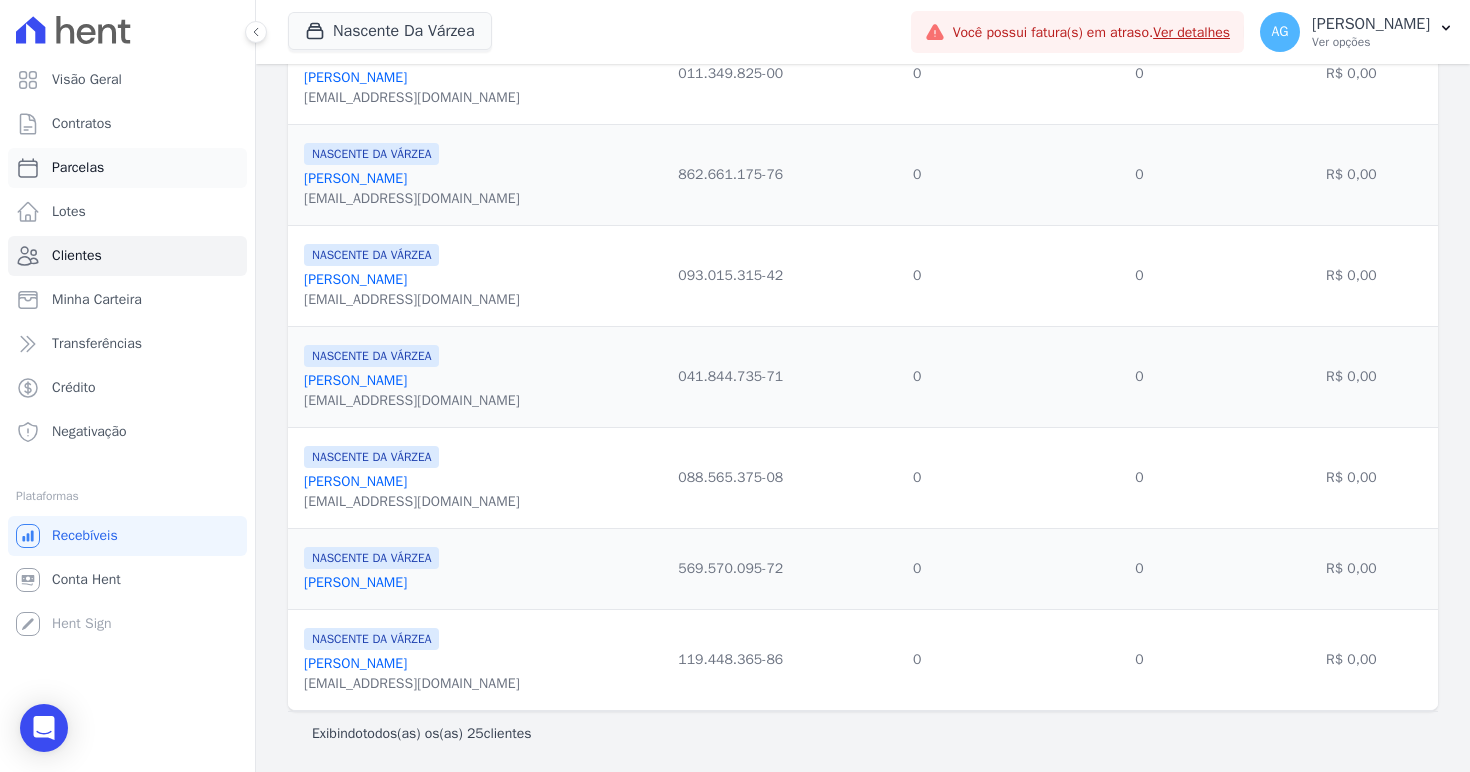 click on "Parcelas" at bounding box center (127, 168) 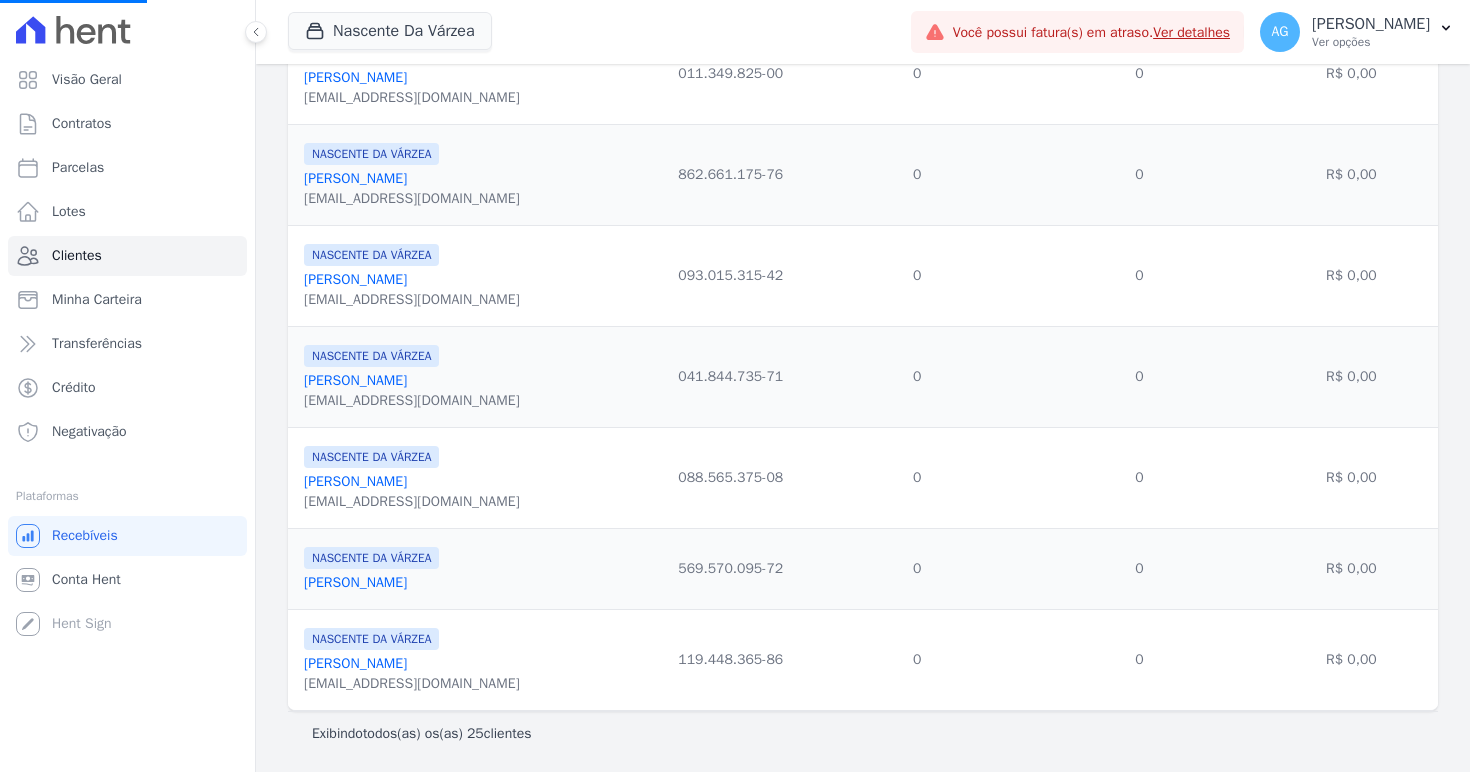 select 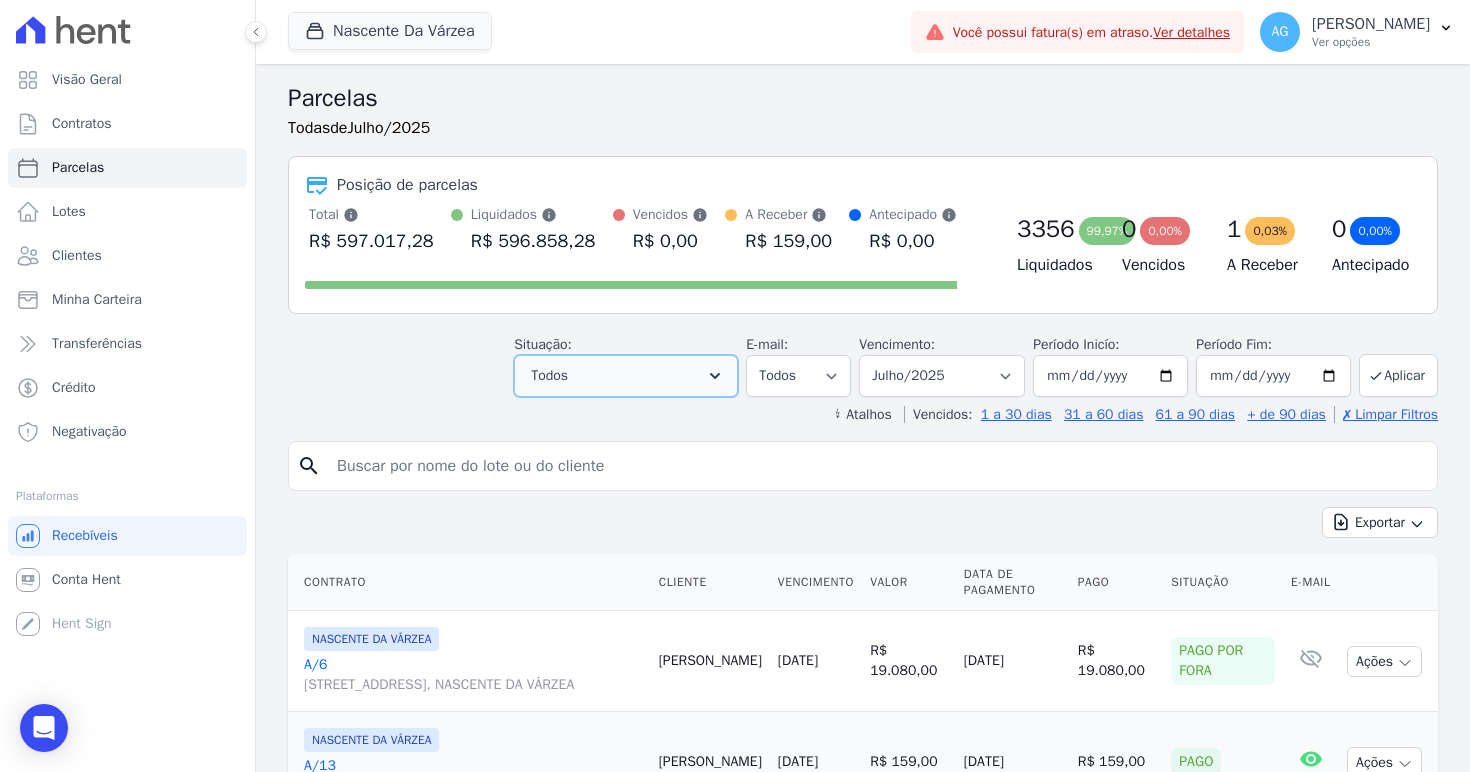 click 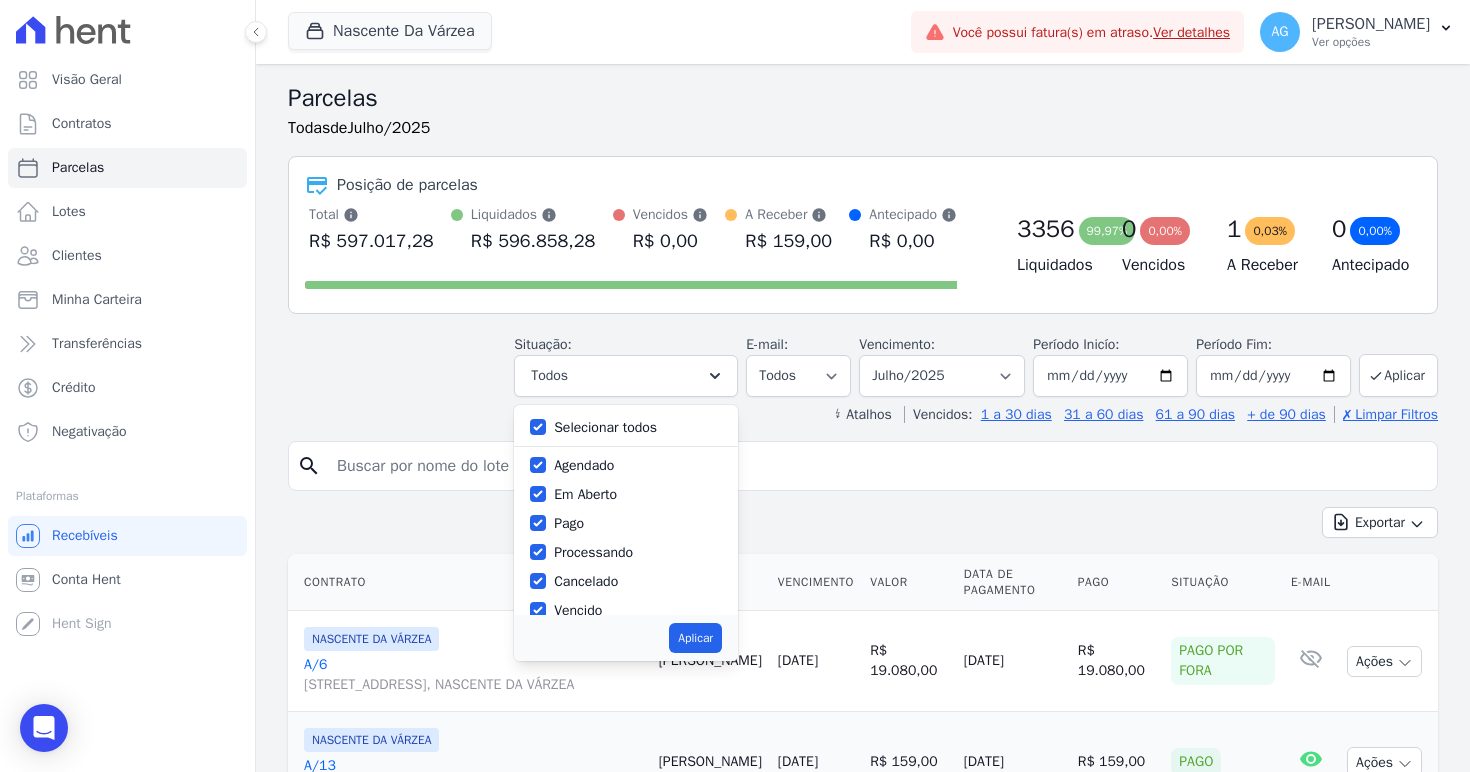 click on "Selecionar todos" at bounding box center [605, 427] 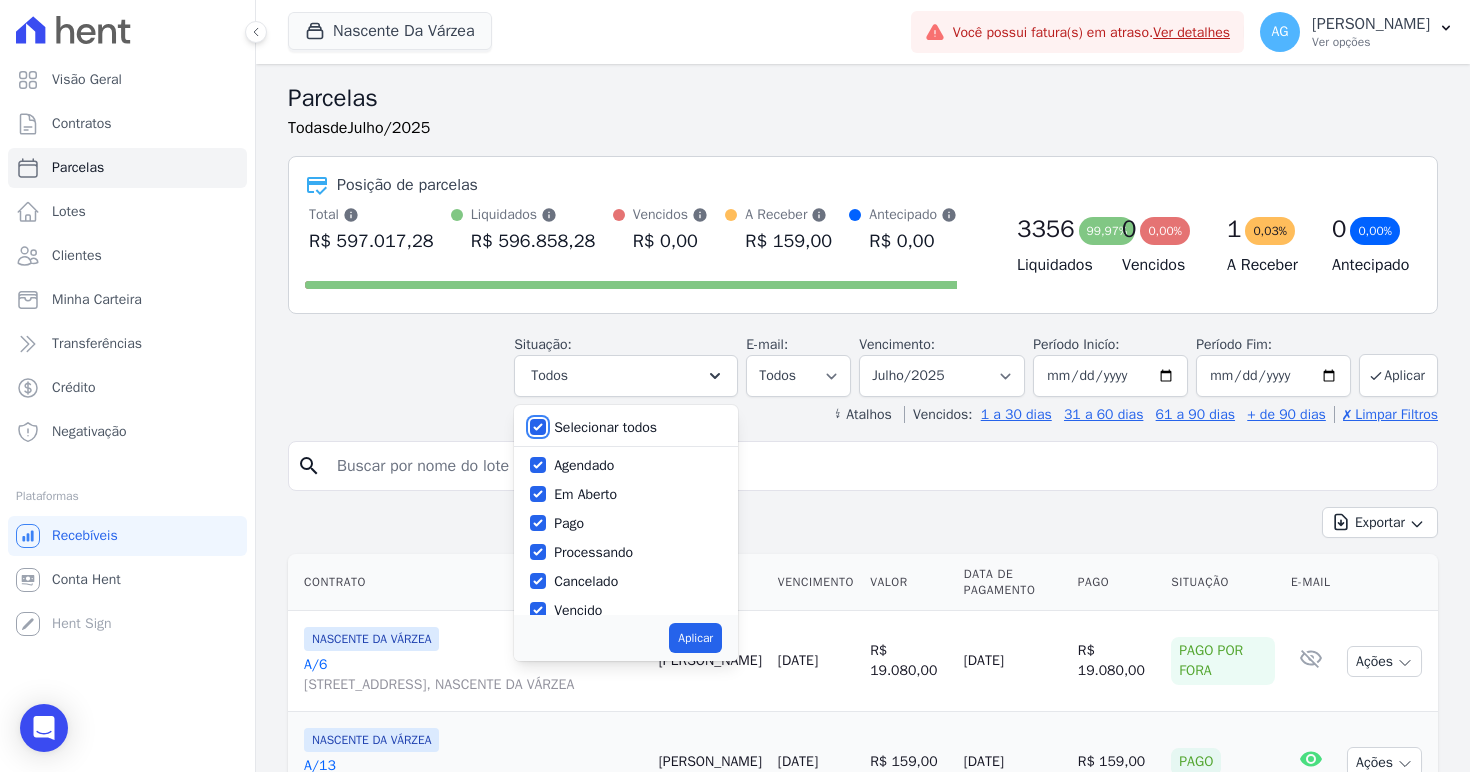 click on "Selecionar todos" at bounding box center (538, 427) 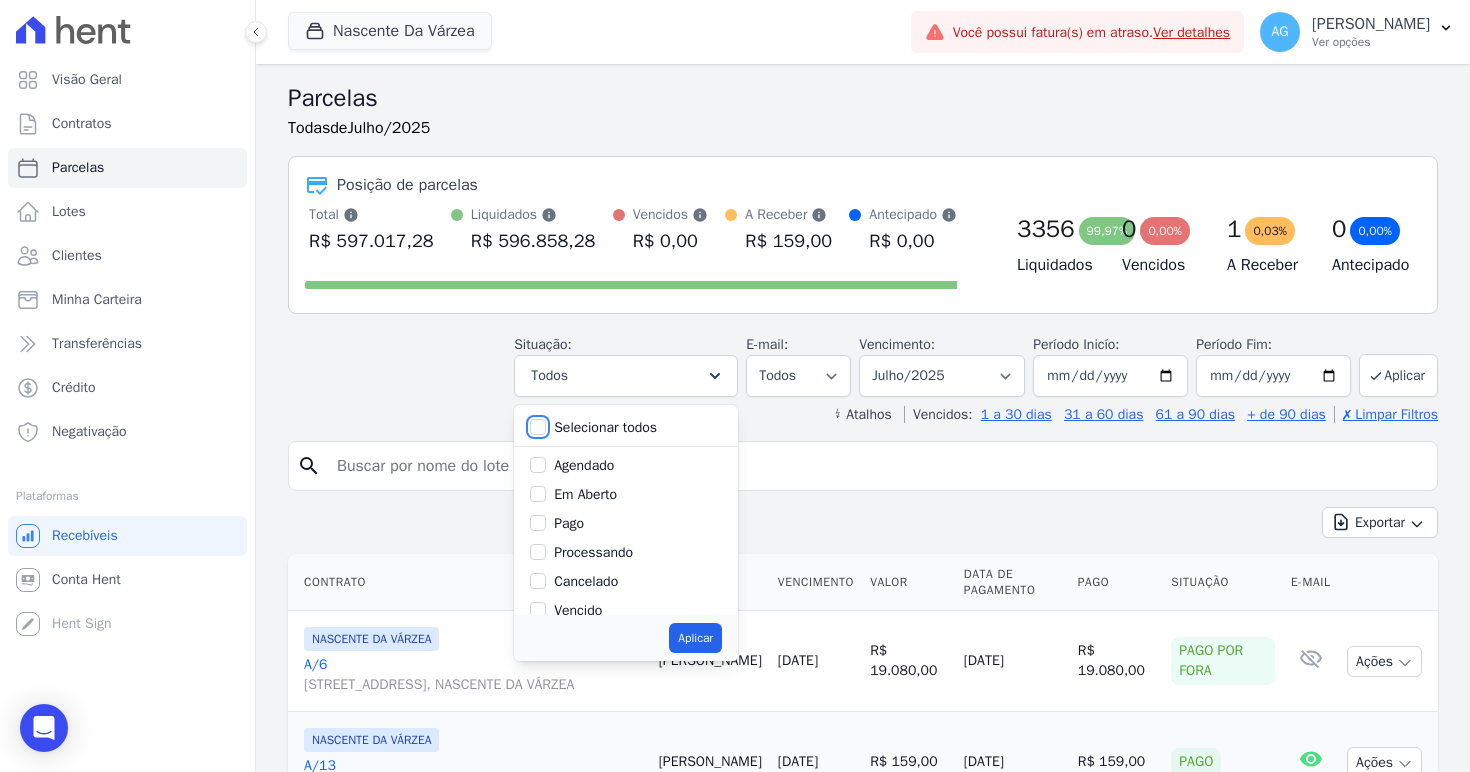 checkbox on "false" 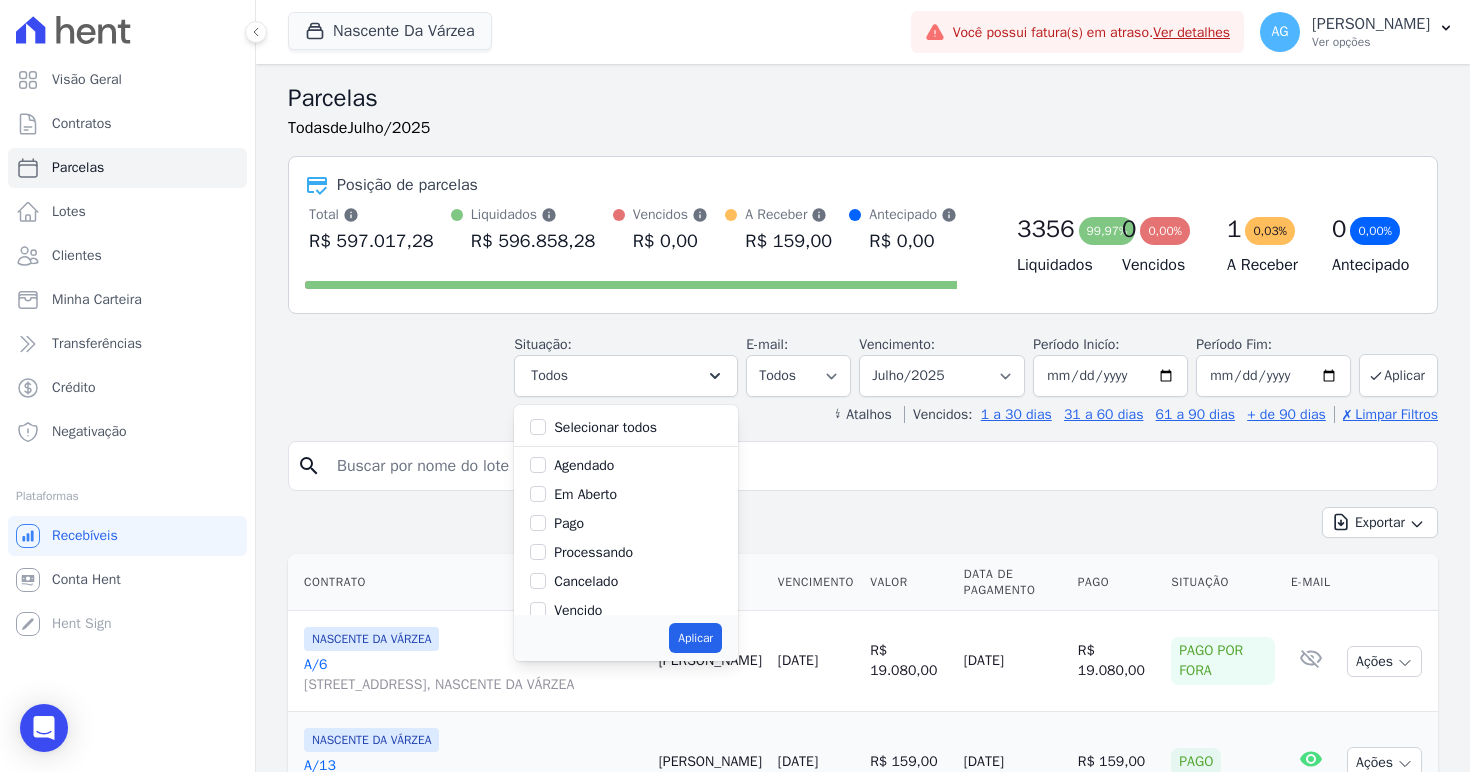 click on "Agendado" at bounding box center [584, 465] 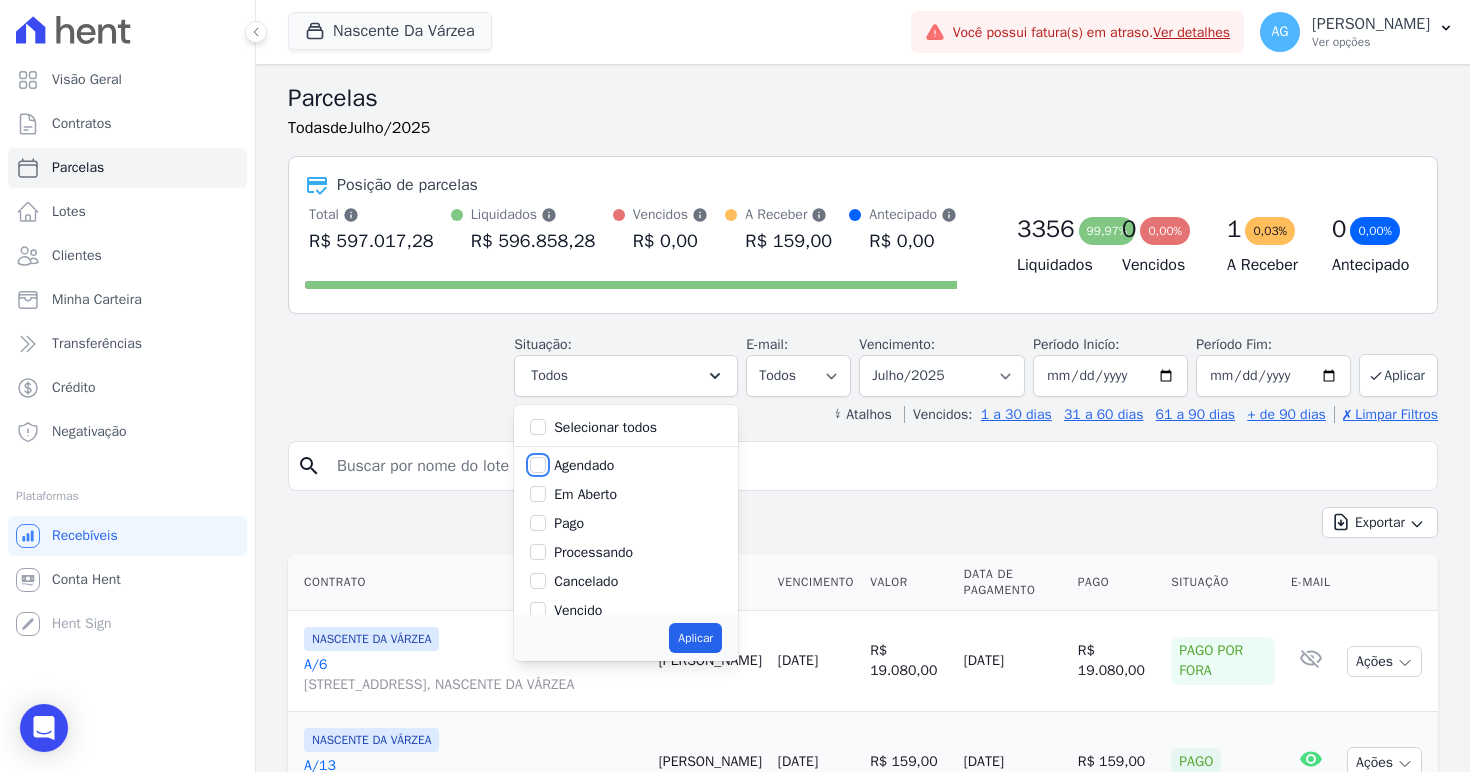 click on "Agendado" at bounding box center (538, 465) 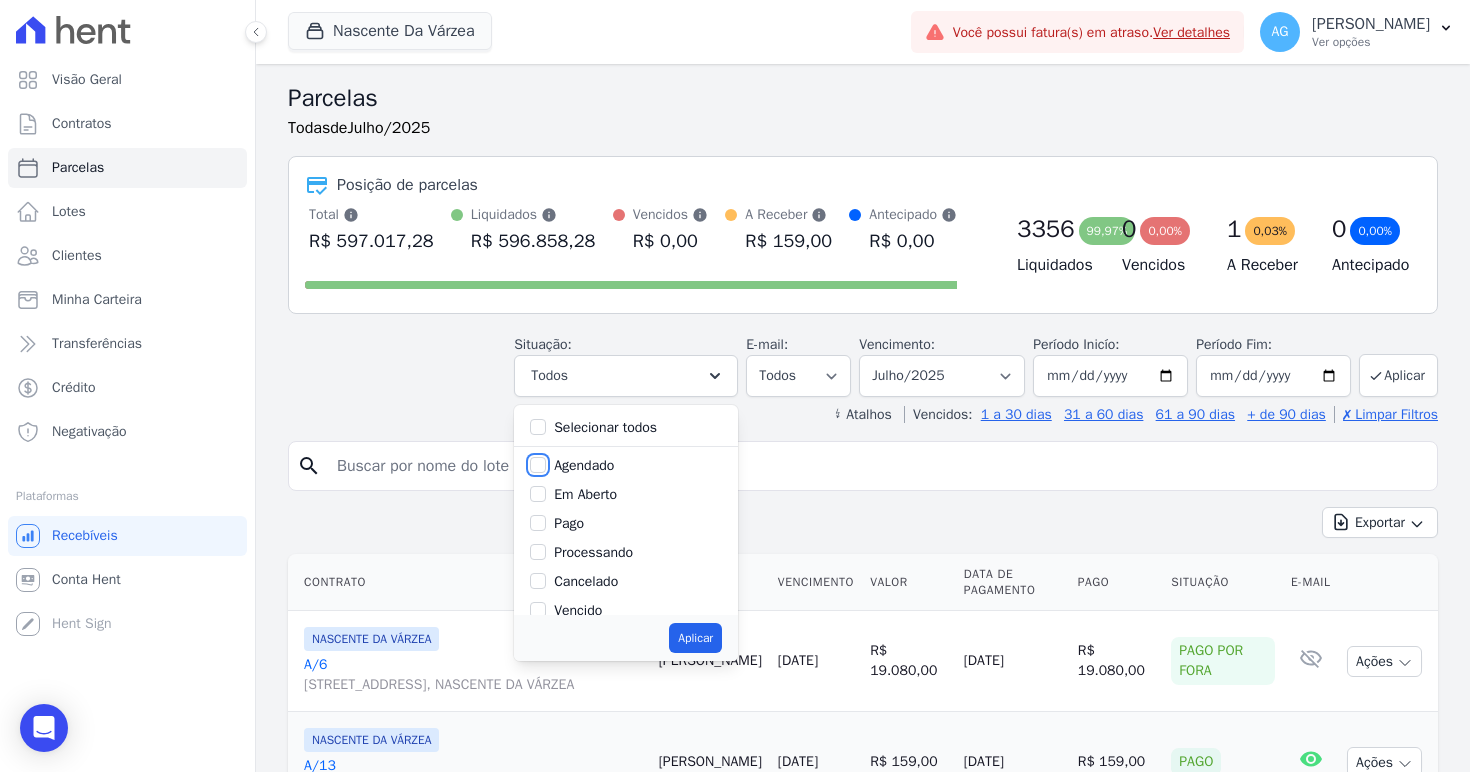 checkbox on "true" 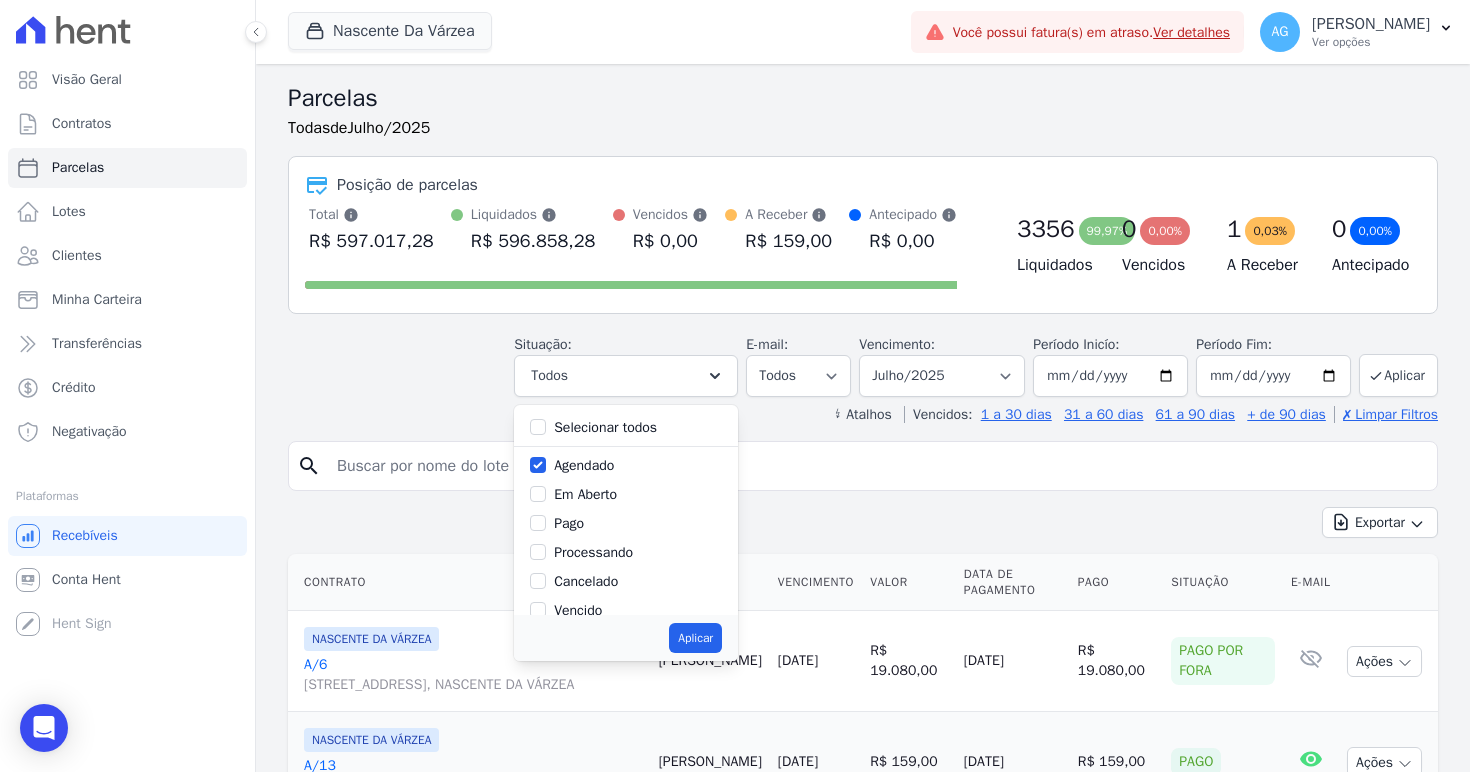 click on "Processando" at bounding box center [593, 552] 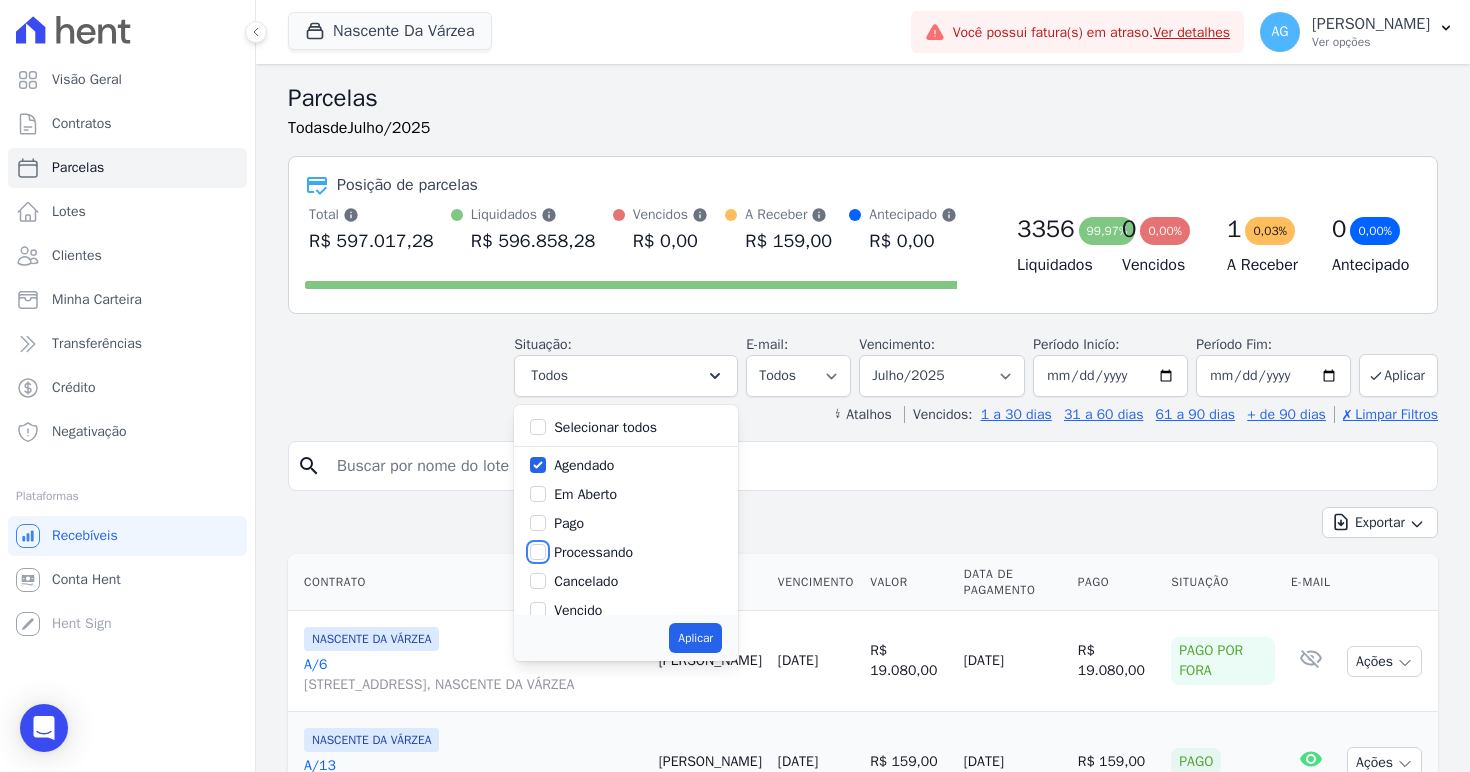 click on "Processando" at bounding box center (538, 552) 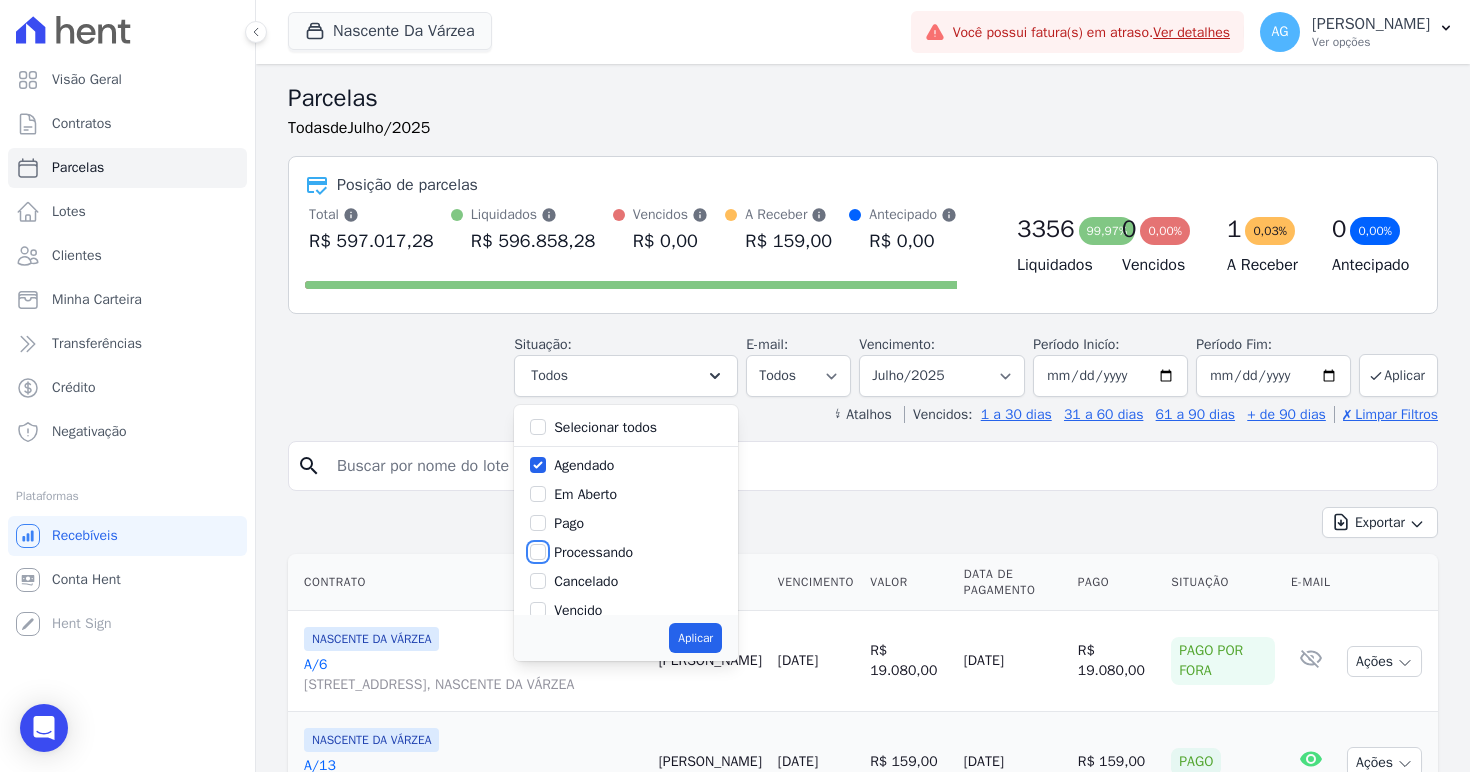 checkbox on "true" 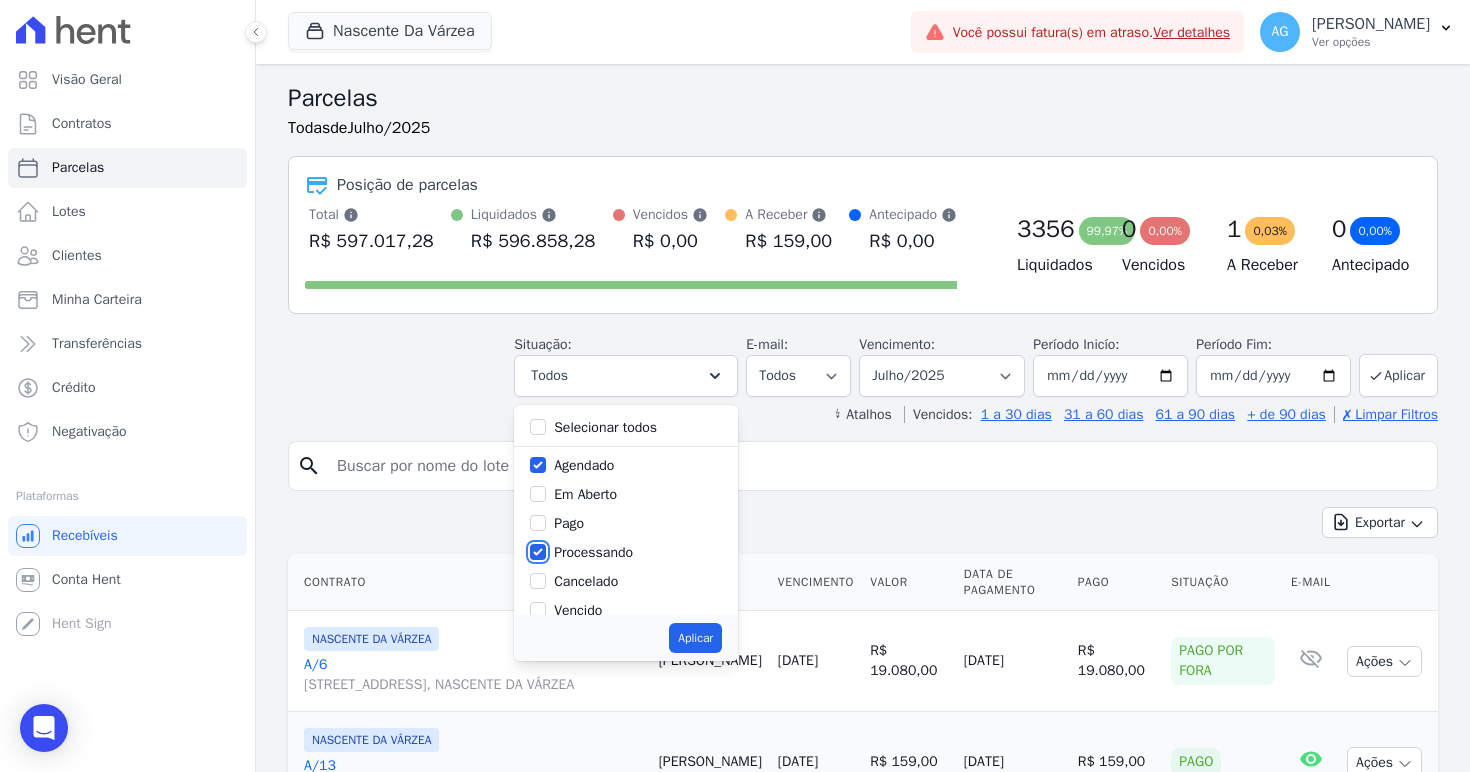 scroll, scrollTop: 134, scrollLeft: 0, axis: vertical 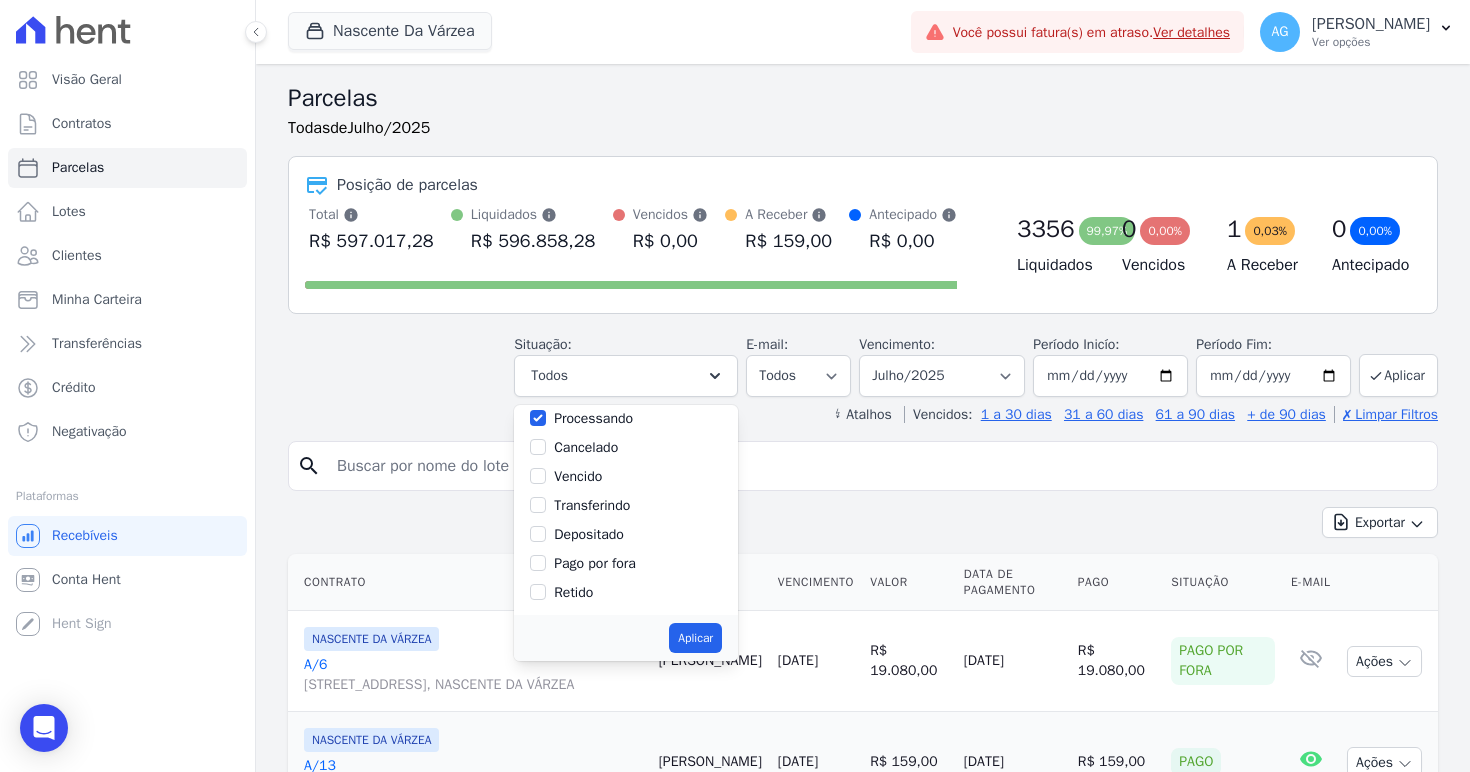 click on "Vencido" at bounding box center (578, 476) 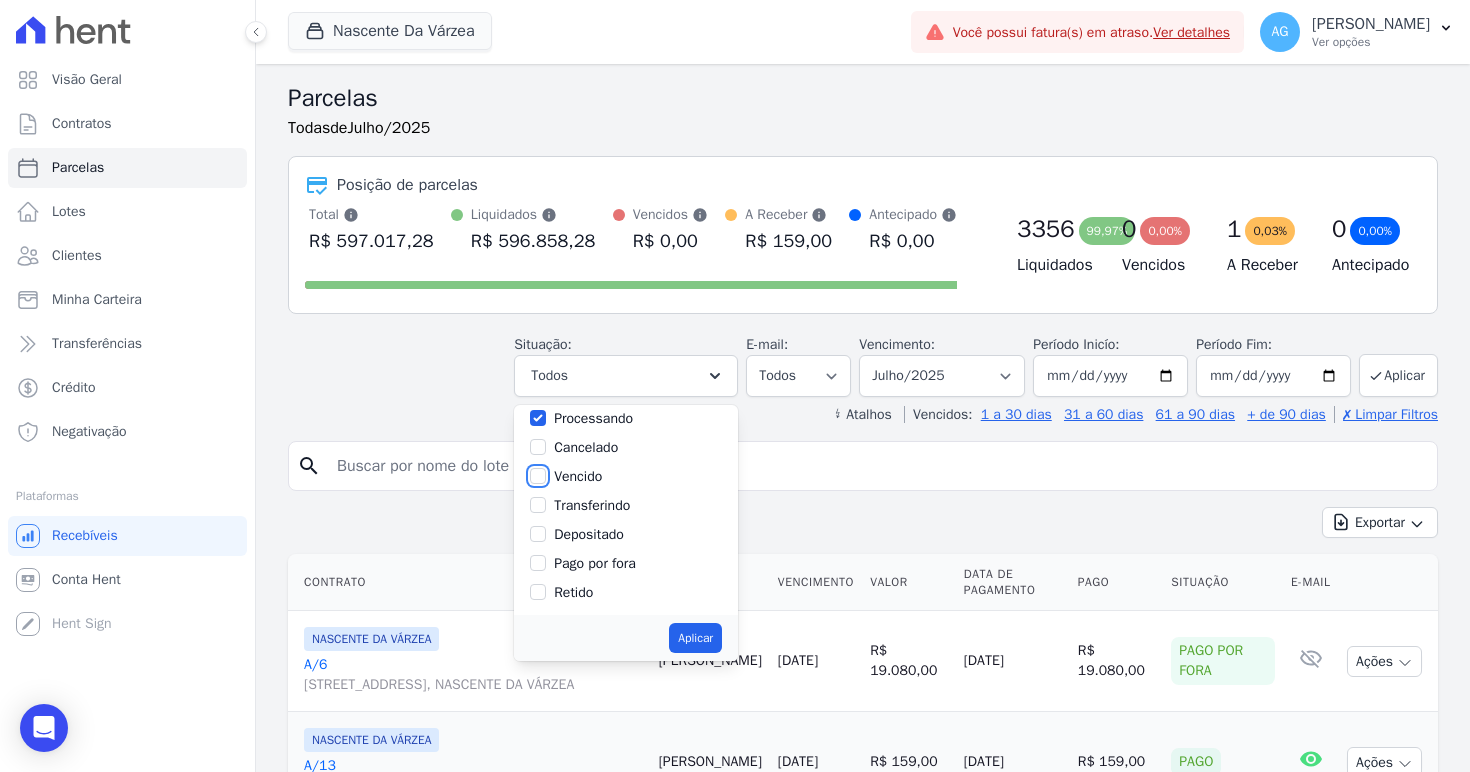 click on "Vencido" at bounding box center [538, 476] 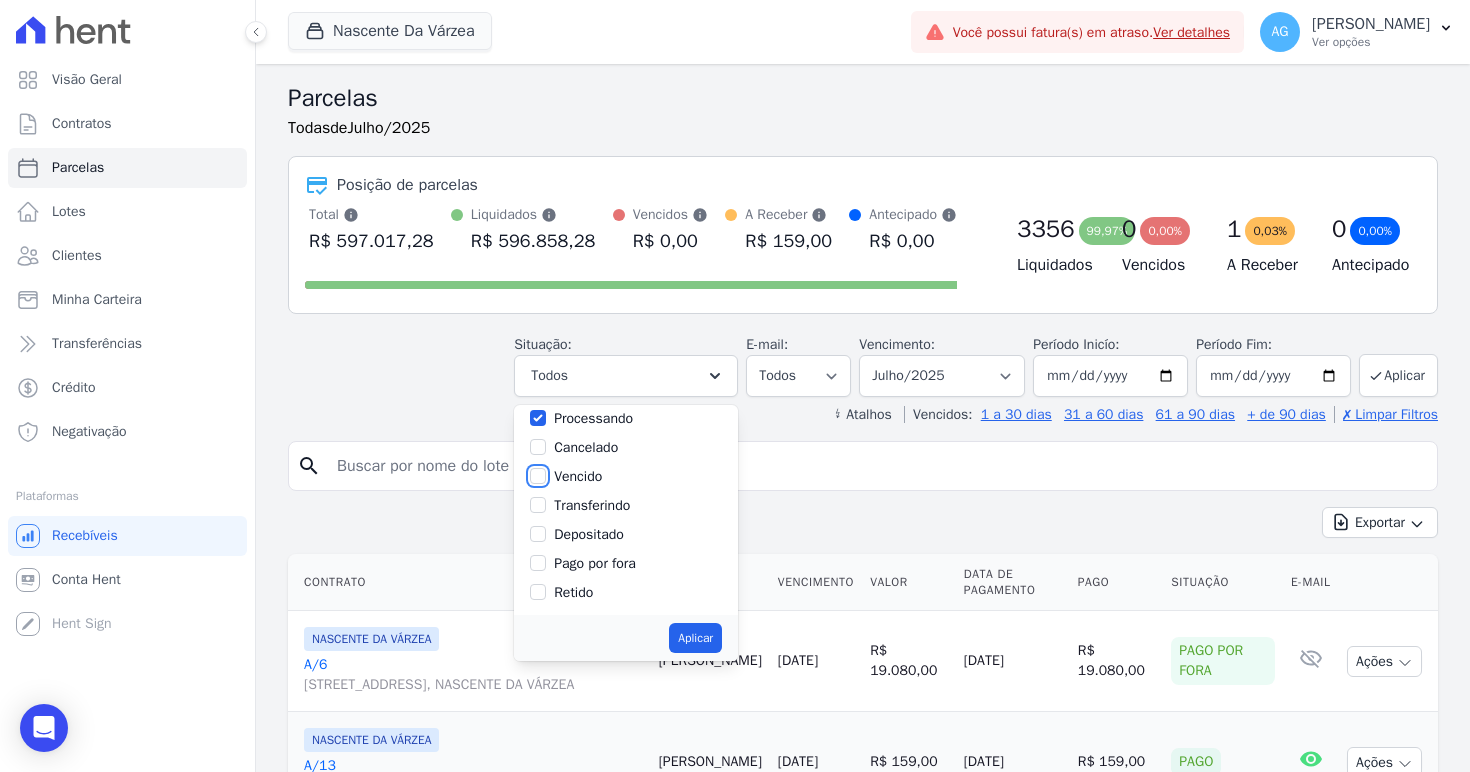 checkbox on "true" 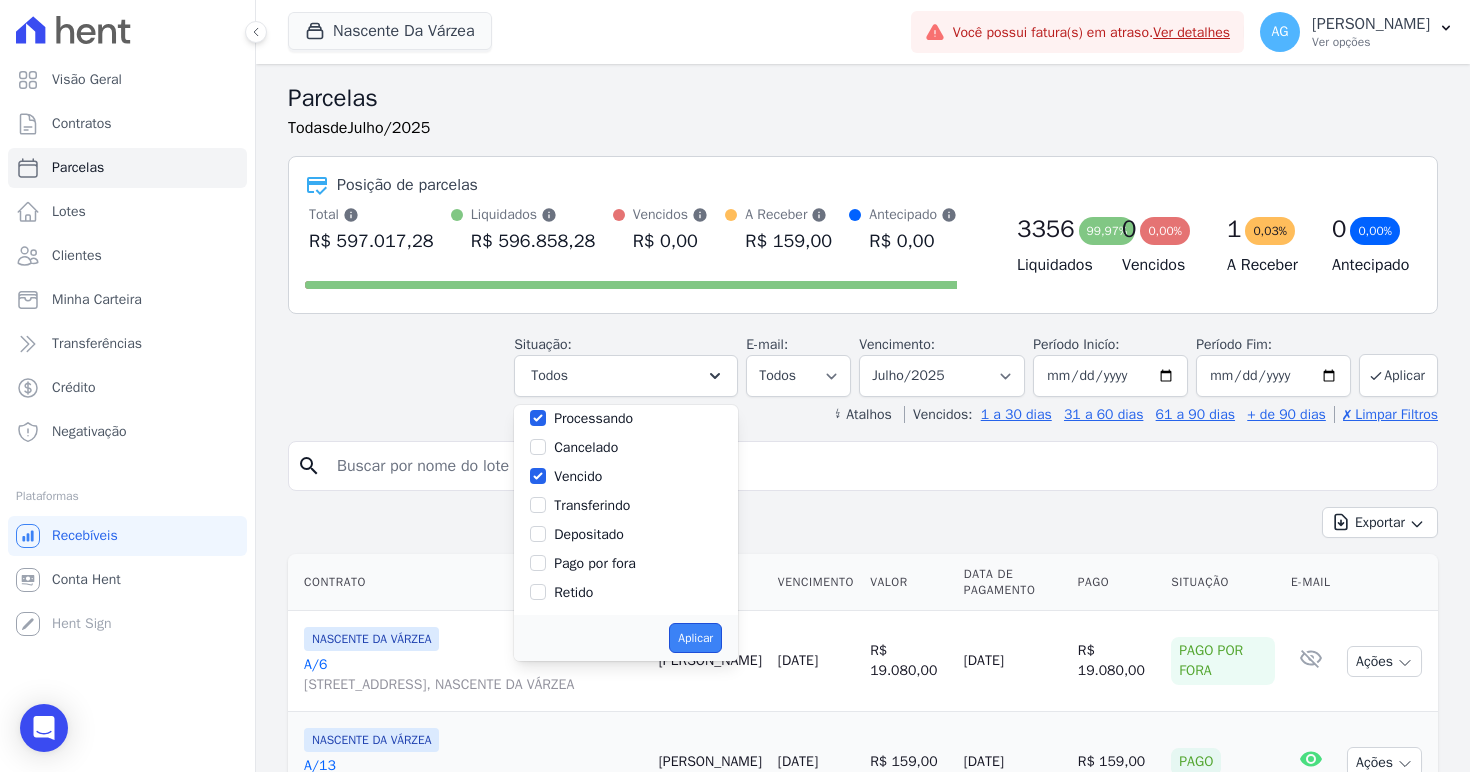 click on "Aplicar" at bounding box center (695, 638) 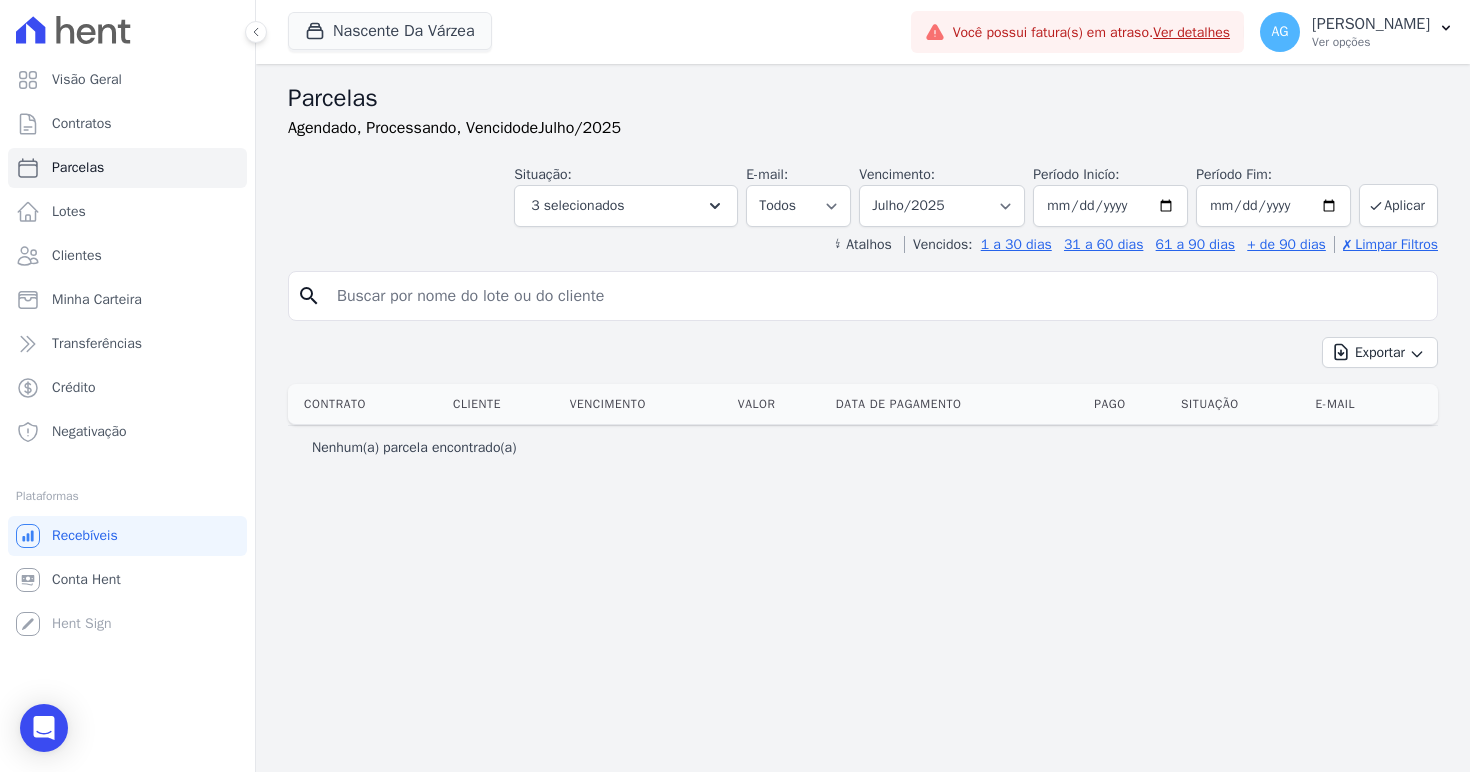select 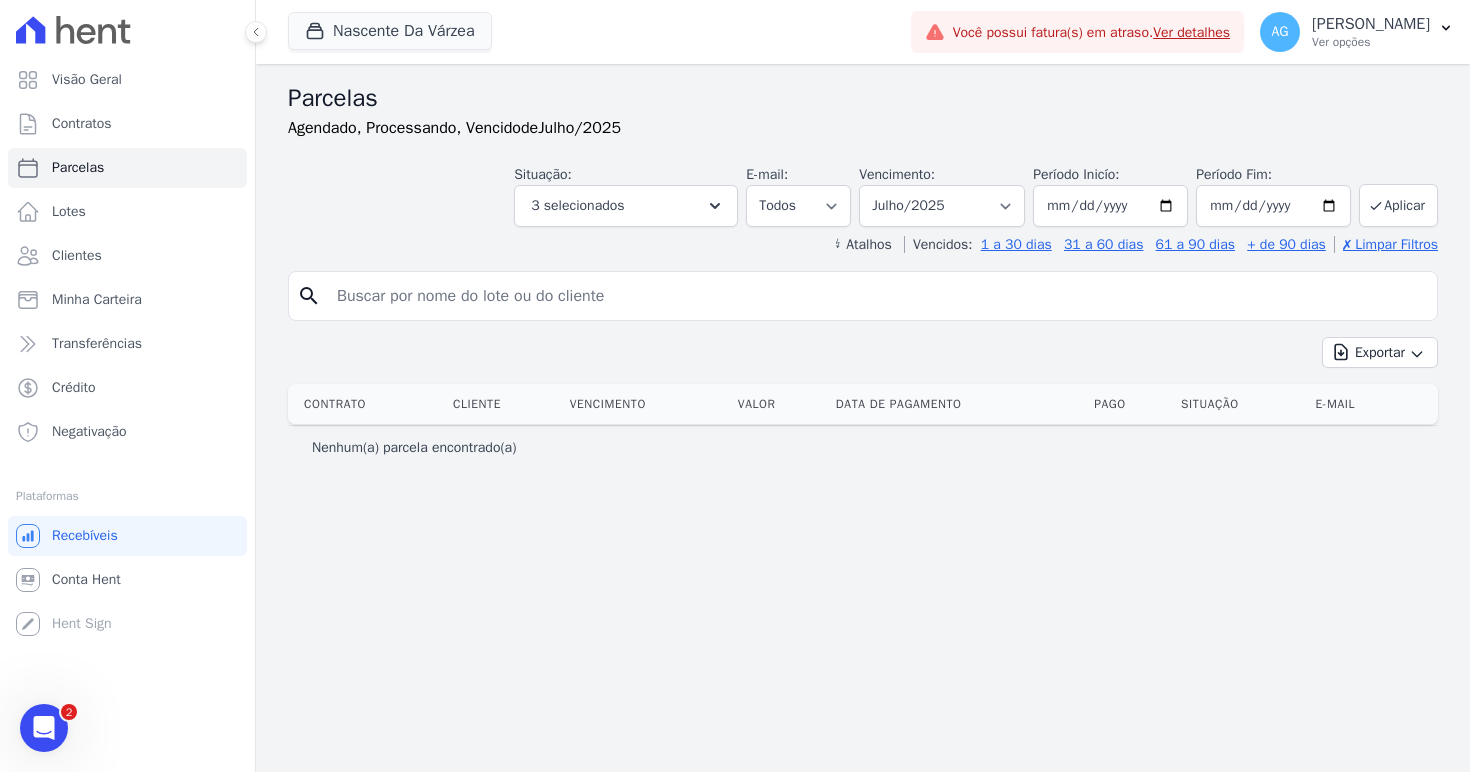 scroll, scrollTop: 0, scrollLeft: 0, axis: both 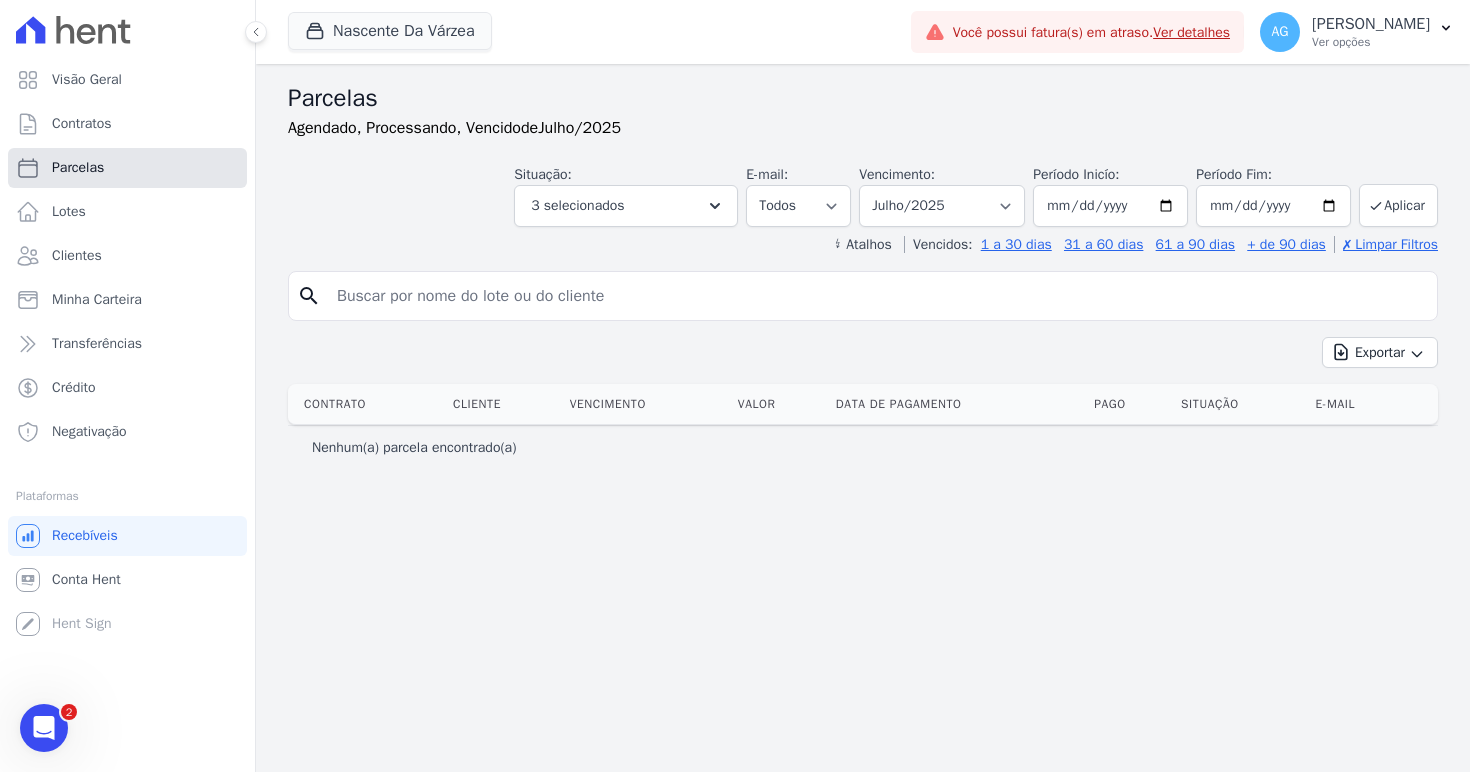 click on "Parcelas" at bounding box center [127, 168] 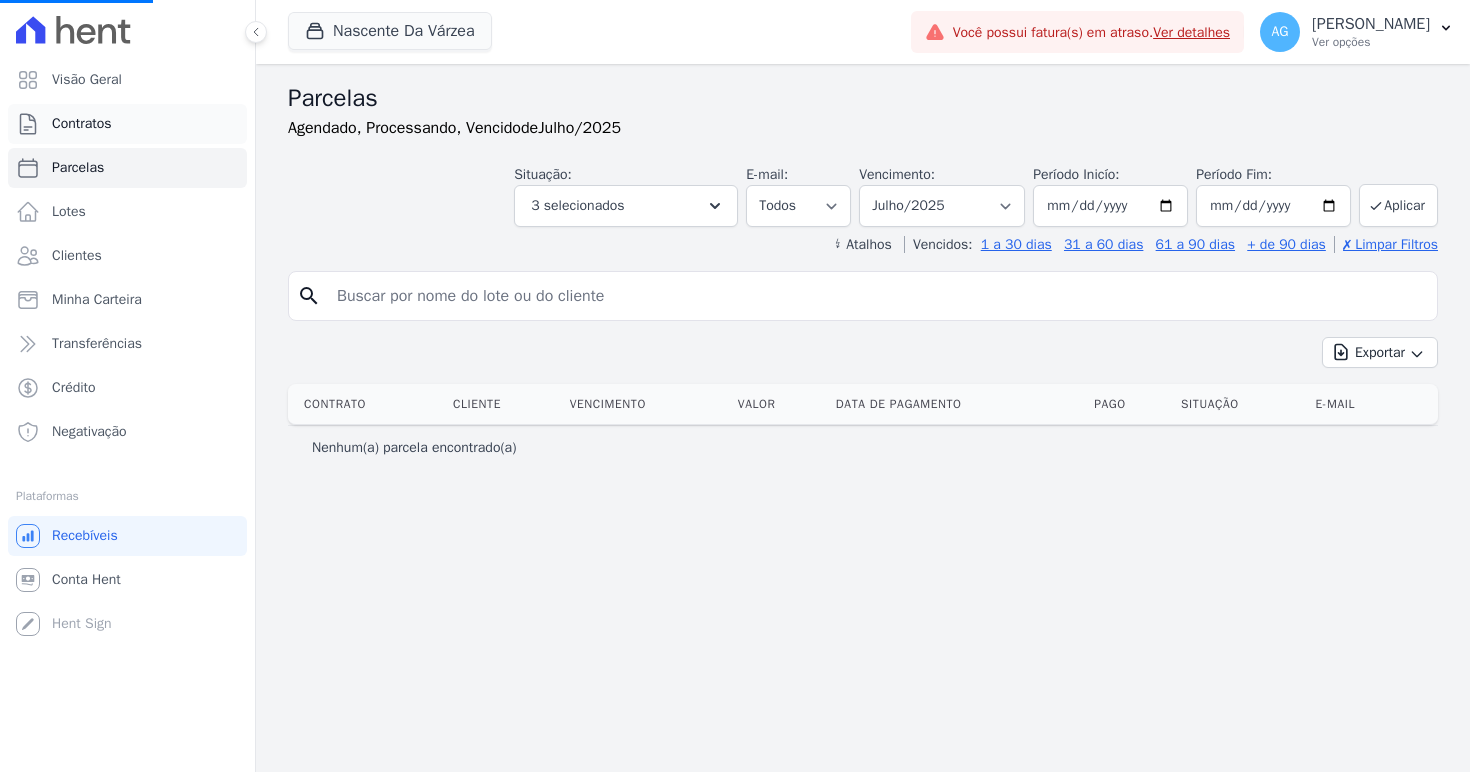 click on "Contratos" at bounding box center (82, 124) 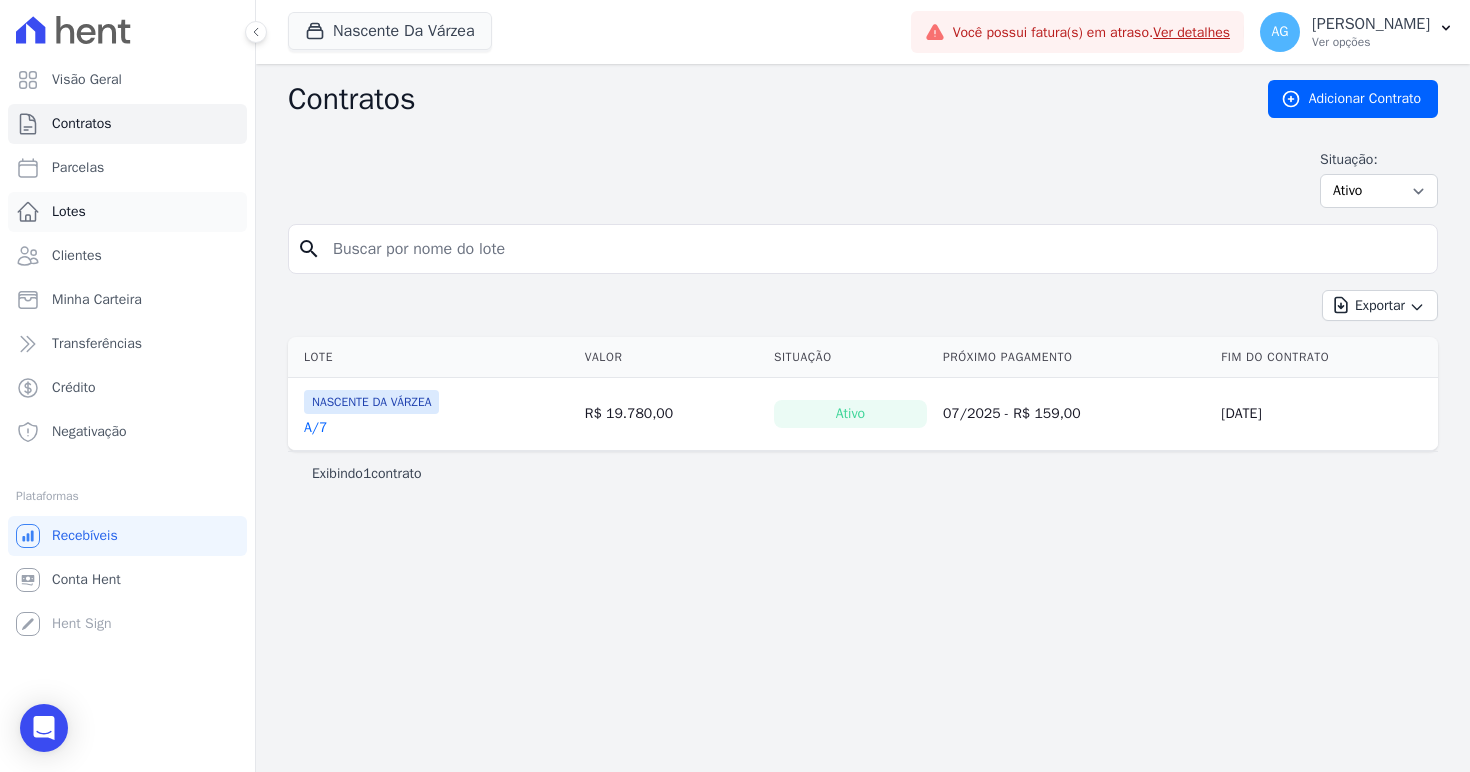 click on "Lotes" at bounding box center (127, 212) 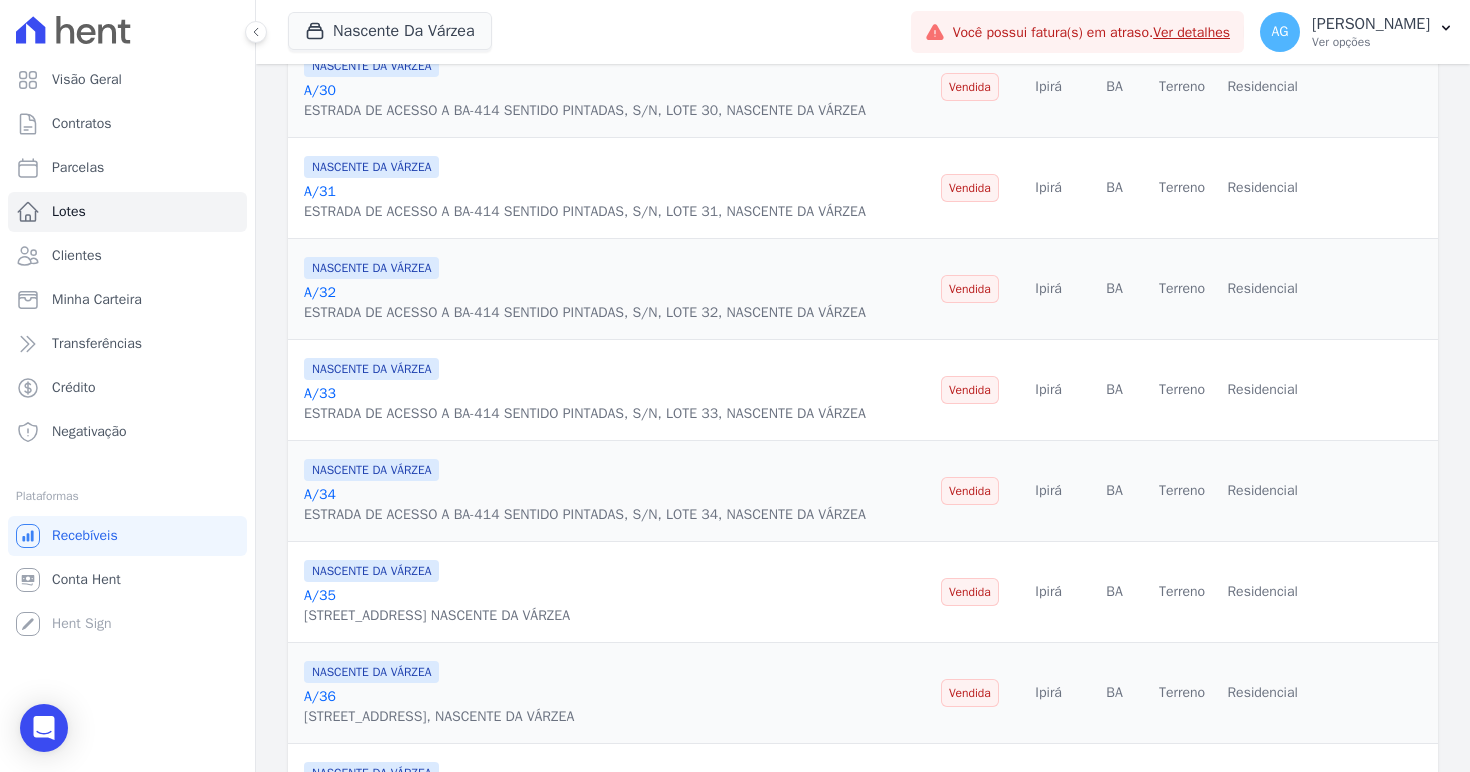 scroll, scrollTop: 2214, scrollLeft: 0, axis: vertical 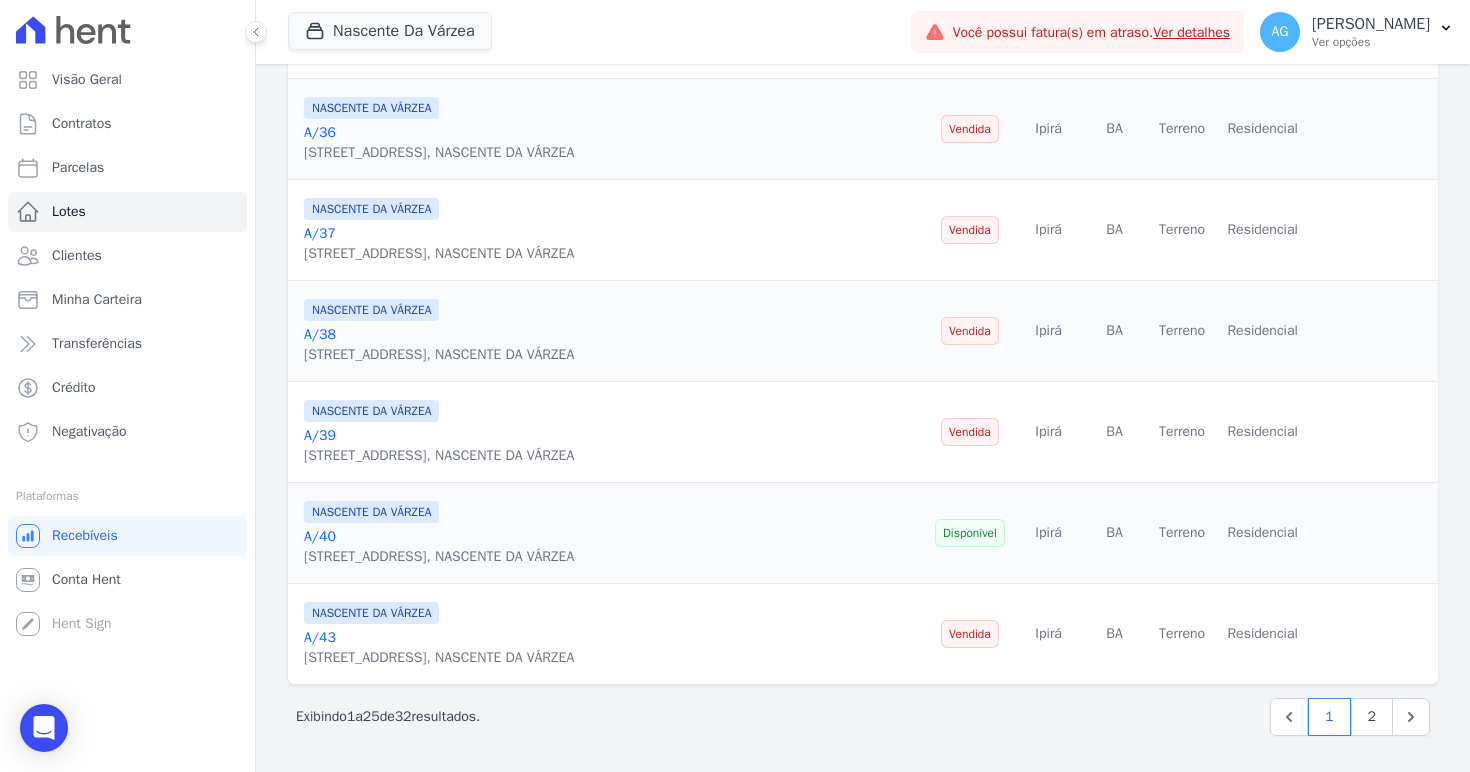 click on "A/40" at bounding box center [320, 536] 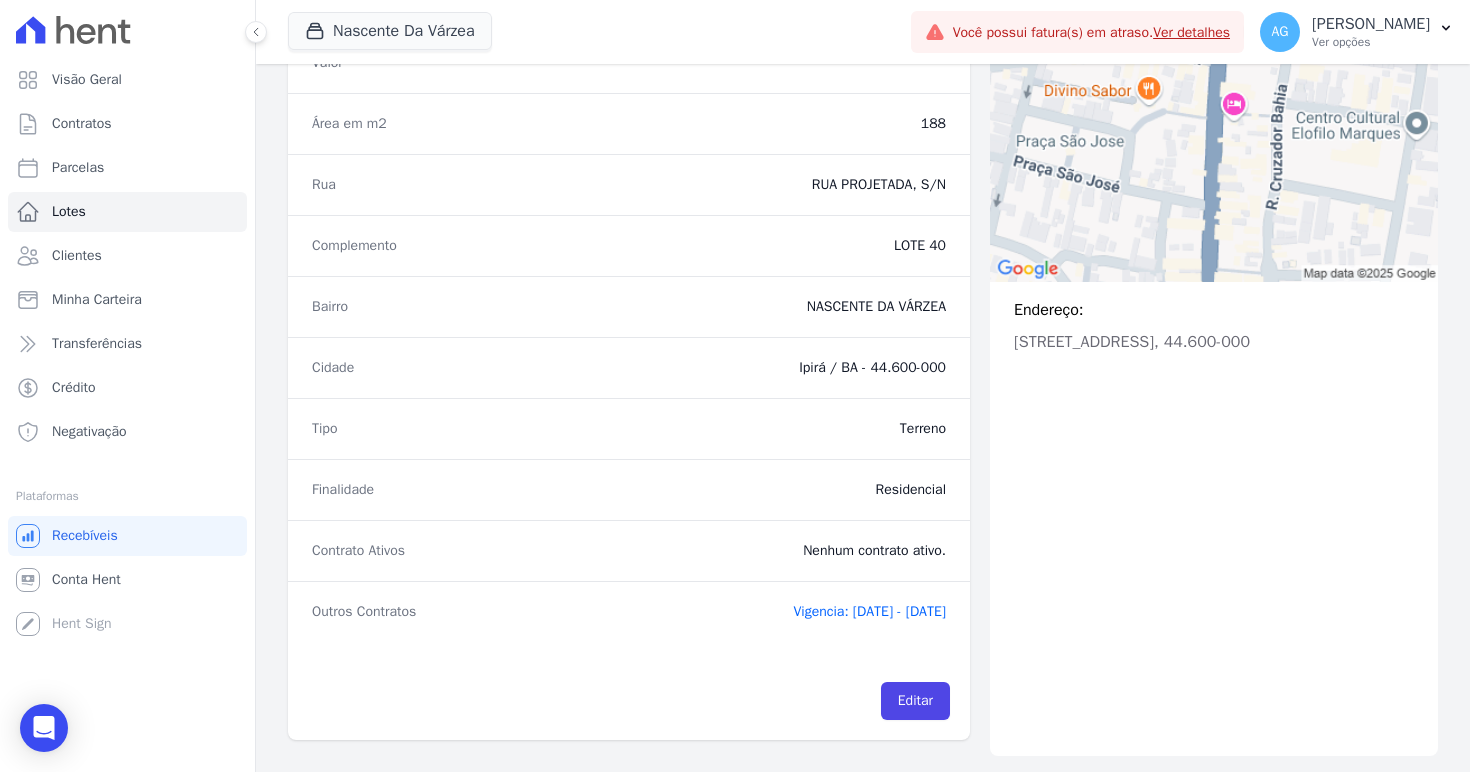 scroll, scrollTop: 0, scrollLeft: 0, axis: both 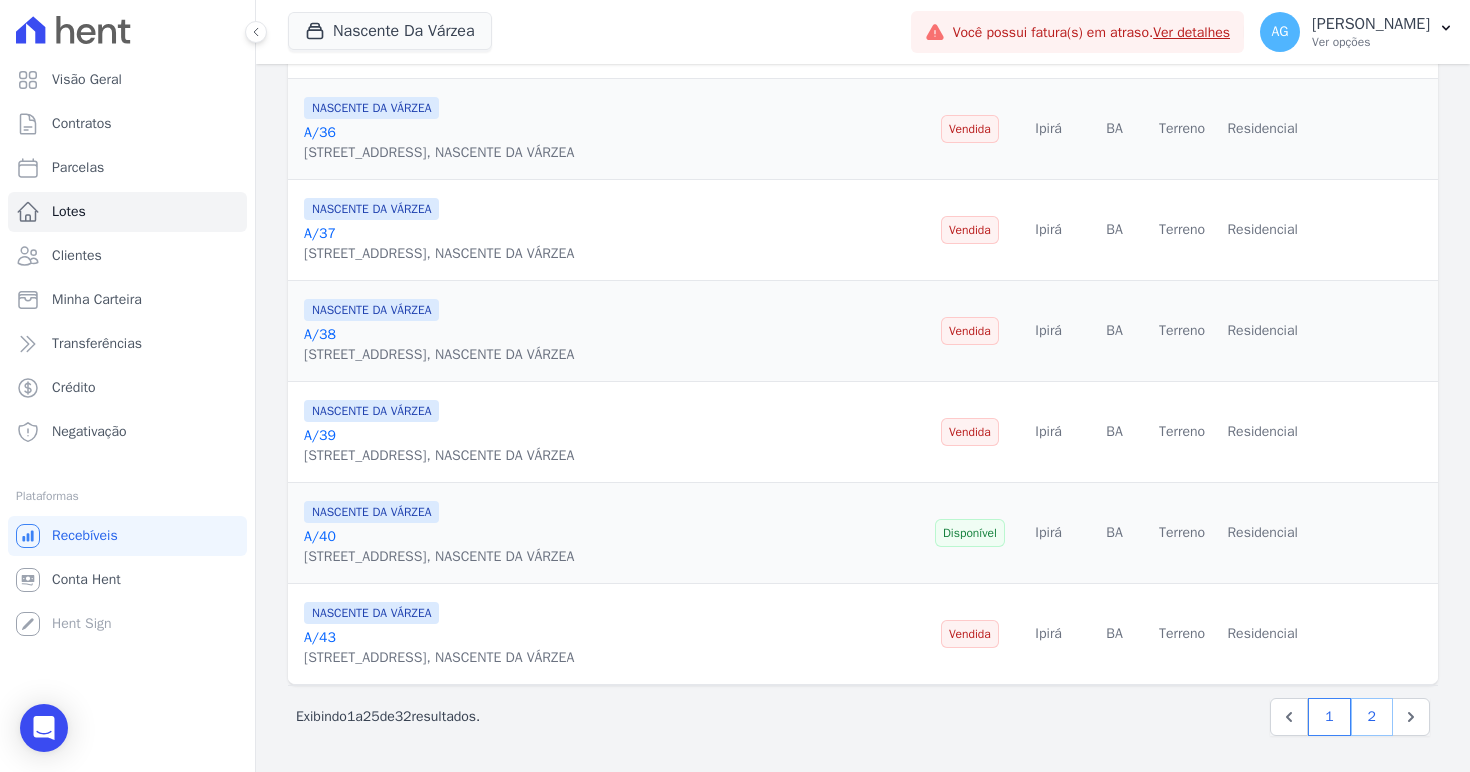 click on "2" at bounding box center (1372, 717) 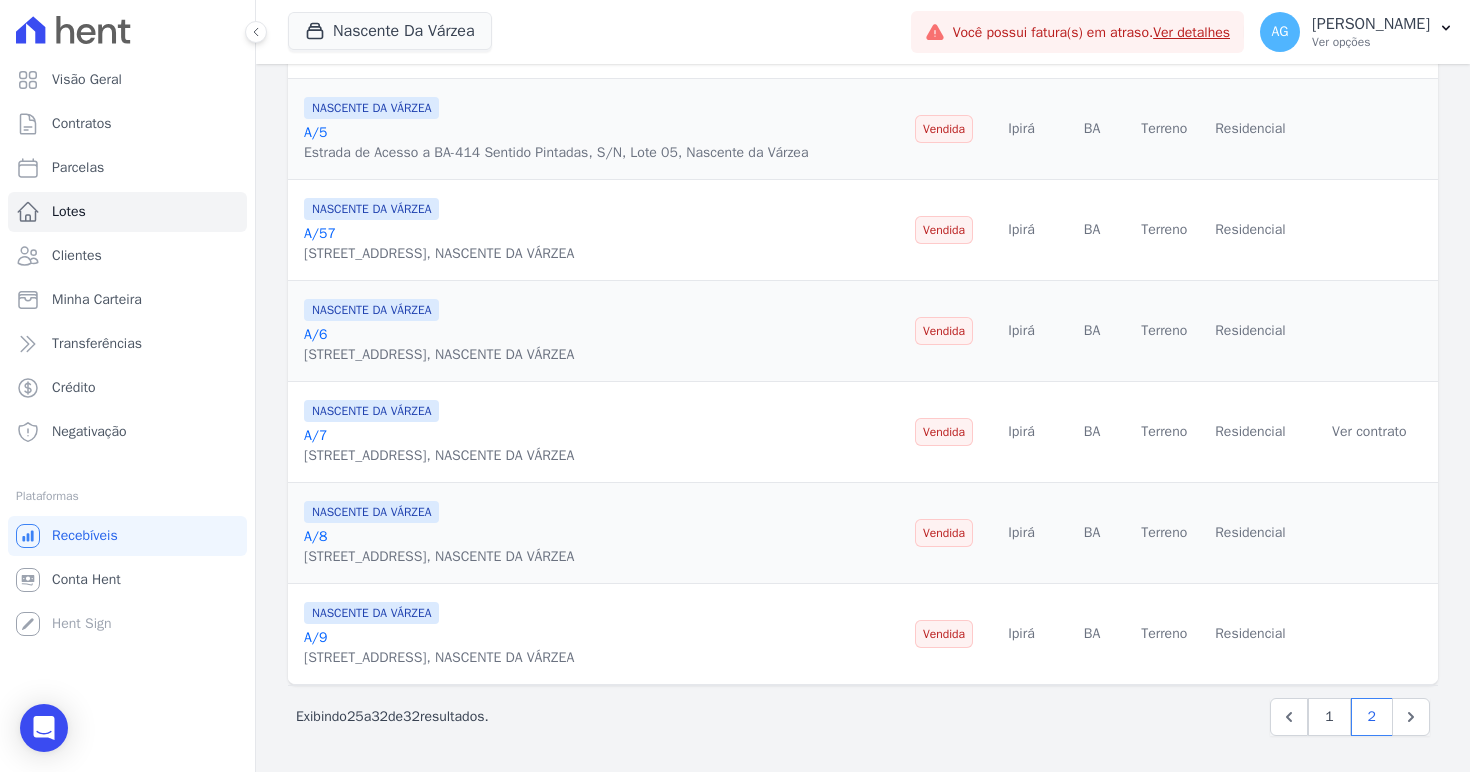 scroll, scrollTop: 0, scrollLeft: 0, axis: both 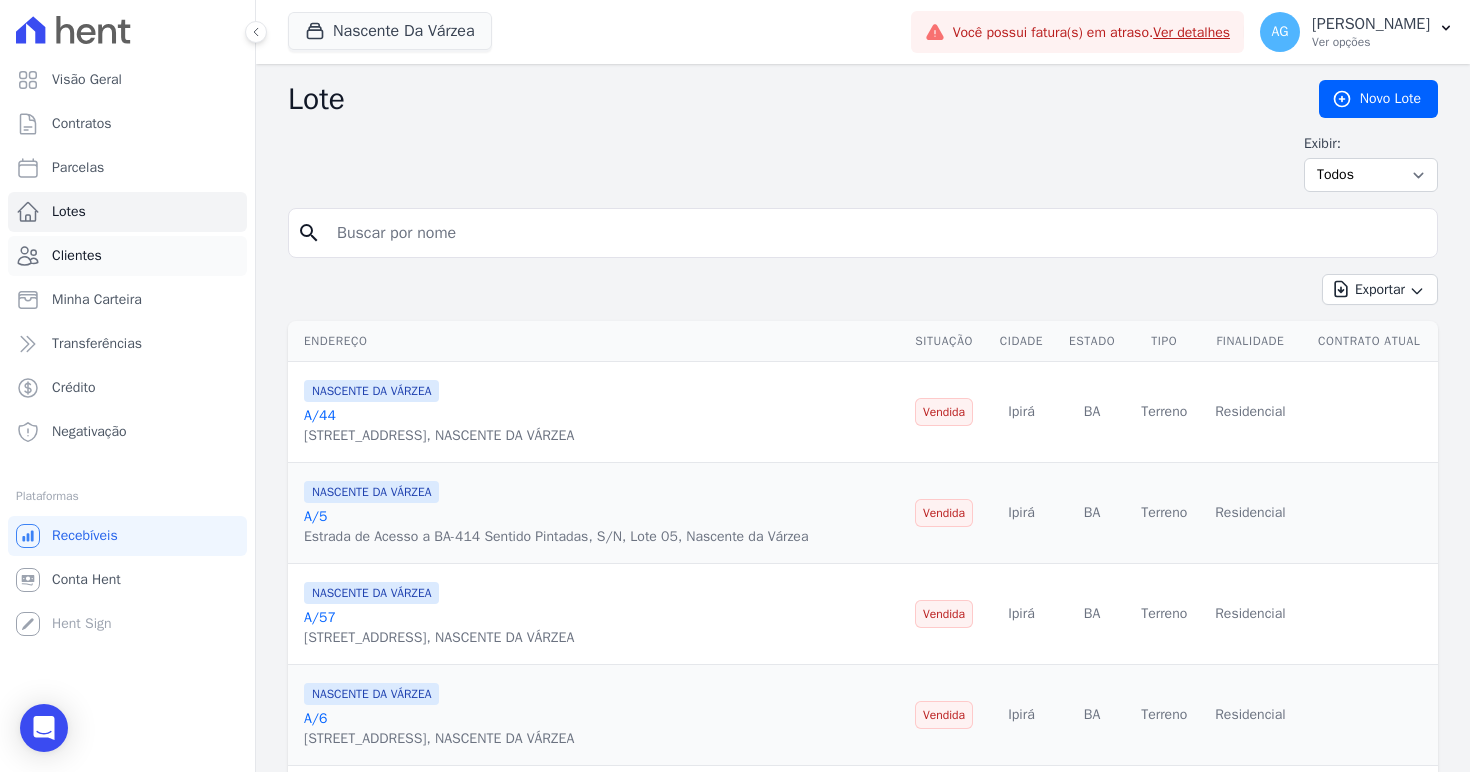 click on "Clientes" at bounding box center [127, 256] 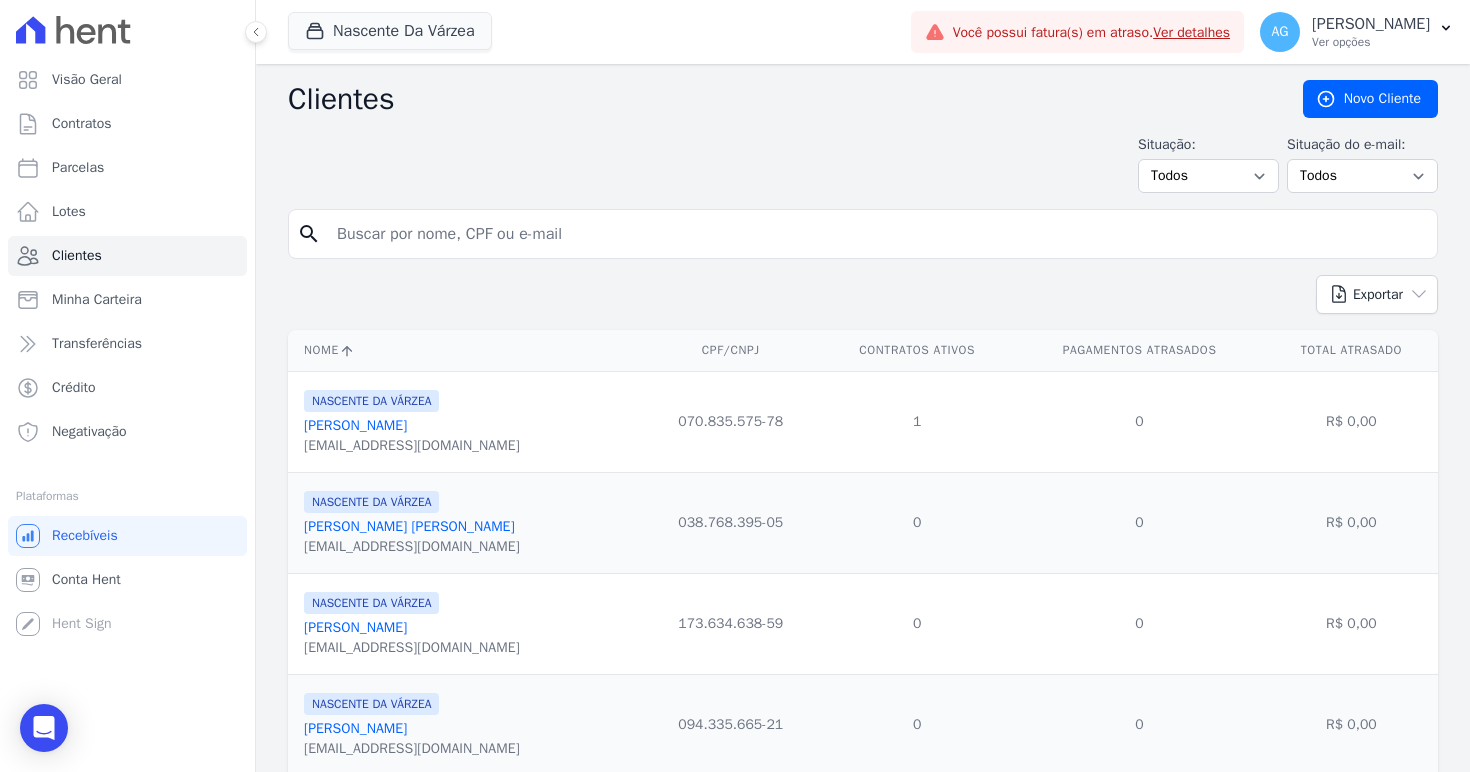 drag, startPoint x: 503, startPoint y: 426, endPoint x: 291, endPoint y: 427, distance: 212.00237 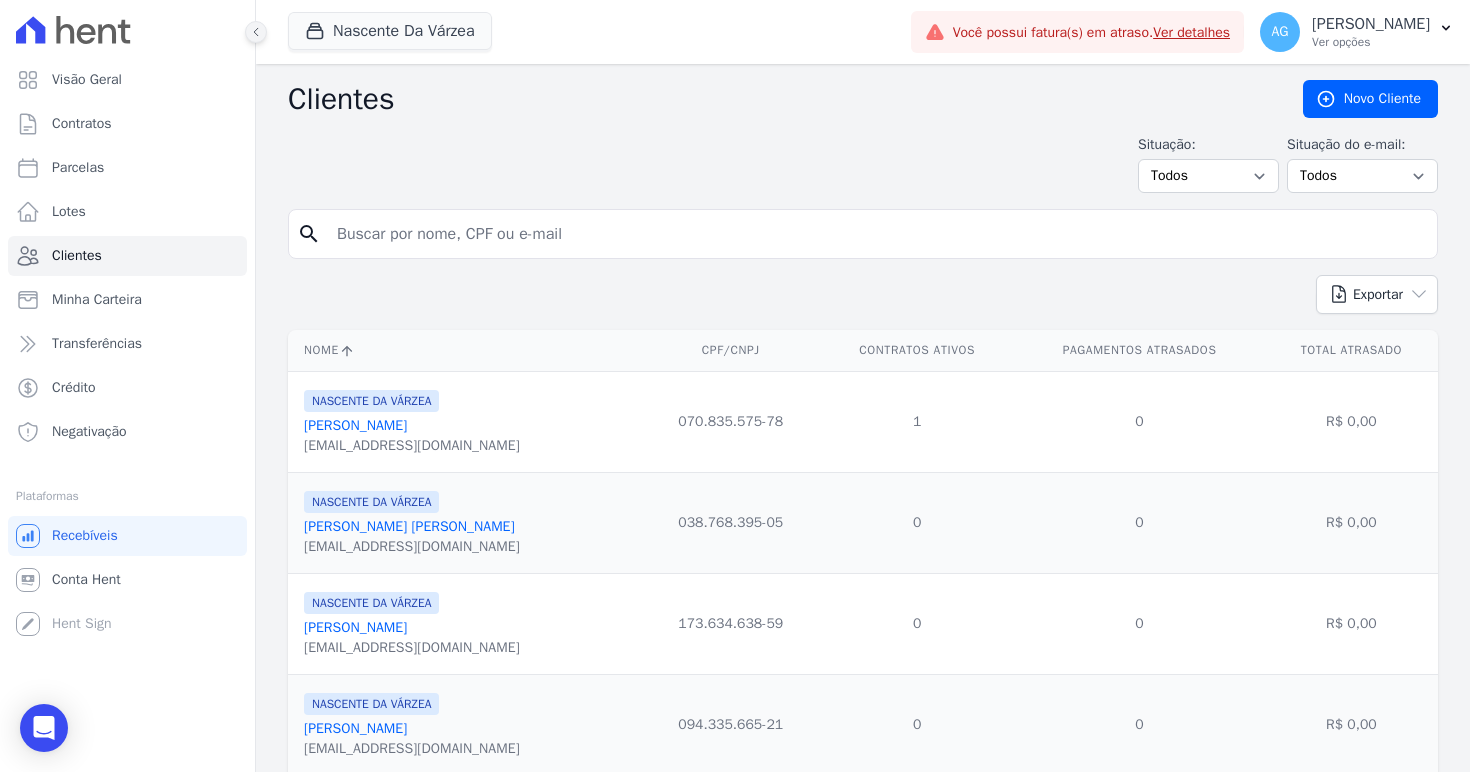 click 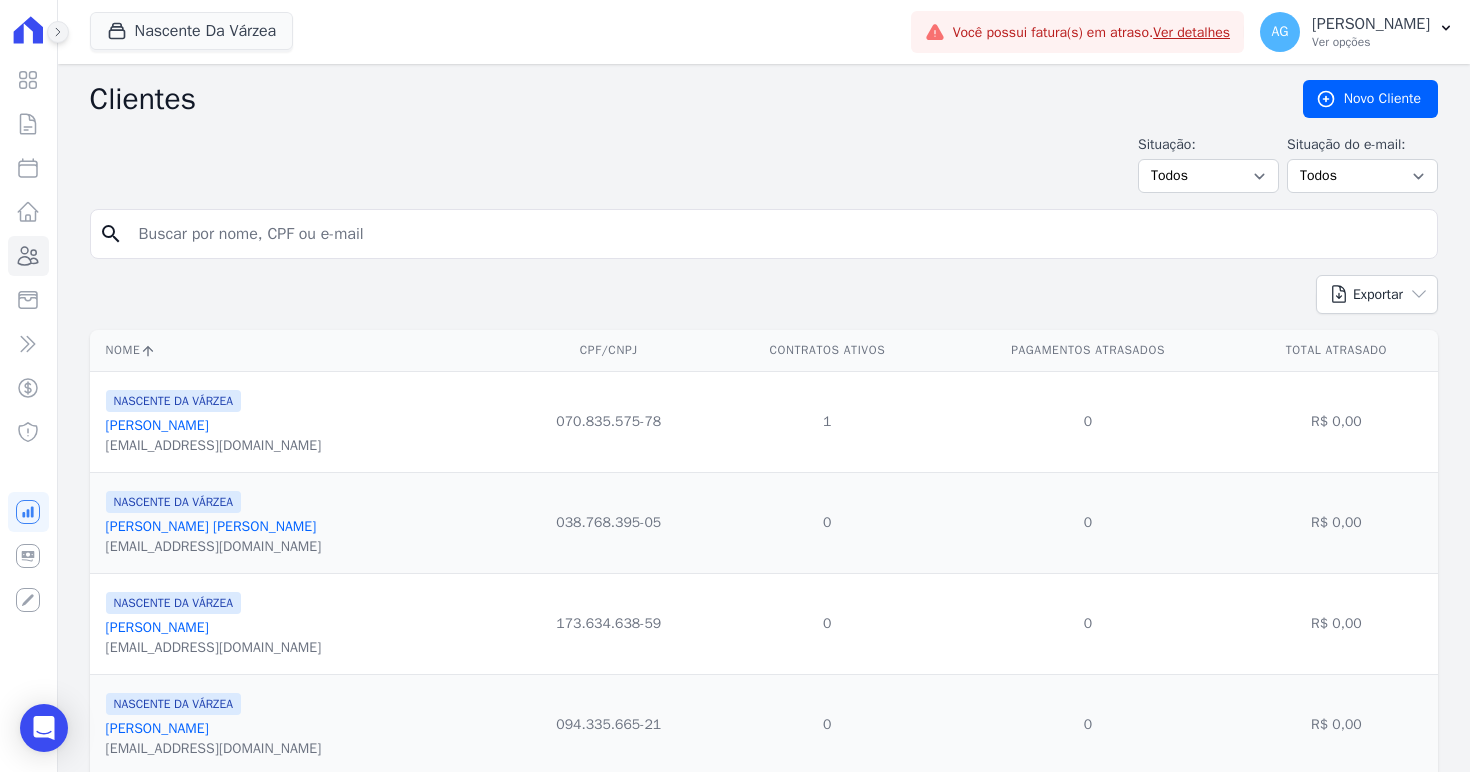 click 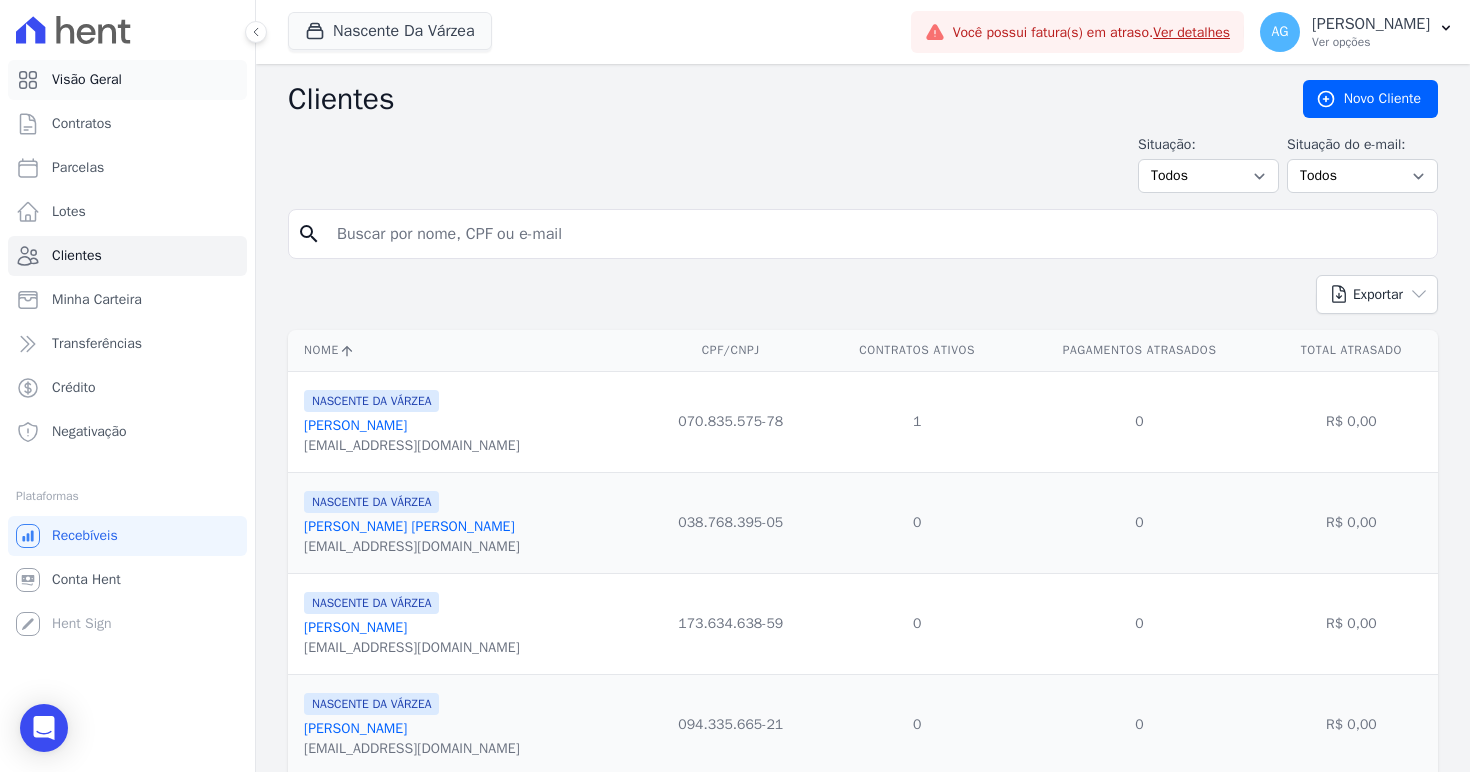 click on "Visão Geral" at bounding box center (127, 80) 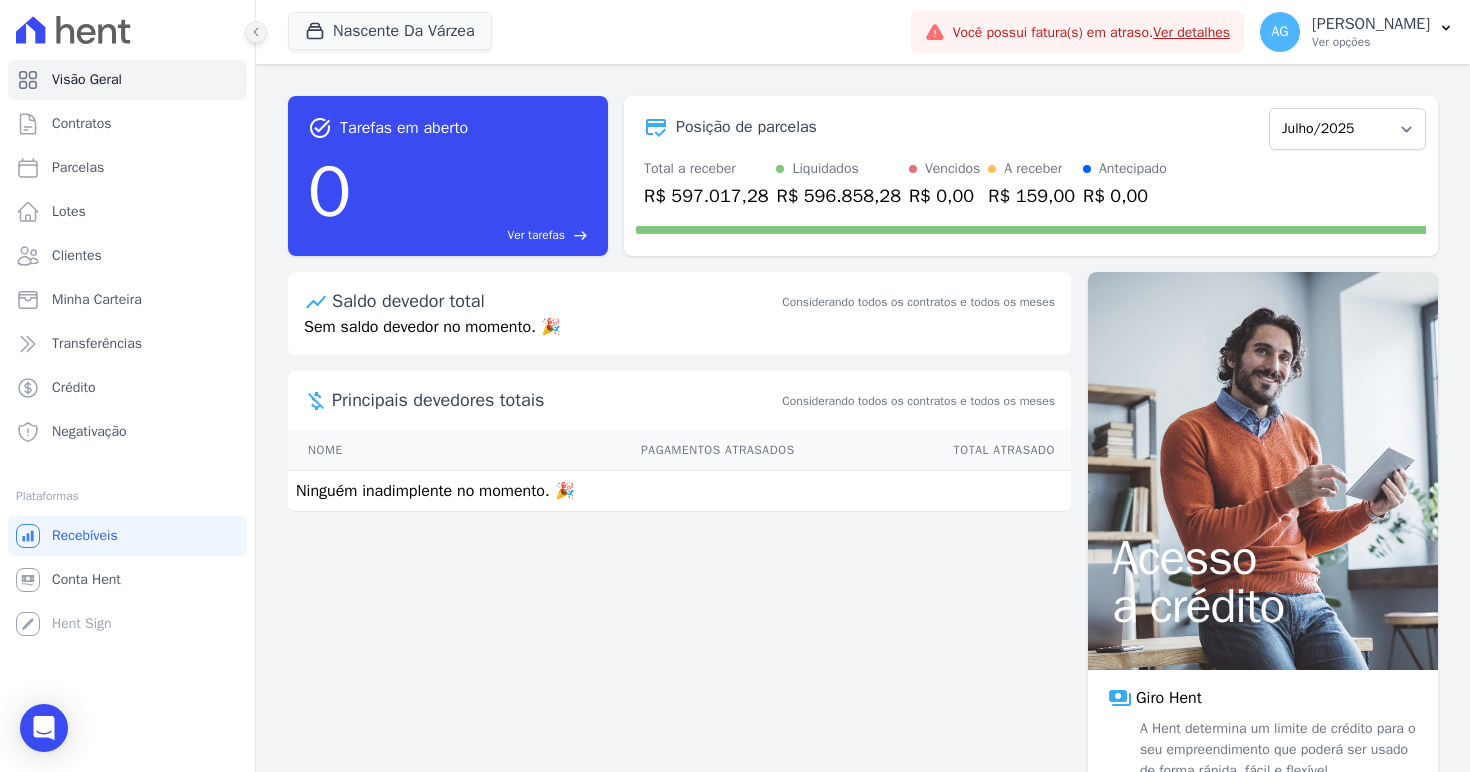 click 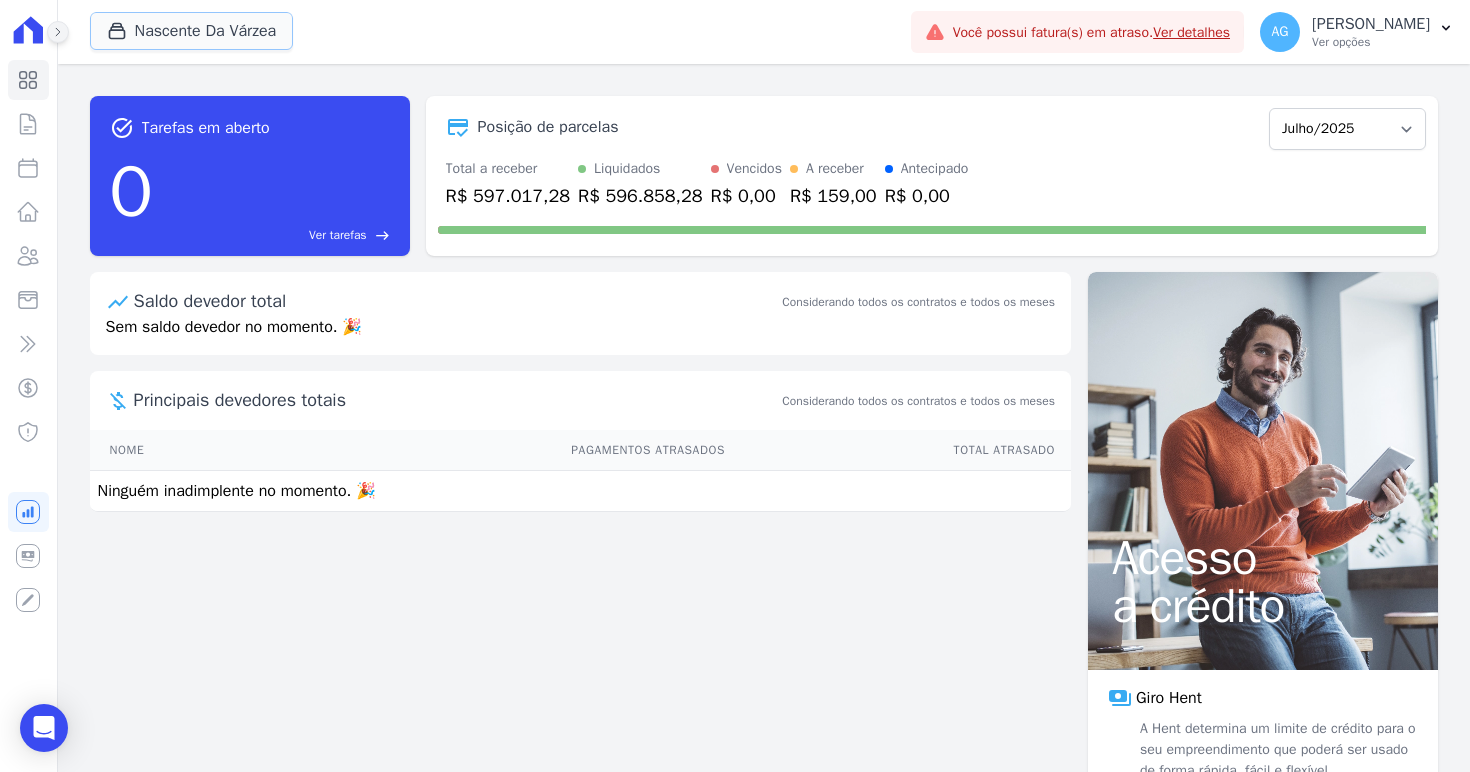 click on "Nascente Da Várzea" at bounding box center (192, 31) 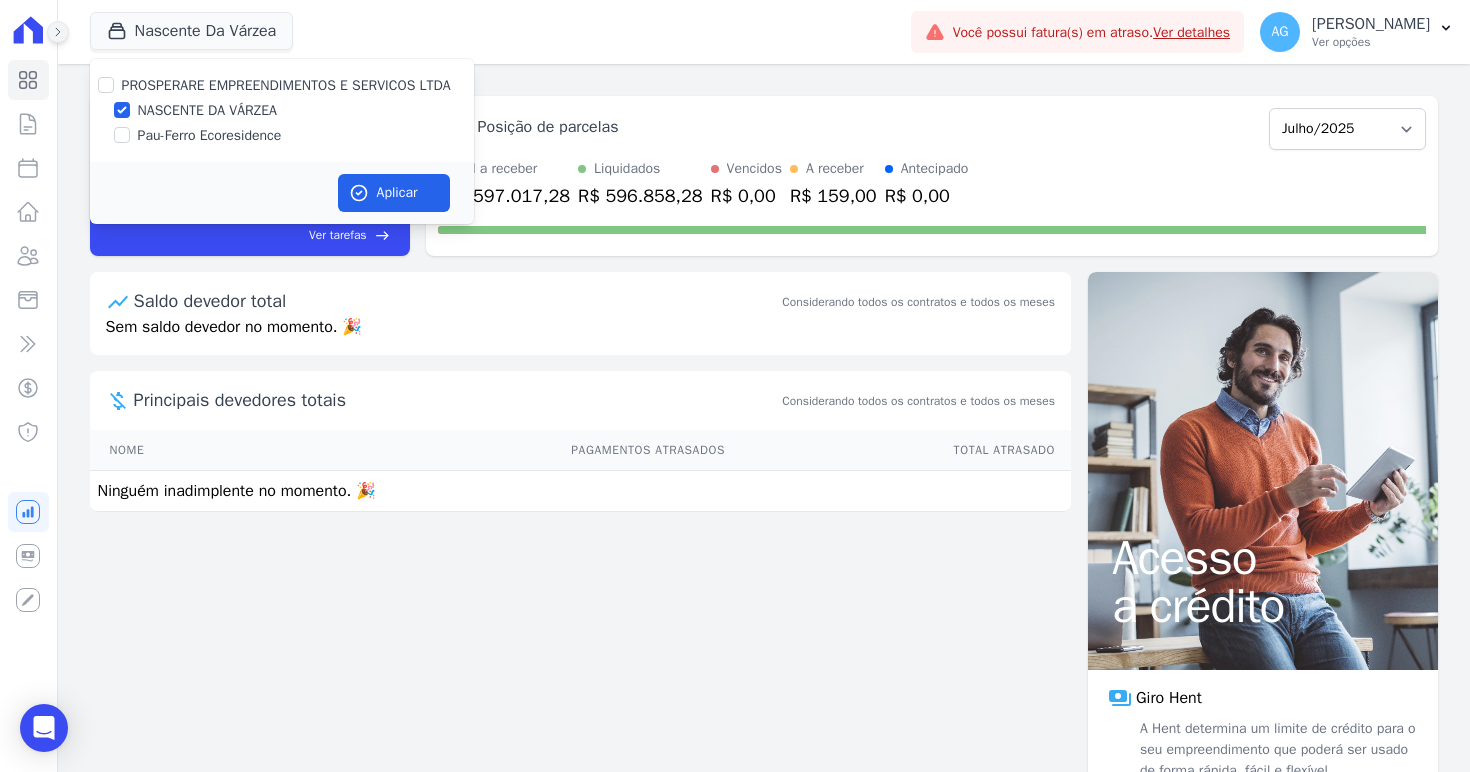 click at bounding box center (58, 32) 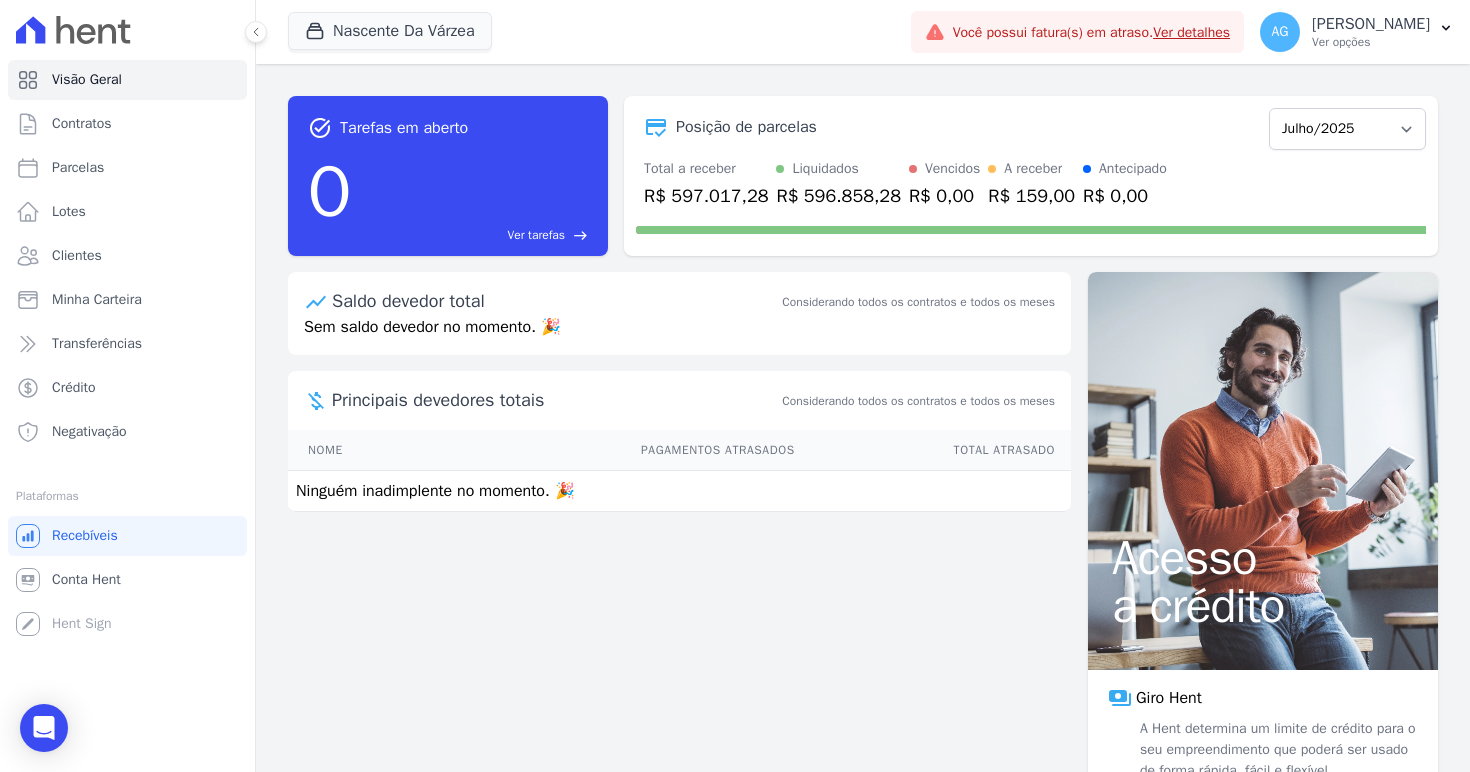 click 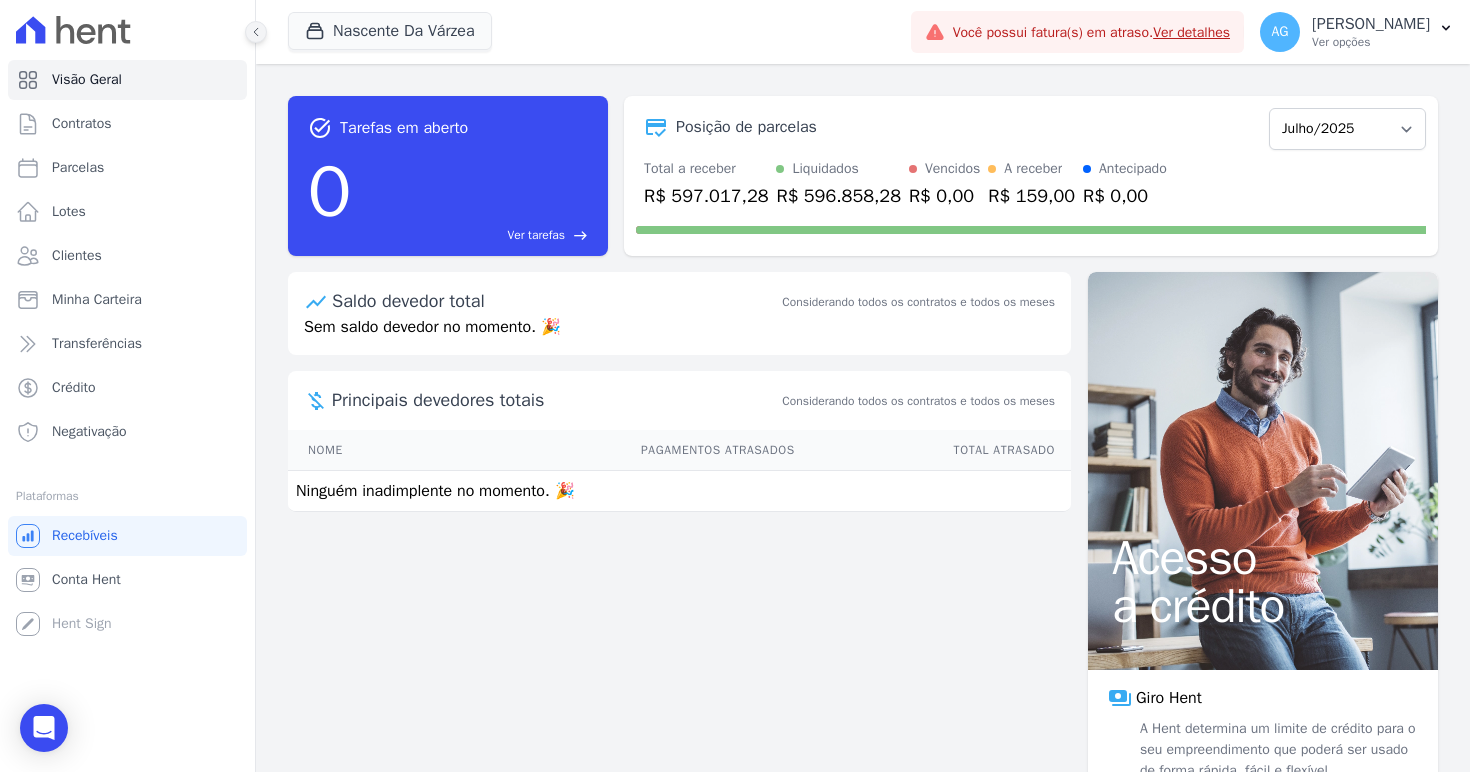click 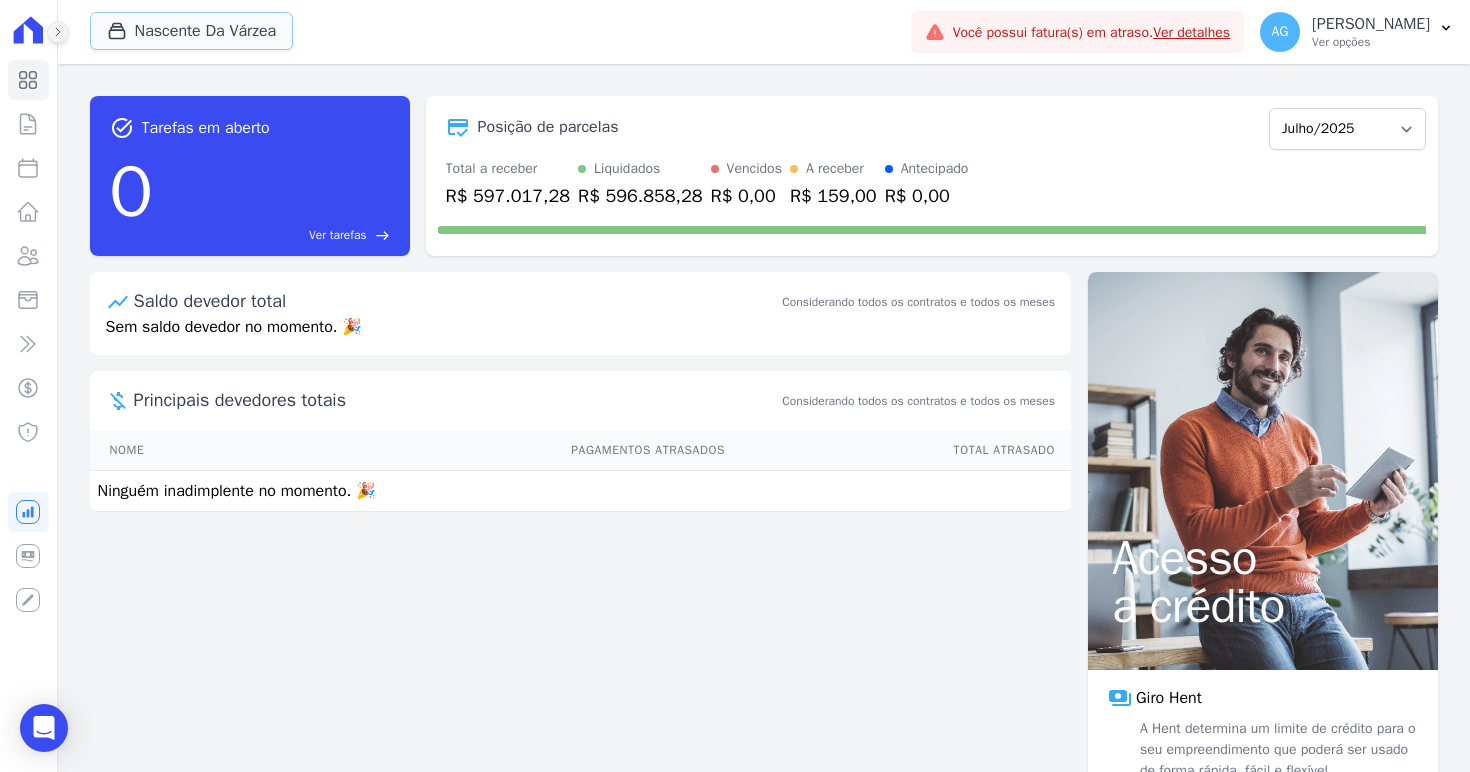 click on "Nascente Da Várzea" at bounding box center [192, 31] 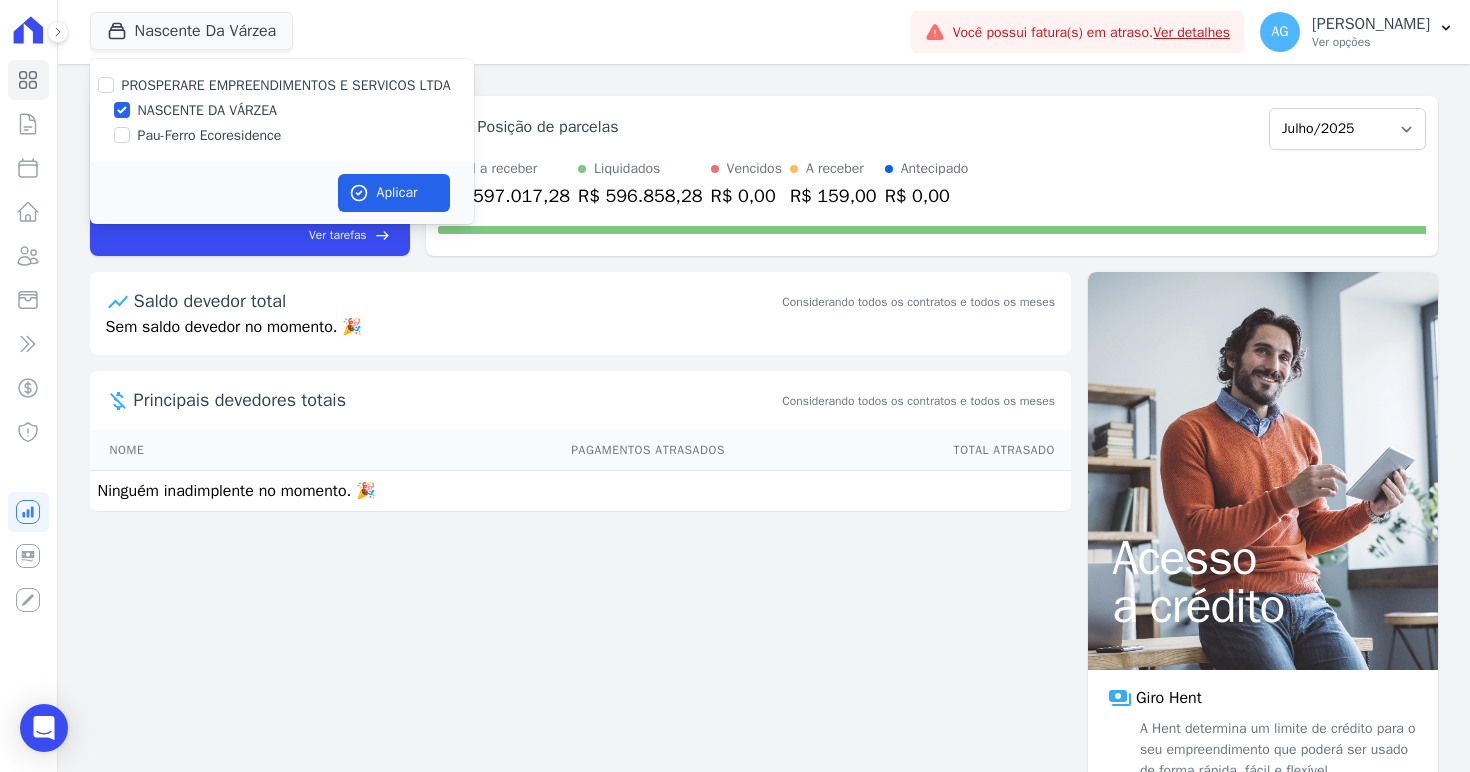 click on "Pau-Ferro Ecoresidence" at bounding box center (210, 135) 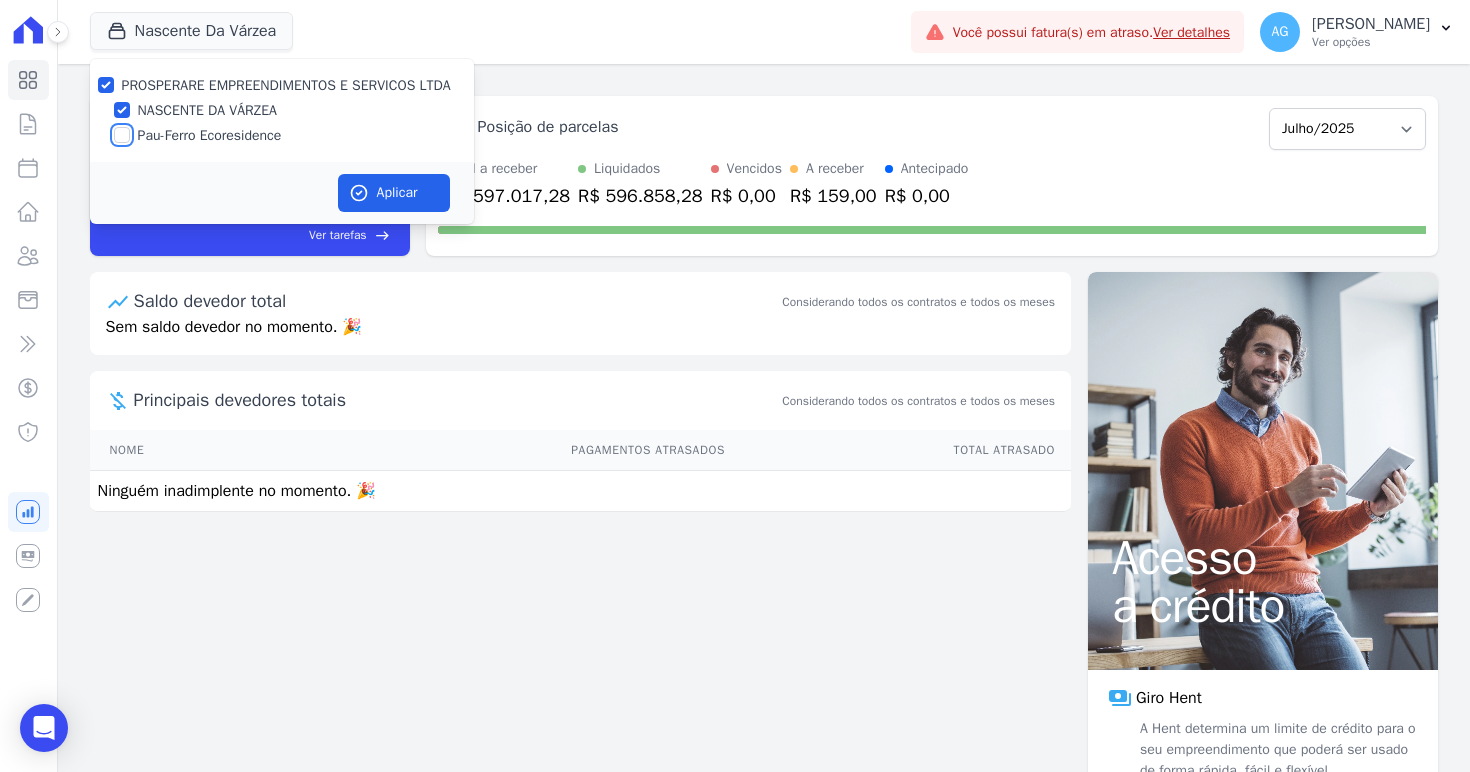 checkbox on "true" 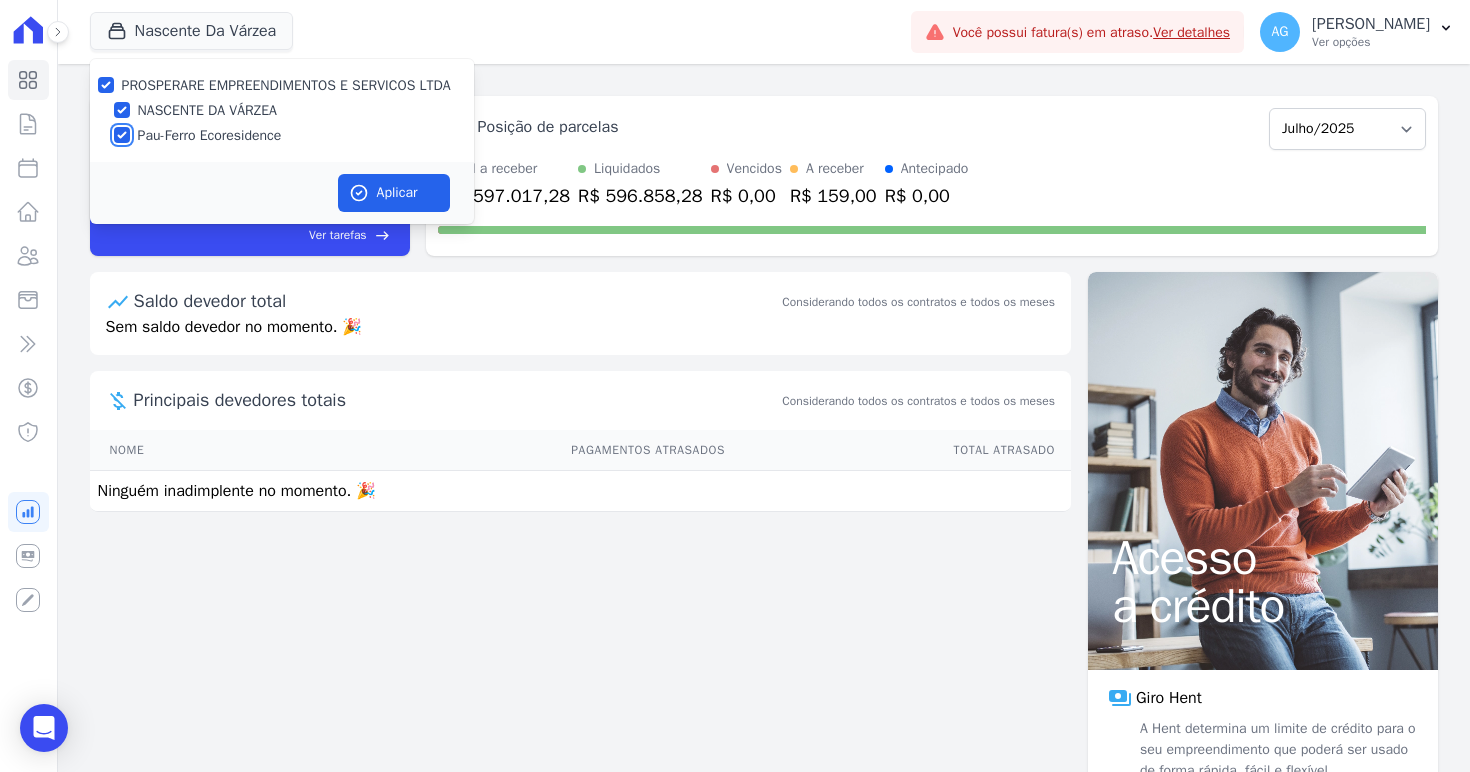 checkbox on "true" 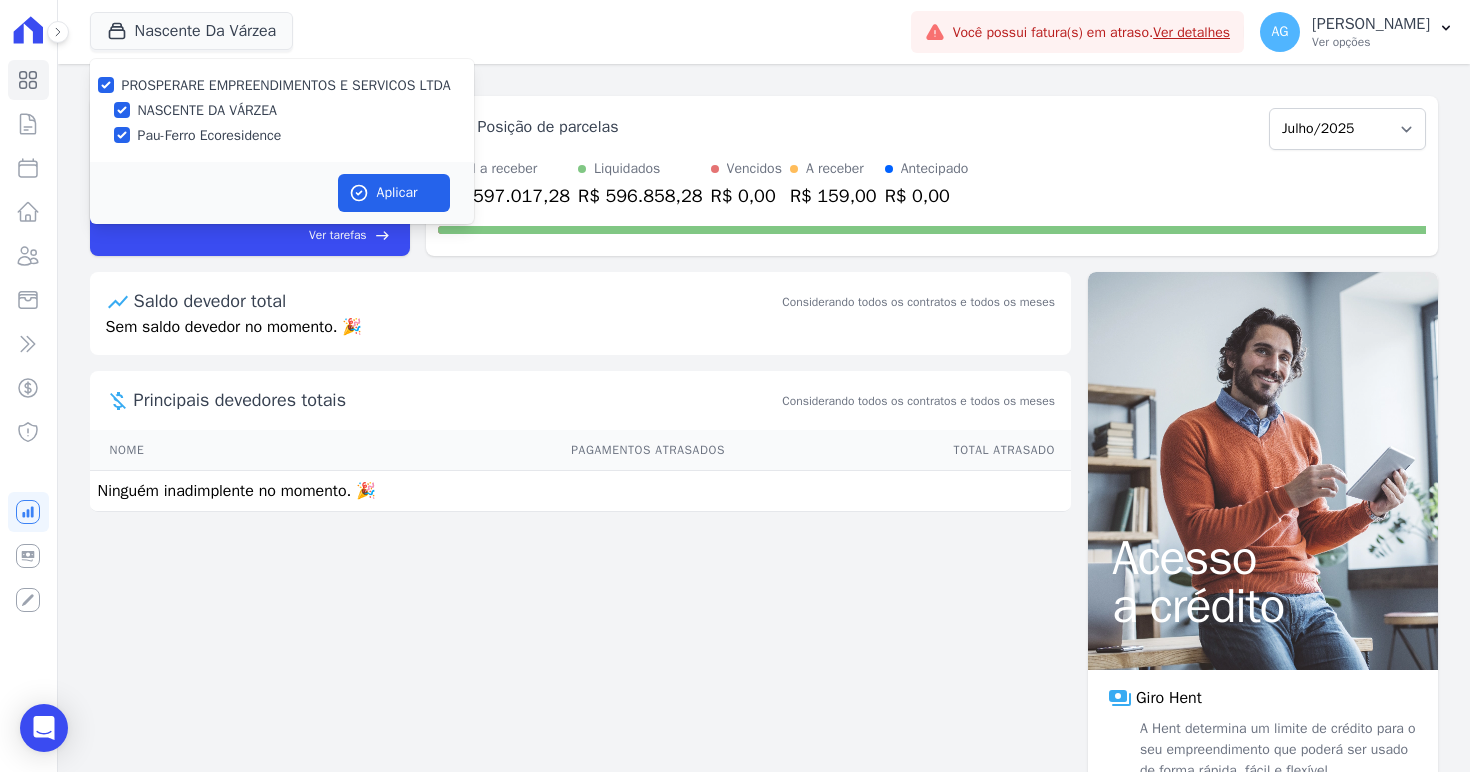 click on "NASCENTE DA VÁRZEA" at bounding box center (207, 110) 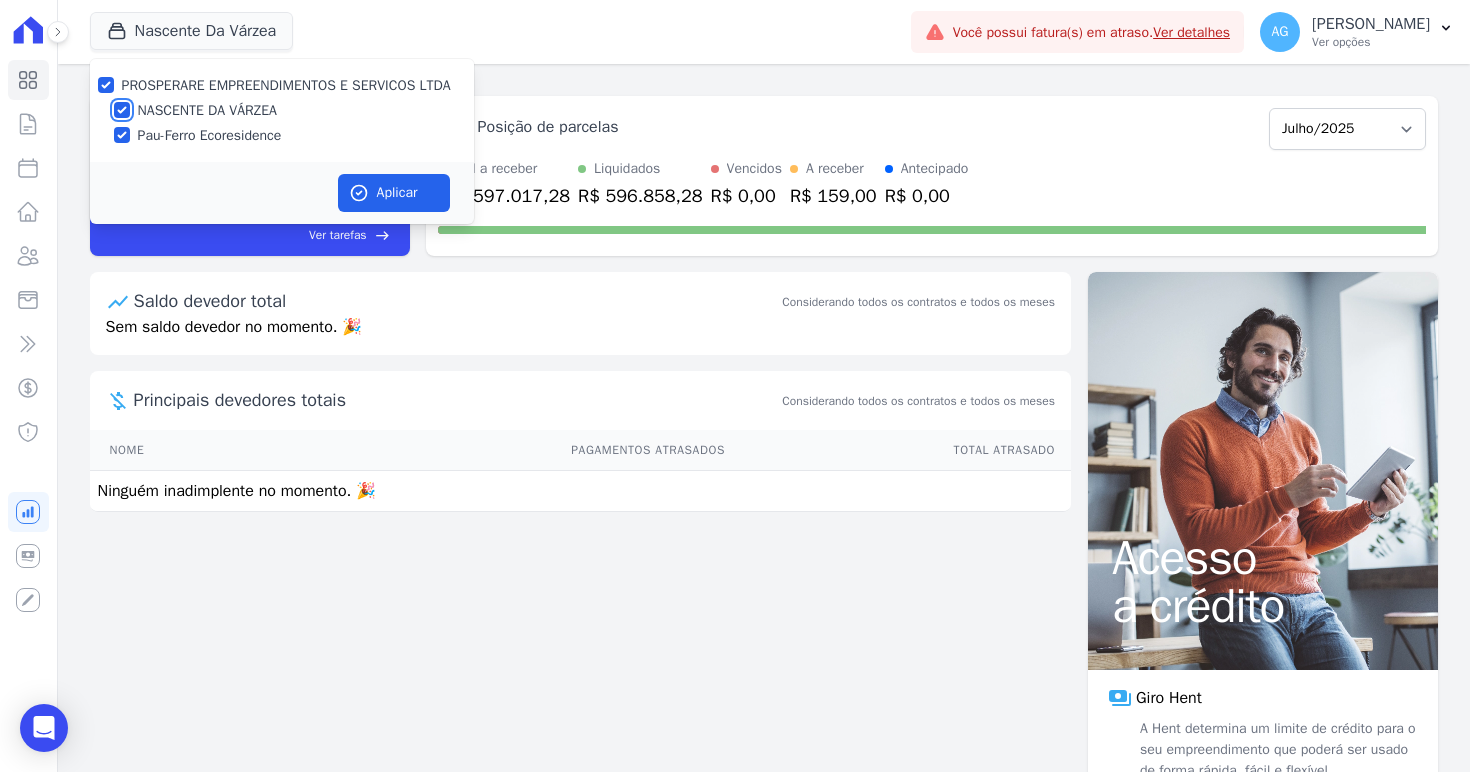 checkbox on "false" 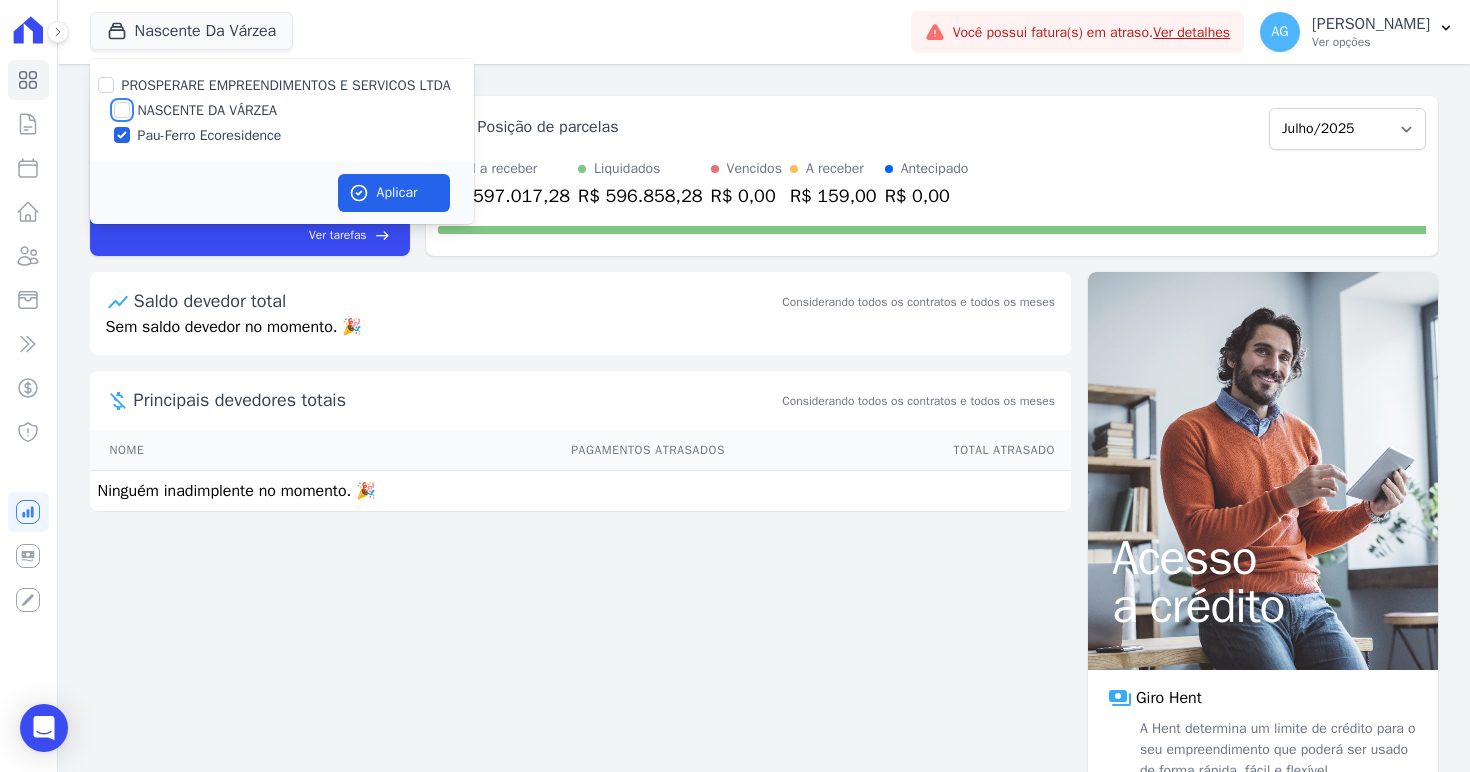checkbox on "false" 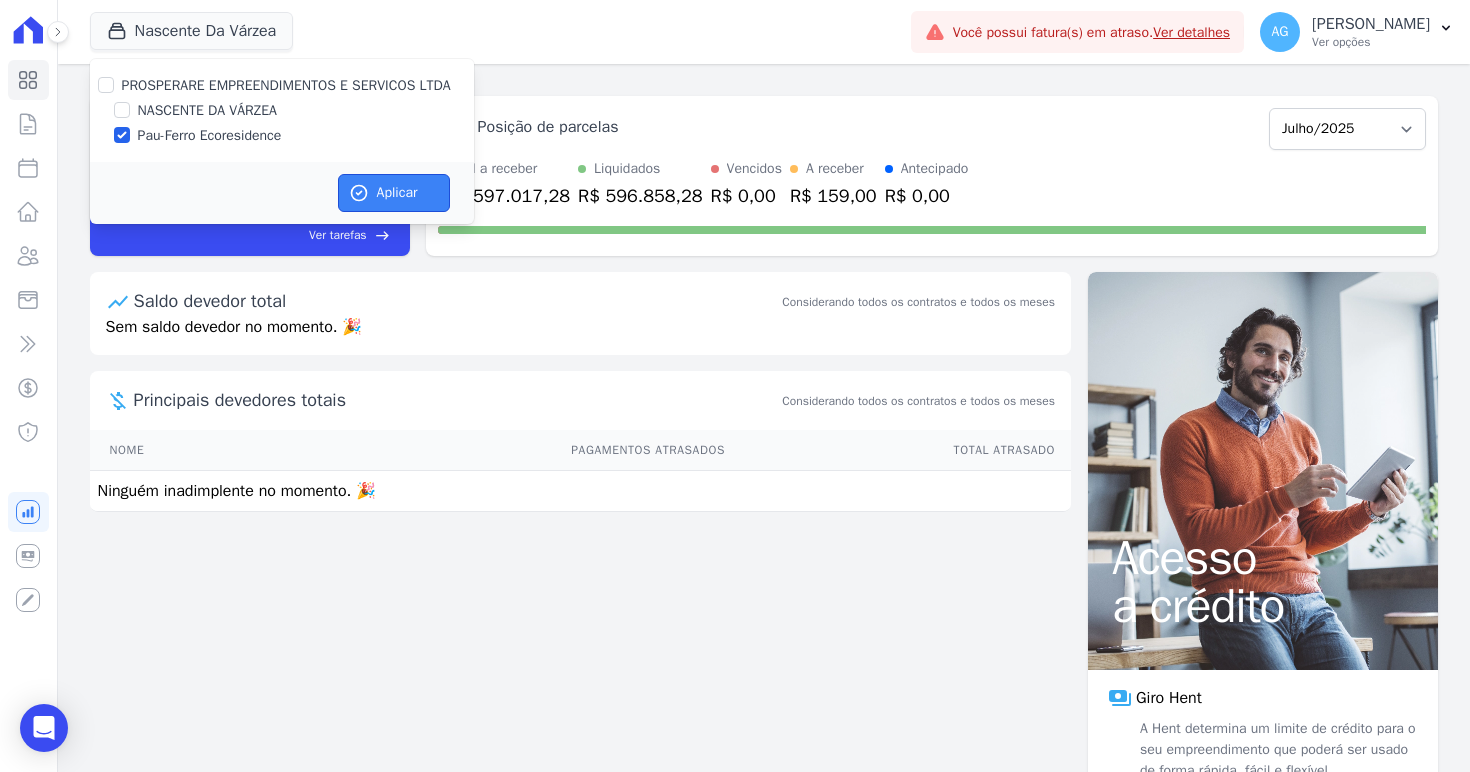 click on "Aplicar" at bounding box center [394, 193] 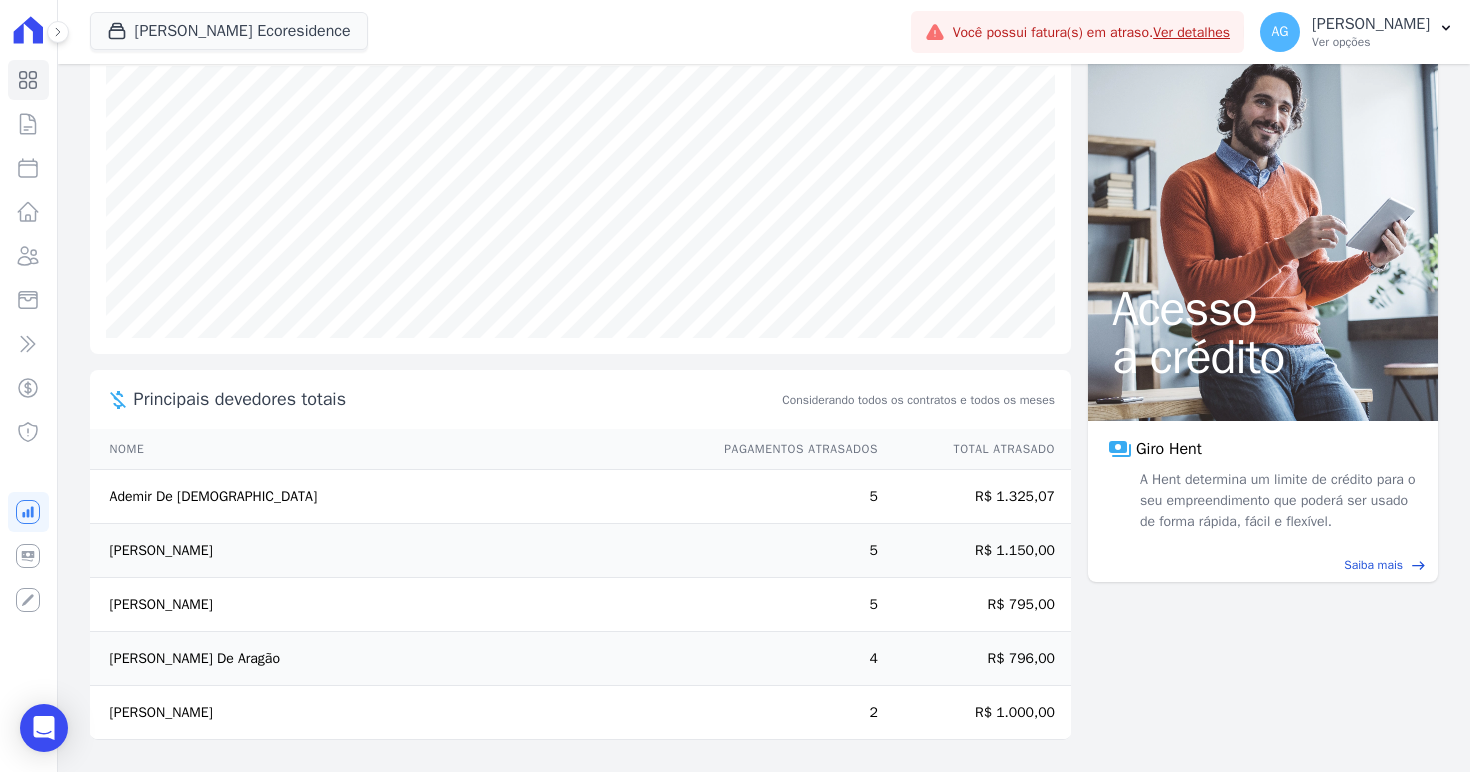 scroll, scrollTop: 0, scrollLeft: 0, axis: both 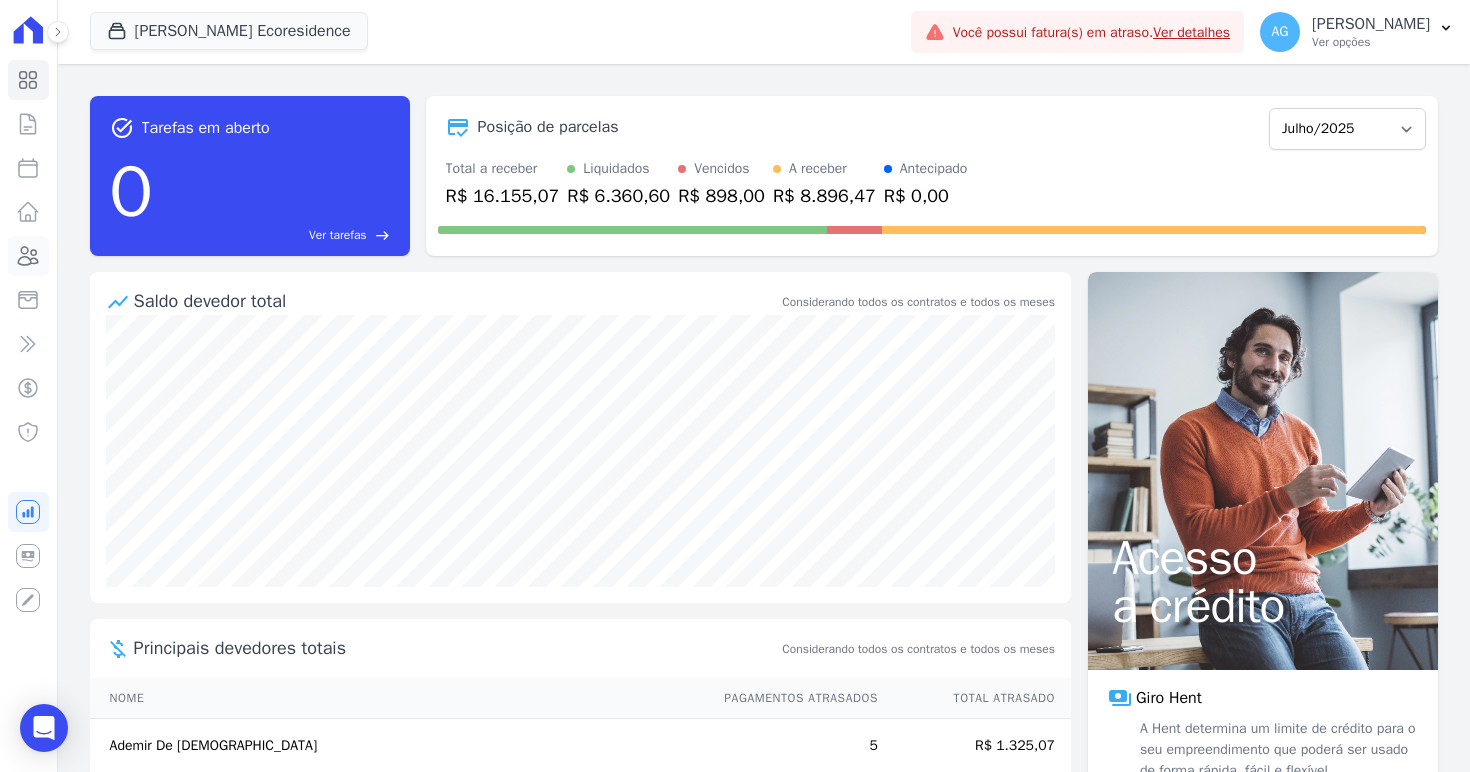 click 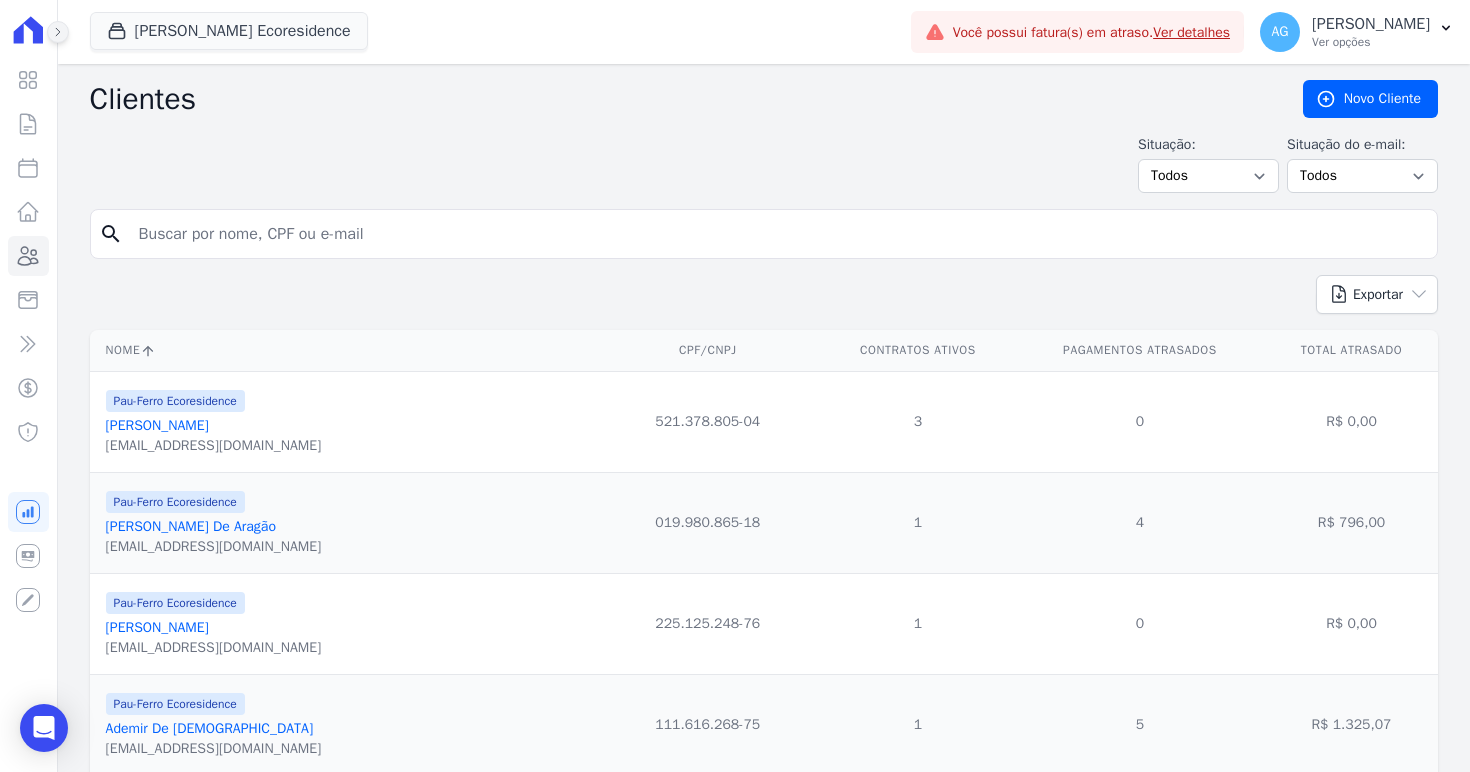 click 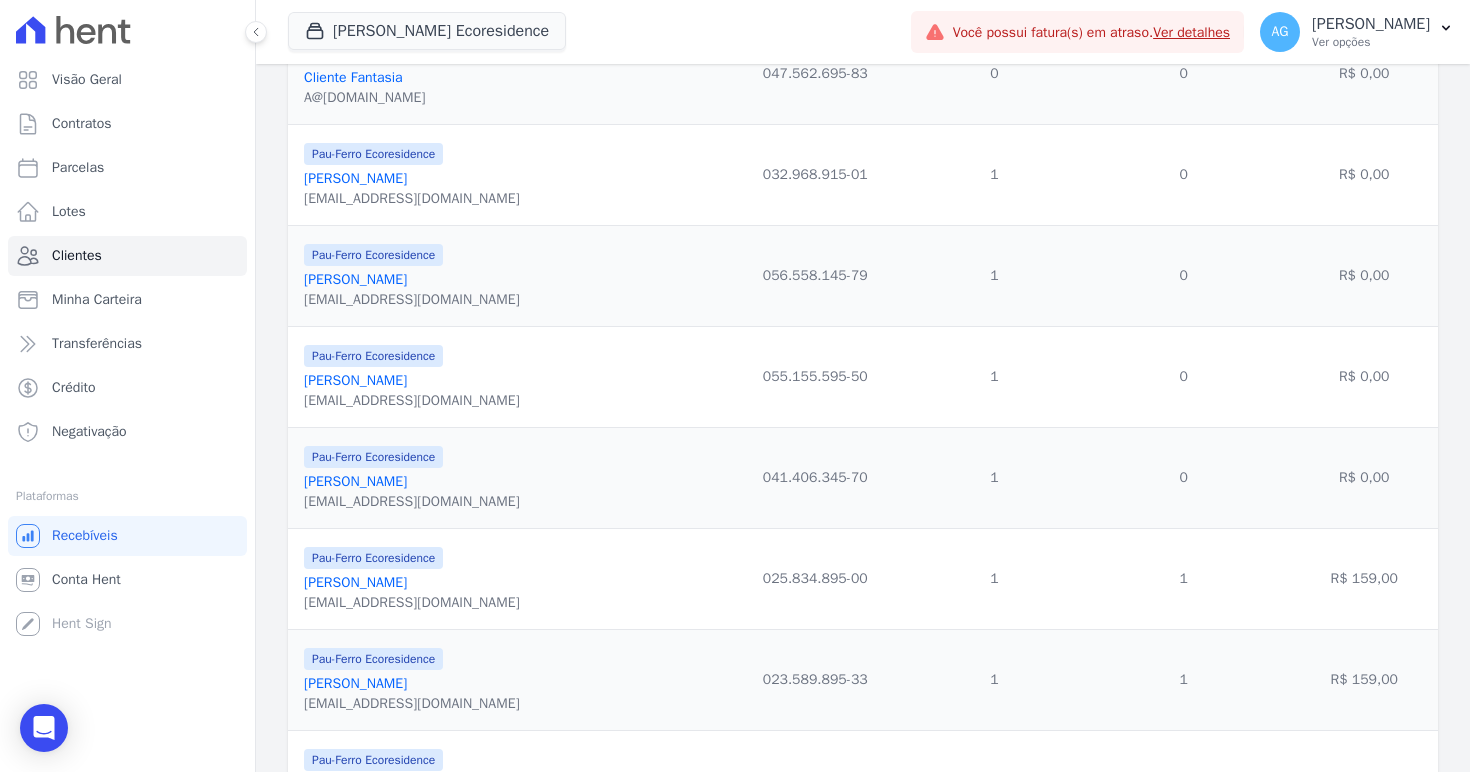 scroll, scrollTop: 2185, scrollLeft: 0, axis: vertical 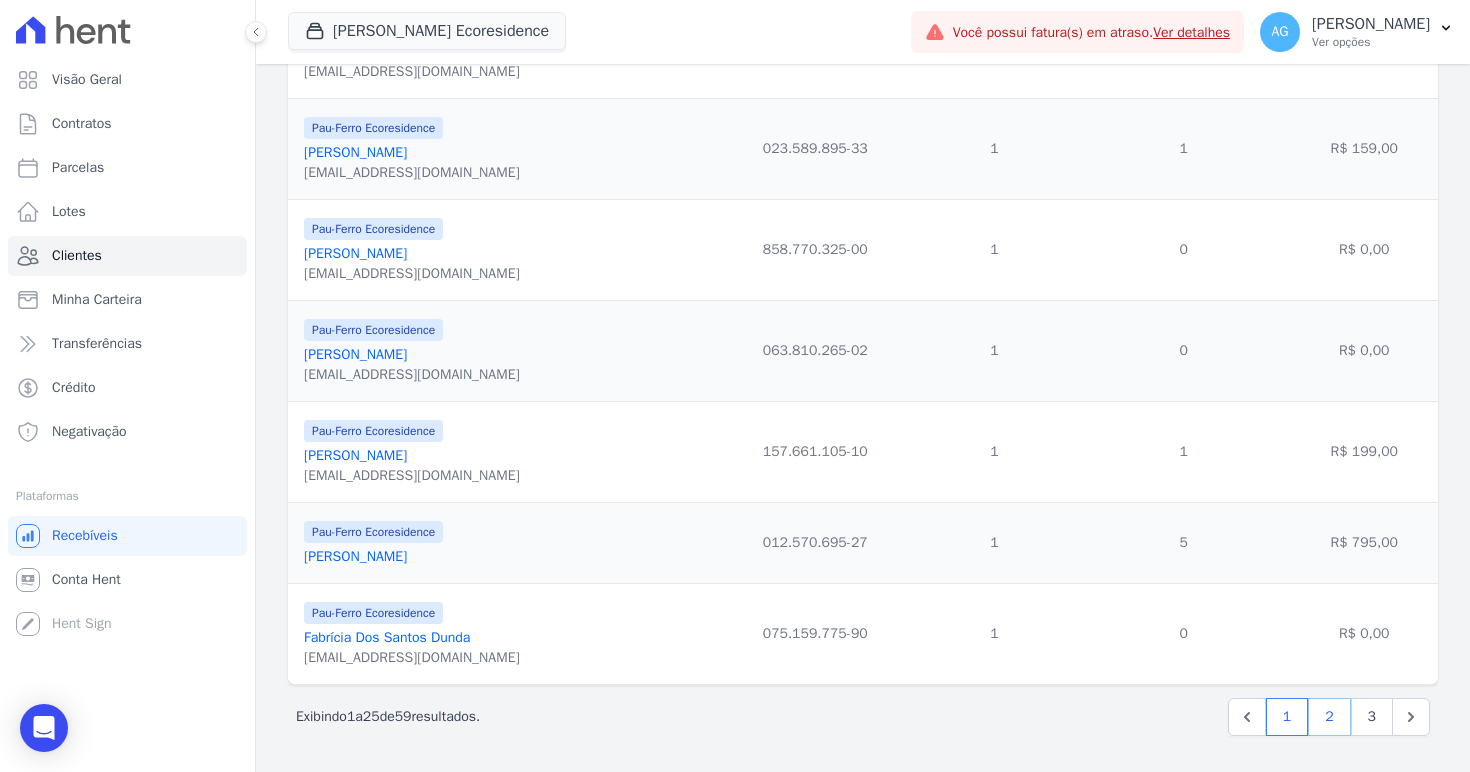click on "2" at bounding box center (1329, 717) 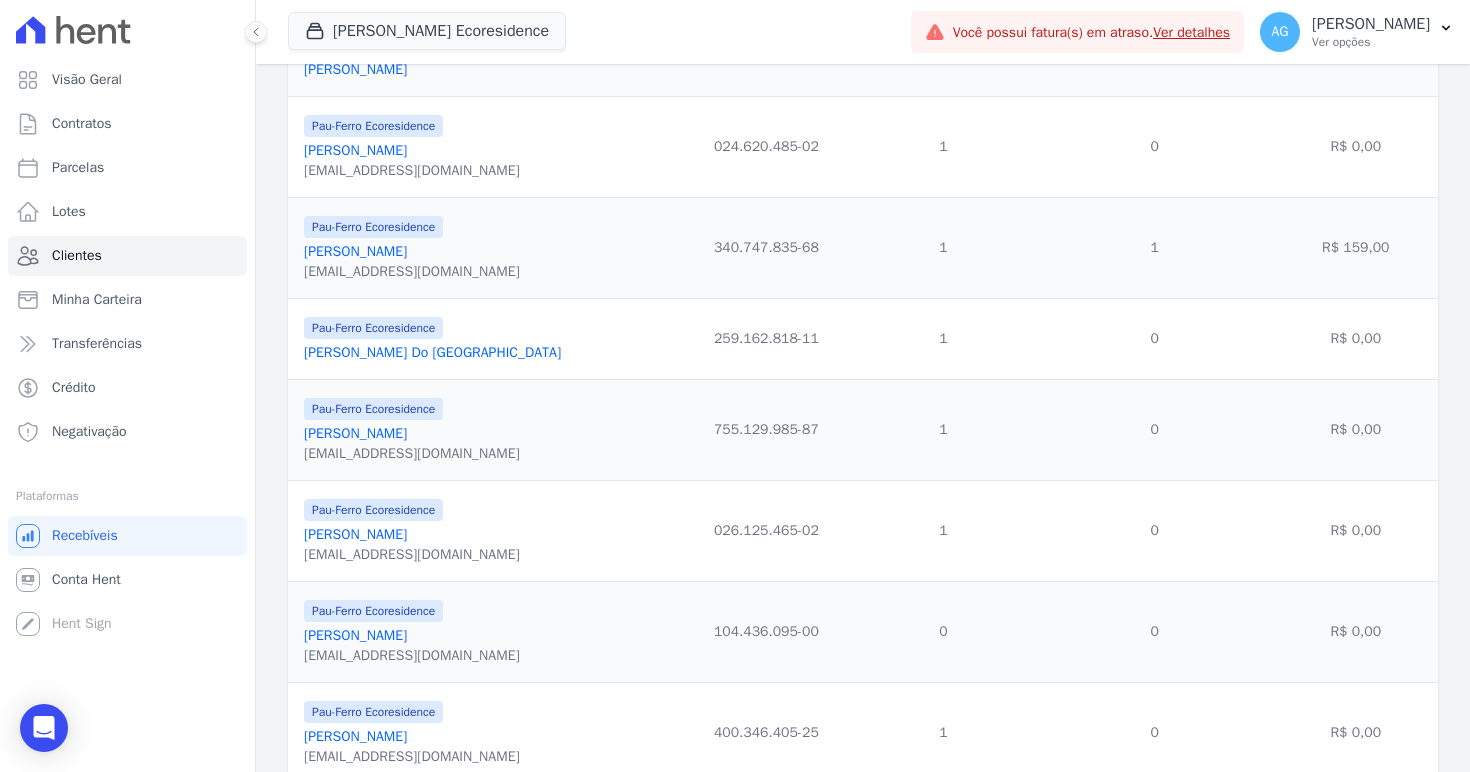 scroll, scrollTop: 2165, scrollLeft: 0, axis: vertical 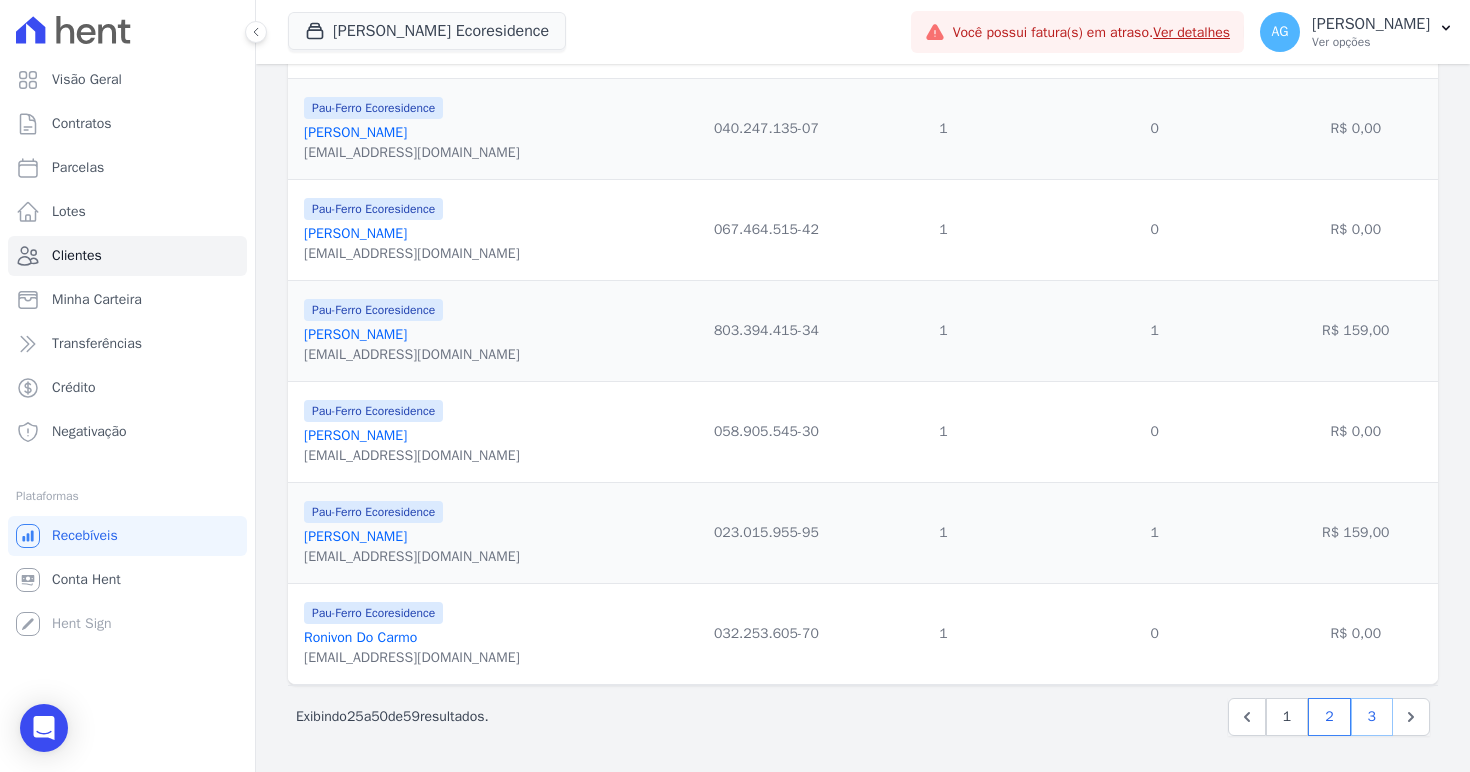 click on "3" at bounding box center (1372, 717) 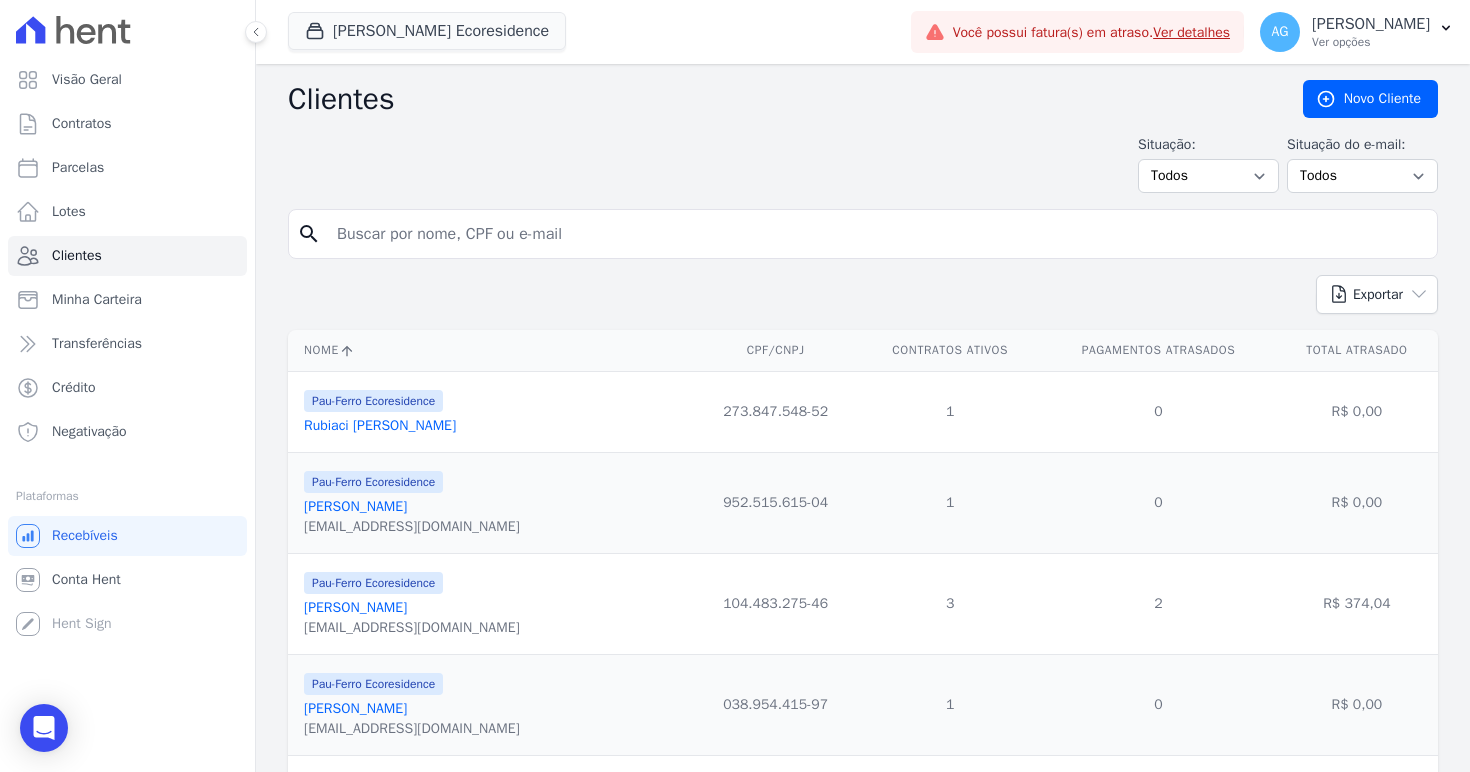 scroll, scrollTop: 581, scrollLeft: 0, axis: vertical 